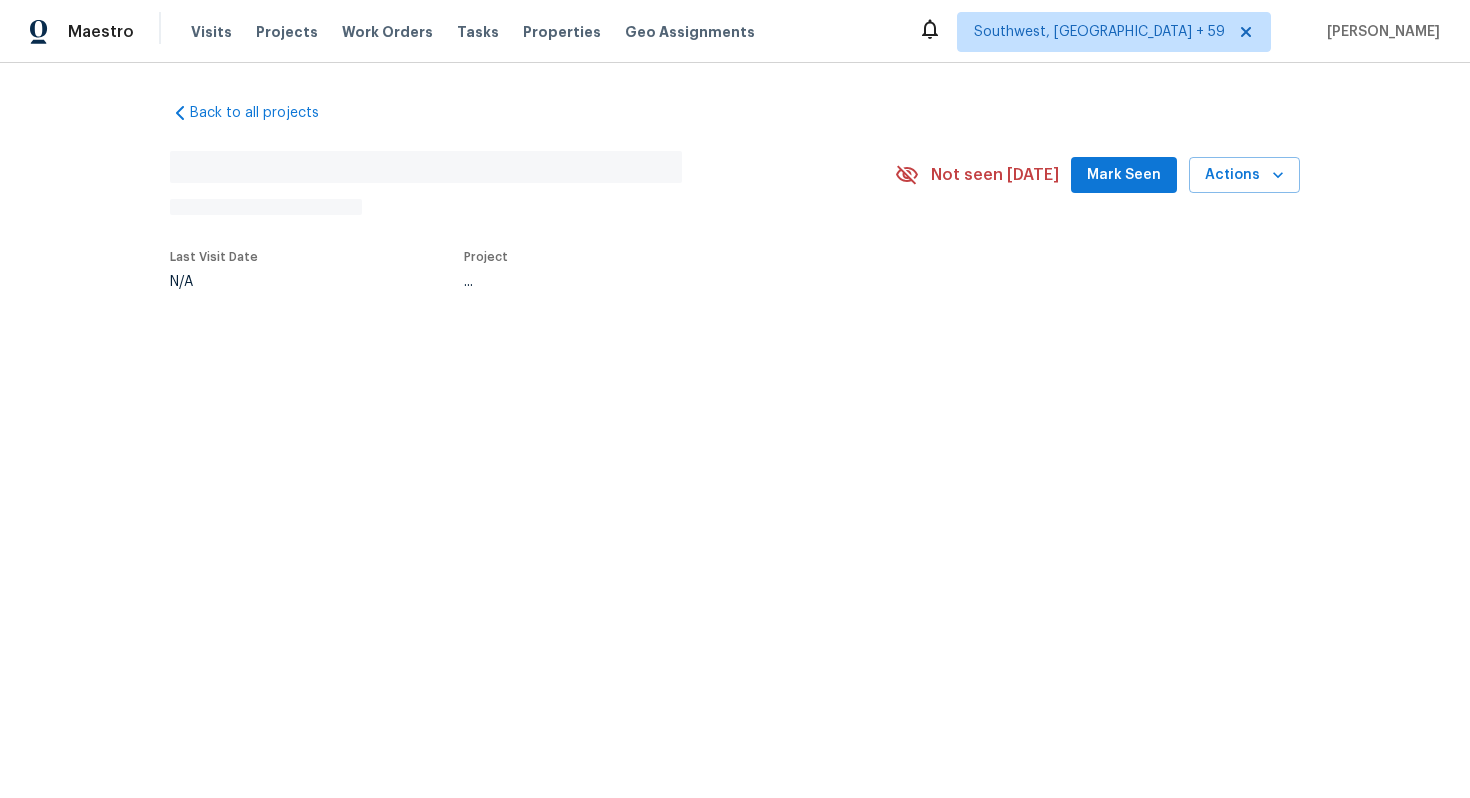 scroll, scrollTop: 0, scrollLeft: 0, axis: both 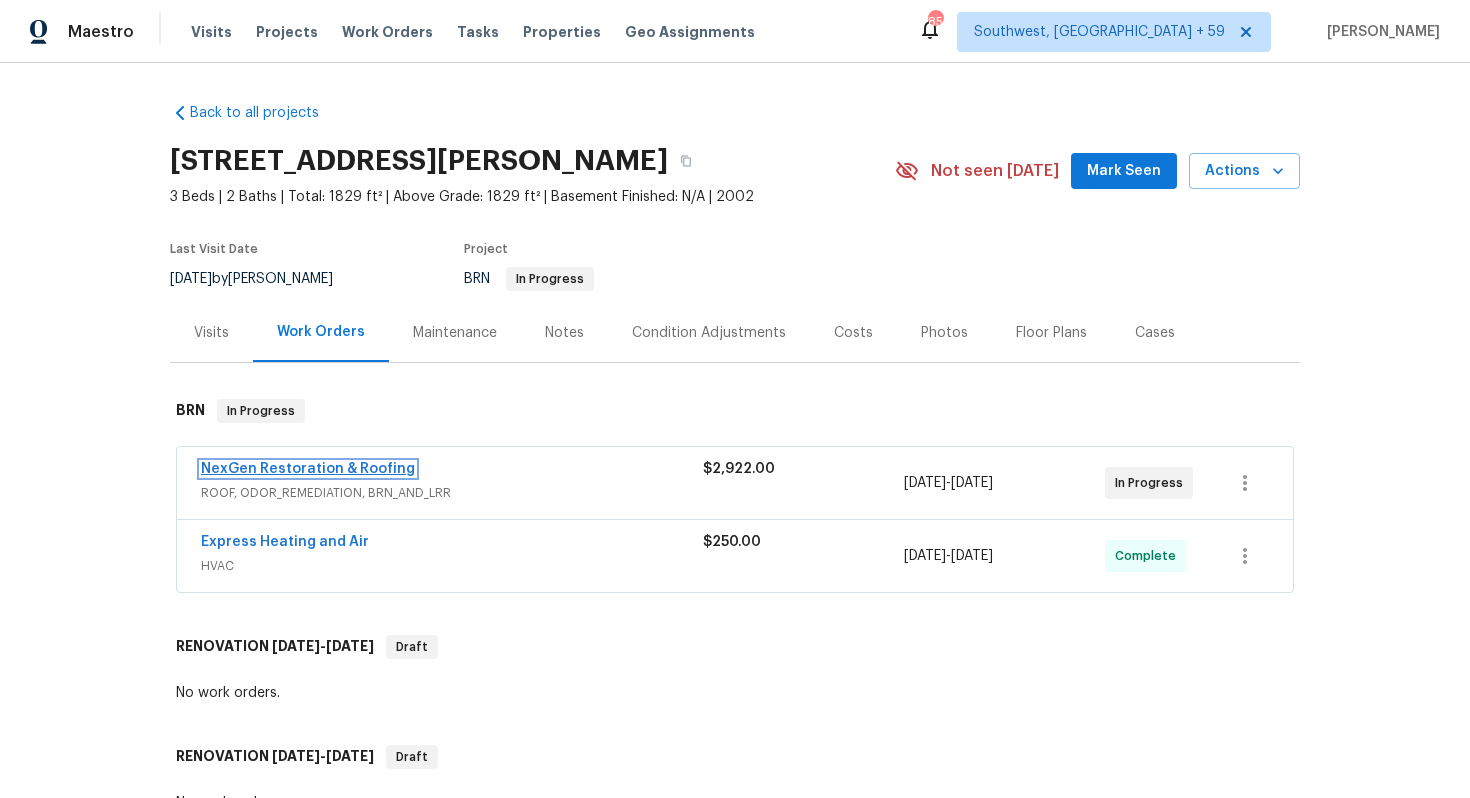 click on "NexGen Restoration & Roofing" at bounding box center (308, 469) 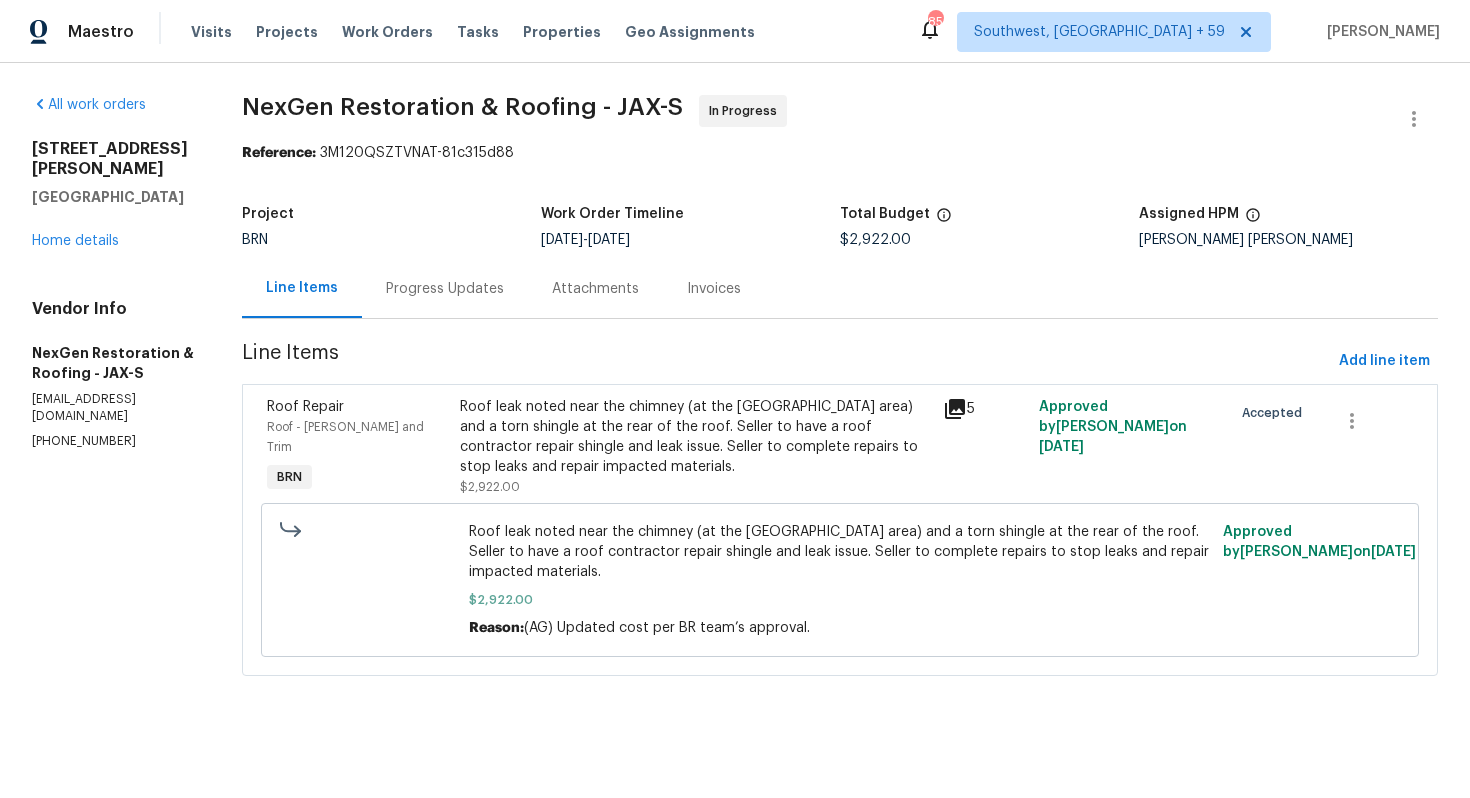 click on "(904) 802-7150" at bounding box center (113, 441) 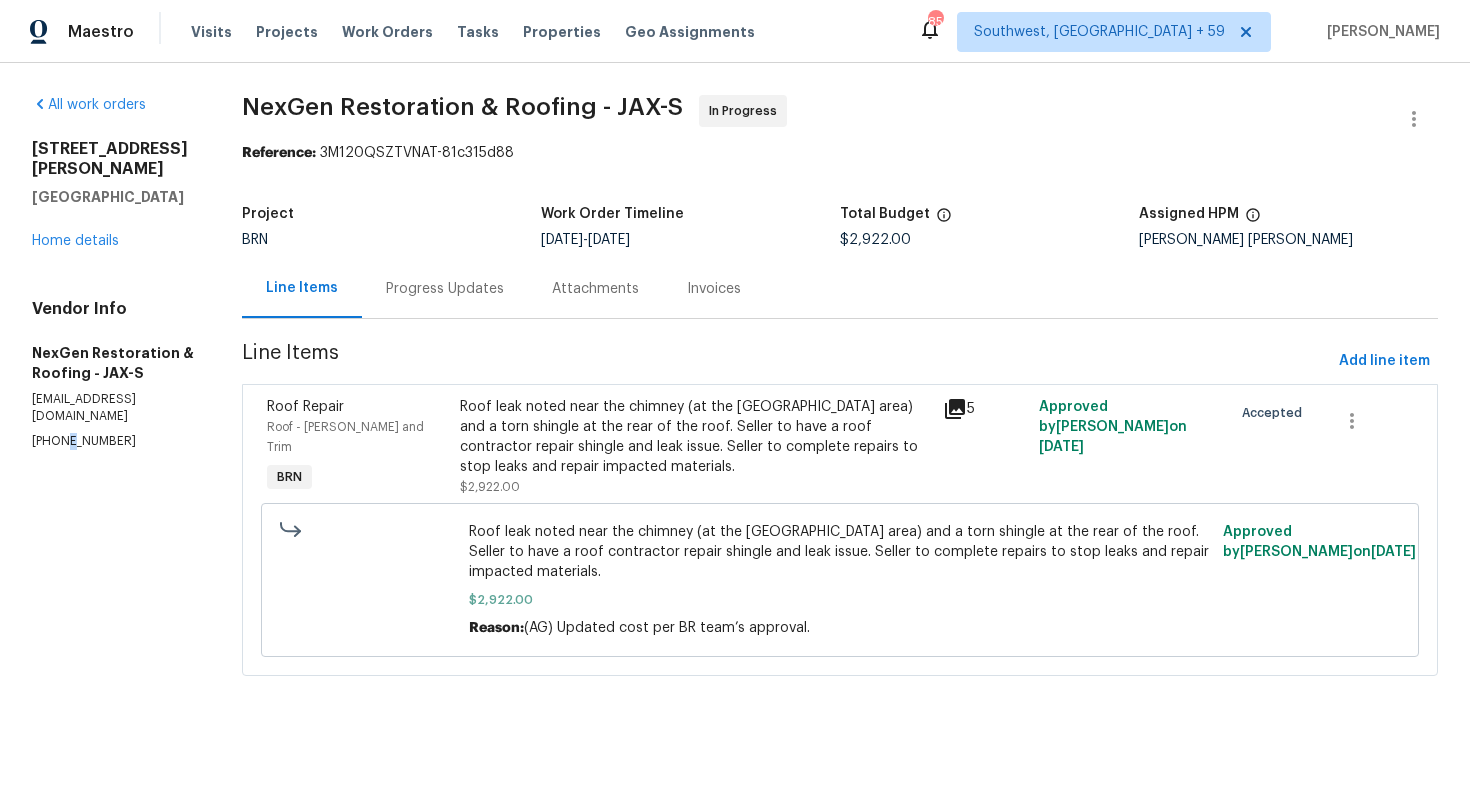 click on "(904) 802-7150" at bounding box center [113, 441] 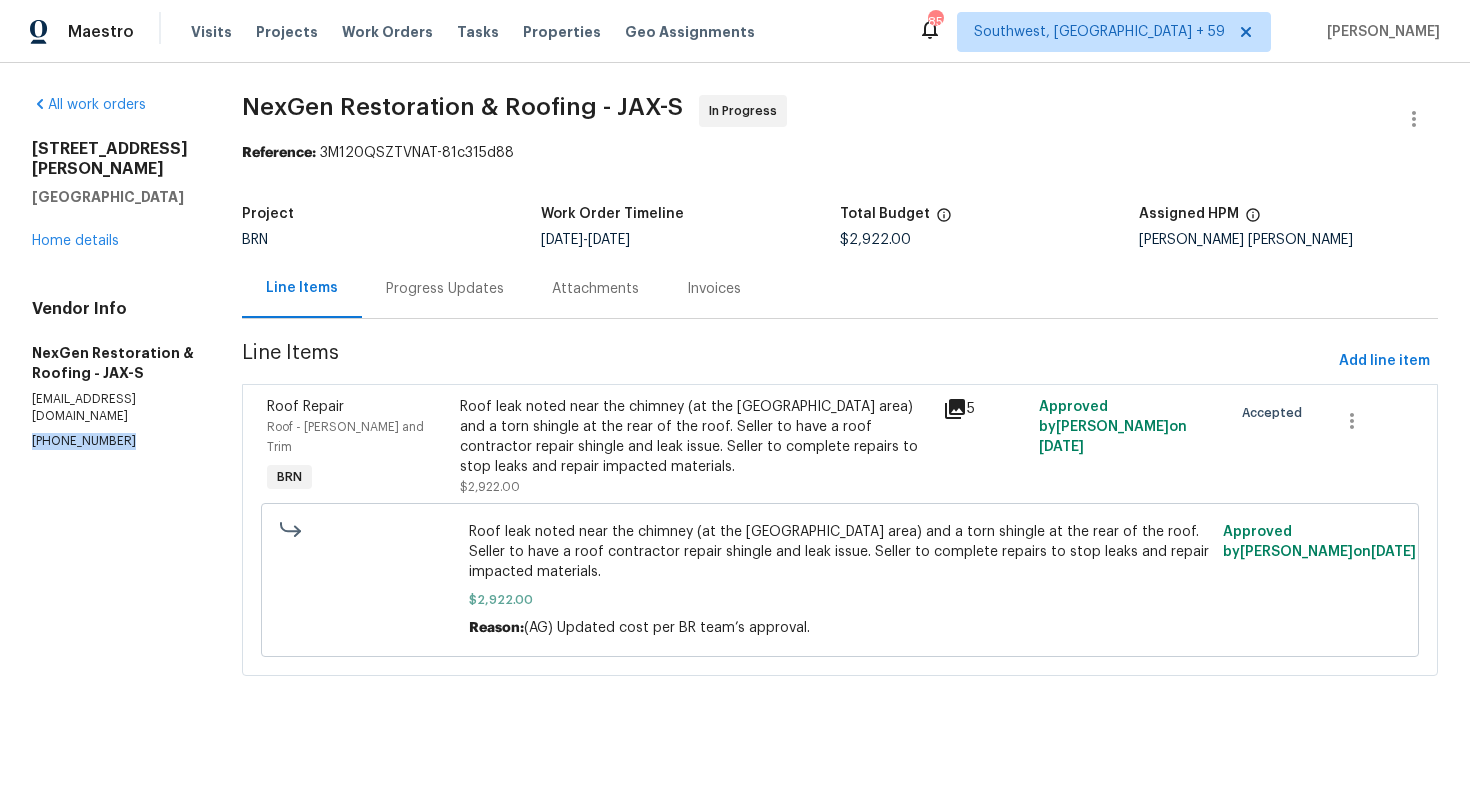 copy on "(904) 802-7150" 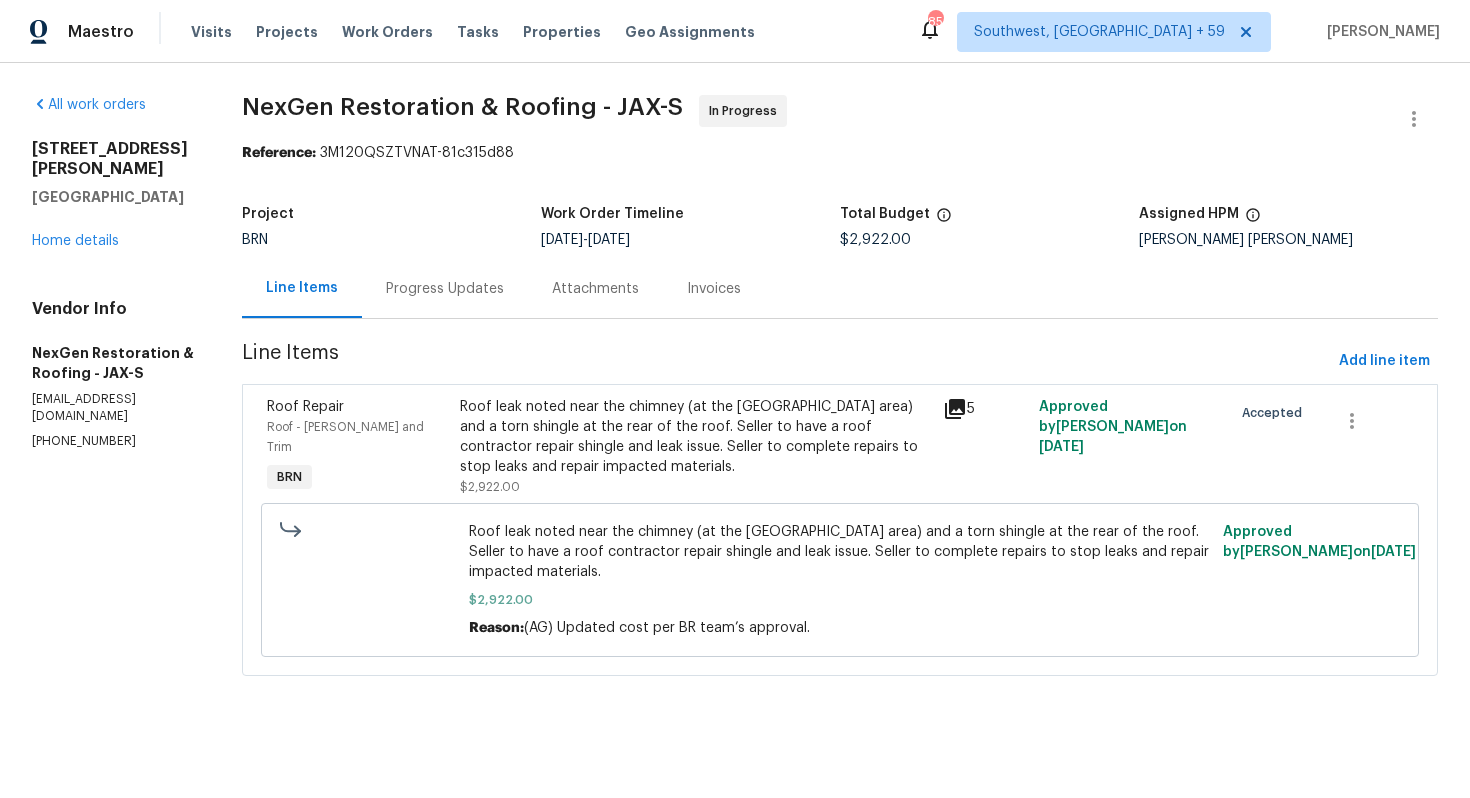 click on "Progress Updates" at bounding box center (445, 288) 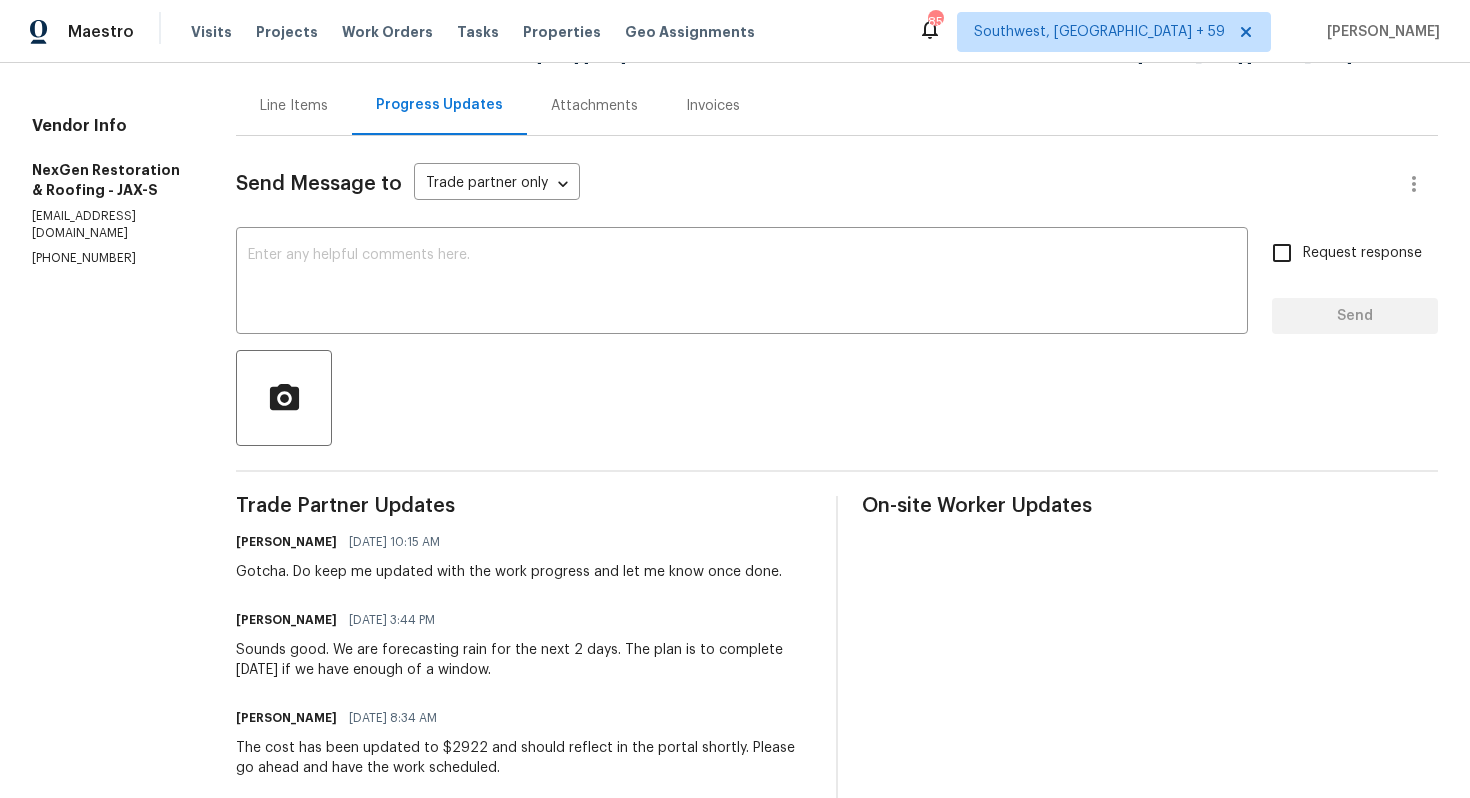 scroll, scrollTop: 0, scrollLeft: 0, axis: both 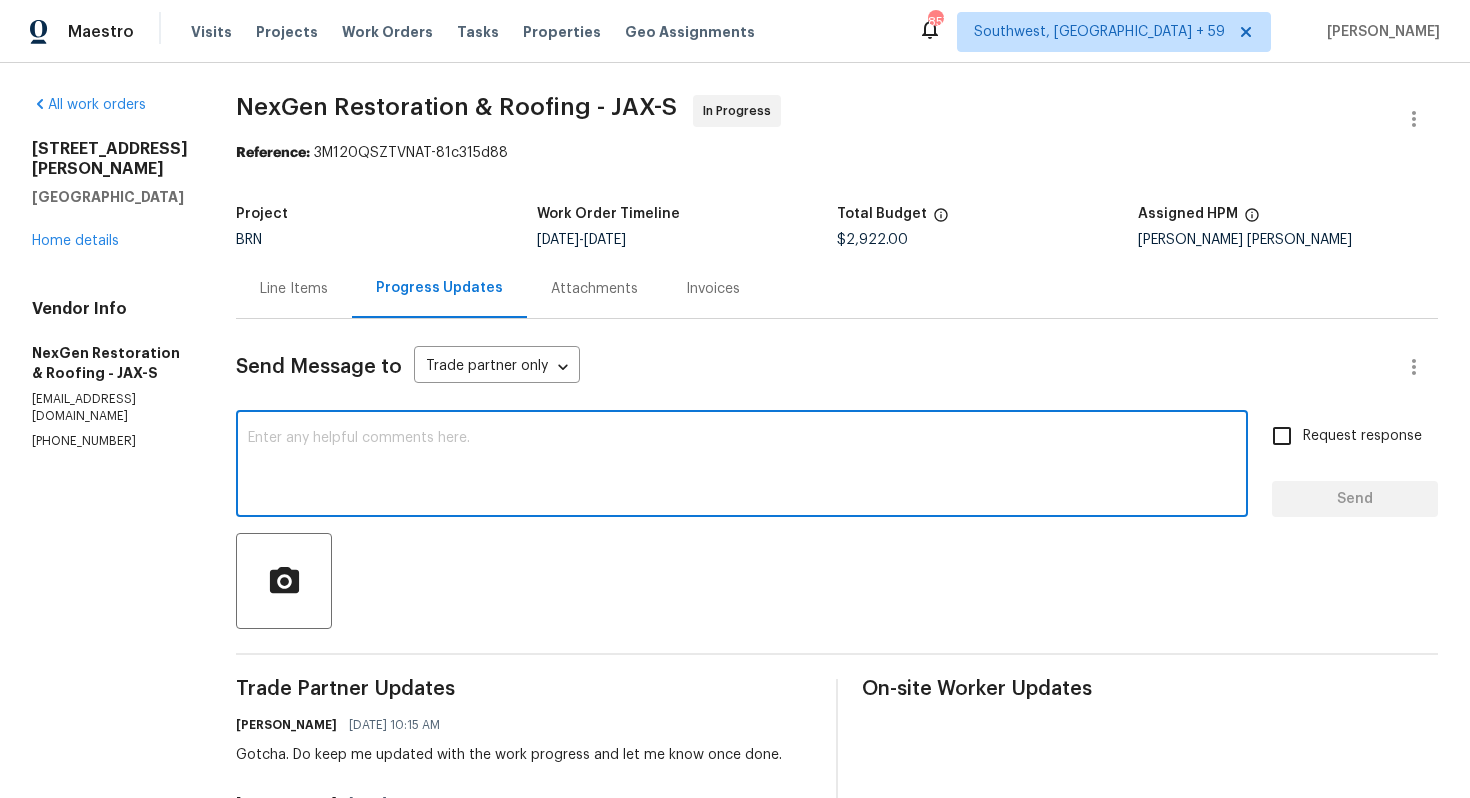 click at bounding box center [742, 466] 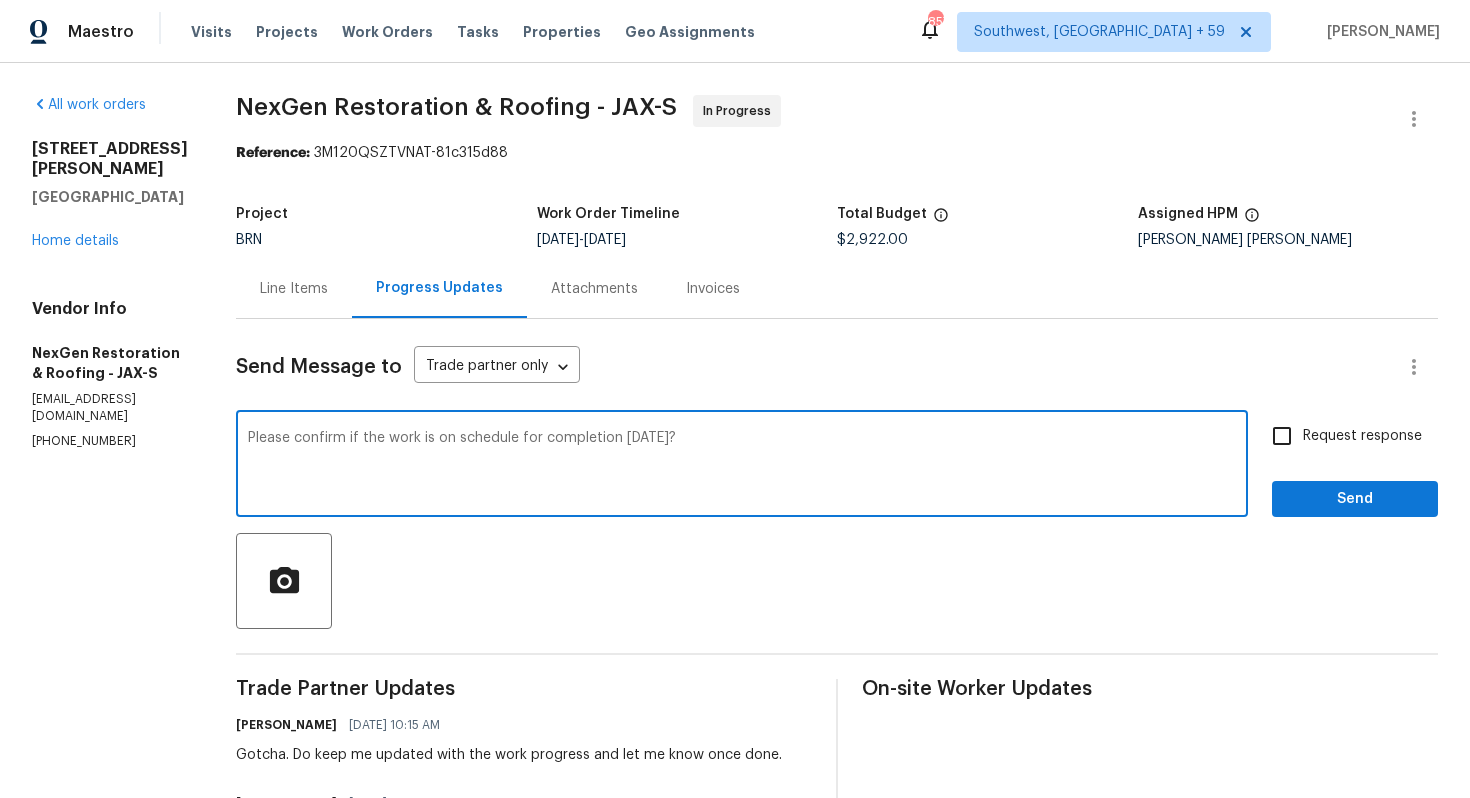type on "Please confirm if the work is on schedule for completion today?" 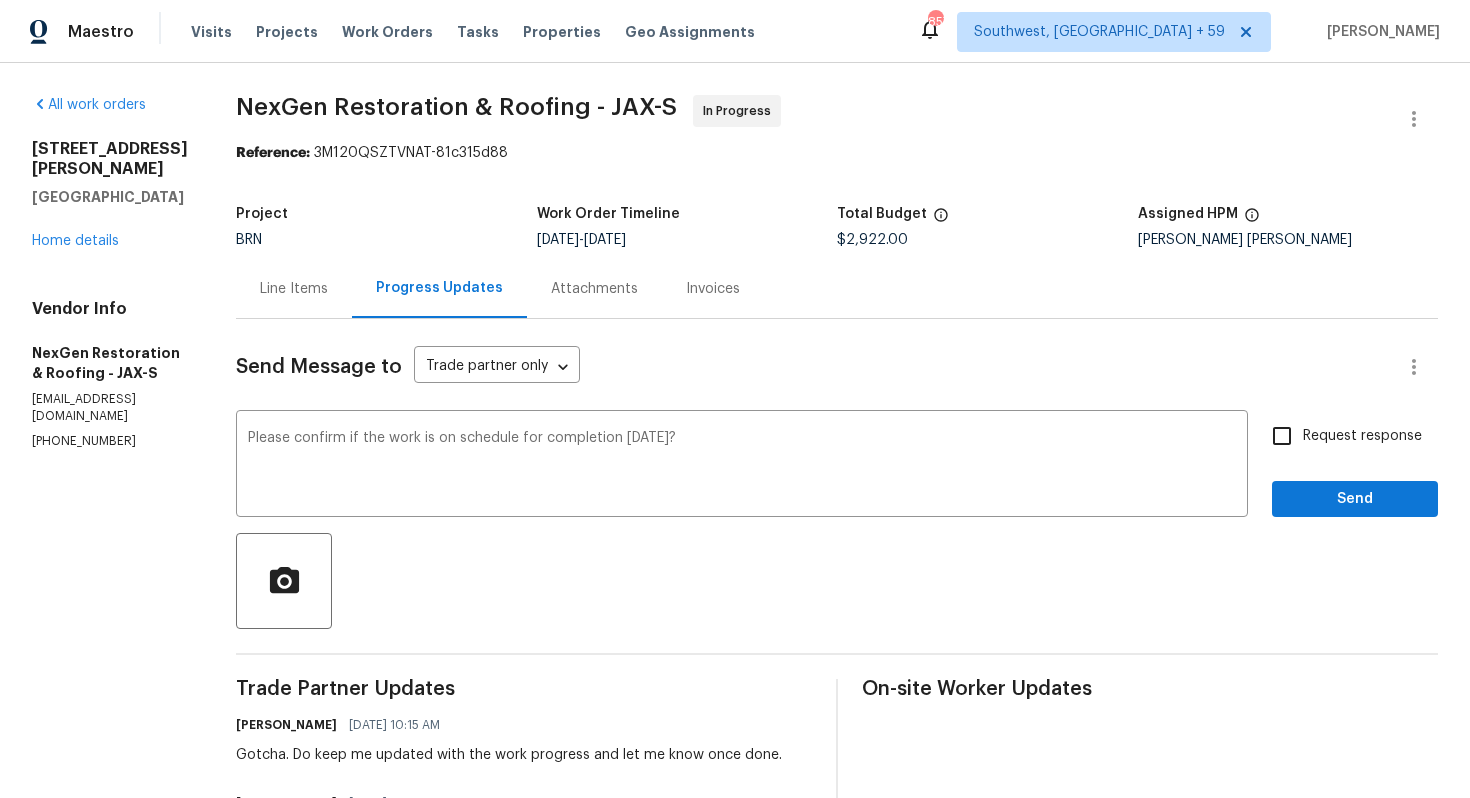 click on "Request response" at bounding box center (1362, 436) 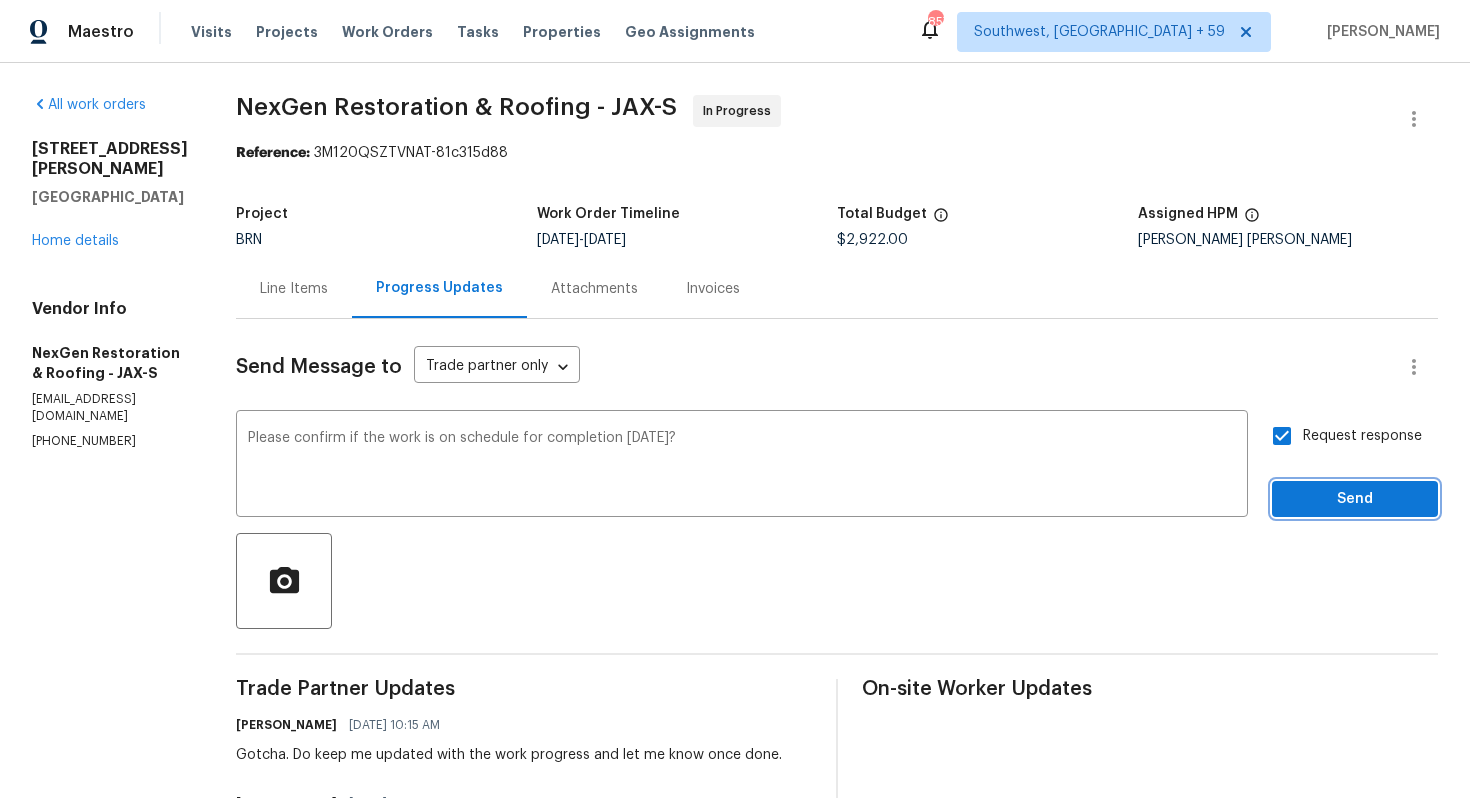 click on "Send" at bounding box center [1355, 499] 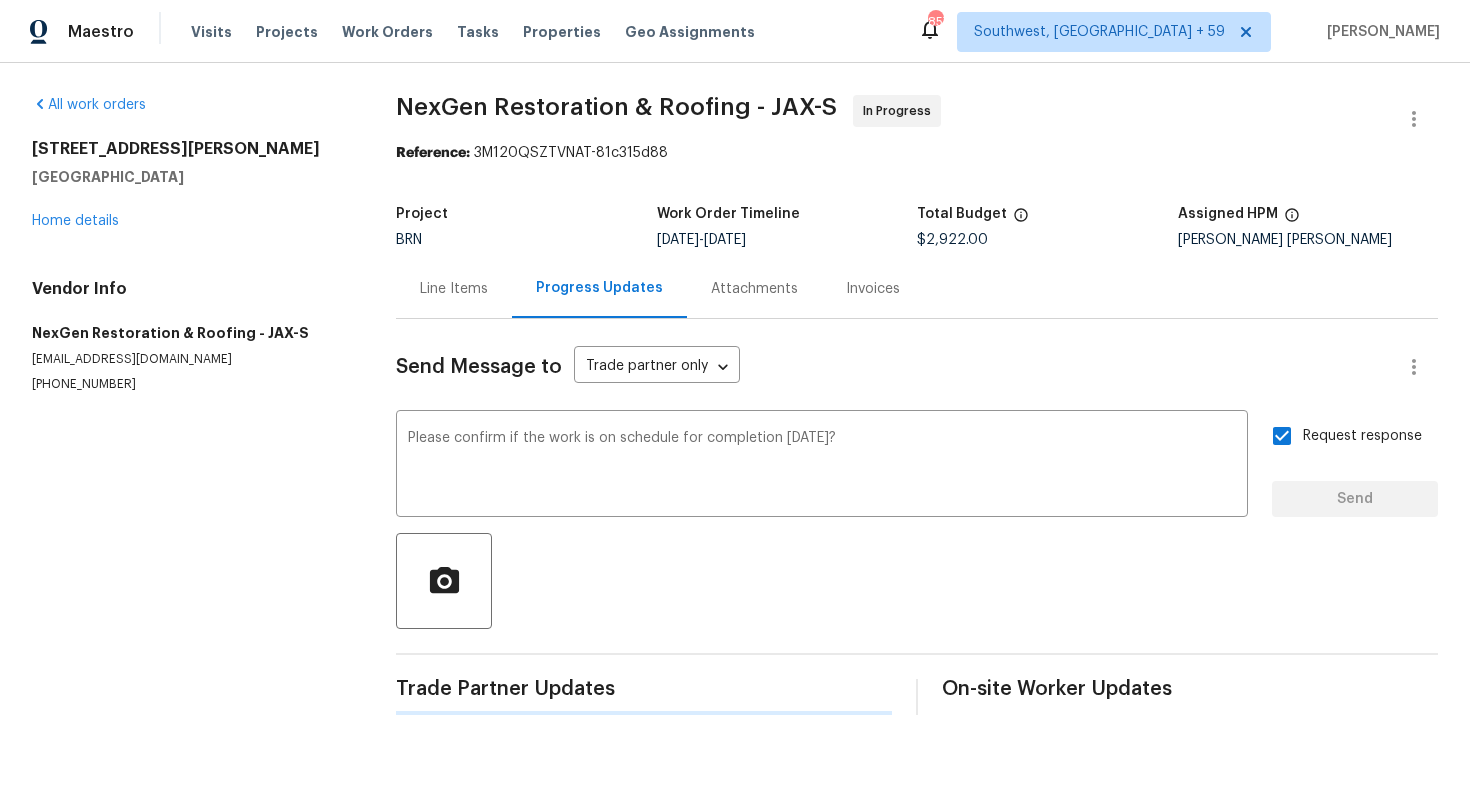 type 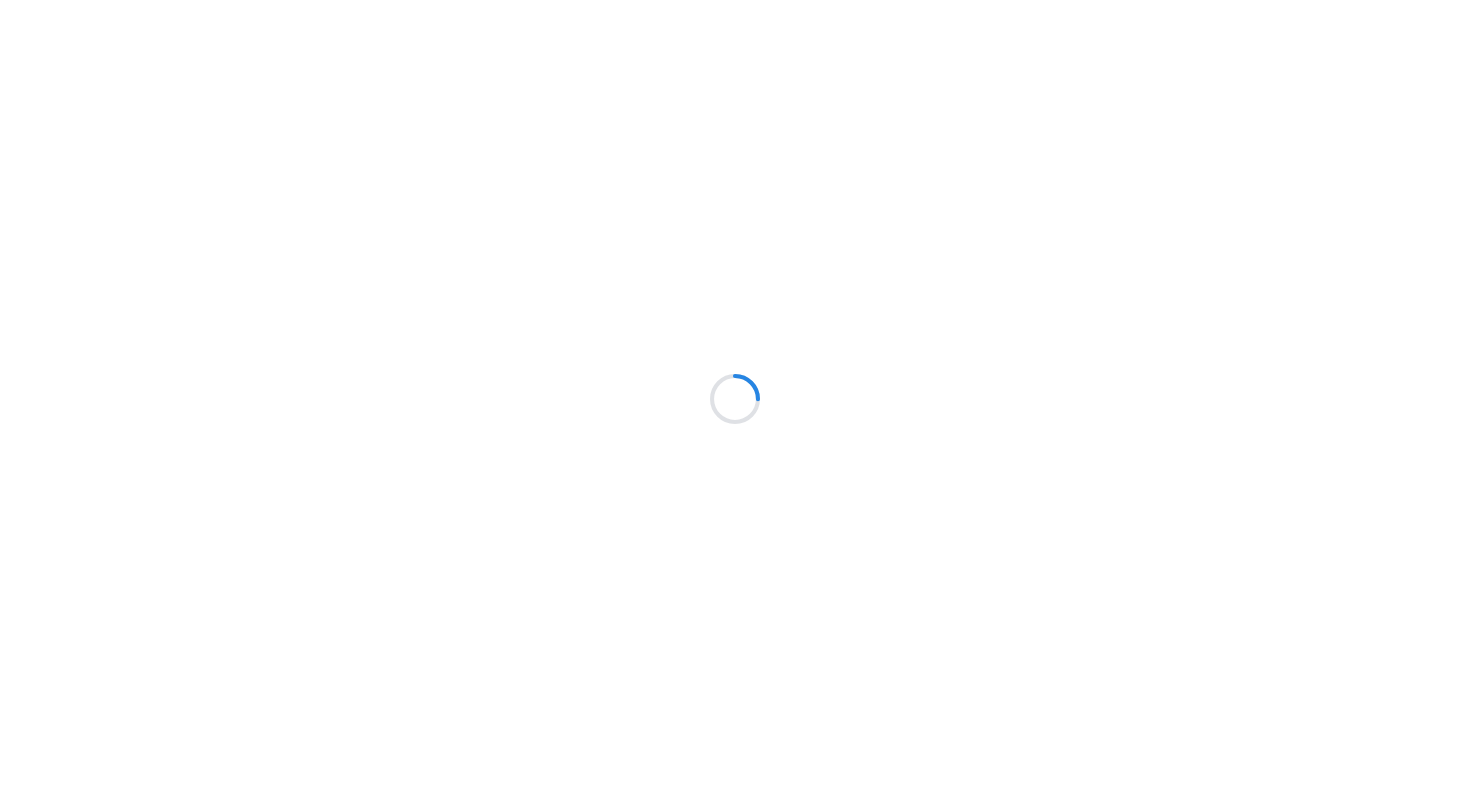 scroll, scrollTop: 0, scrollLeft: 0, axis: both 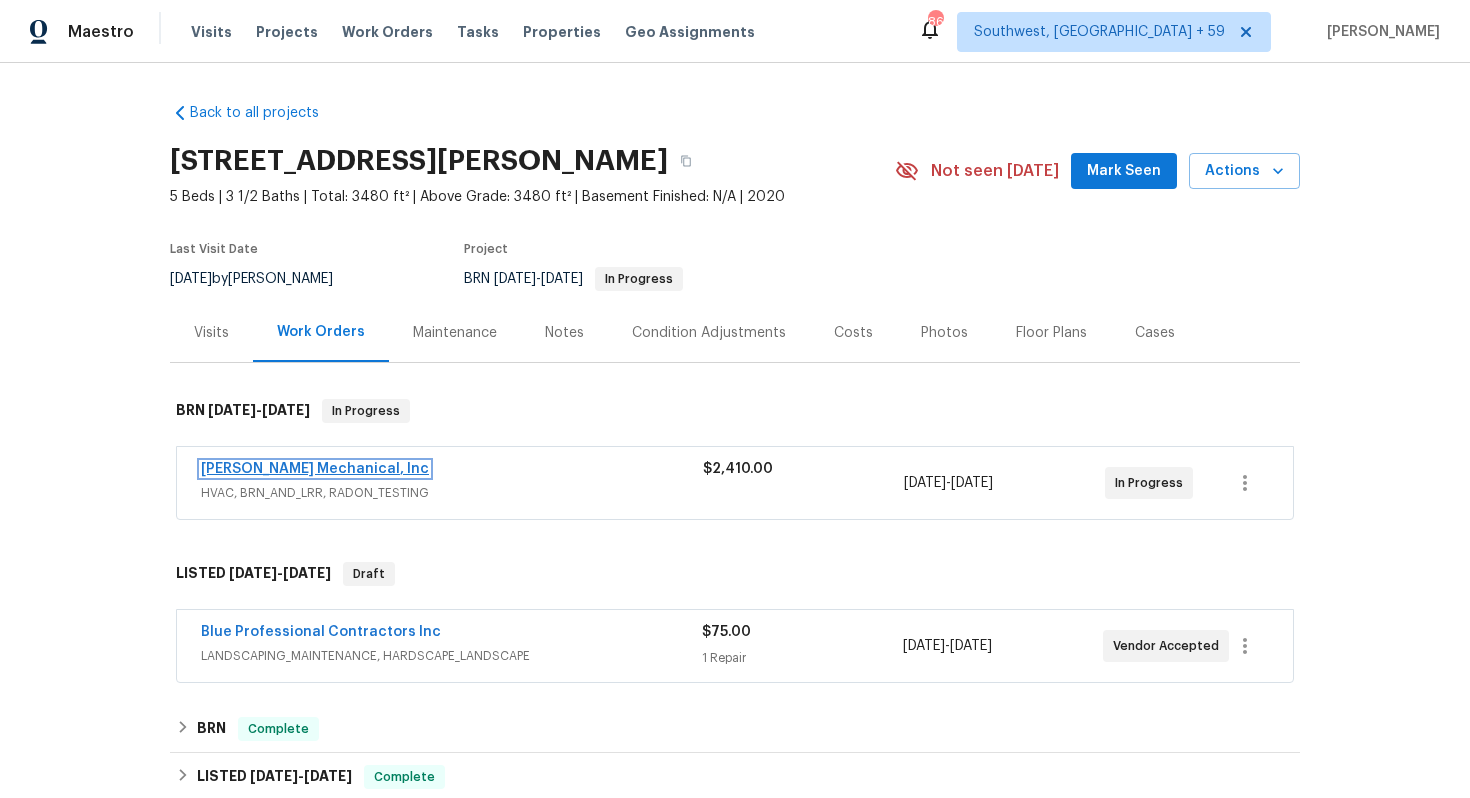 click on "JH Martin Mechanical, Inc" at bounding box center [315, 469] 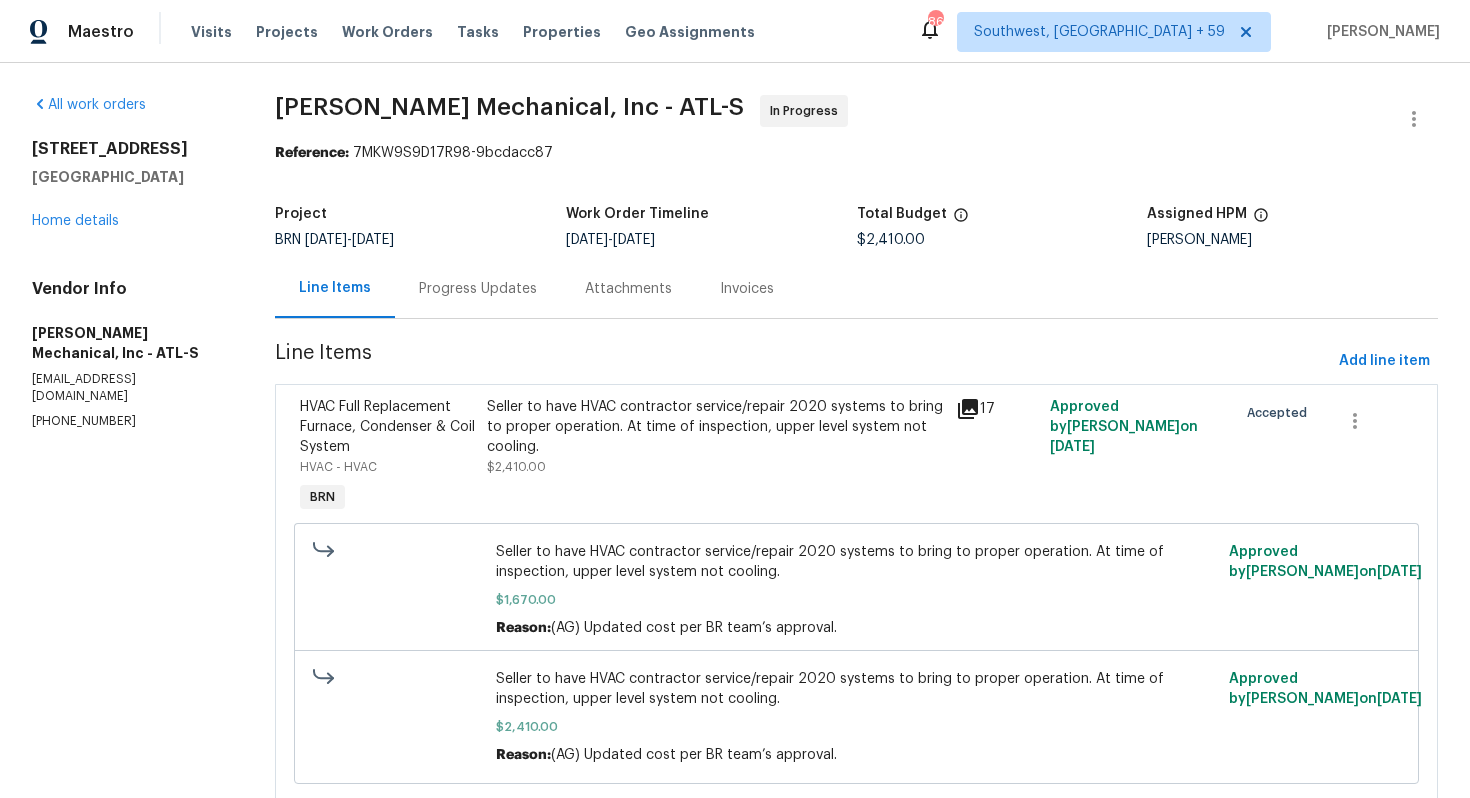 click on "Progress Updates" at bounding box center (478, 289) 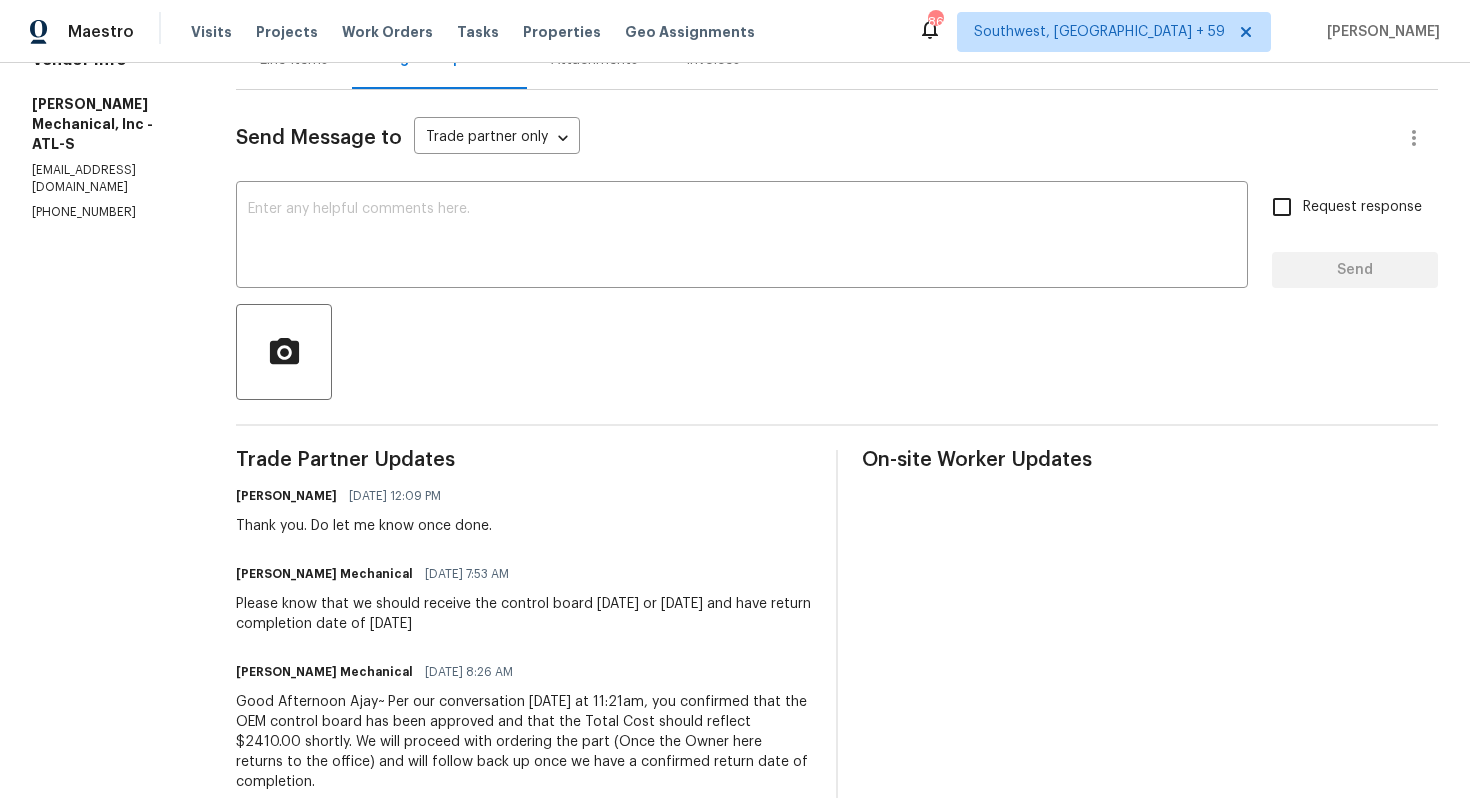 scroll, scrollTop: 0, scrollLeft: 0, axis: both 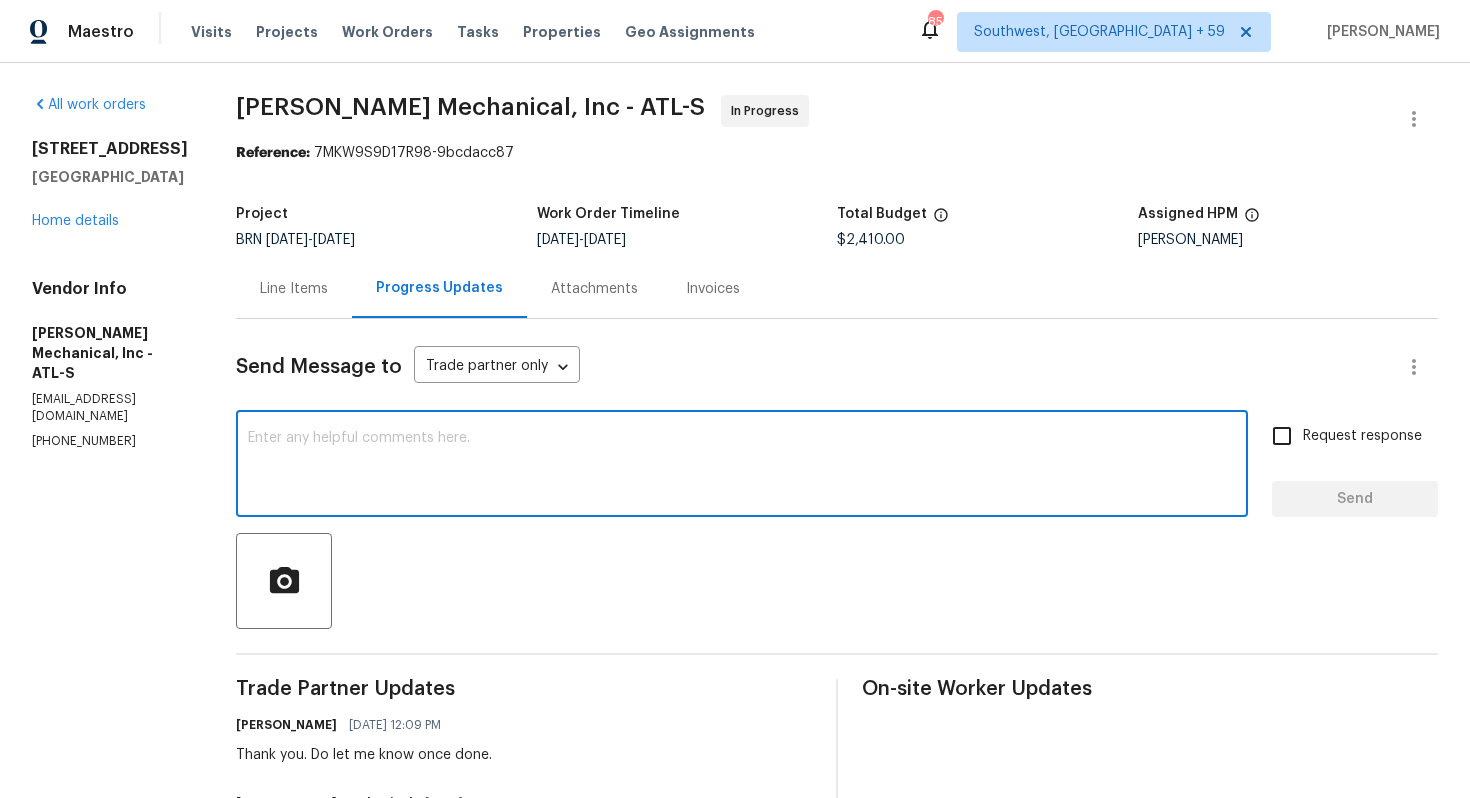click at bounding box center [742, 466] 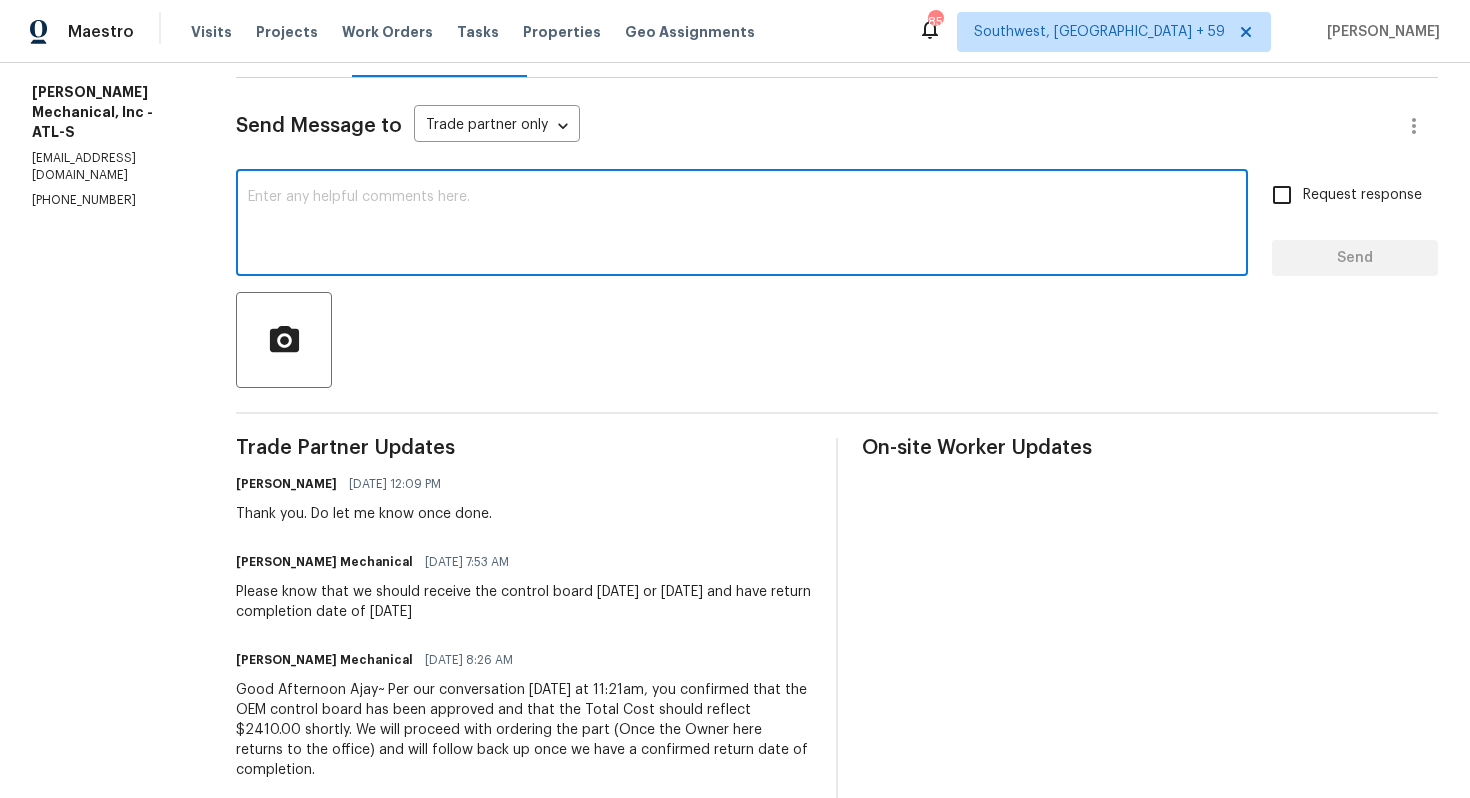 scroll, scrollTop: 0, scrollLeft: 0, axis: both 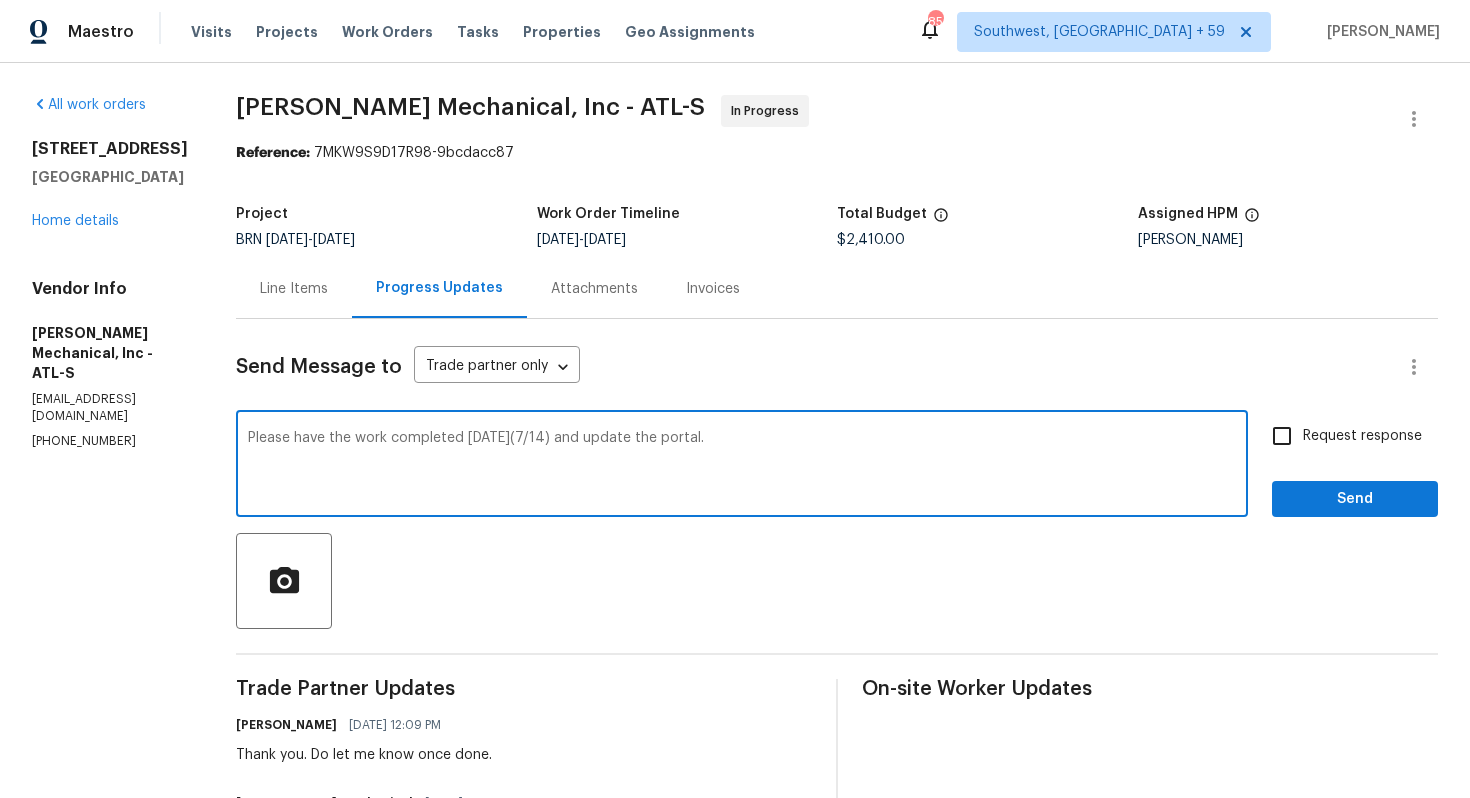 type on "Please have the work completed on Monday(7/14) and update the portal." 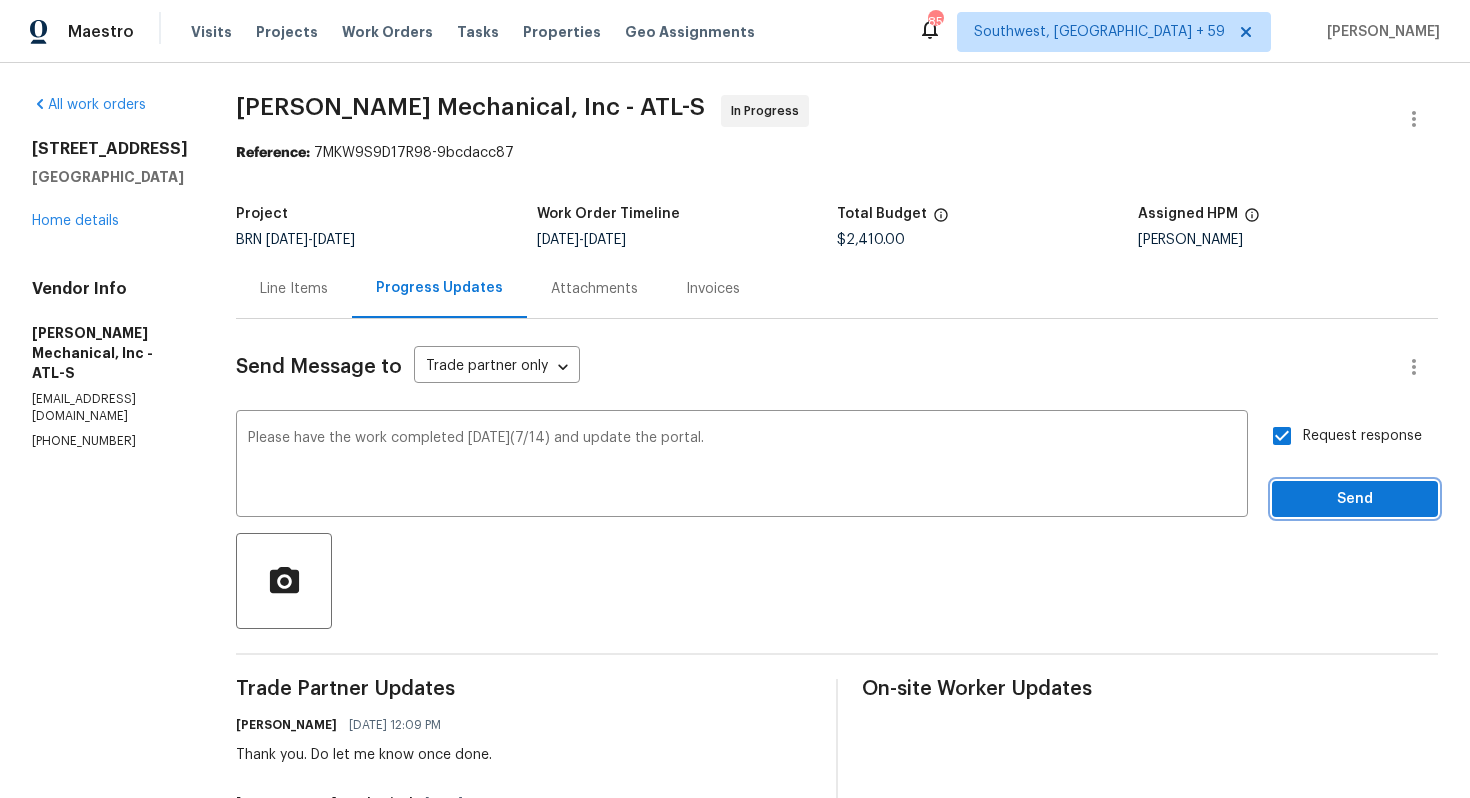 click on "Send" at bounding box center [1355, 499] 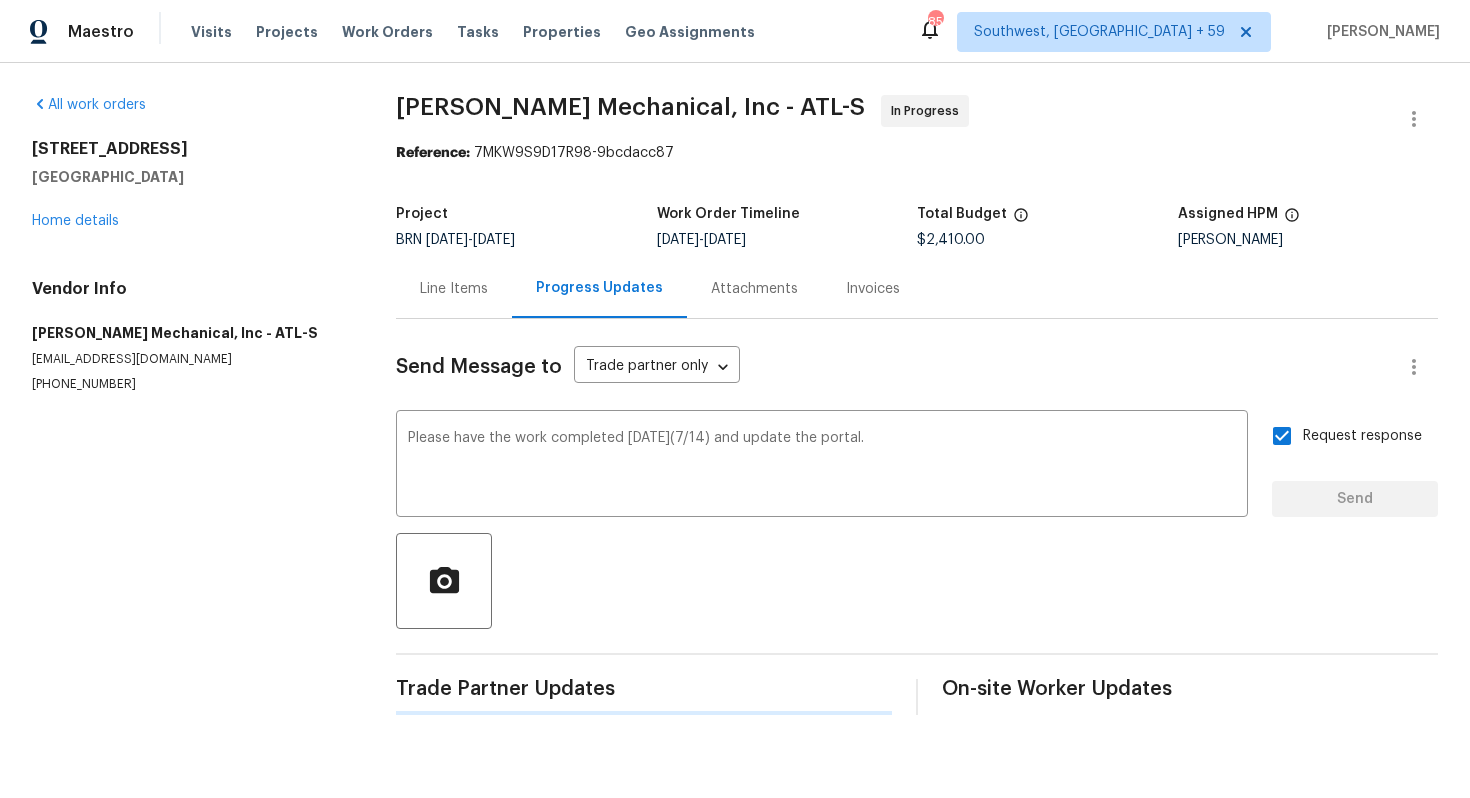 type 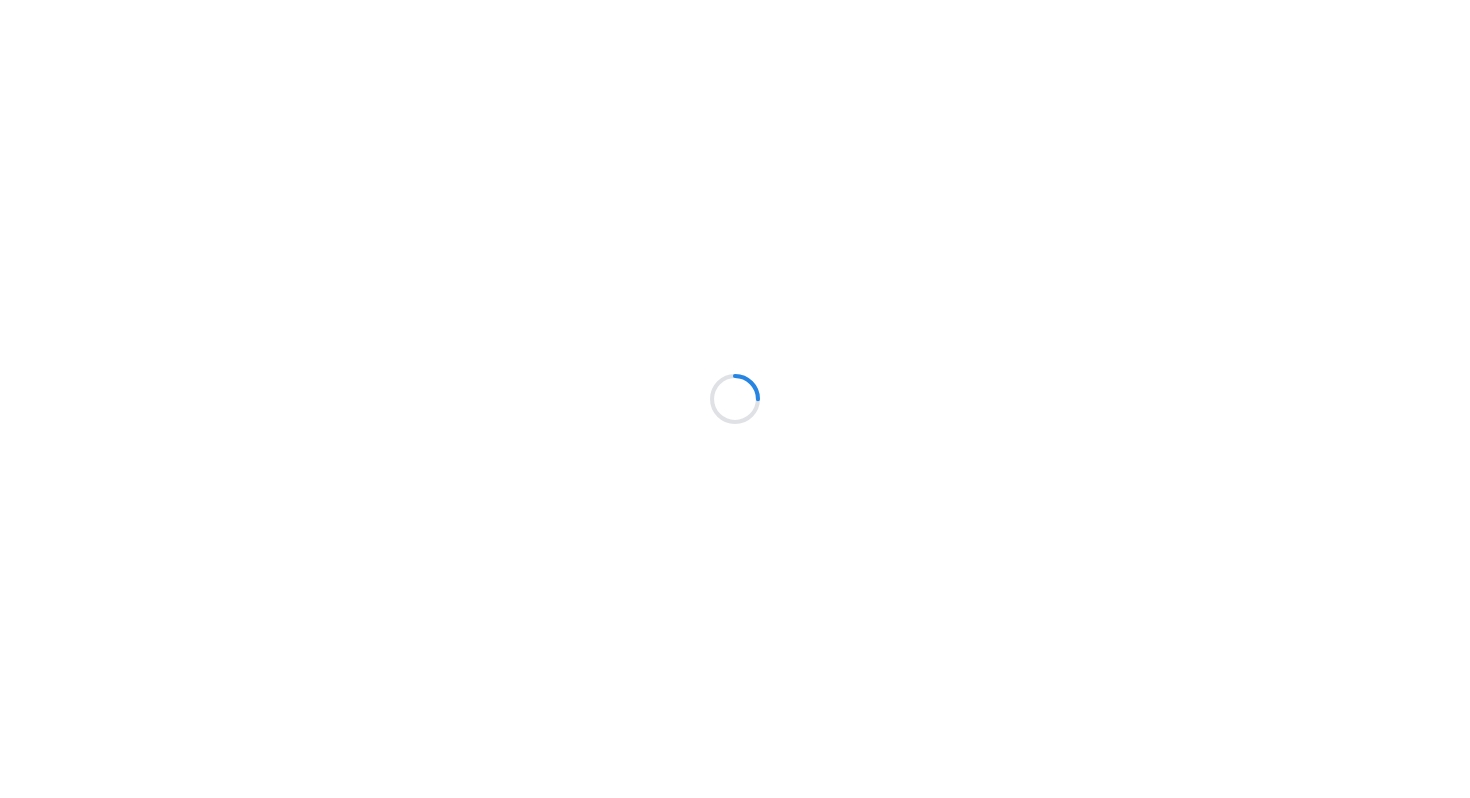 scroll, scrollTop: 0, scrollLeft: 0, axis: both 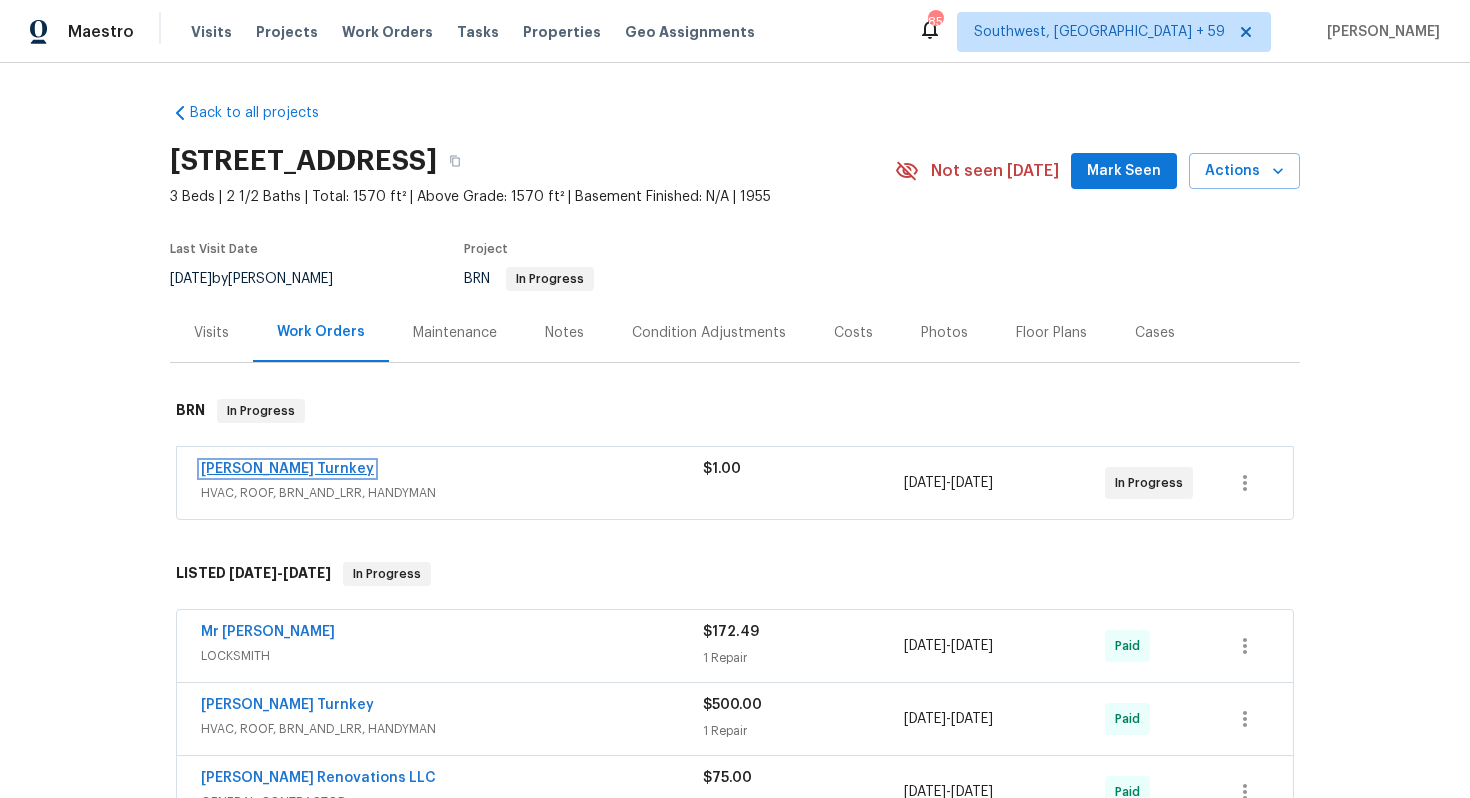 click on "Davis Turnkey" at bounding box center (287, 469) 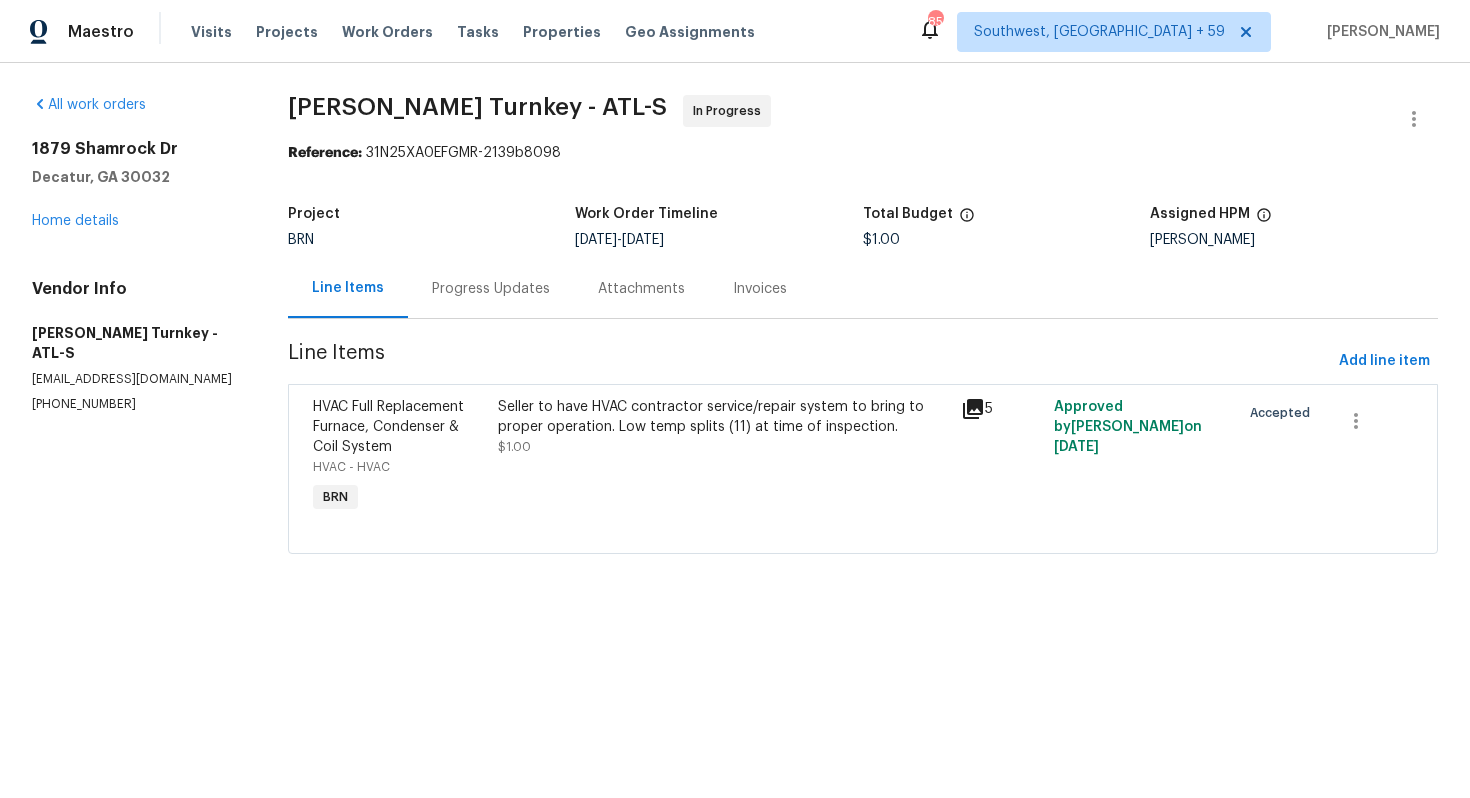 click on "Progress Updates" at bounding box center [491, 288] 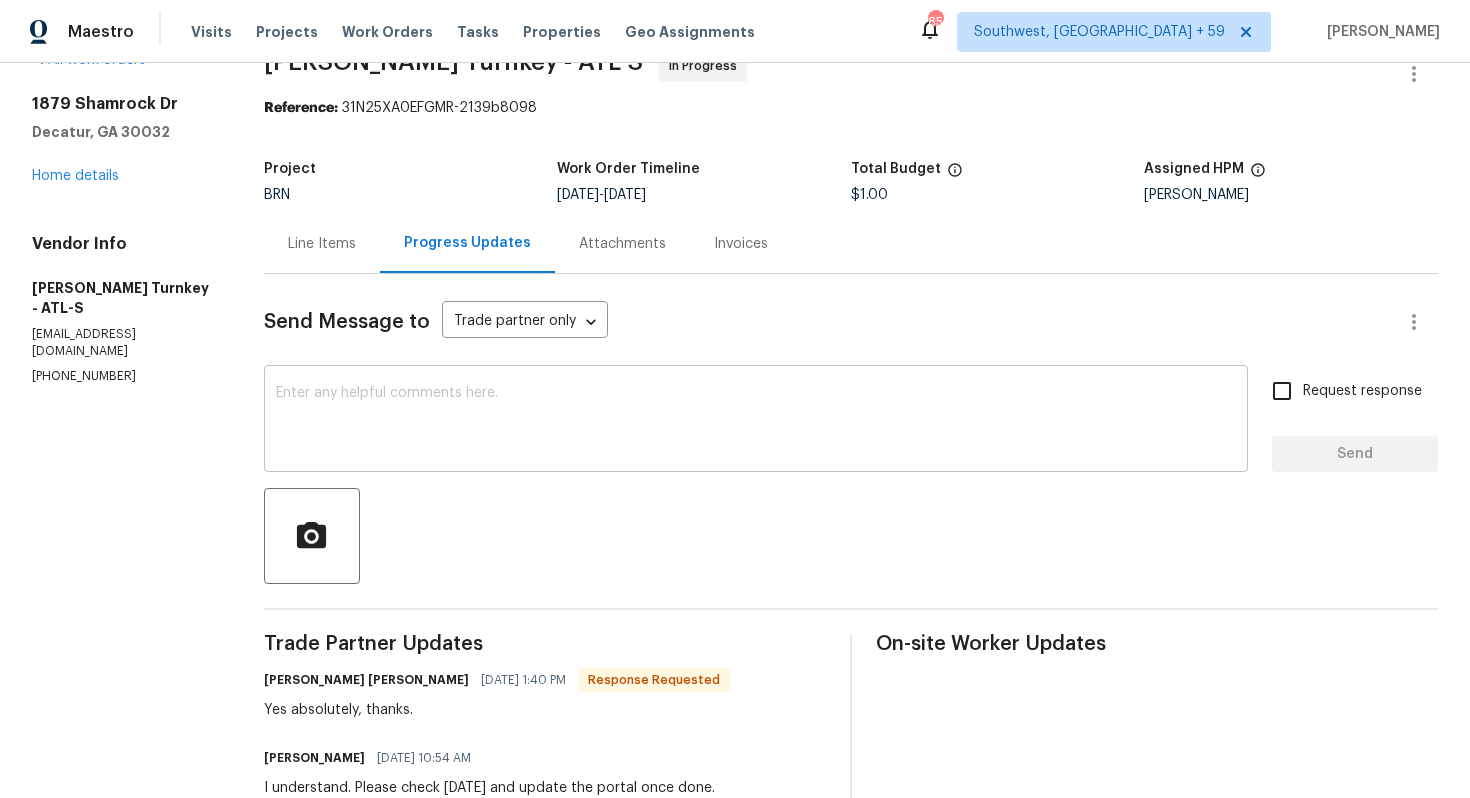 scroll, scrollTop: 0, scrollLeft: 0, axis: both 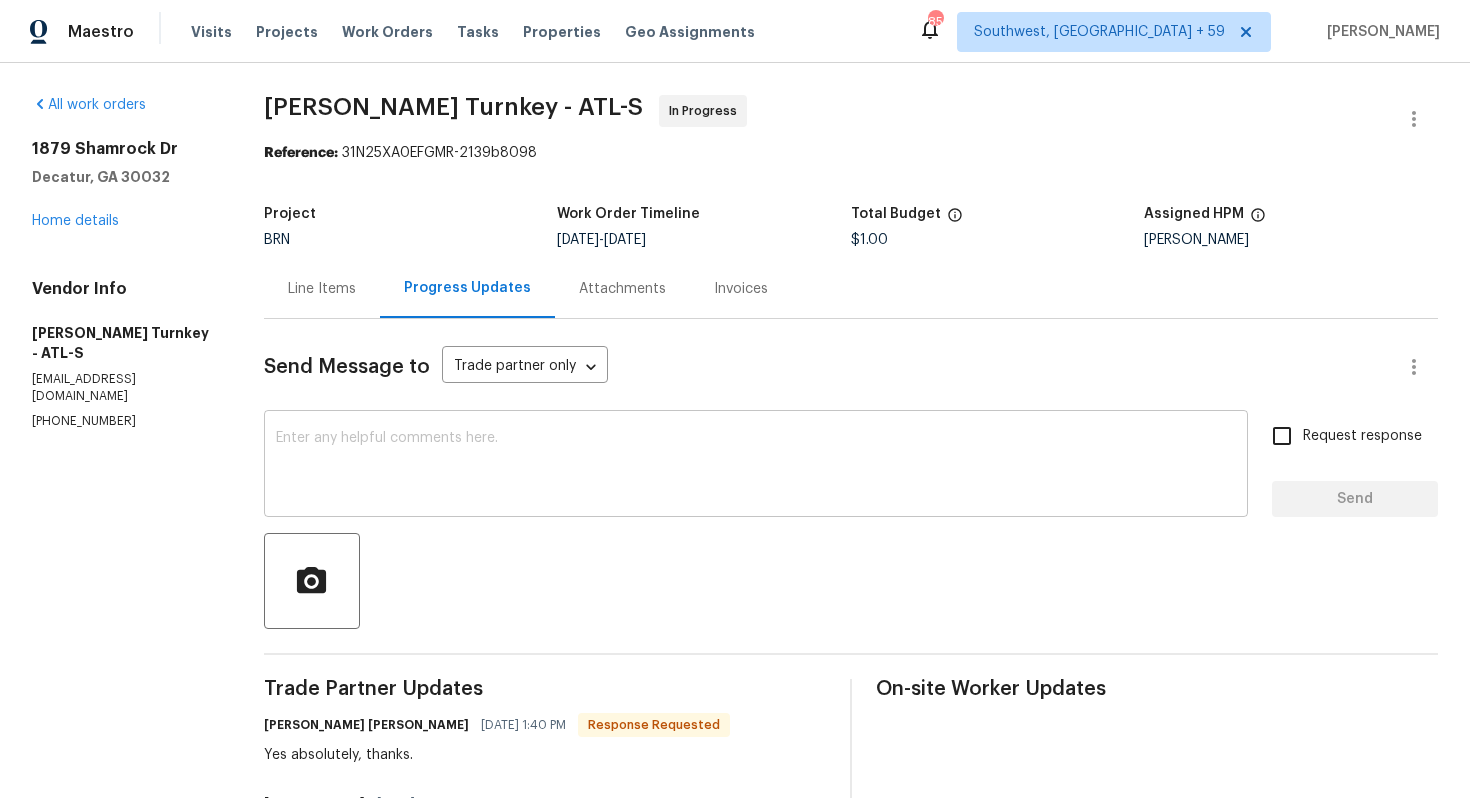 click at bounding box center [756, 466] 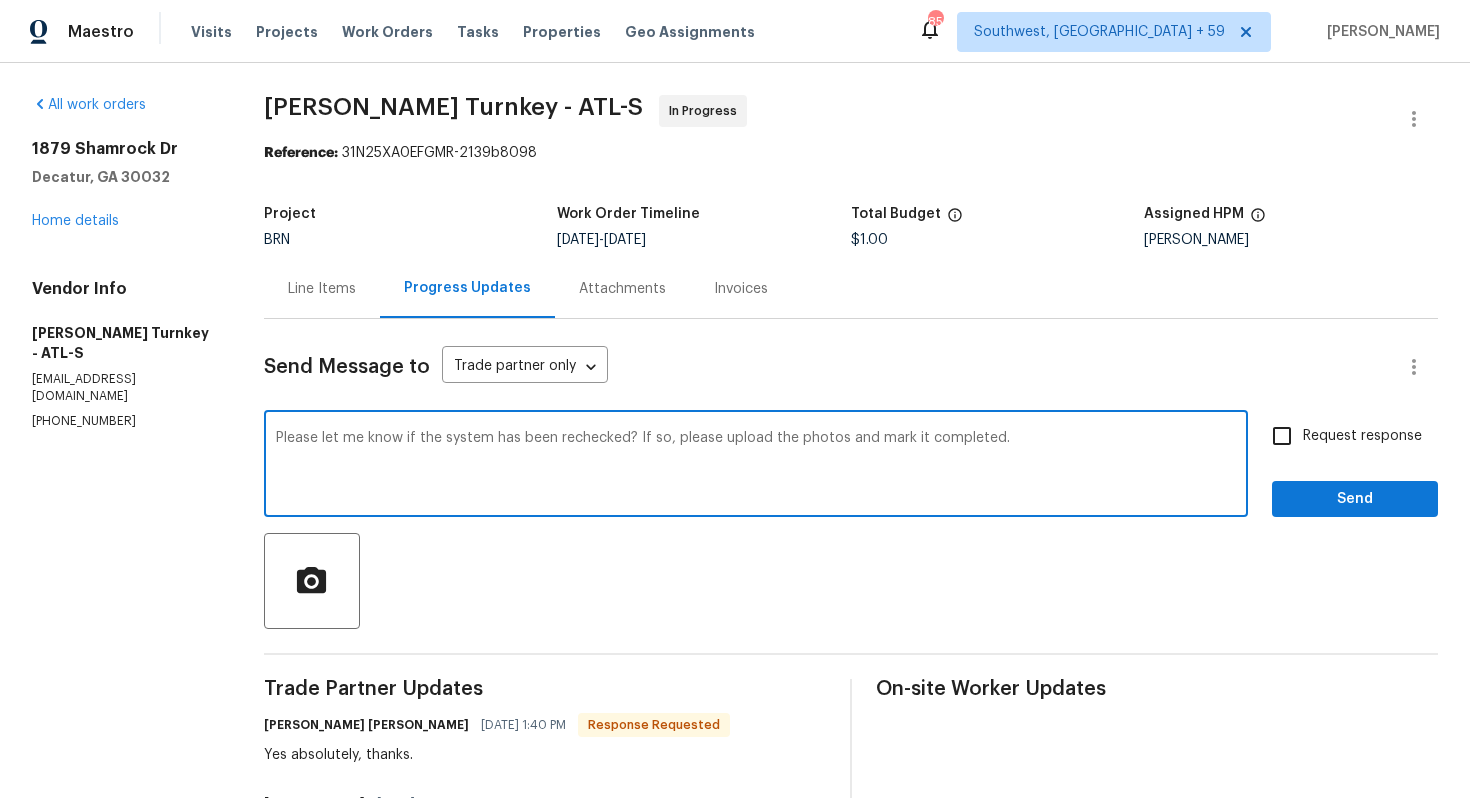 type on "Please let me know if the system has been rechecked? If so, please upload the photos and mark it completed." 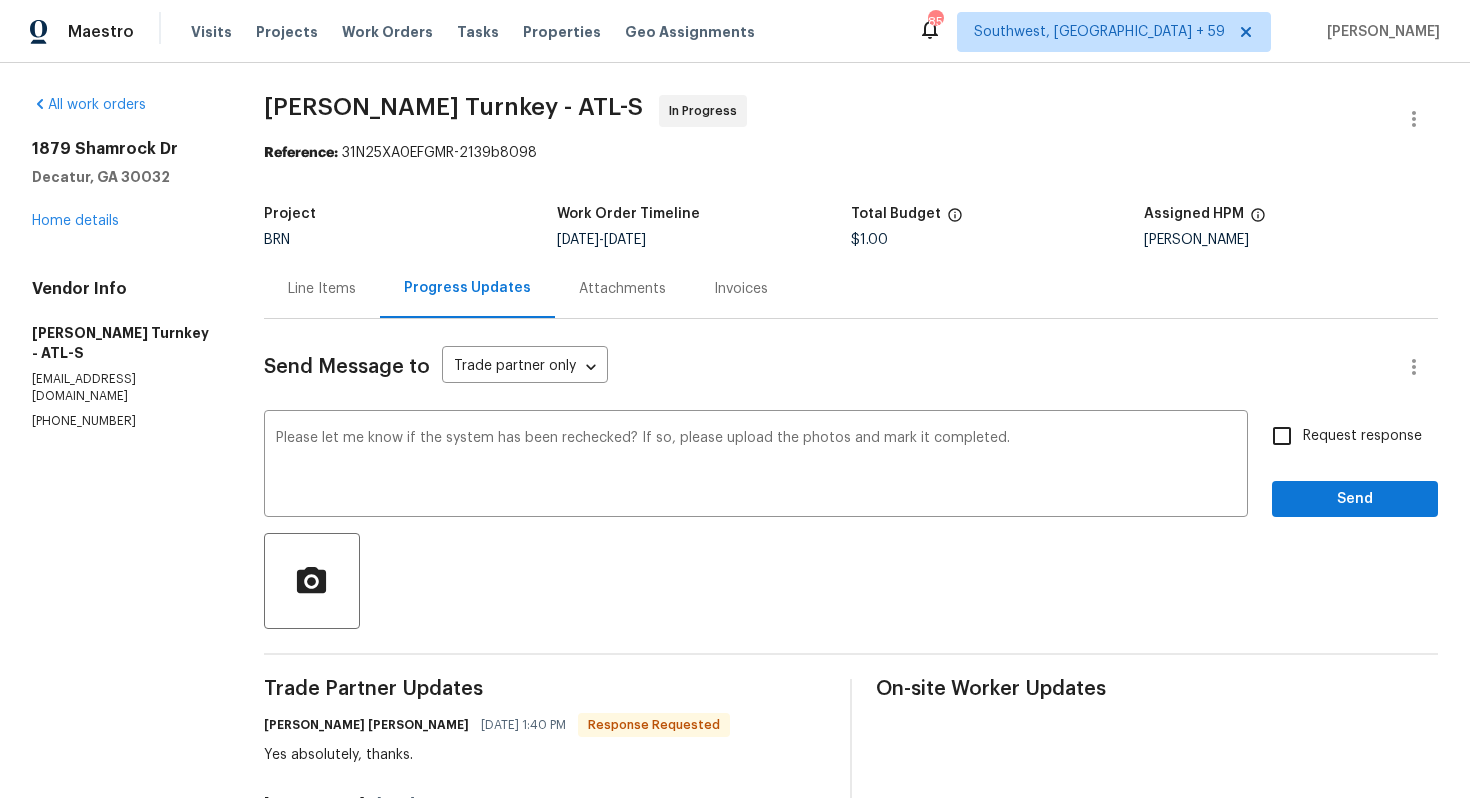 click on "Request response" at bounding box center [1362, 436] 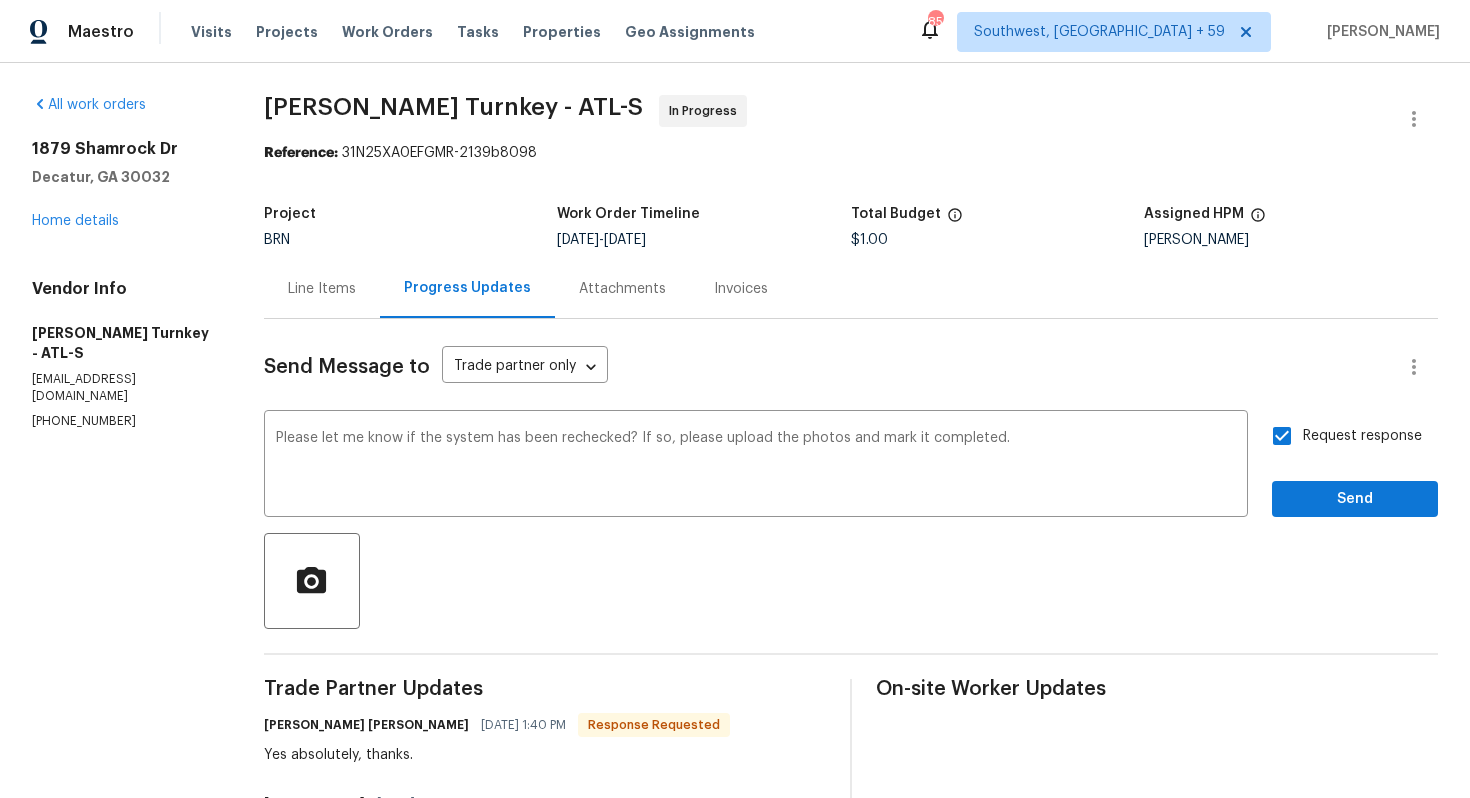 click on "Send Message to Trade partner only Trade partner only ​ Please let me know if the system has been rechecked? If so, please upload the photos and mark it completed. x ​ Request response Send Trade Partner Updates Juan David Aguilar 07/10/2025 1:40 PM Response Requested Yes absolutely, thanks. Ajay Godson 07/10/2025 10:54 AM I understand. Please check tomorrow and update the portal once done. Juan David Aguilar 07/10/2025 10:31 AM 1879 Shamrock Dr Decatur, GA 30032
Unit was frozen due to very dirty air filters
Tech also found a couple of air ducts were loose and reconnect the flue pipe on the furnace
Tech has to leave the unit off , tech will come back on friday to recheck pressures Juan David Aguilar 07/10/2025 5:47 AM Good morning, the technician informed me that the work order has been completed, and I will upload the pictures shortly. Thank you. Ajay Godson 07/09/2025 1:25 PM The date has been changed. Please have it scheduled today and let me know once done. Juan David Aguilar 07/09/2025 8:37 AM" at bounding box center (851, 1092) 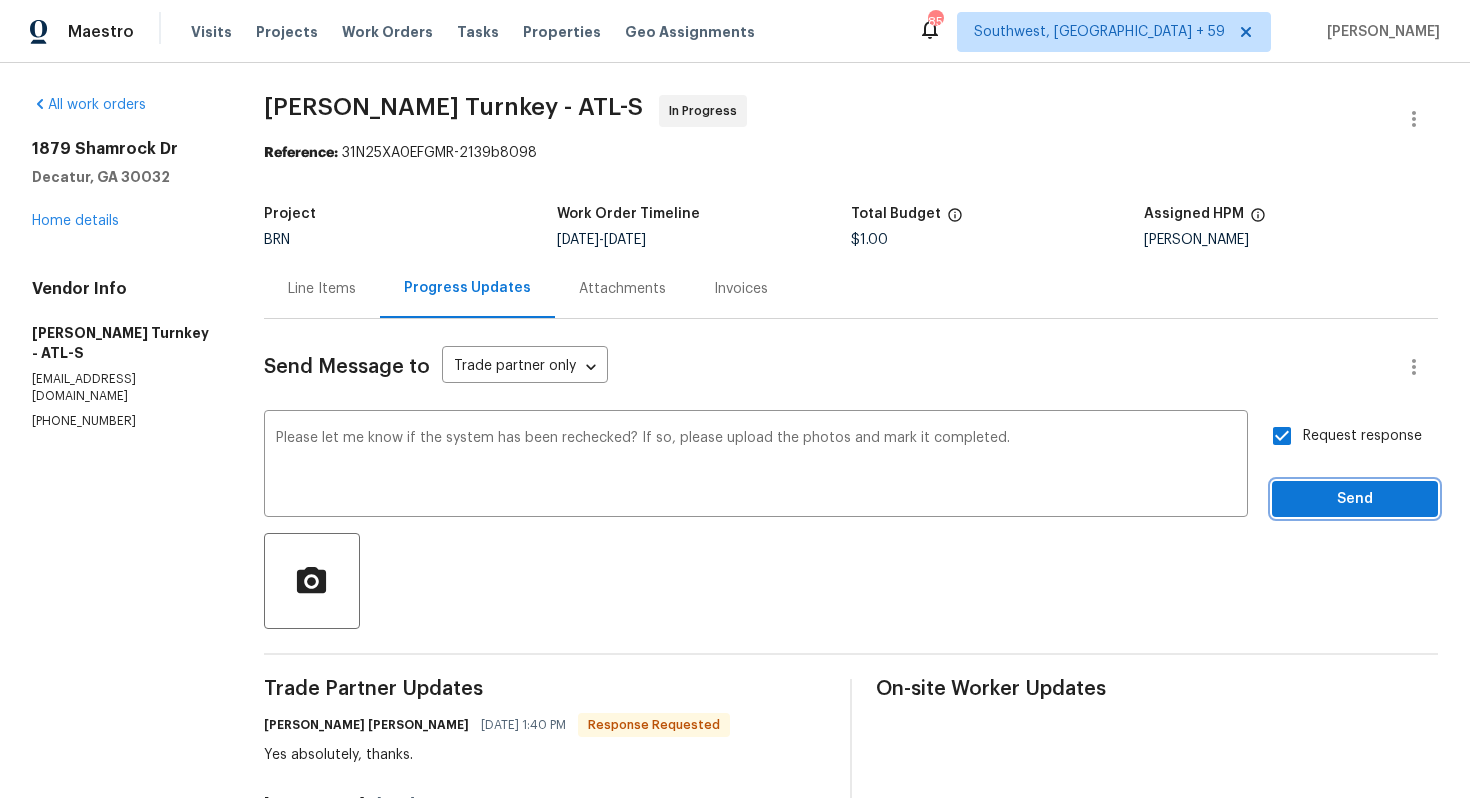 click on "Send" at bounding box center (1355, 499) 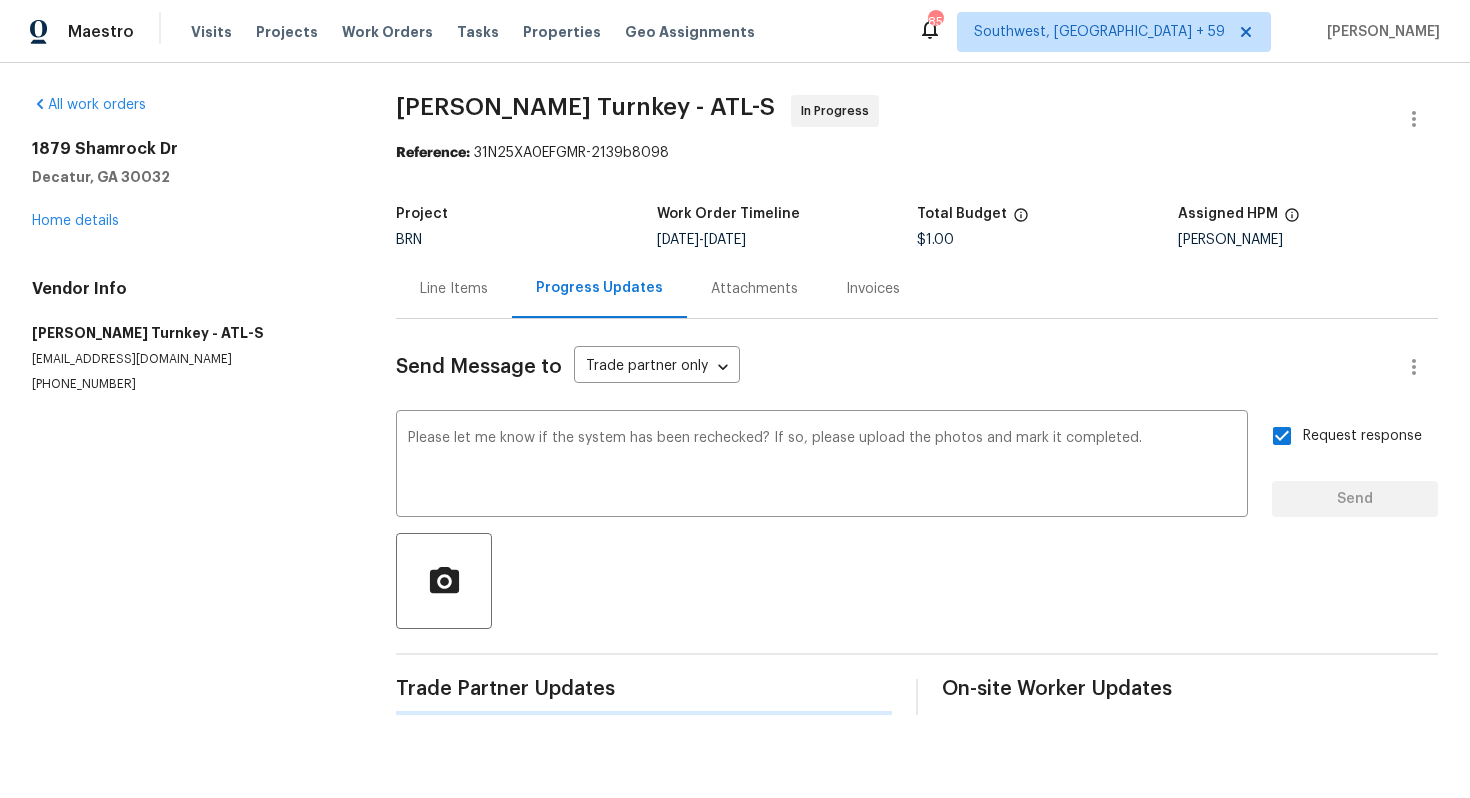 type 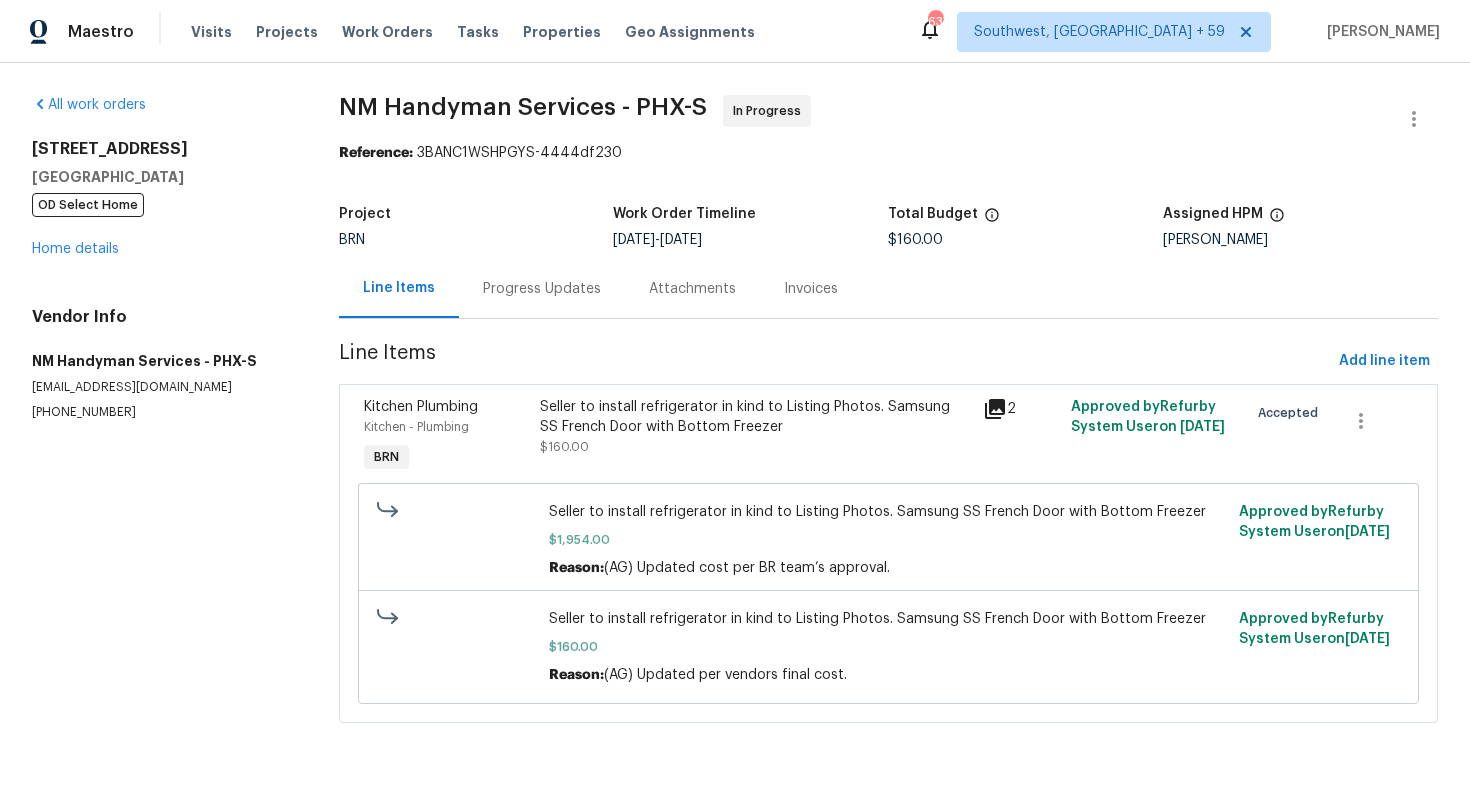 scroll, scrollTop: 0, scrollLeft: 0, axis: both 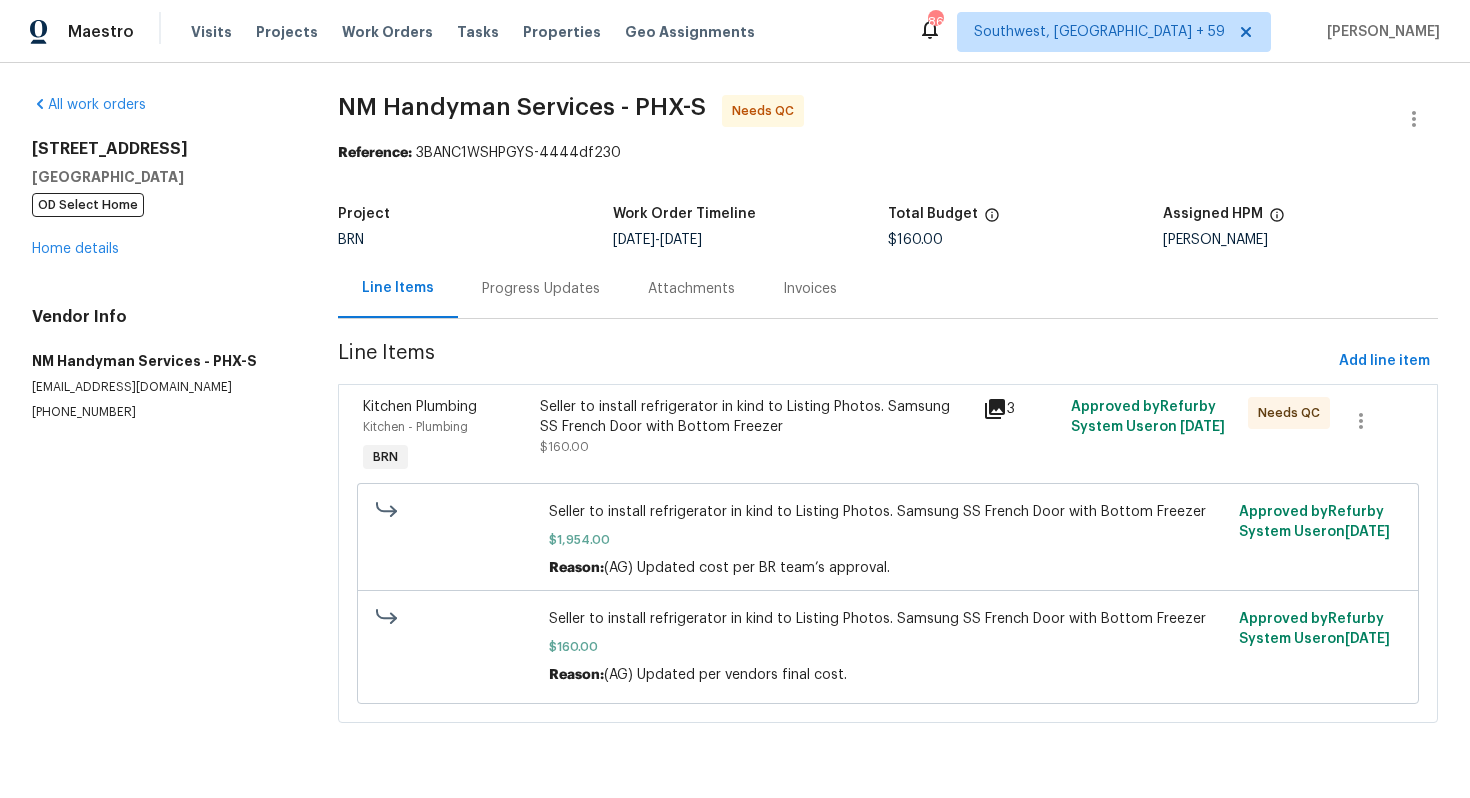 click on "Progress Updates" at bounding box center (541, 289) 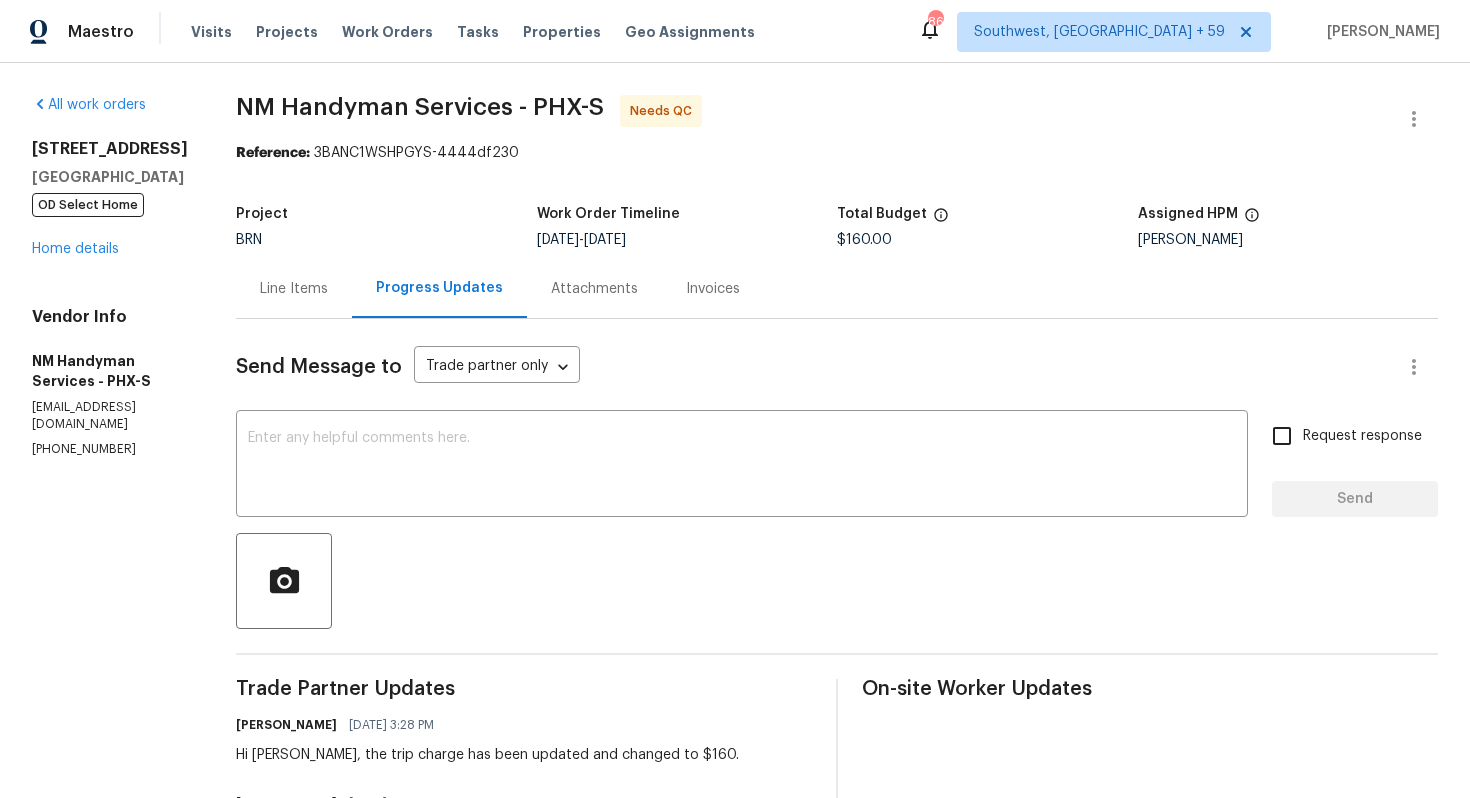 click on "Line Items" at bounding box center [294, 288] 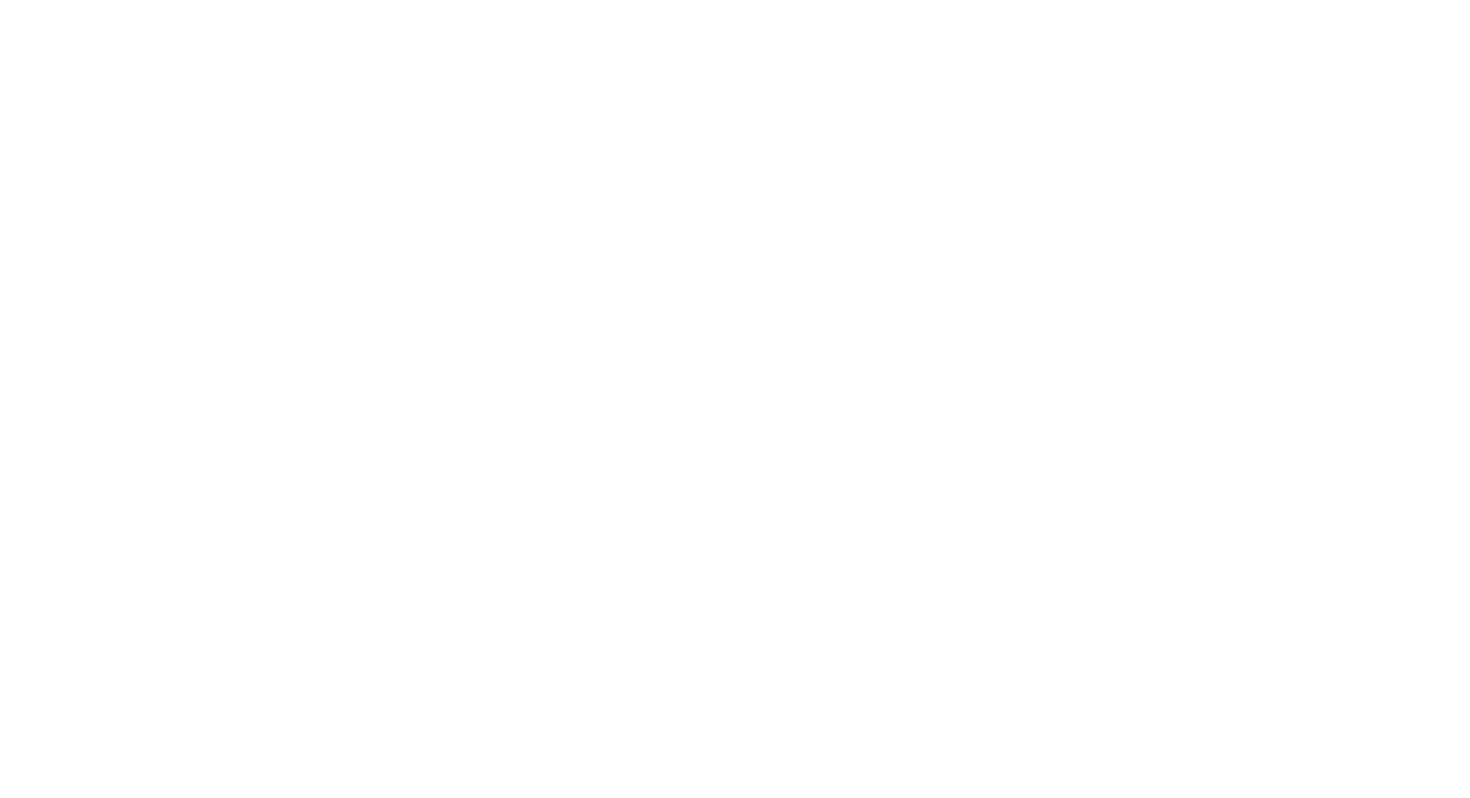 scroll, scrollTop: 0, scrollLeft: 0, axis: both 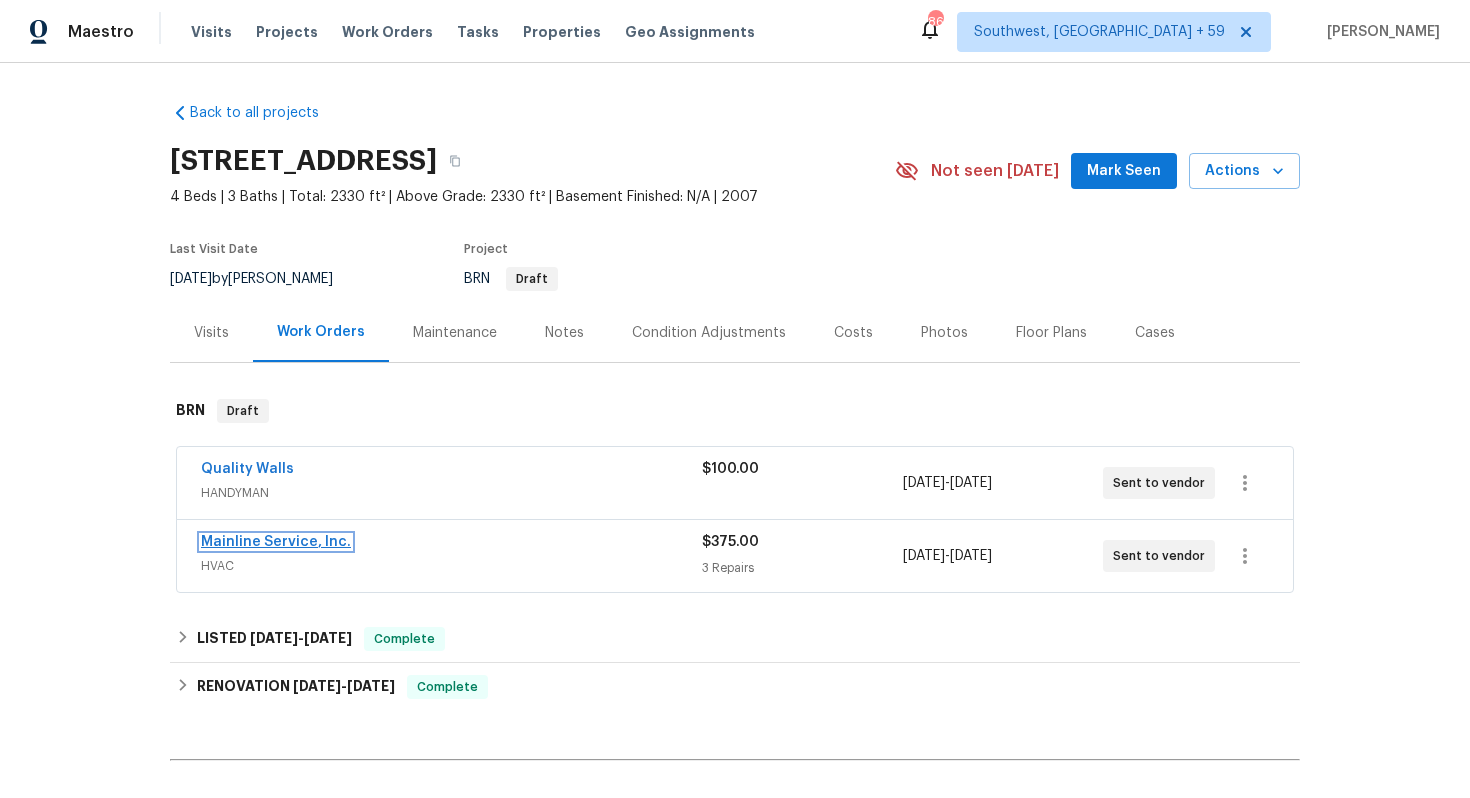 click on "Mainline Service, Inc." at bounding box center [276, 542] 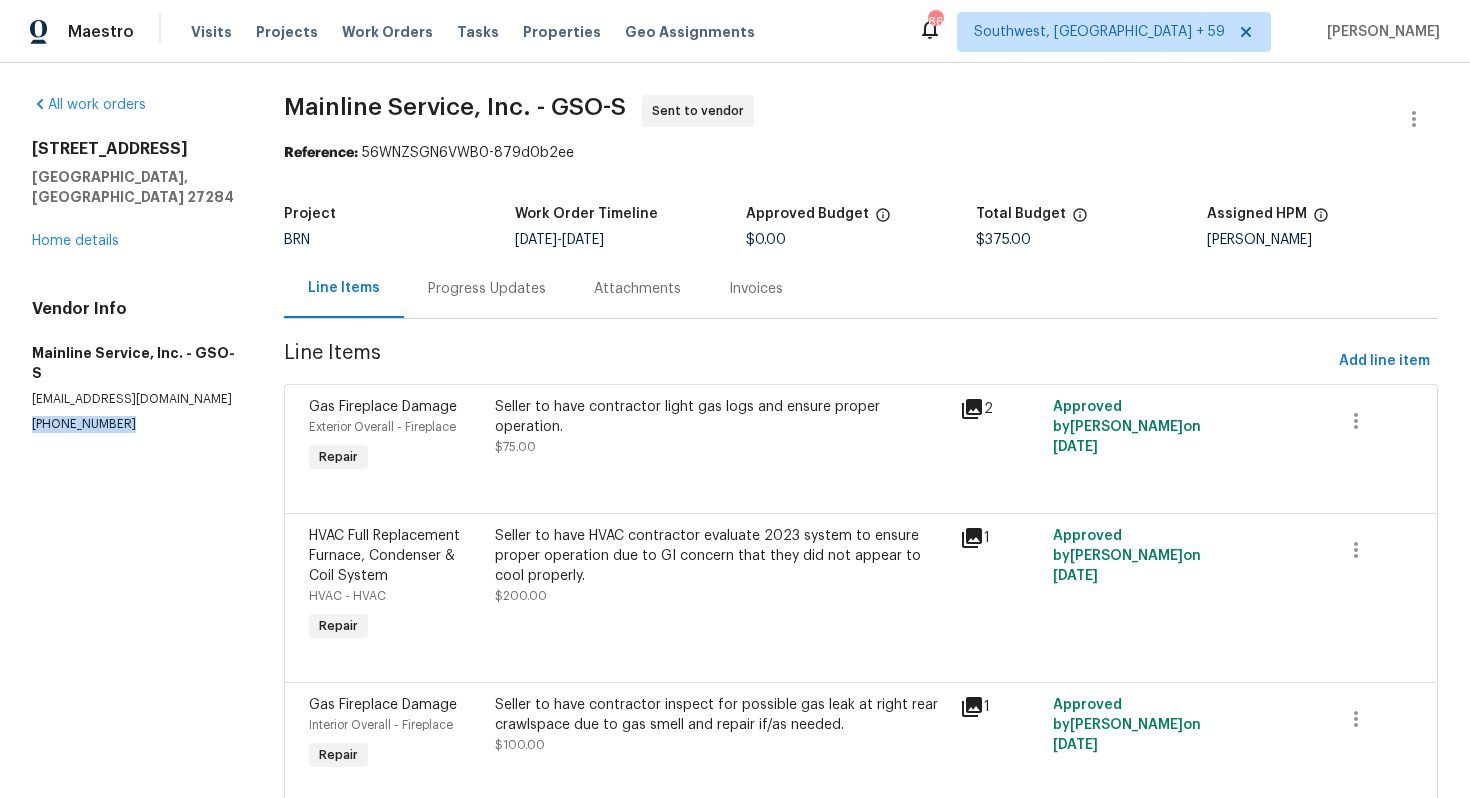 drag, startPoint x: 27, startPoint y: 385, endPoint x: 129, endPoint y: 397, distance: 102.70345 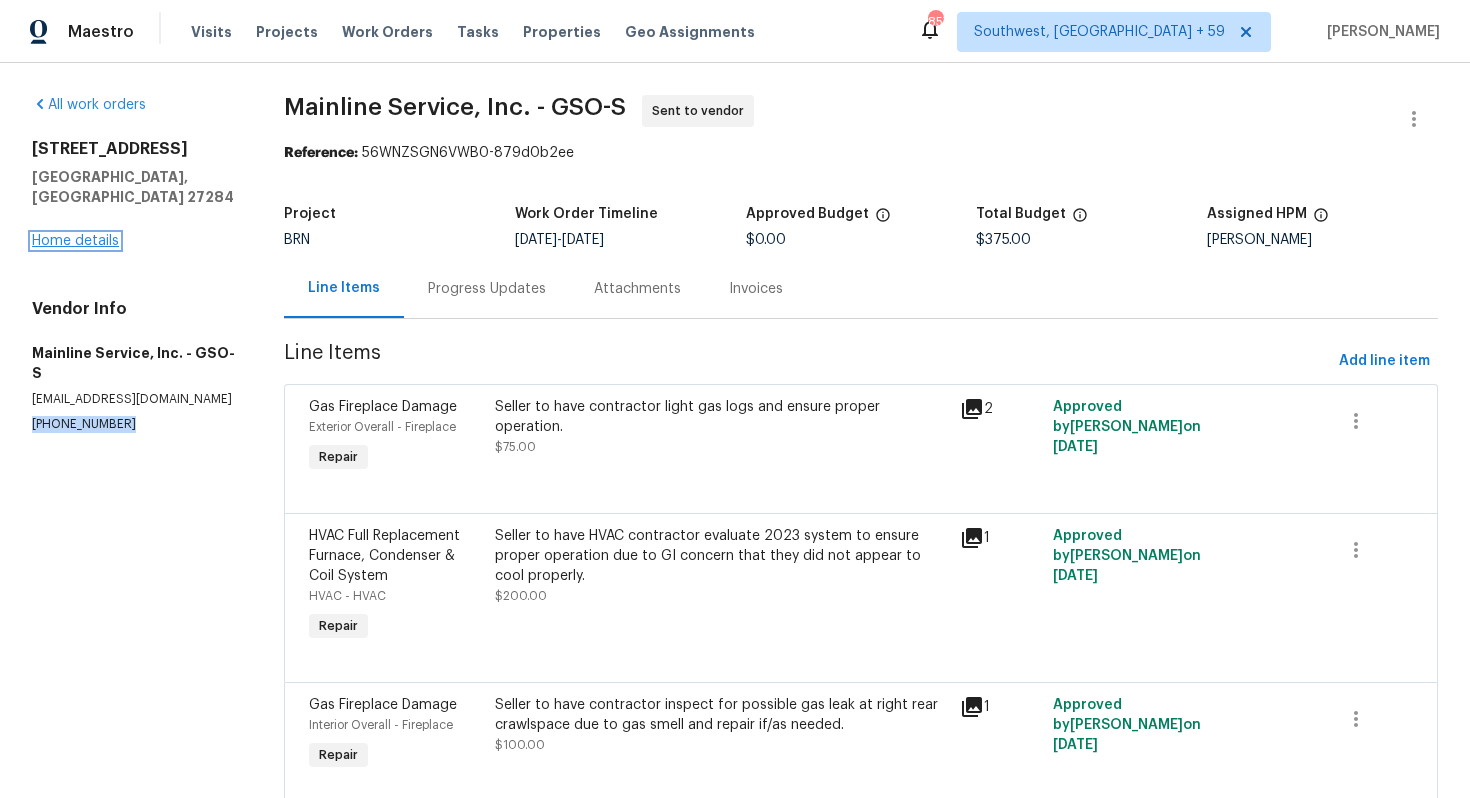 click on "Home details" at bounding box center (75, 241) 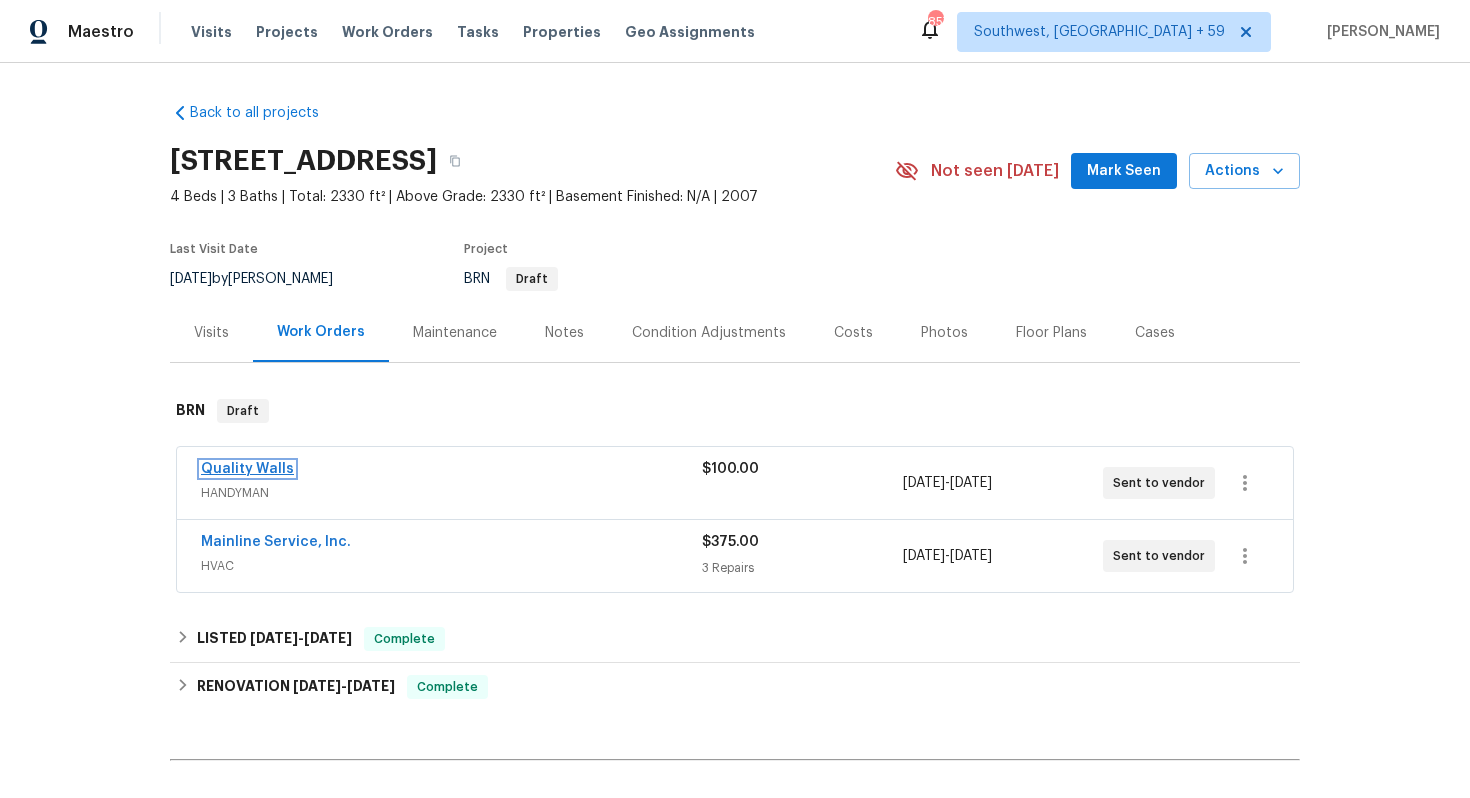 click on "Quality Walls" at bounding box center [247, 469] 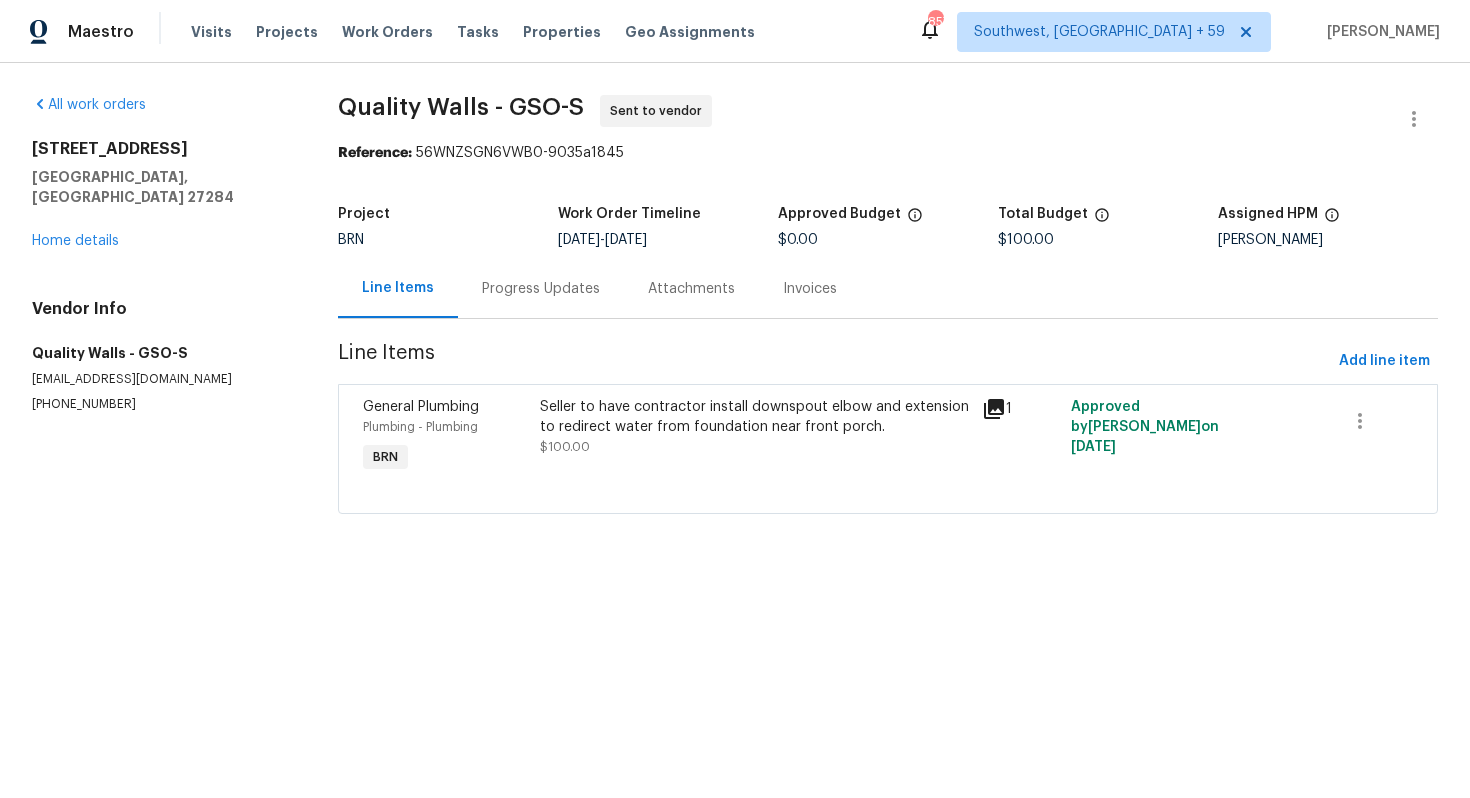 click on "Progress Updates" at bounding box center [541, 289] 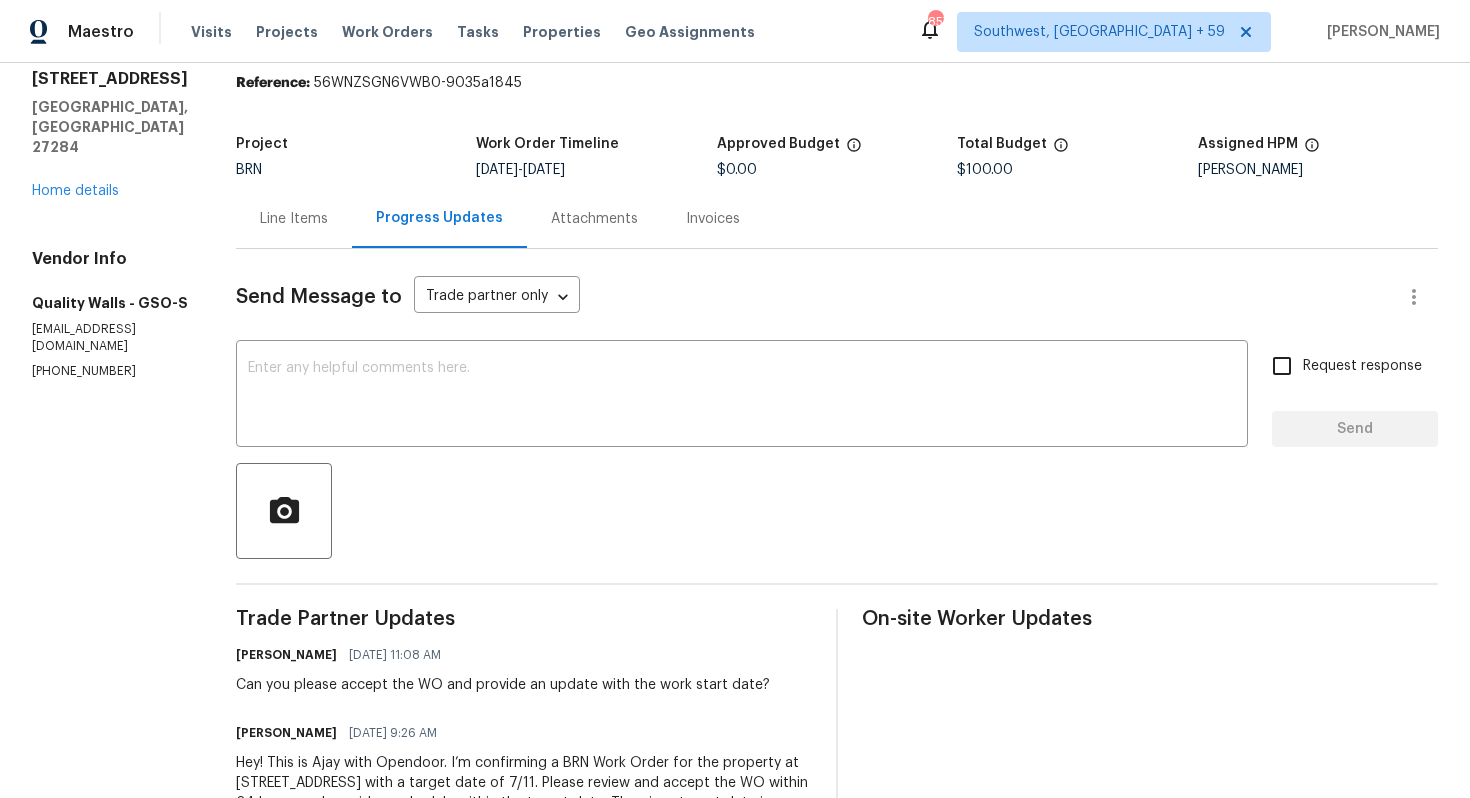 scroll, scrollTop: 0, scrollLeft: 0, axis: both 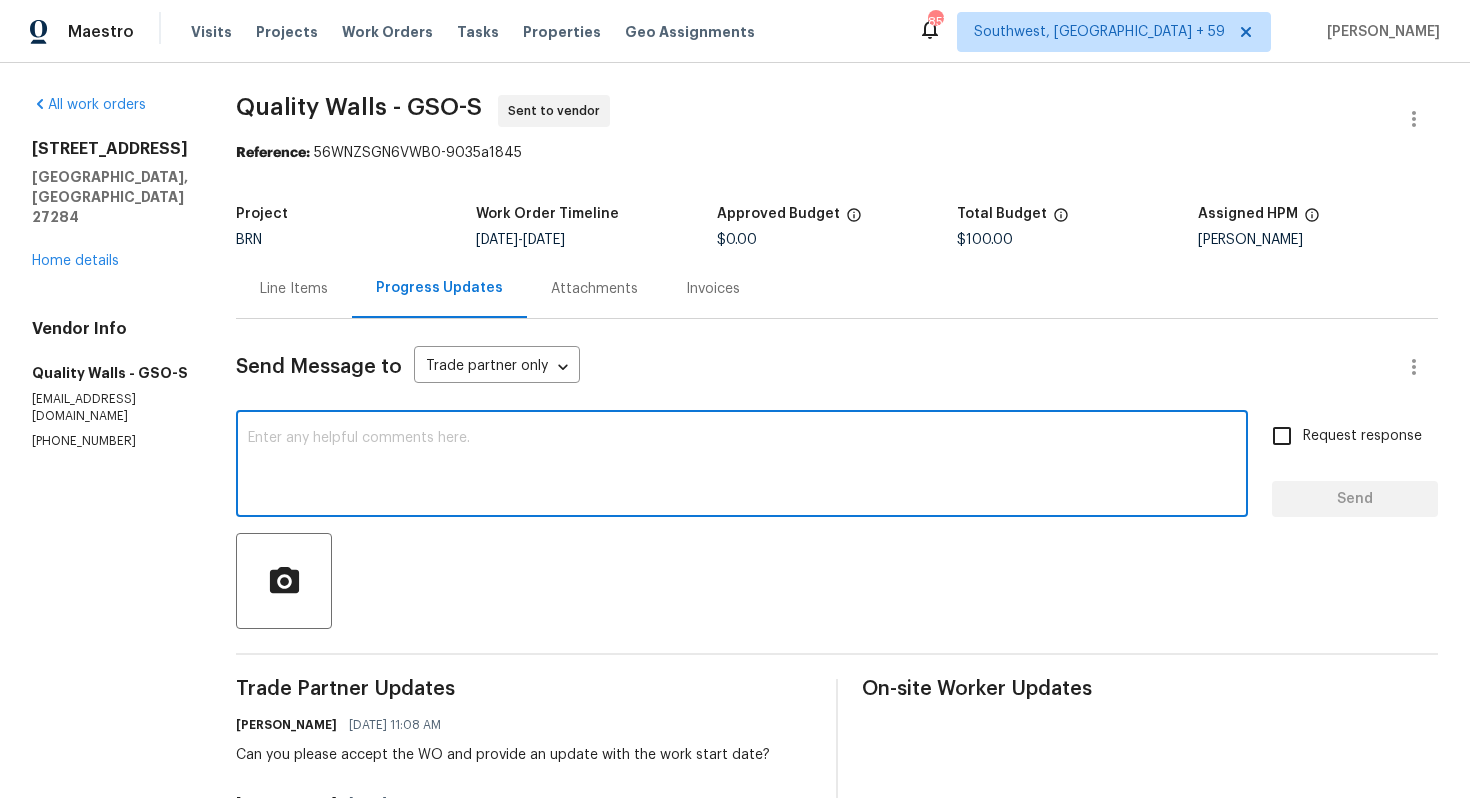 click at bounding box center [742, 466] 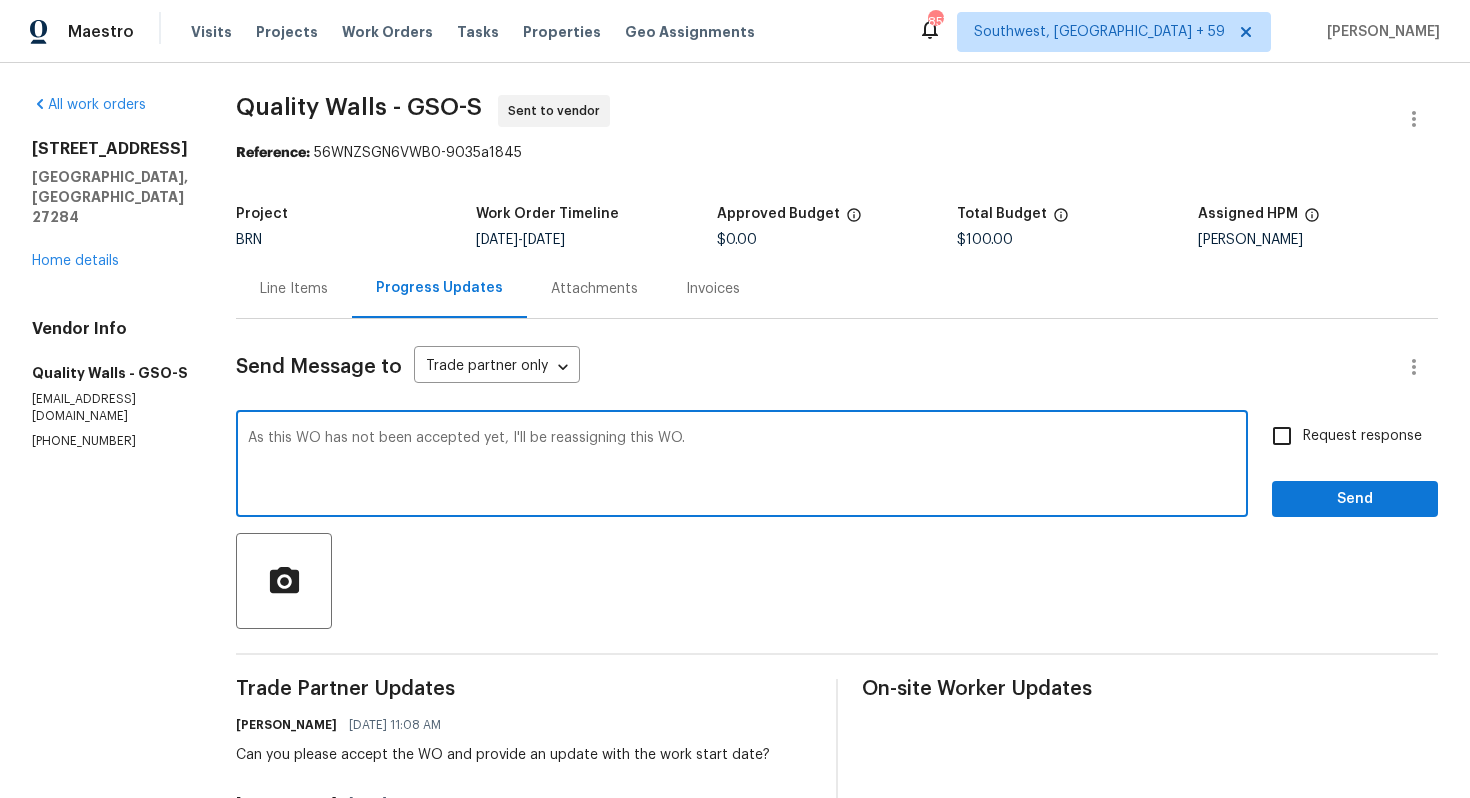 type on "As this WO has not been accepted yet, I'll be reassigning this WO." 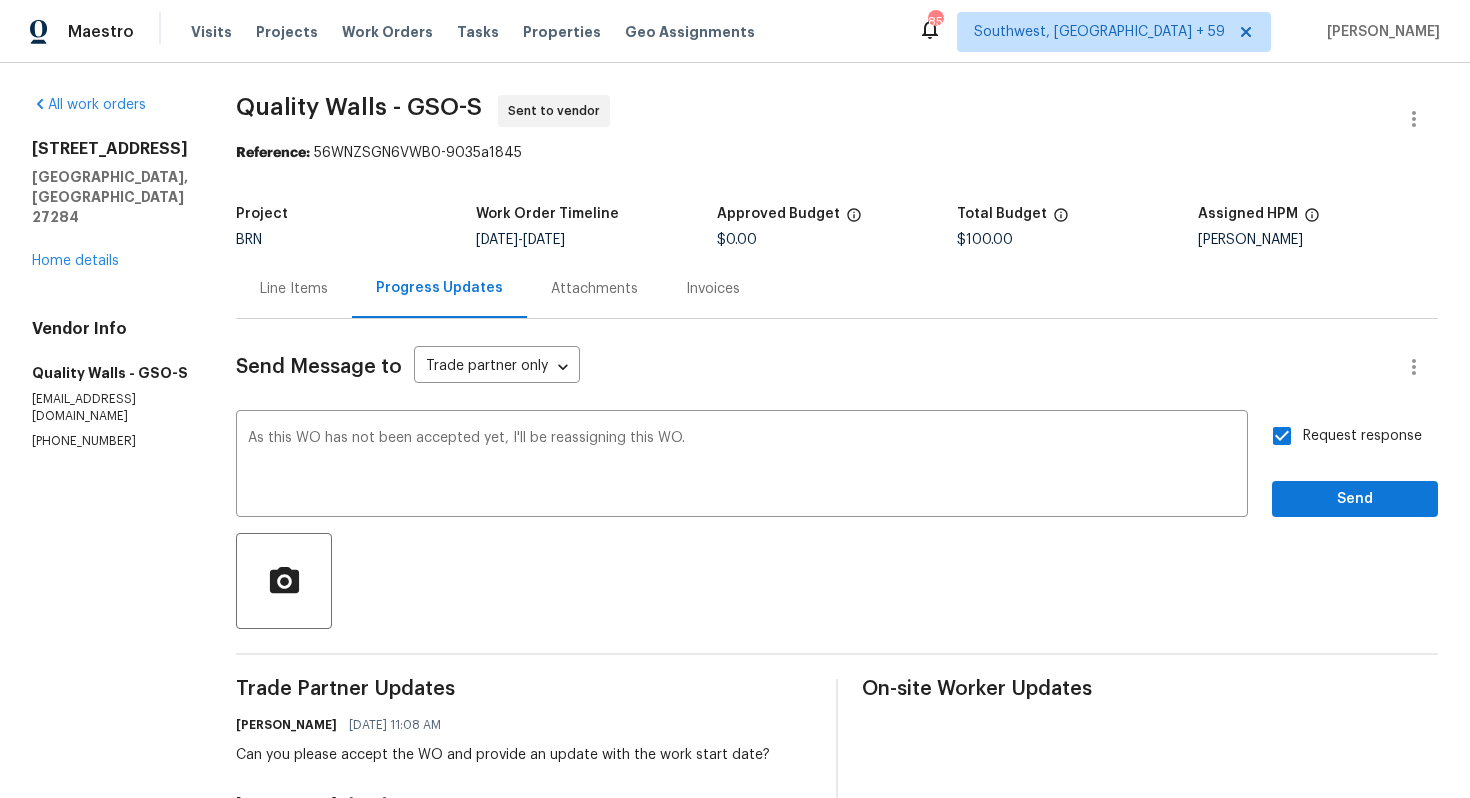 click on "Send Message to Trade partner only Trade partner only ​ As this WO has not been accepted yet, I'll be reassigning this WO. x ​ Request response Send Trade Partner Updates Ajay Godson 07/10/2025 11:08 AM Can you please accept the WO and provide an update with the work start date? Ajay Godson 07/09/2025 9:26 AM Hey! This is Ajay with Opendoor. I’m confirming a BRN Work Order for the property at 350 Bent Creek Trl, Kernersville, NC 27284 with a target date of 7/11. Please review and accept the WO within 24 hours and provide a schedule within the target date. The given target date is based on the criticality of the closing. However, if you need more time to complete this work, please do let me know and I’ll see what can be done about it. And the cost can be updated based on the work required here at the time of inspection too. You can contact us through the portal or by phone/text at 650-800-9524. On-site Worker Updates" at bounding box center [837, 653] 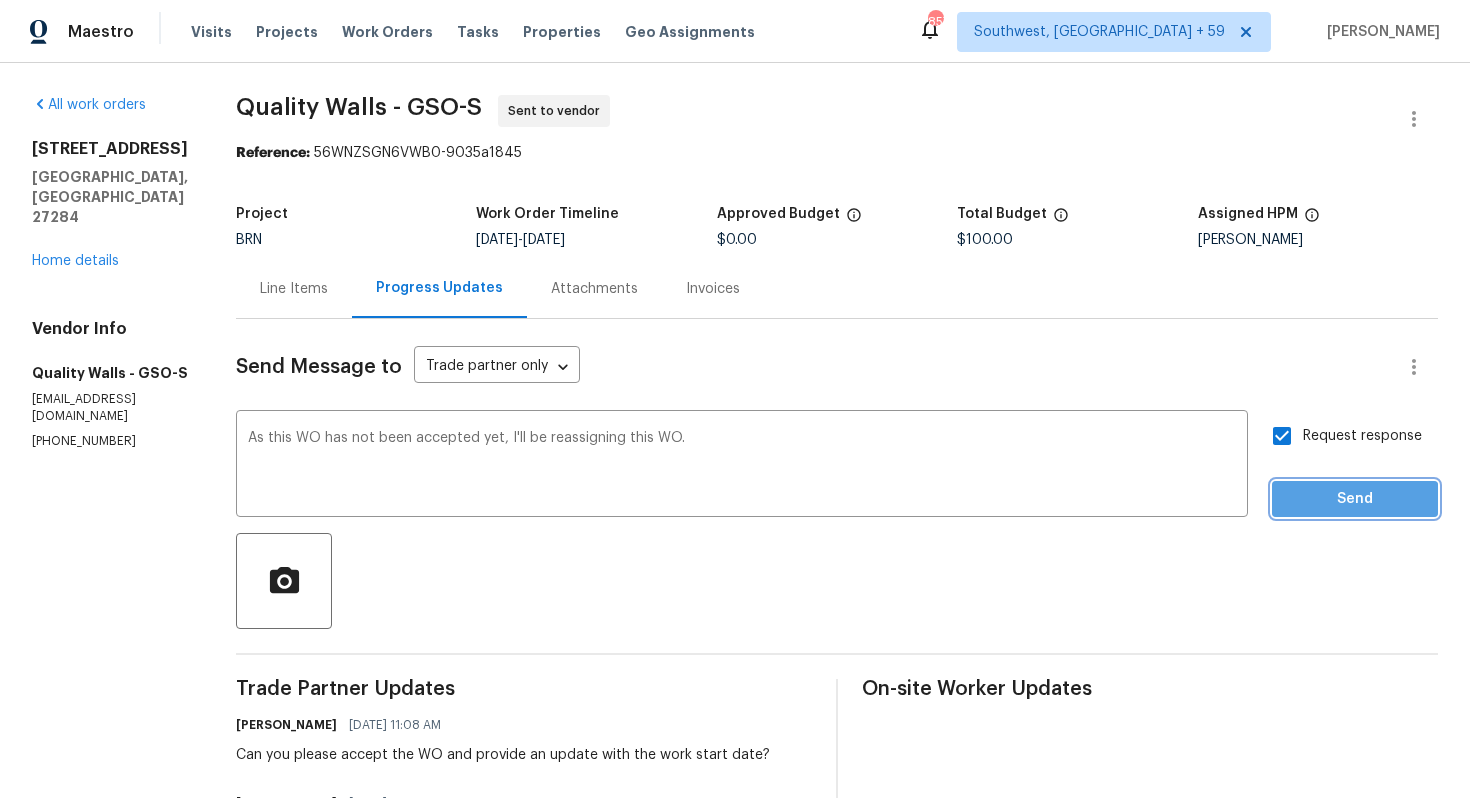 click on "Send" at bounding box center (1355, 499) 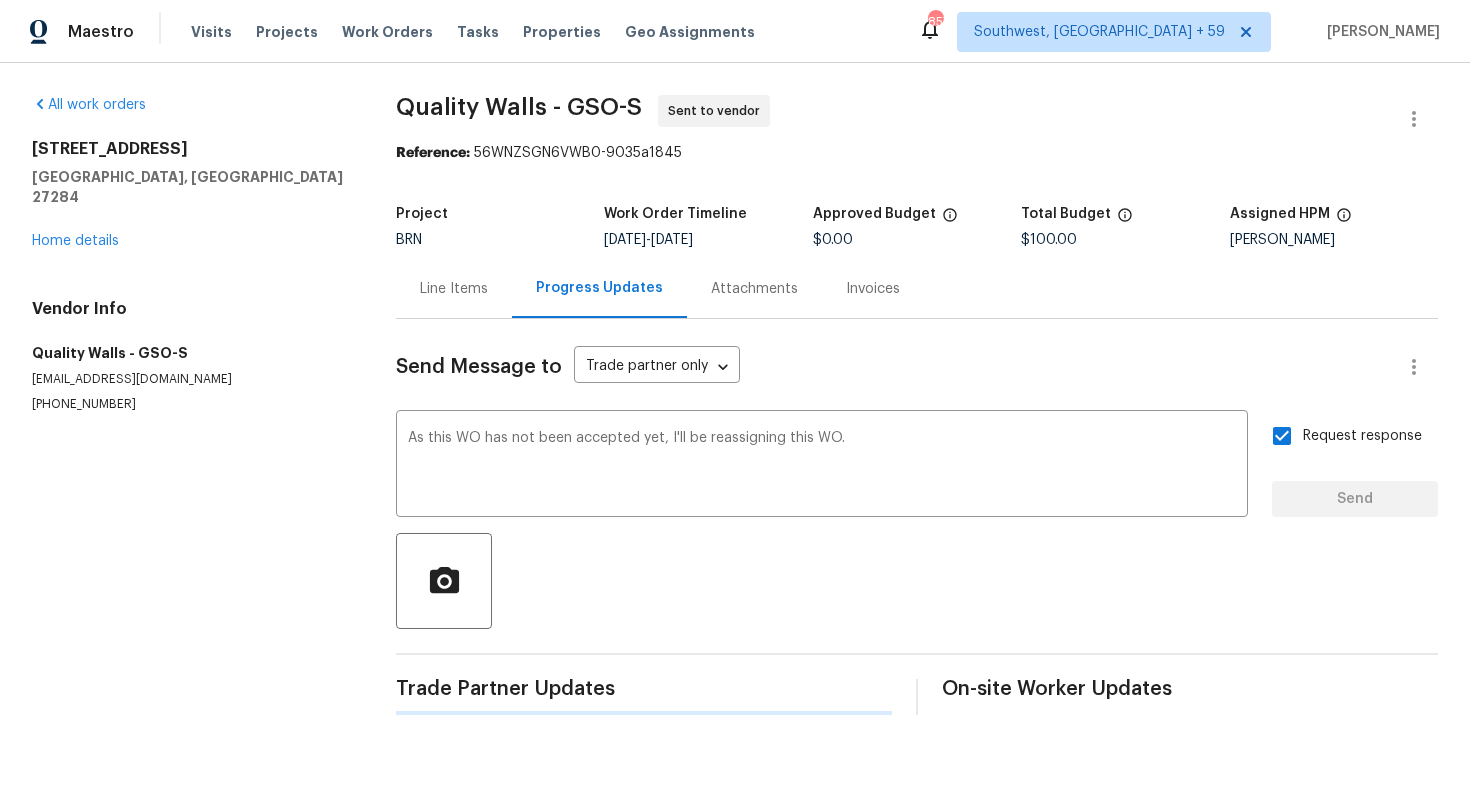 type 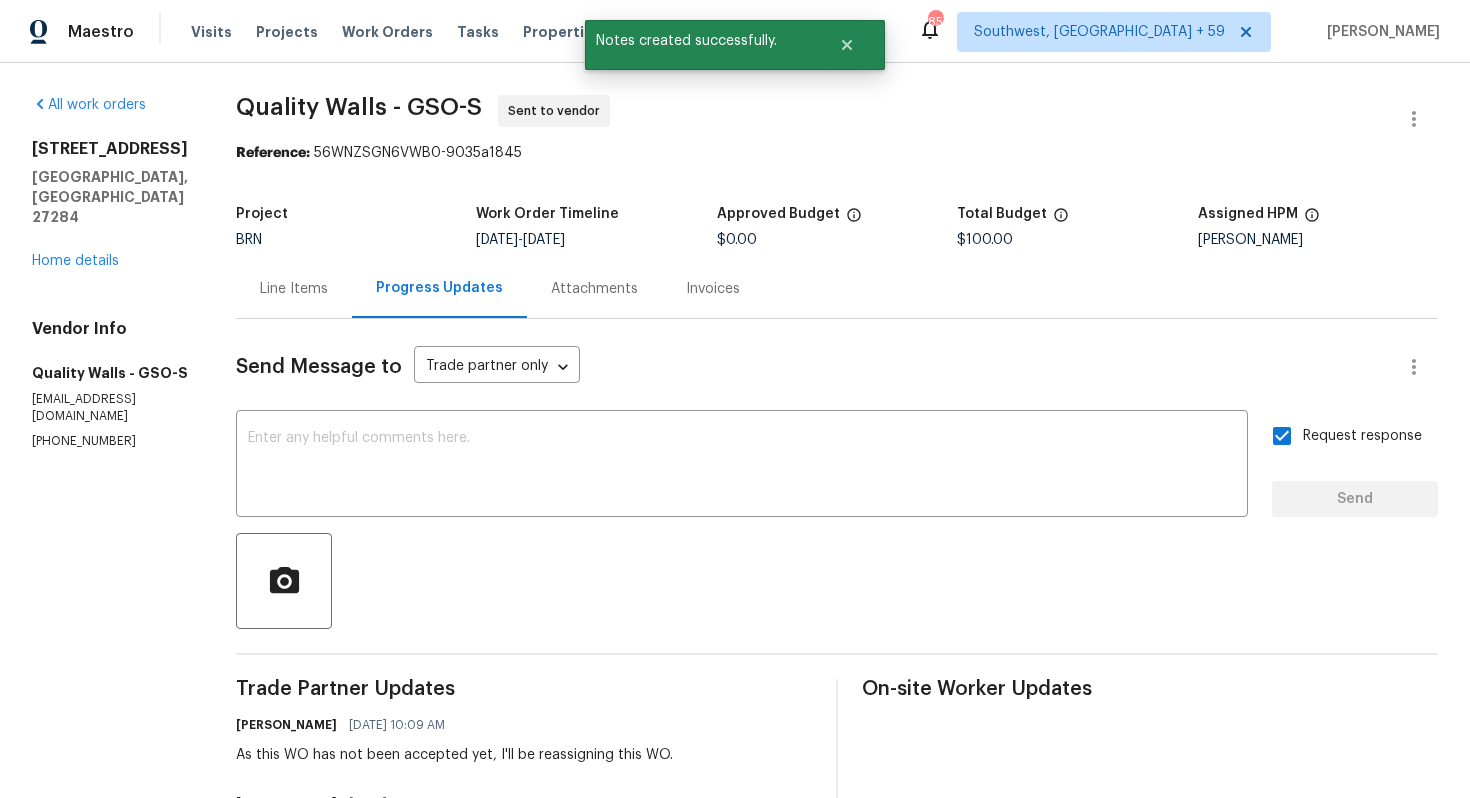 click on "Line Items" at bounding box center (294, 289) 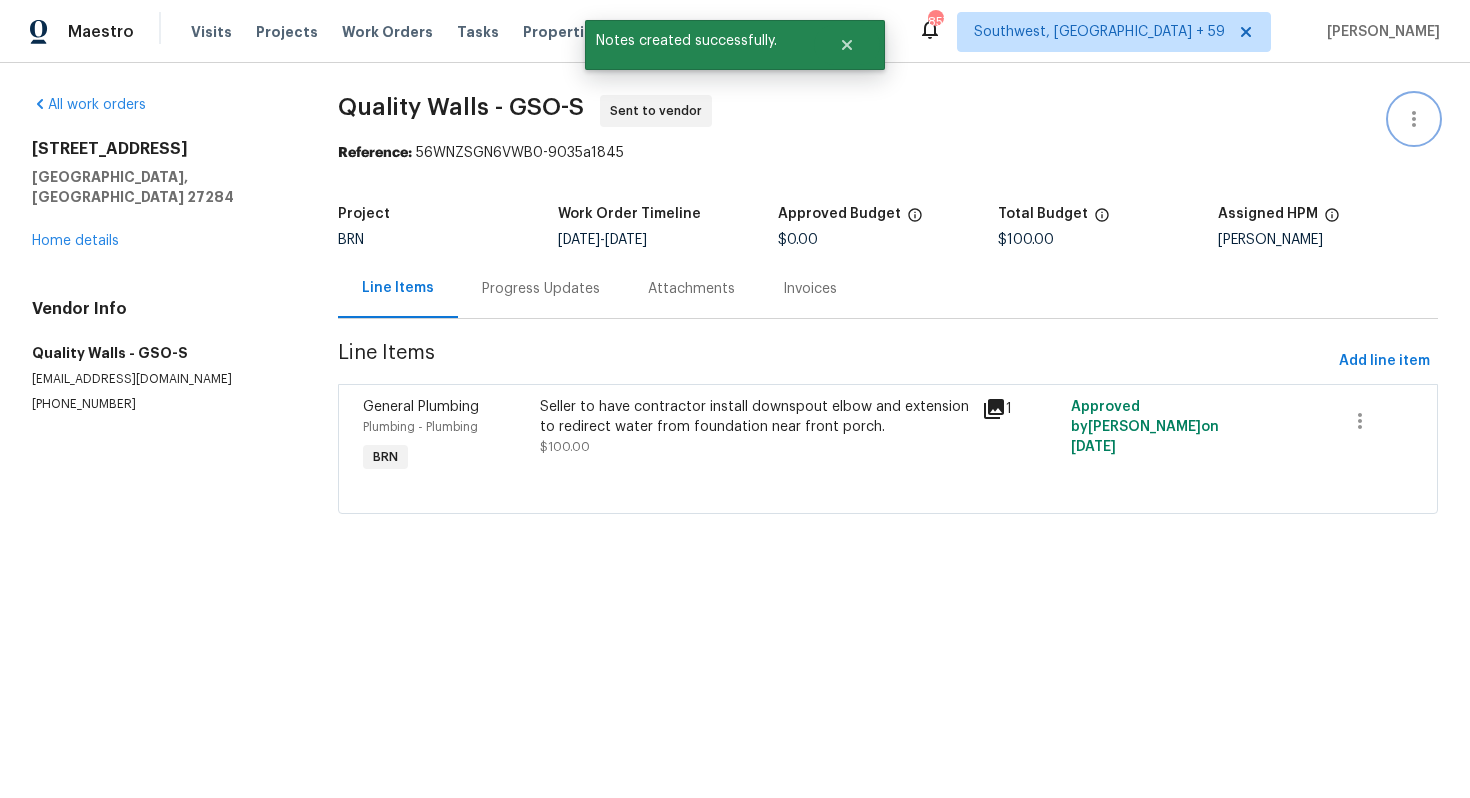 click 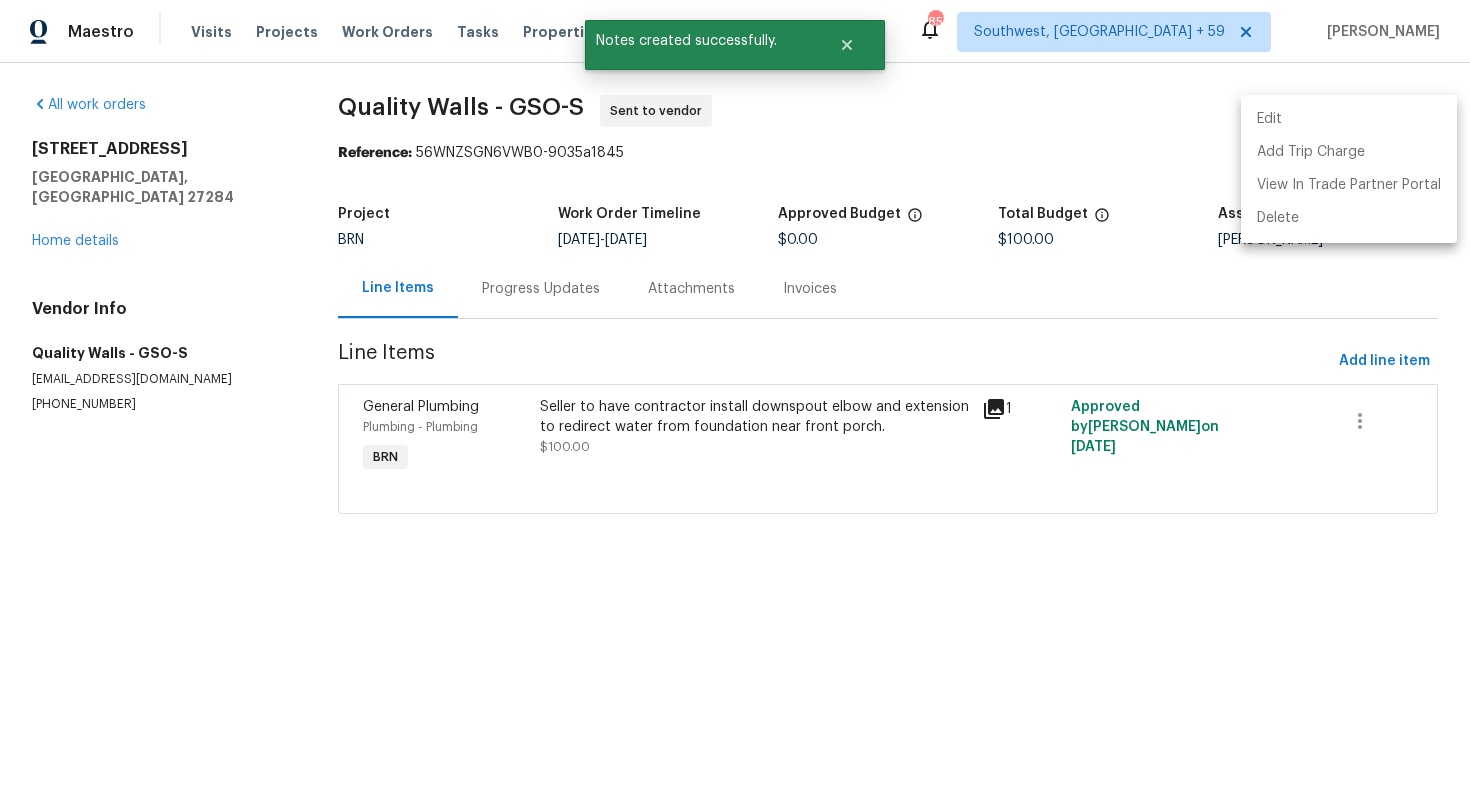 click on "Edit" at bounding box center [1349, 119] 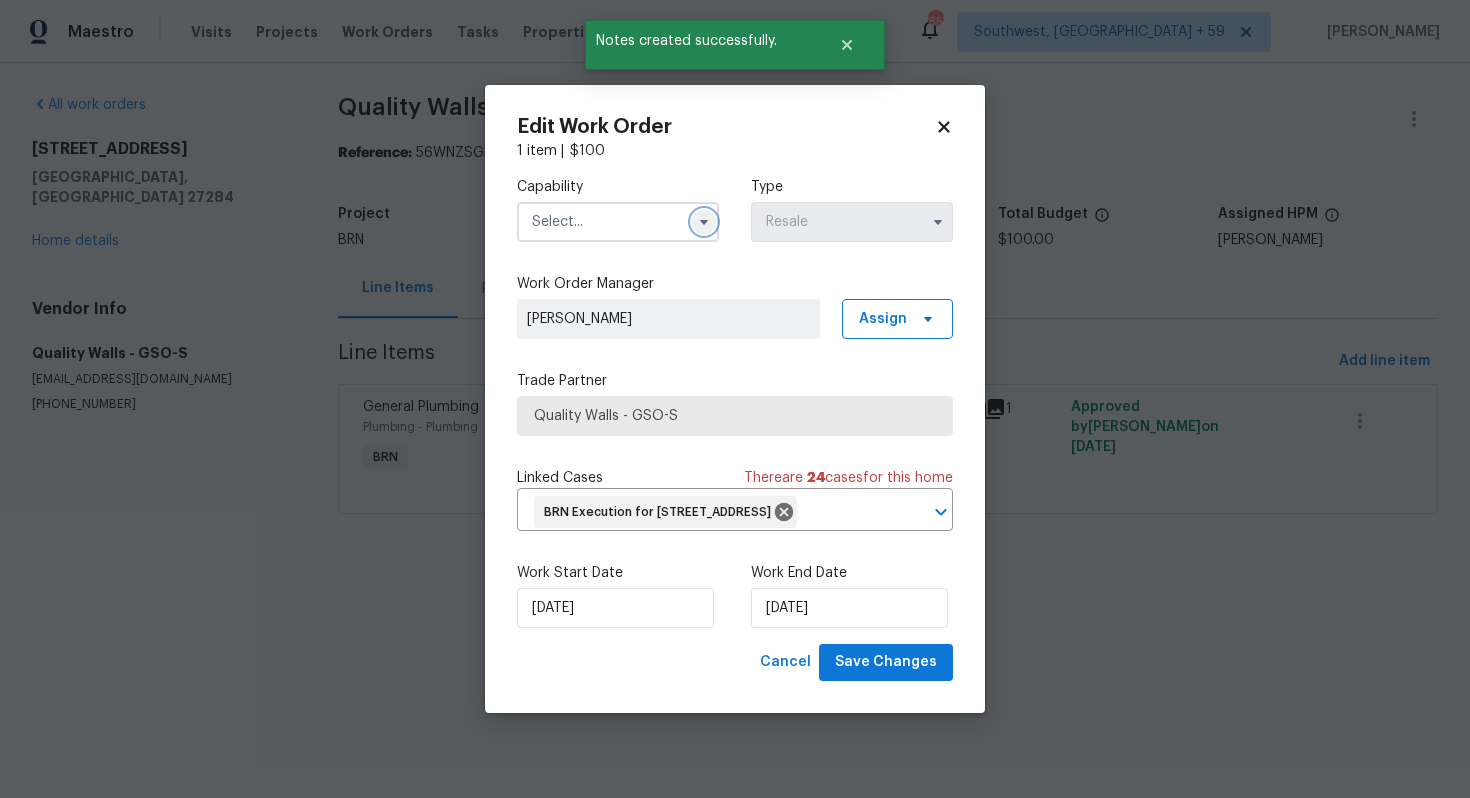 click 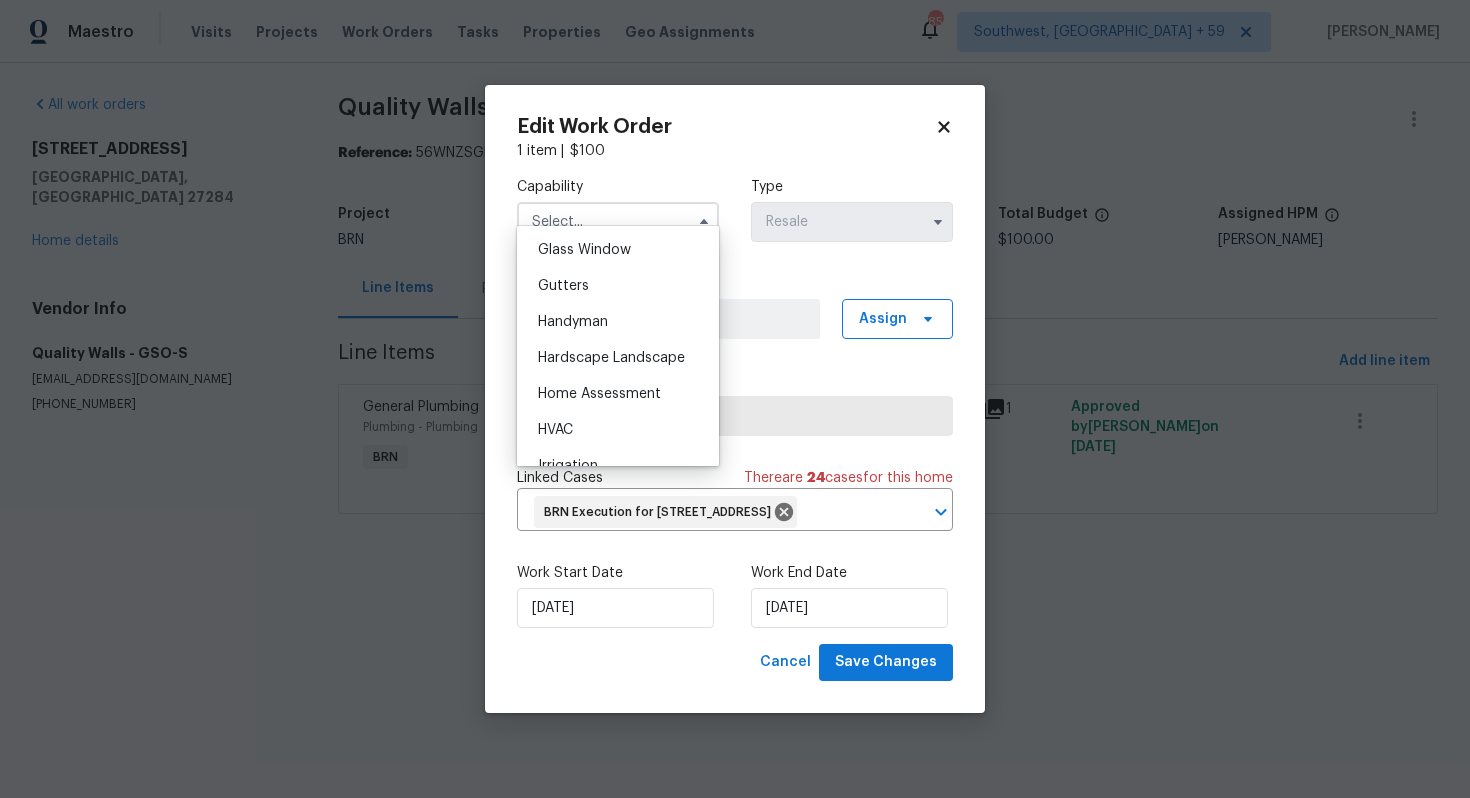 scroll, scrollTop: 1033, scrollLeft: 0, axis: vertical 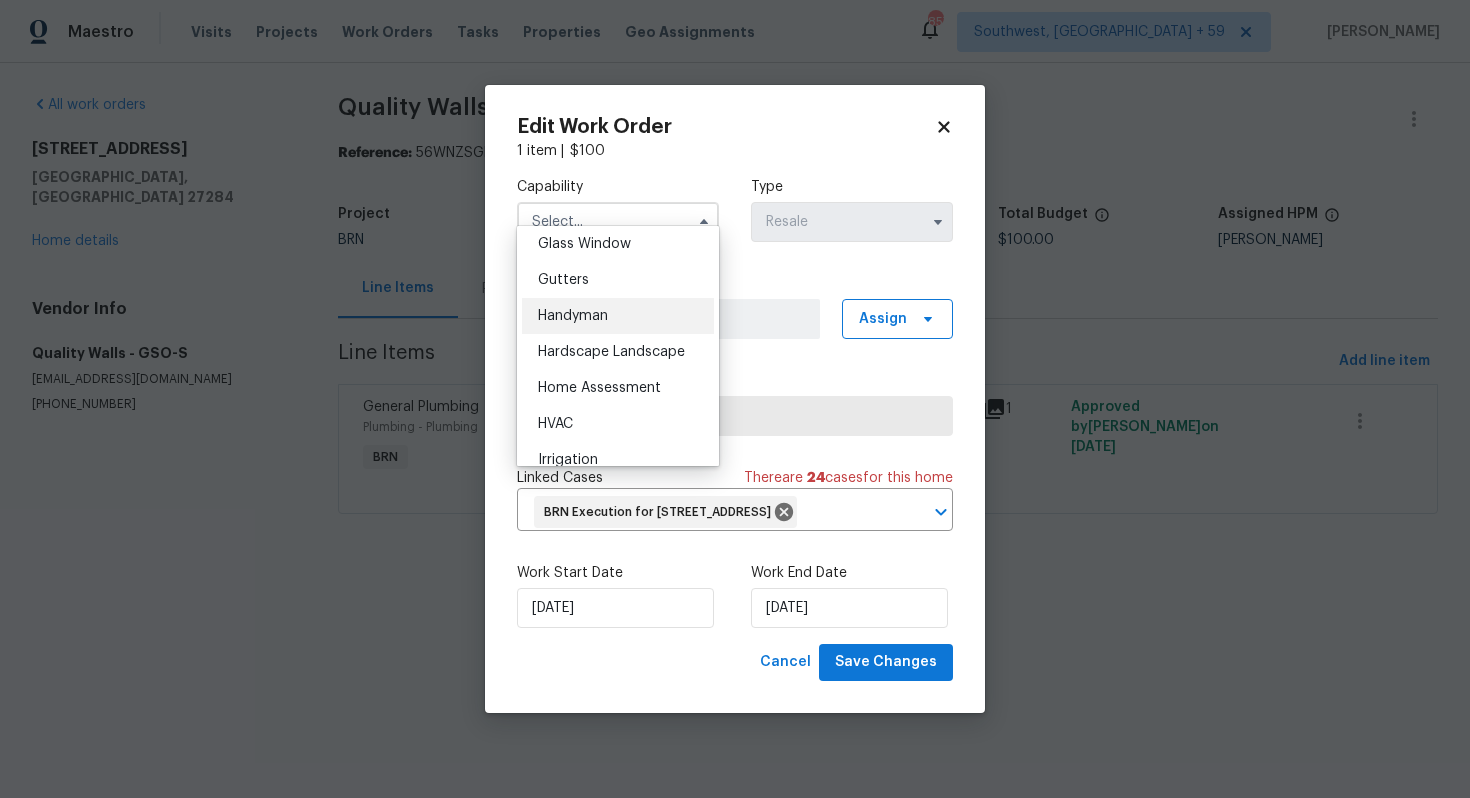 click on "Handyman" at bounding box center (618, 316) 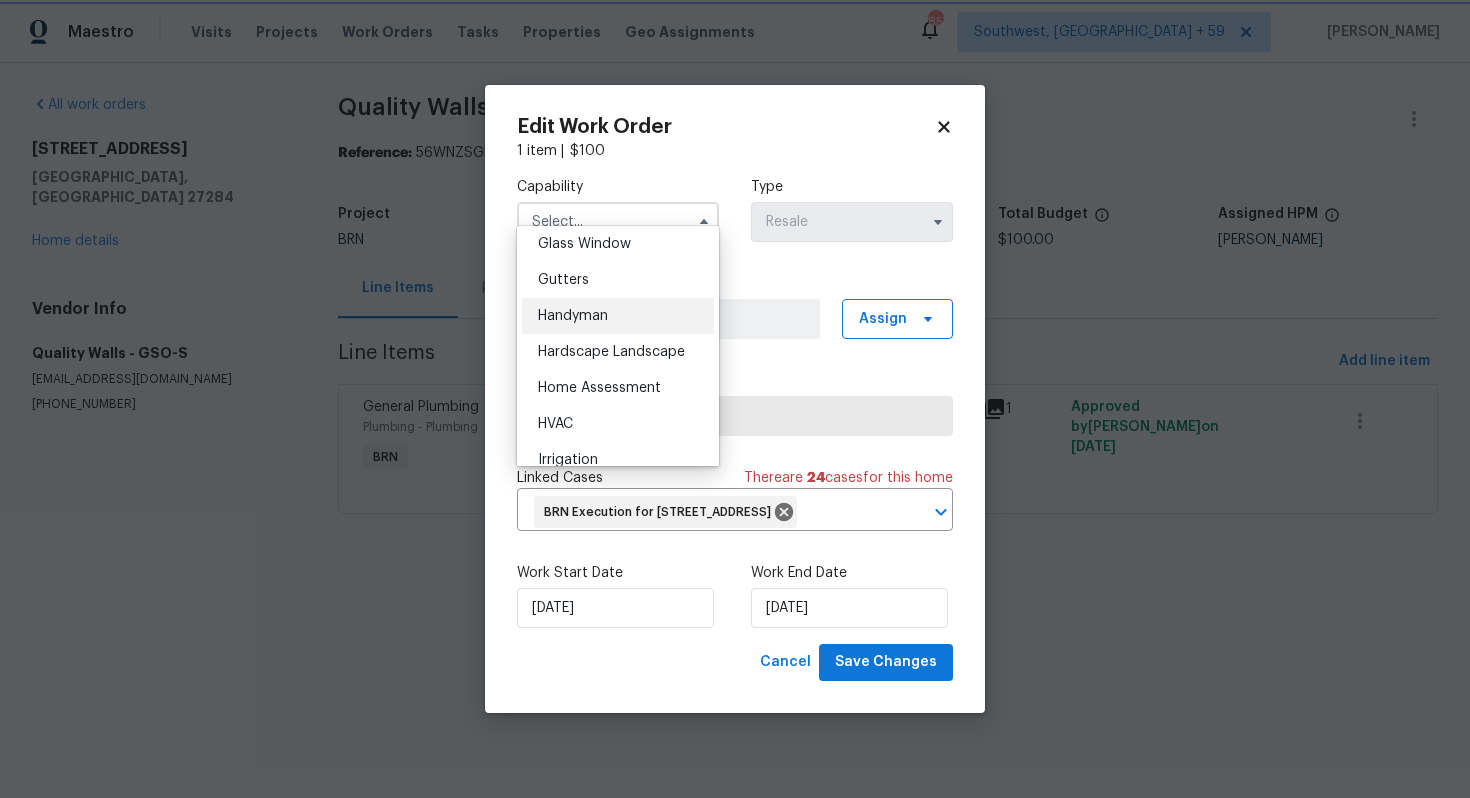 type on "Handyman" 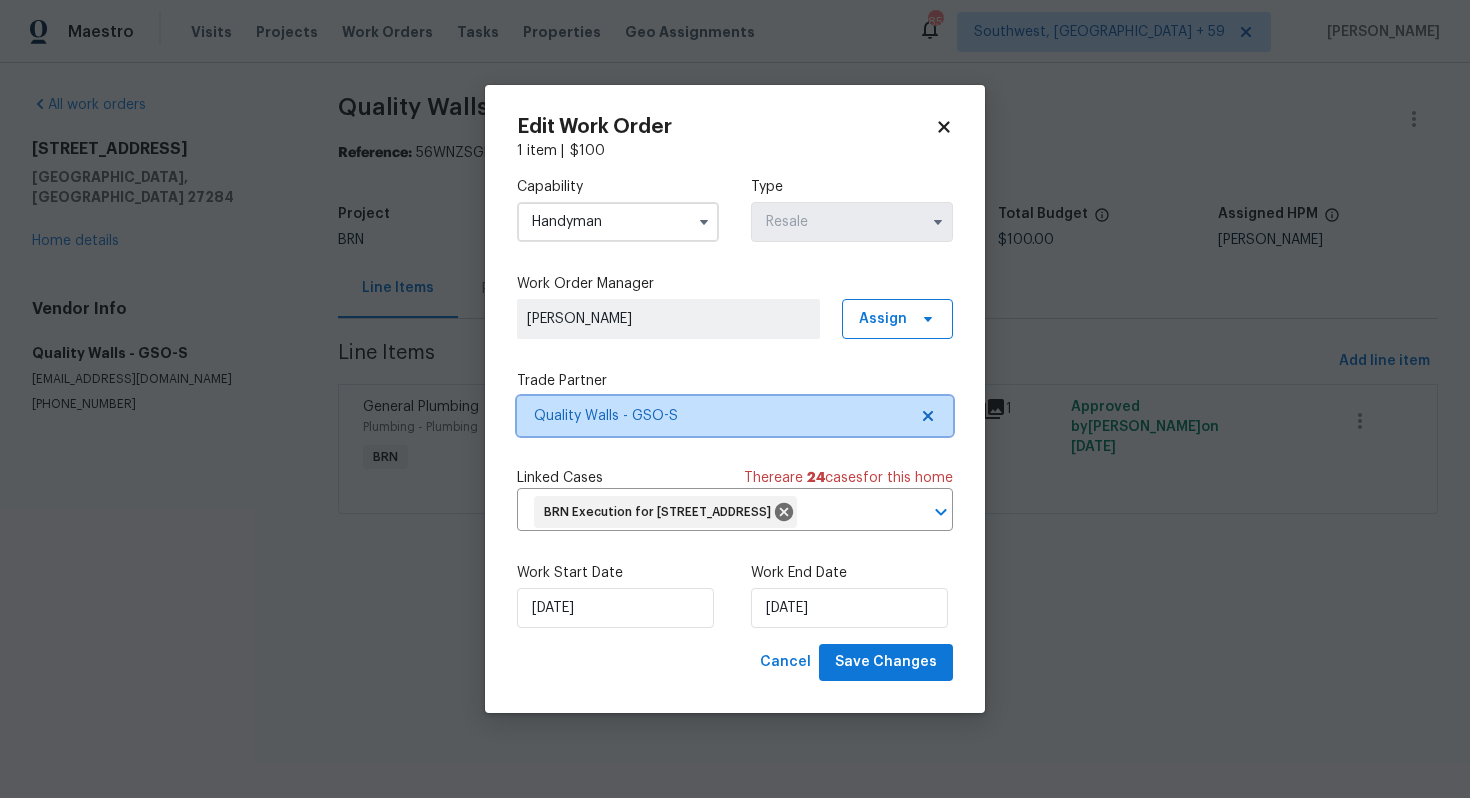 click 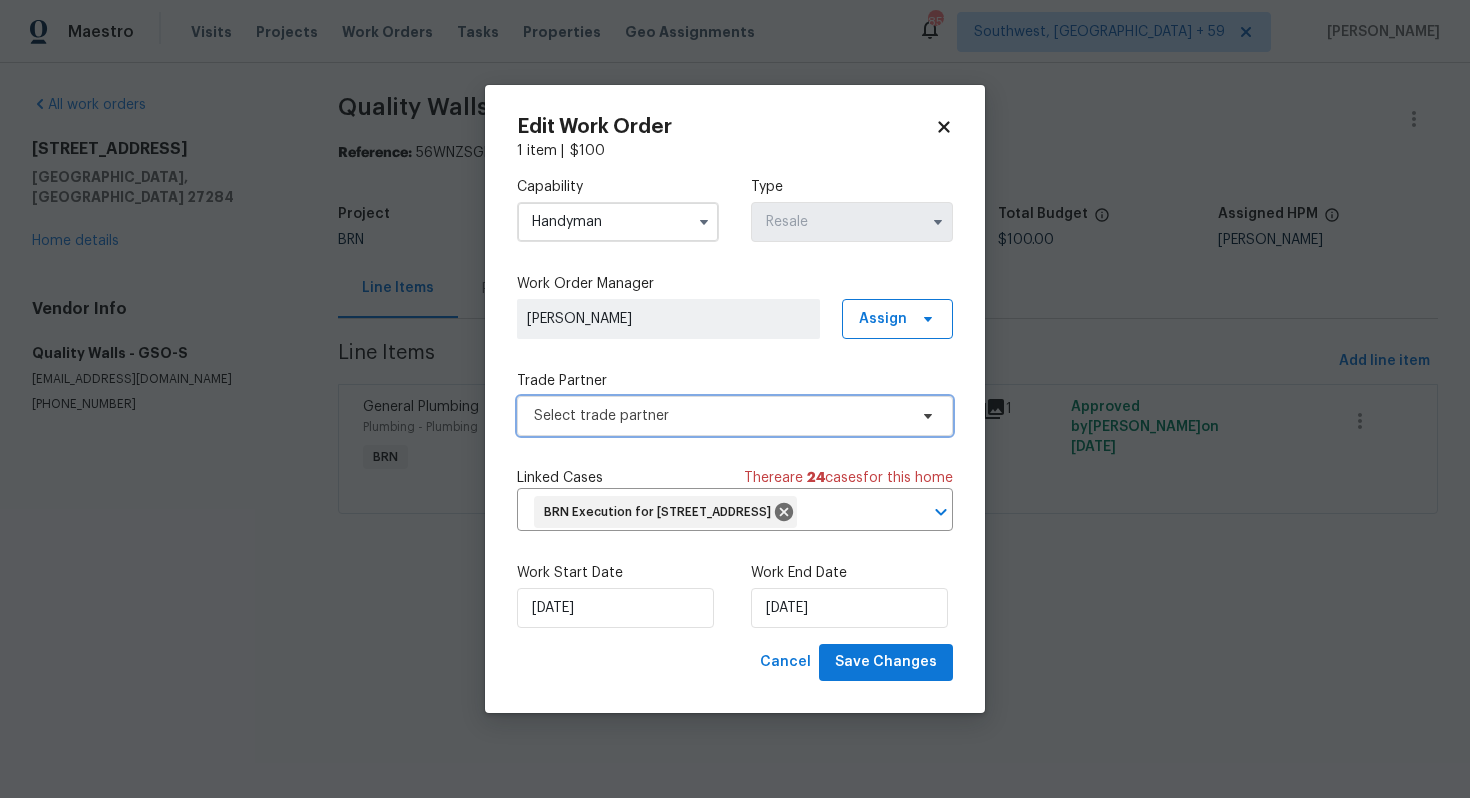 click at bounding box center (925, 416) 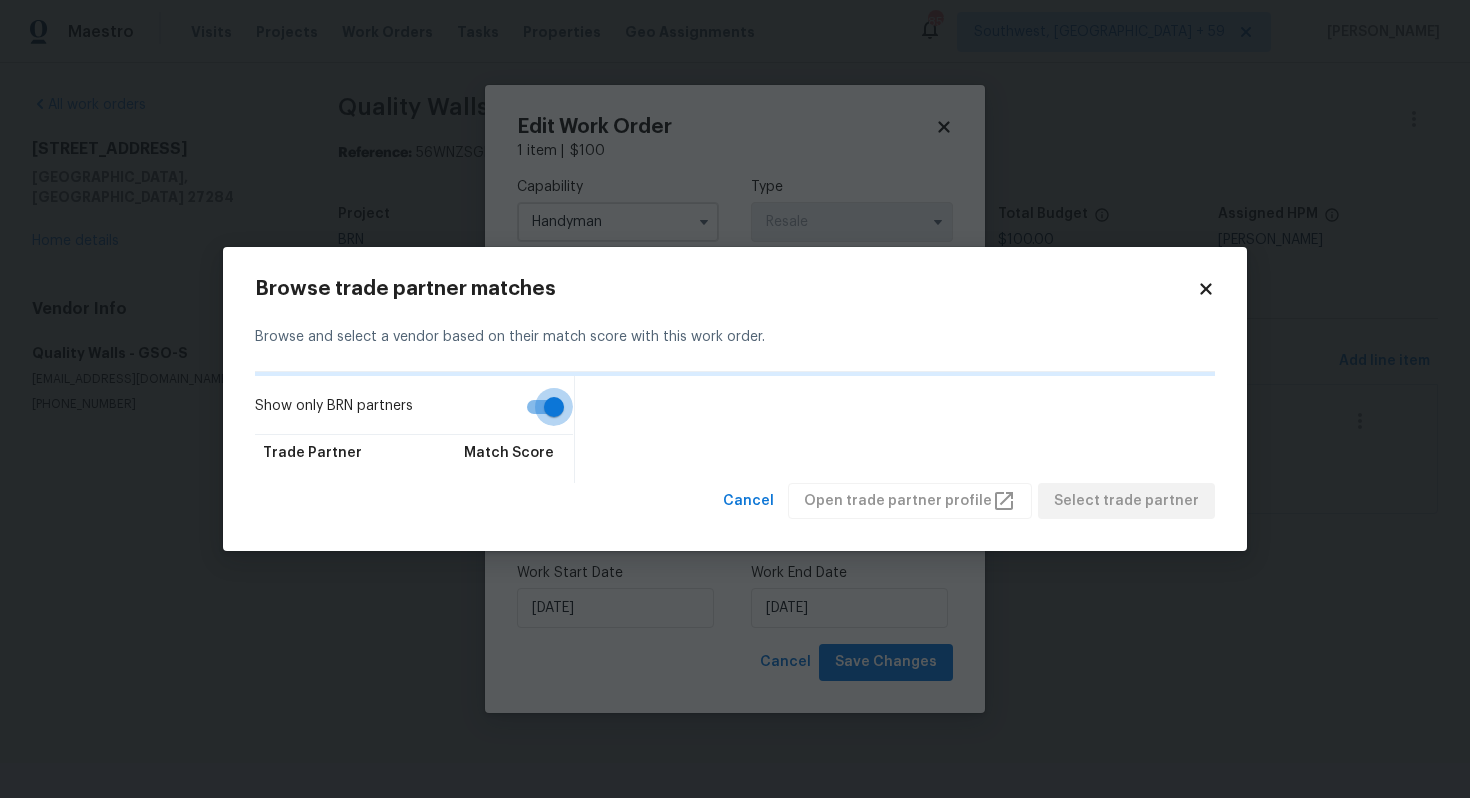click on "Show only BRN partners" at bounding box center [554, 407] 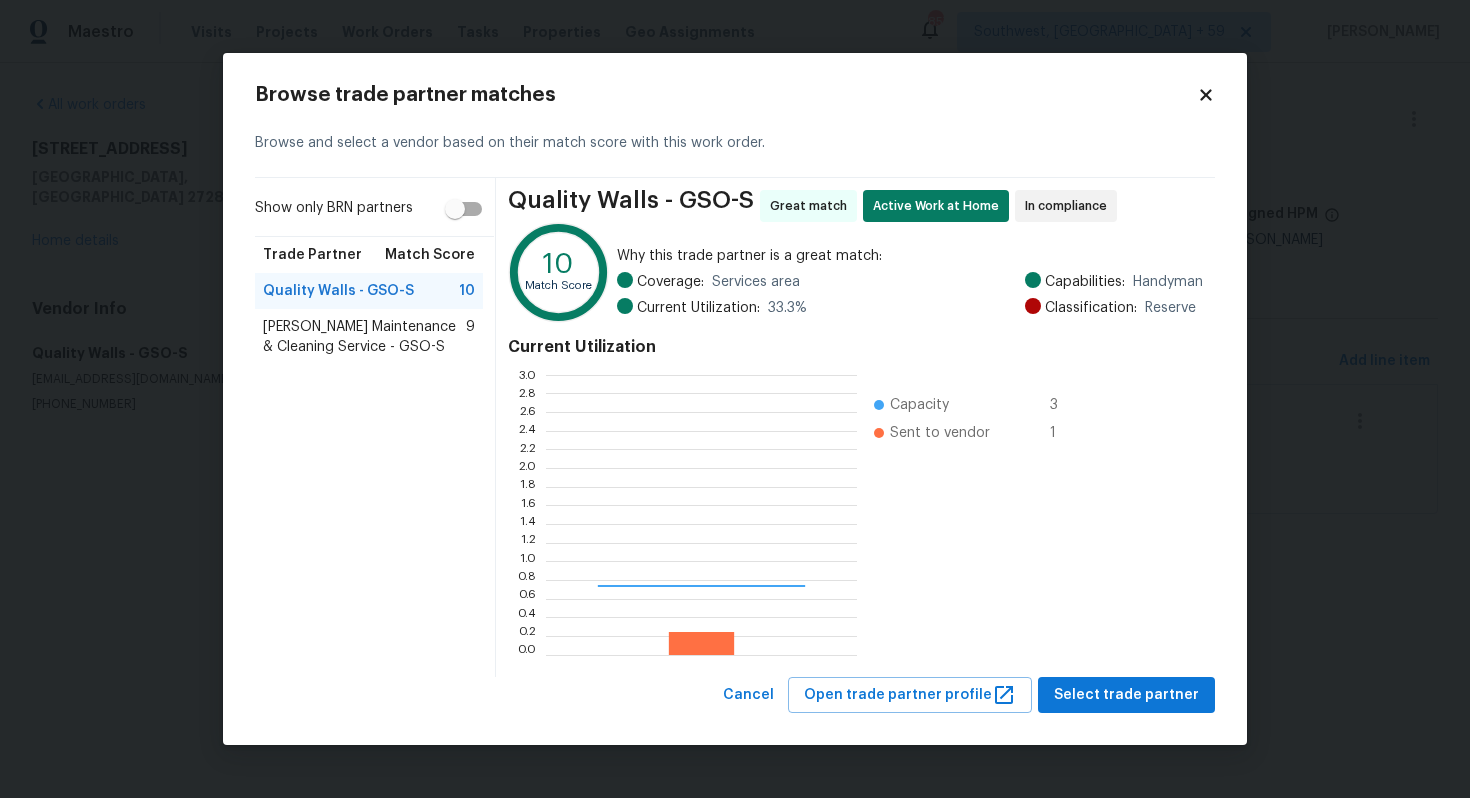 scroll, scrollTop: 2, scrollLeft: 1, axis: both 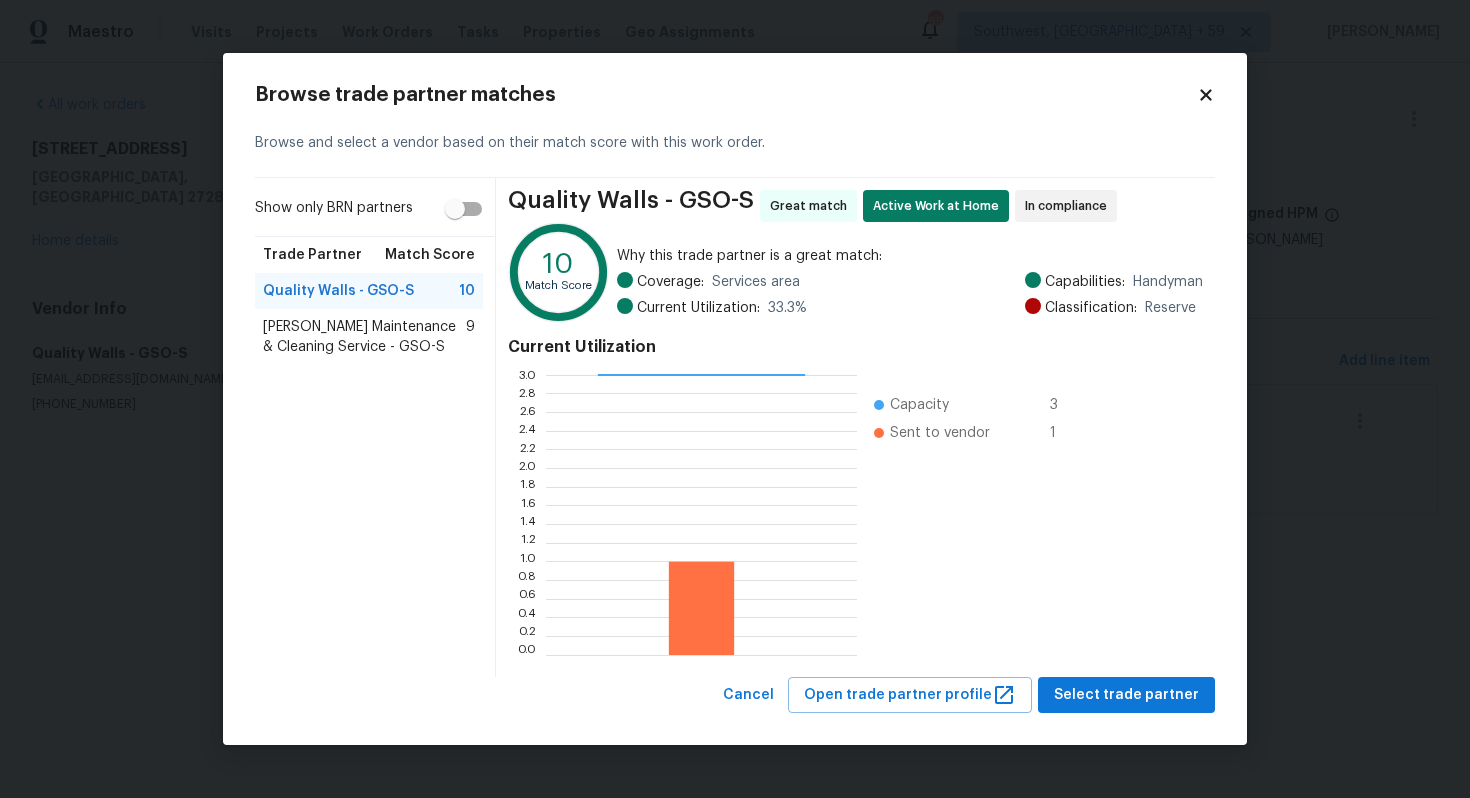 click on "Baker's Maintenance & Cleaning Service - GSO-S" at bounding box center (364, 337) 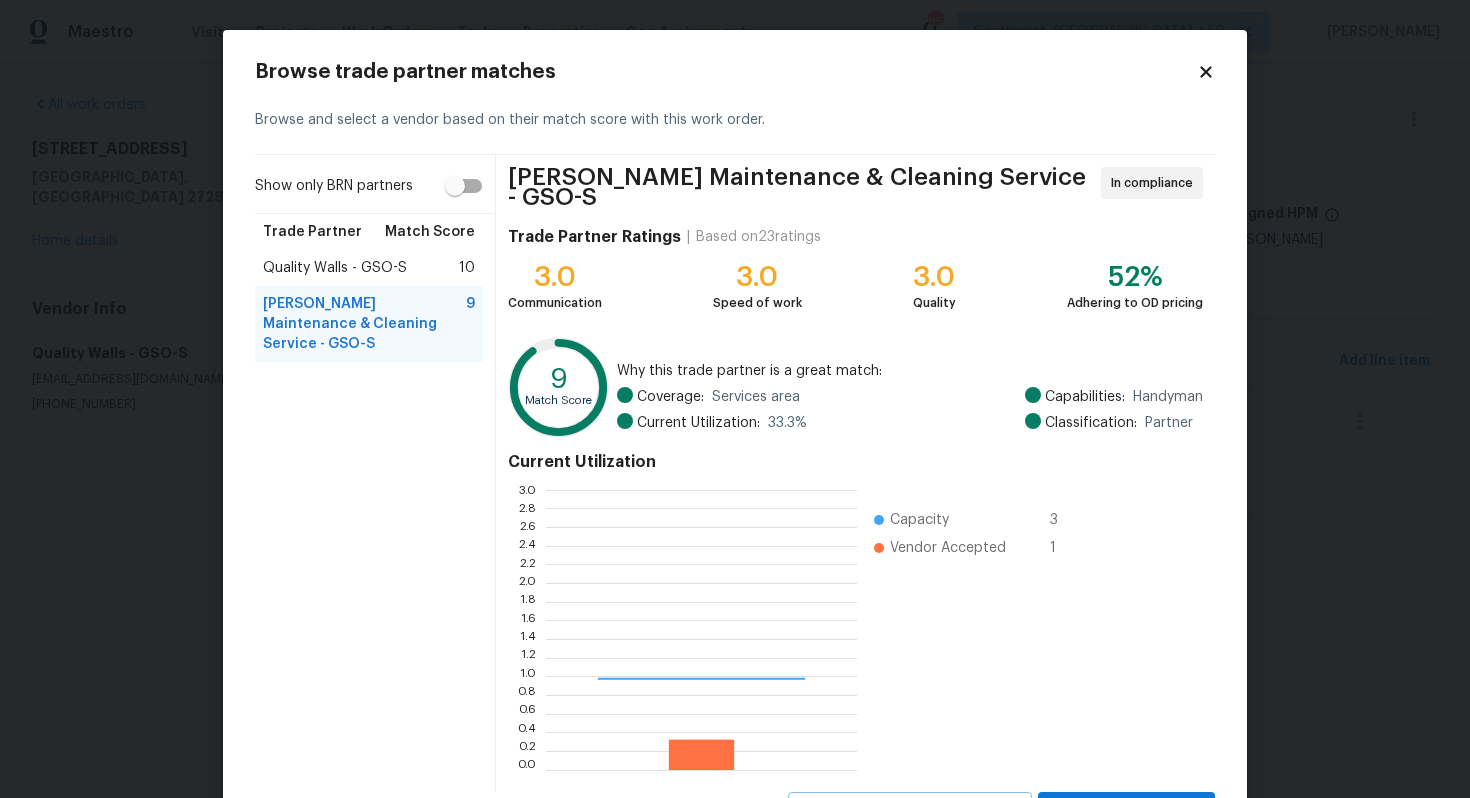 scroll, scrollTop: 2, scrollLeft: 1, axis: both 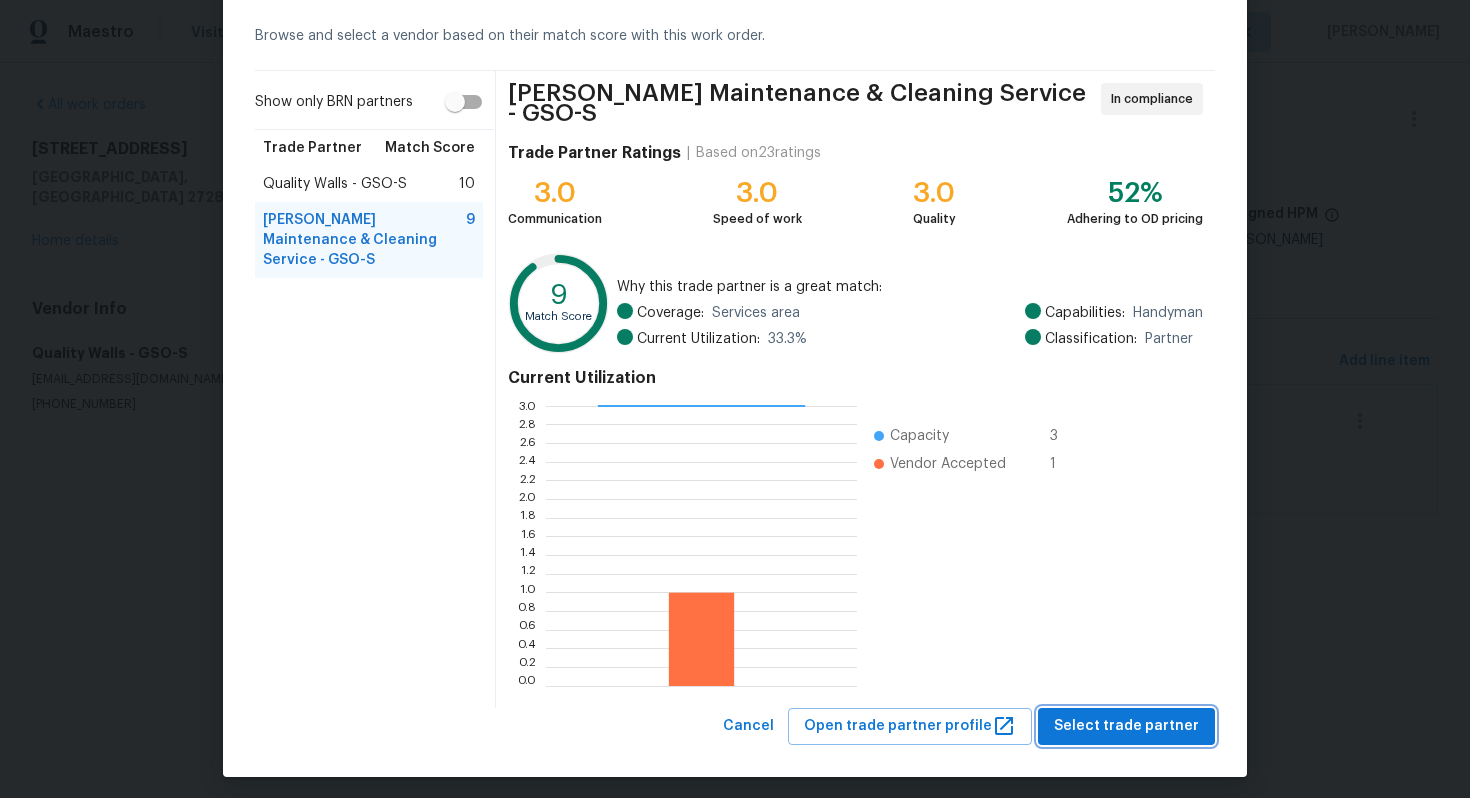 click on "Select trade partner" at bounding box center (1126, 726) 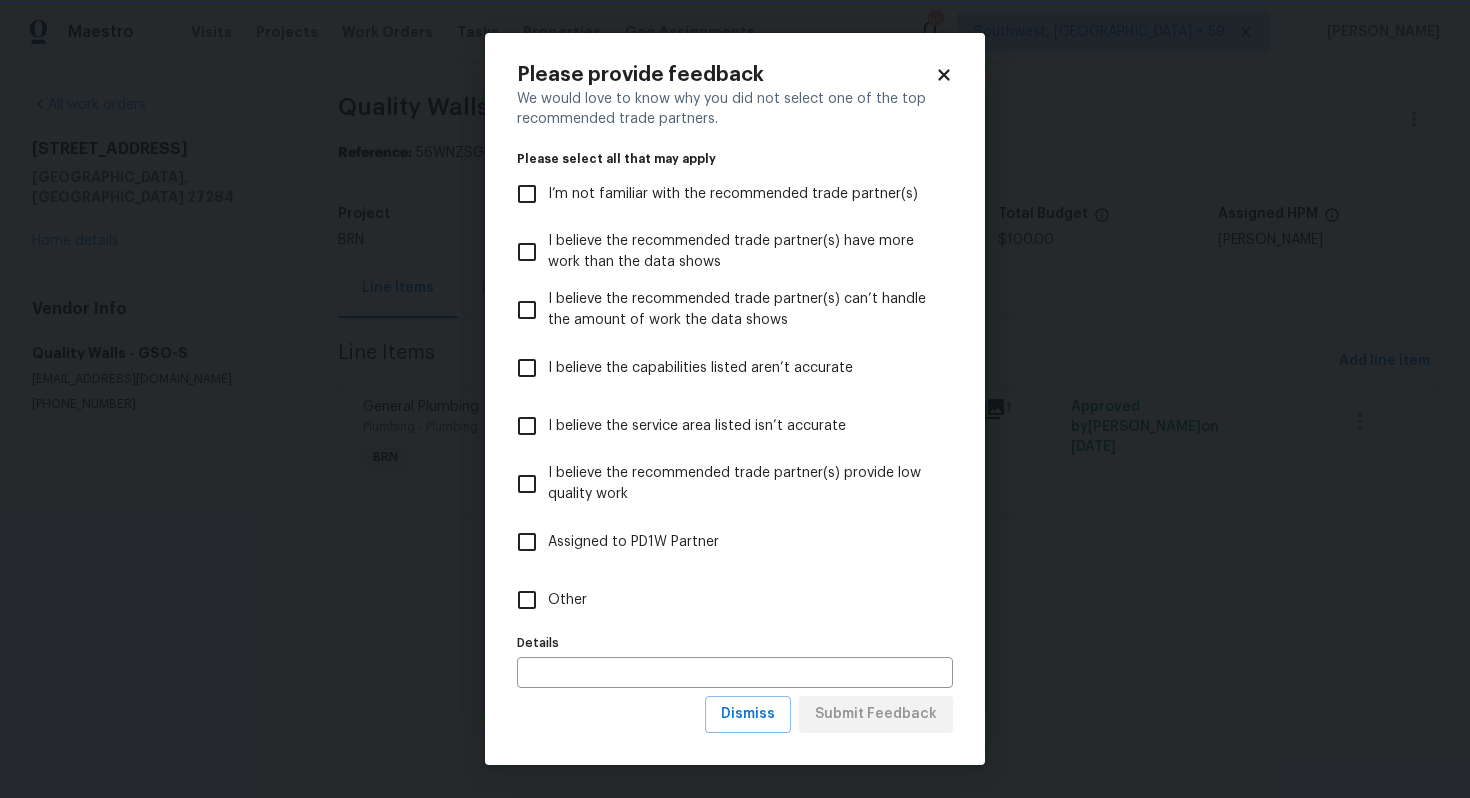 scroll, scrollTop: 0, scrollLeft: 0, axis: both 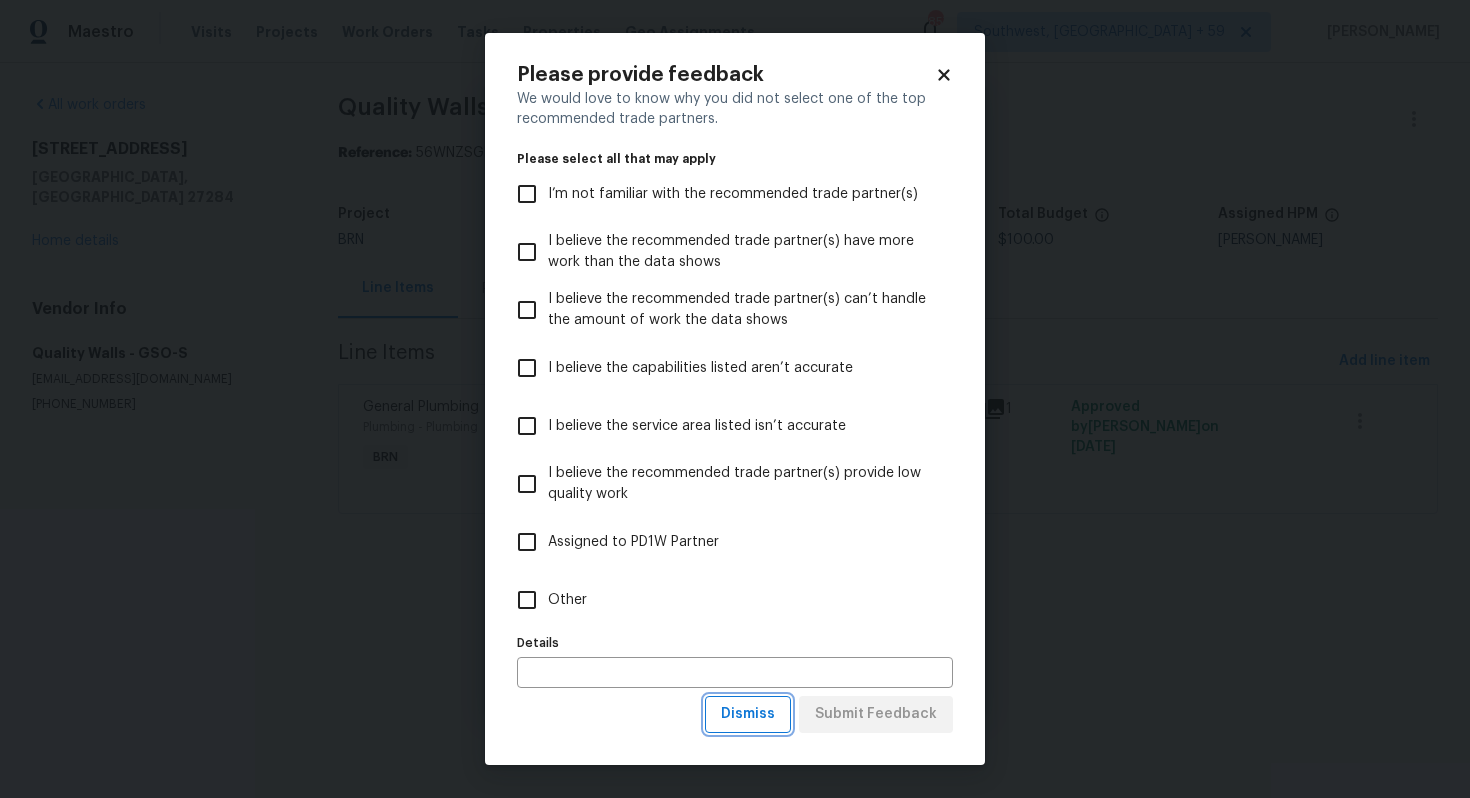 click on "Dismiss" at bounding box center [748, 714] 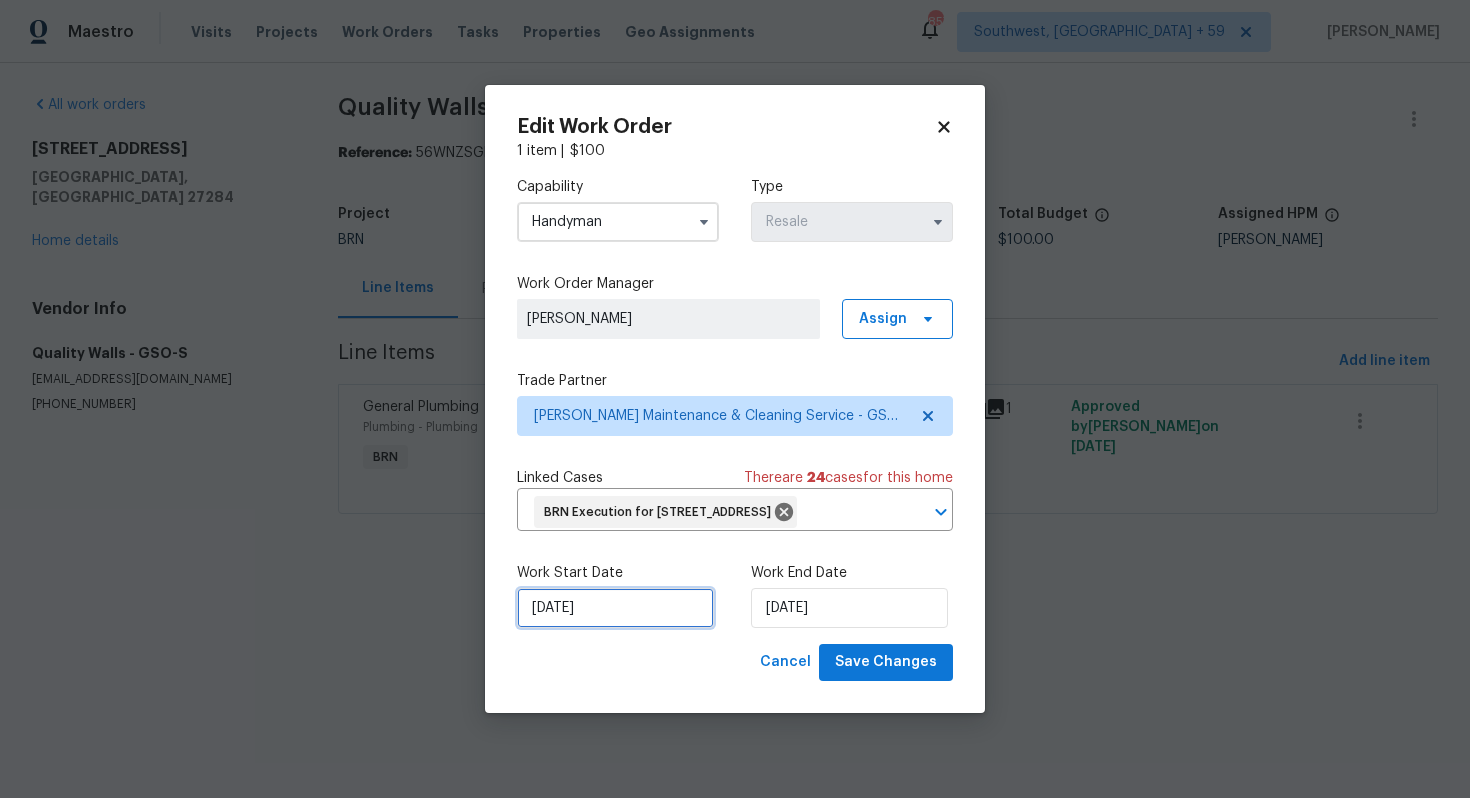click on "[DATE]" at bounding box center (615, 608) 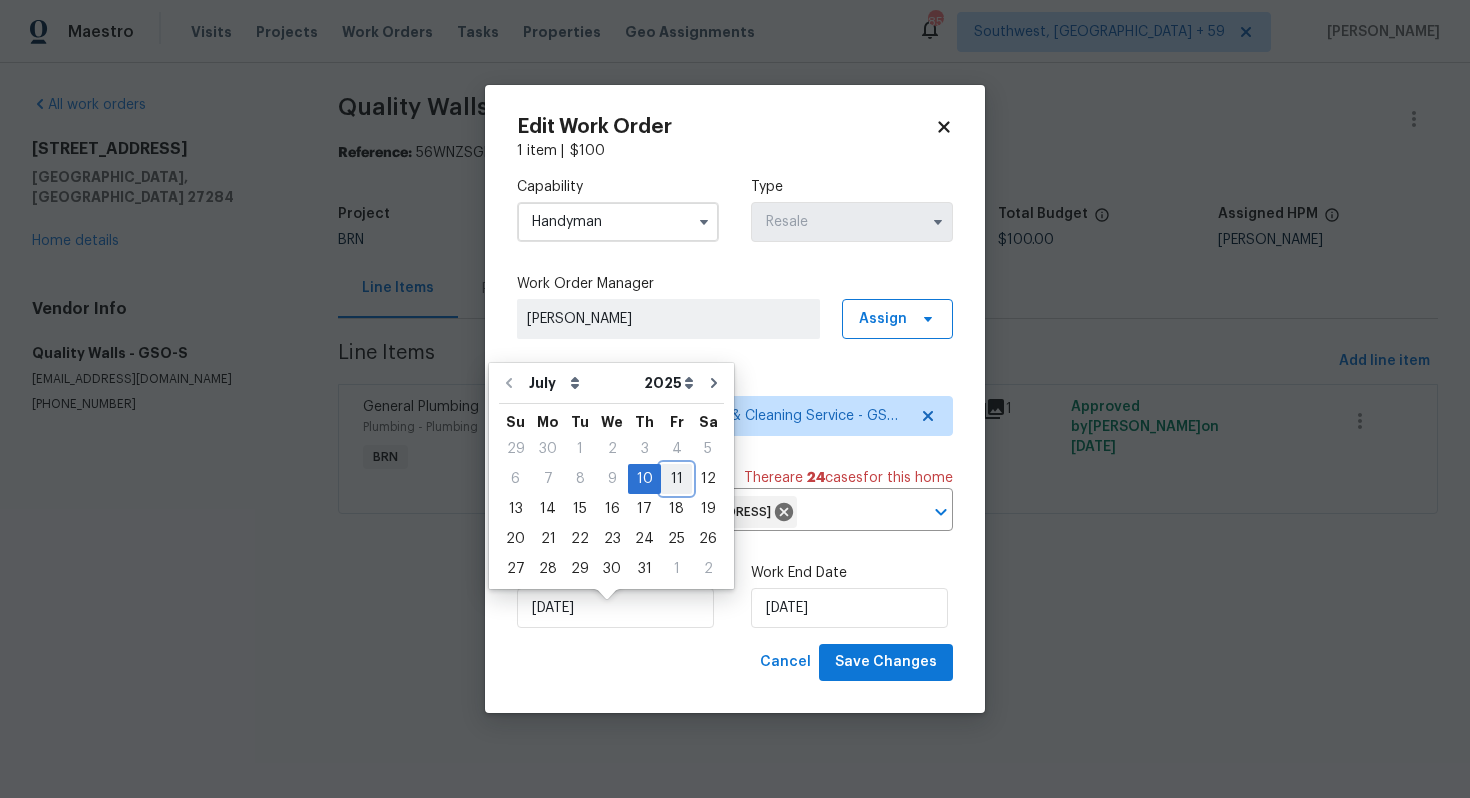click on "11" at bounding box center (676, 479) 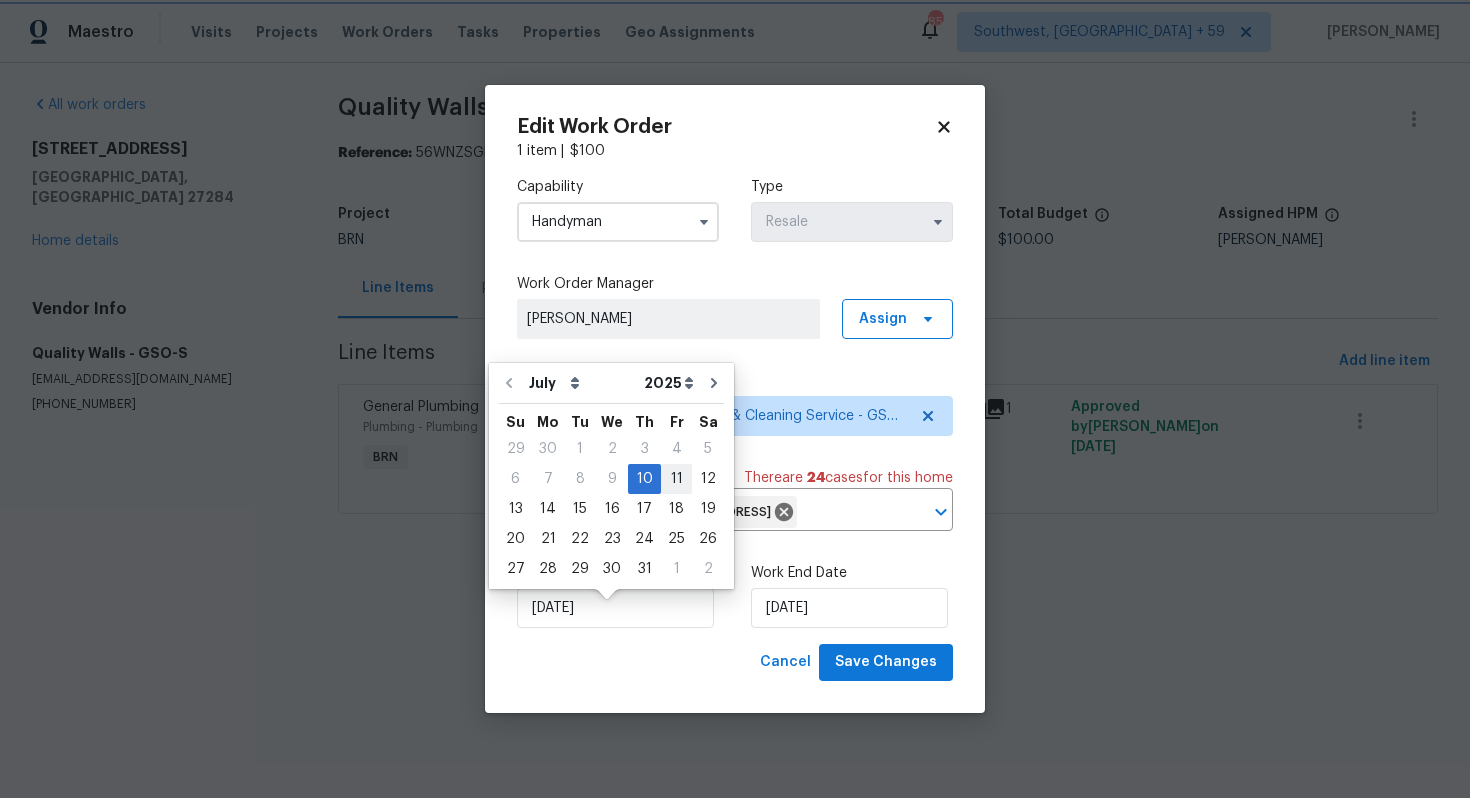 type on "[DATE]" 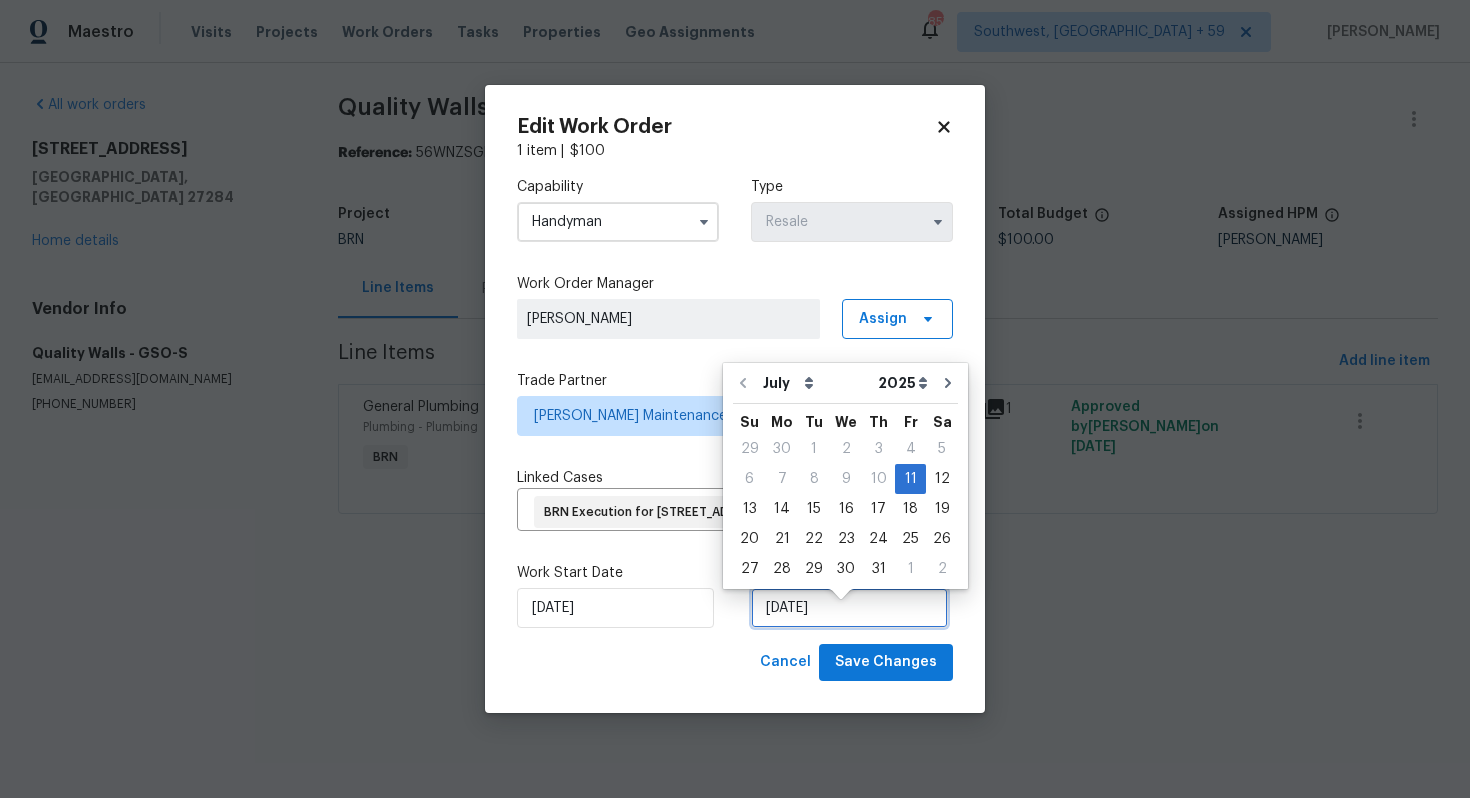click on "[DATE]" at bounding box center (849, 608) 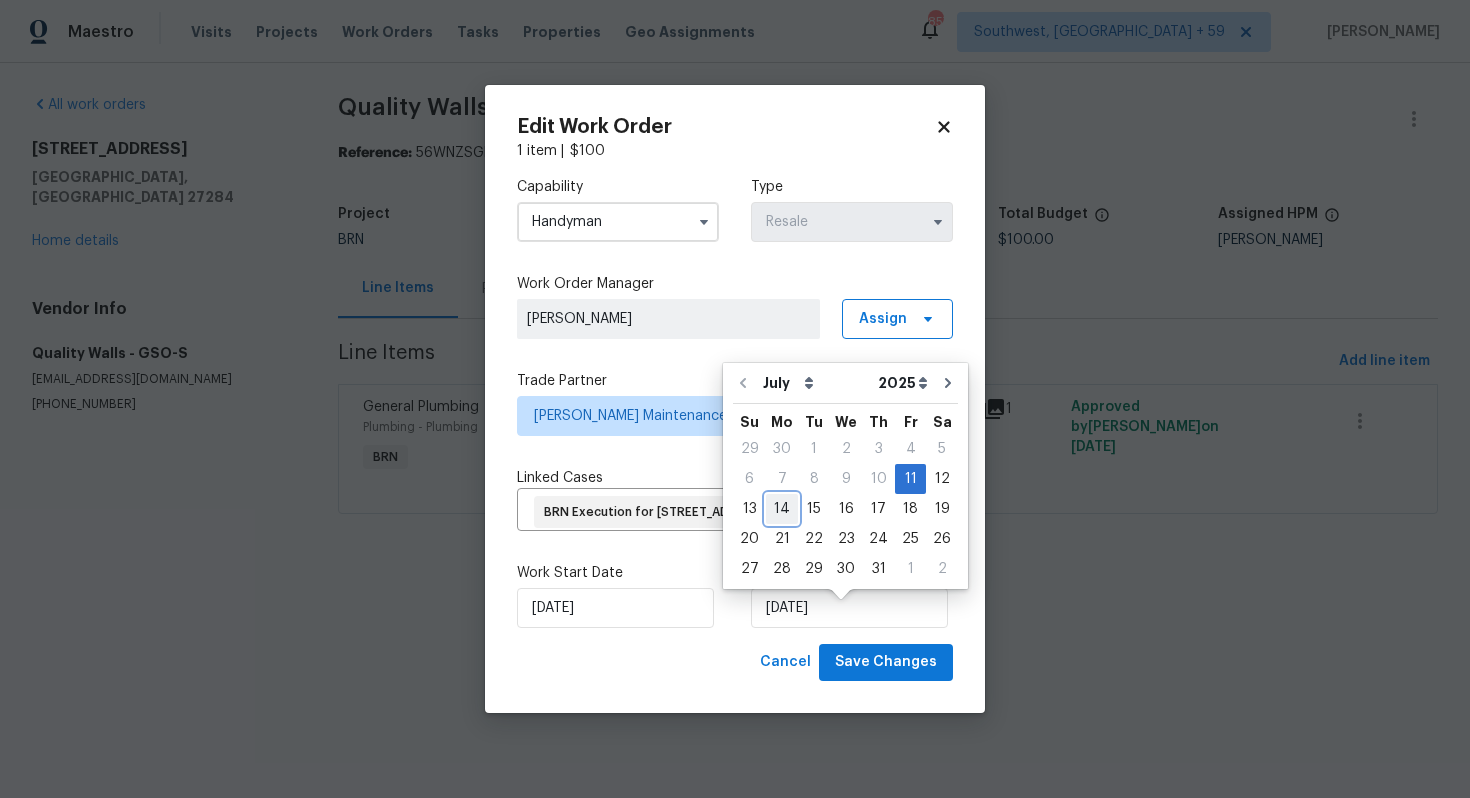 click on "14" at bounding box center (782, 509) 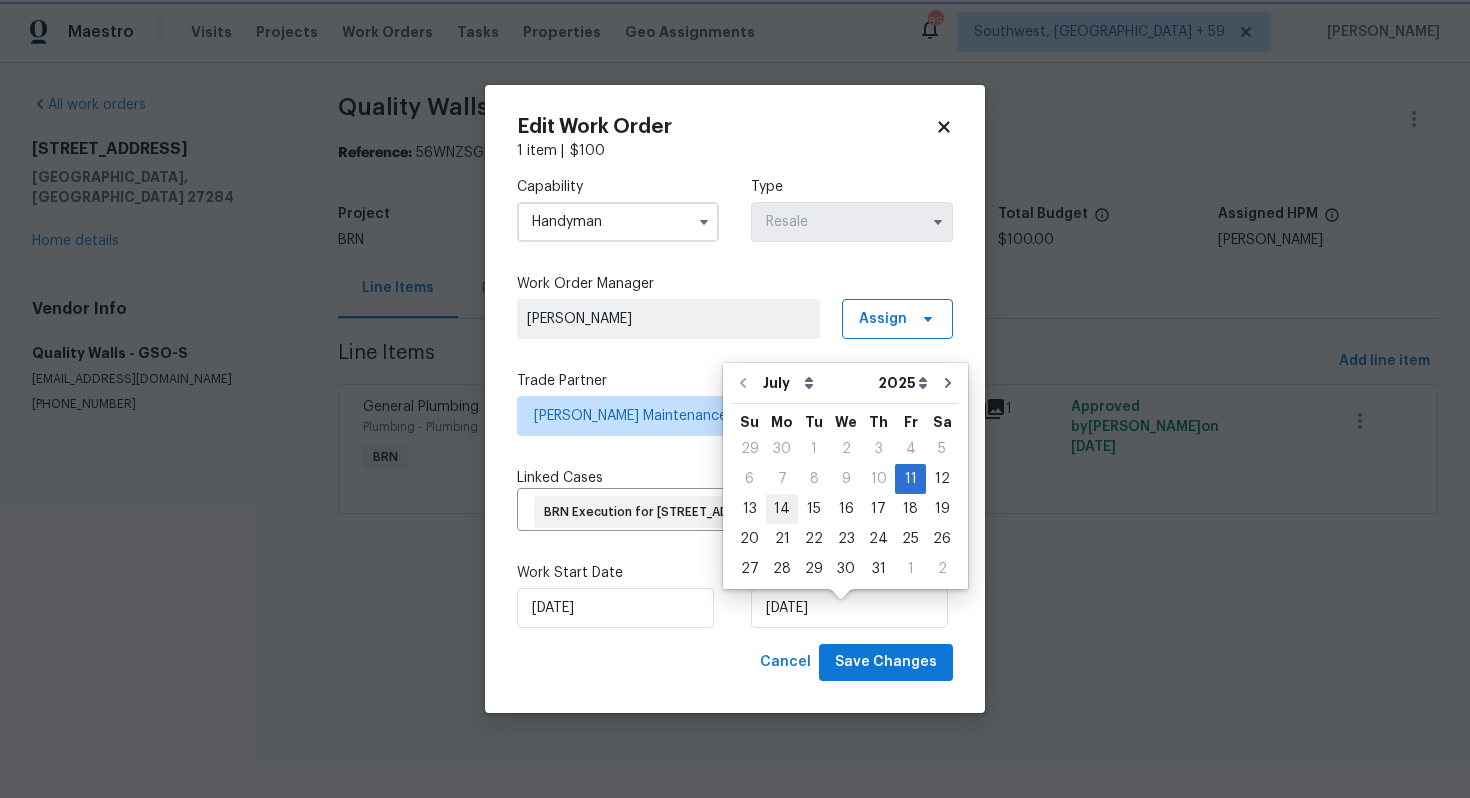 type on "[DATE]" 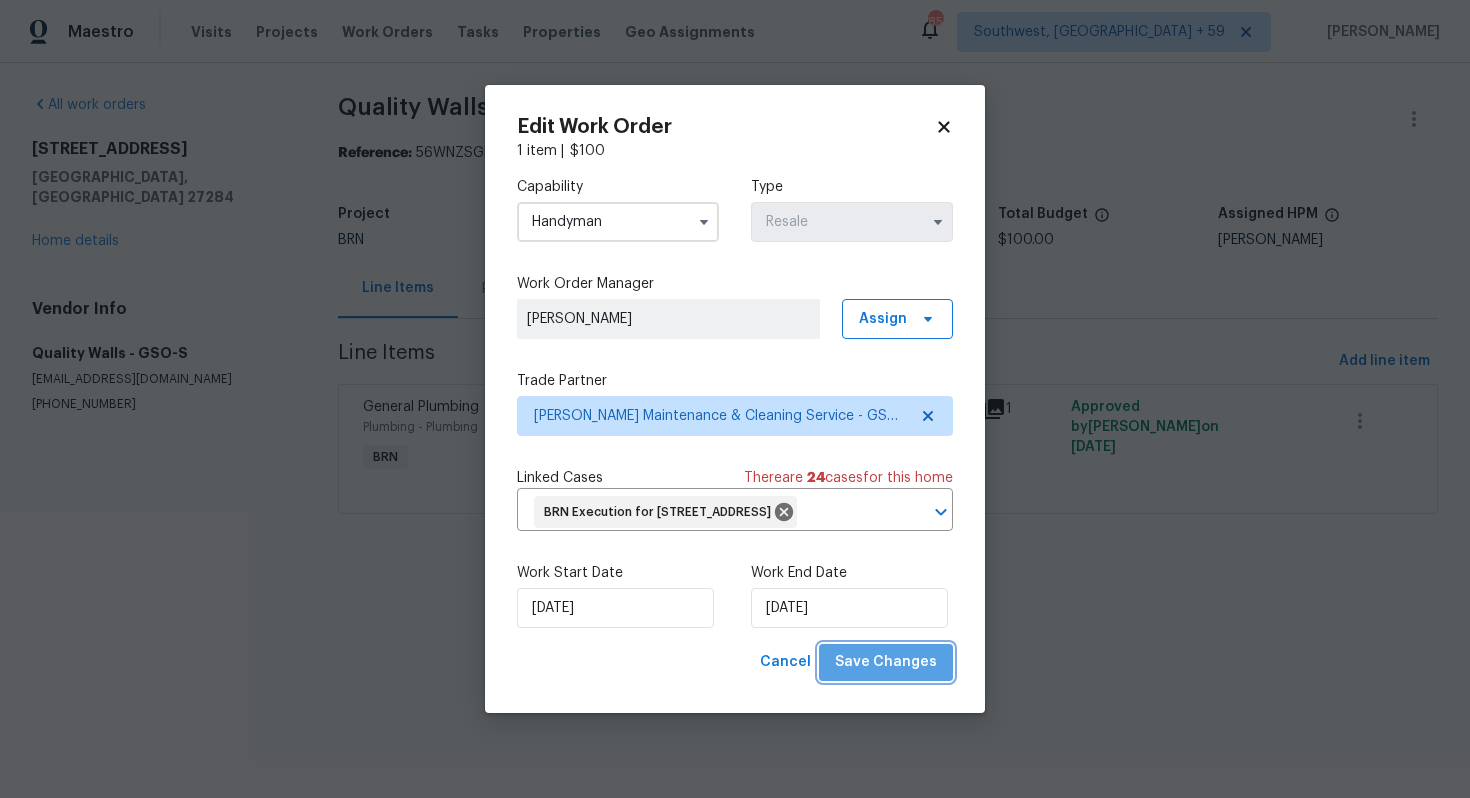 click on "Save Changes" at bounding box center [886, 662] 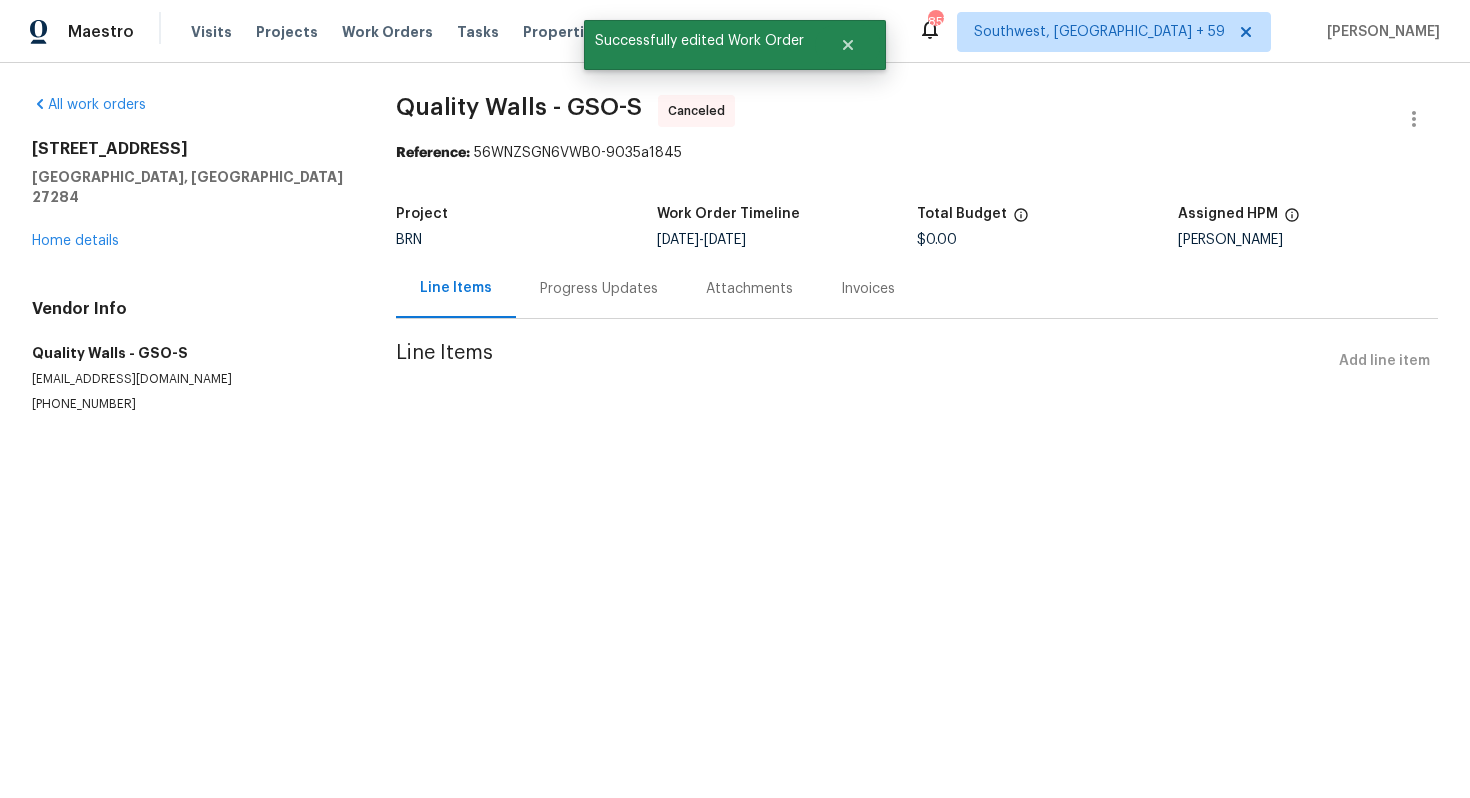 click on "Progress Updates" at bounding box center [599, 288] 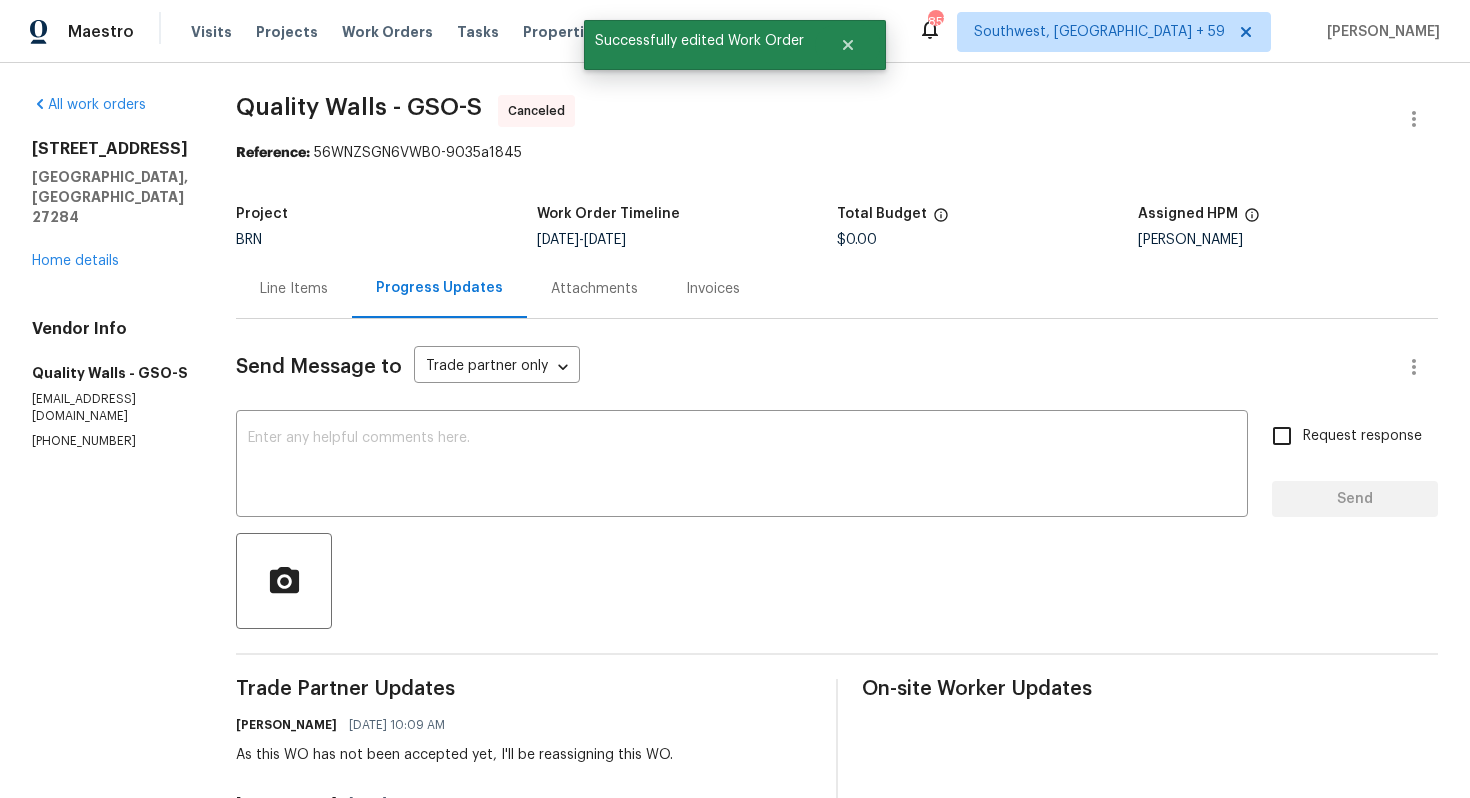 scroll, scrollTop: 299, scrollLeft: 0, axis: vertical 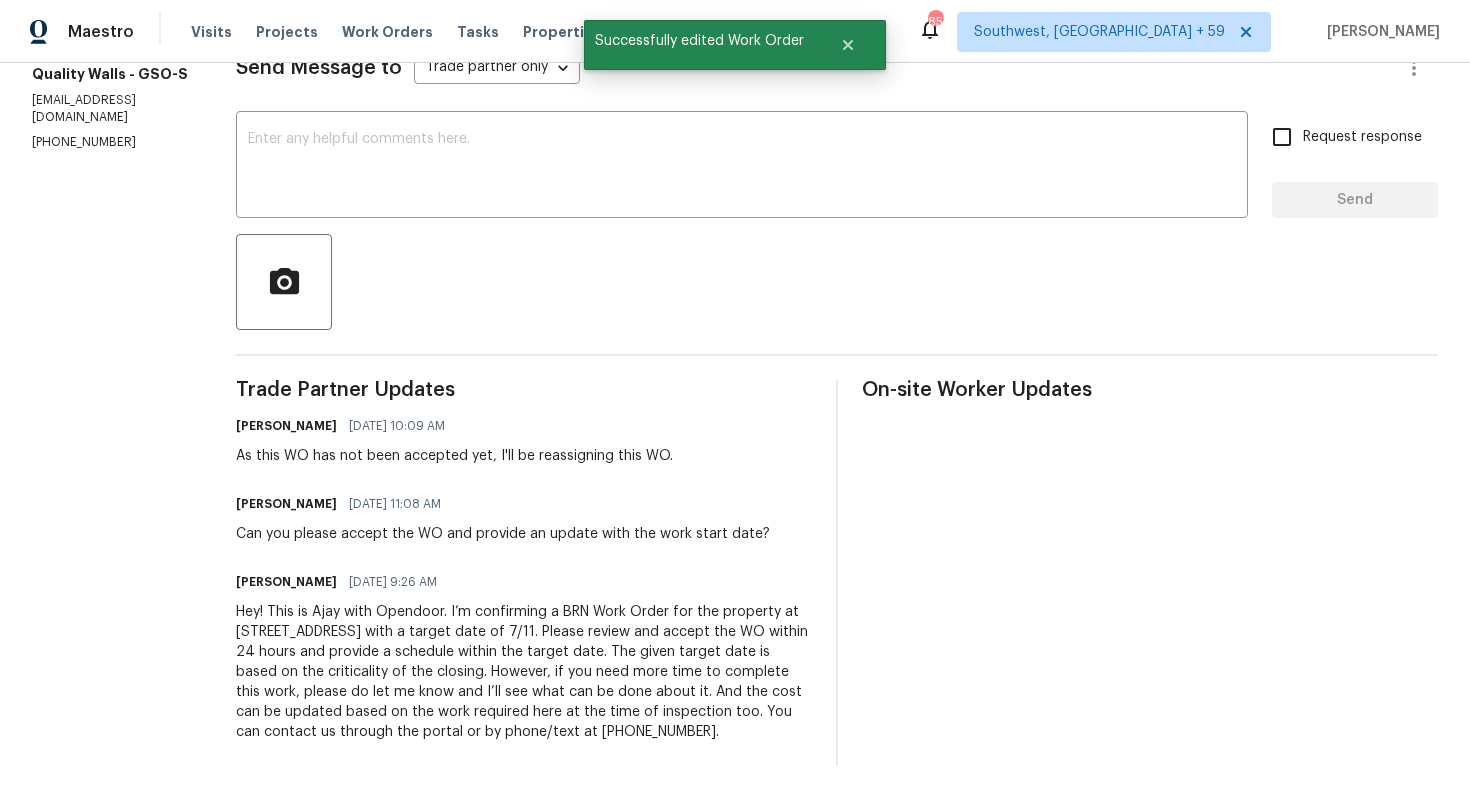 click on "Hey! This is Ajay with Opendoor. I’m confirming a BRN Work Order for the property at 350 Bent Creek Trl, Kernersville, NC 27284 with a target date of 7/11. Please review and accept the WO within 24 hours and provide a schedule within the target date. The given target date is based on the criticality of the closing. However, if you need more time to complete this work, please do let me know and I’ll see what can be done about it. And the cost can be updated based on the work required here at the time of inspection too. You can contact us through the portal or by phone/text at 650-800-9524." at bounding box center [524, 672] 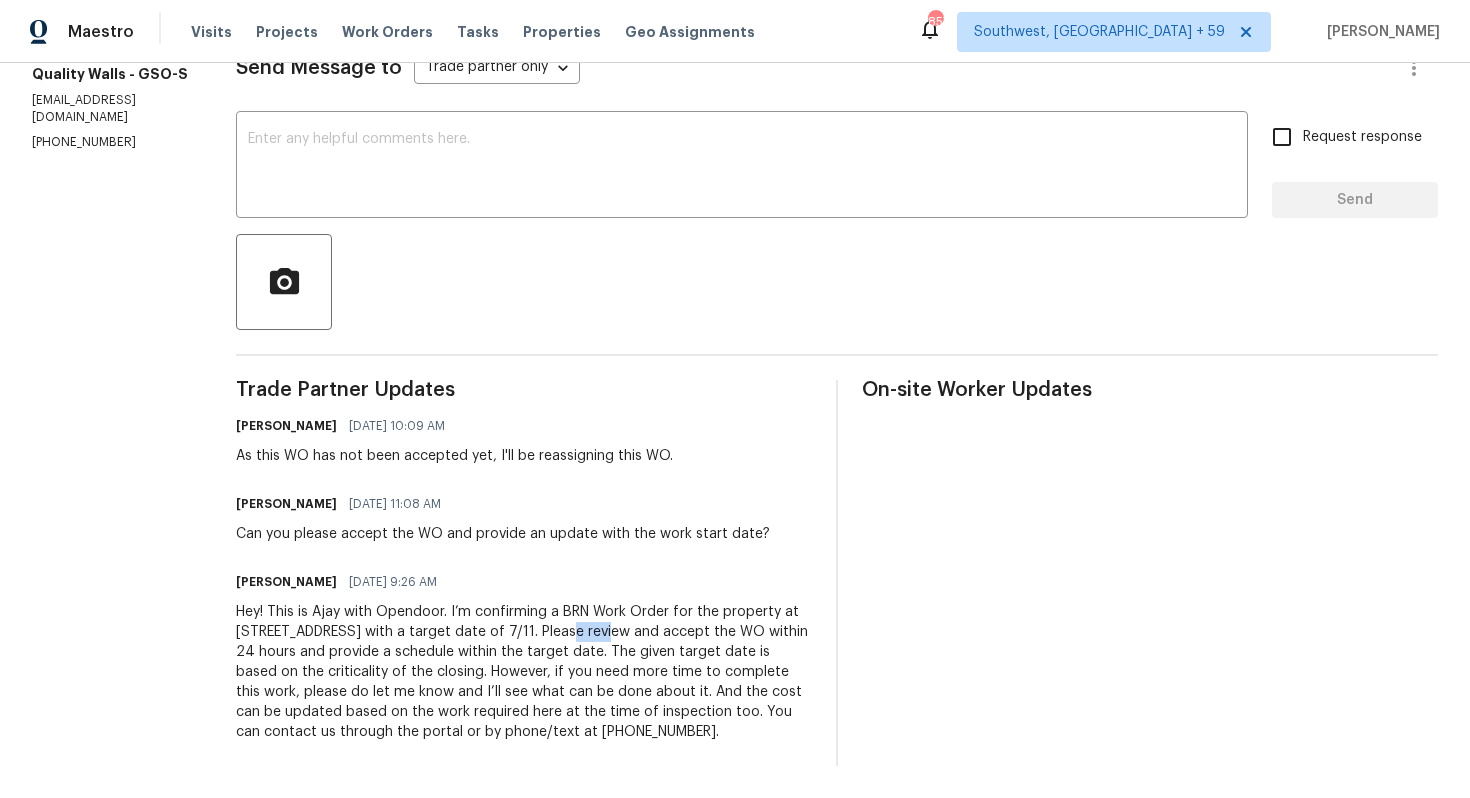click on "Hey! This is Ajay with Opendoor. I’m confirming a BRN Work Order for the property at 350 Bent Creek Trl, Kernersville, NC 27284 with a target date of 7/11. Please review and accept the WO within 24 hours and provide a schedule within the target date. The given target date is based on the criticality of the closing. However, if you need more time to complete this work, please do let me know and I’ll see what can be done about it. And the cost can be updated based on the work required here at the time of inspection too. You can contact us through the portal or by phone/text at 650-800-9524." at bounding box center [524, 672] 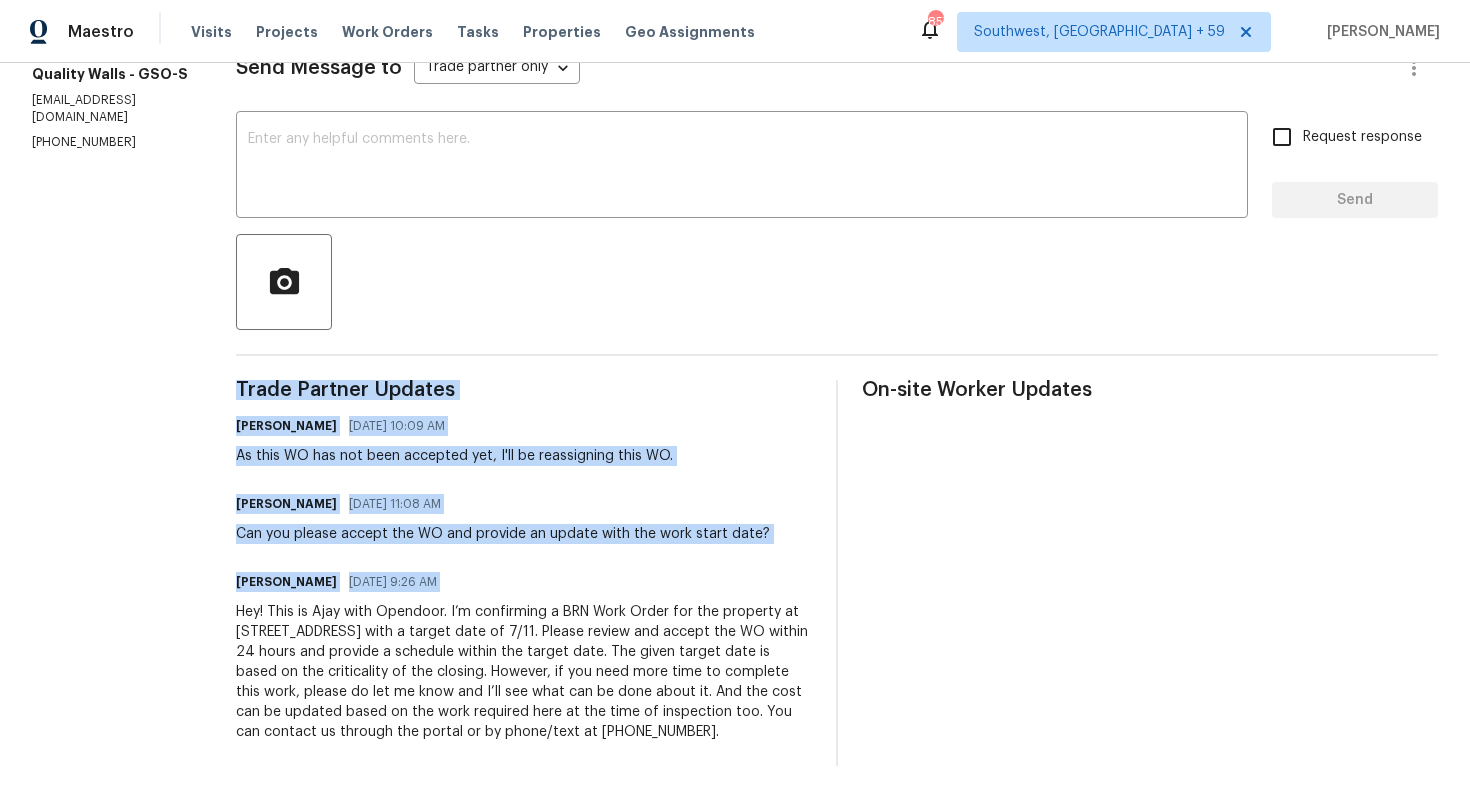 copy on "Trade Partner Updates Ajay Godson 07/11/2025 10:09 AM As this WO has not been accepted yet, I'll be reassigning this WO. Ajay Godson 07/10/2025 11:08 AM Can you please accept the WO and provide an update with the work start date? Ajay Godson 07/09/2025 9:26 AM" 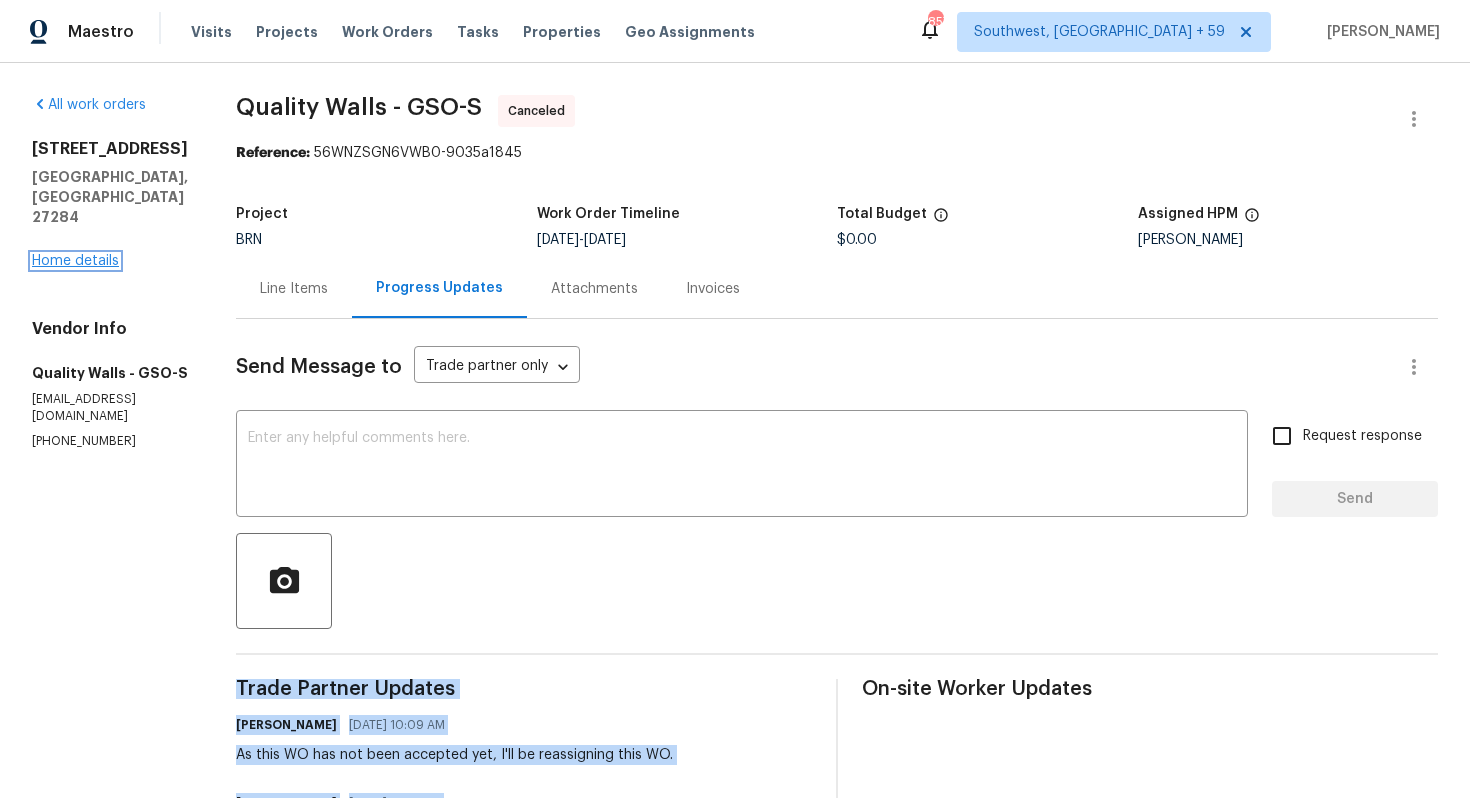 click on "Home details" at bounding box center (75, 261) 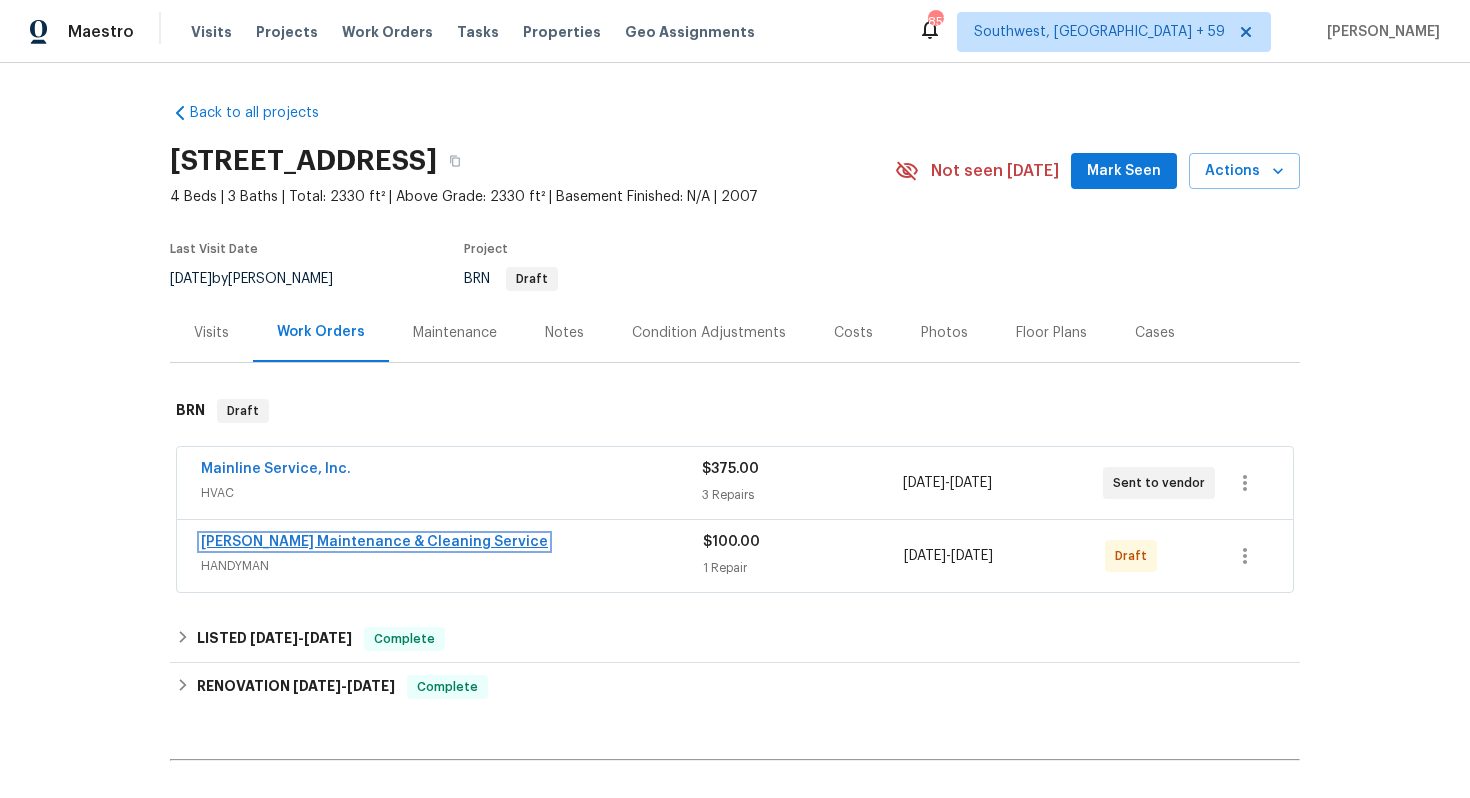 click on "Baker's Maintenance & Cleaning Service" at bounding box center [374, 542] 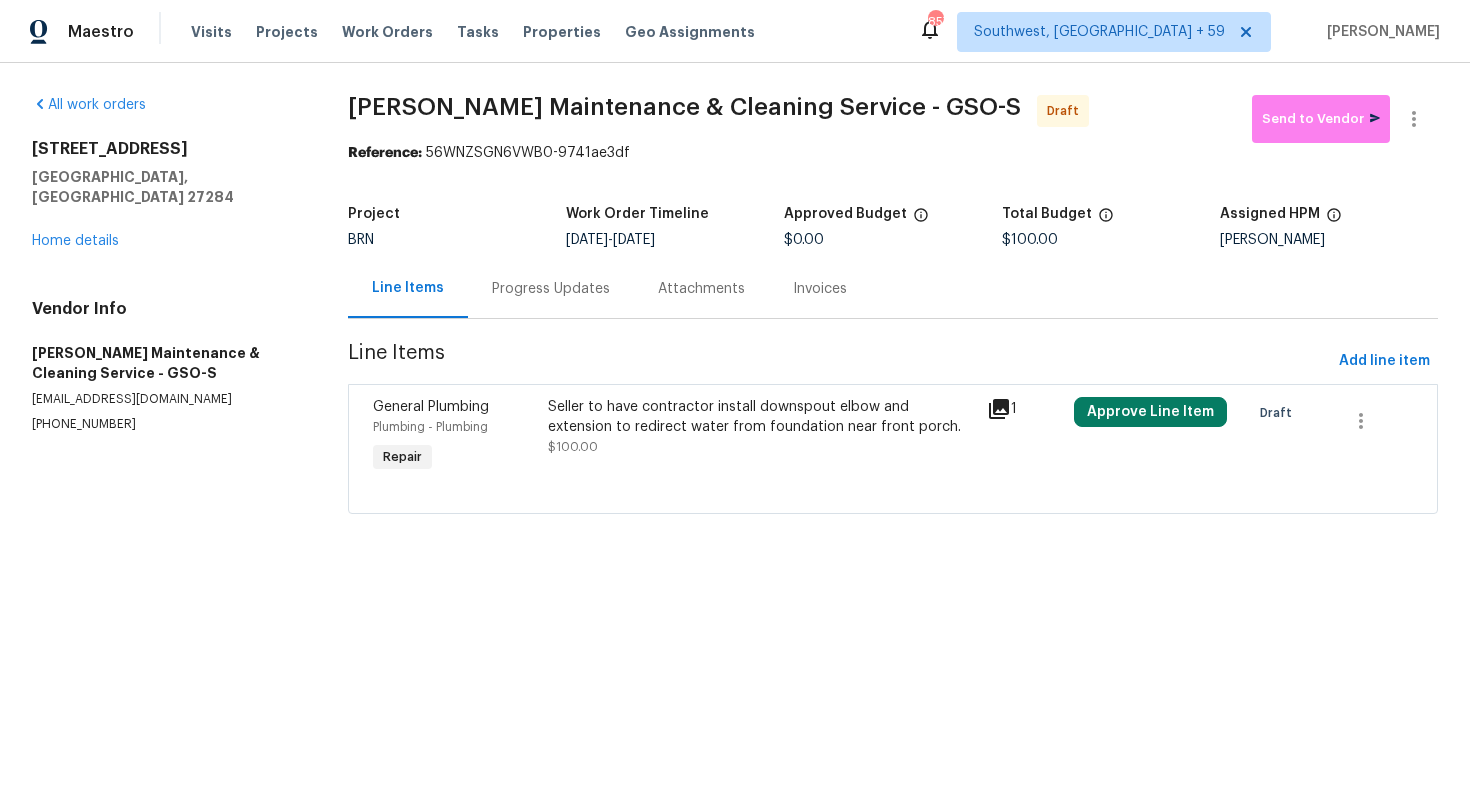 click on "Progress Updates" at bounding box center (551, 288) 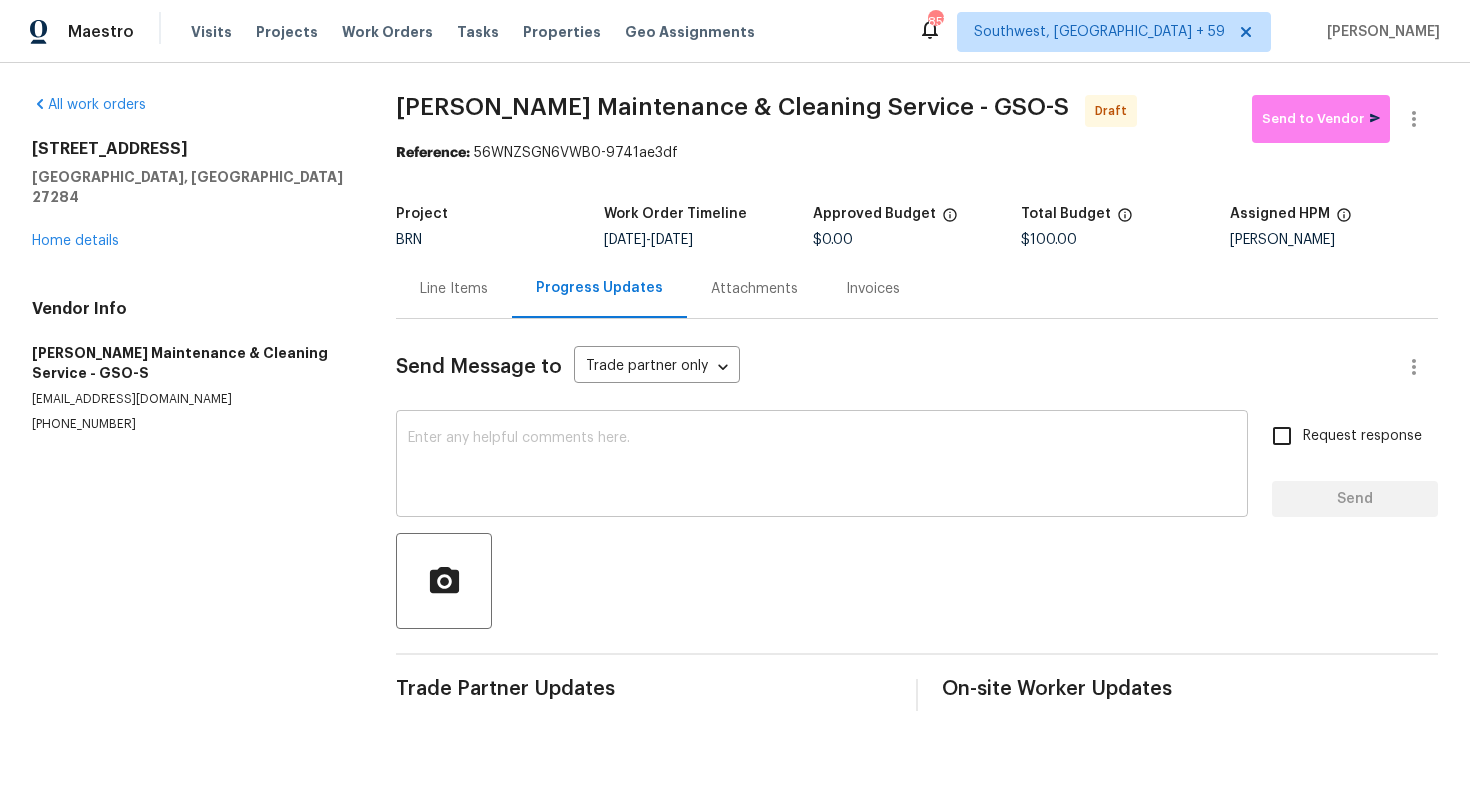 click at bounding box center (822, 466) 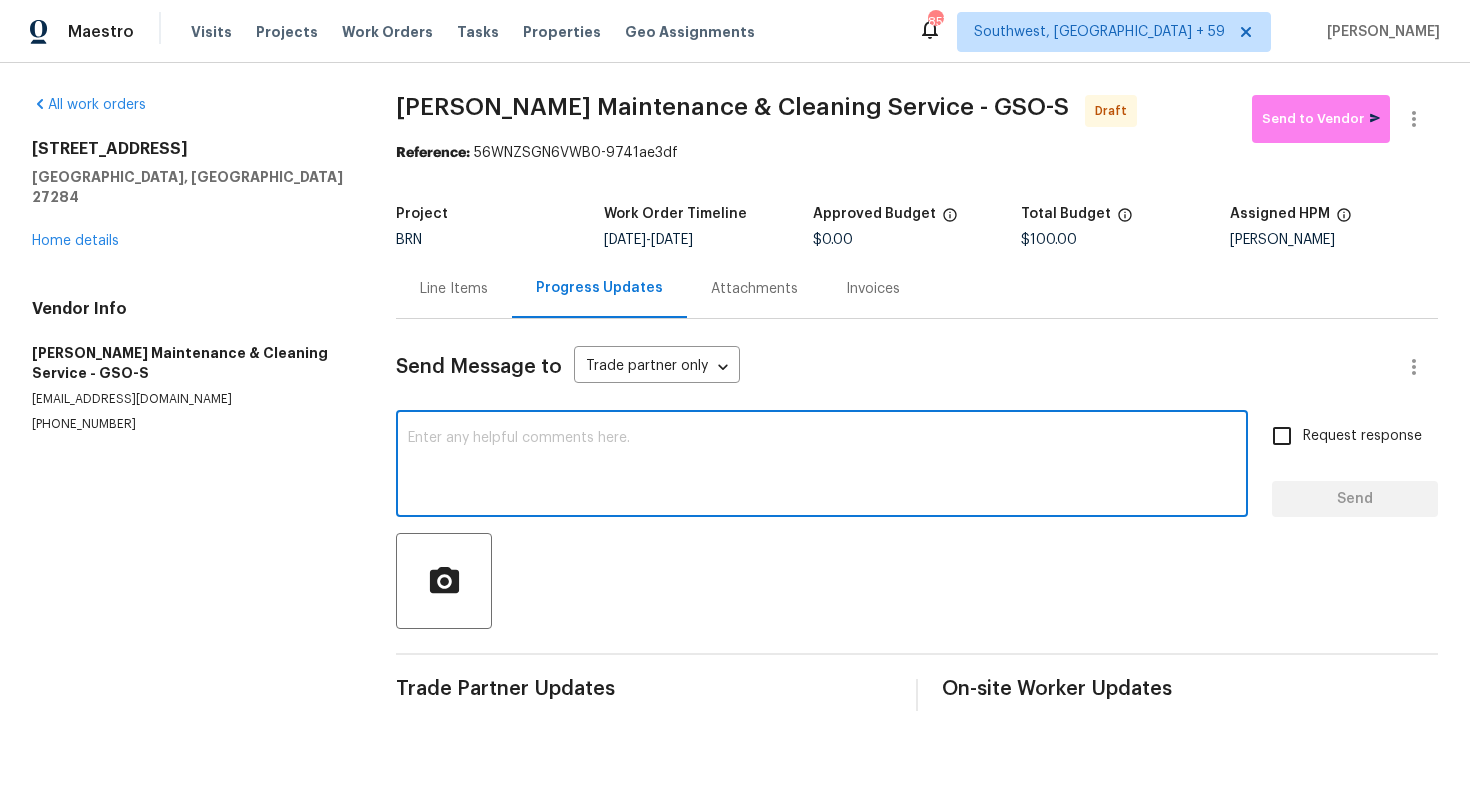 paste on "Hey! This is Ajay with Opendoor. I’m confirming a BRN Work Order for the property at 350 Bent Creek Trl, Kernersville, NC 27284 with a target date of 7/11. Please review and accept the WO within 24 hours and provide a schedule within the target date. The given target date is based on the criticality of the closing. However, if you need more time to complete this work, please do let me know and I’ll see what can be done about it. And the cost can be updated based on the work required here at the time of inspection too. You can contact us through the portal or by phone/text at 650-800-9524." 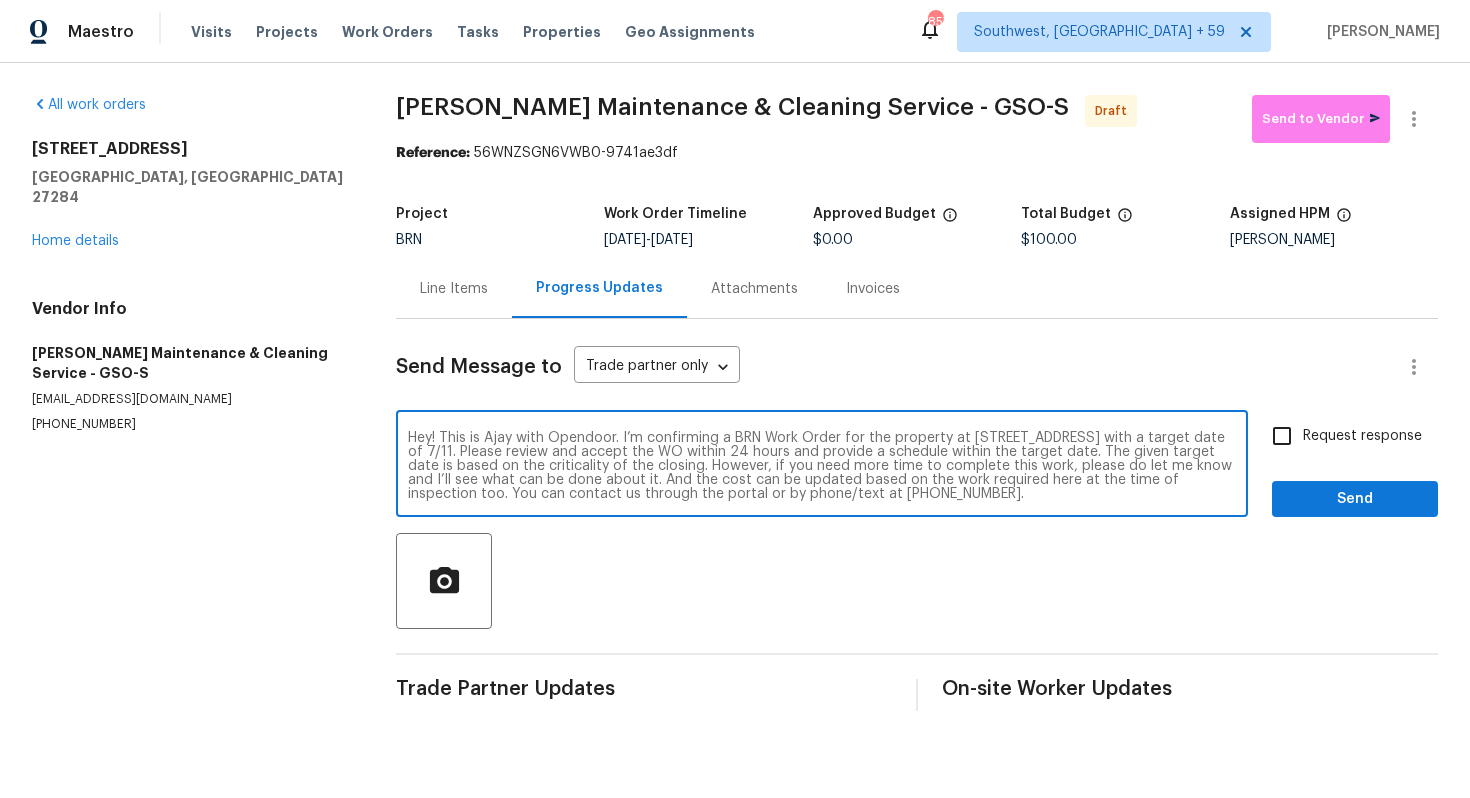 scroll, scrollTop: 0, scrollLeft: 0, axis: both 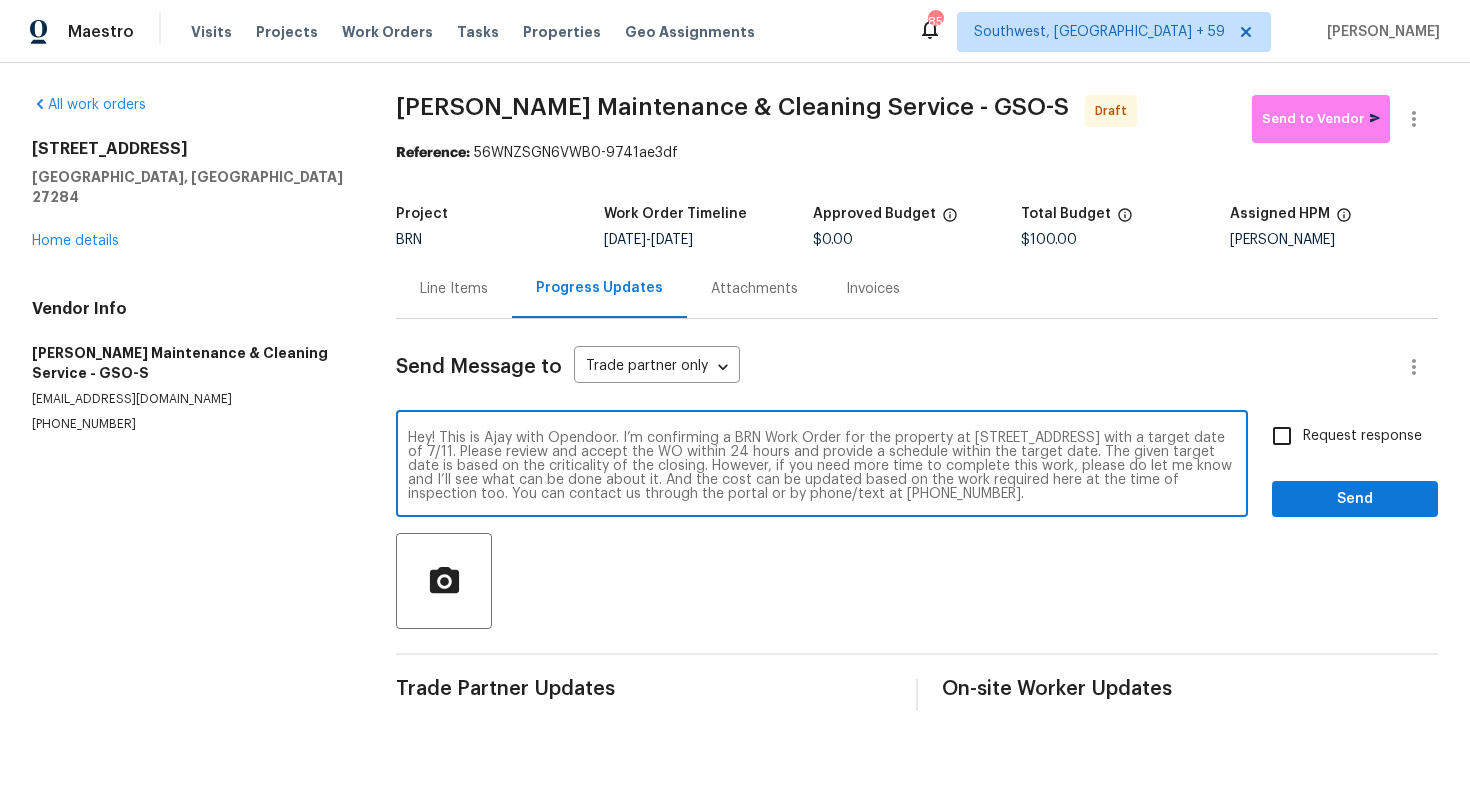 click on "Hey! This is Ajay with Opendoor. I’m confirming a BRN Work Order for the property at 350 Bent Creek Trl, Kernersville, NC 27284 with a target date of 7/11. Please review and accept the WO within 24 hours and provide a schedule within the target date. The given target date is based on the criticality of the closing. However, if you need more time to complete this work, please do let me know and I’ll see what can be done about it. And the cost can be updated based on the work required here at the time of inspection too. You can contact us through the portal or by phone/text at 650-800-9524." at bounding box center (822, 466) 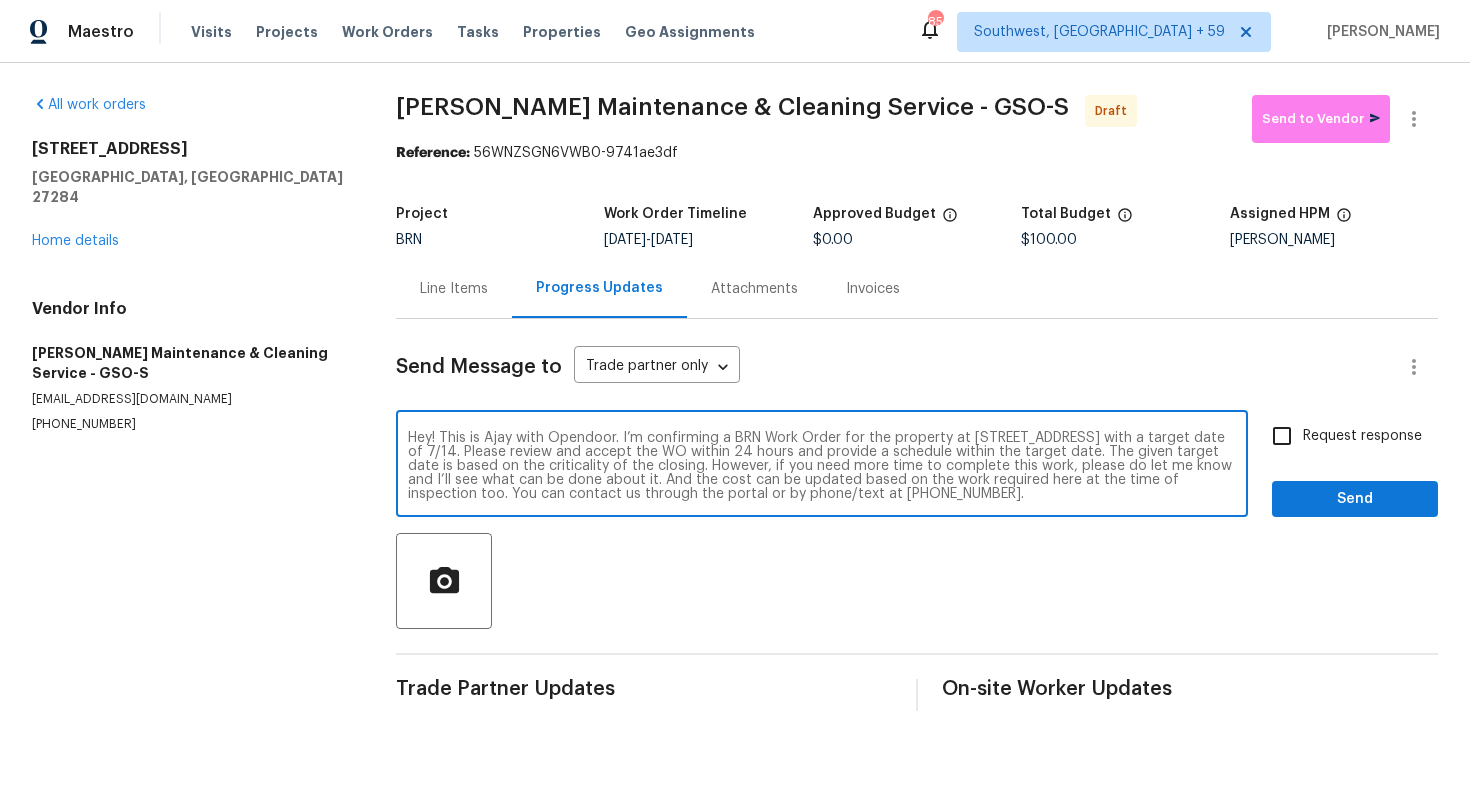 type on "Hey! This is Ajay with Opendoor. I’m confirming a BRN Work Order for the property at 350 Bent Creek Trl, Kernersville, NC 27284 with a target date of 7/14. Please review and accept the WO within 24 hours and provide a schedule within the target date. The given target date is based on the criticality of the closing. However, if you need more time to complete this work, please do let me know and I’ll see what can be done about it. And the cost can be updated based on the work required here at the time of inspection too. You can contact us through the portal or by phone/text at 650-800-9524." 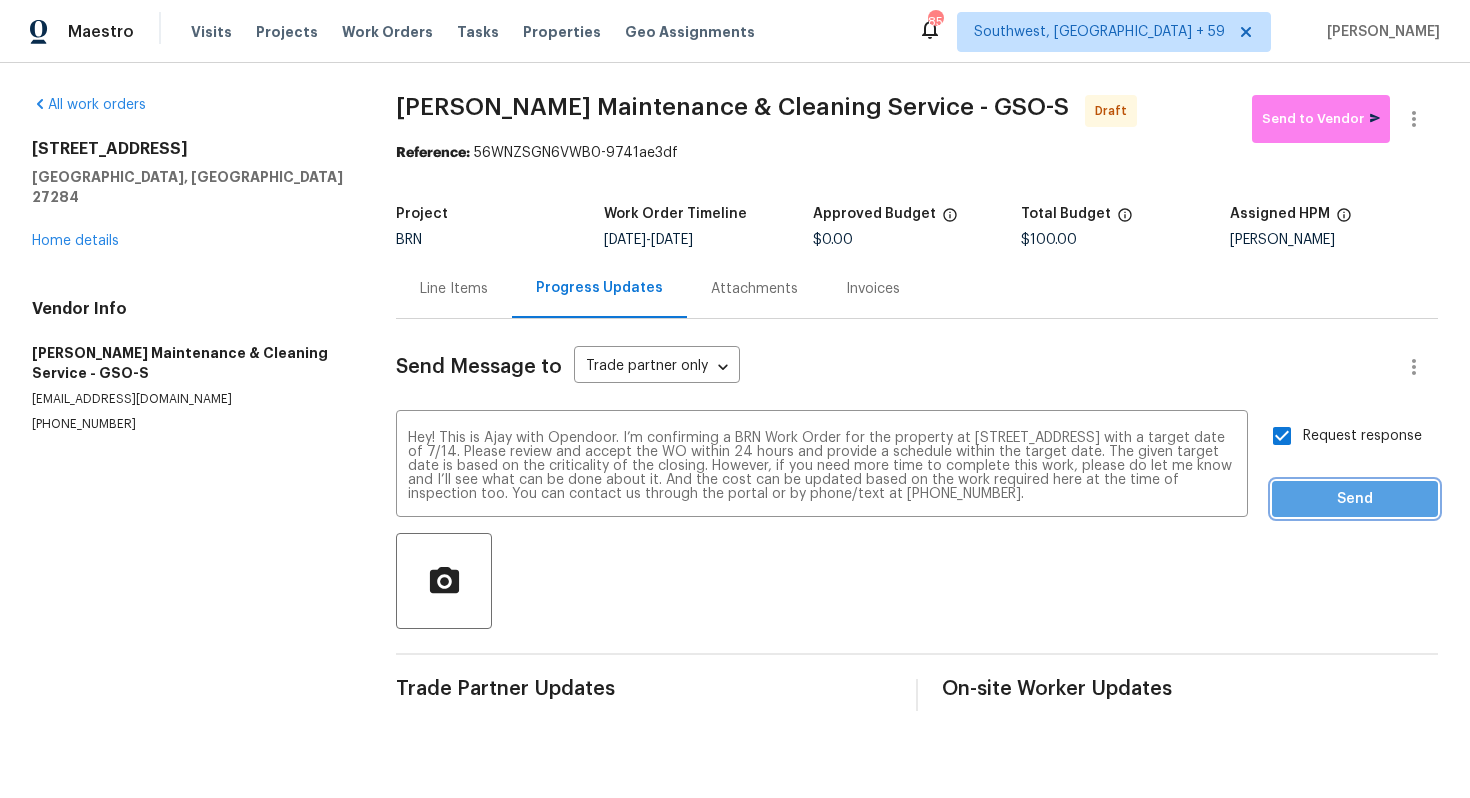 click on "Send" at bounding box center (1355, 499) 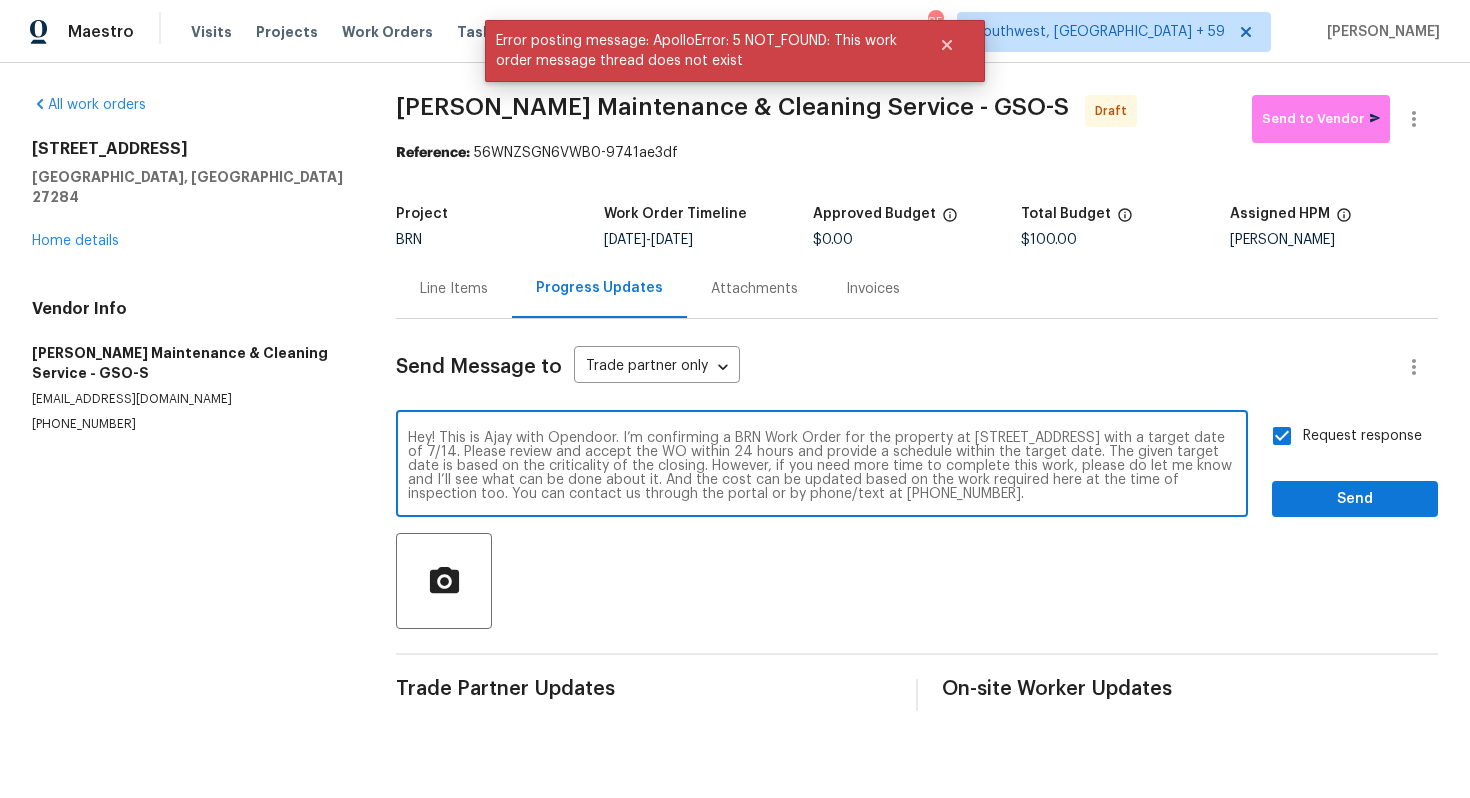 scroll, scrollTop: 14, scrollLeft: 0, axis: vertical 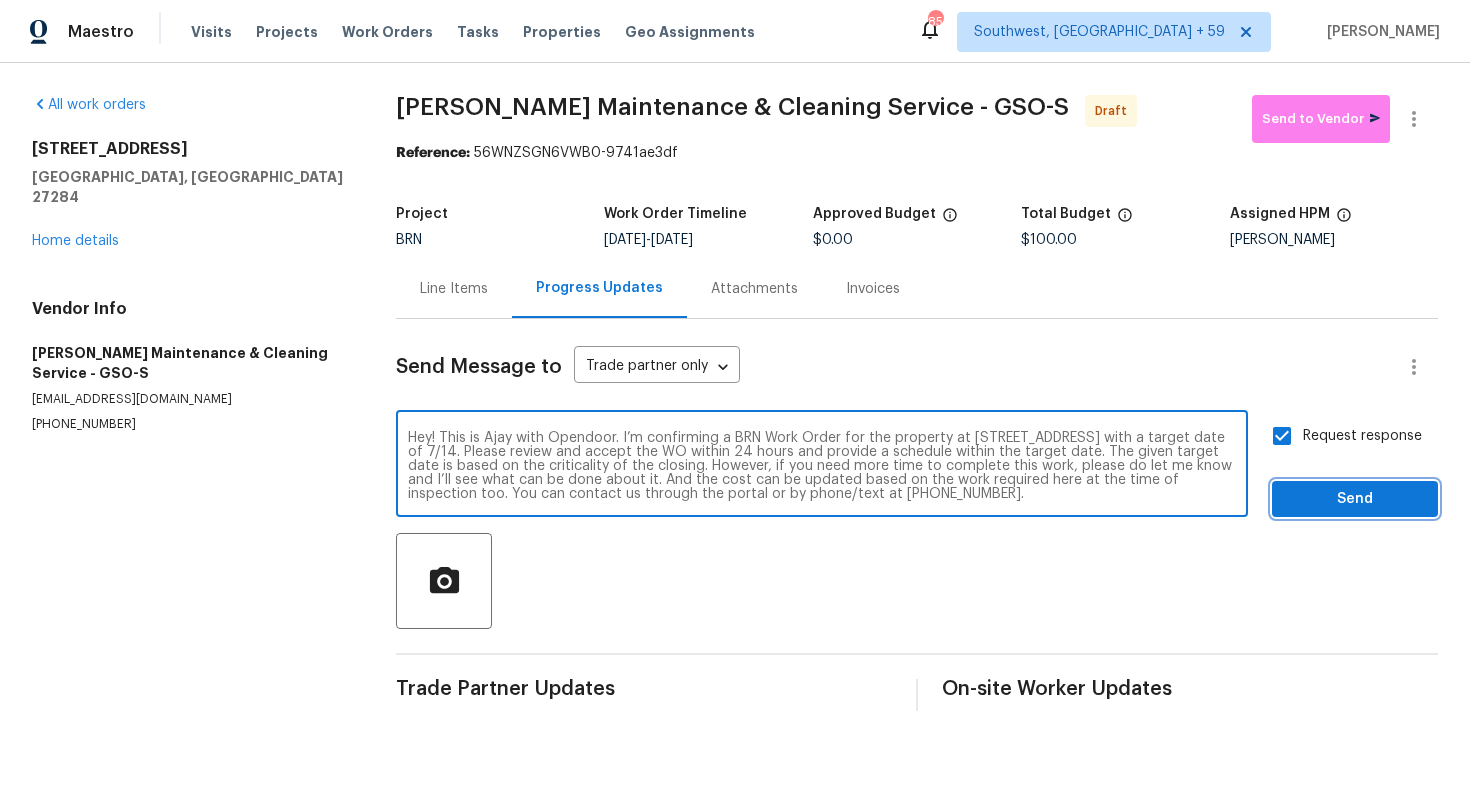 click on "Send" at bounding box center [1355, 499] 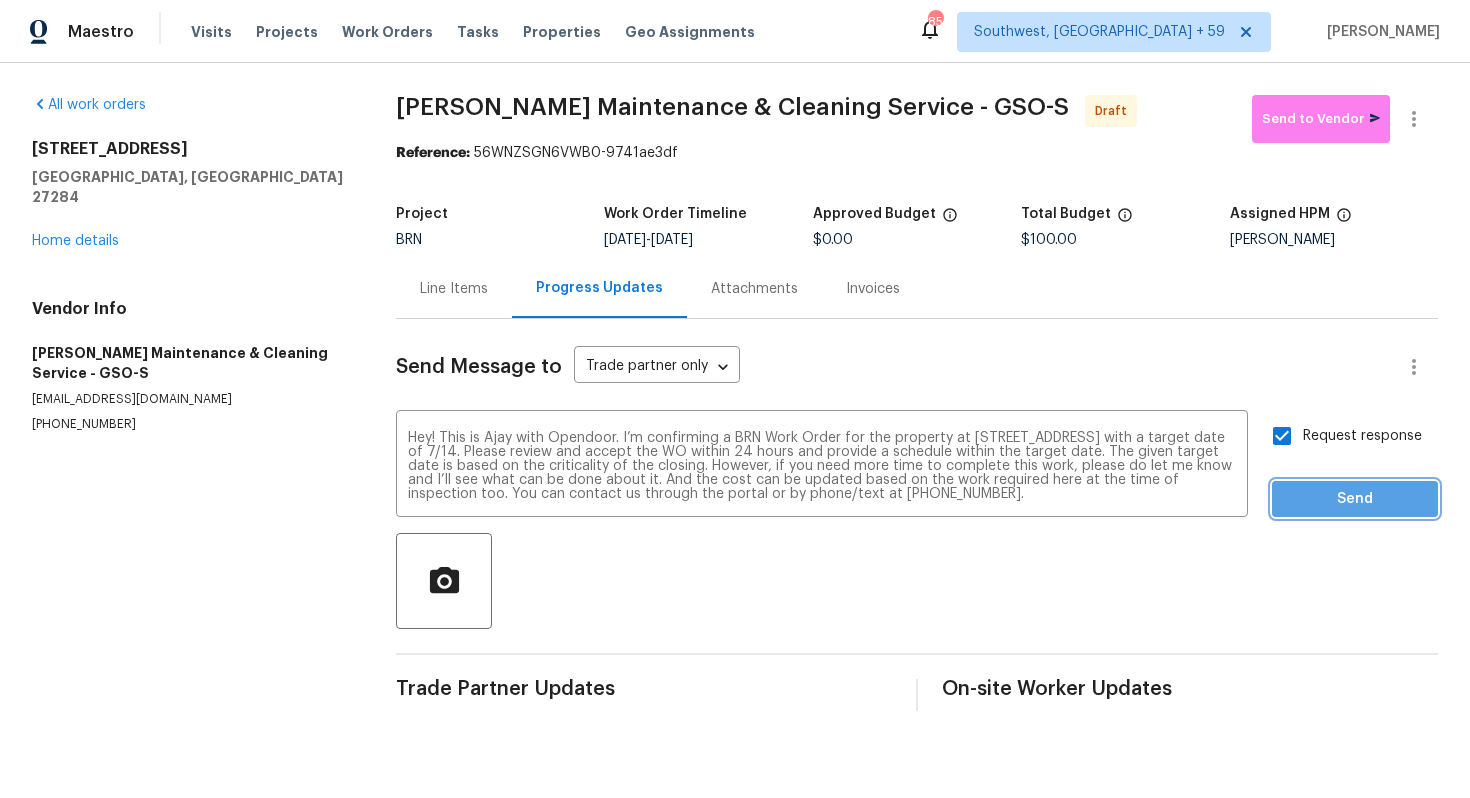 click on "Send" at bounding box center (1355, 499) 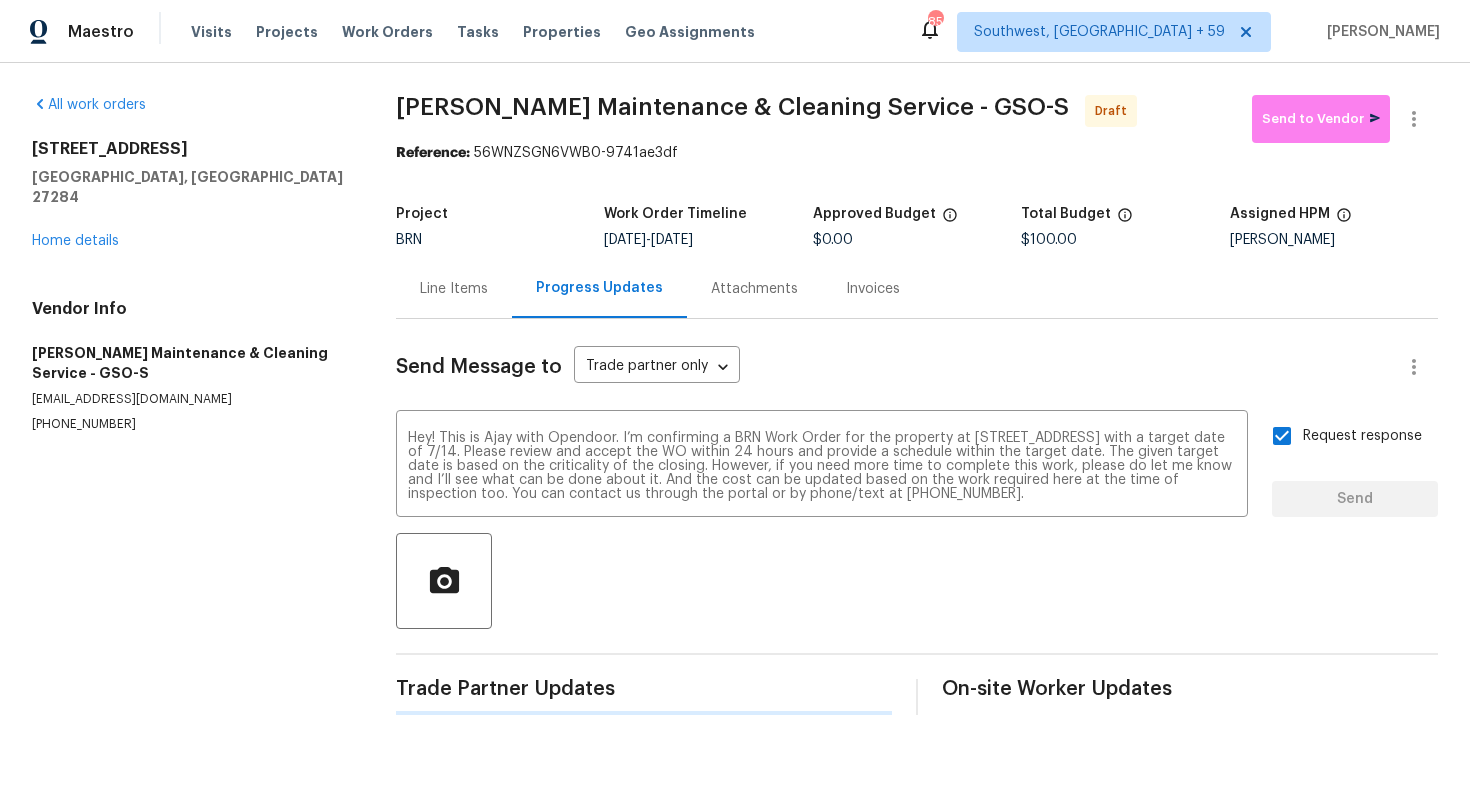 type 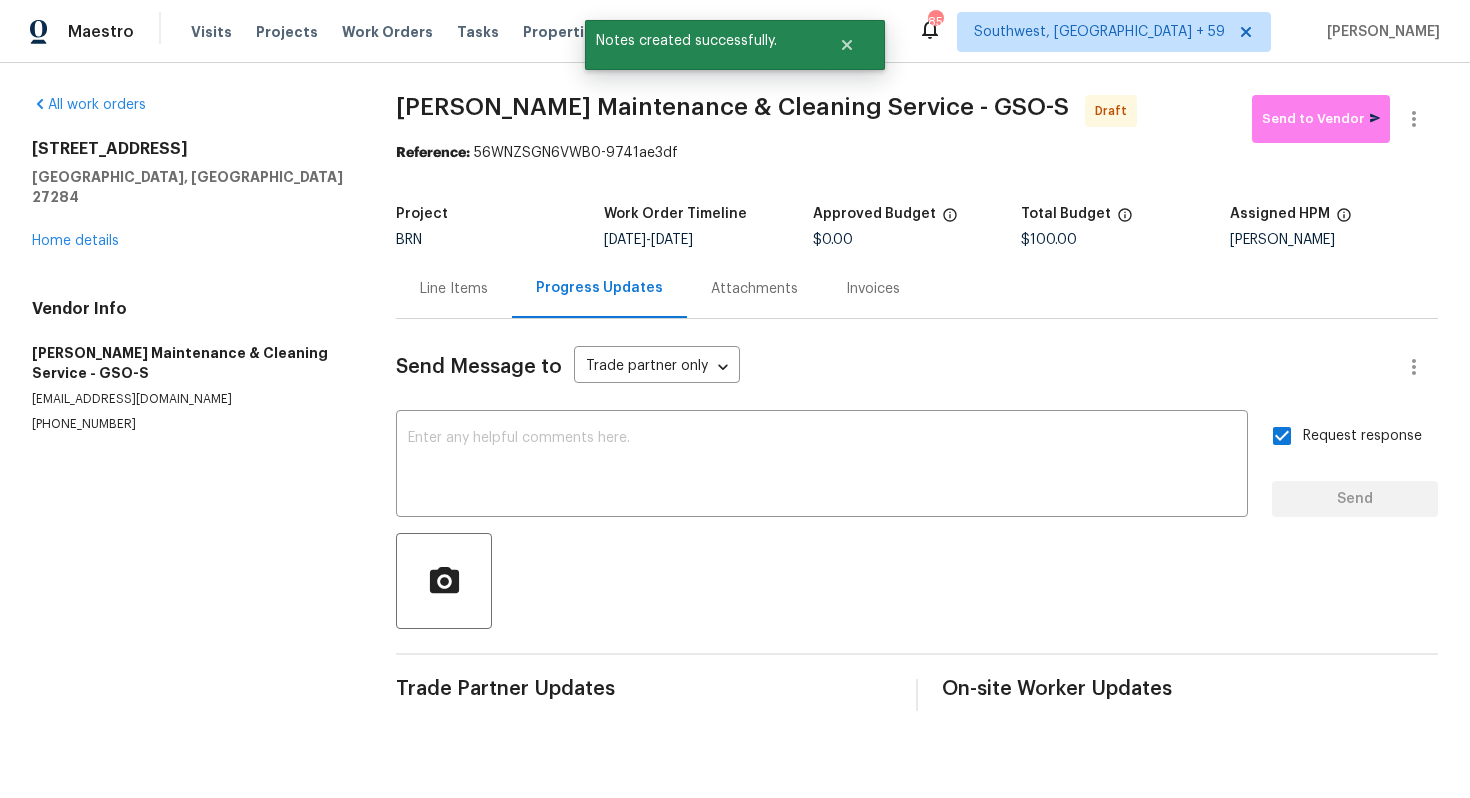 scroll, scrollTop: 0, scrollLeft: 0, axis: both 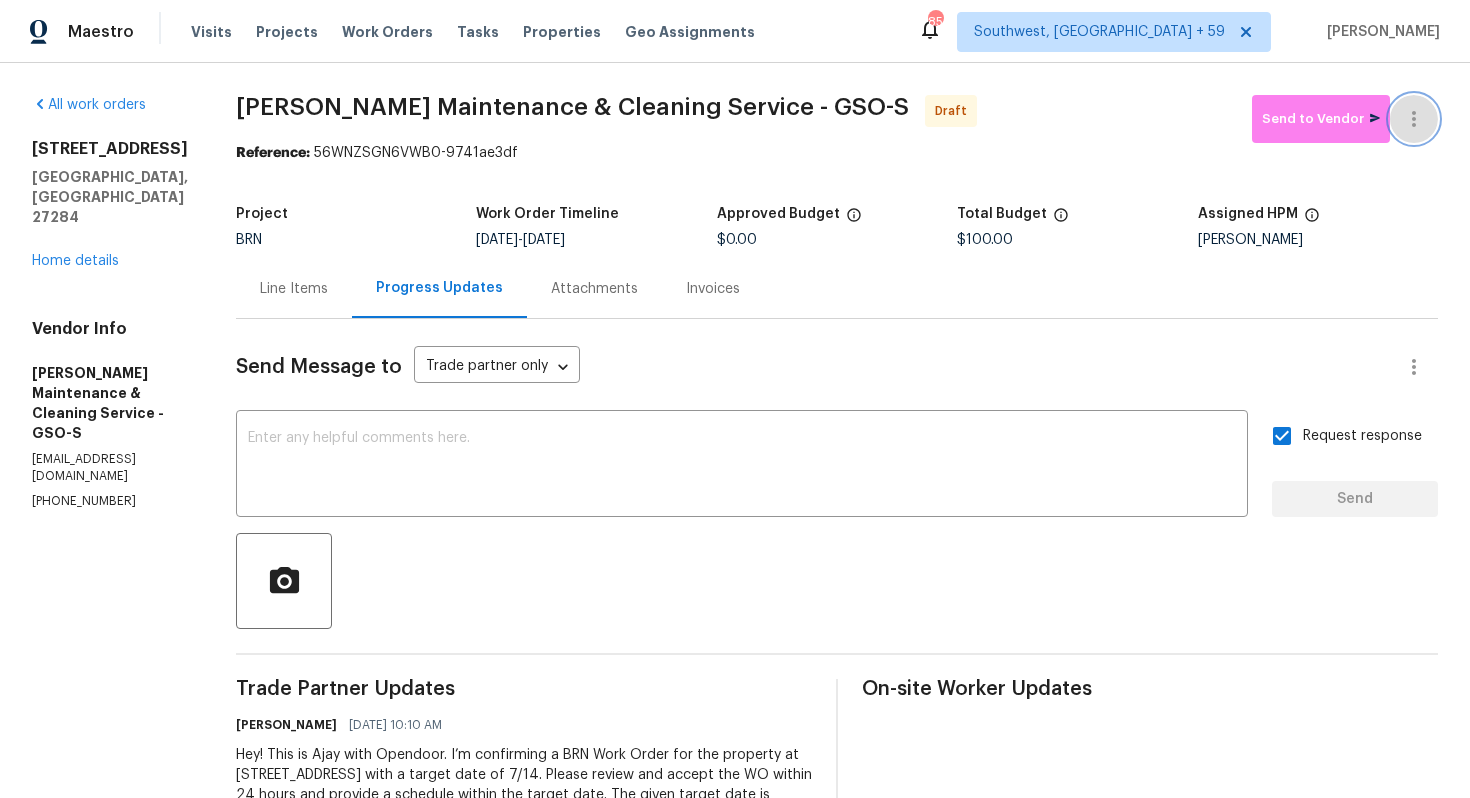 click 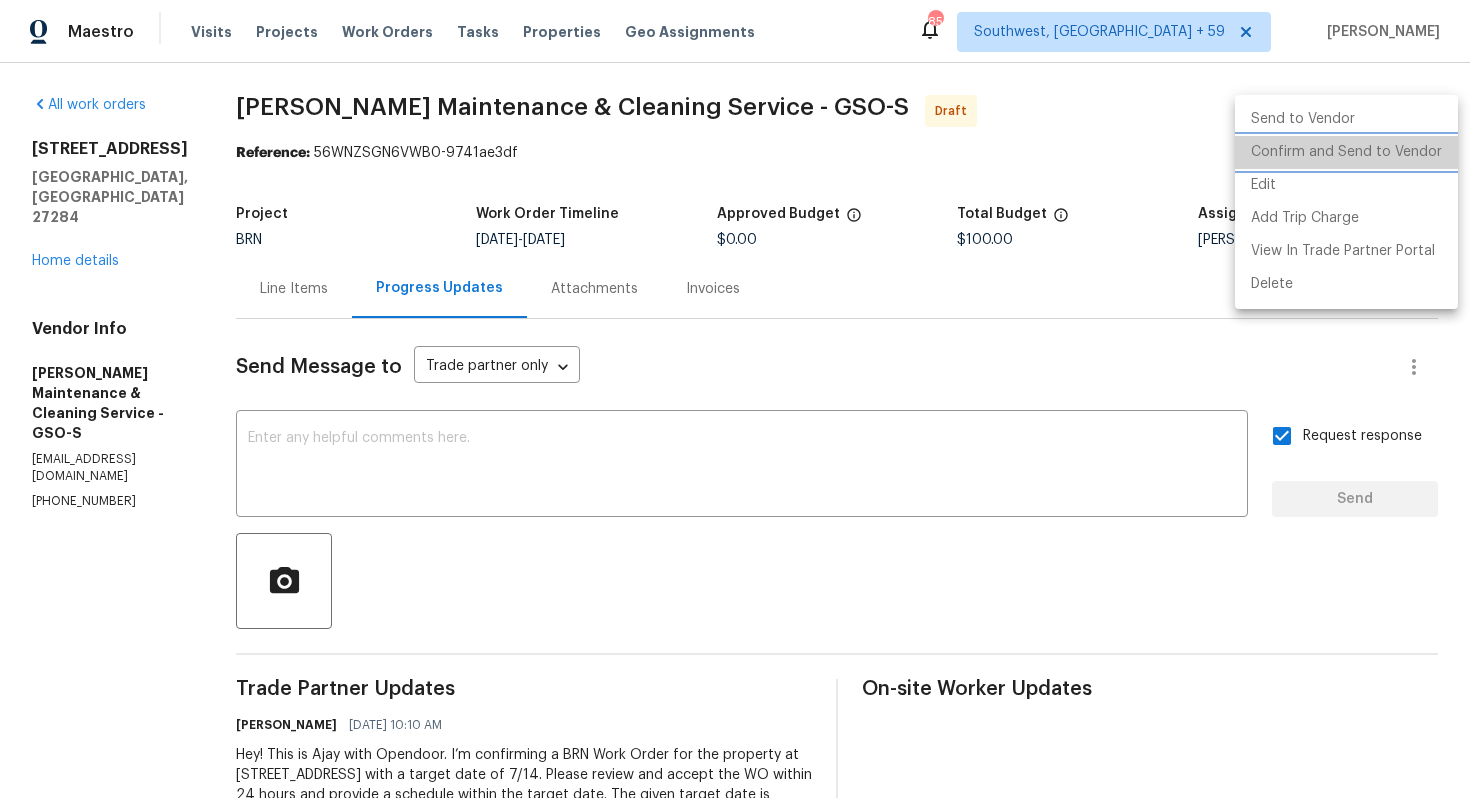 click on "Confirm and Send to Vendor" at bounding box center [1346, 152] 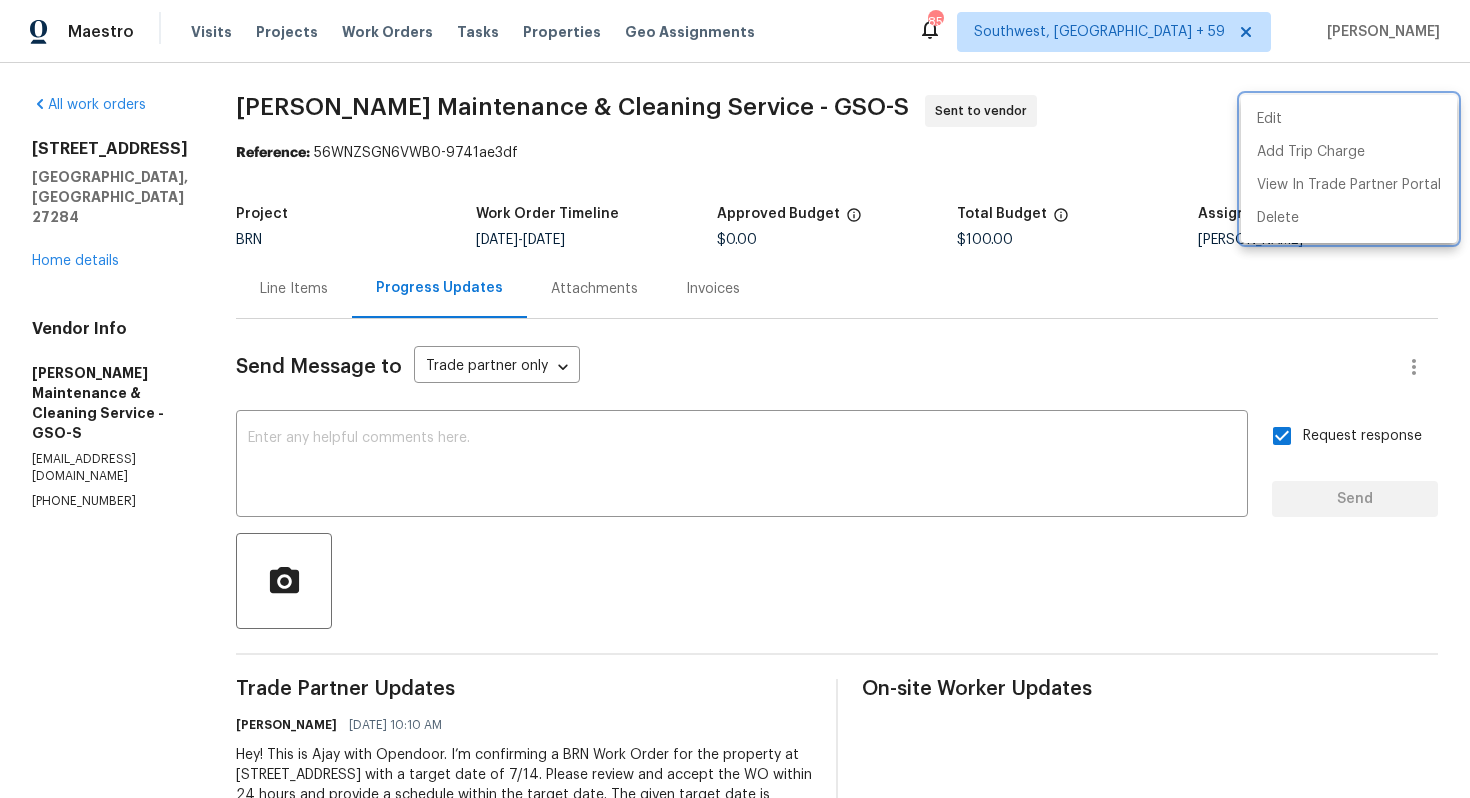 click at bounding box center [735, 399] 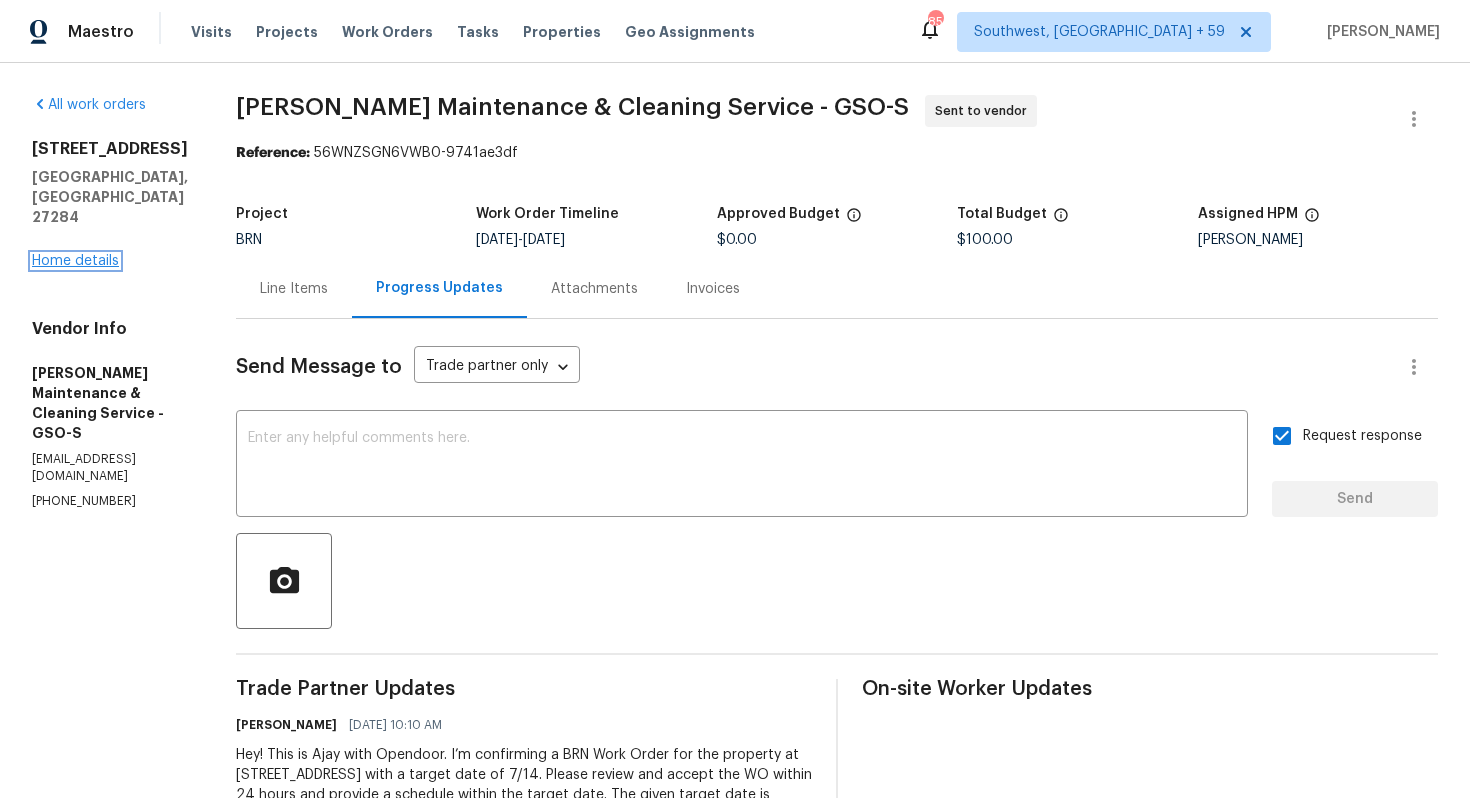 click on "Home details" at bounding box center [75, 261] 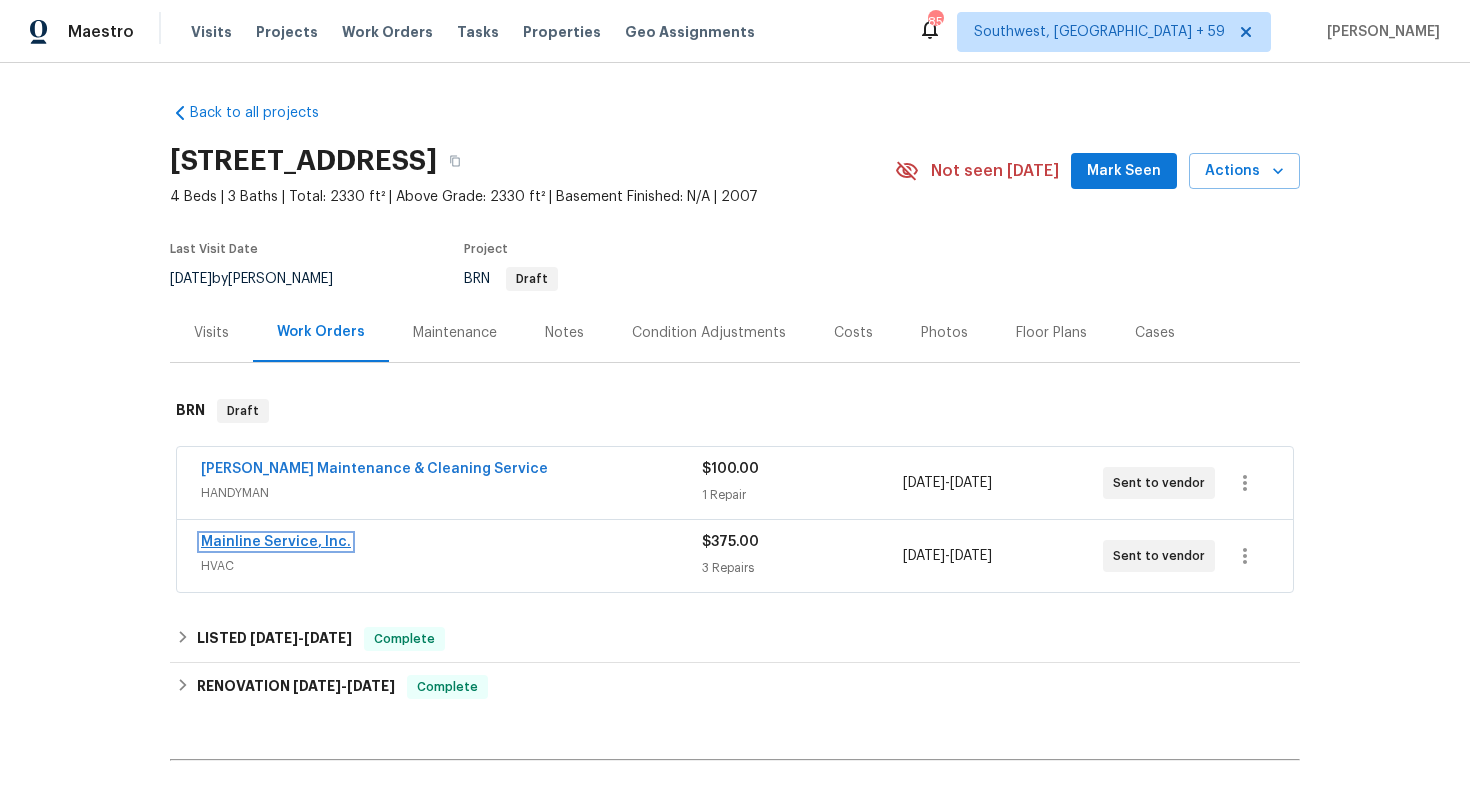 click on "Mainline Service, Inc." at bounding box center [276, 542] 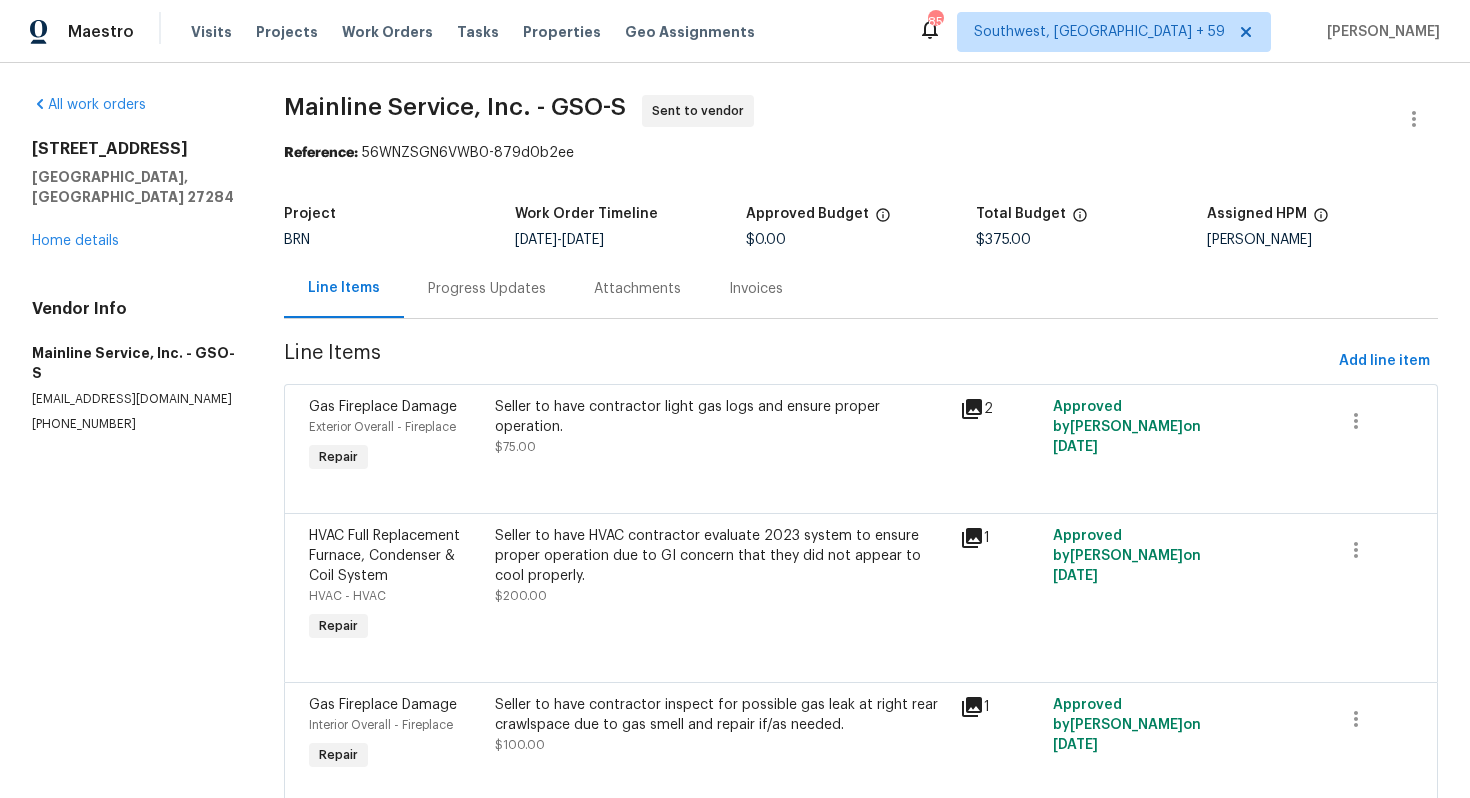 click on "Progress Updates" at bounding box center (487, 288) 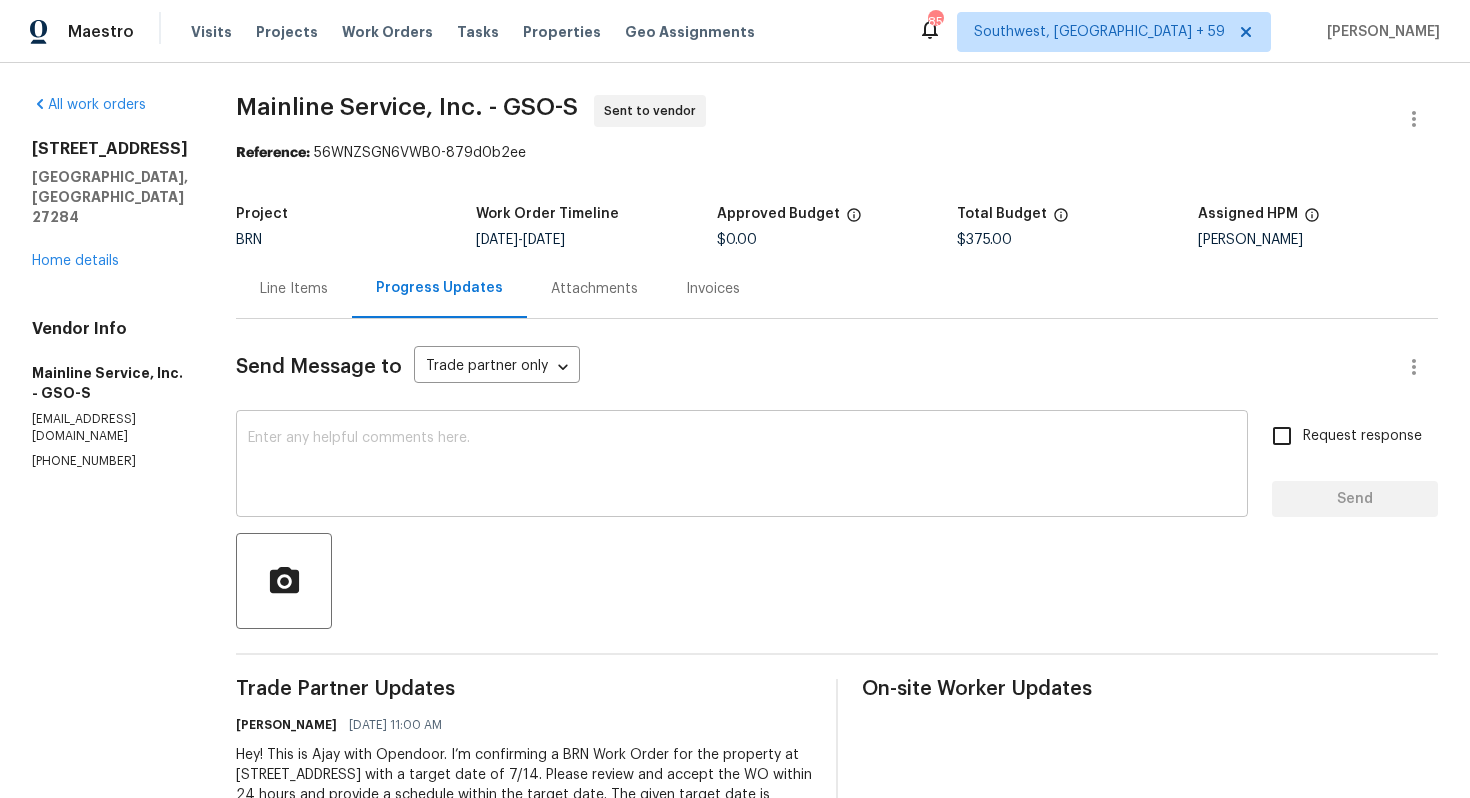 click at bounding box center [742, 466] 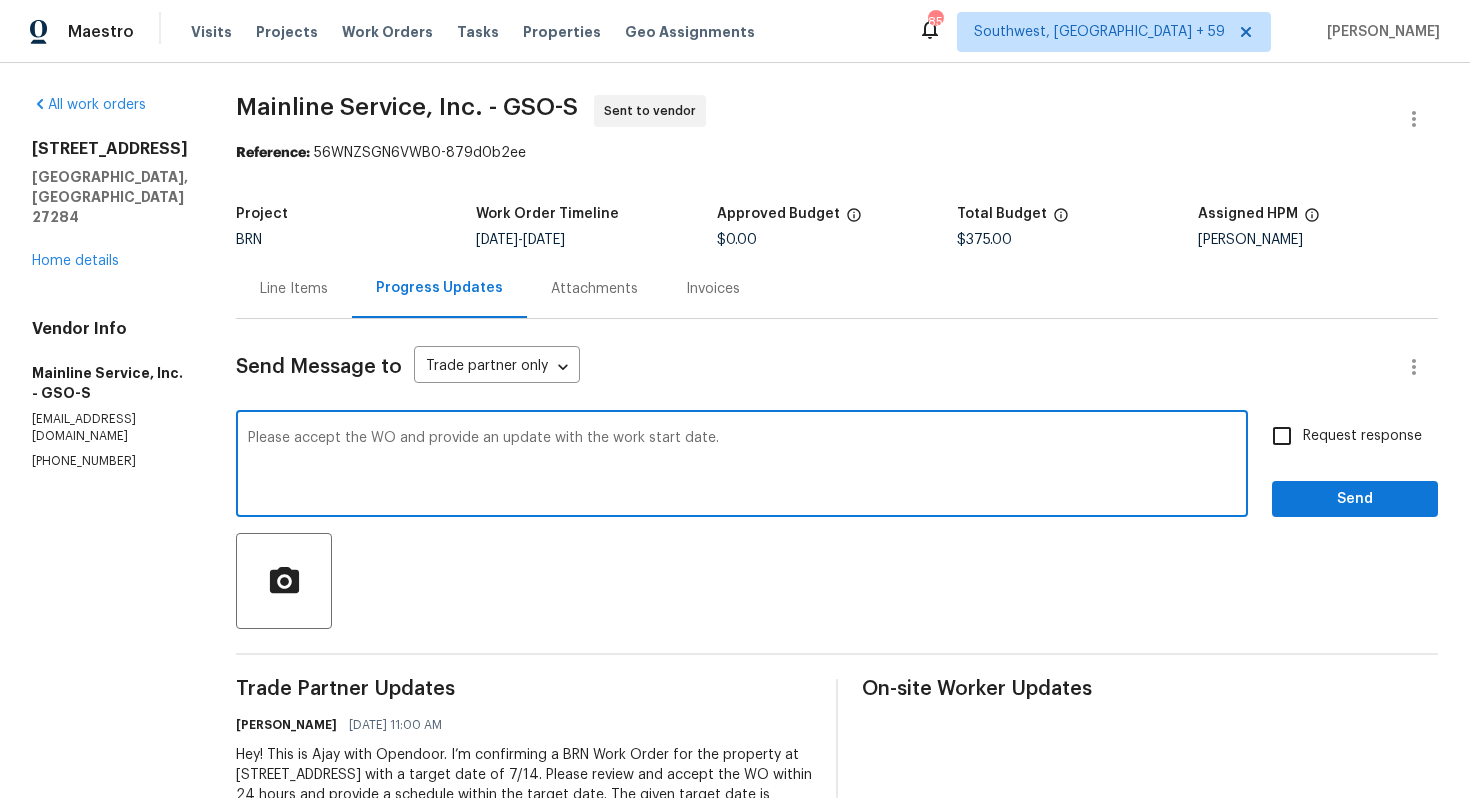 type on "Please accept the WO and provide an update with the work start date." 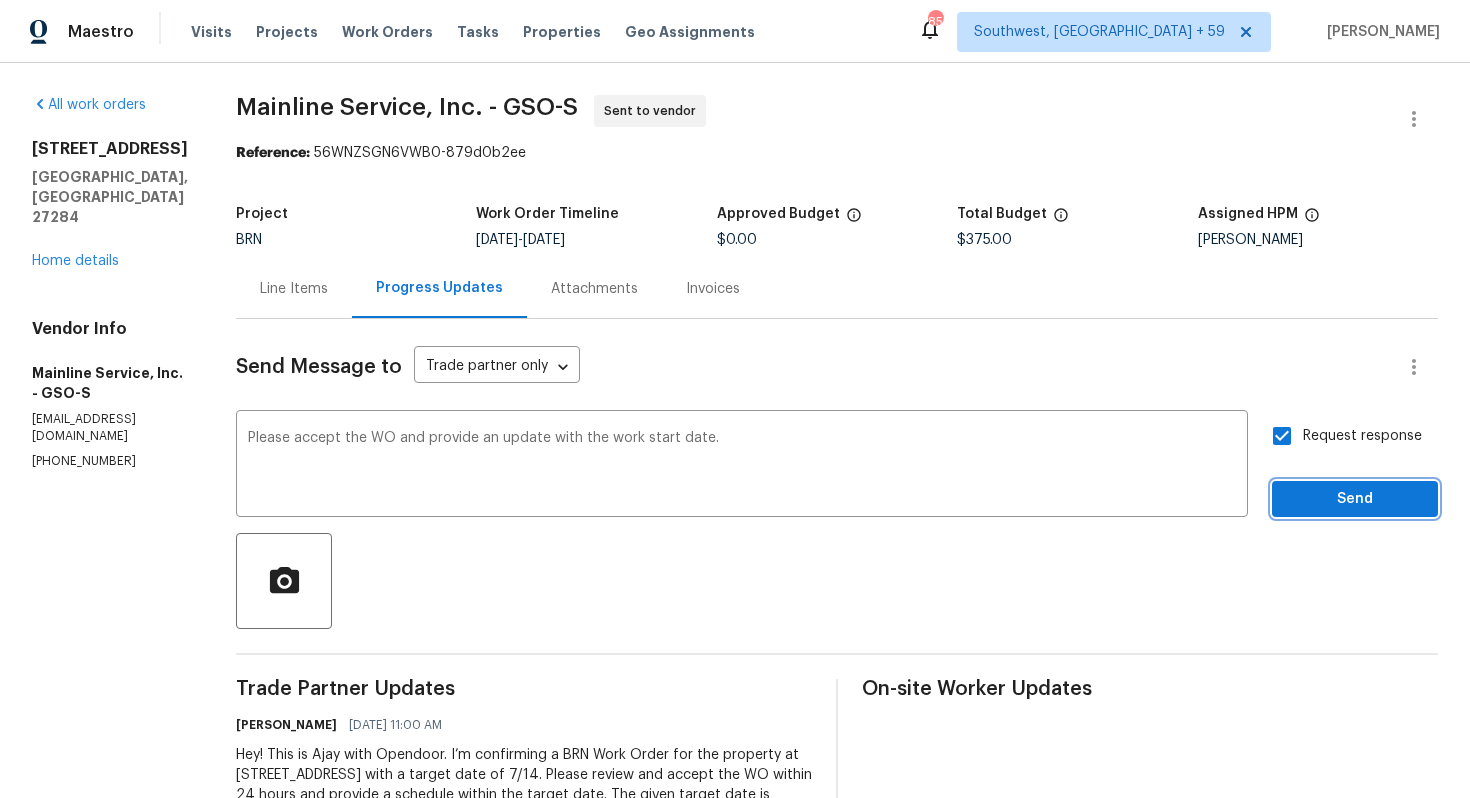 click on "Send" at bounding box center [1355, 499] 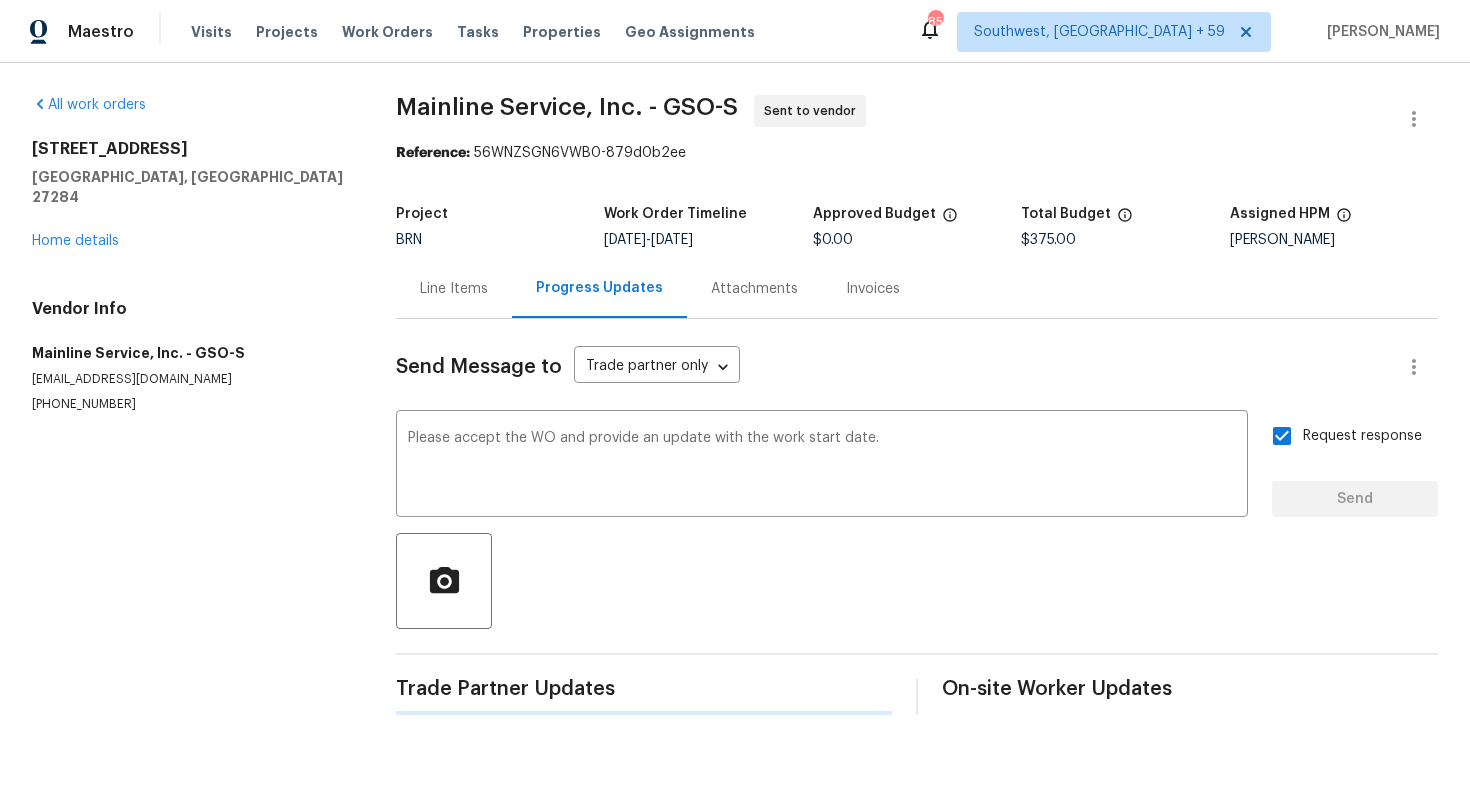 type 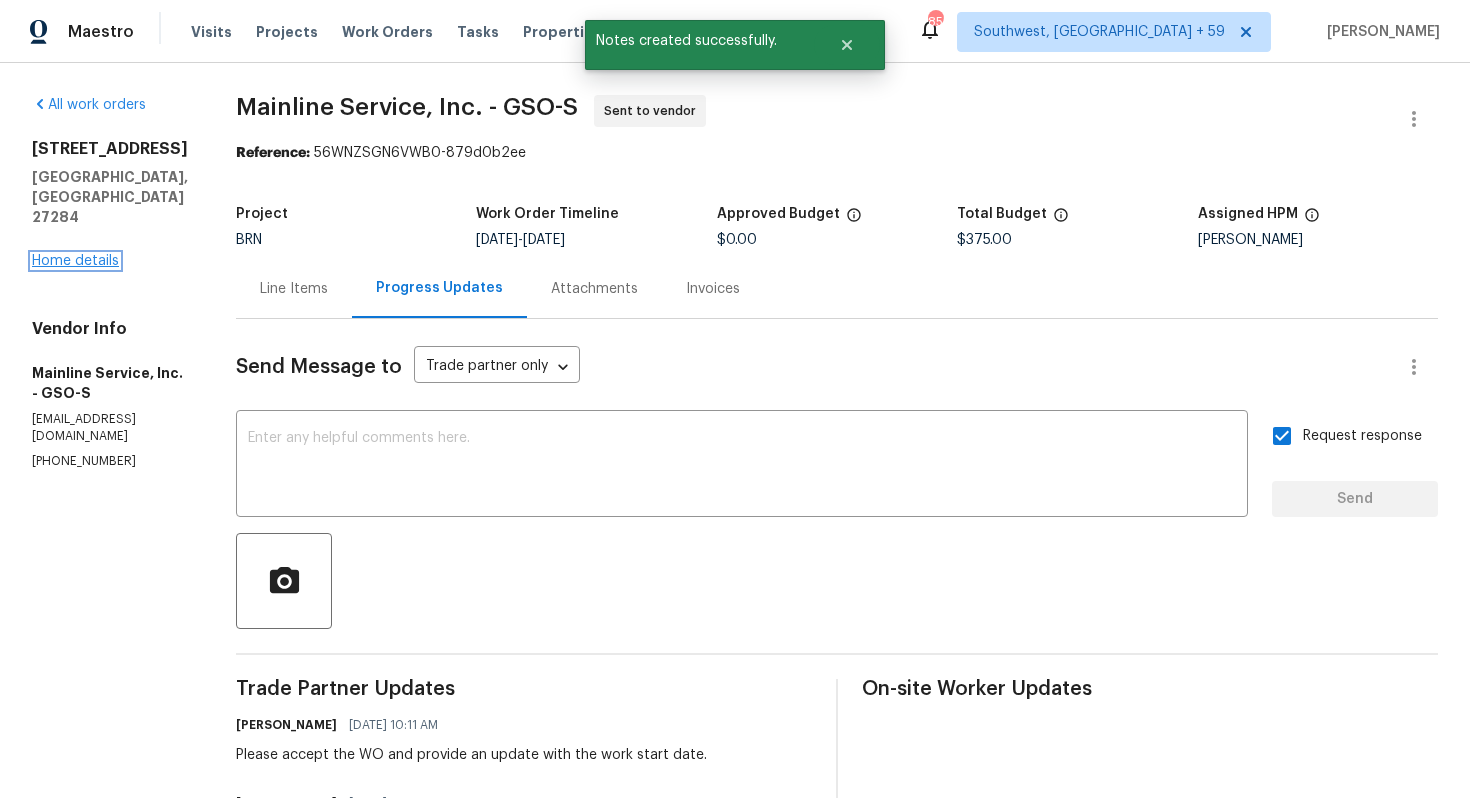 click on "Home details" at bounding box center (75, 261) 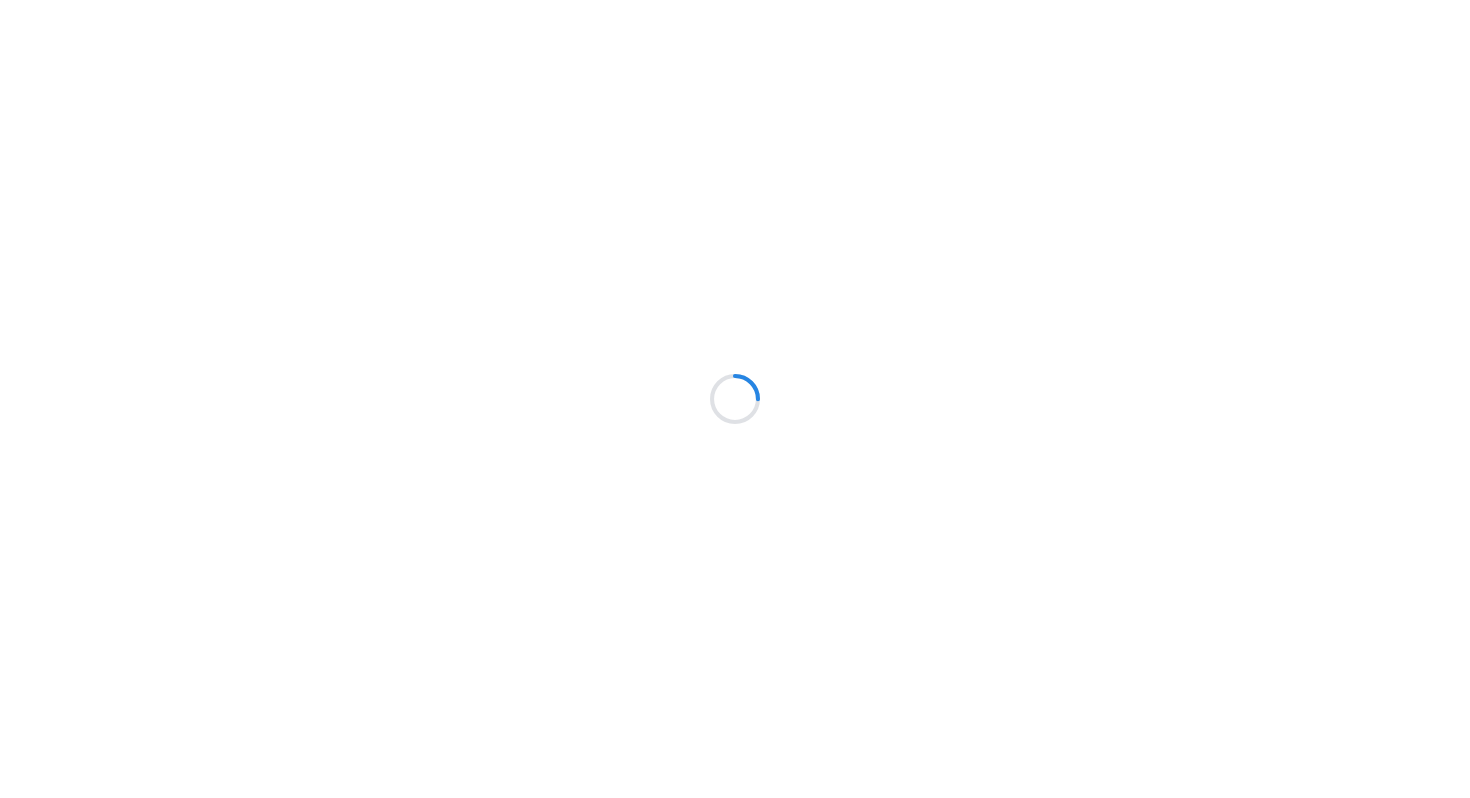 scroll, scrollTop: 0, scrollLeft: 0, axis: both 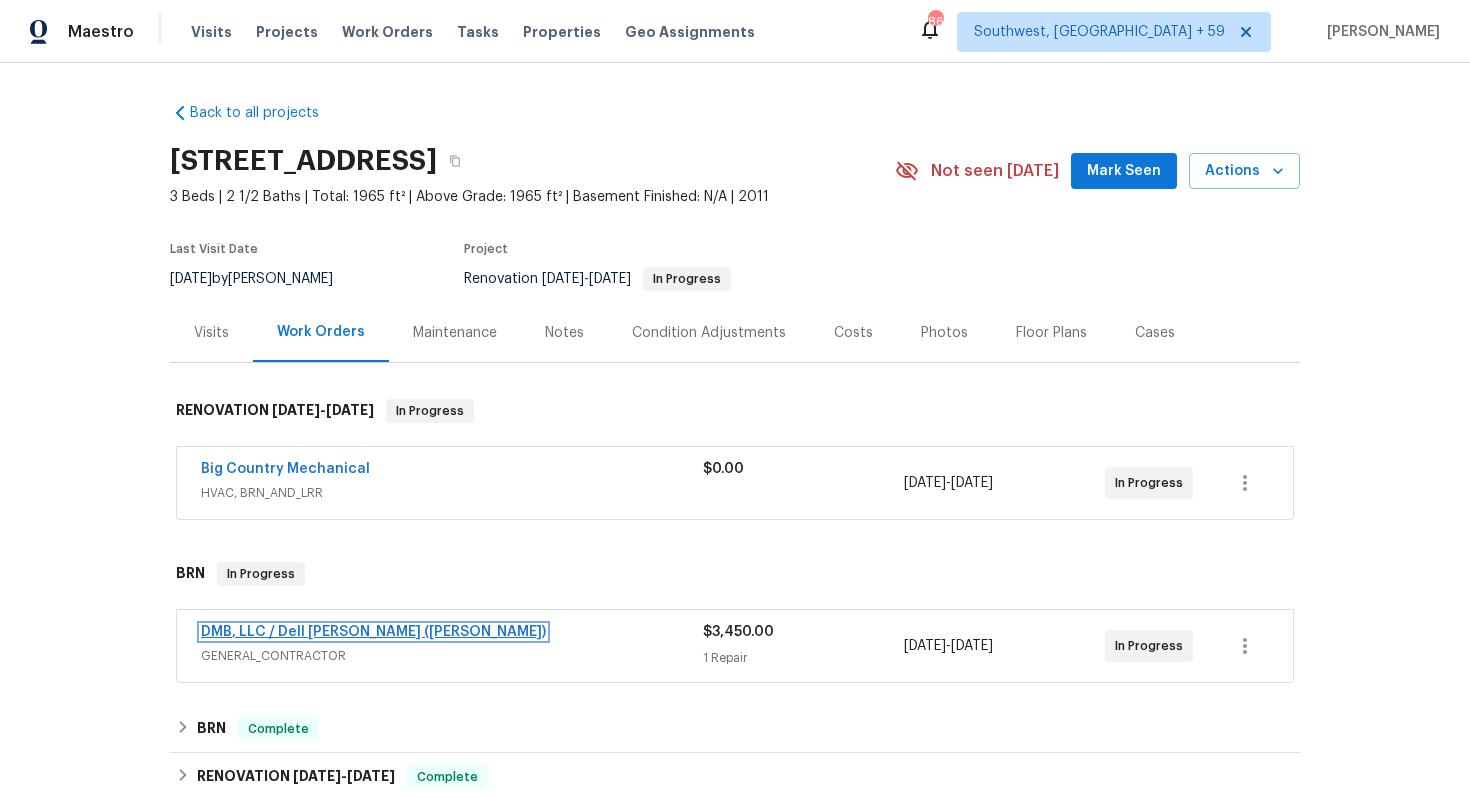click on "DMB, LLC / Dell [PERSON_NAME] ([PERSON_NAME])" at bounding box center [373, 632] 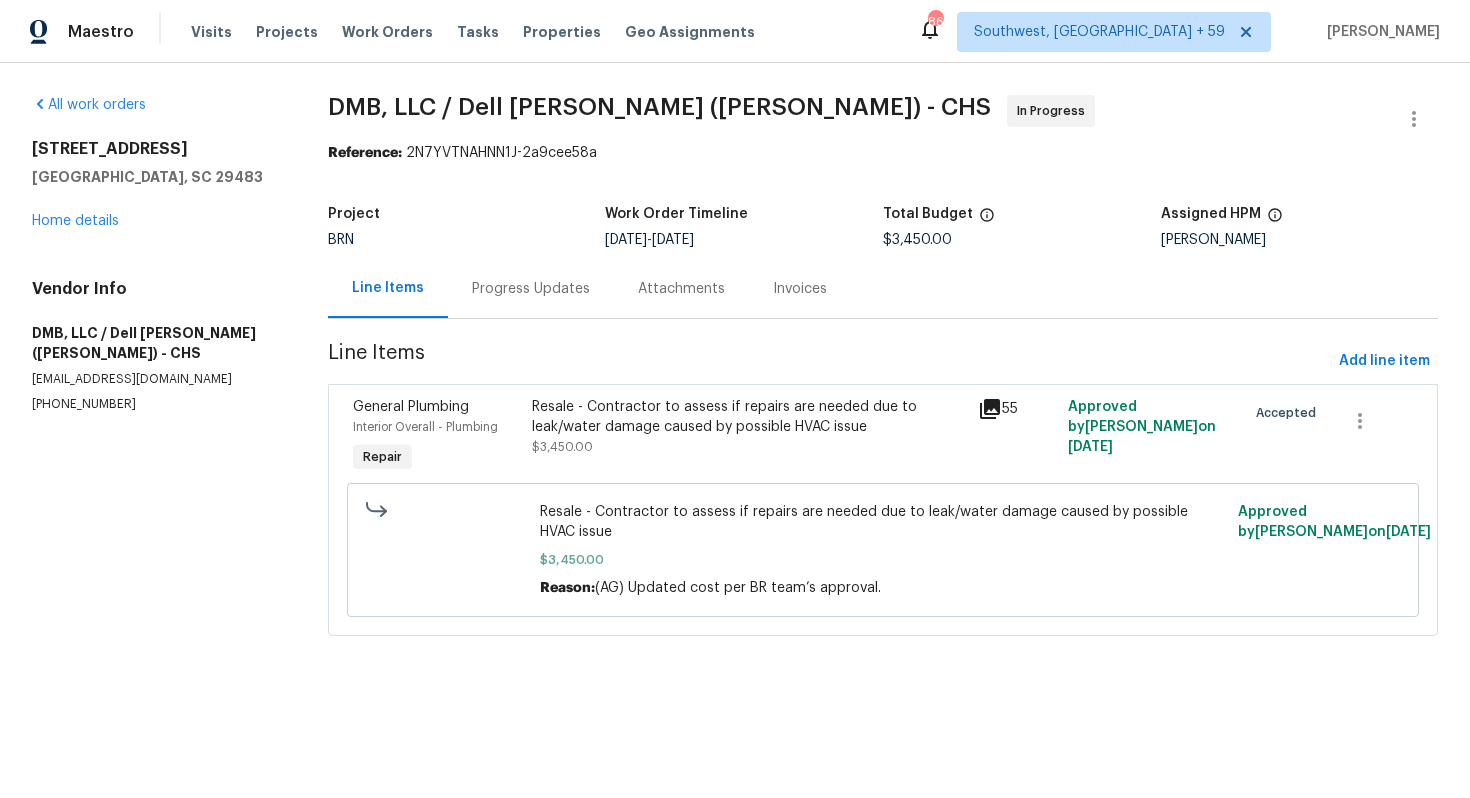 click on "Progress Updates" at bounding box center [531, 288] 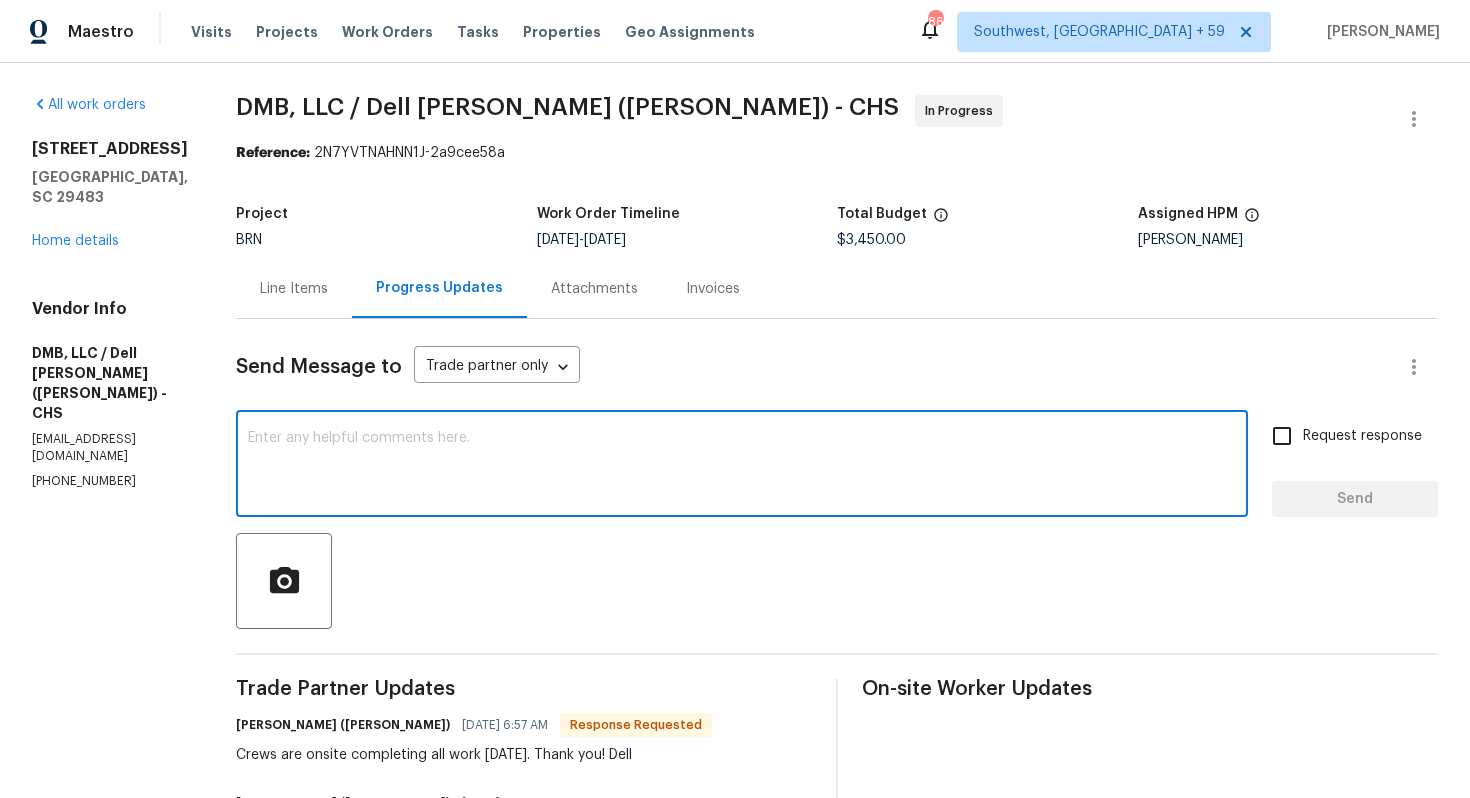 click at bounding box center (742, 466) 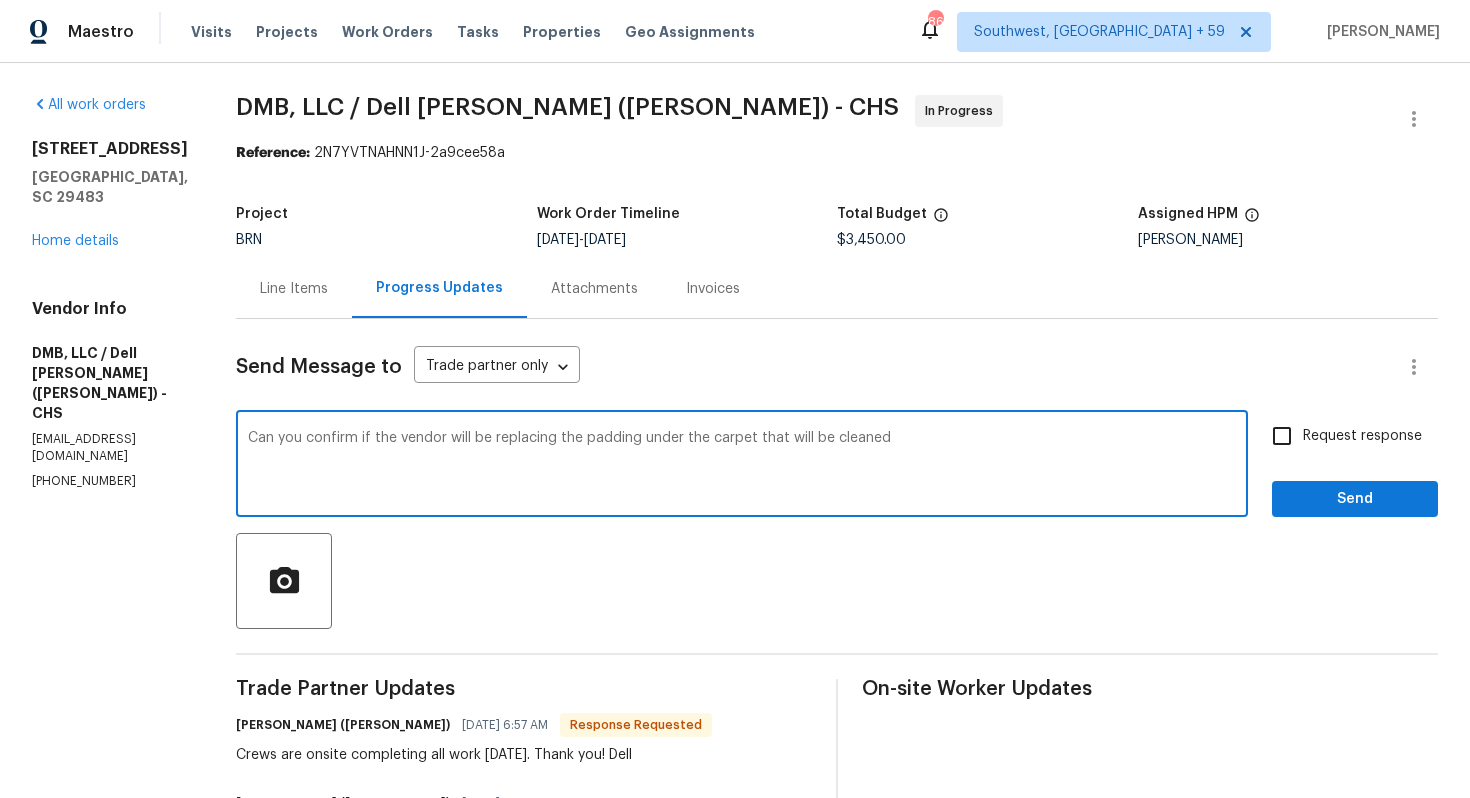 drag, startPoint x: 419, startPoint y: 442, endPoint x: 377, endPoint y: 439, distance: 42.107006 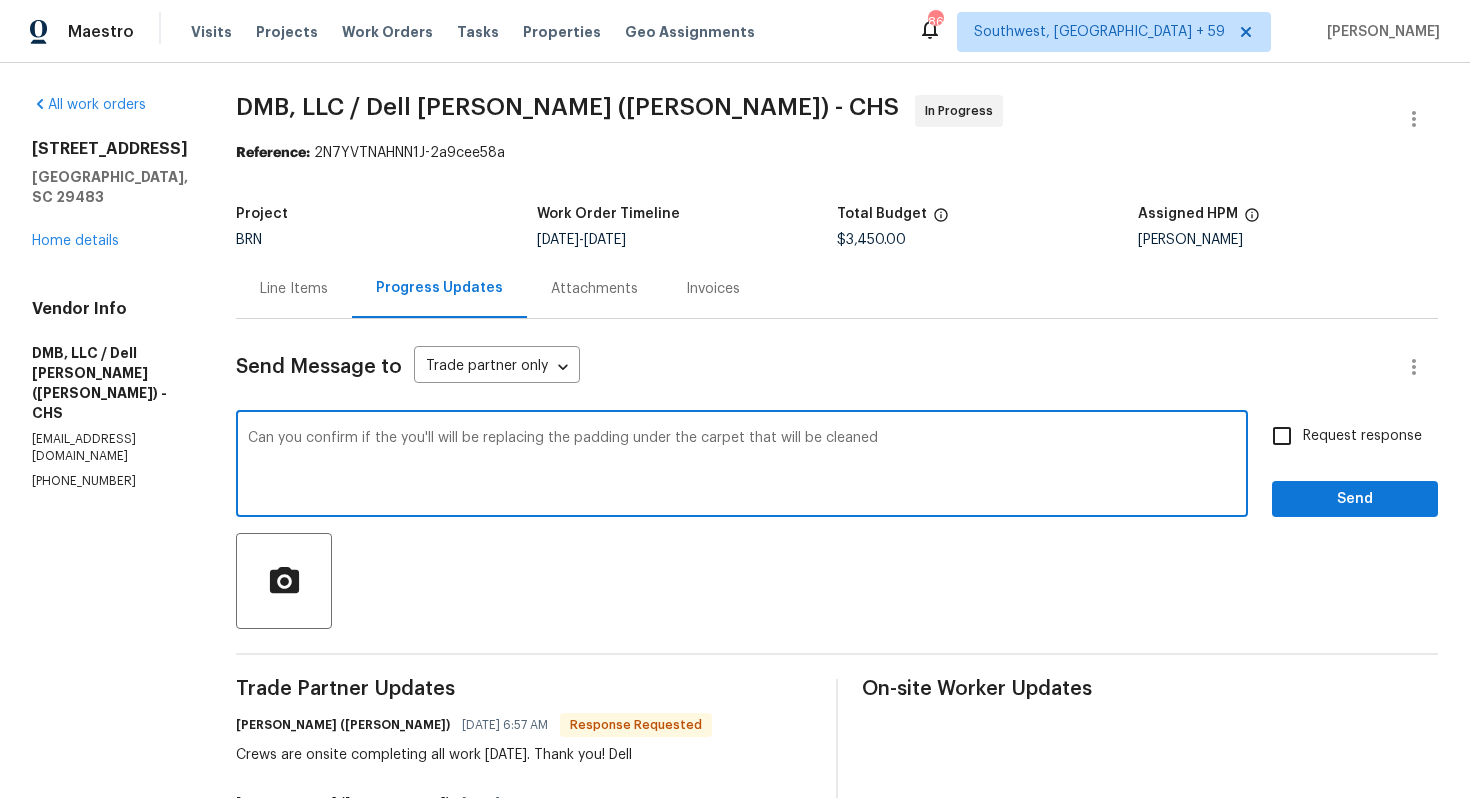 click on "Can you confirm if the you'll will be replacing the padding under the carpet that will be cleaned x ​" at bounding box center (742, 466) 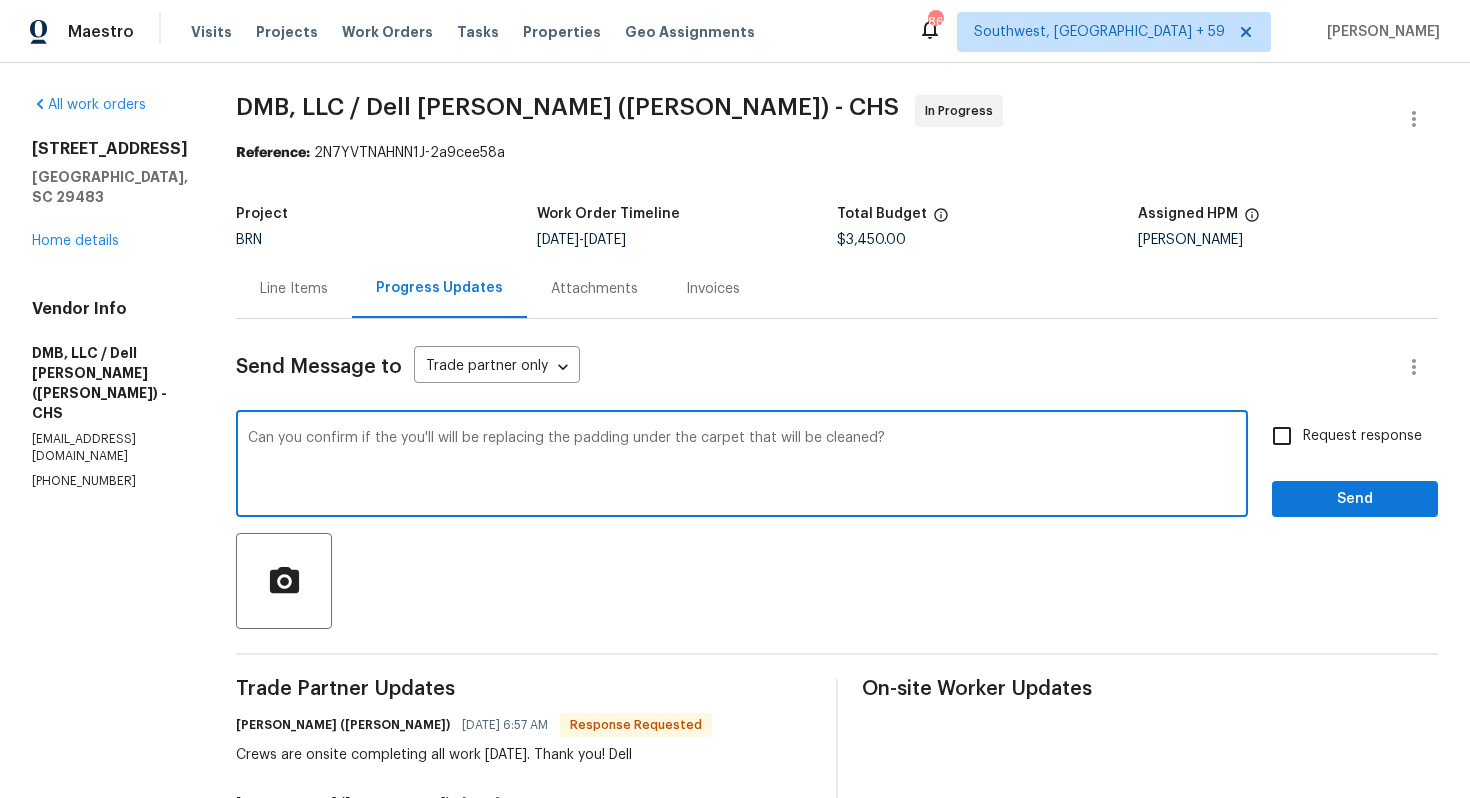 click on "Can you confirm if the you'll will be replacing the padding under the carpet that will be cleaned?" at bounding box center (742, 466) 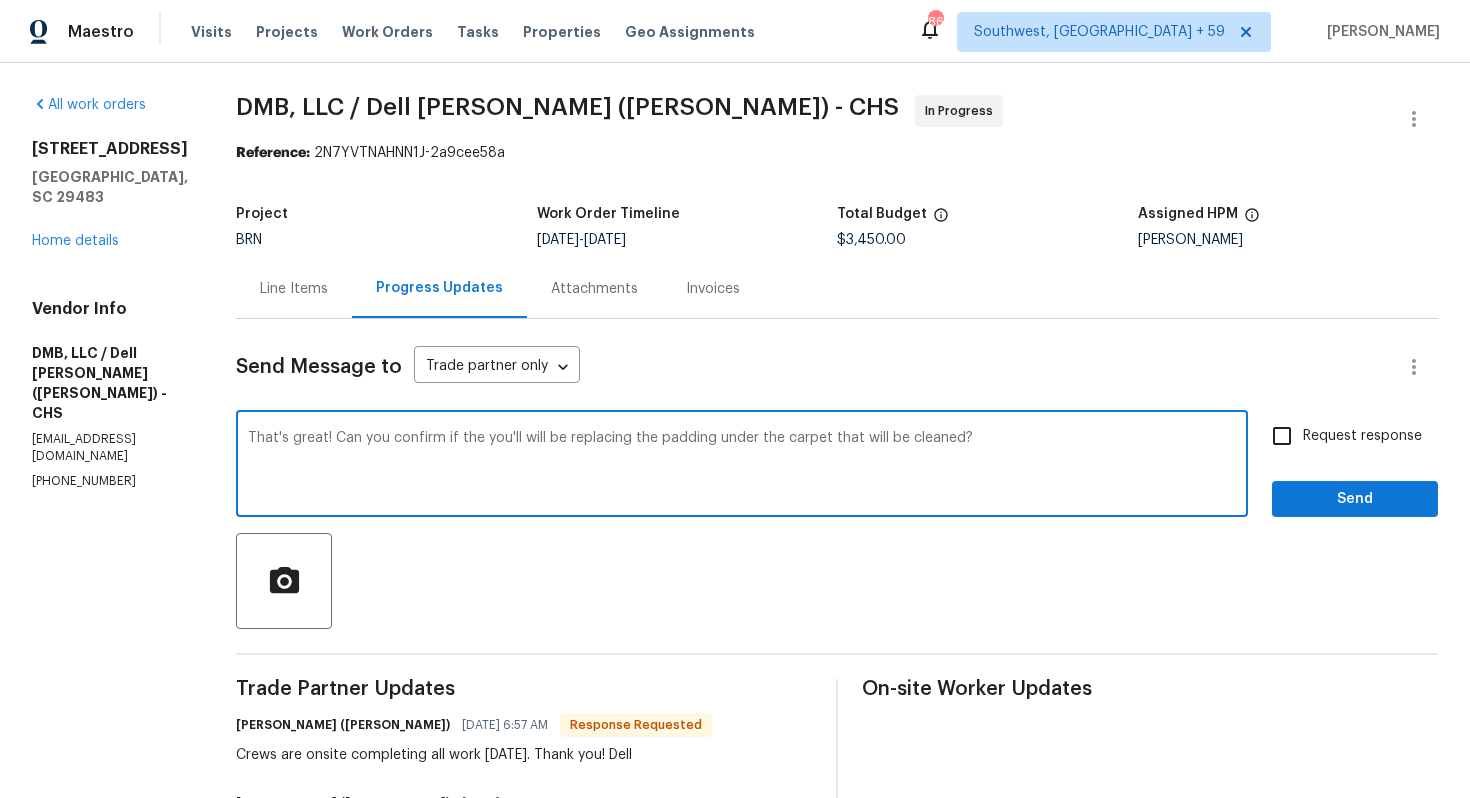 type on "That's great! Can you confirm if the you'll will be replacing the padding under the carpet that will be cleaned?" 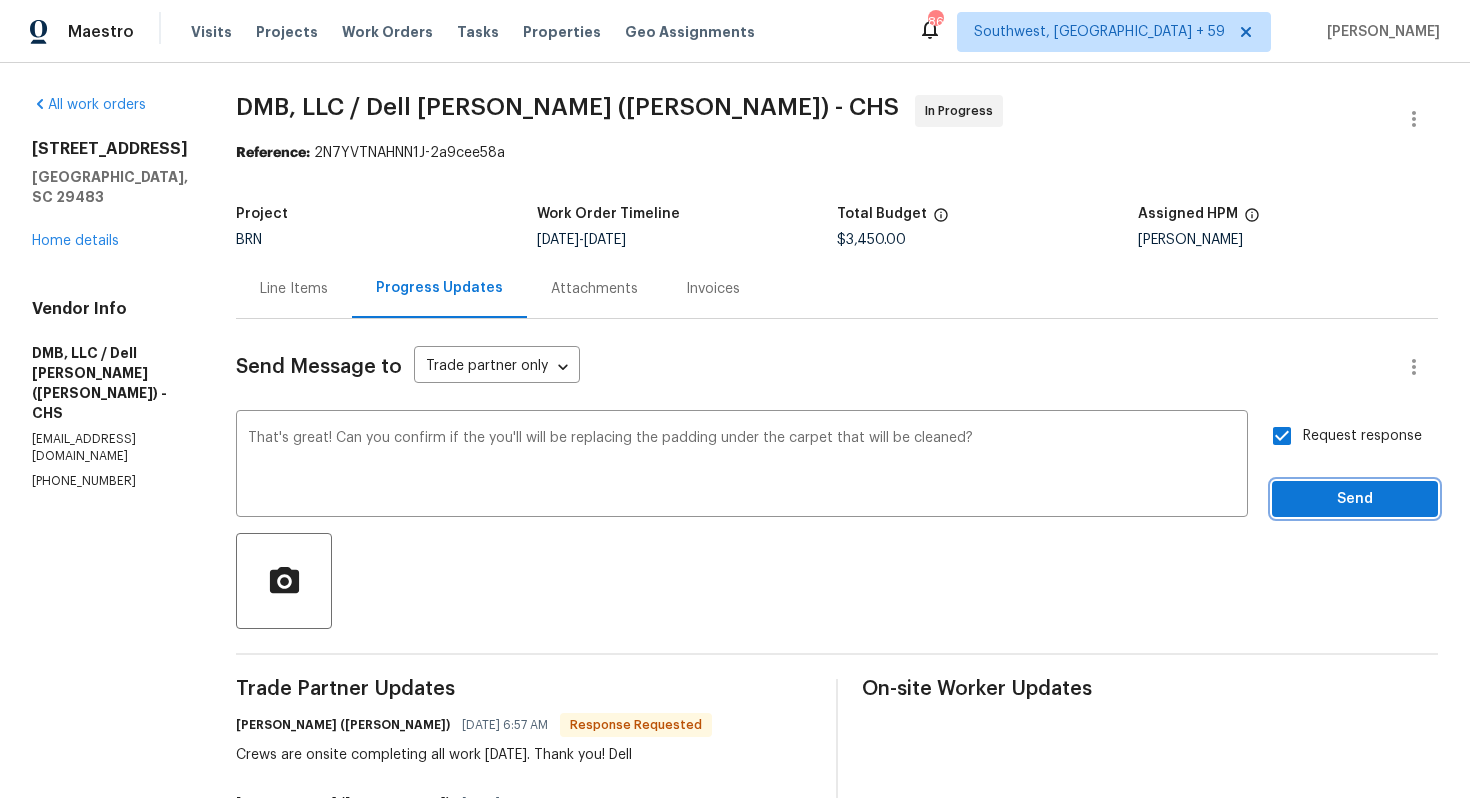 click on "Send" at bounding box center [1355, 499] 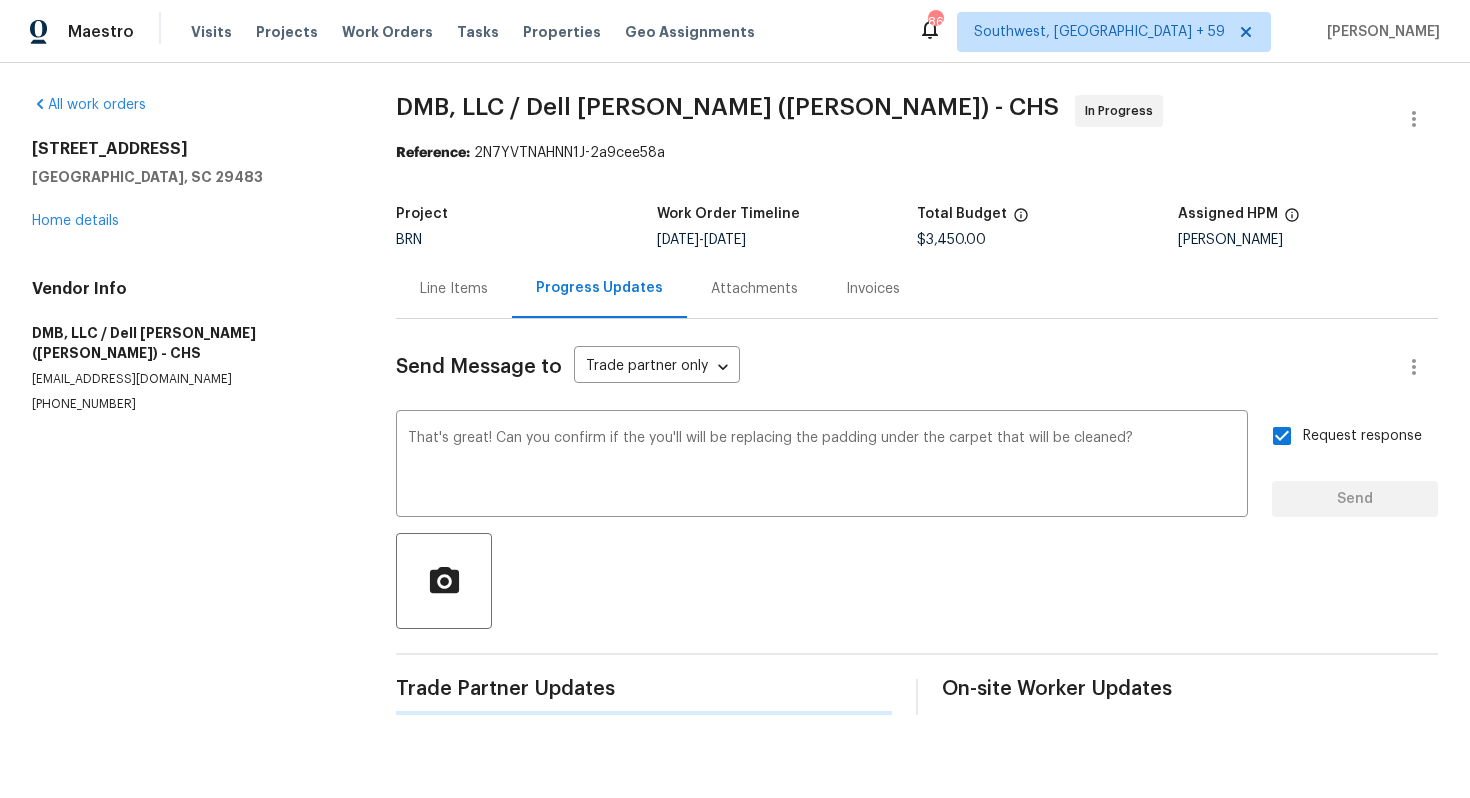 type 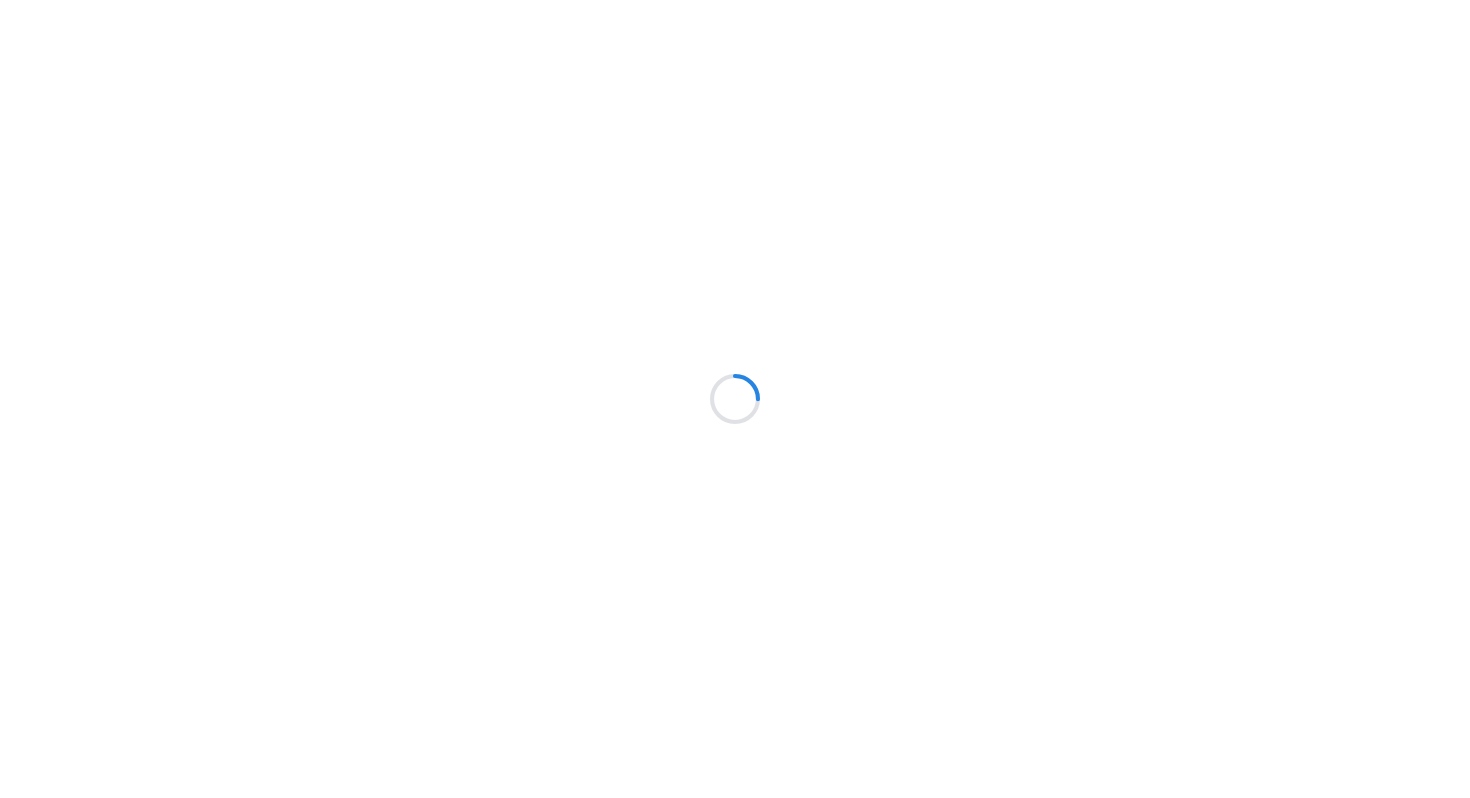 scroll, scrollTop: 0, scrollLeft: 0, axis: both 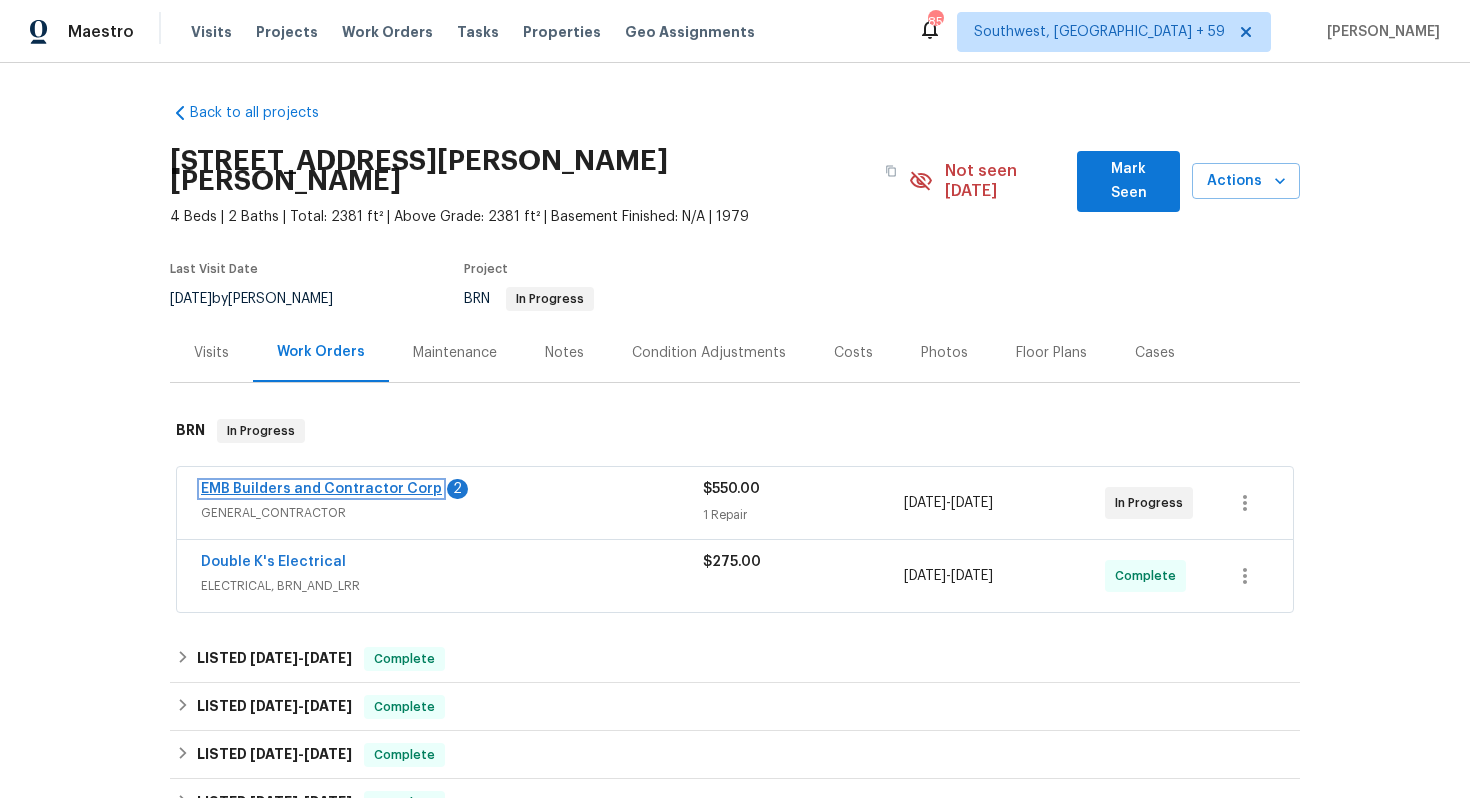 click on "EMB Builders and Contractor Corp" at bounding box center [321, 489] 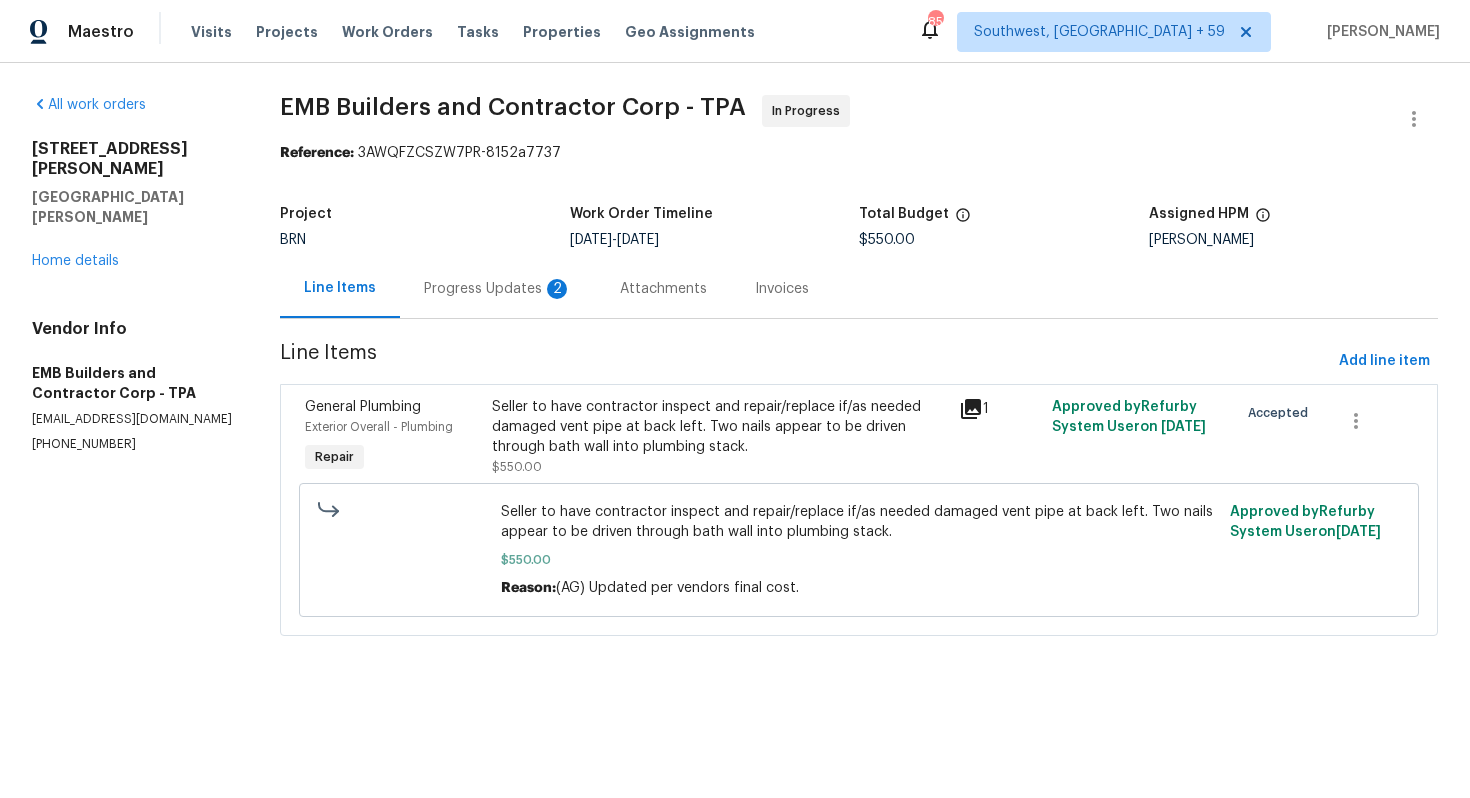 click on "Progress Updates 2" at bounding box center (498, 288) 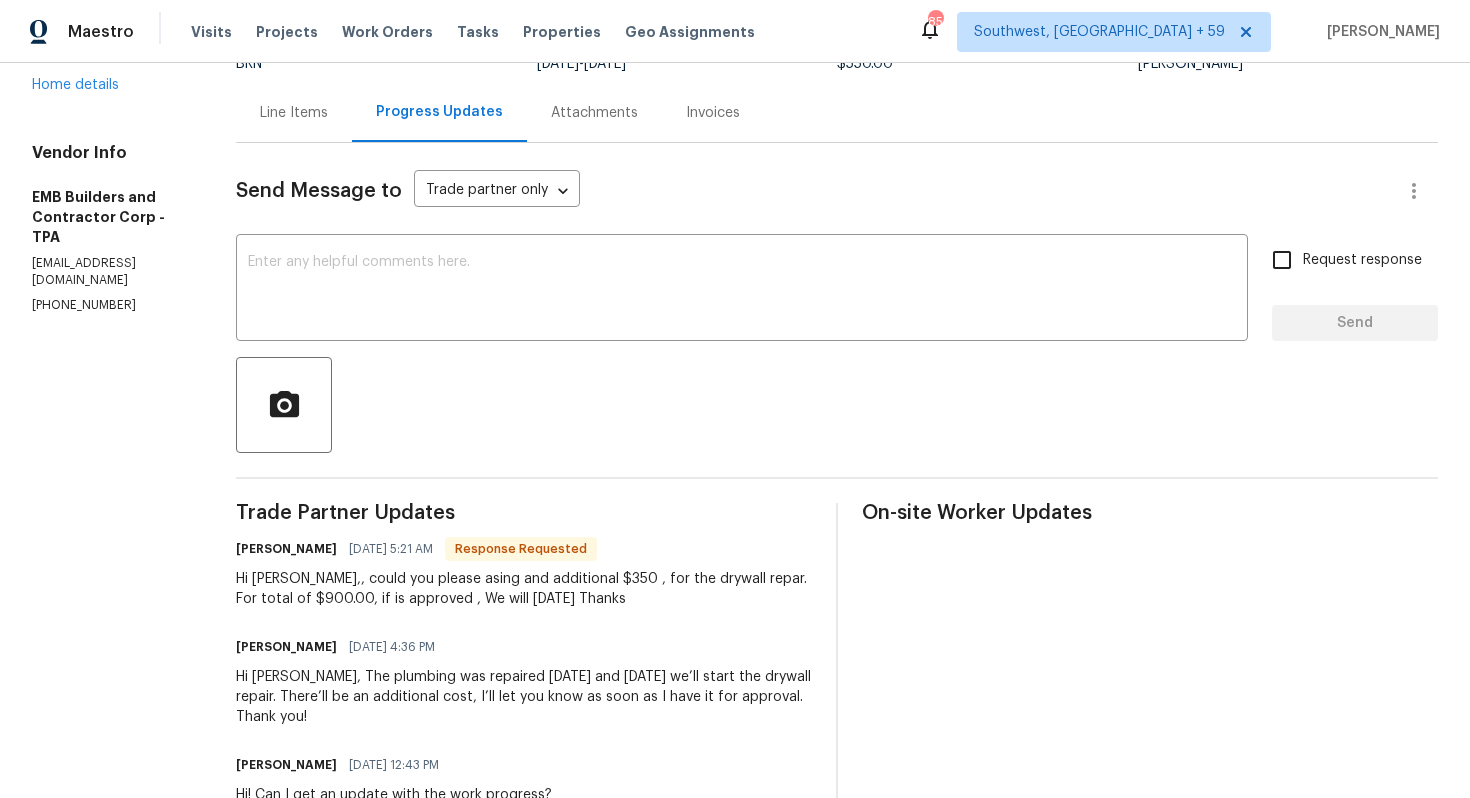 scroll, scrollTop: 0, scrollLeft: 0, axis: both 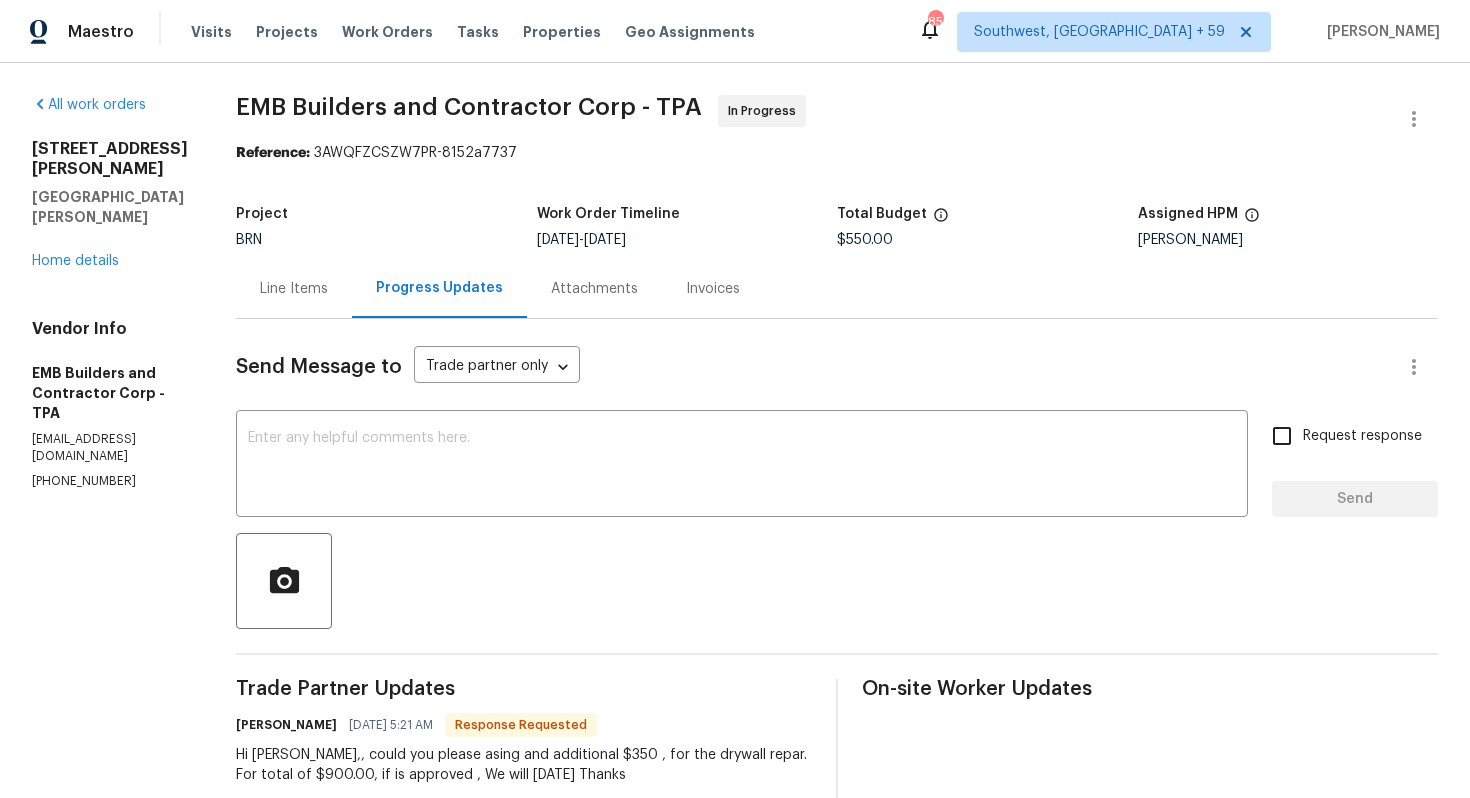click on "Line Items" at bounding box center (294, 289) 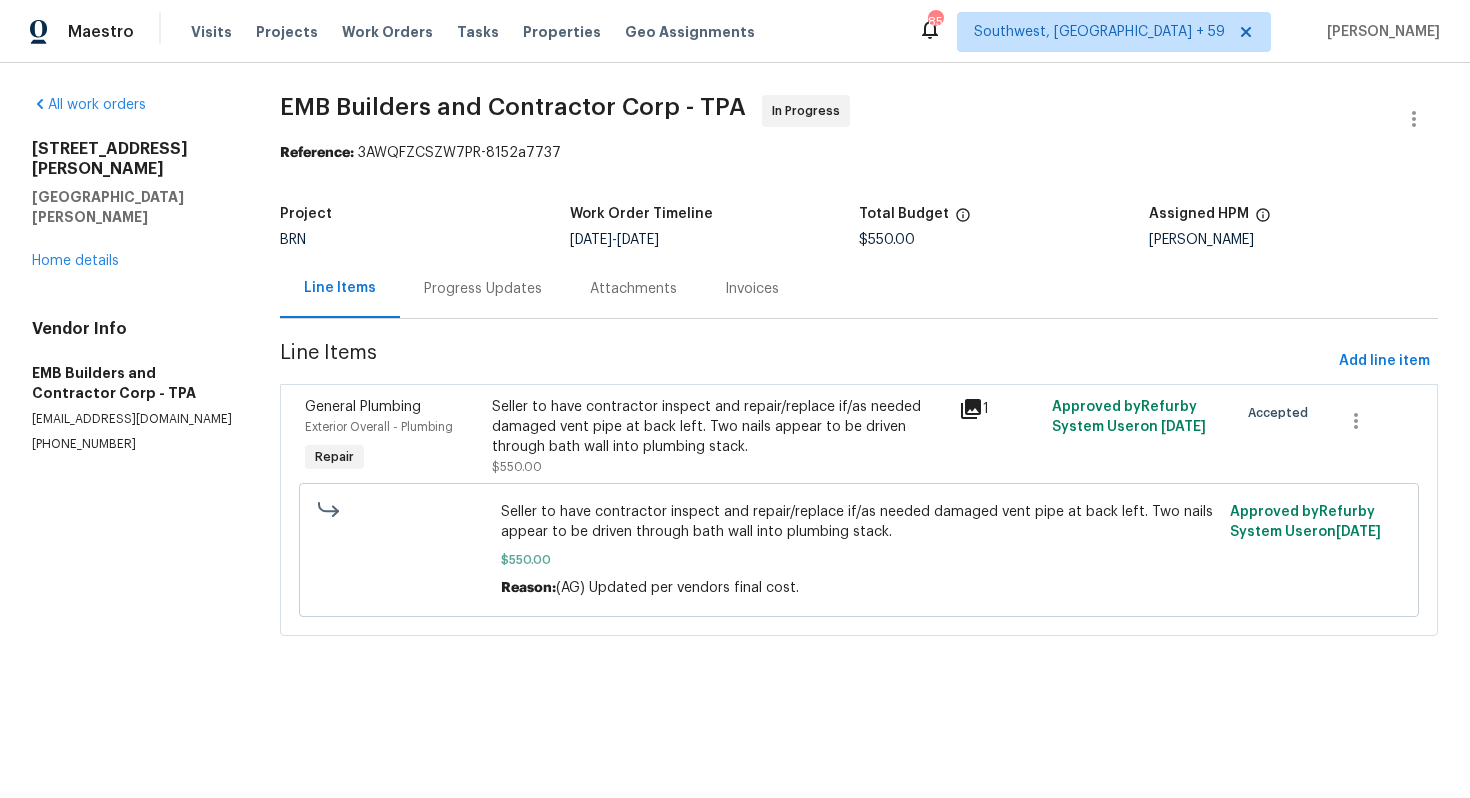 click on "Progress Updates" at bounding box center (483, 288) 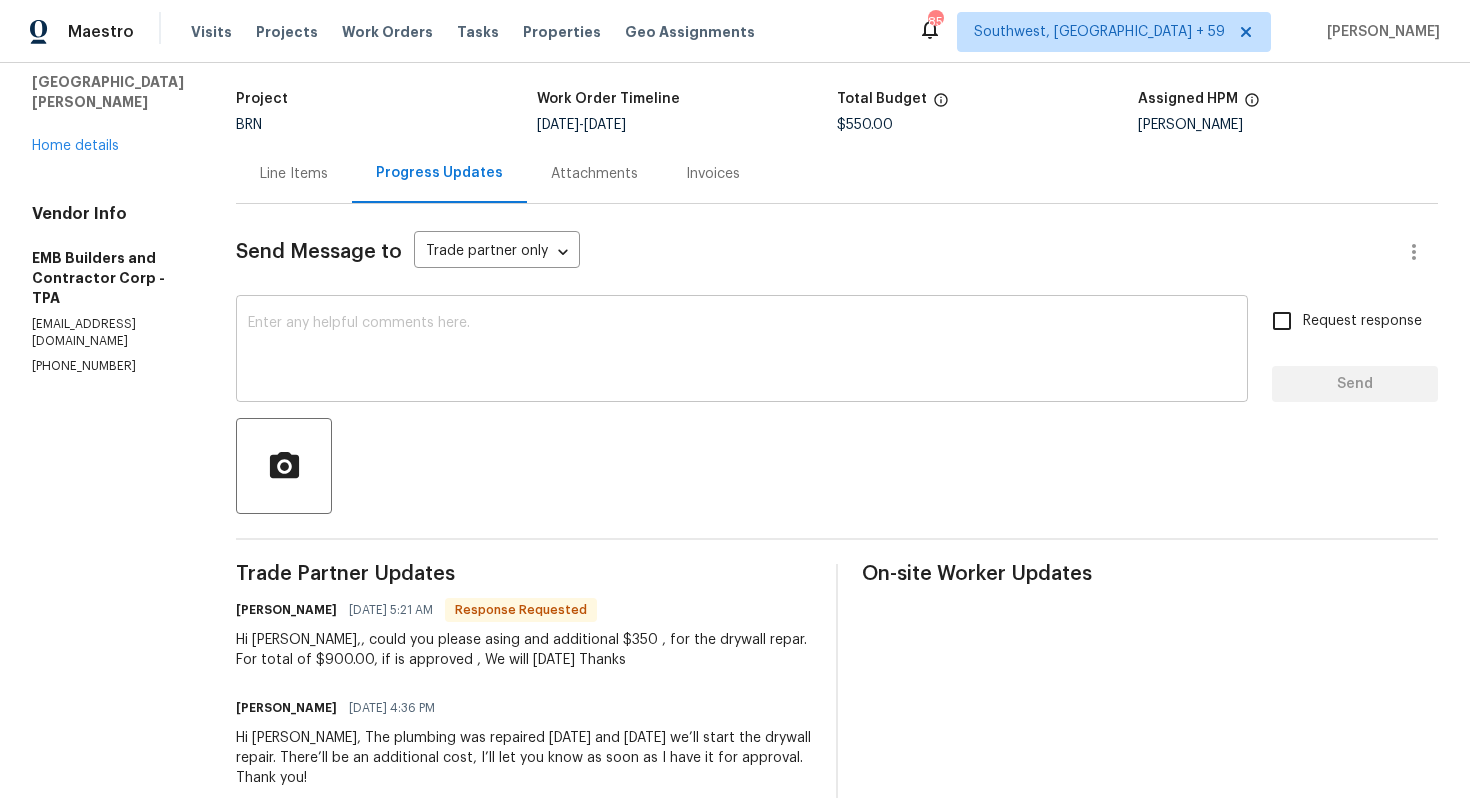 scroll, scrollTop: 136, scrollLeft: 0, axis: vertical 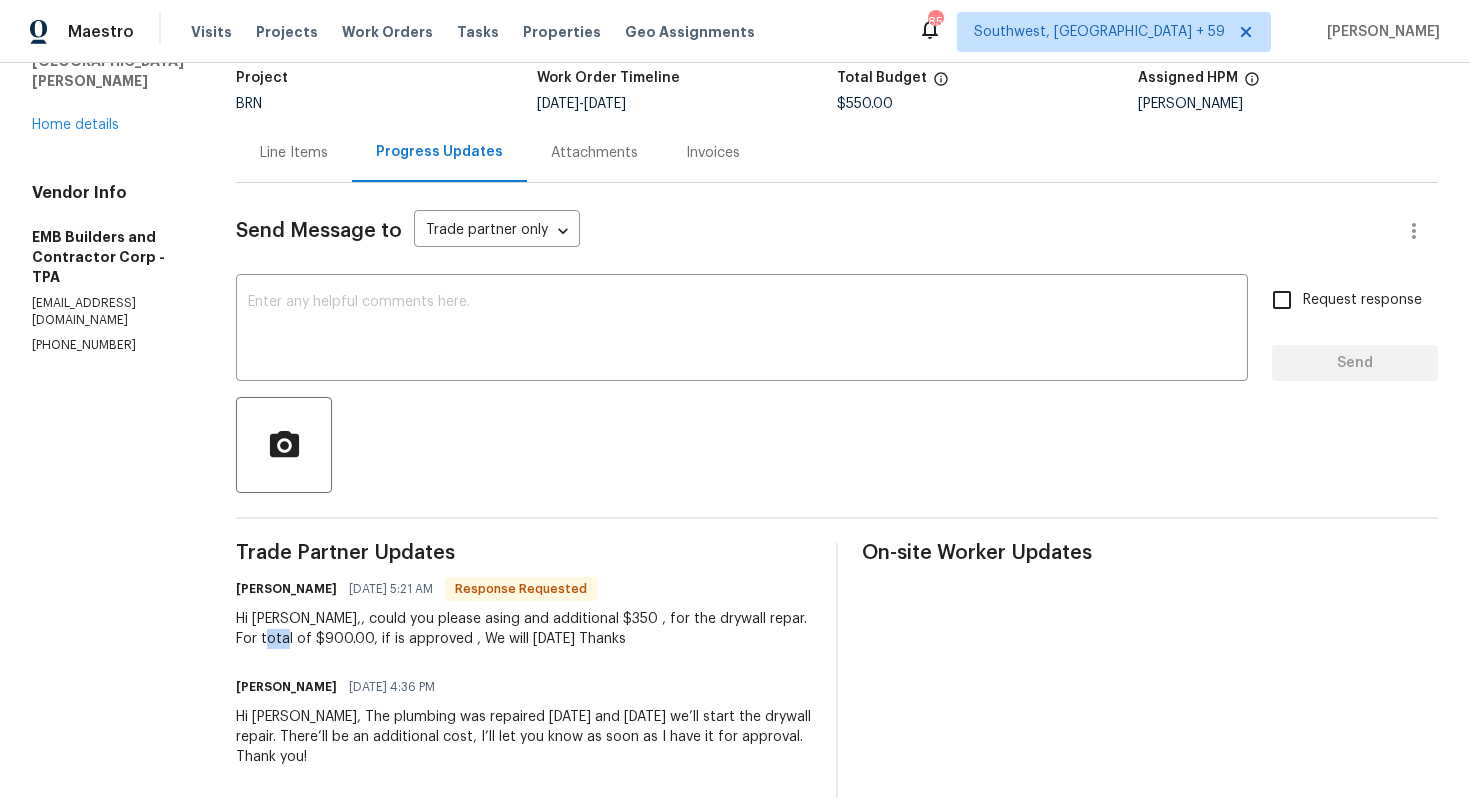 drag, startPoint x: 234, startPoint y: 641, endPoint x: 207, endPoint y: 641, distance: 27 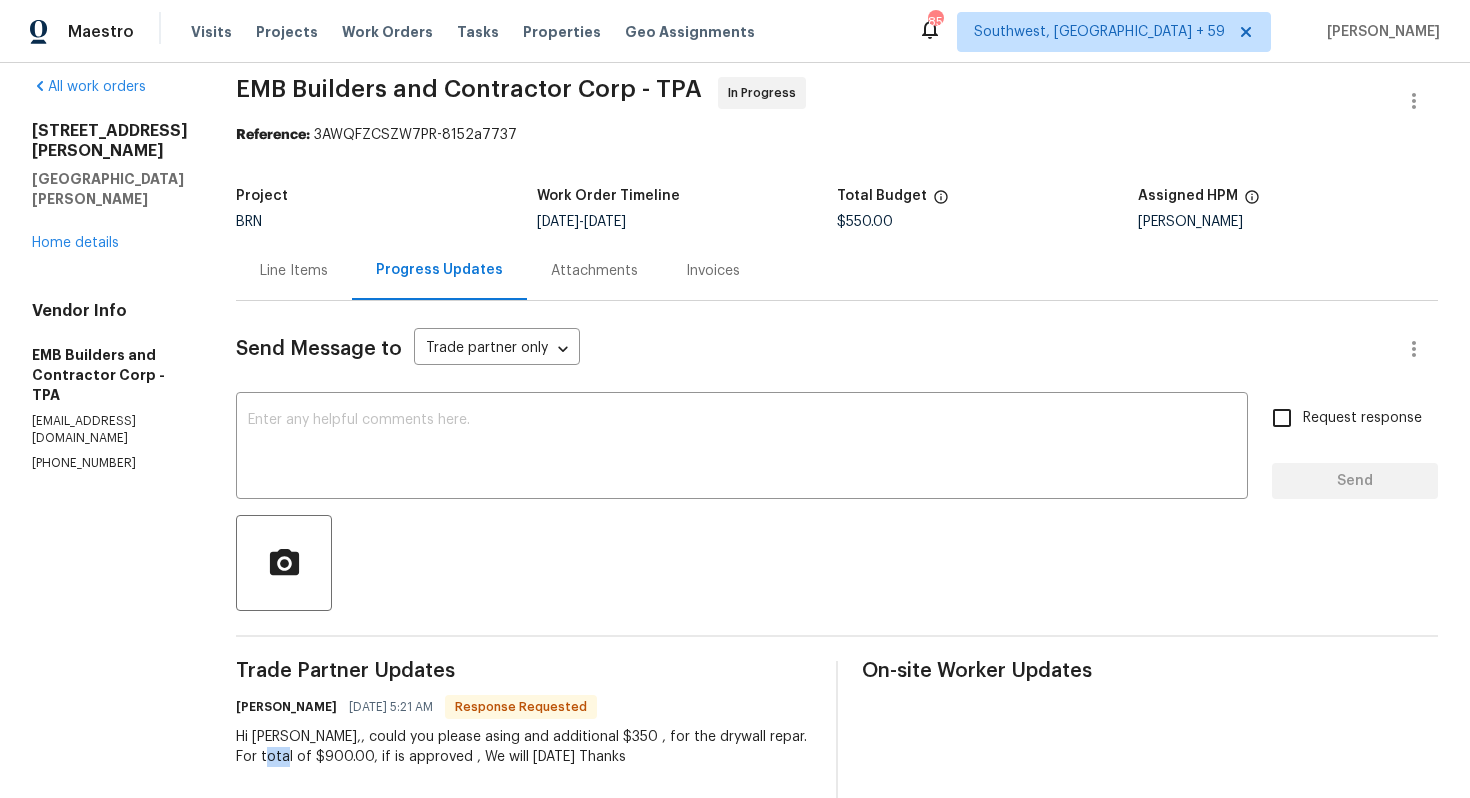 scroll, scrollTop: 0, scrollLeft: 0, axis: both 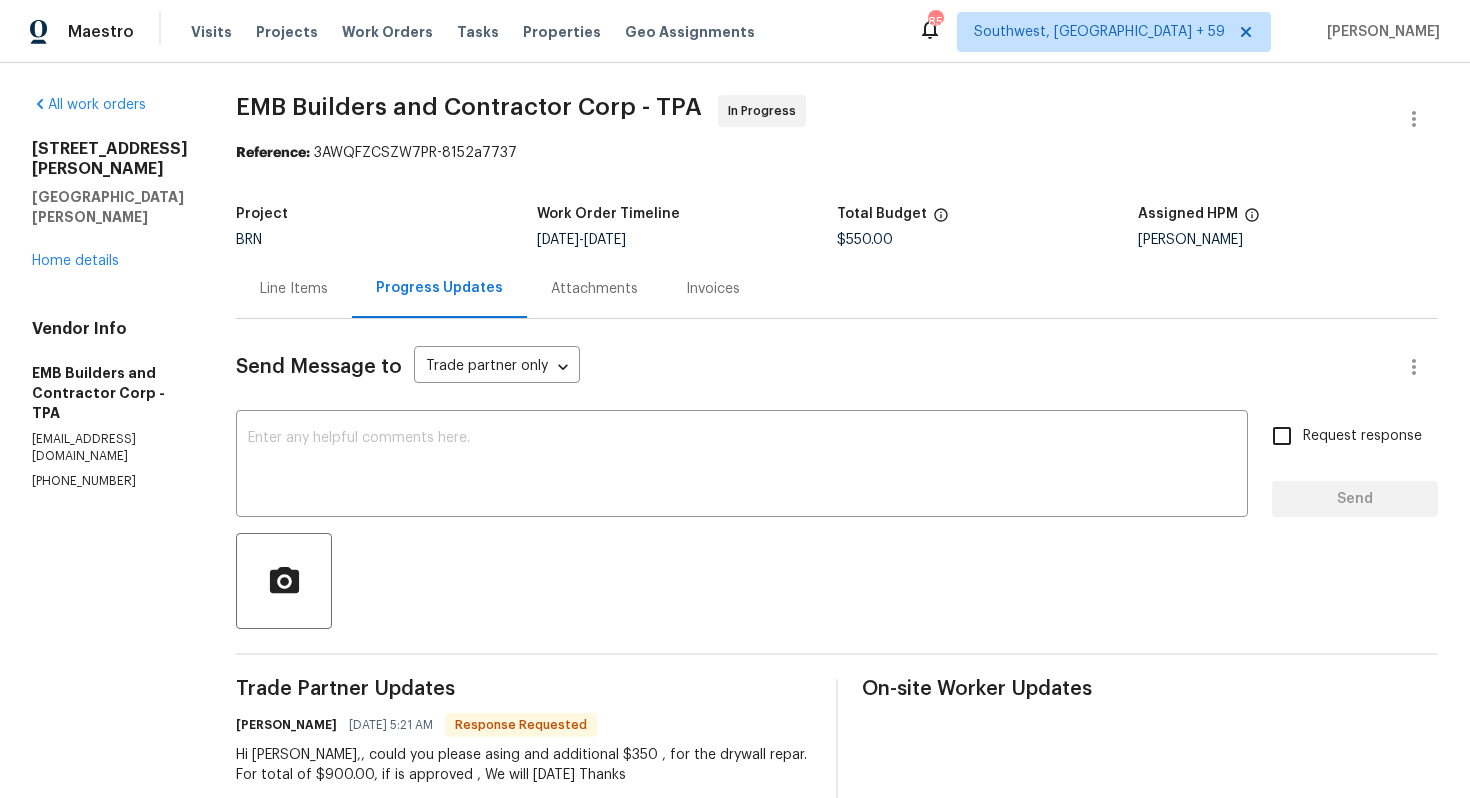 click on "Line Items" at bounding box center (294, 289) 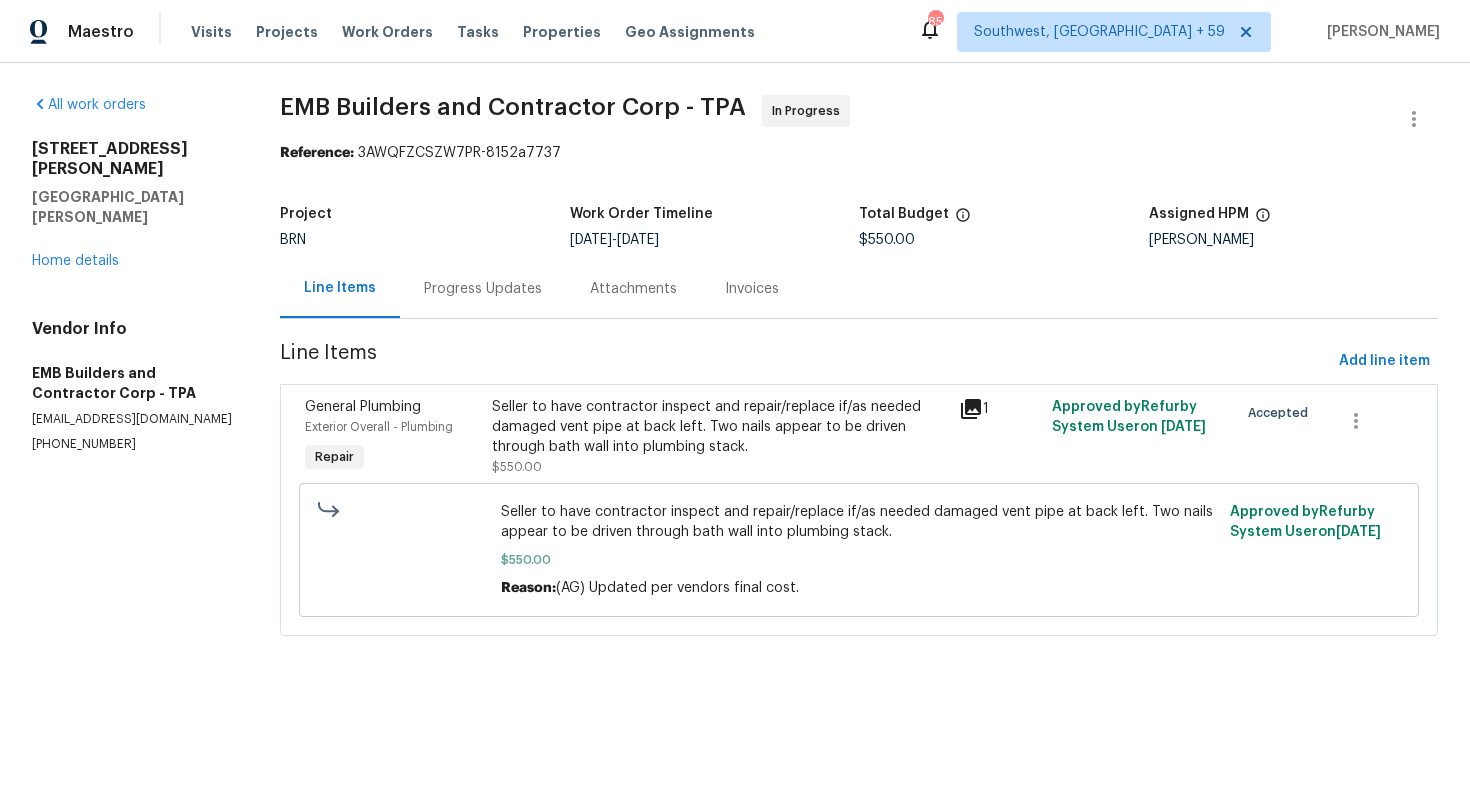 click on "Seller to have contractor inspect and repair/replace if/as needed damaged vent pipe at back left. Two nails appear to be driven through bath wall into plumbing stack." at bounding box center (719, 427) 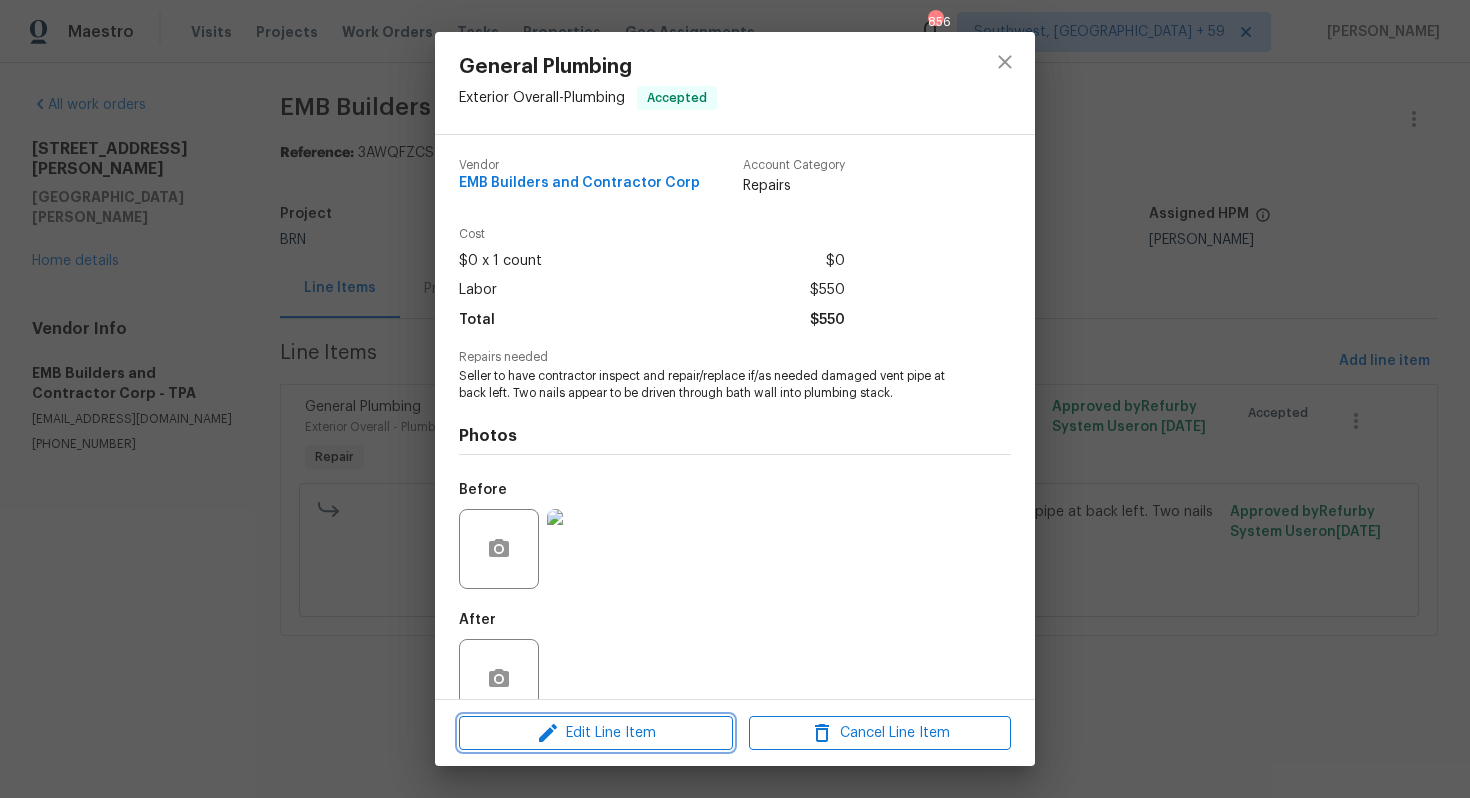 click on "Edit Line Item" at bounding box center (596, 733) 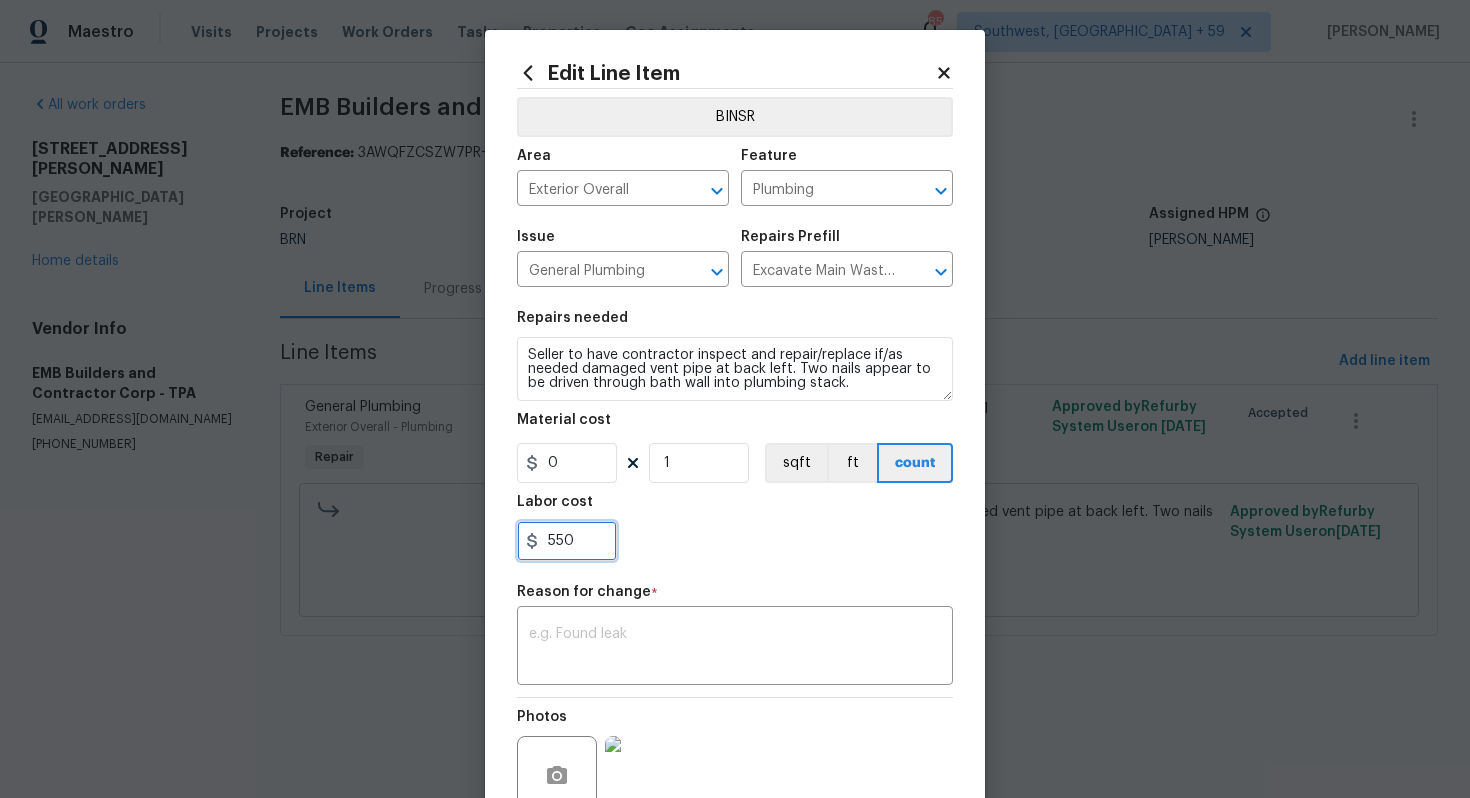 drag, startPoint x: 550, startPoint y: 544, endPoint x: 683, endPoint y: 547, distance: 133.03383 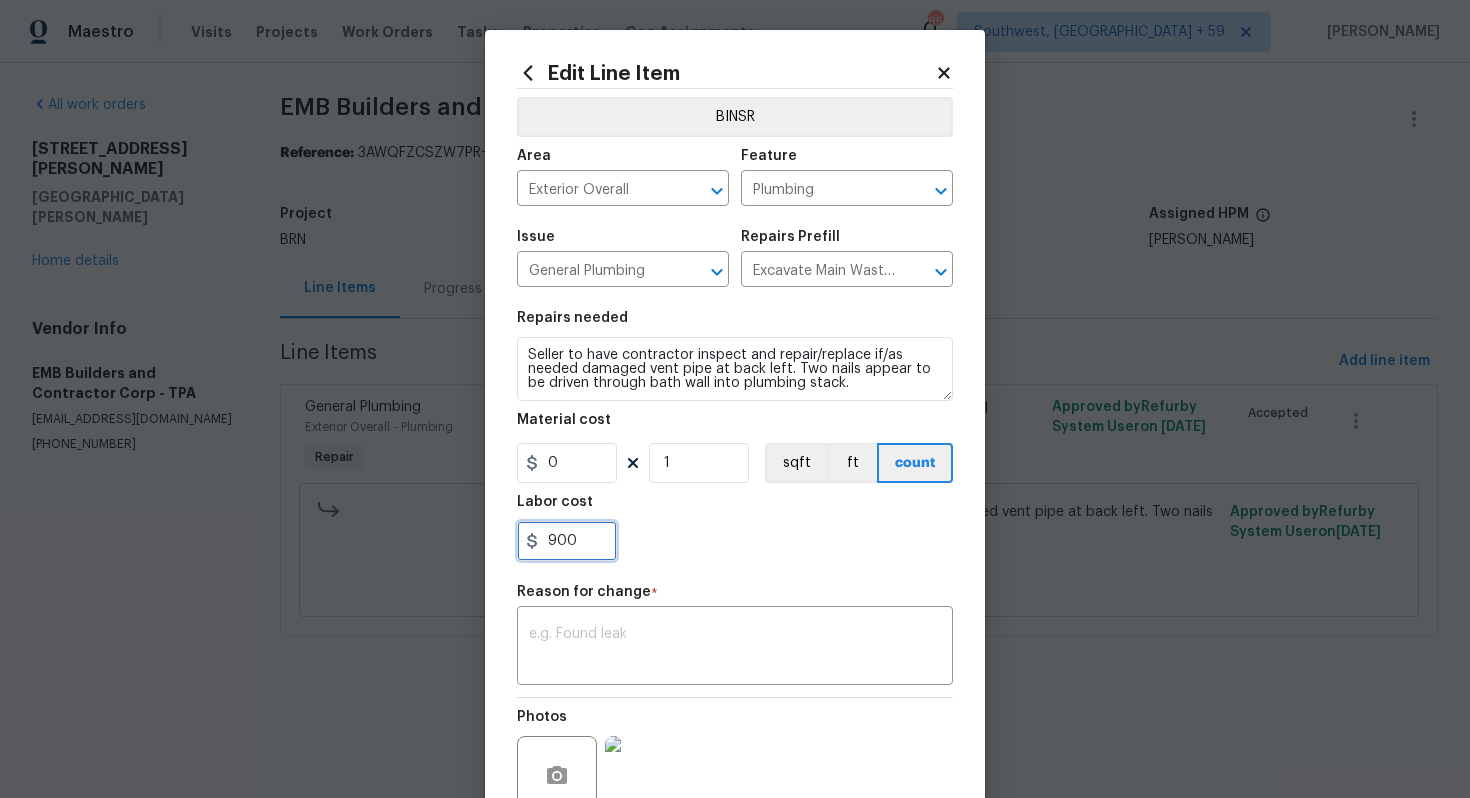 type on "900" 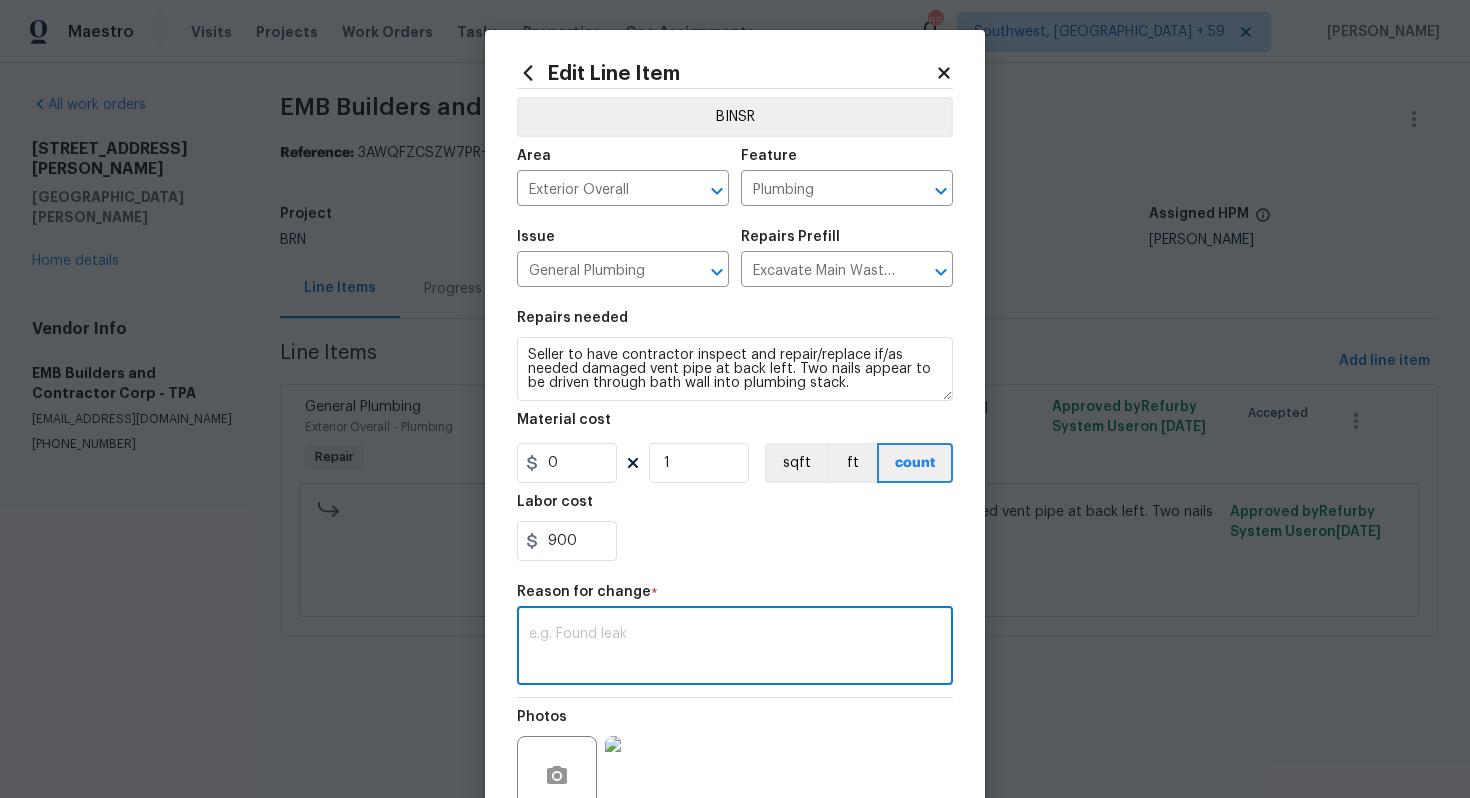 click at bounding box center (735, 648) 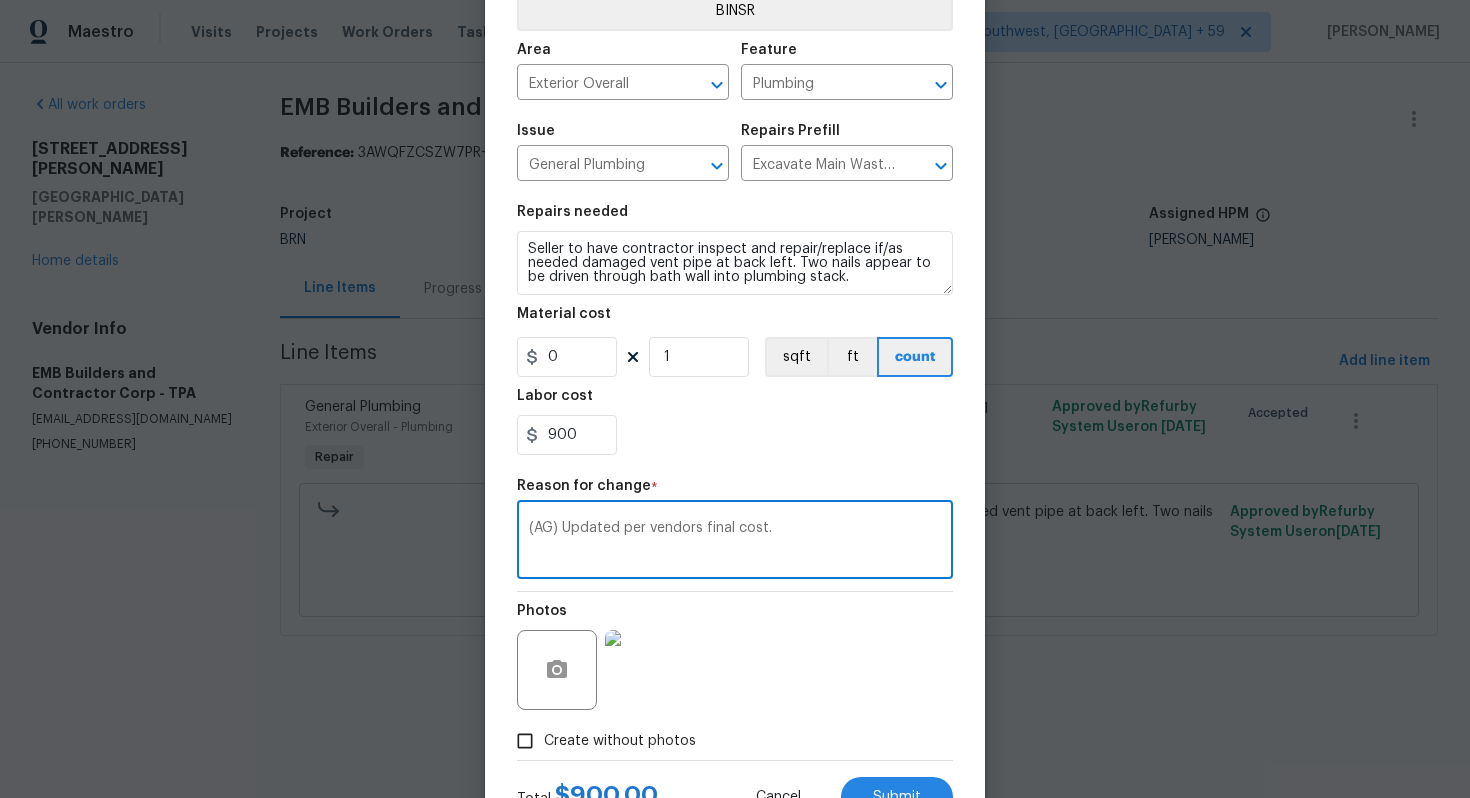scroll, scrollTop: 188, scrollLeft: 0, axis: vertical 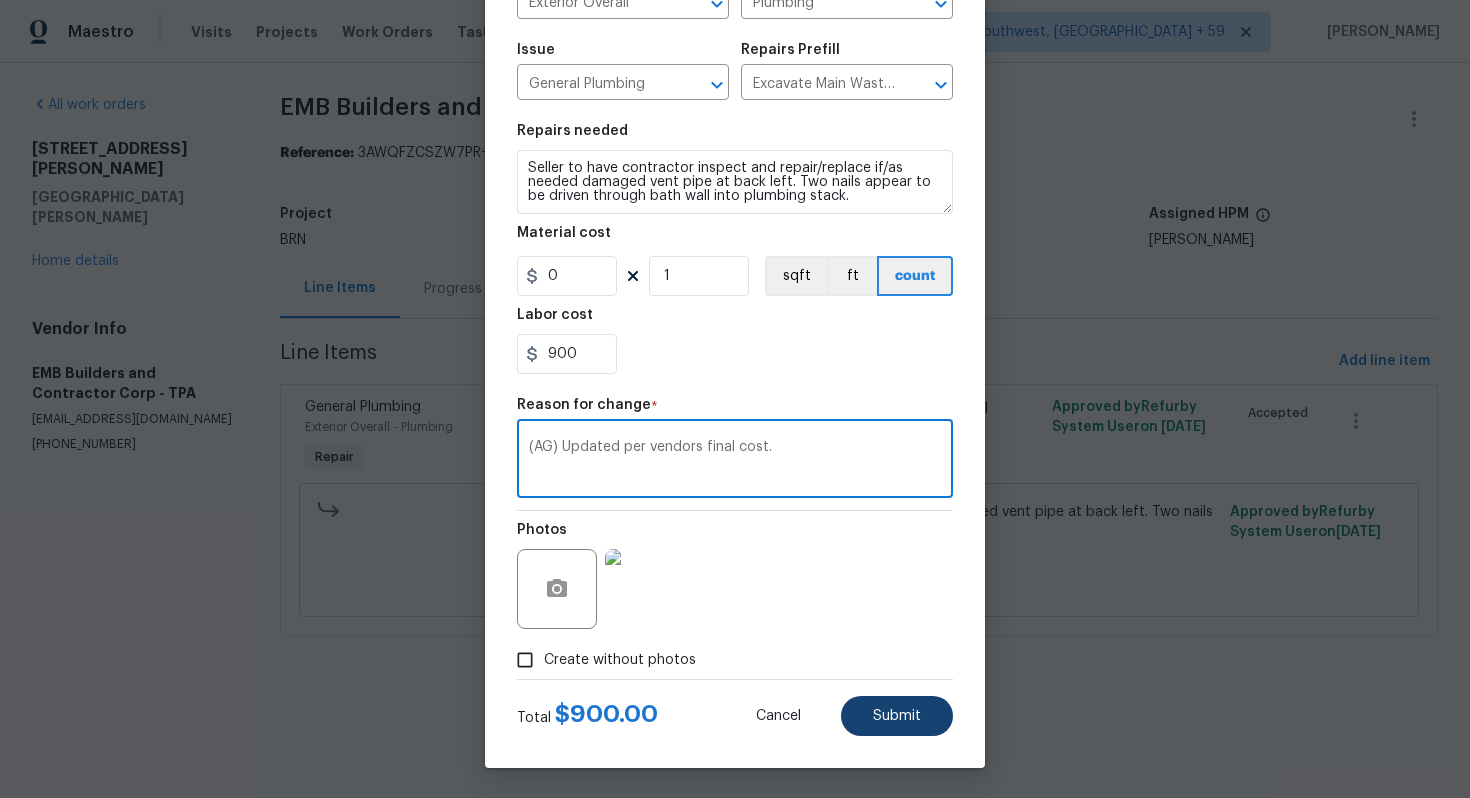 type on "(AG) Updated per vendors final cost." 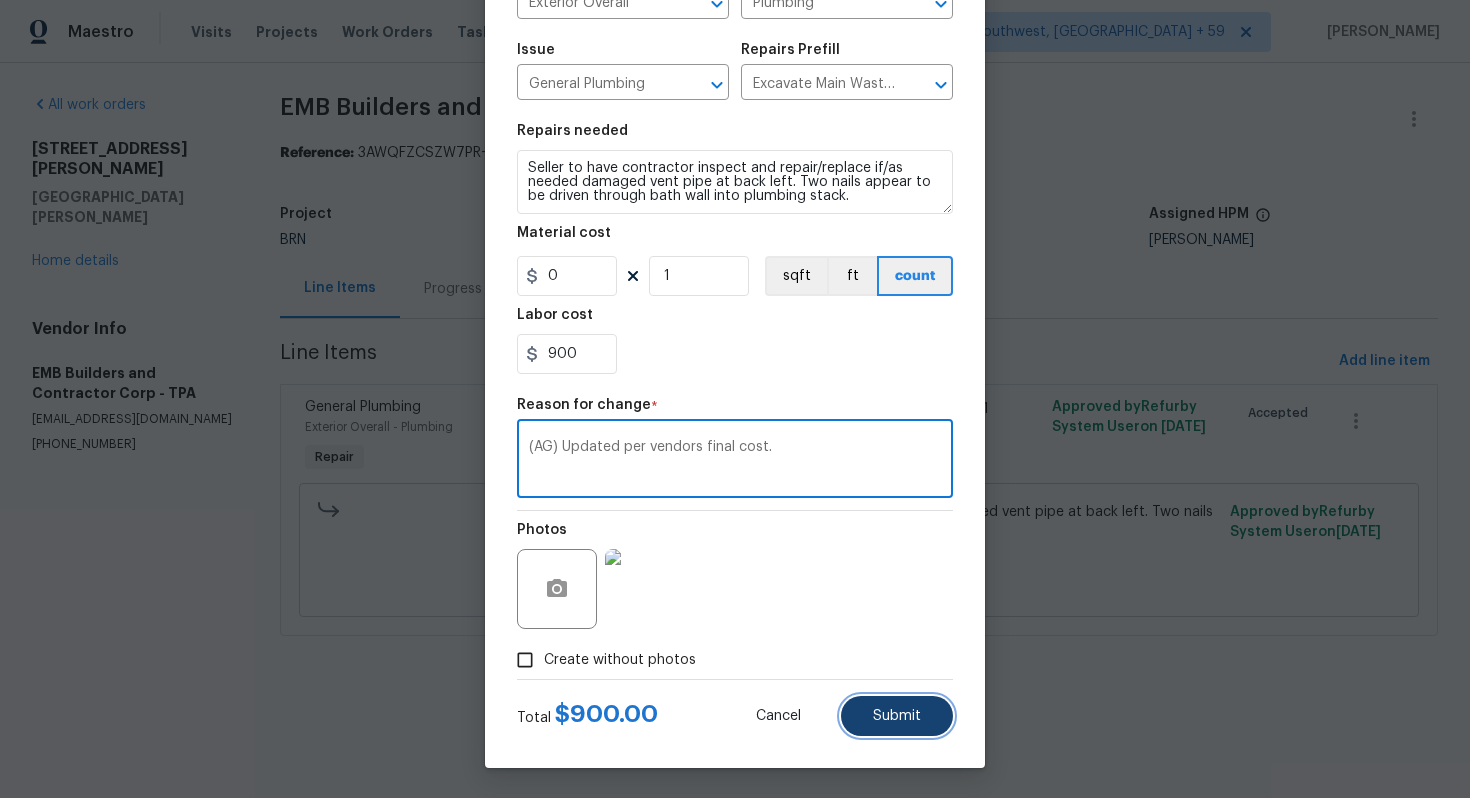 click on "Submit" at bounding box center [897, 716] 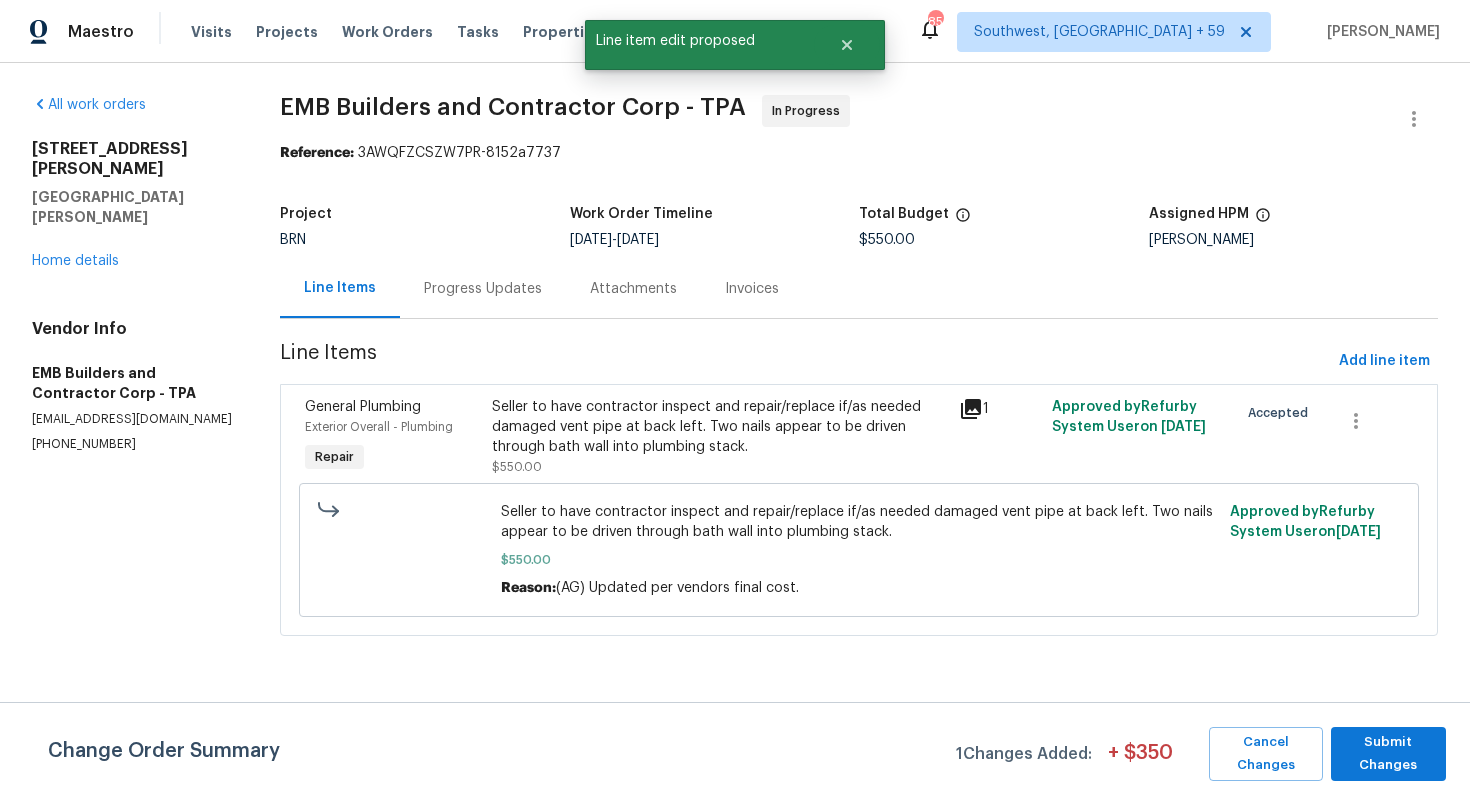 scroll, scrollTop: 0, scrollLeft: 0, axis: both 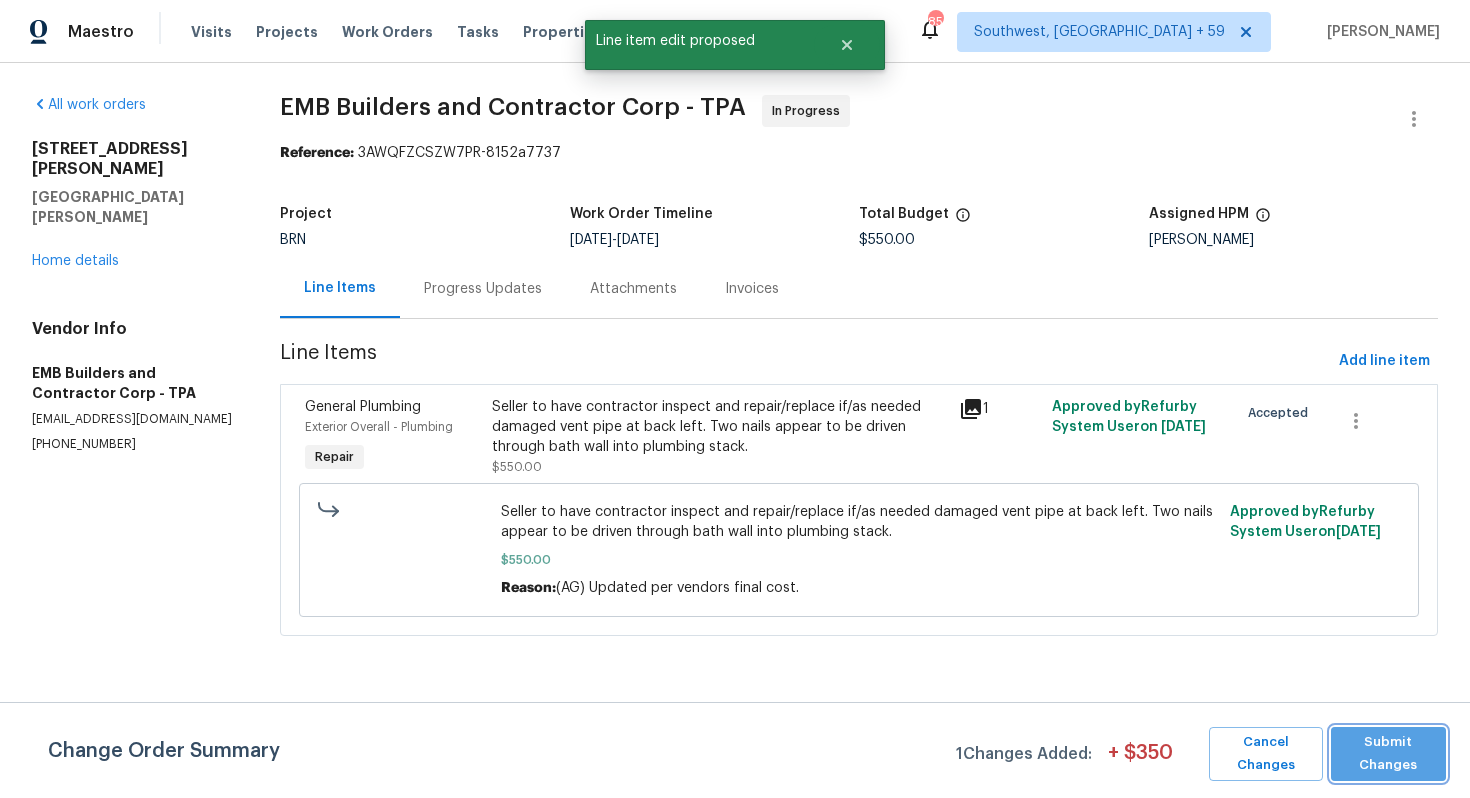 click on "Submit Changes" at bounding box center [1388, 754] 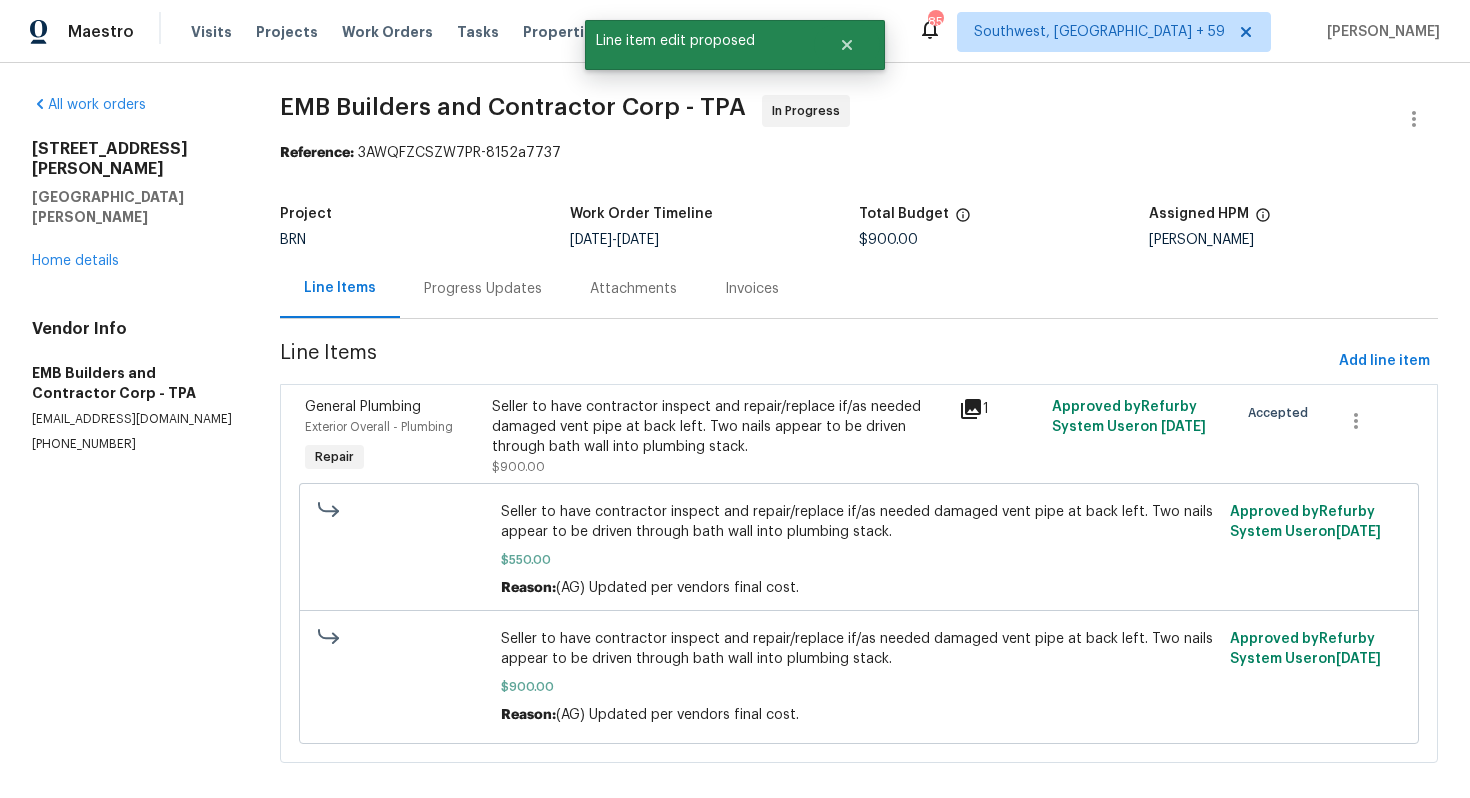 click on "Progress Updates" at bounding box center [483, 289] 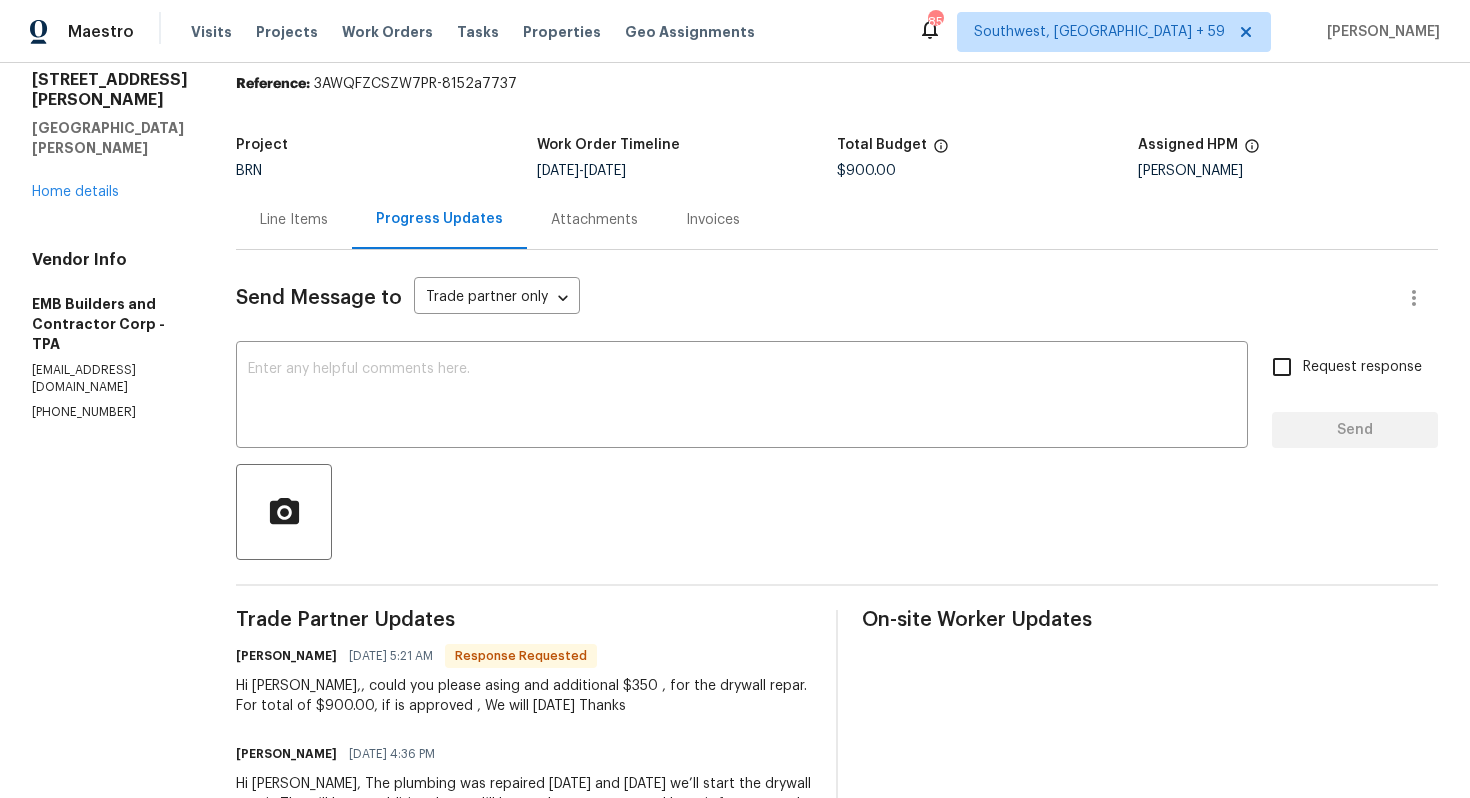 scroll, scrollTop: 0, scrollLeft: 0, axis: both 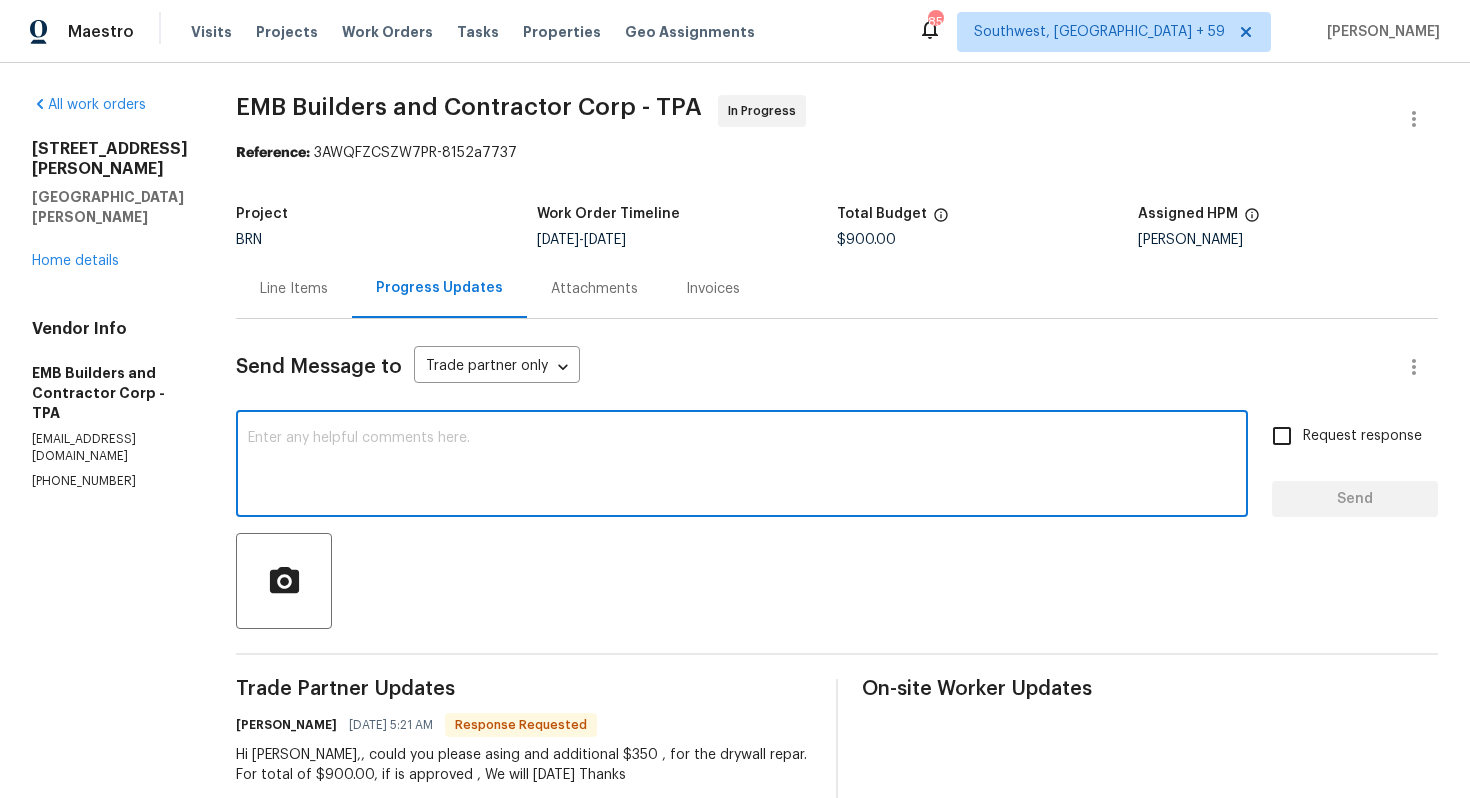 click at bounding box center [742, 466] 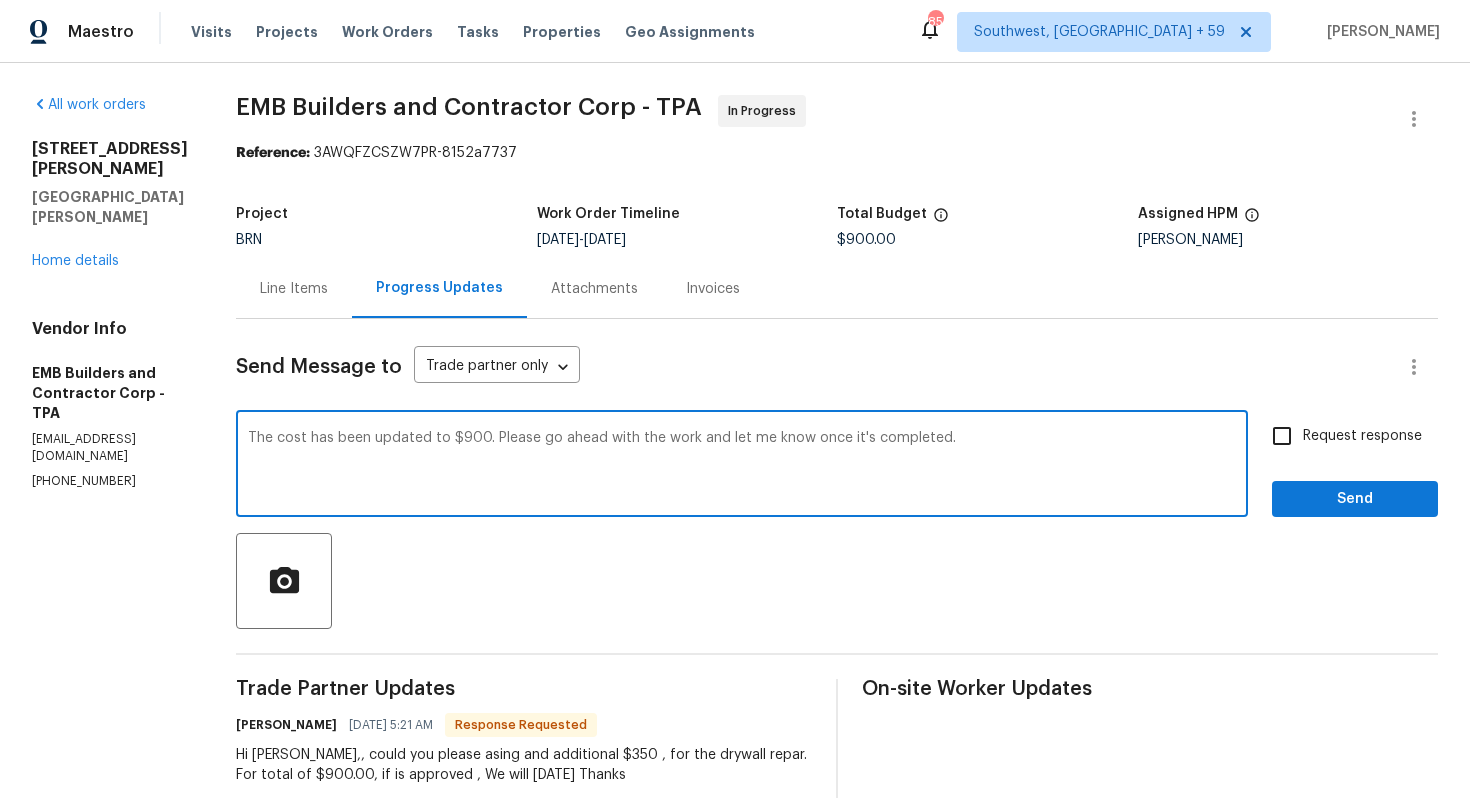 type on "The cost has been updated to $900. Please go ahead with the work and let me know once it's completed." 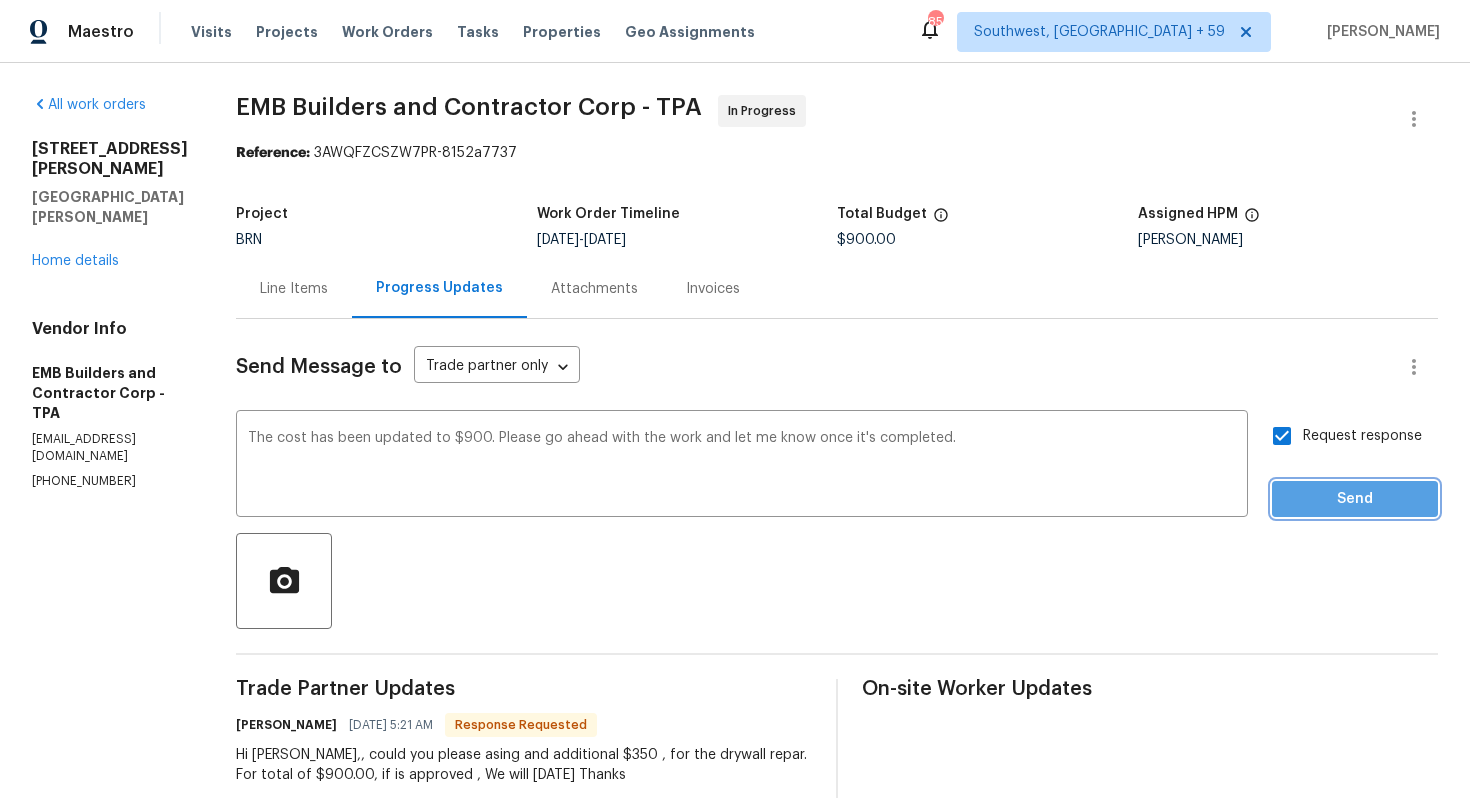 click on "Send" at bounding box center [1355, 499] 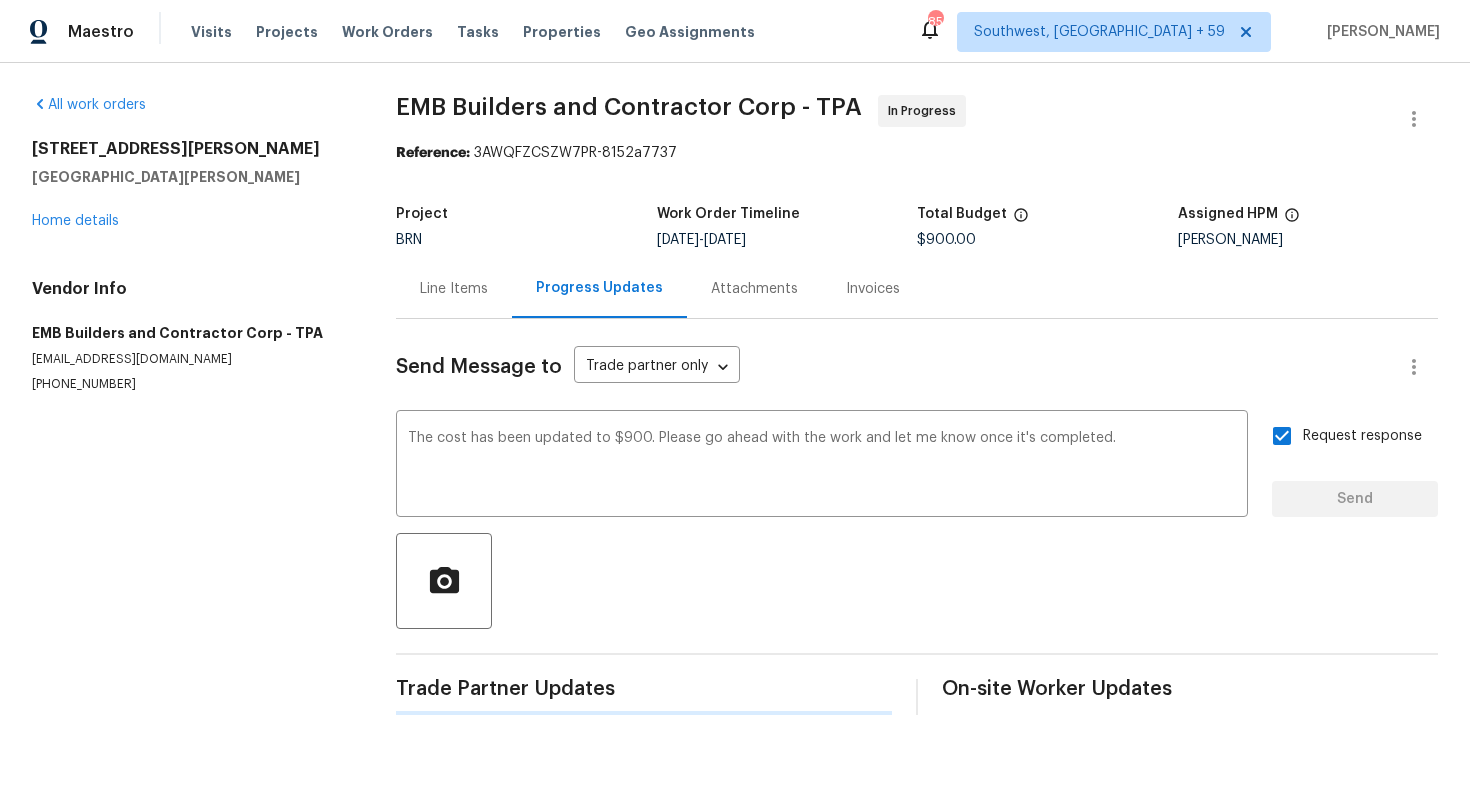 type 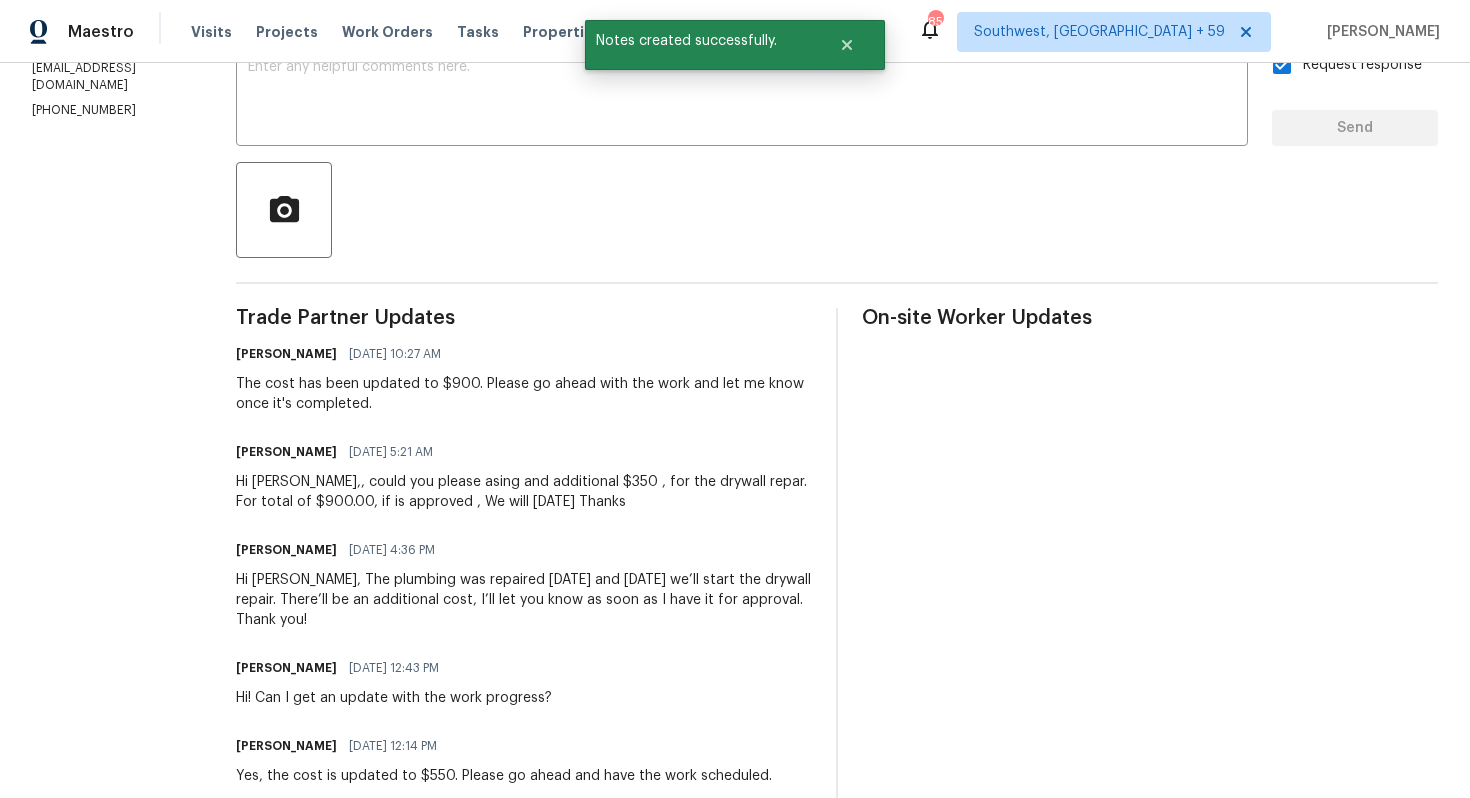 scroll, scrollTop: 0, scrollLeft: 0, axis: both 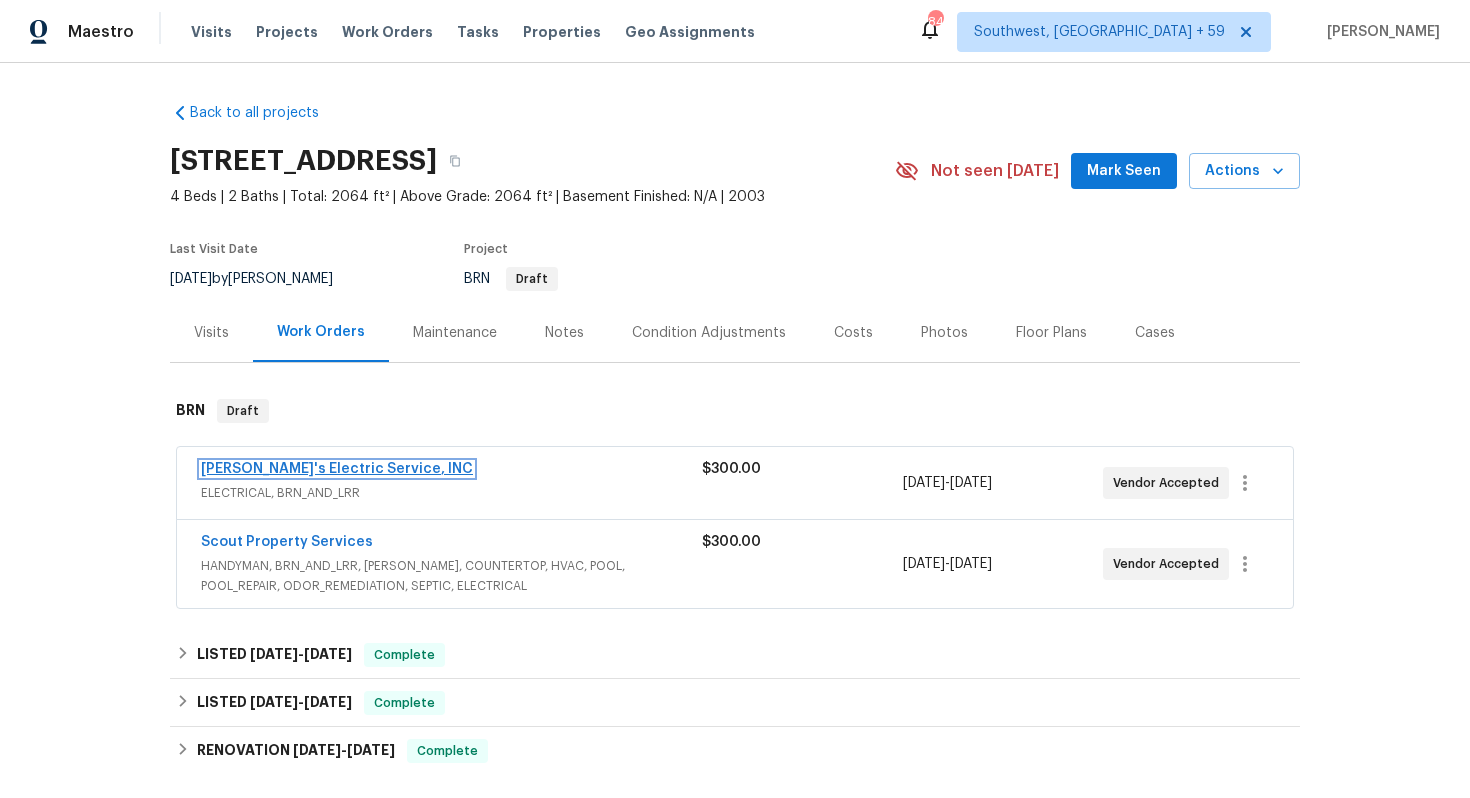 click on "[PERSON_NAME]'s Electric Service, INC" at bounding box center [337, 469] 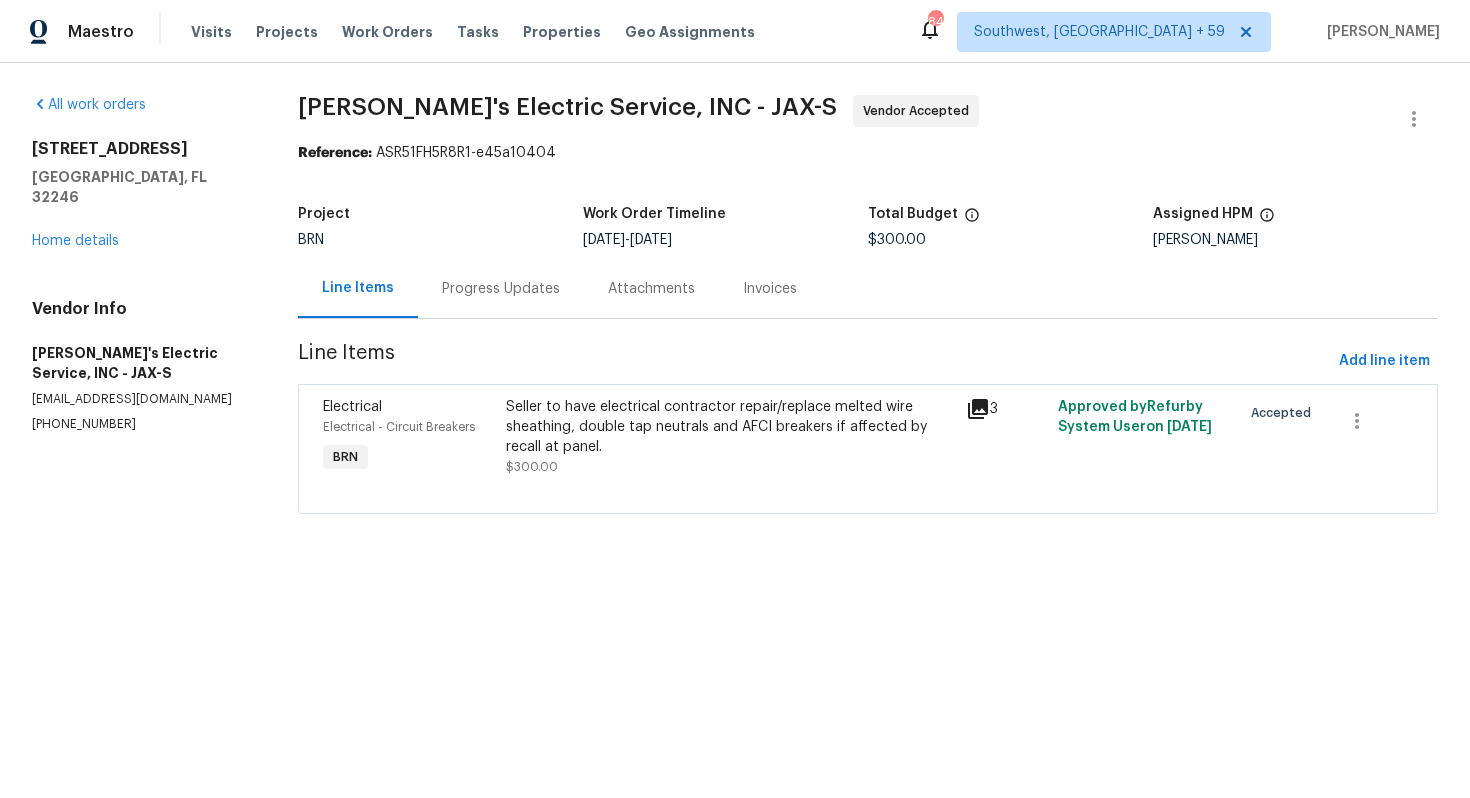 click on "Progress Updates" at bounding box center (501, 288) 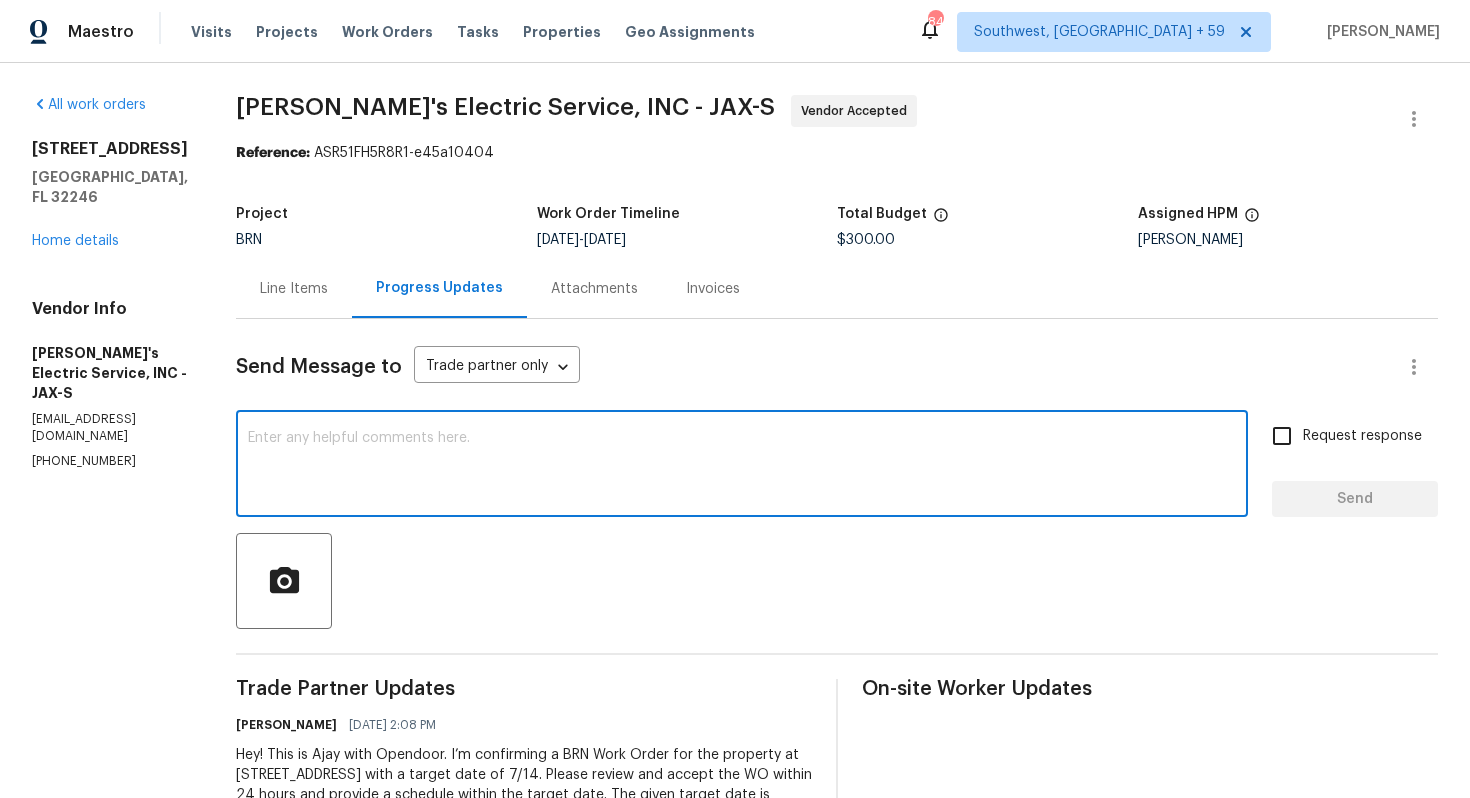 click at bounding box center (742, 466) 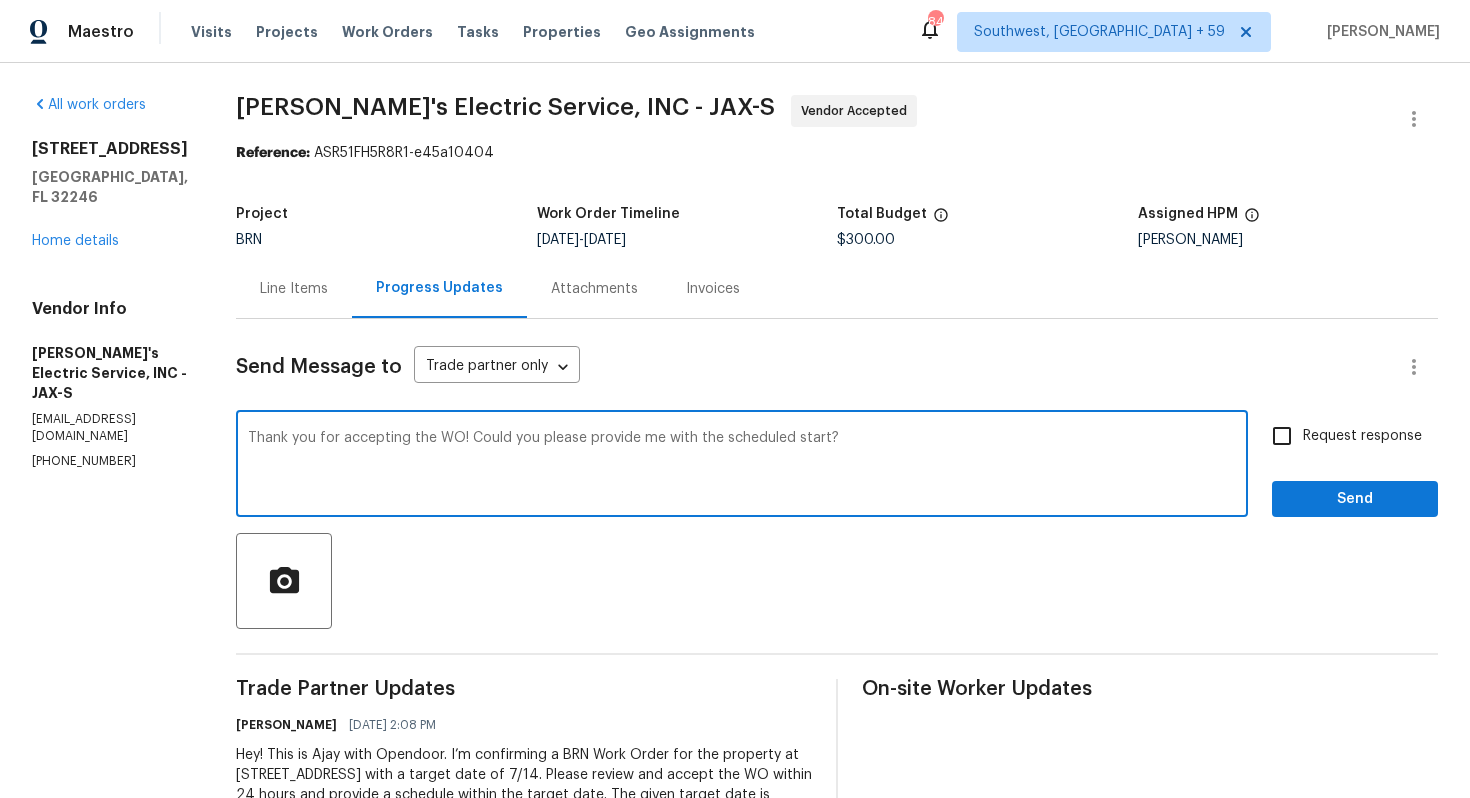 type on "Thank you for accepting the WO! Could you please provide me with the scheduled start?" 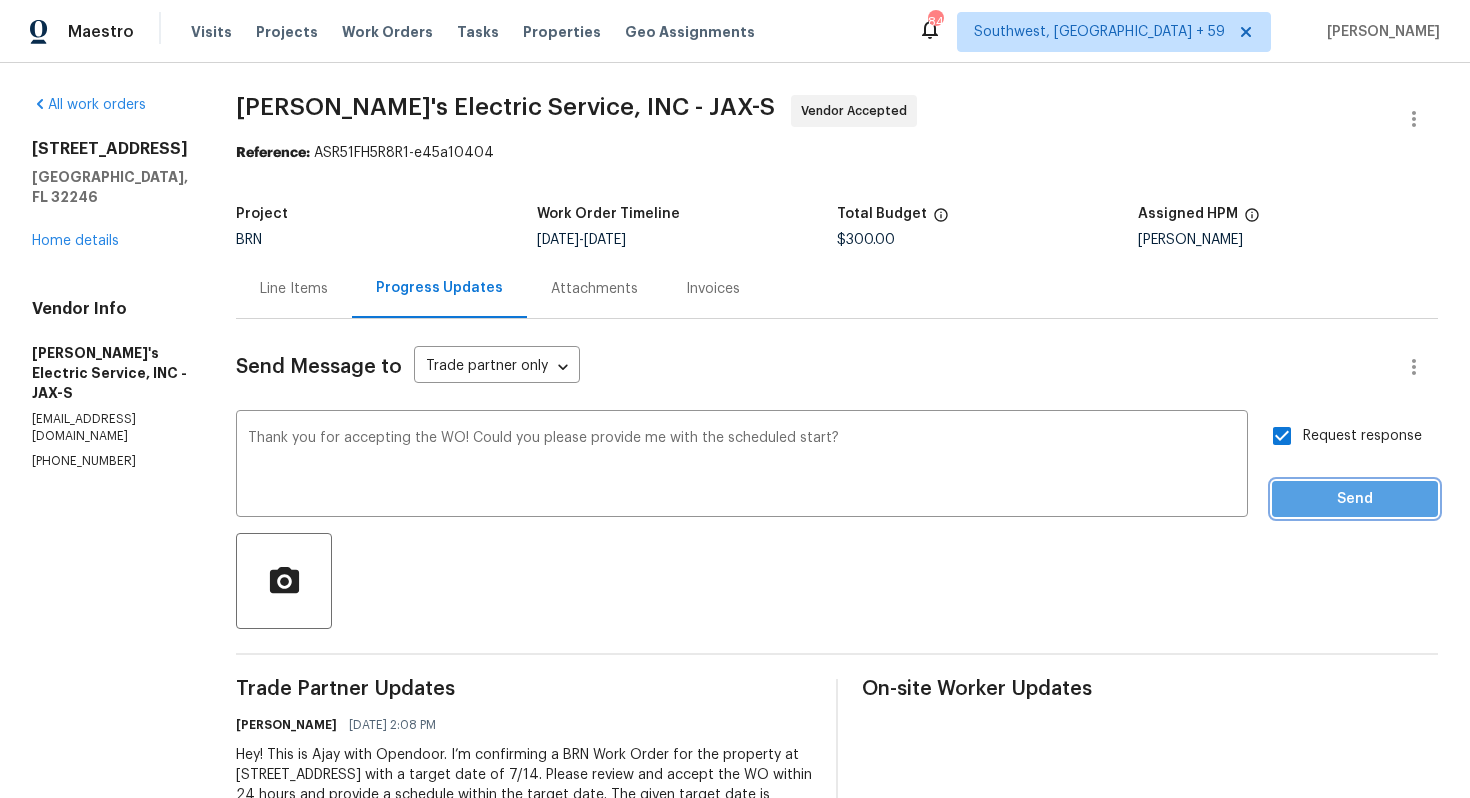 click on "Send" at bounding box center [1355, 499] 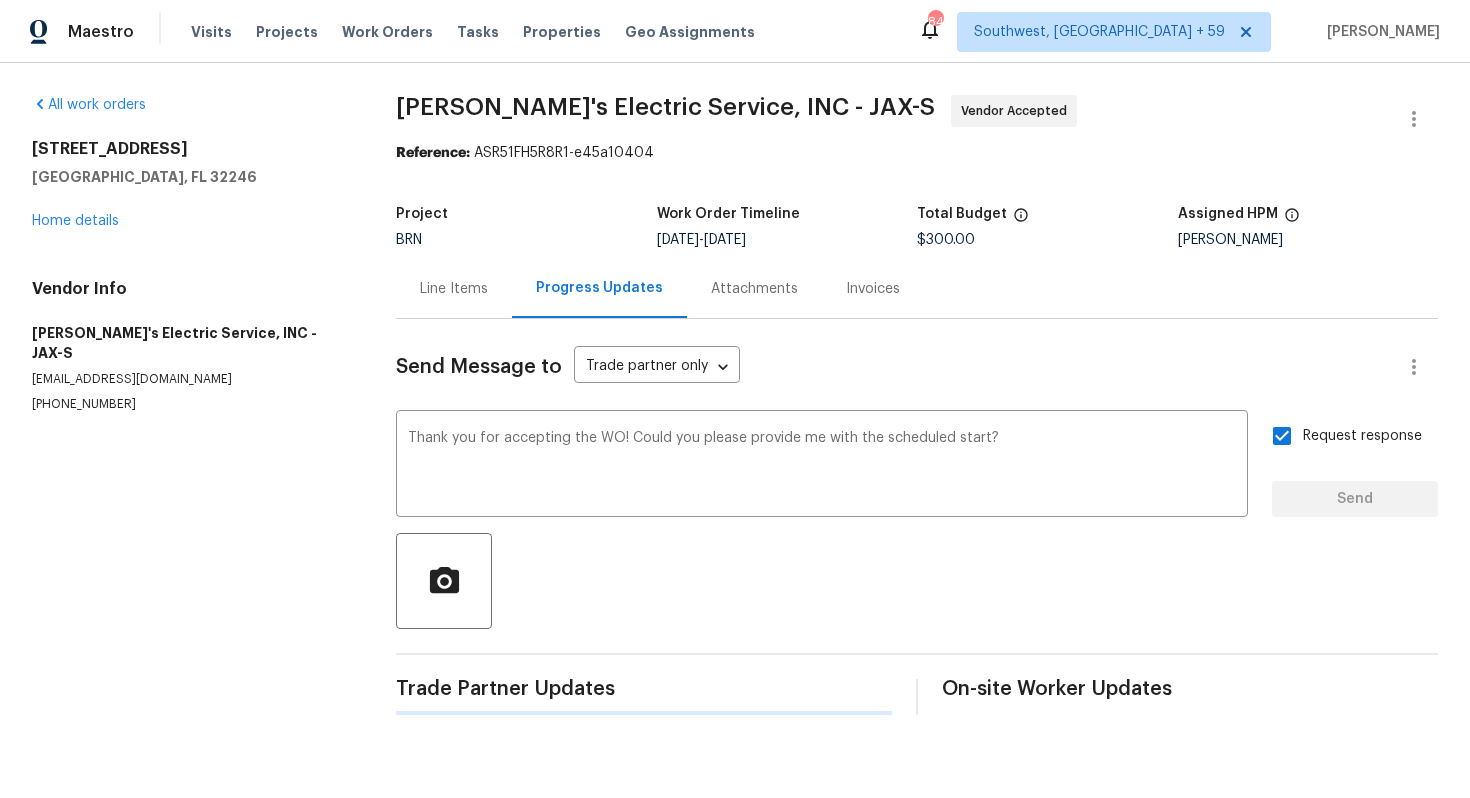 type 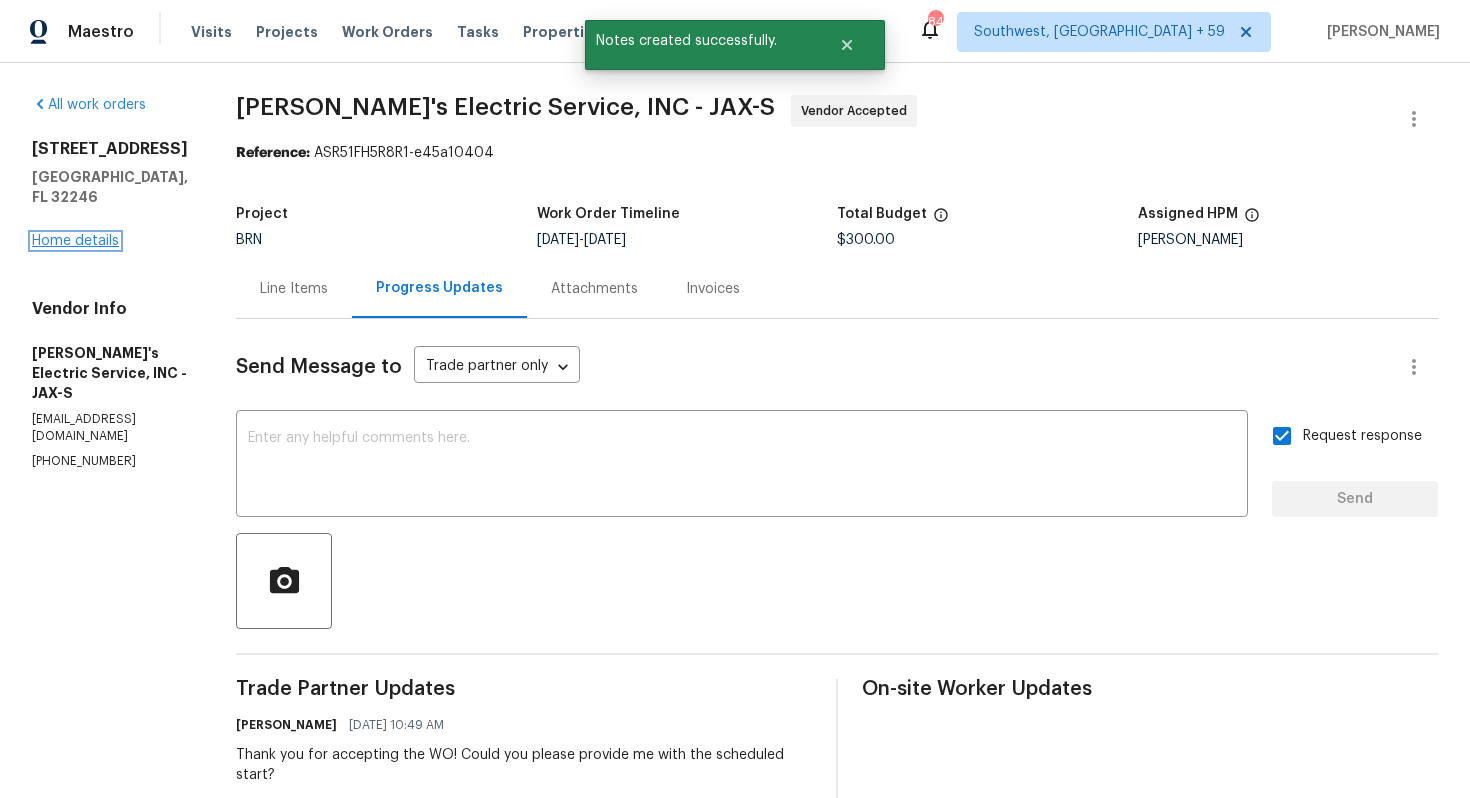 click on "Home details" at bounding box center (75, 241) 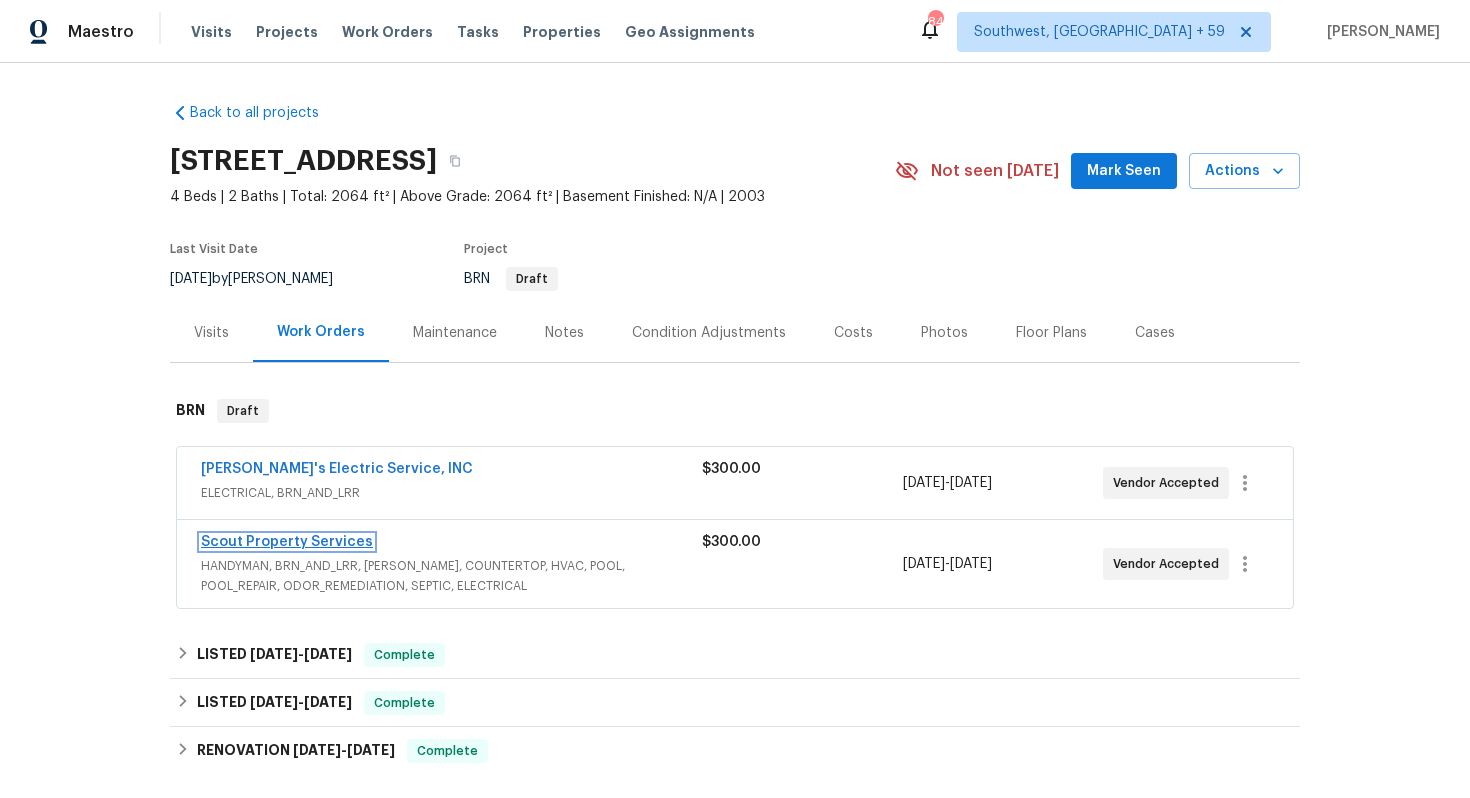 click on "Scout Property Services" at bounding box center [287, 542] 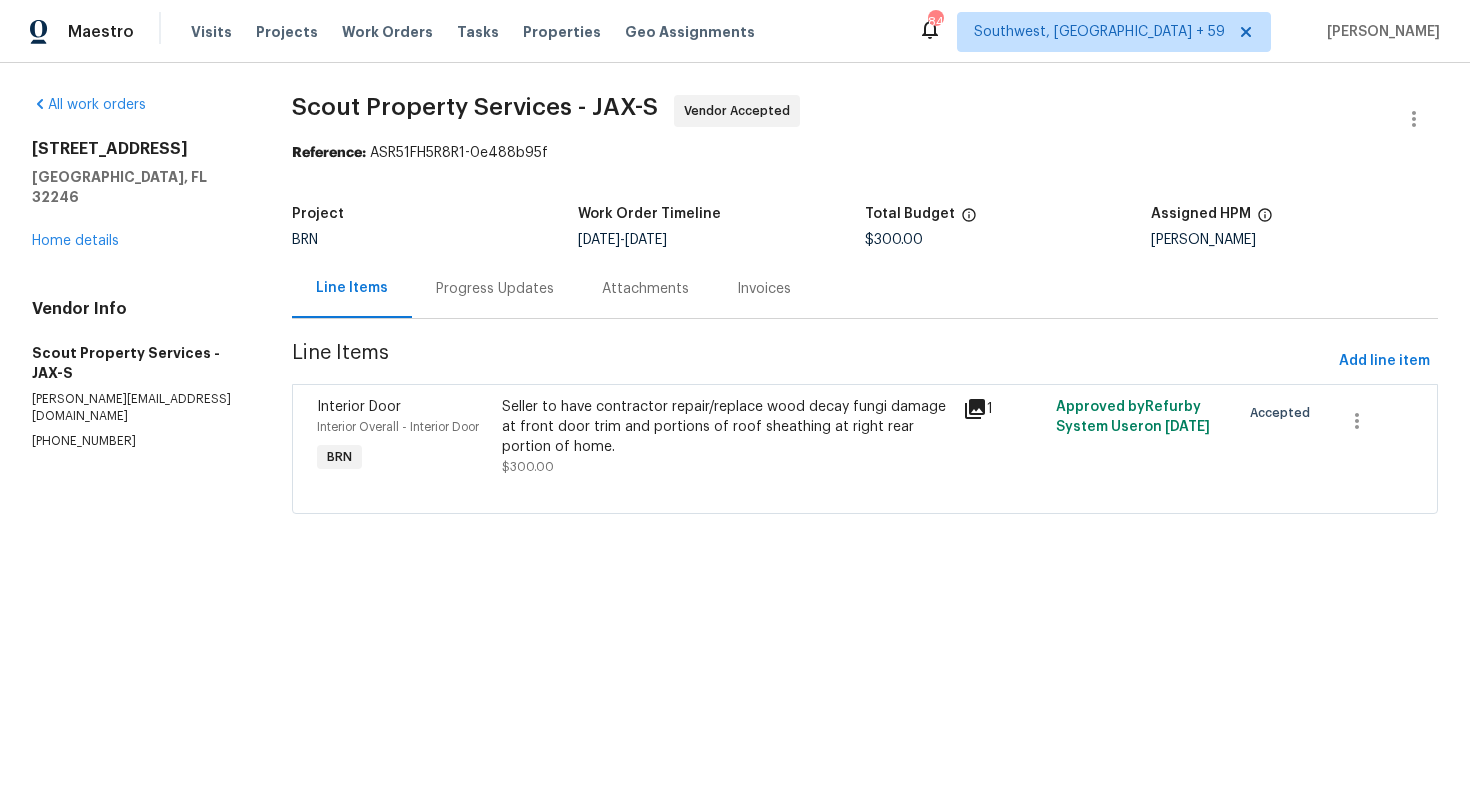 click on "Progress Updates" at bounding box center (495, 288) 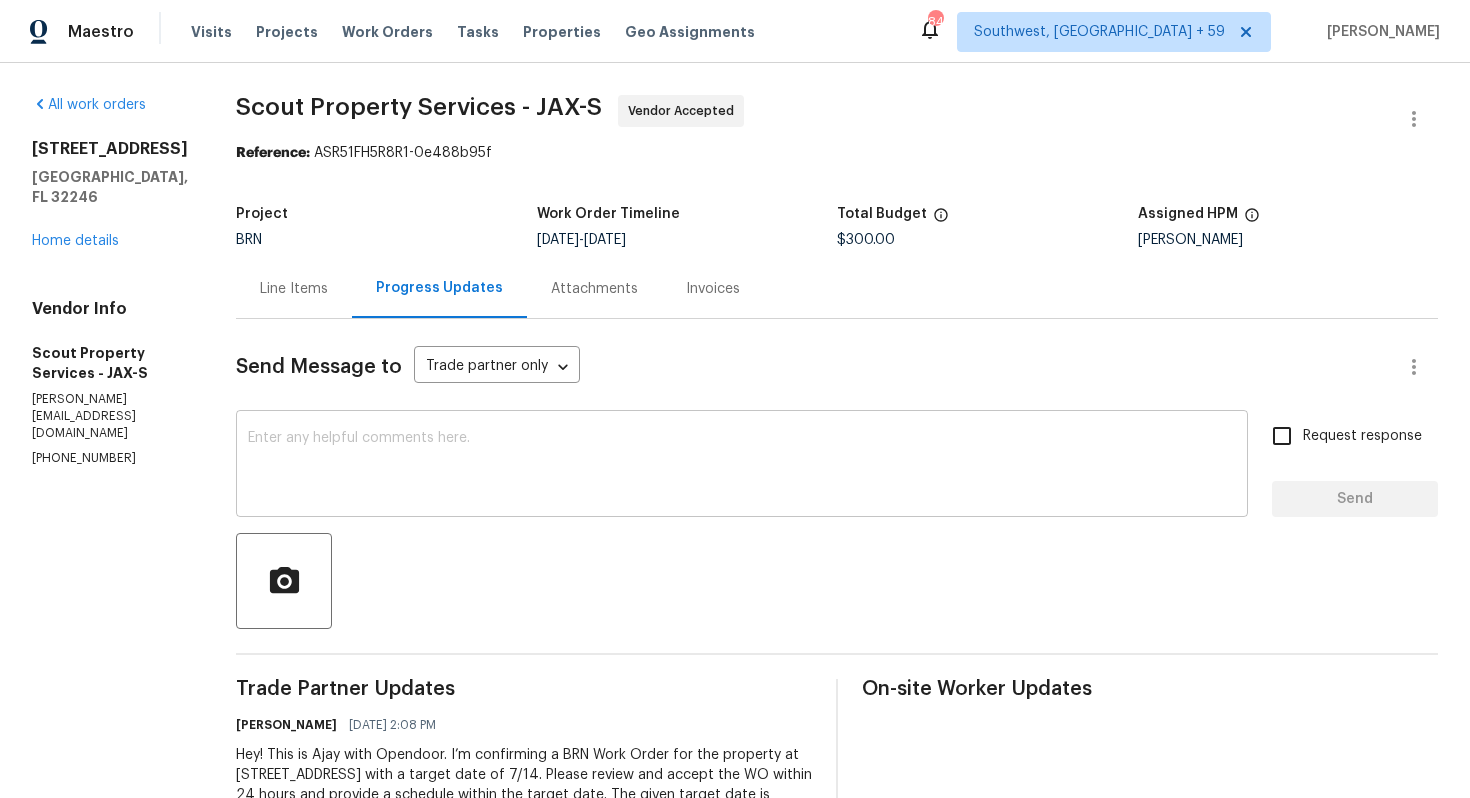 click at bounding box center [742, 466] 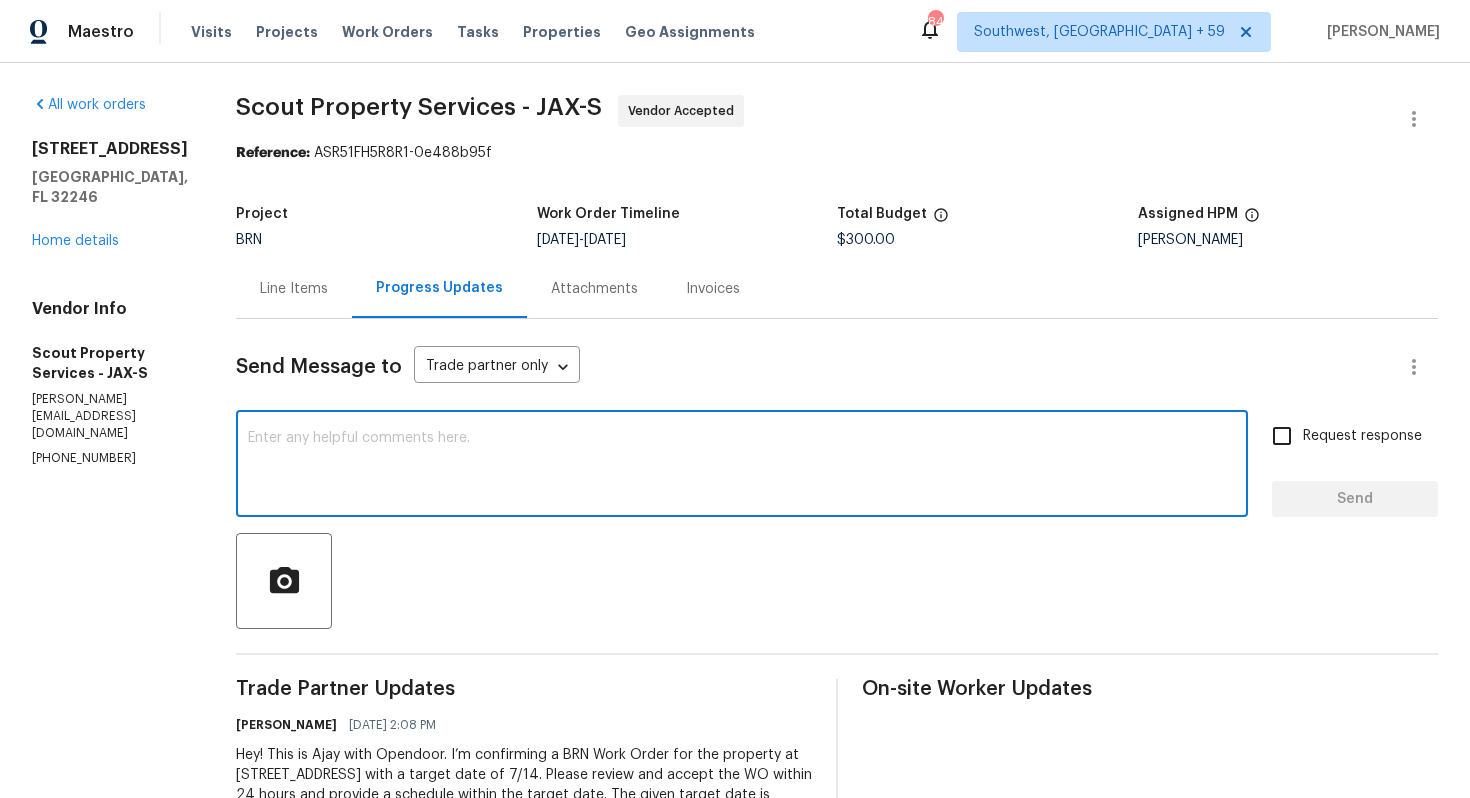 paste on "Thank you for accepting the WO! Could you please provide me with the scheduled start?" 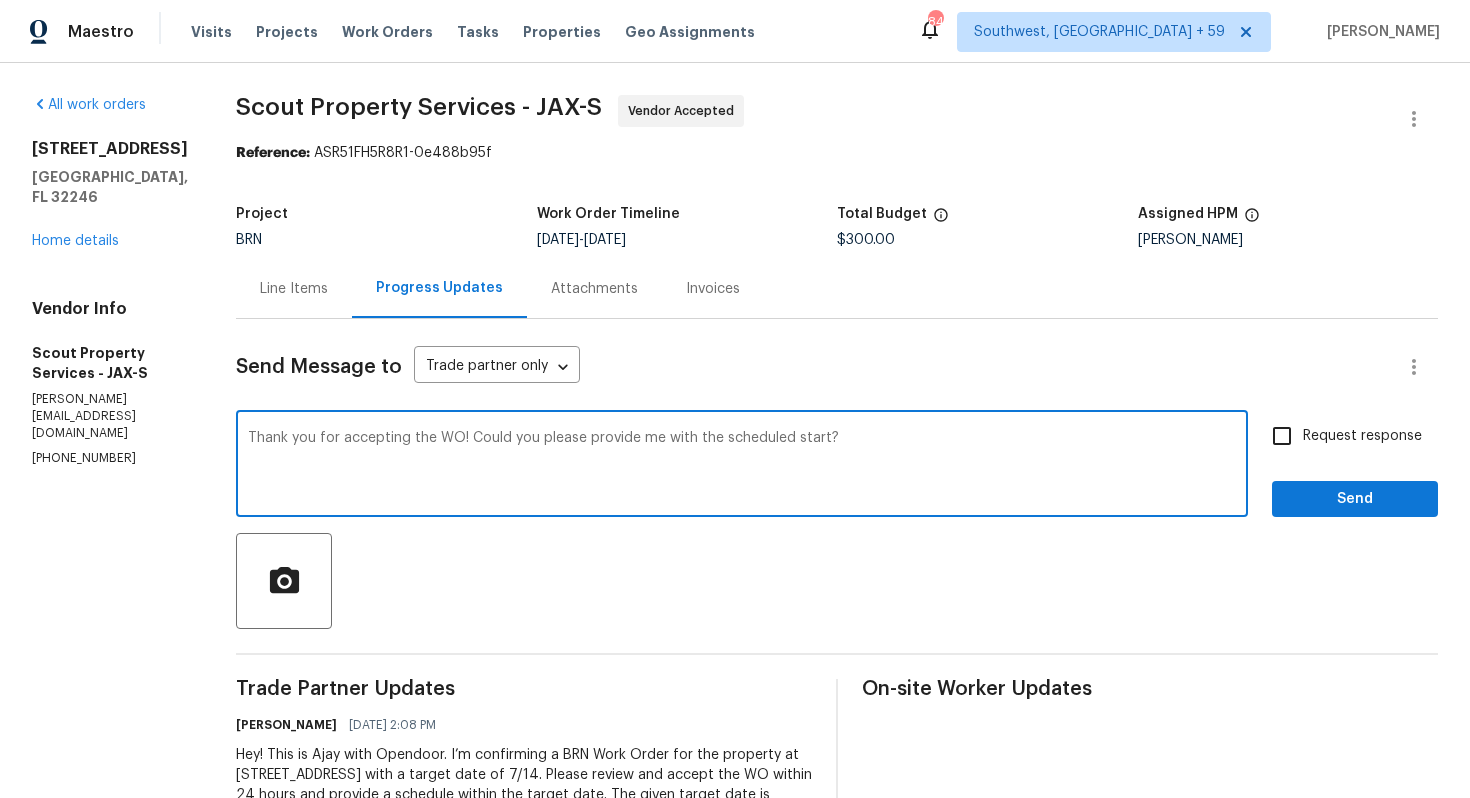 type on "Thank you for accepting the WO! Could you please provide me with the scheduled start?" 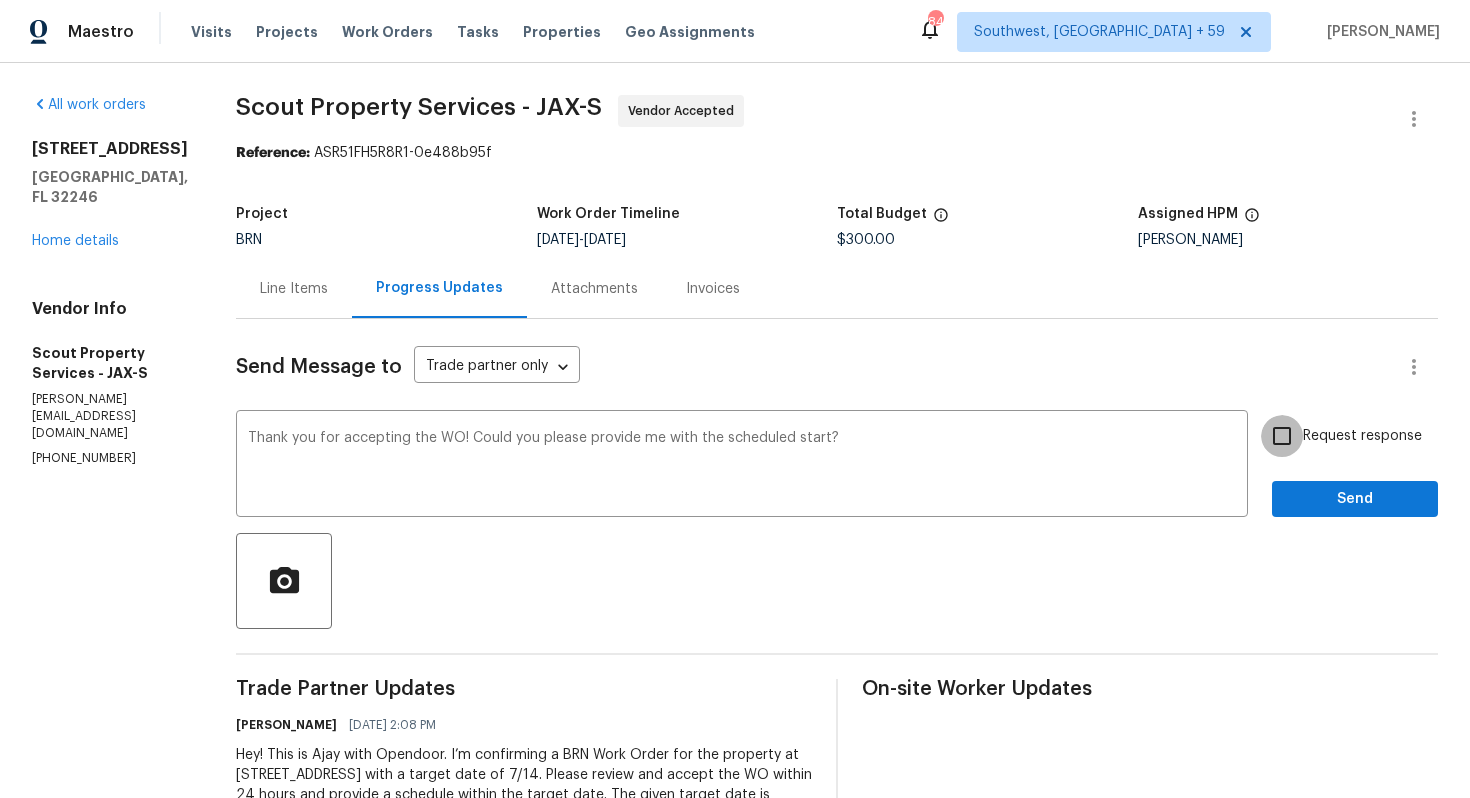 click on "Request response" at bounding box center (1282, 436) 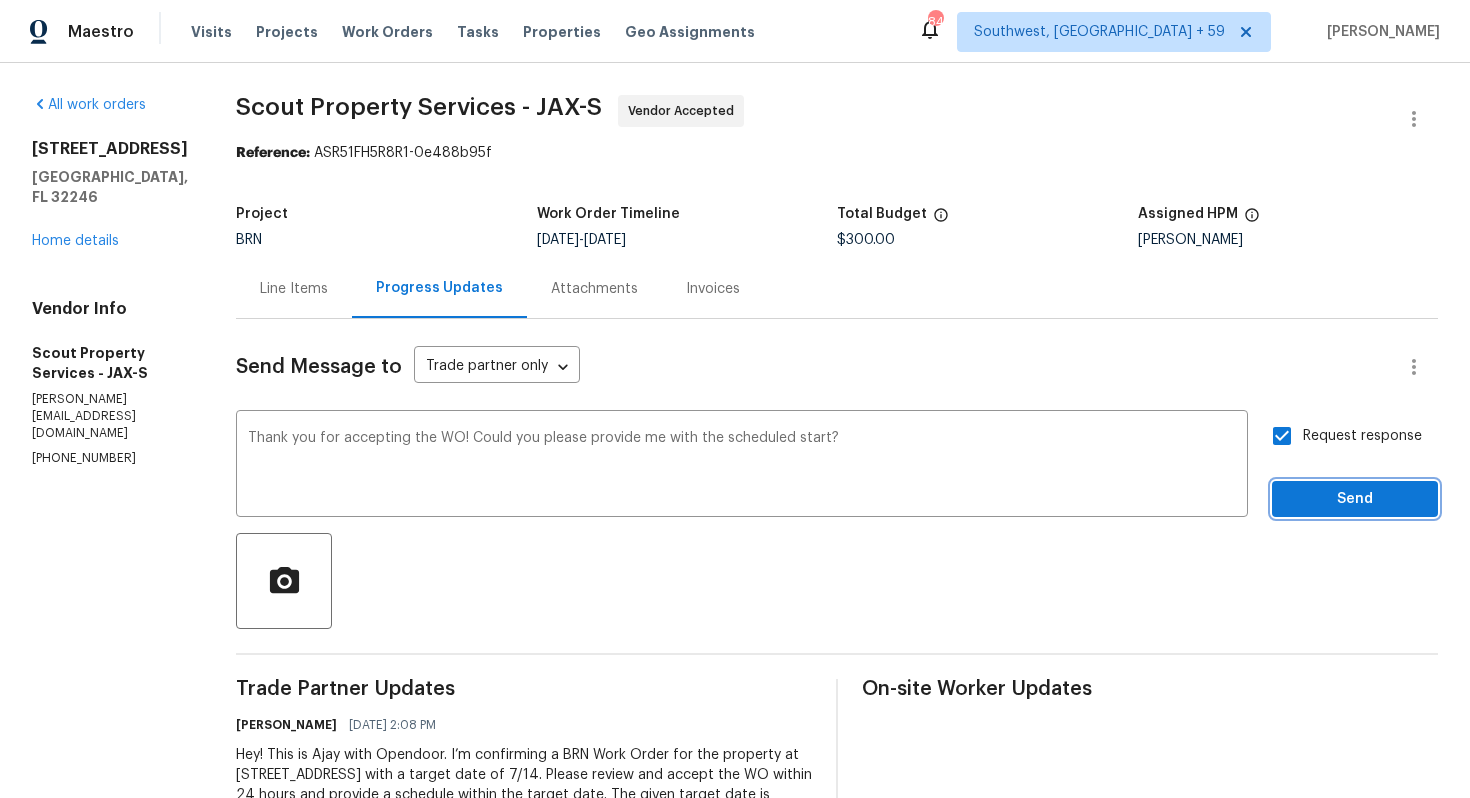 click on "Send" at bounding box center (1355, 499) 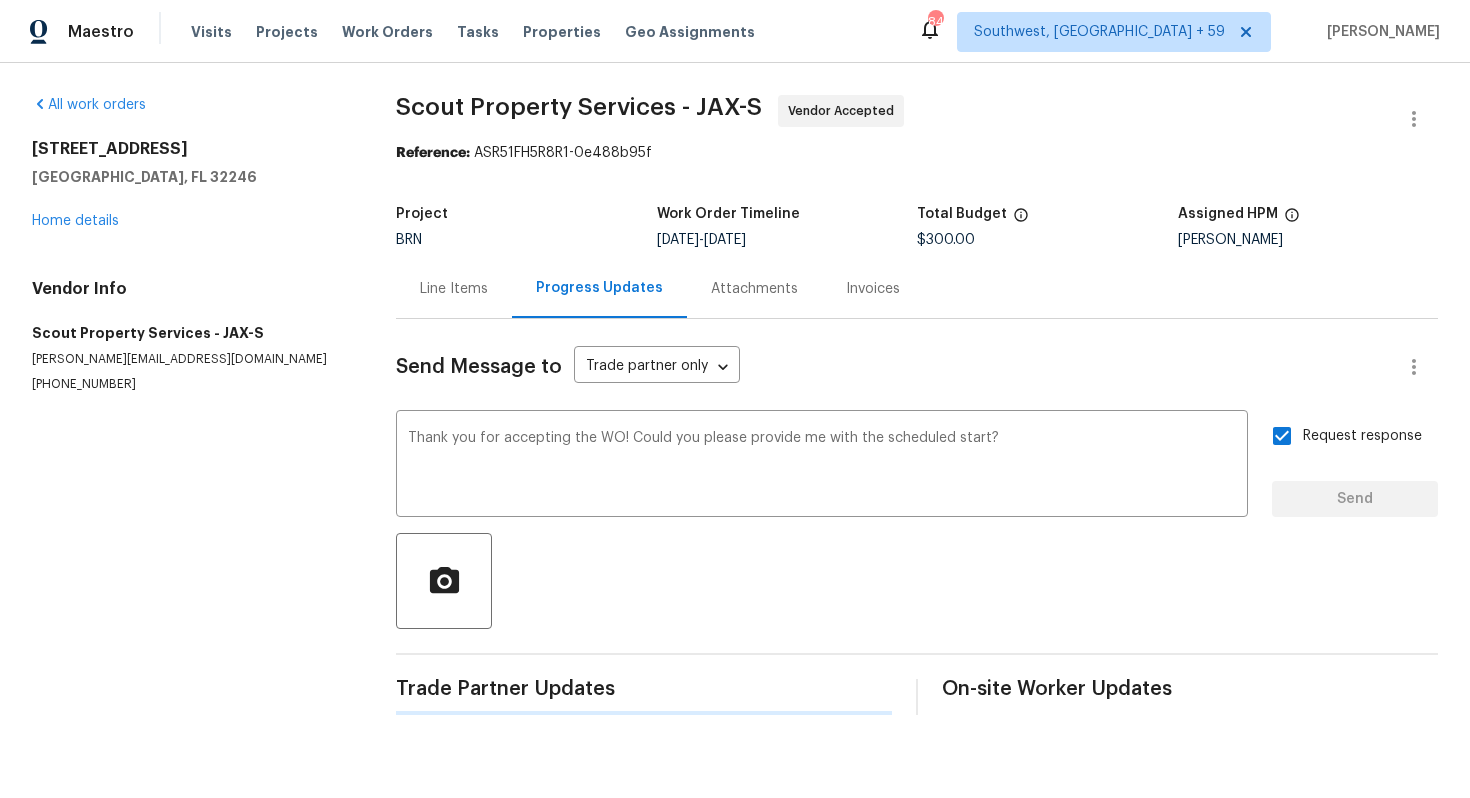 type 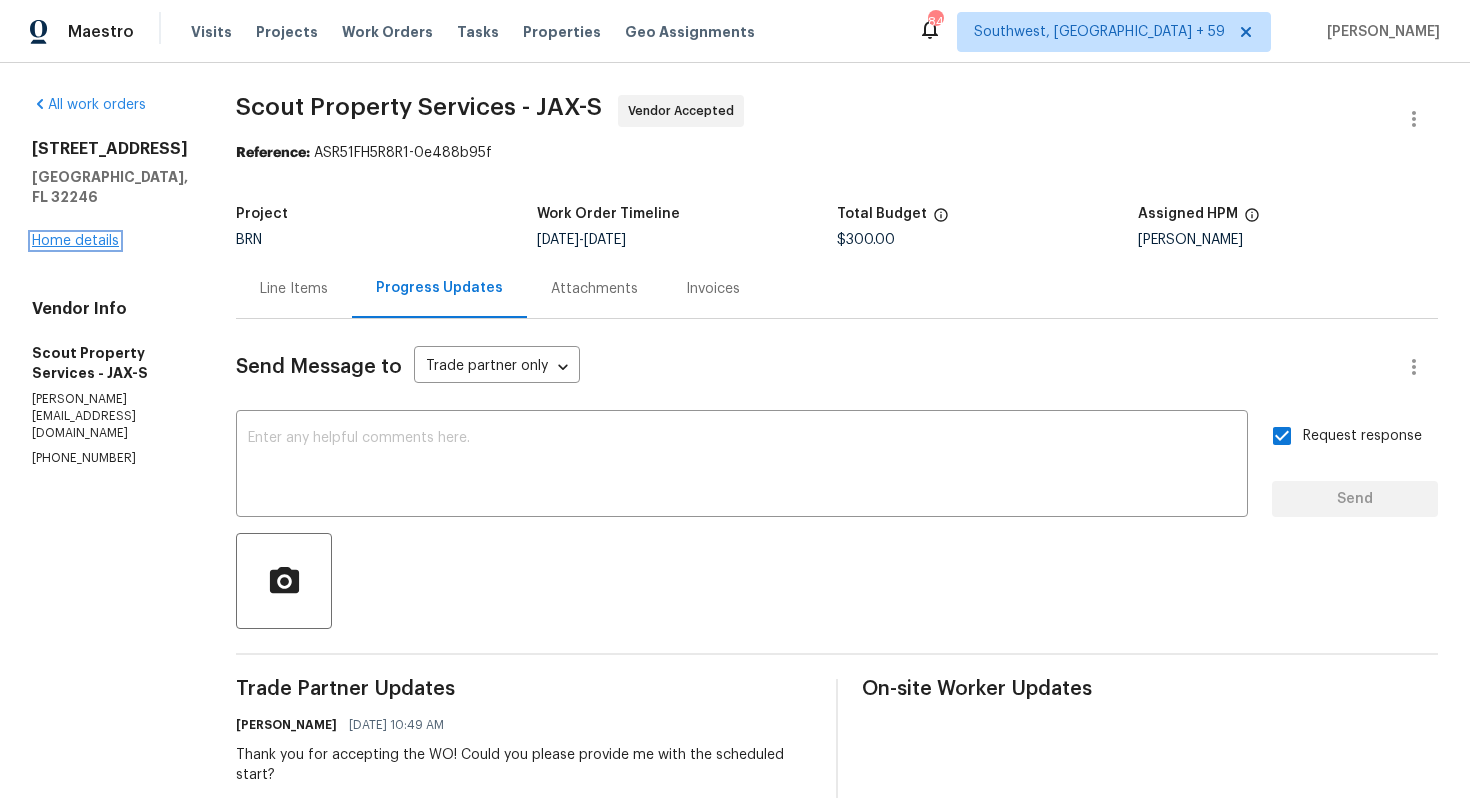 click on "Home details" at bounding box center (75, 241) 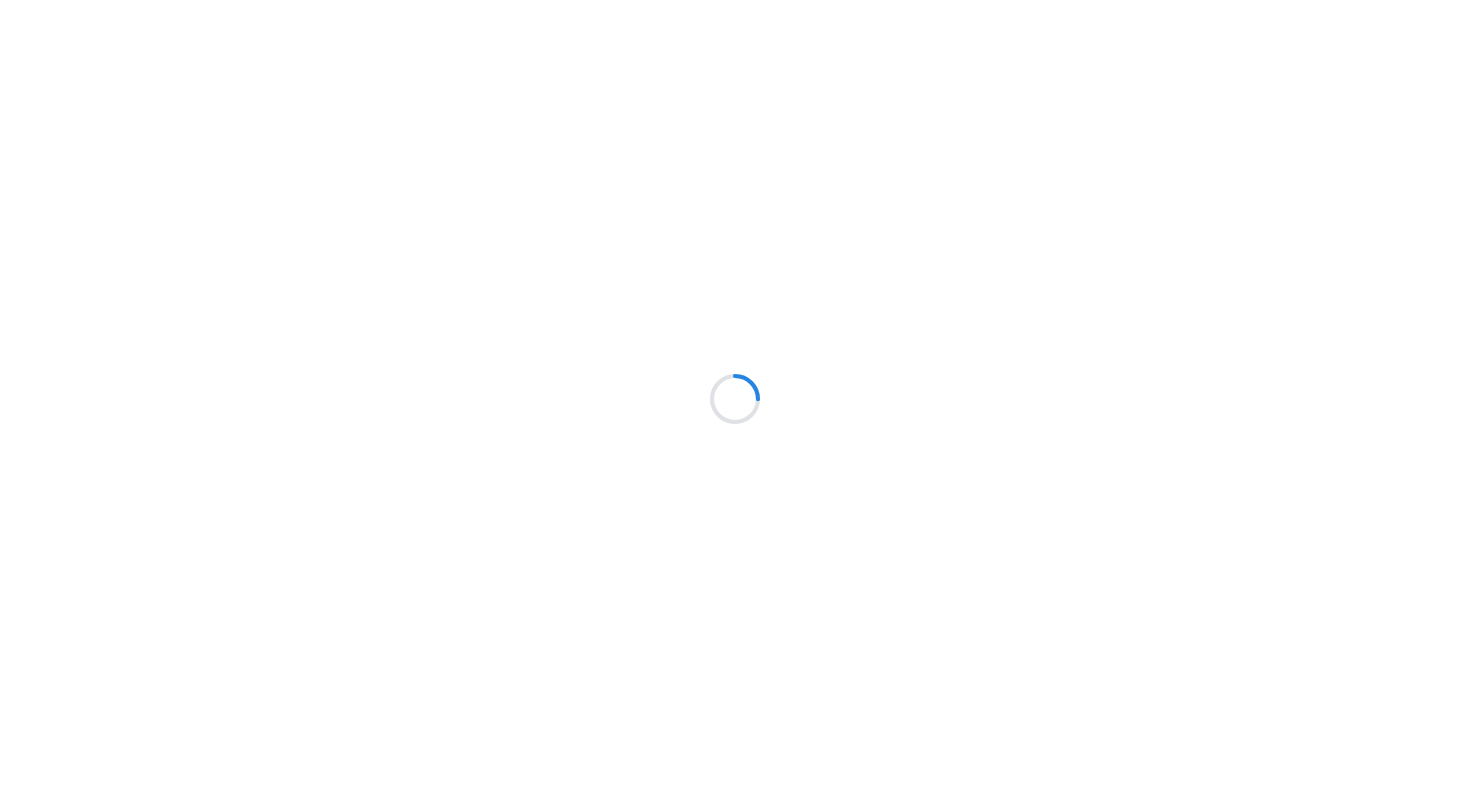 scroll, scrollTop: 0, scrollLeft: 0, axis: both 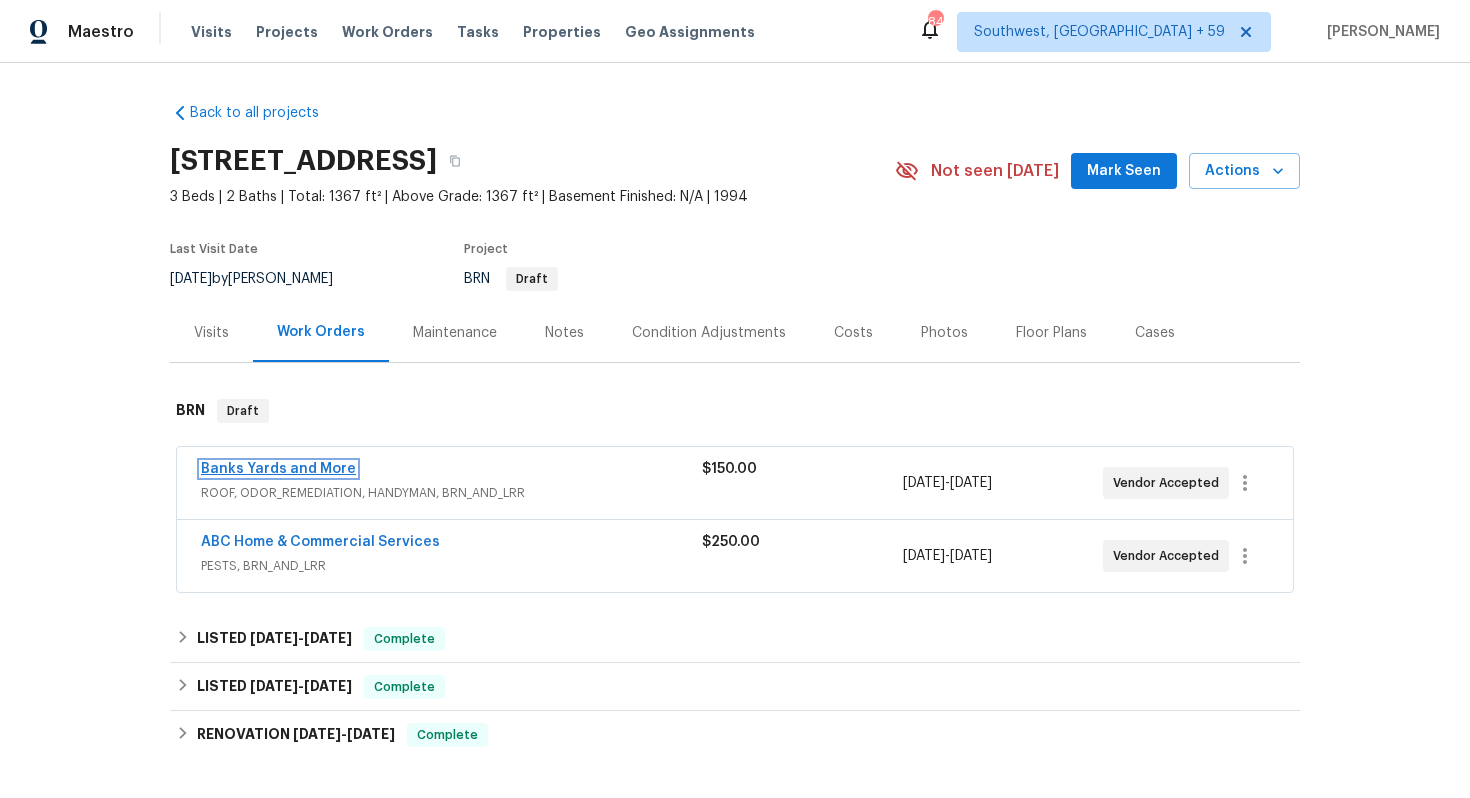 click on "Banks Yards and More" at bounding box center [278, 469] 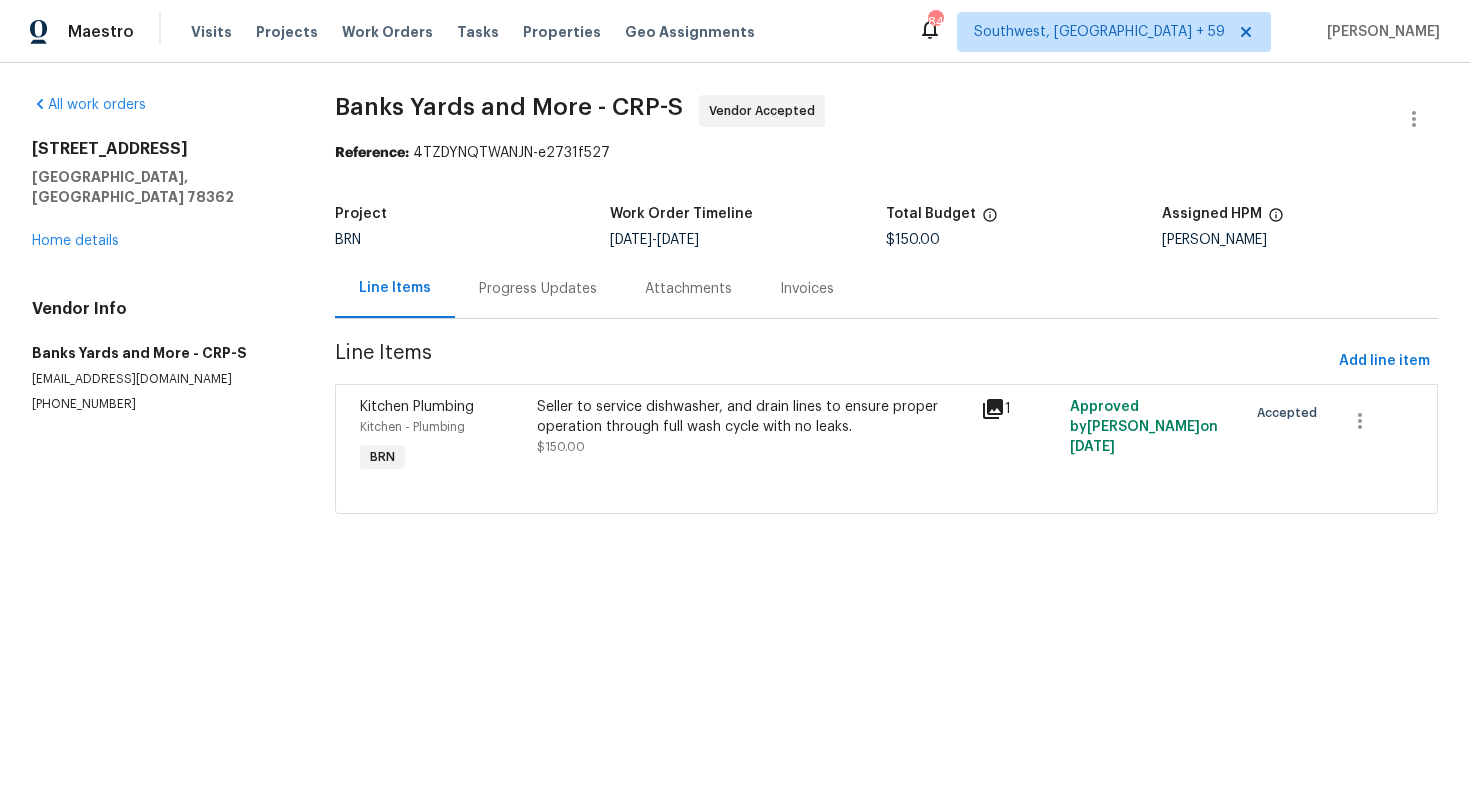 click on "Progress Updates" at bounding box center (538, 289) 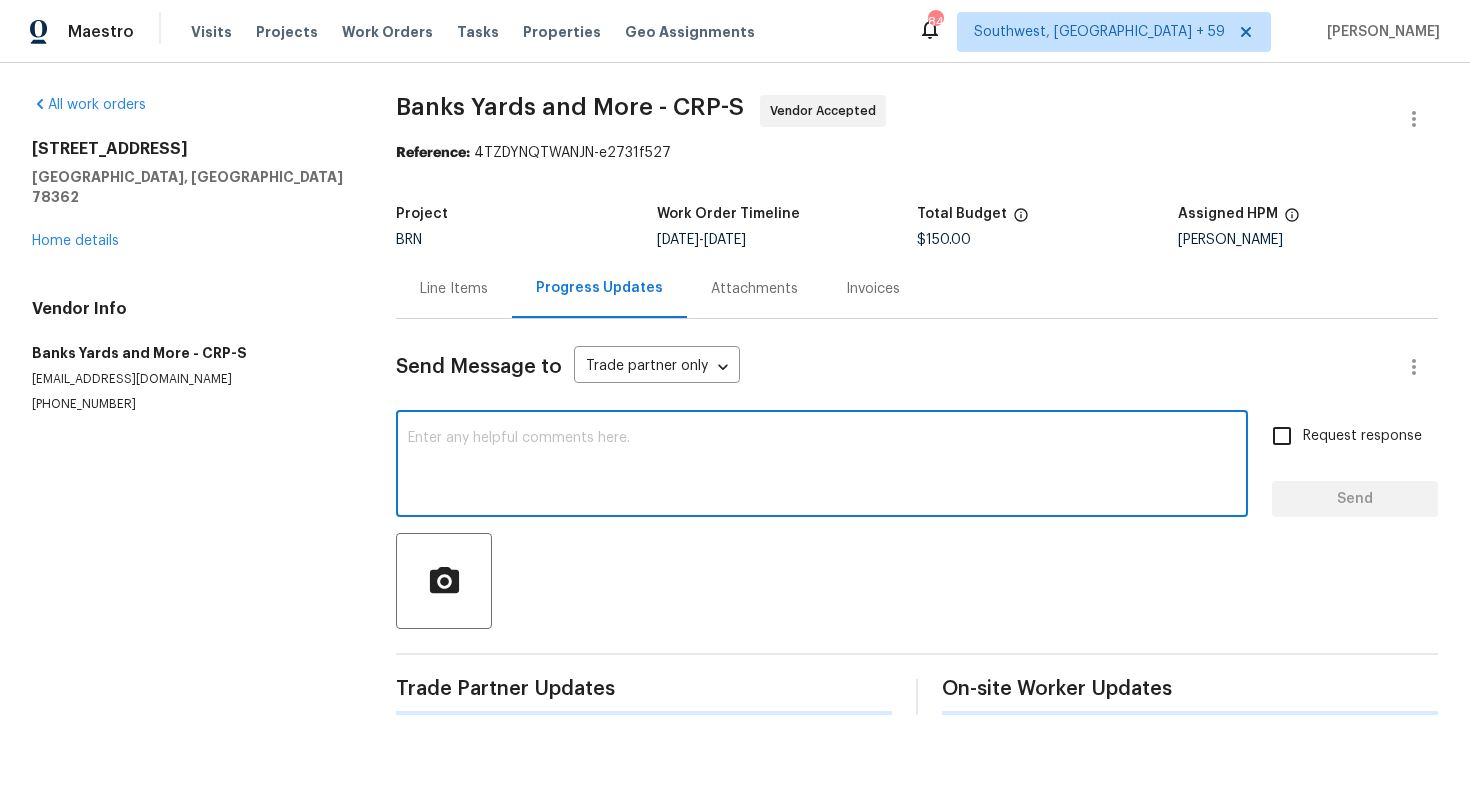 click at bounding box center (822, 466) 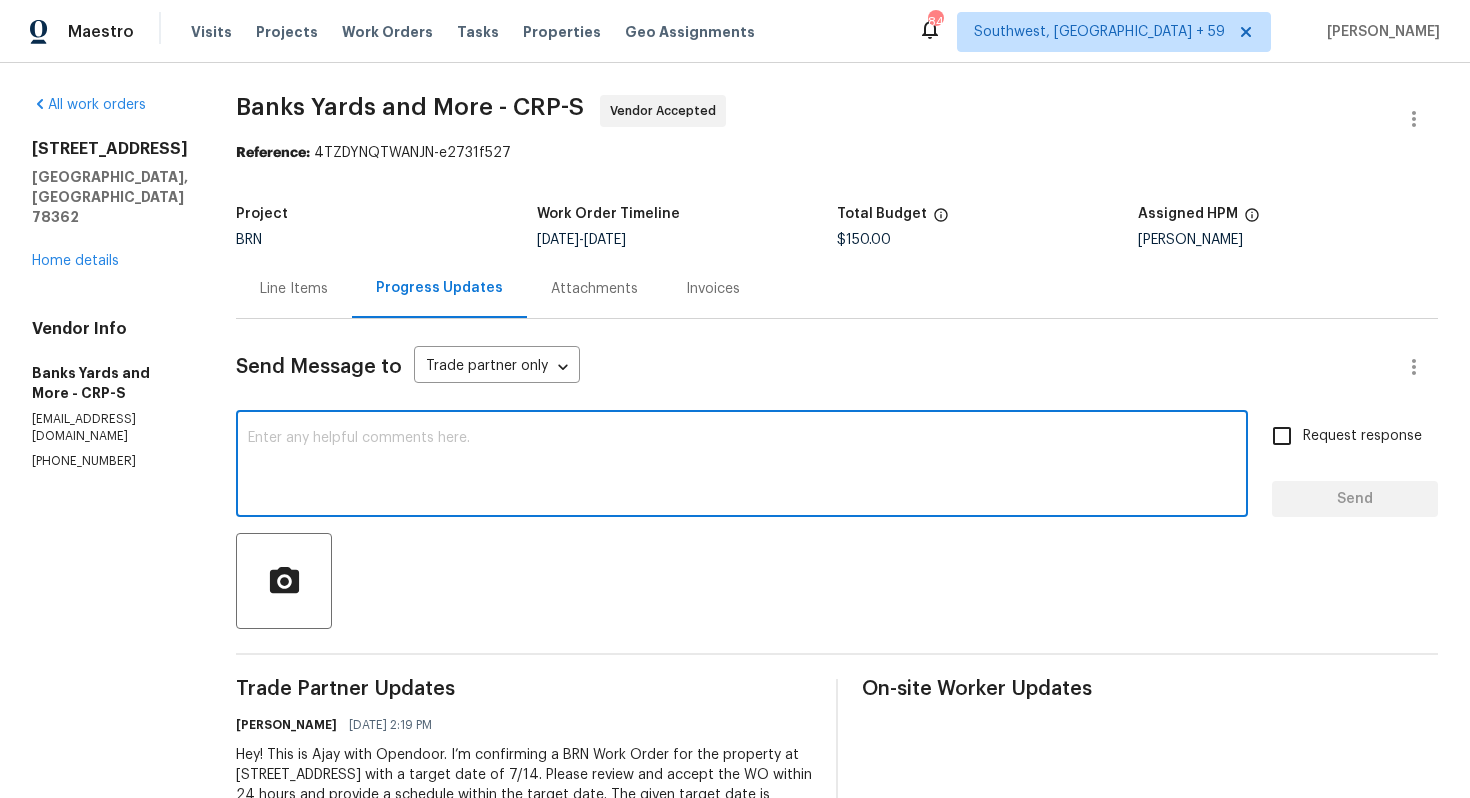 paste on "Thank you for accepting the WO! Could you please provide me with the scheduled start?" 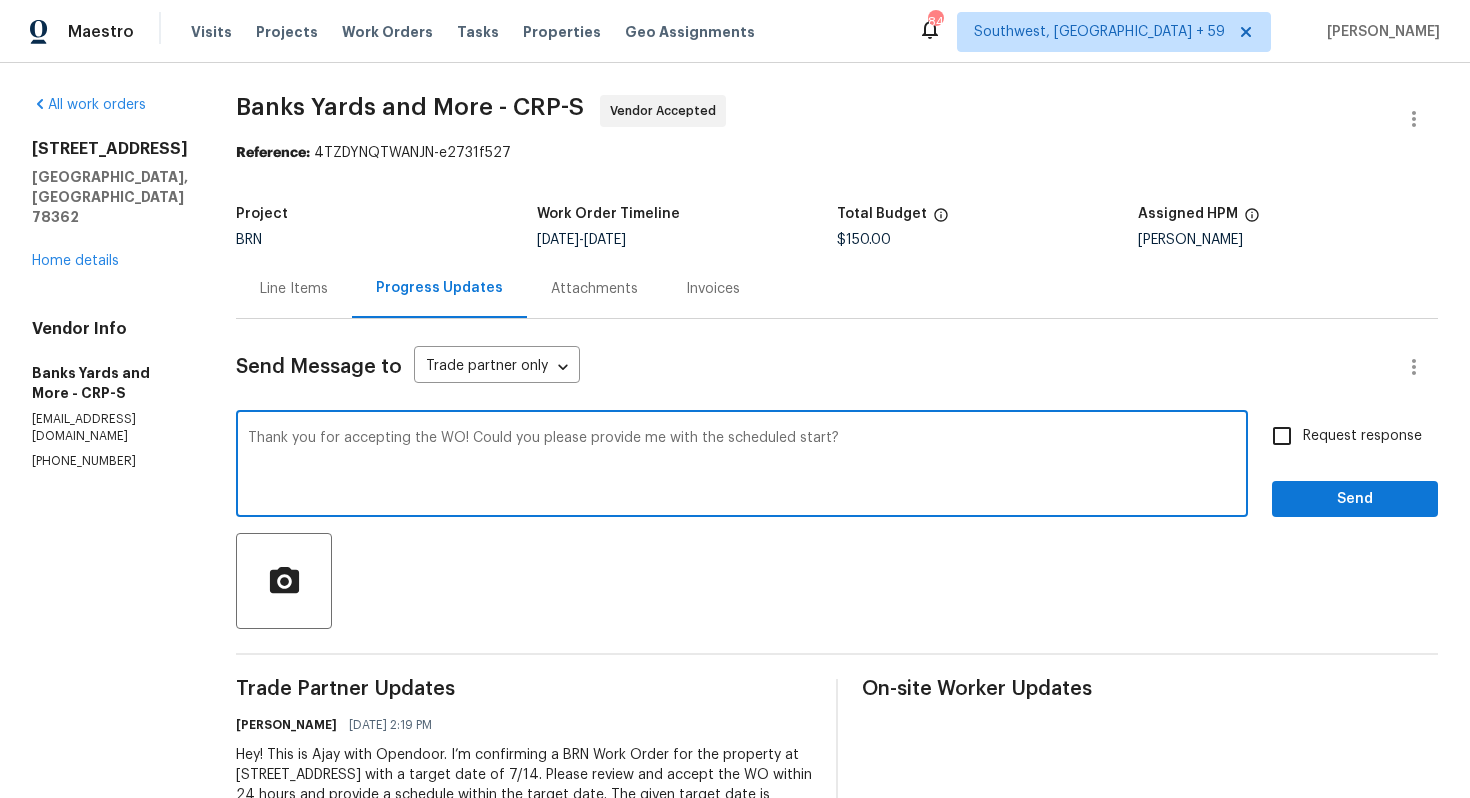 type on "Thank you for accepting the WO! Could you please provide me with the scheduled start?" 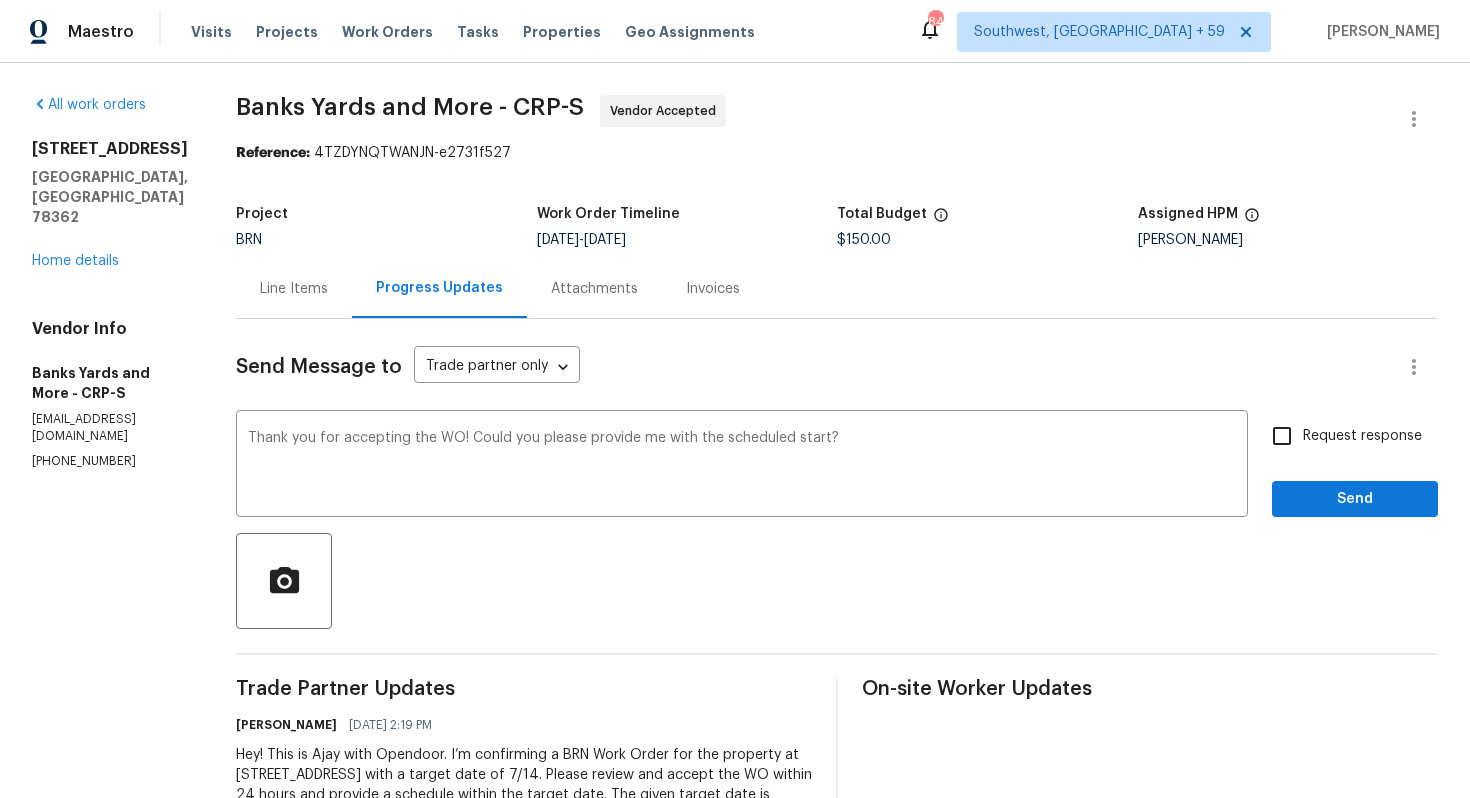 click on "Request response" at bounding box center [1362, 436] 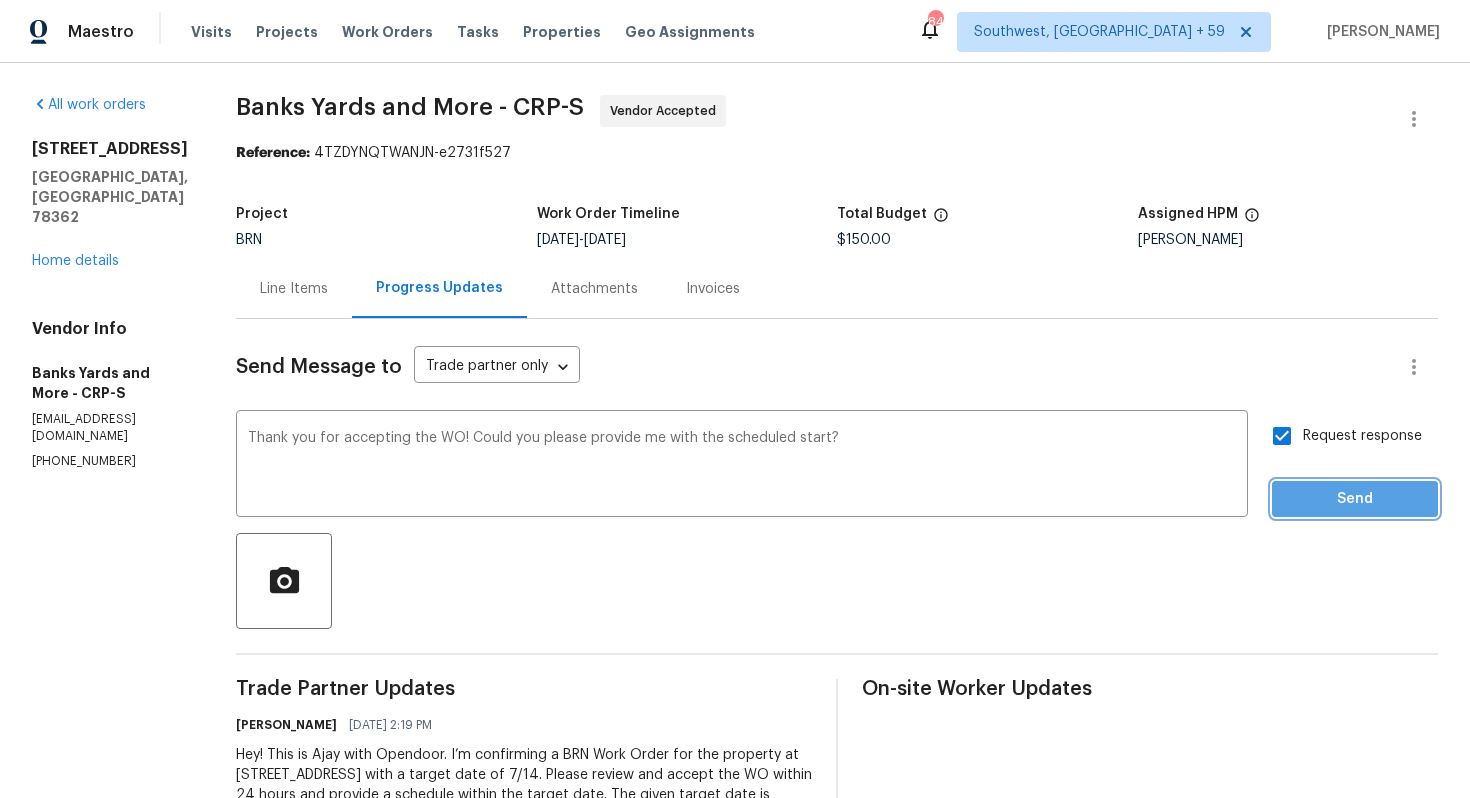 click on "Send" at bounding box center [1355, 499] 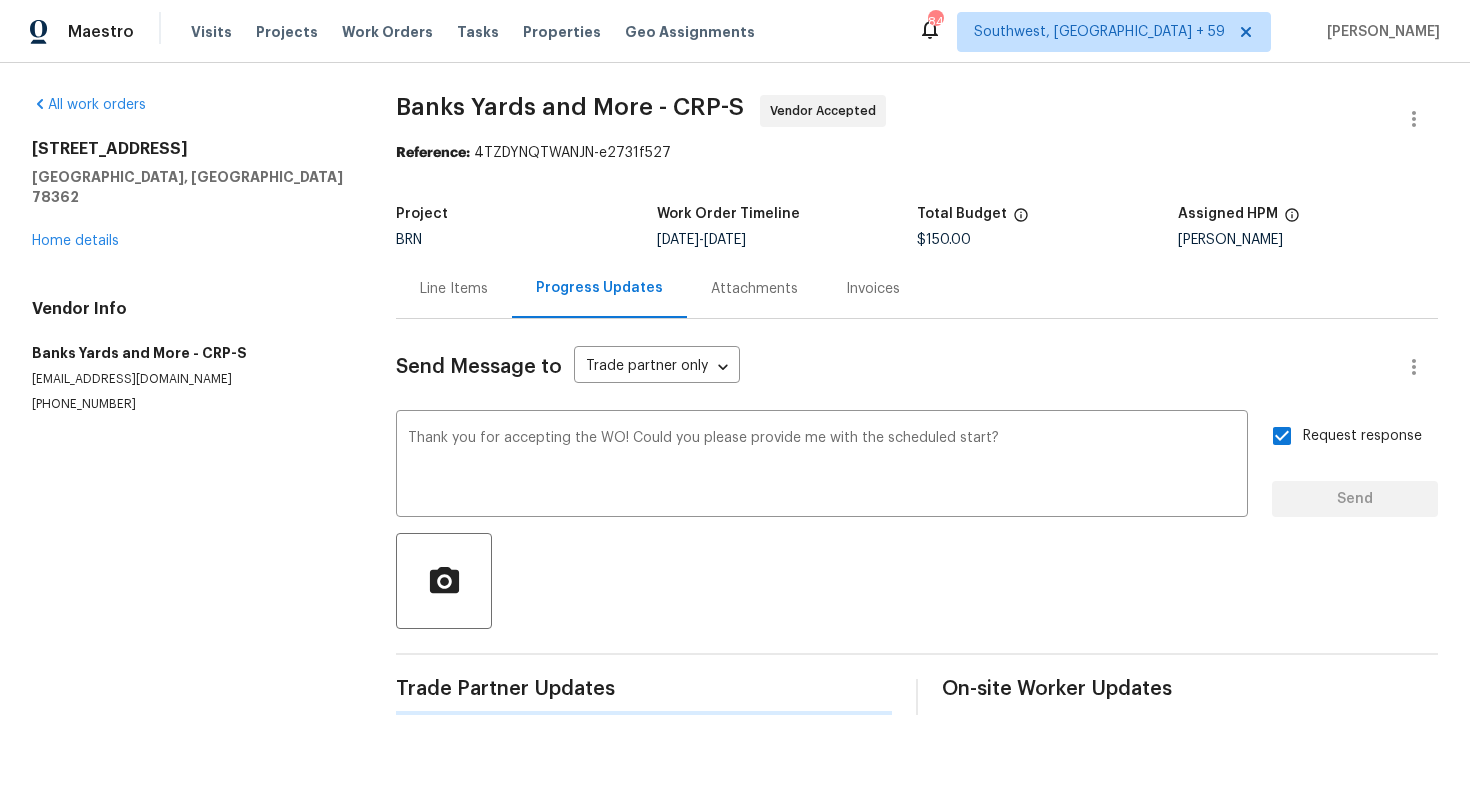 type 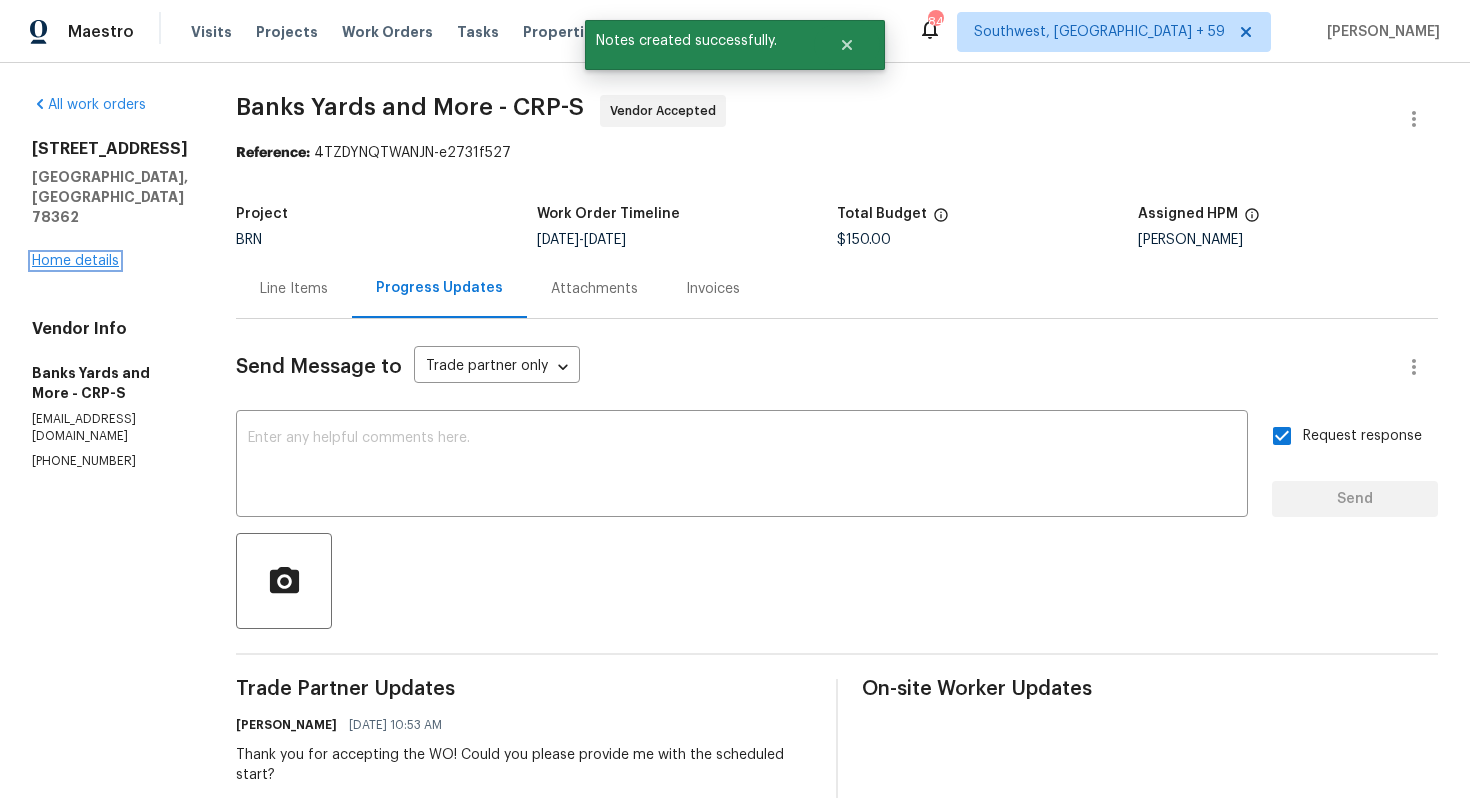 click on "Home details" at bounding box center [75, 261] 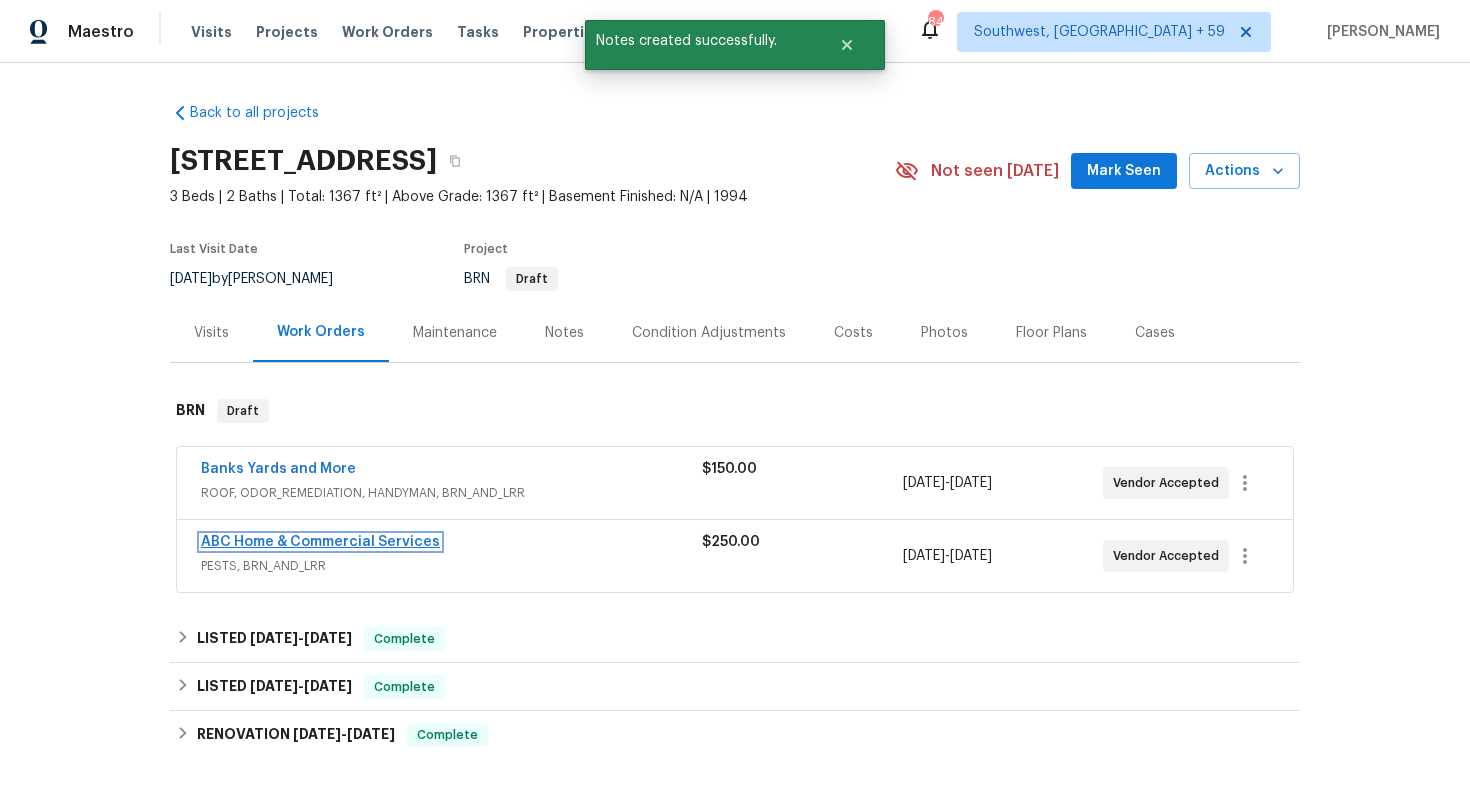 click on "ABC Home & Commercial Services" at bounding box center [320, 542] 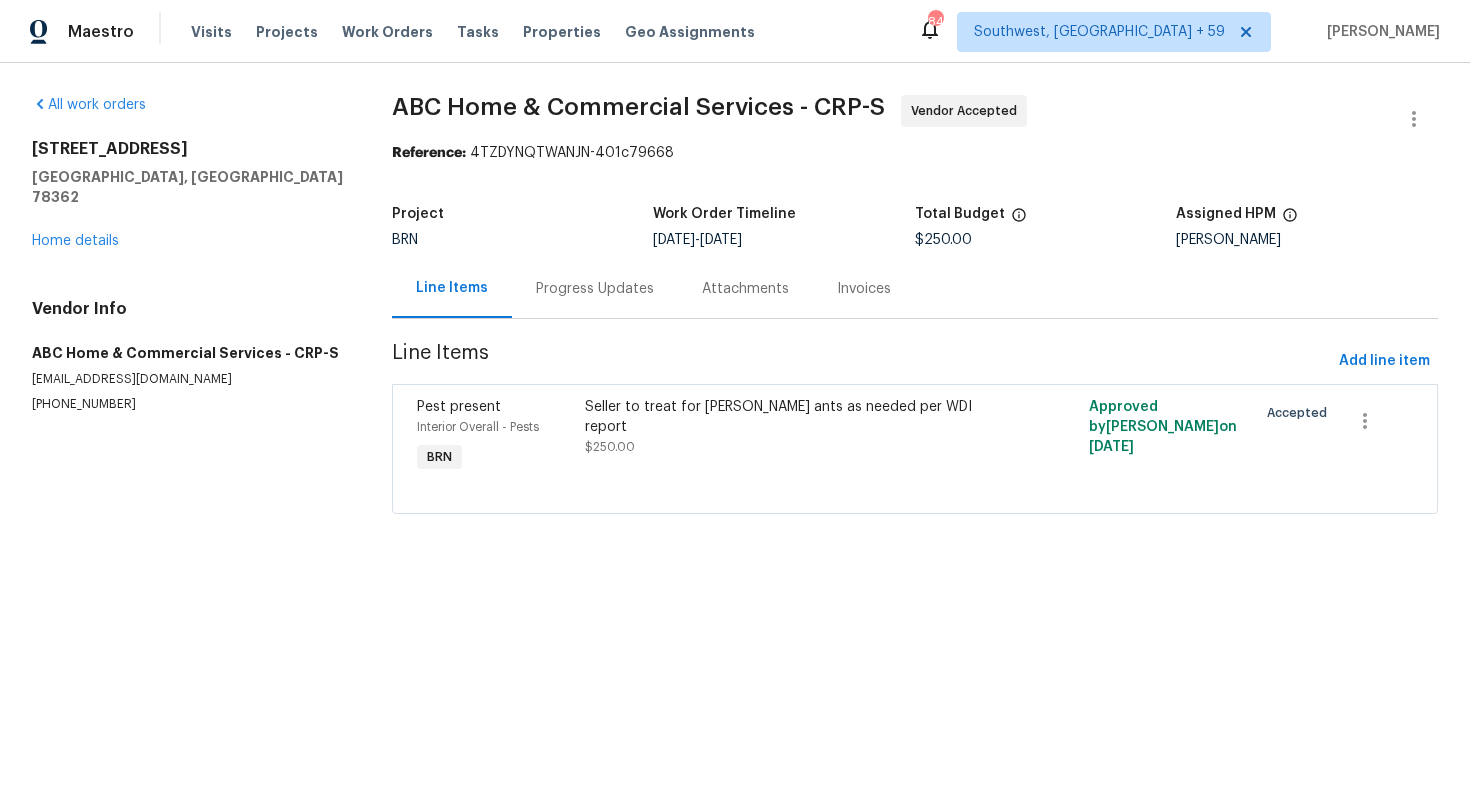 click on "Progress Updates" at bounding box center (595, 288) 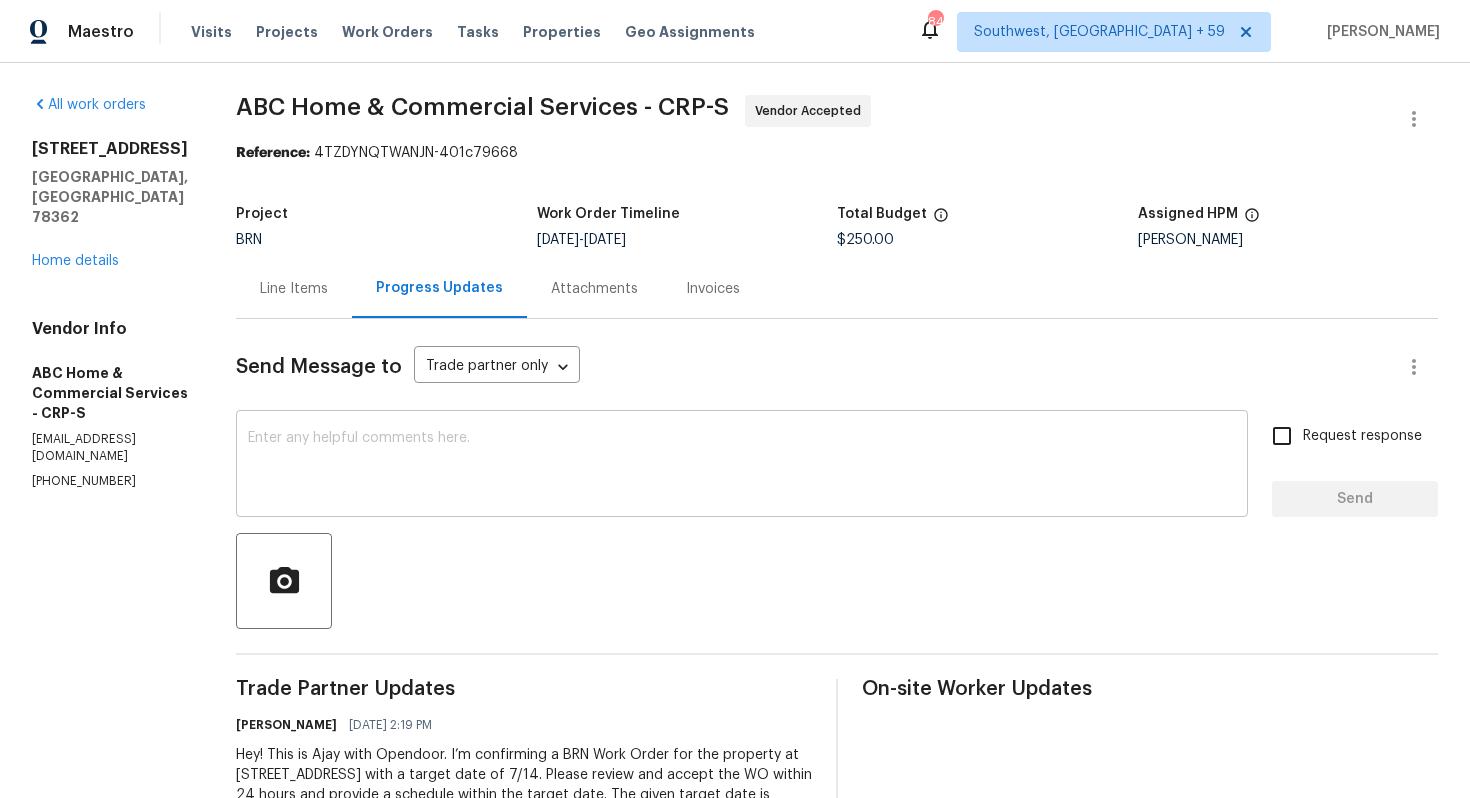 click at bounding box center (742, 466) 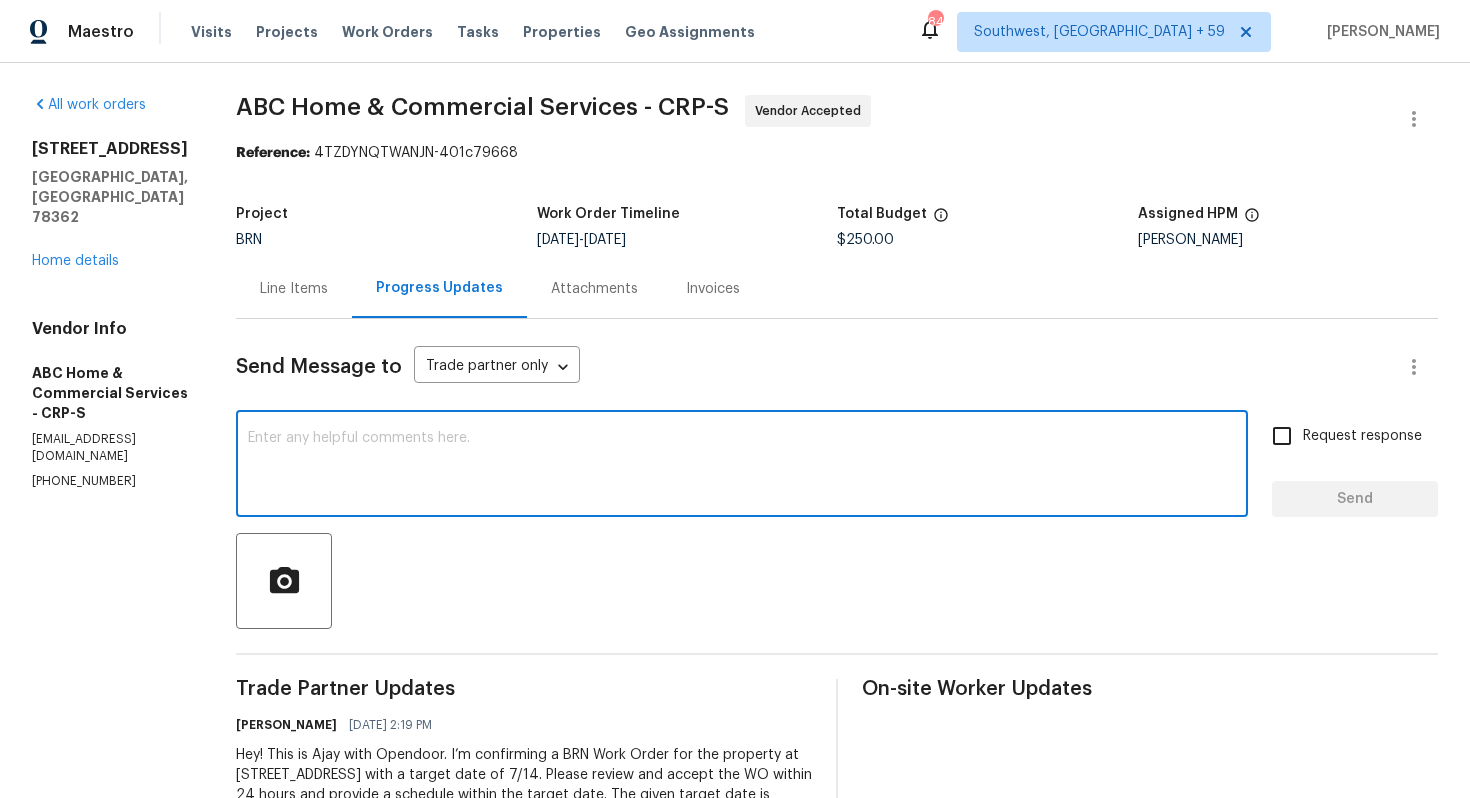 paste on "Thank you for accepting the WO! Could you please provide me with the scheduled start?" 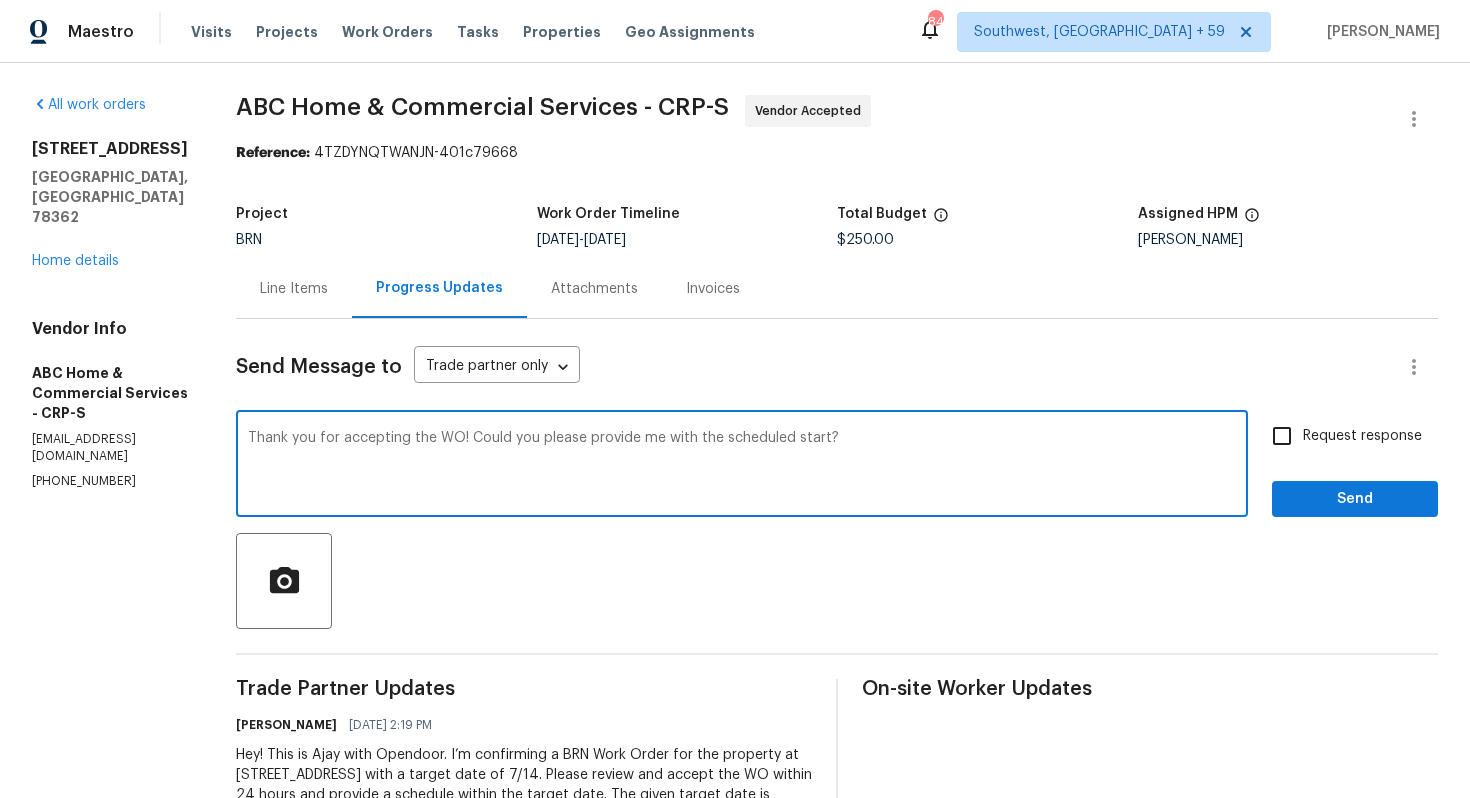 type on "Thank you for accepting the WO! Could you please provide me with the scheduled start?" 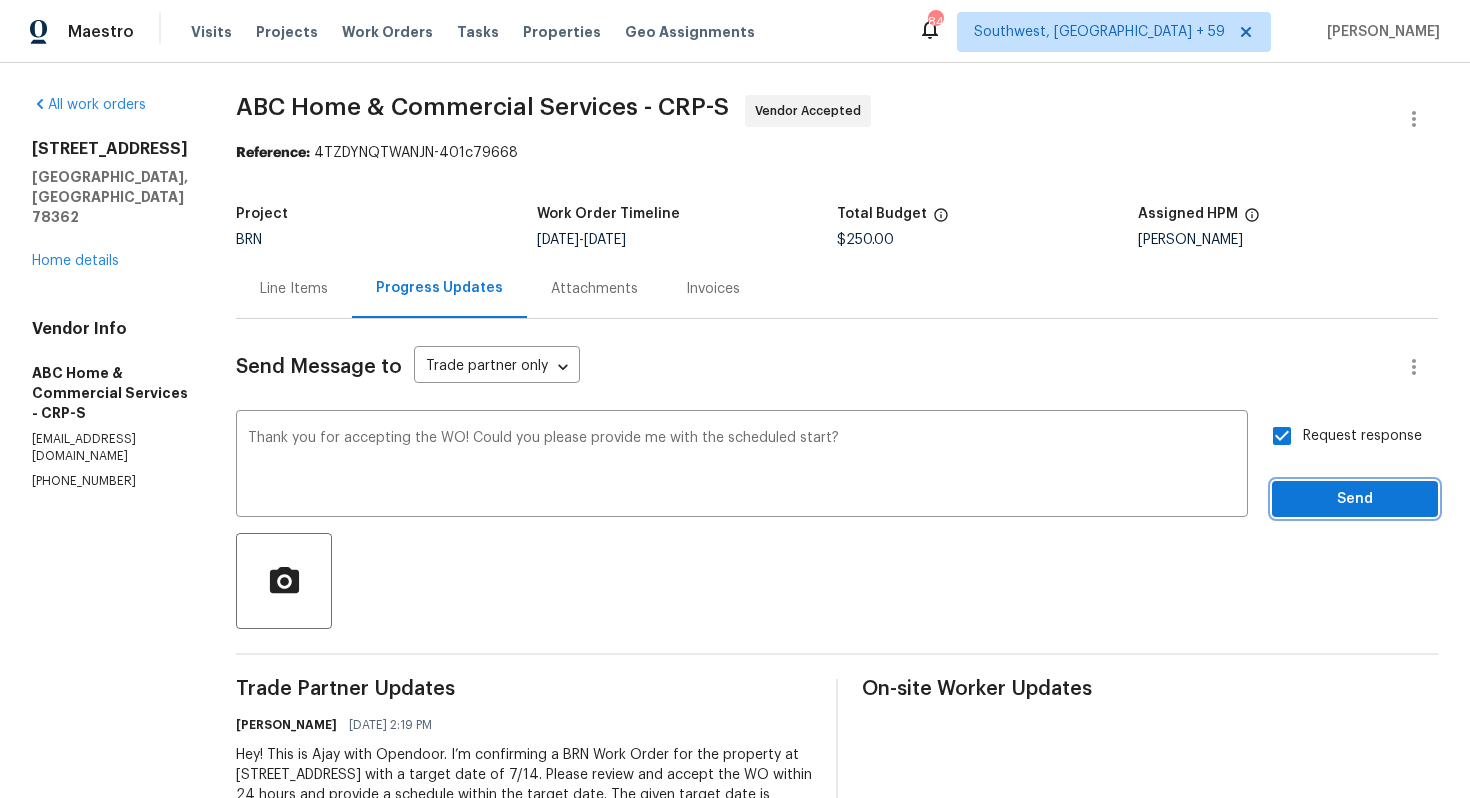 click on "Send" at bounding box center (1355, 499) 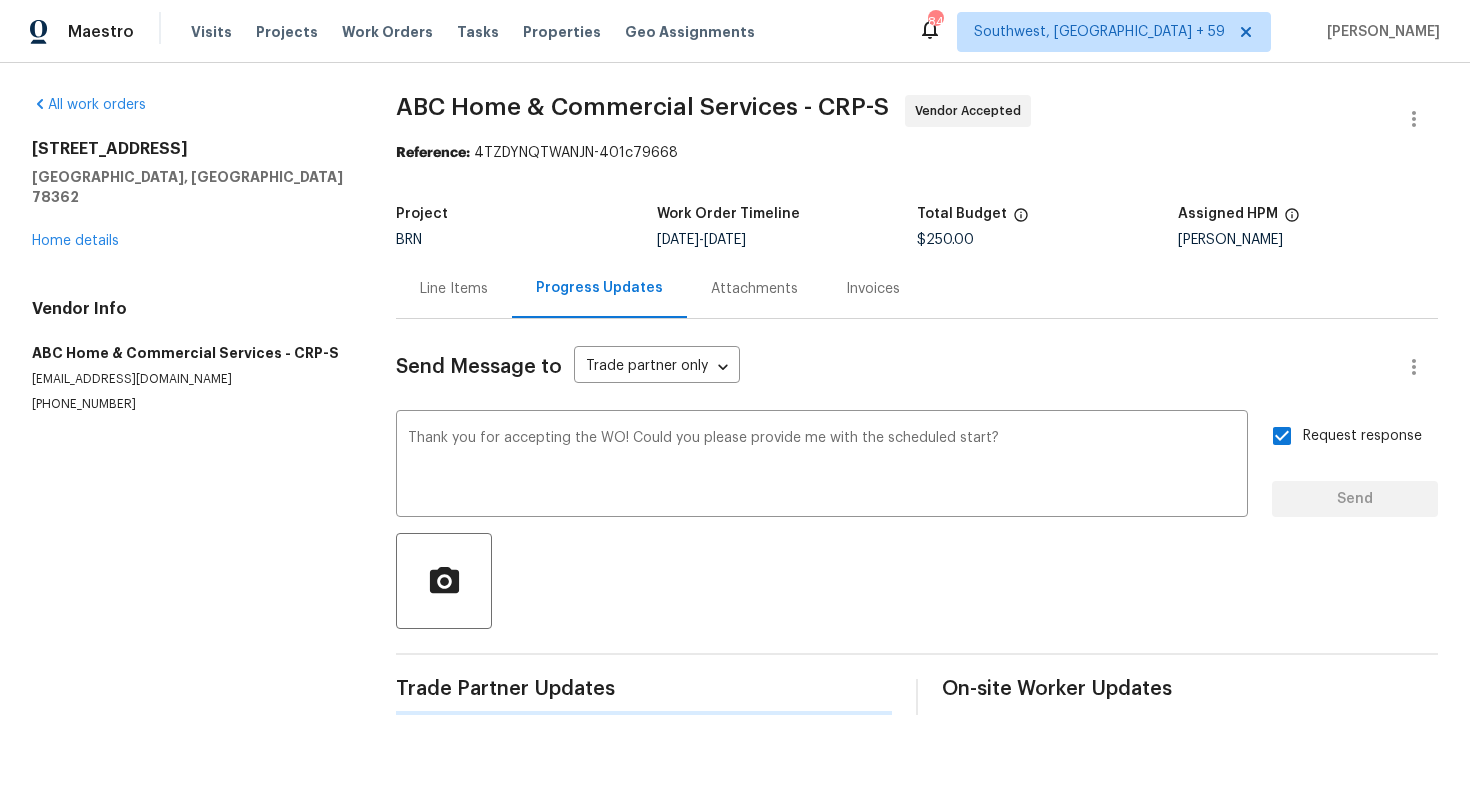 type 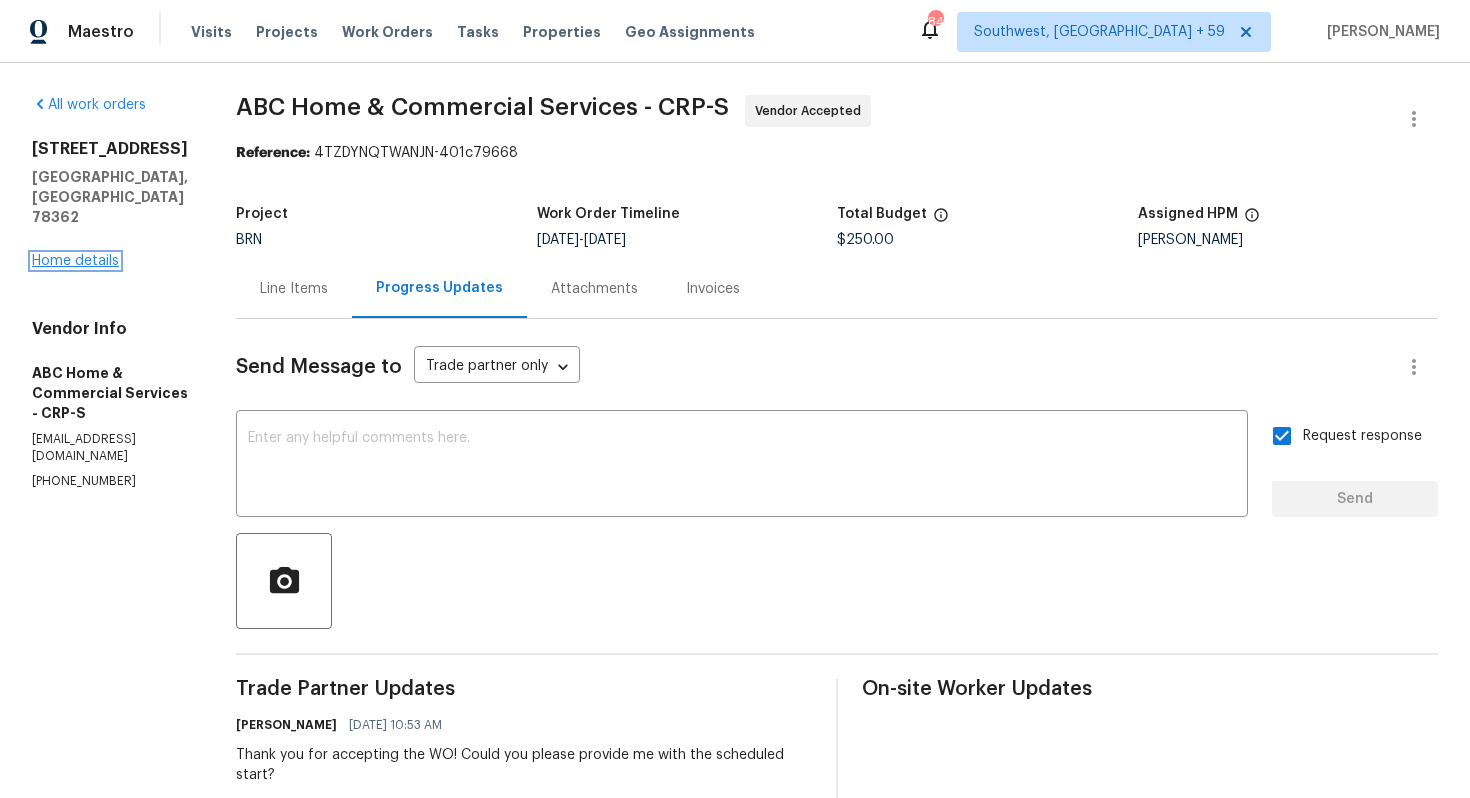 click on "Home details" at bounding box center (75, 261) 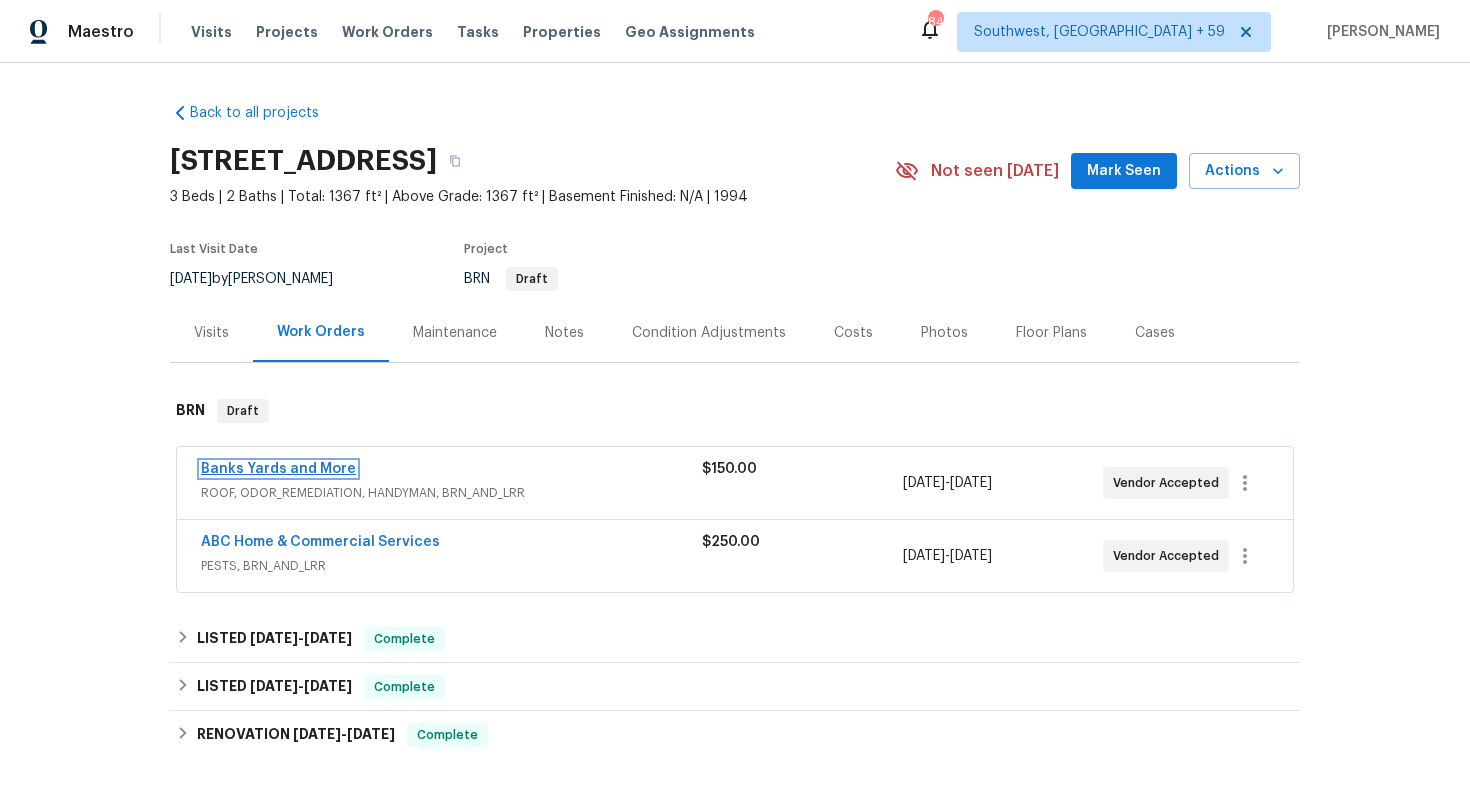 click on "Banks Yards and More" at bounding box center [278, 469] 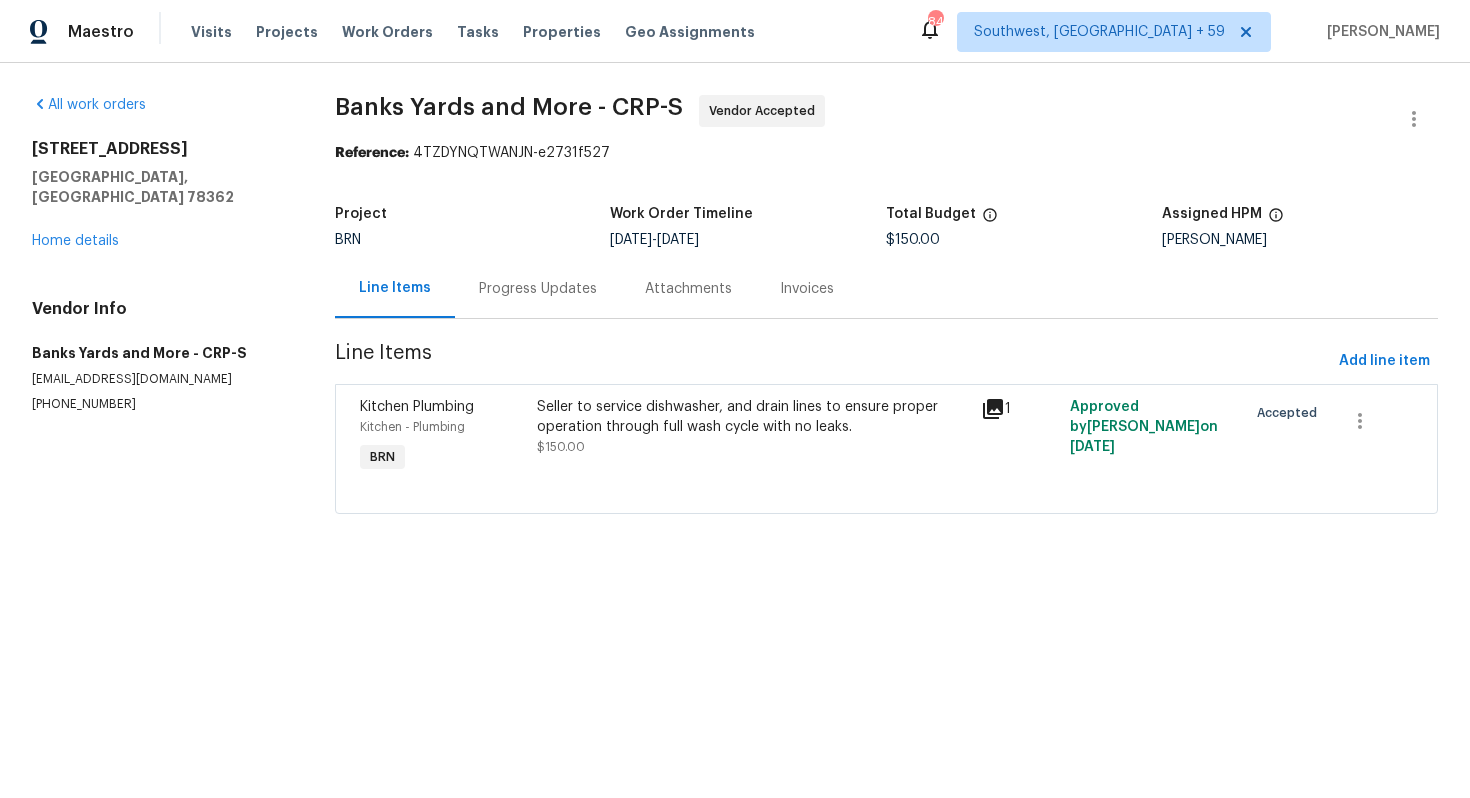 click on "Progress Updates" at bounding box center (538, 288) 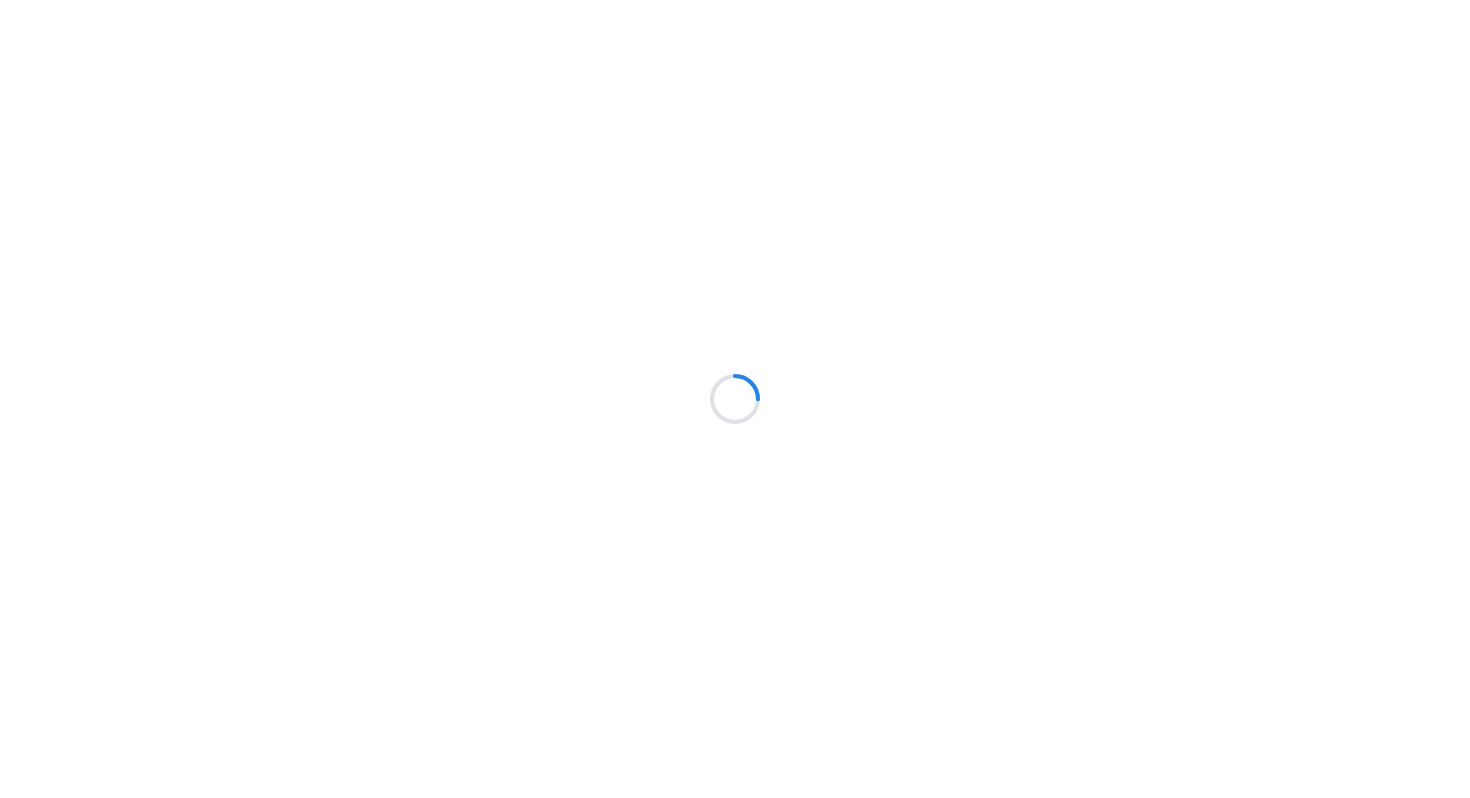 scroll, scrollTop: 0, scrollLeft: 0, axis: both 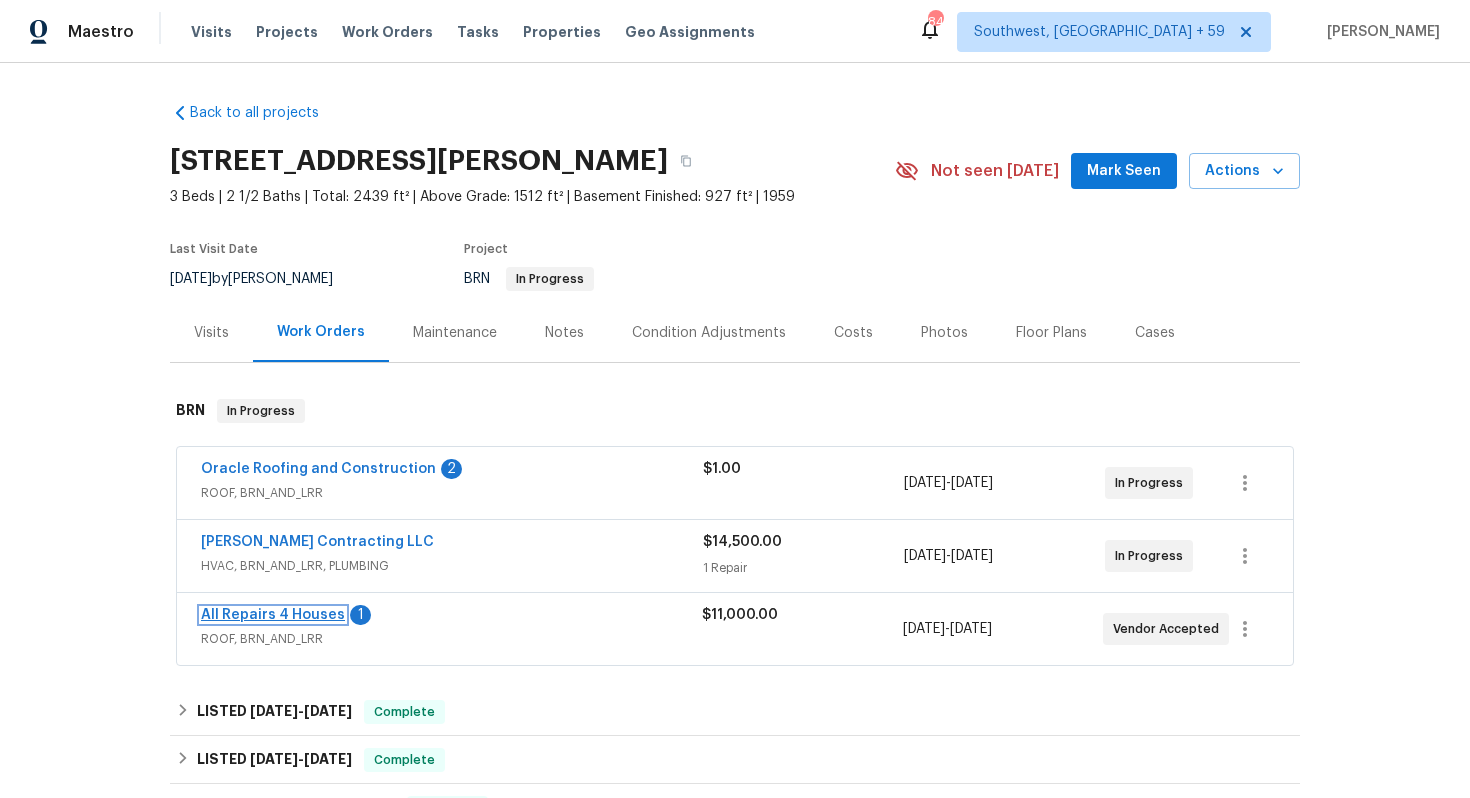 click on "All Repairs 4 Houses" at bounding box center (273, 615) 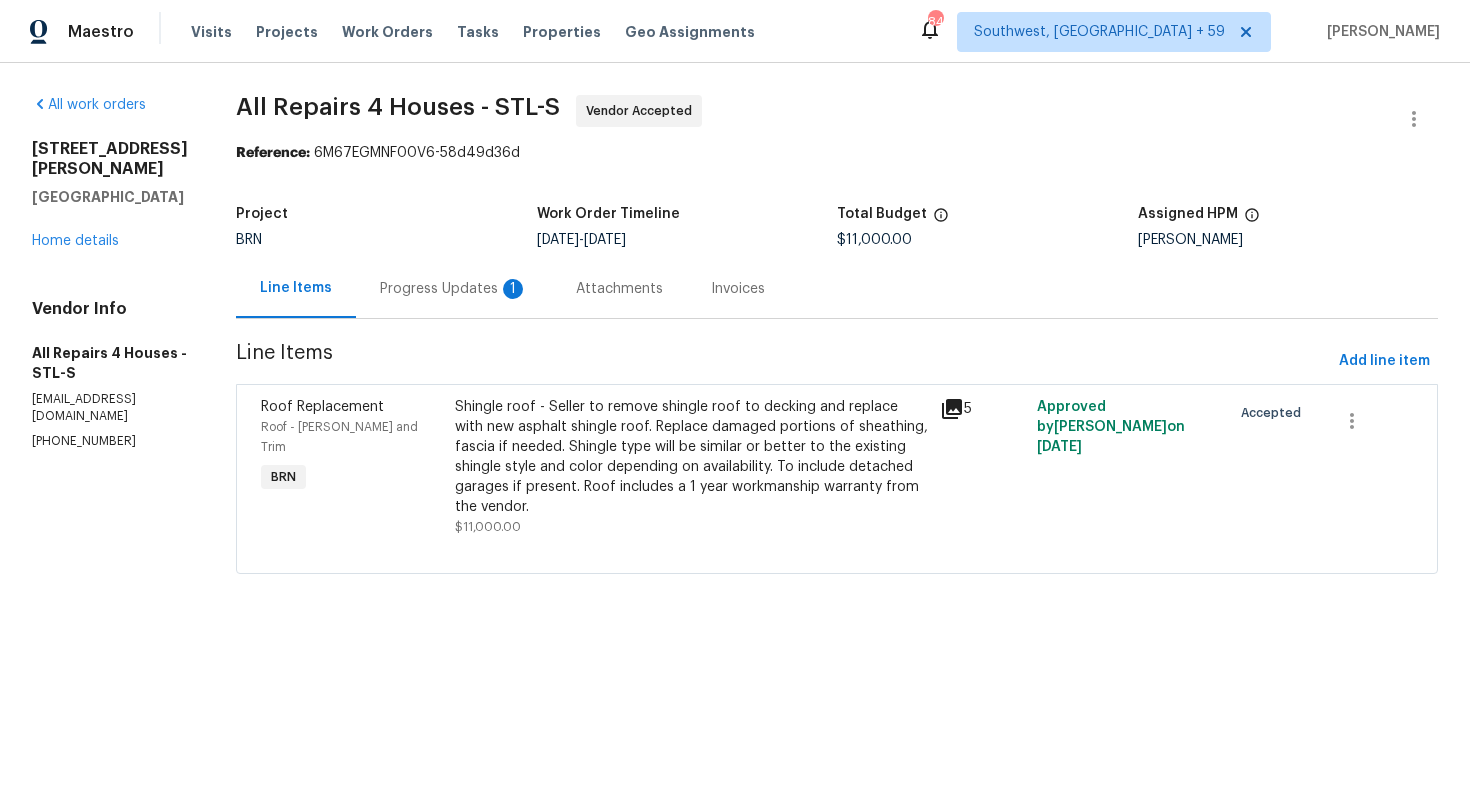 click on "1" at bounding box center [513, 289] 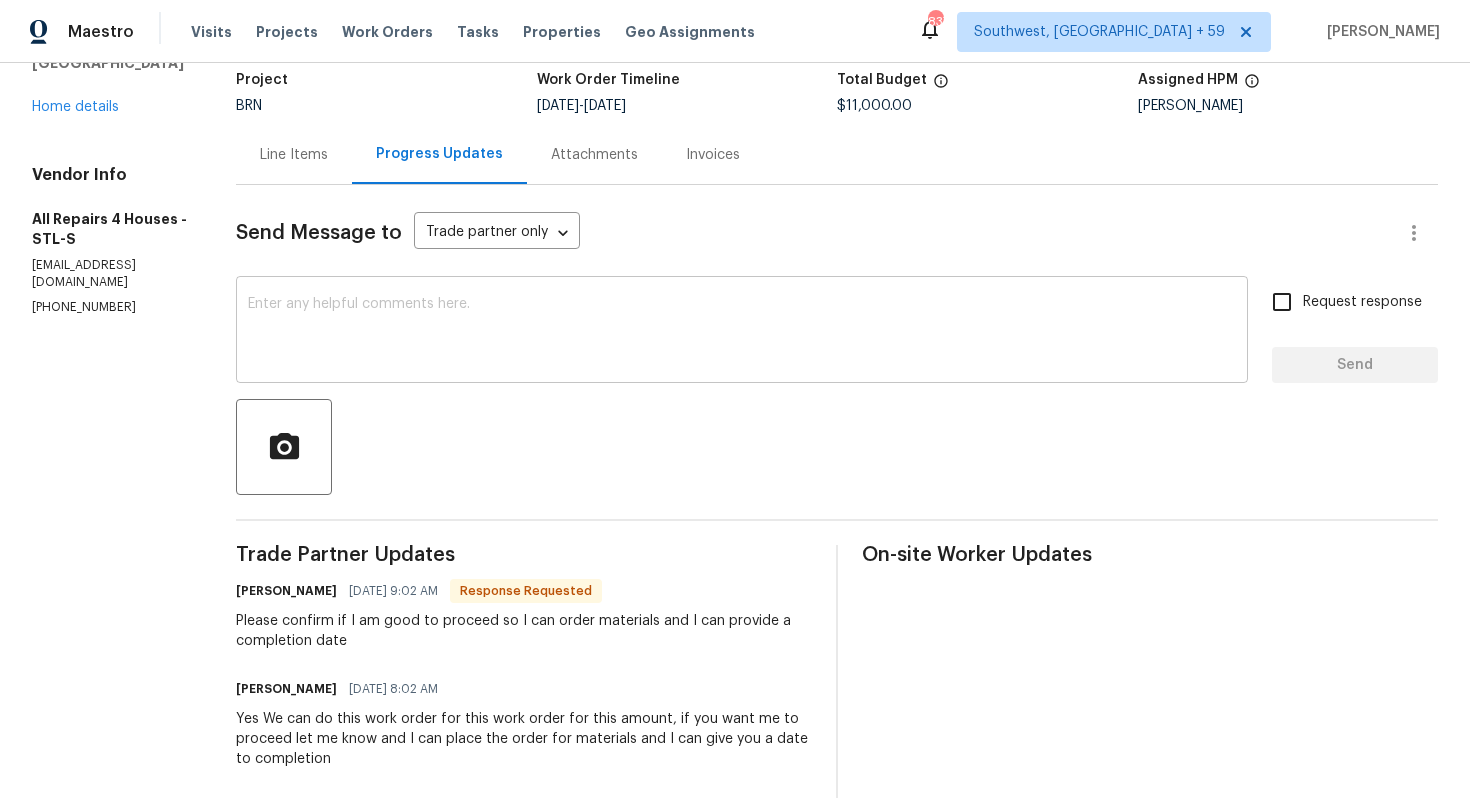 scroll, scrollTop: 0, scrollLeft: 0, axis: both 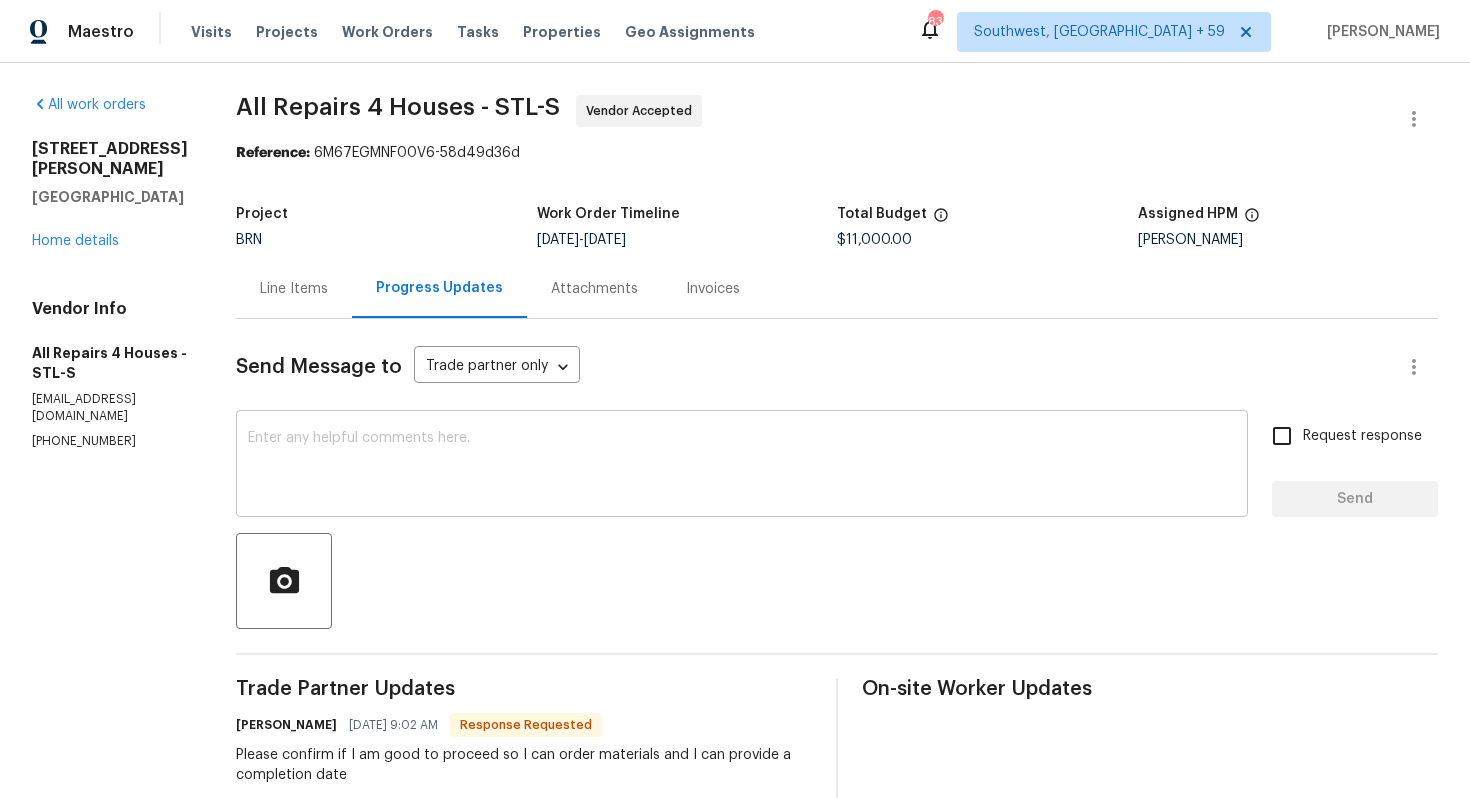 click at bounding box center [742, 466] 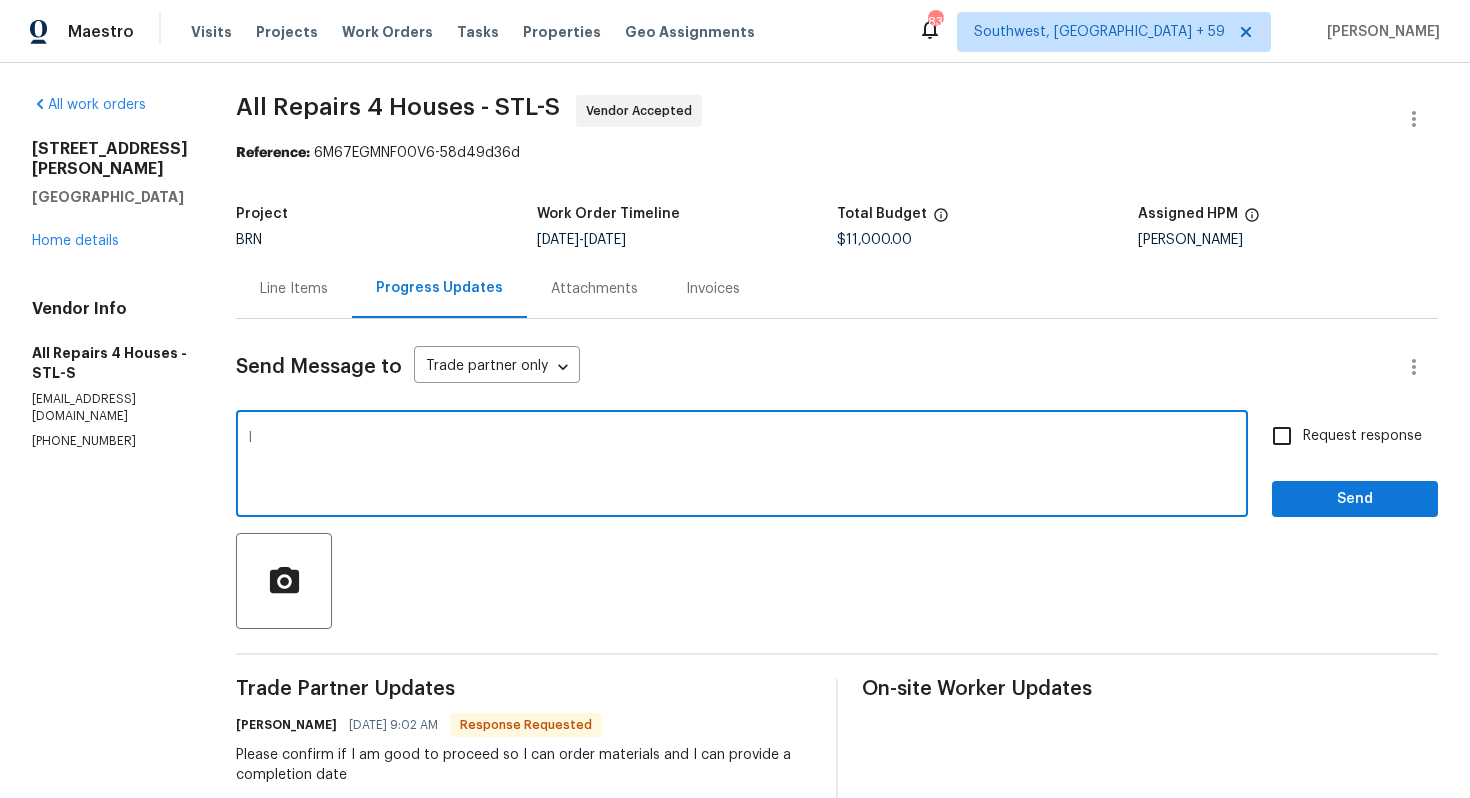 type on "I" 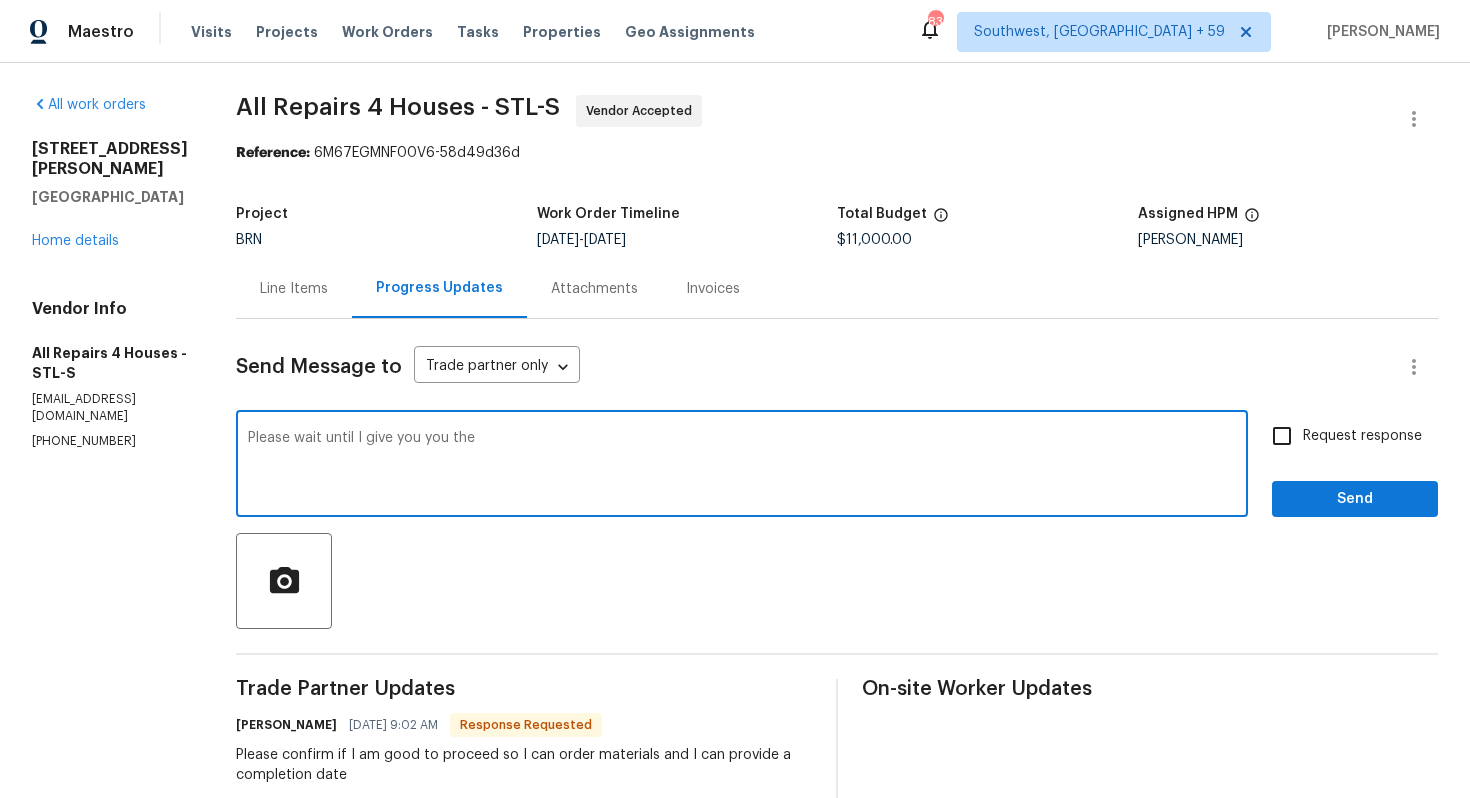 click on "Please wait until I give you you the" at bounding box center (742, 466) 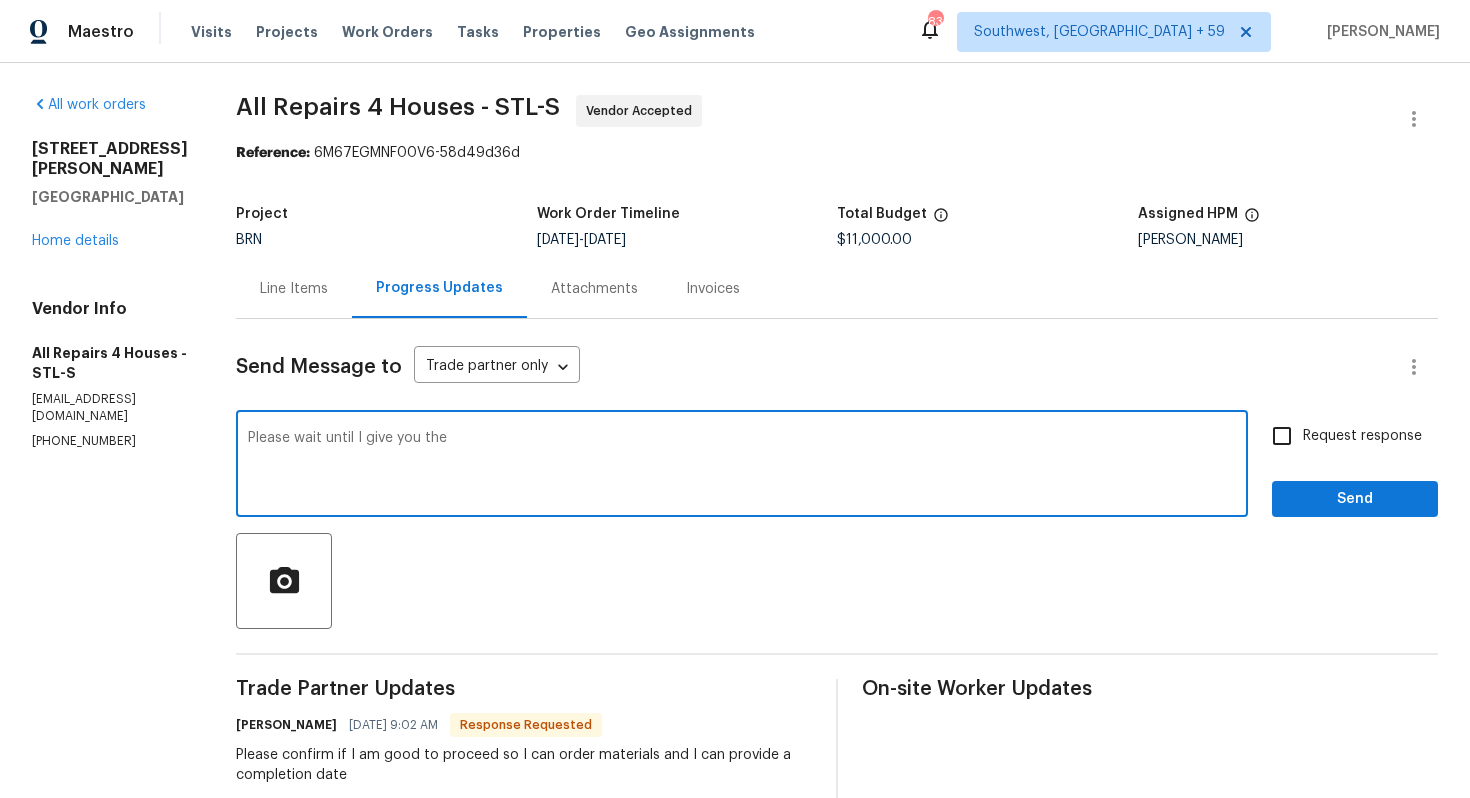 click on "Please wait until I give you the" at bounding box center [742, 466] 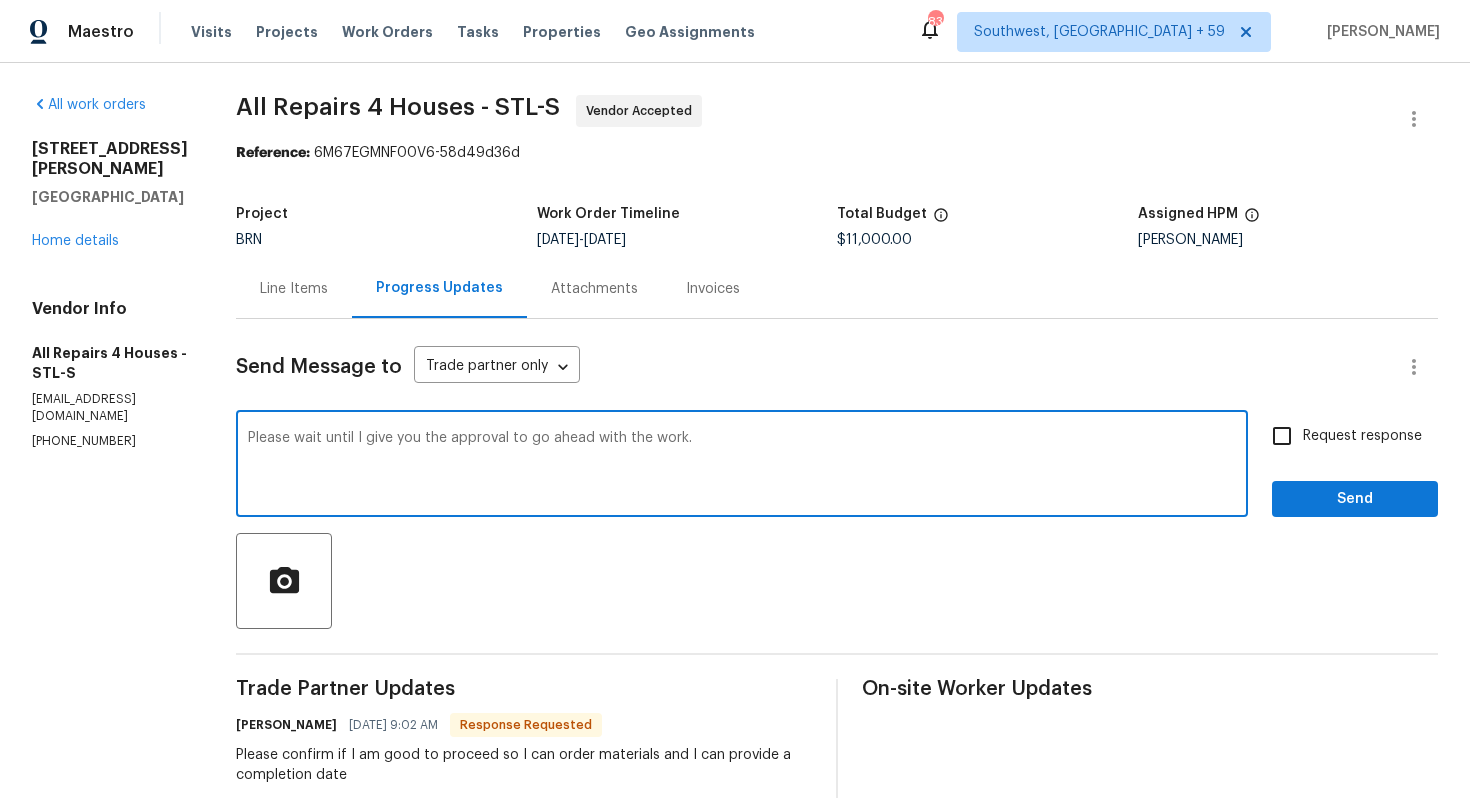 type on "Please wait until I give you the approval to go ahead with the work." 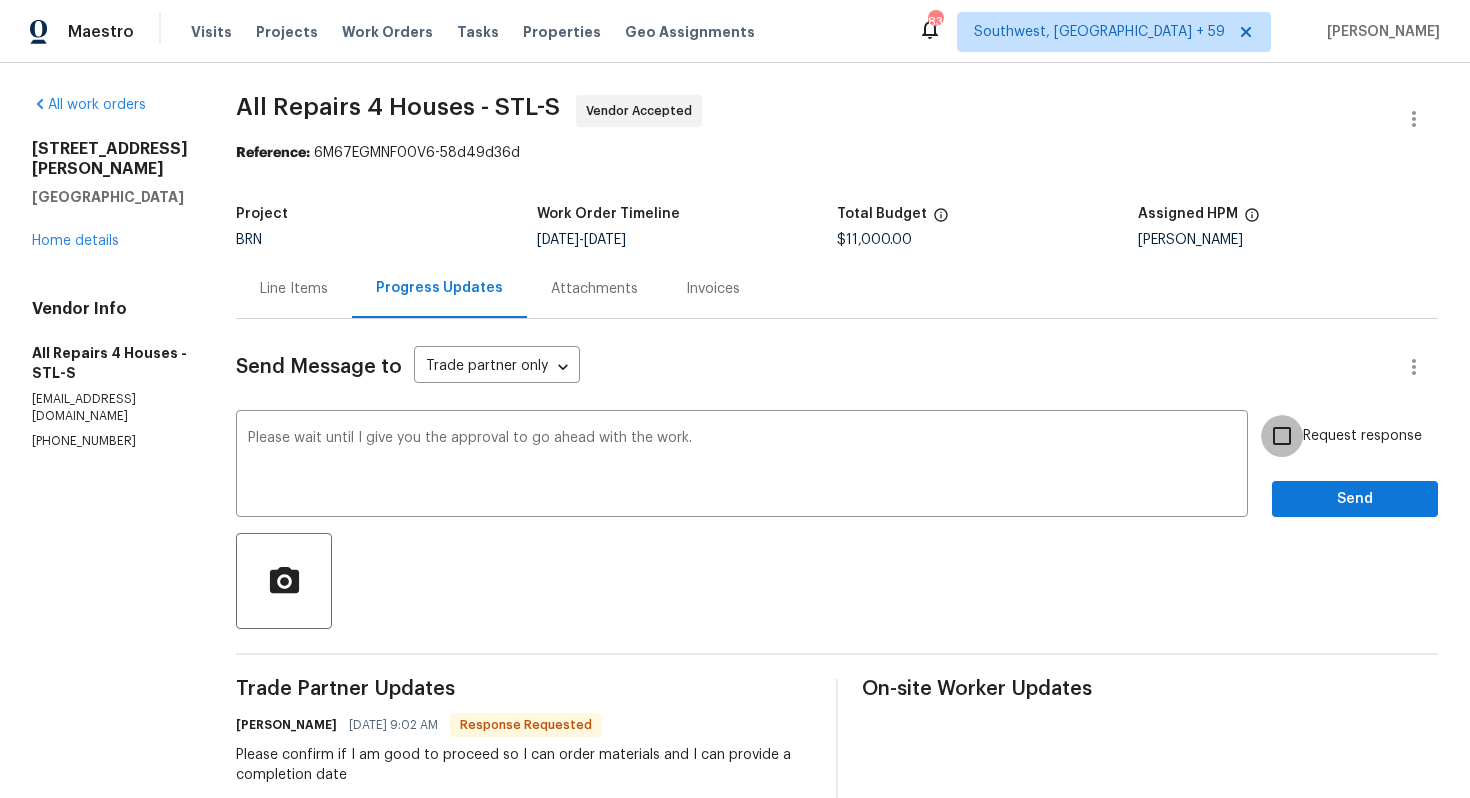 click on "Request response" at bounding box center (1282, 436) 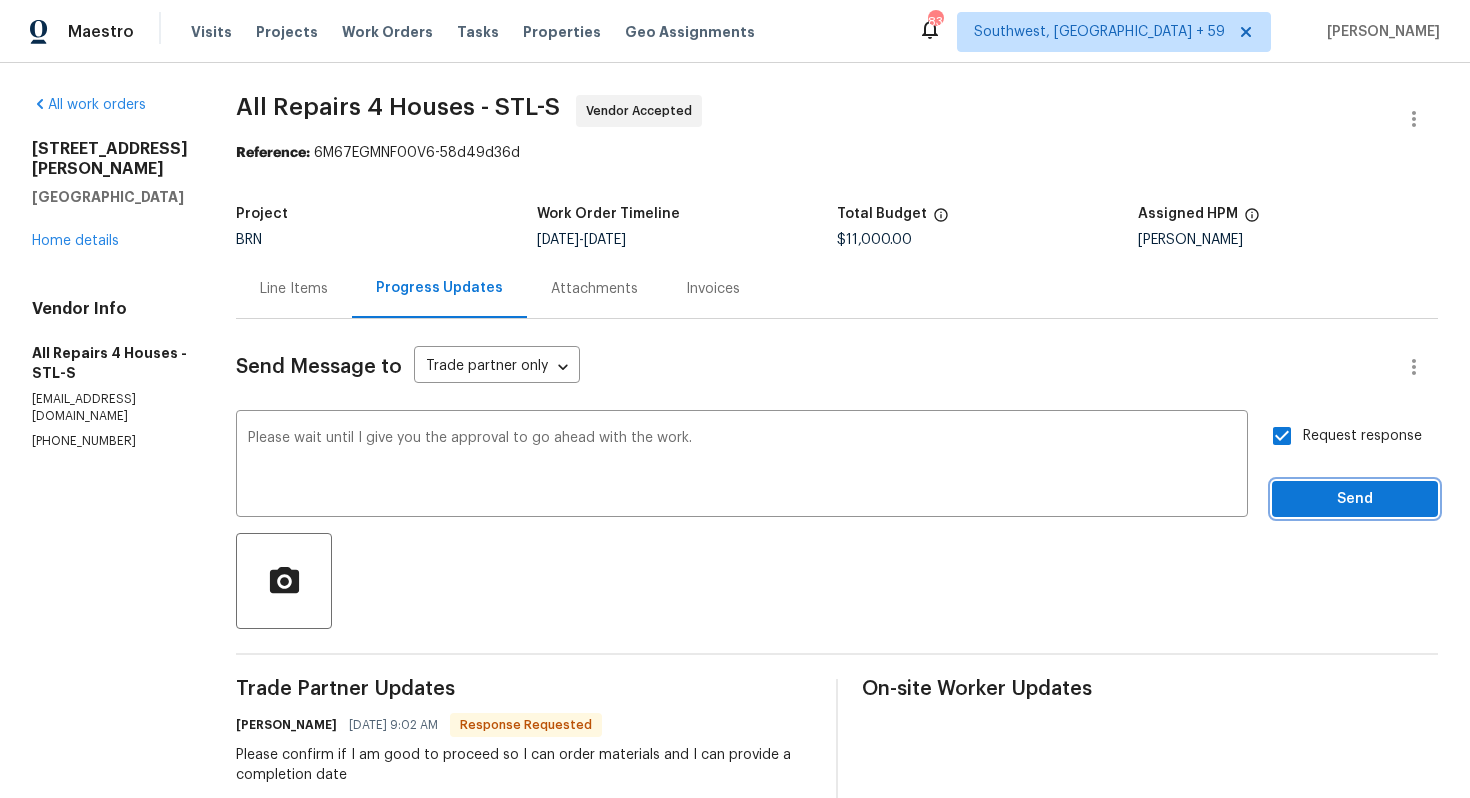 click on "Send" at bounding box center [1355, 499] 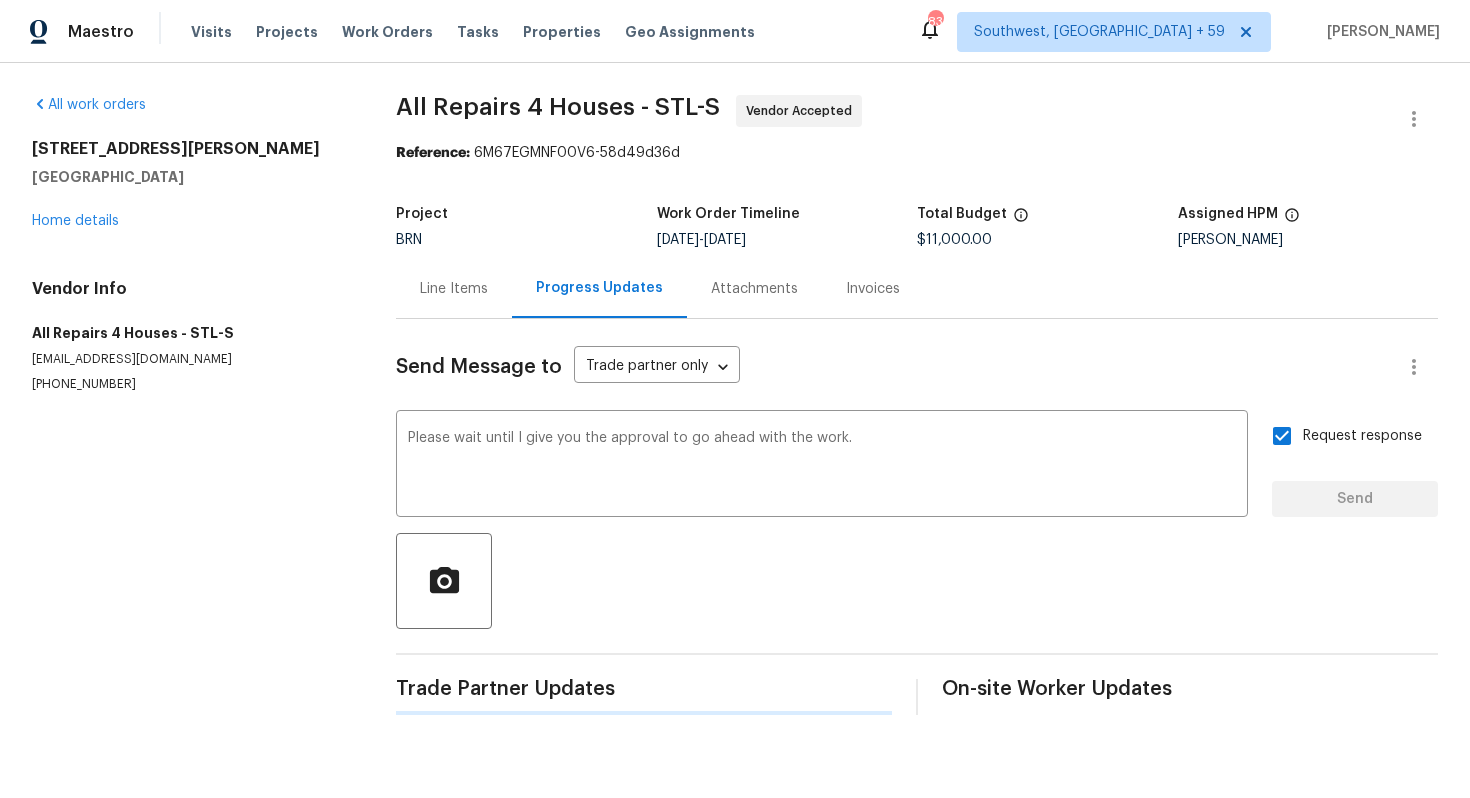 type 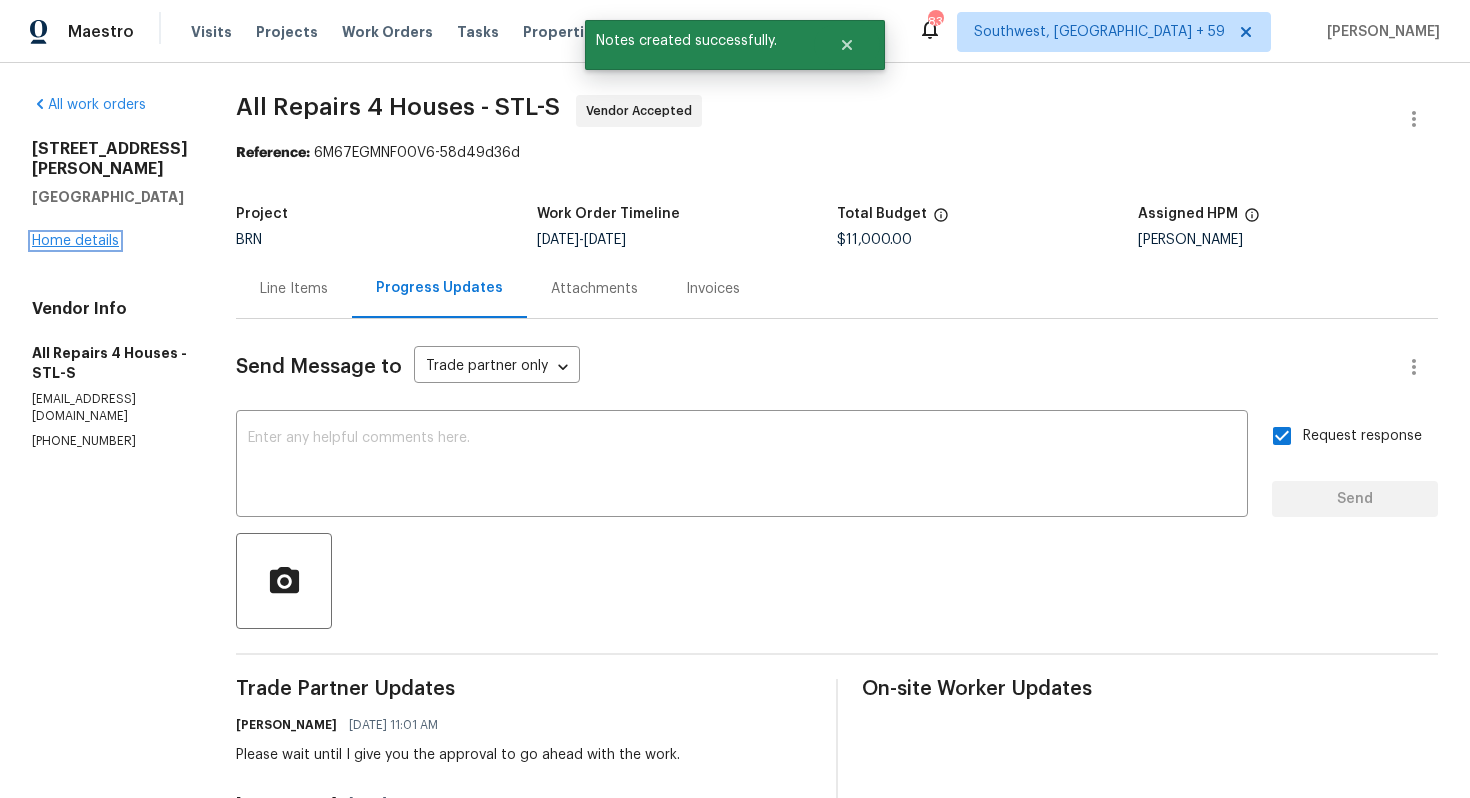 click on "Home details" at bounding box center [75, 241] 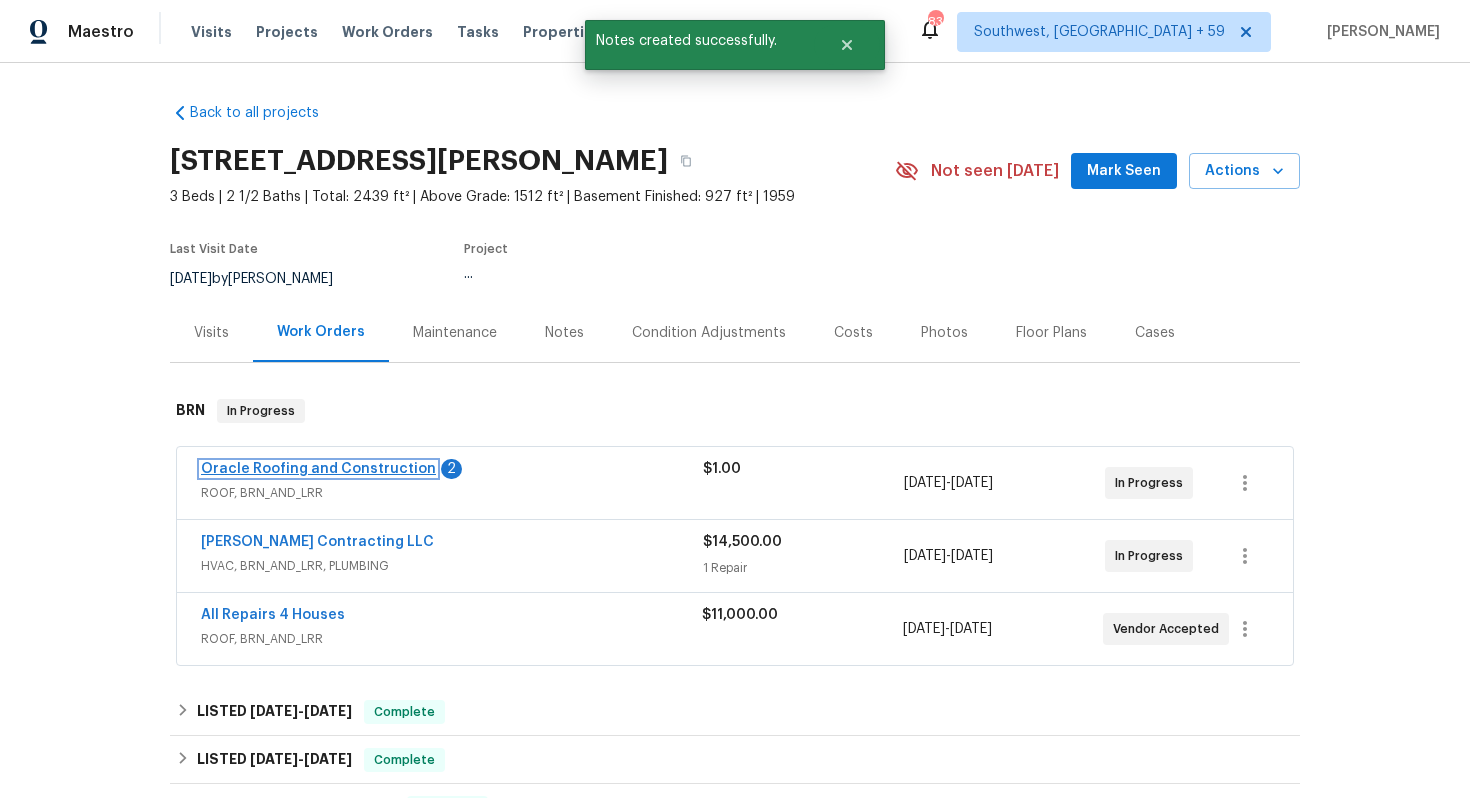 click on "Oracle Roofing and Construction" at bounding box center [318, 469] 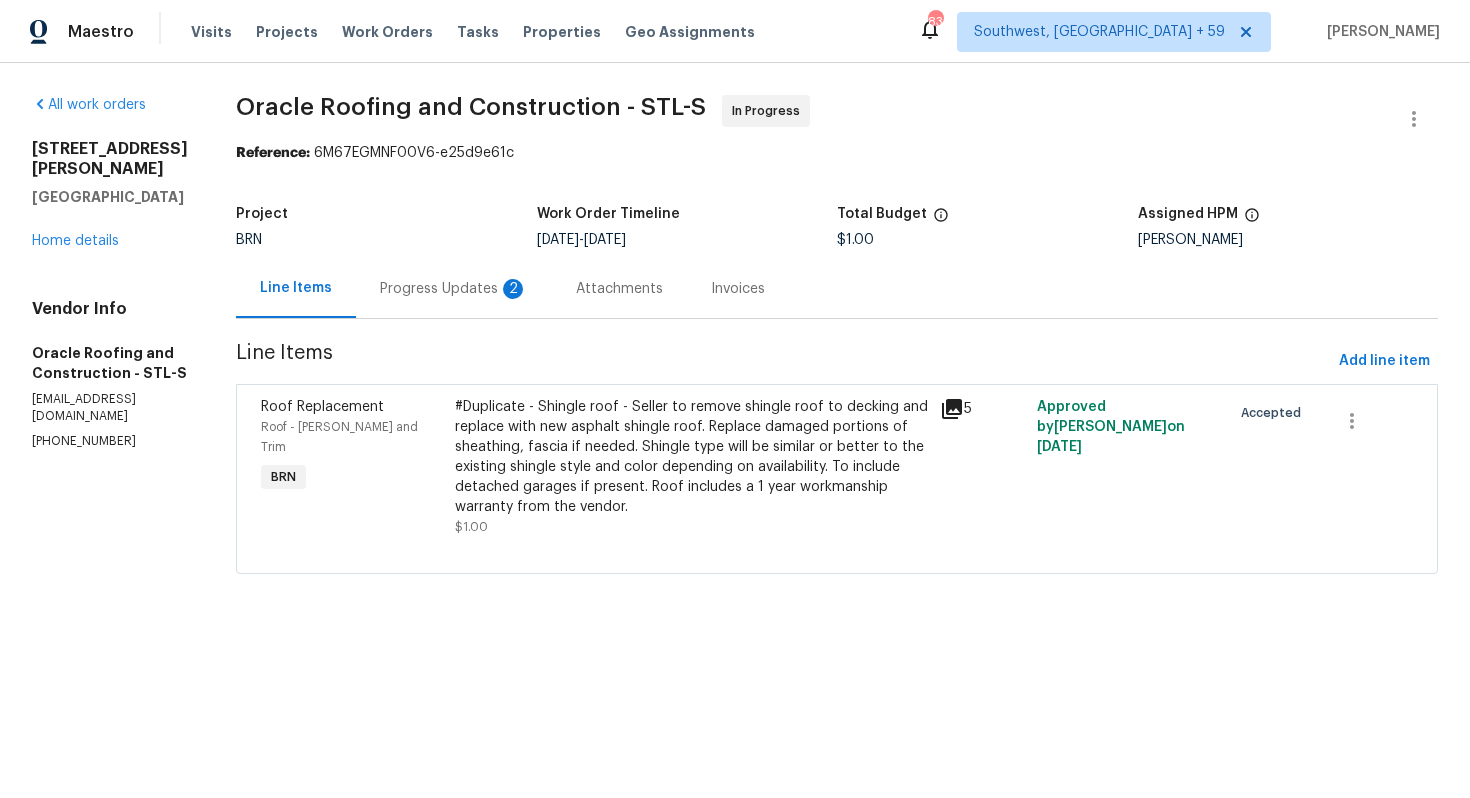 click on "Progress Updates 2" at bounding box center [454, 289] 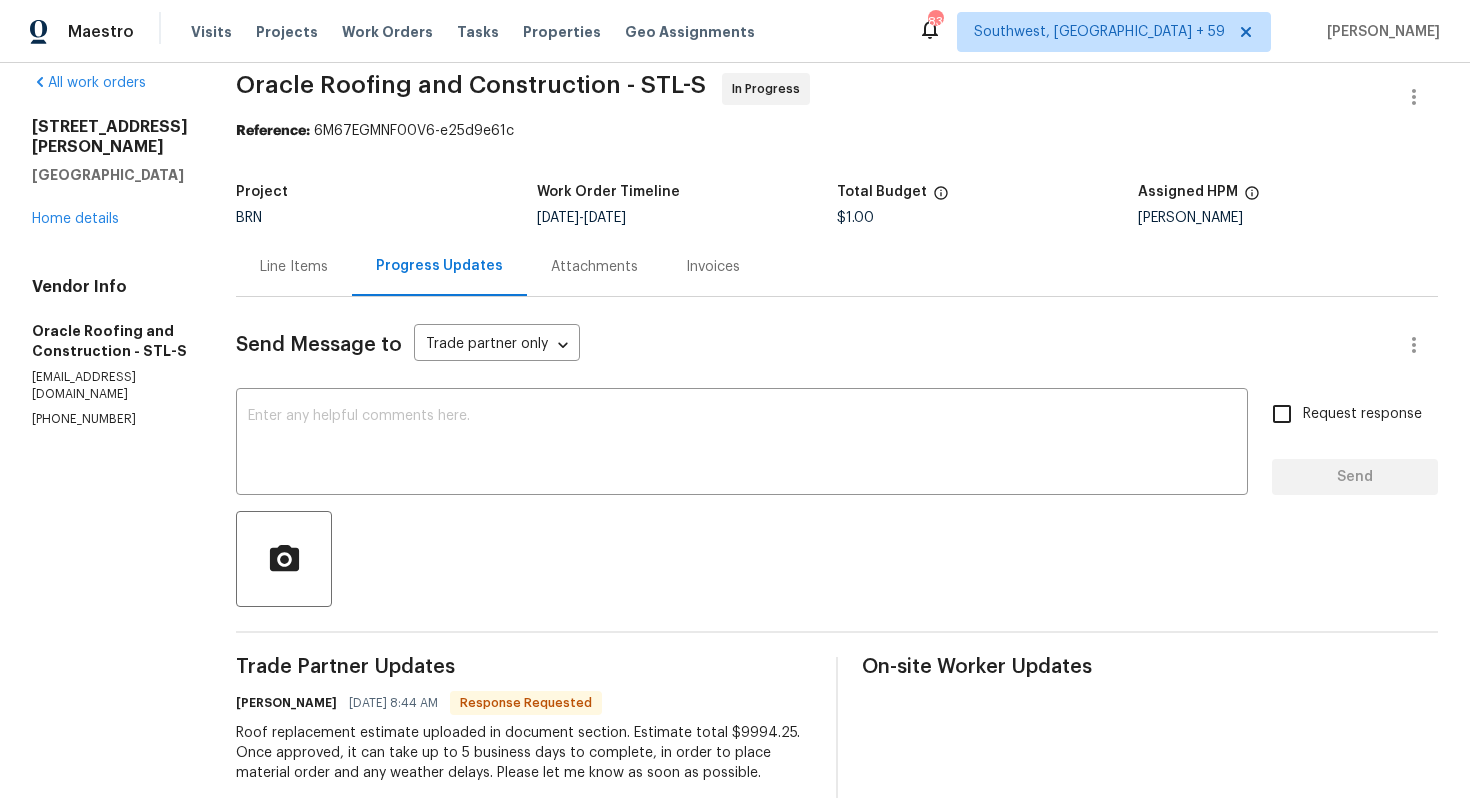 scroll, scrollTop: 4, scrollLeft: 0, axis: vertical 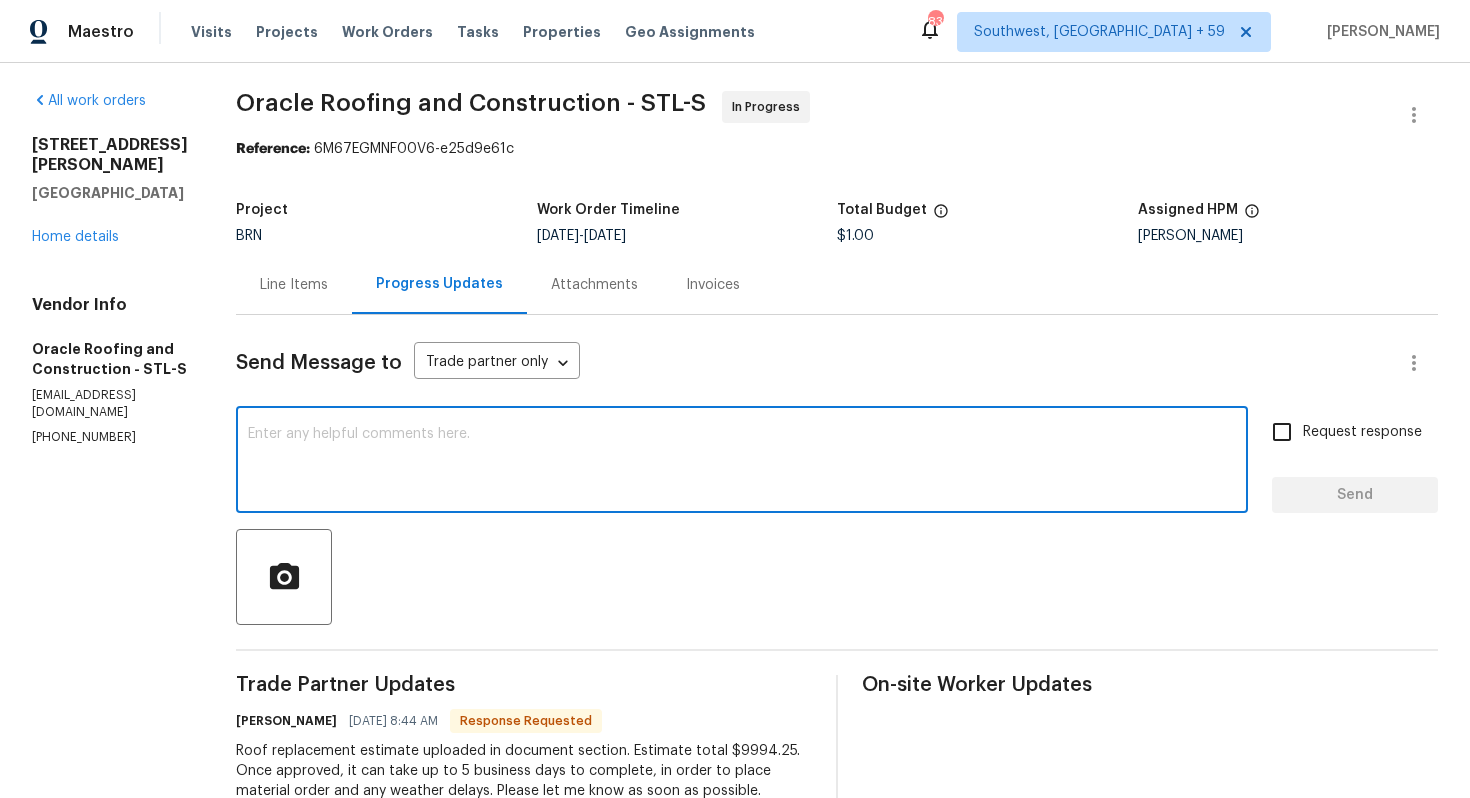 click at bounding box center [742, 462] 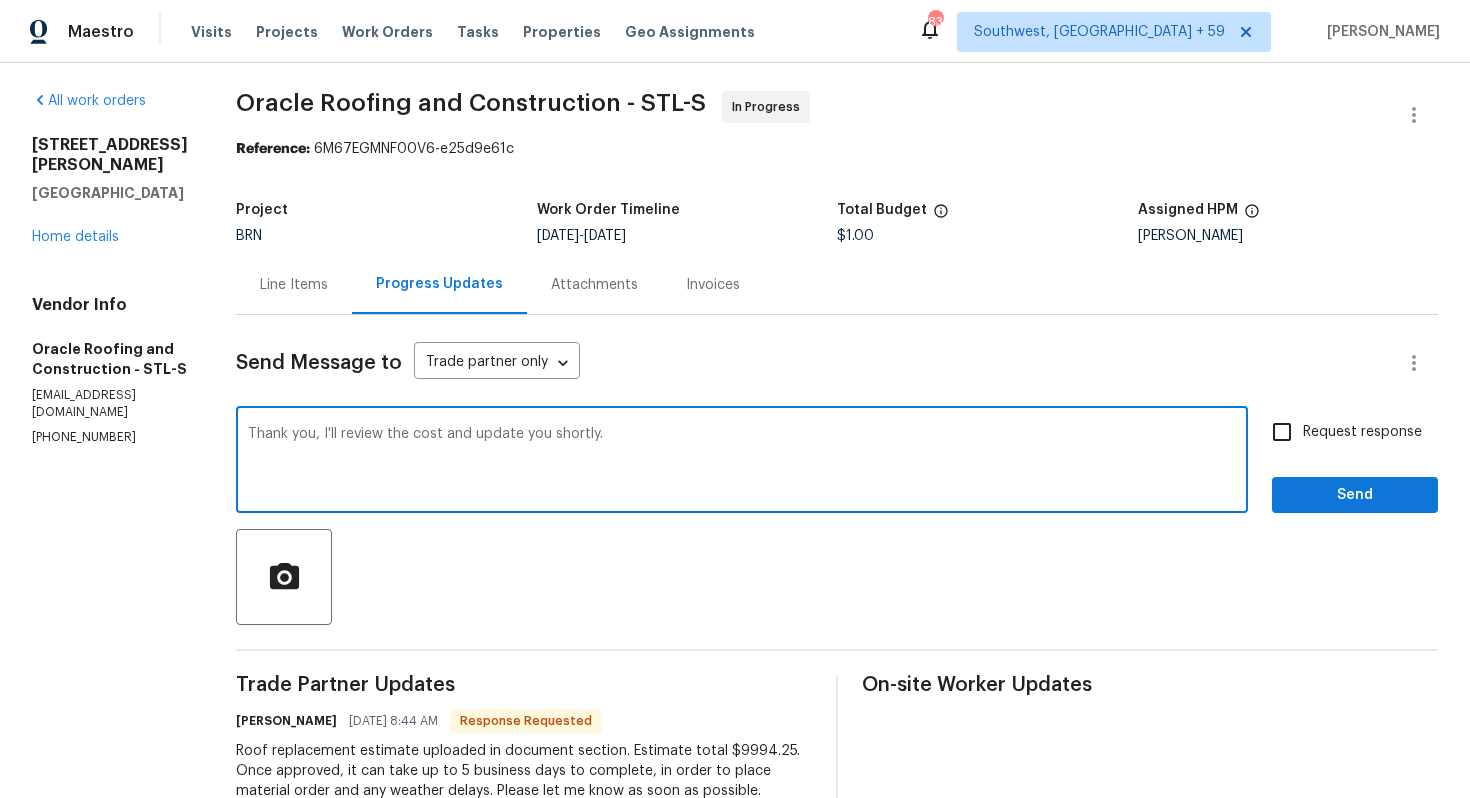 type on "Thank you, I'll review the cost and update you shortly." 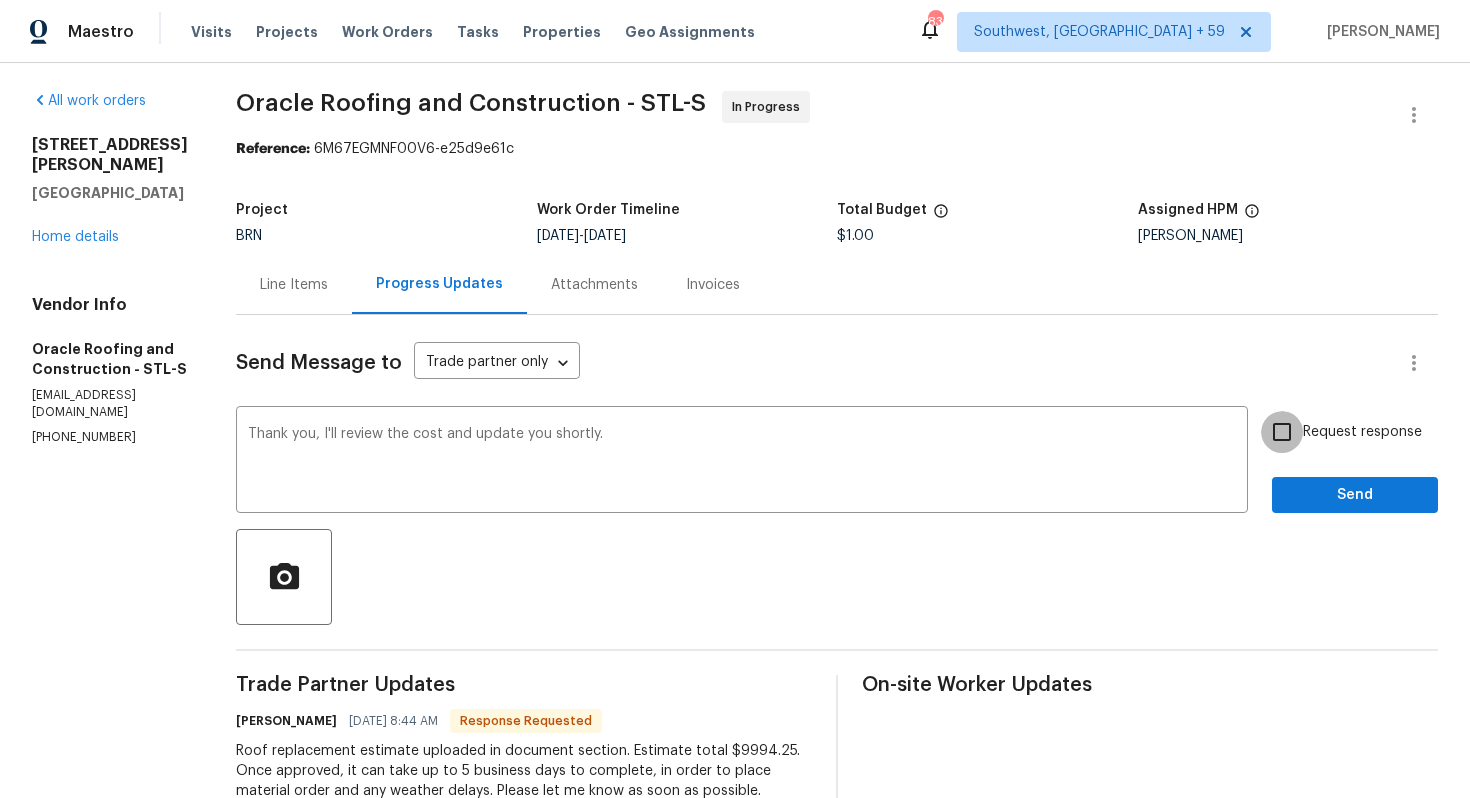click on "Request response" at bounding box center [1282, 432] 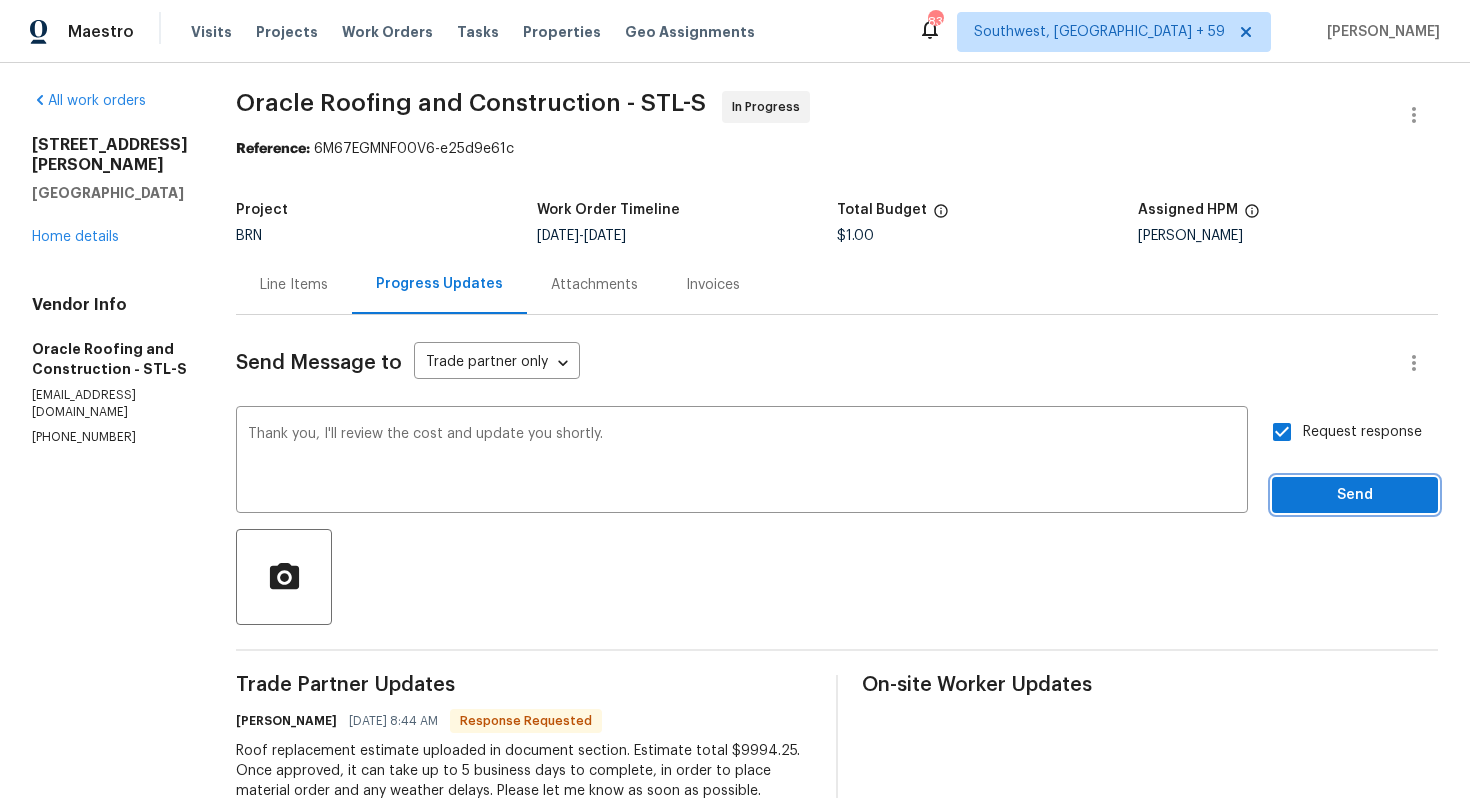 click on "Send" at bounding box center (1355, 495) 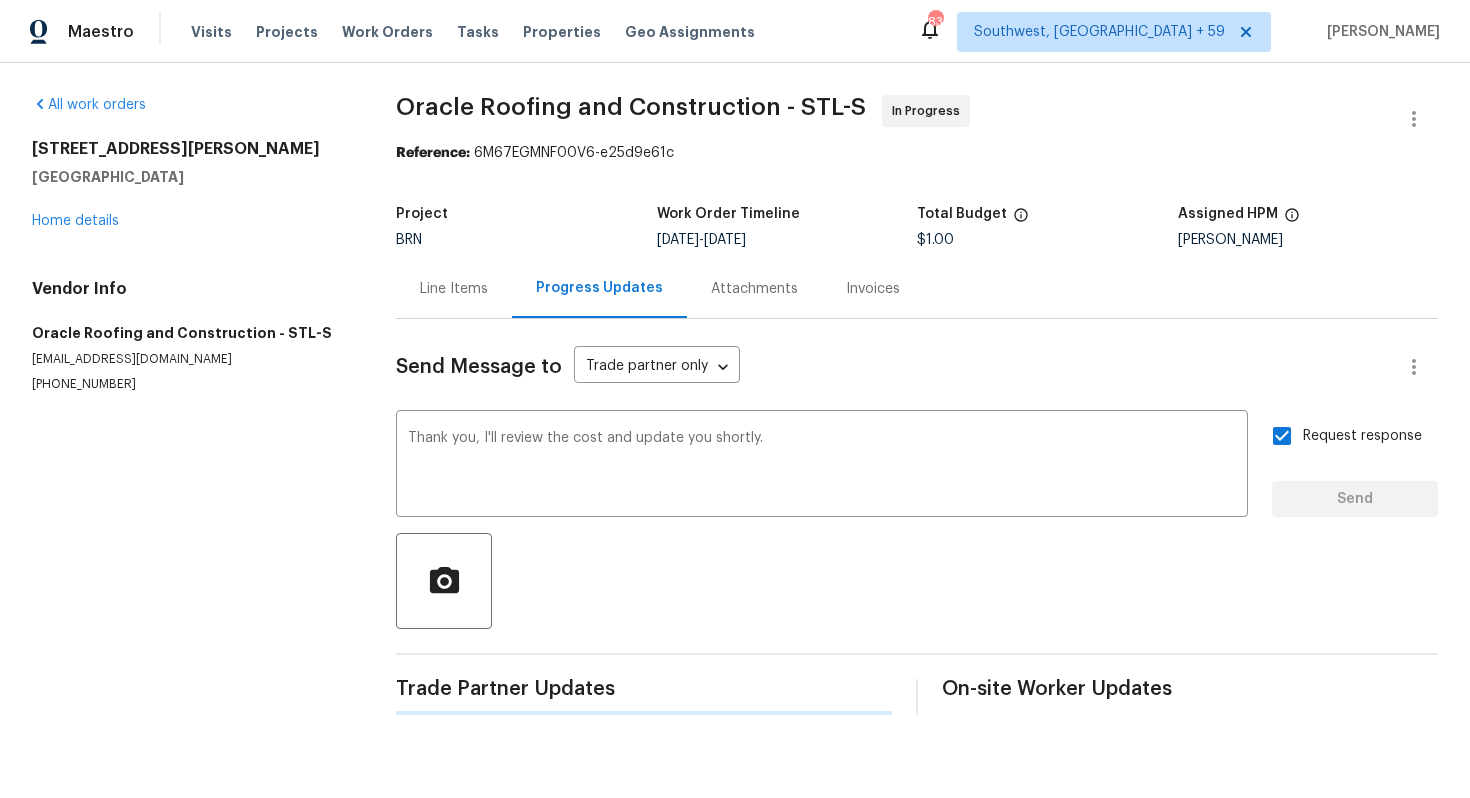 scroll, scrollTop: 0, scrollLeft: 0, axis: both 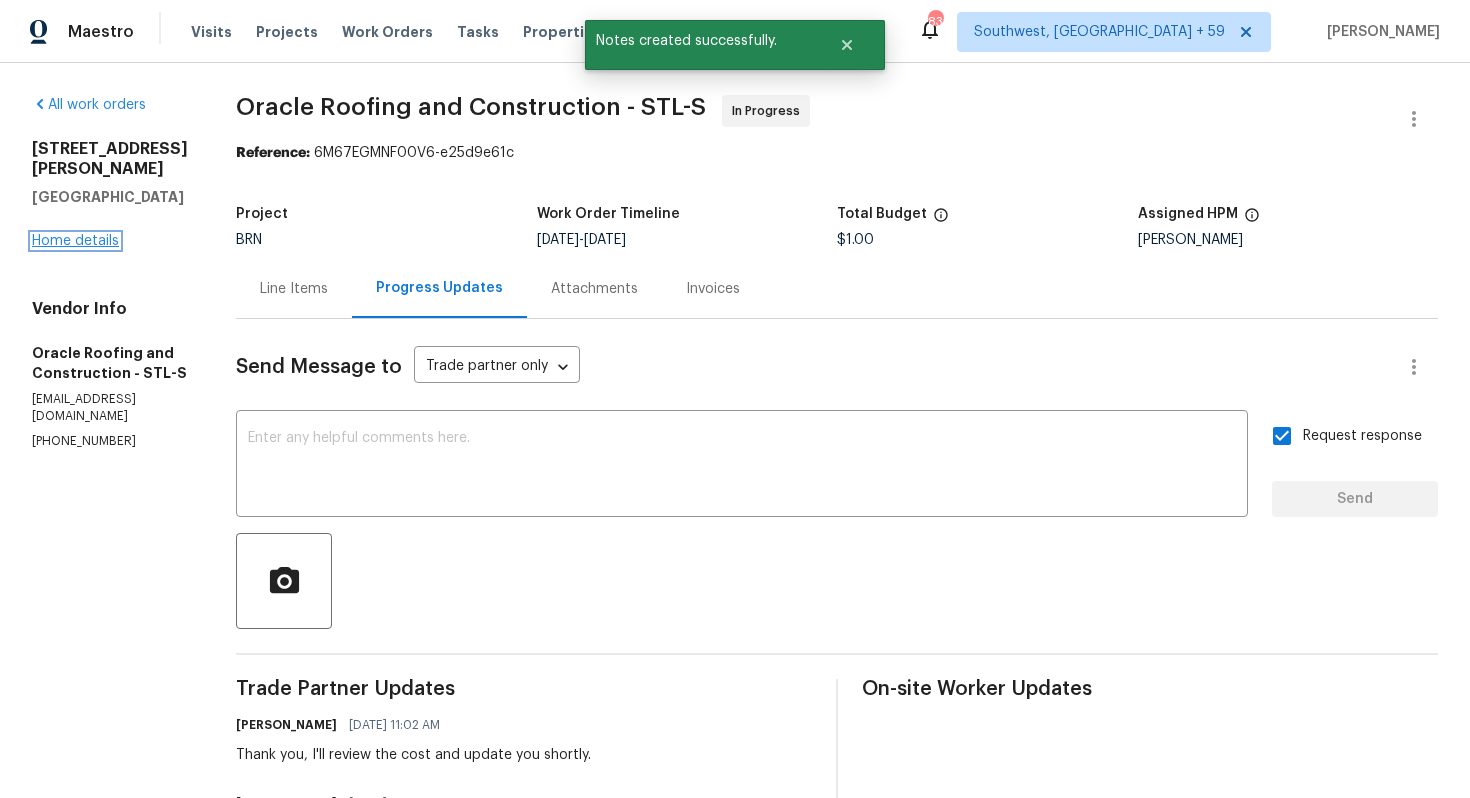 click on "Home details" at bounding box center [75, 241] 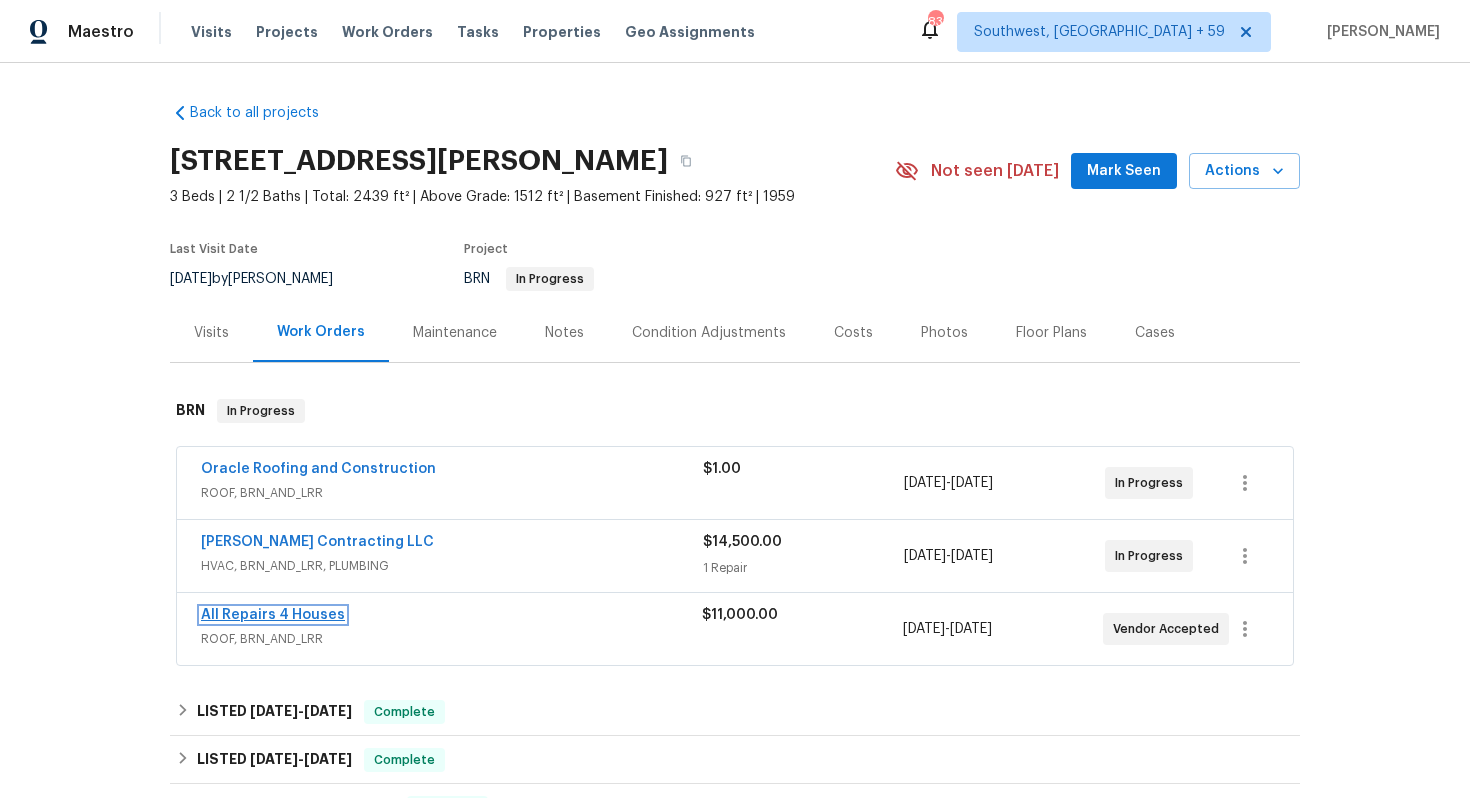 click on "All Repairs 4 Houses" at bounding box center (273, 615) 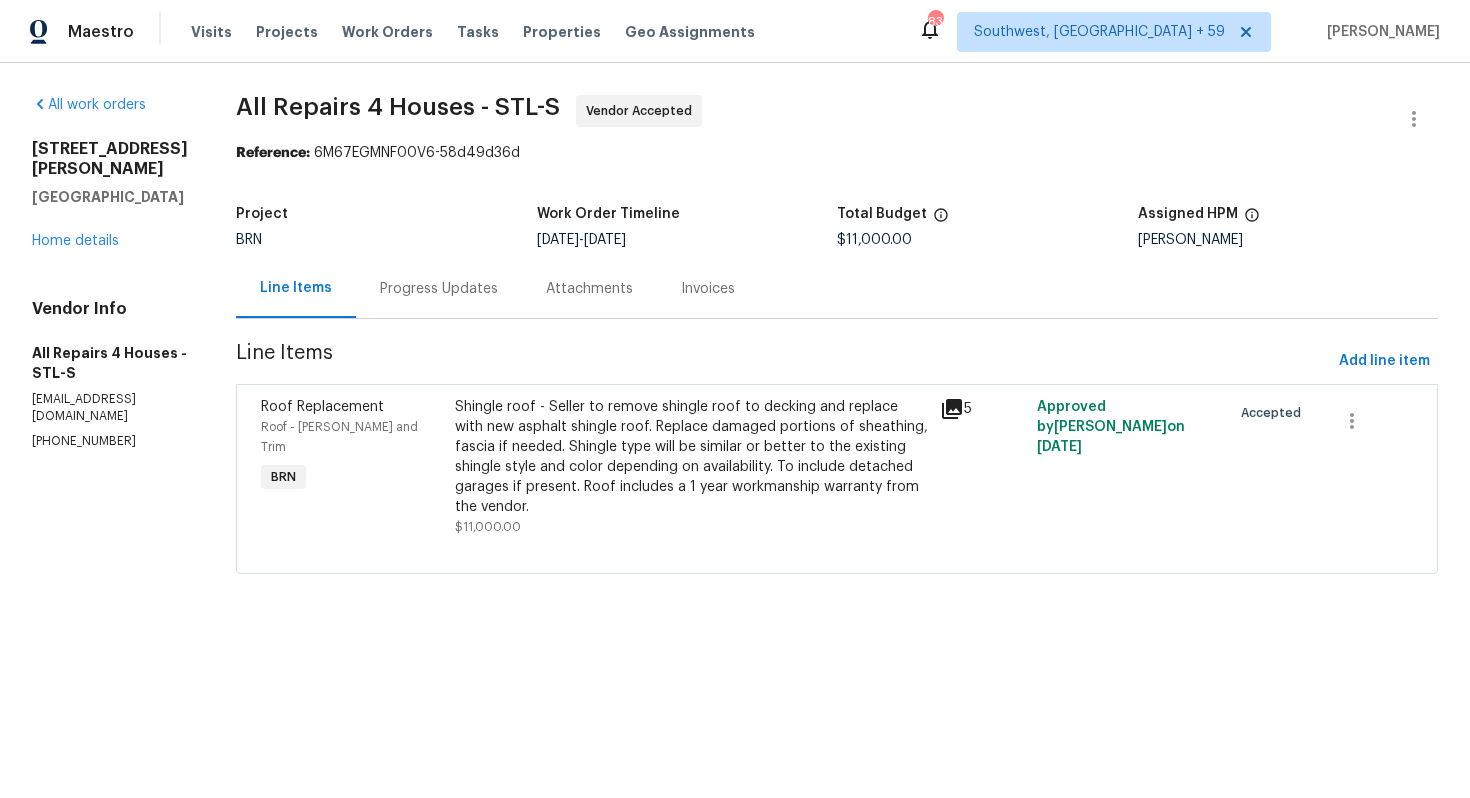 click on "Progress Updates" at bounding box center [439, 289] 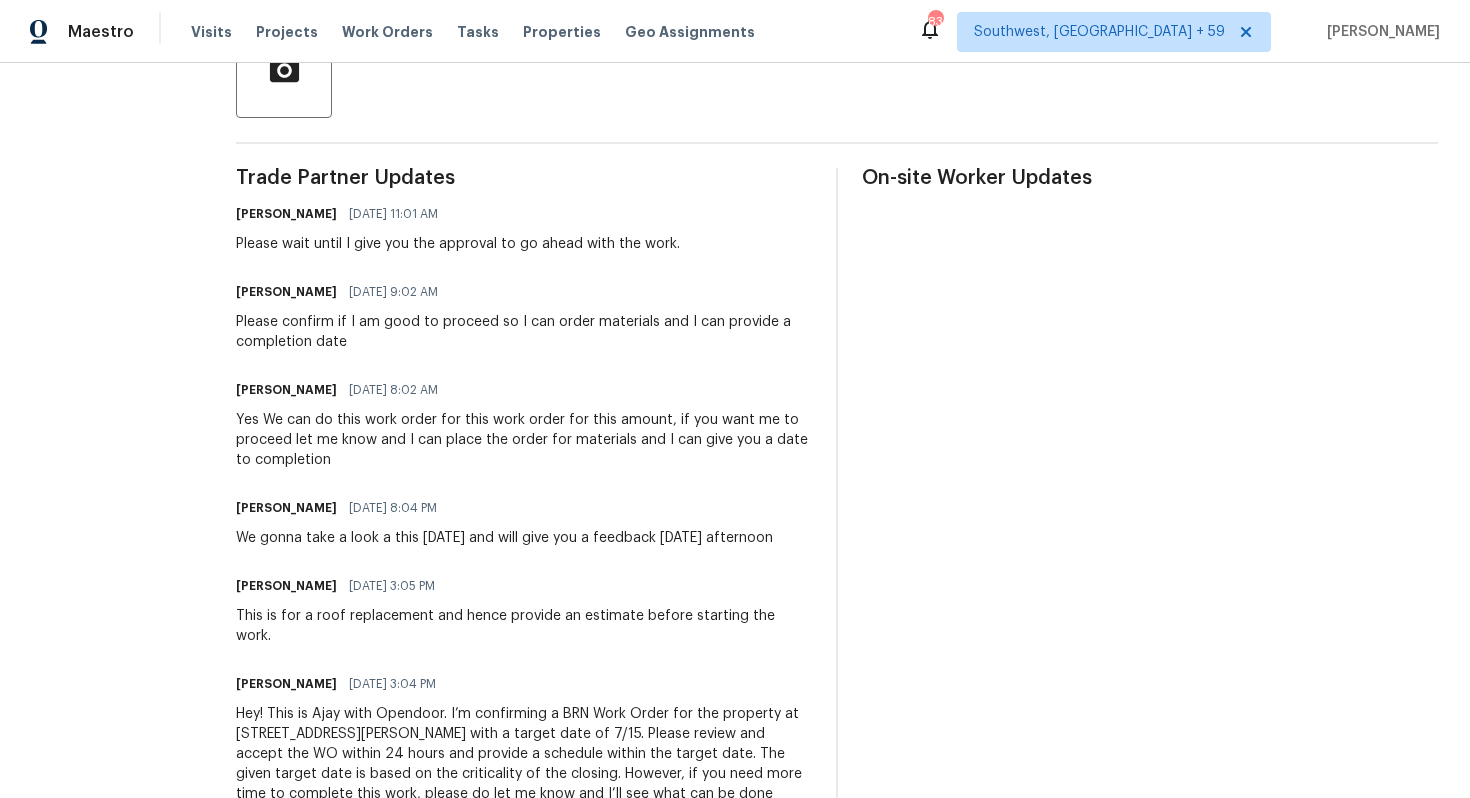 scroll, scrollTop: 0, scrollLeft: 0, axis: both 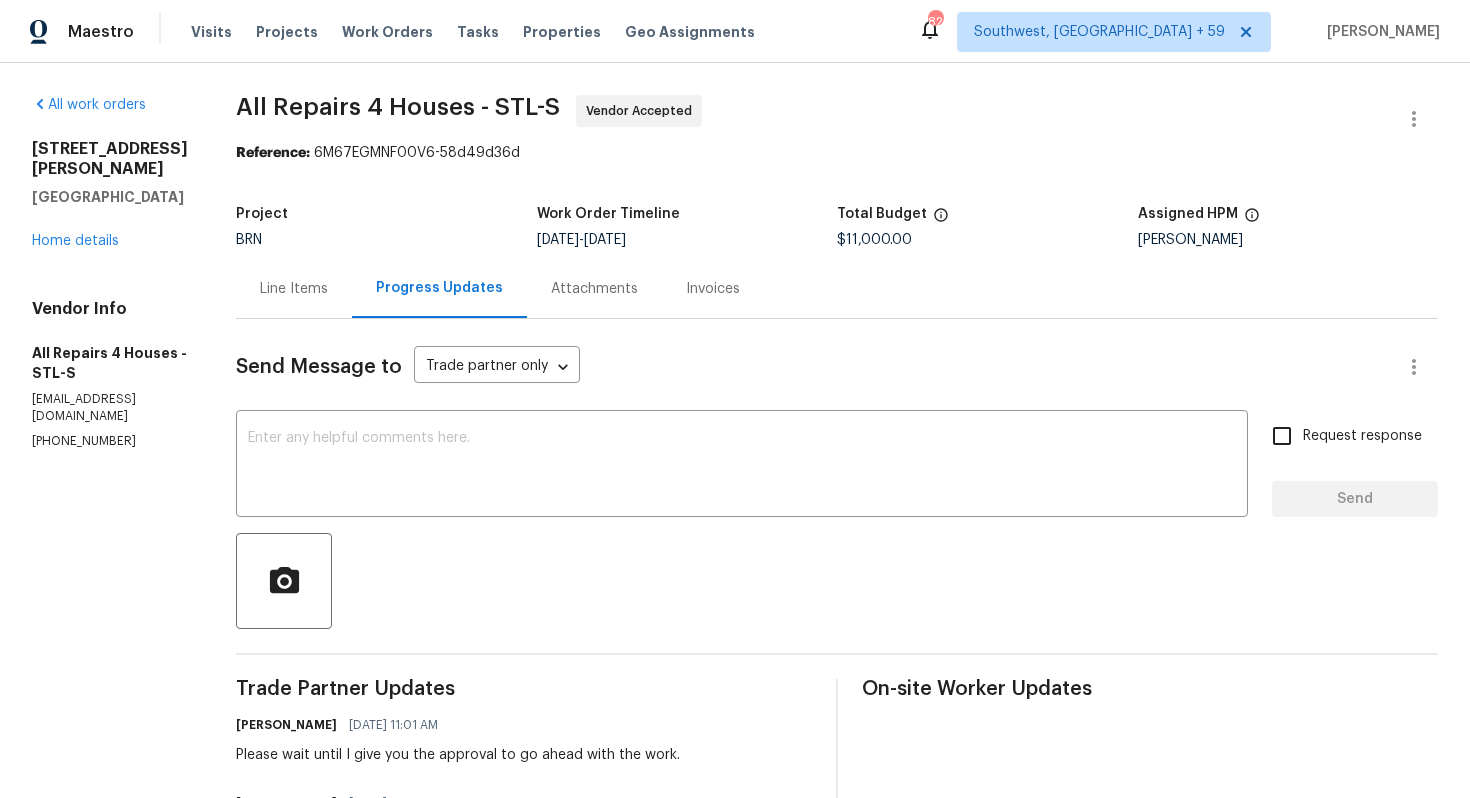 click on "Line Items" at bounding box center (294, 289) 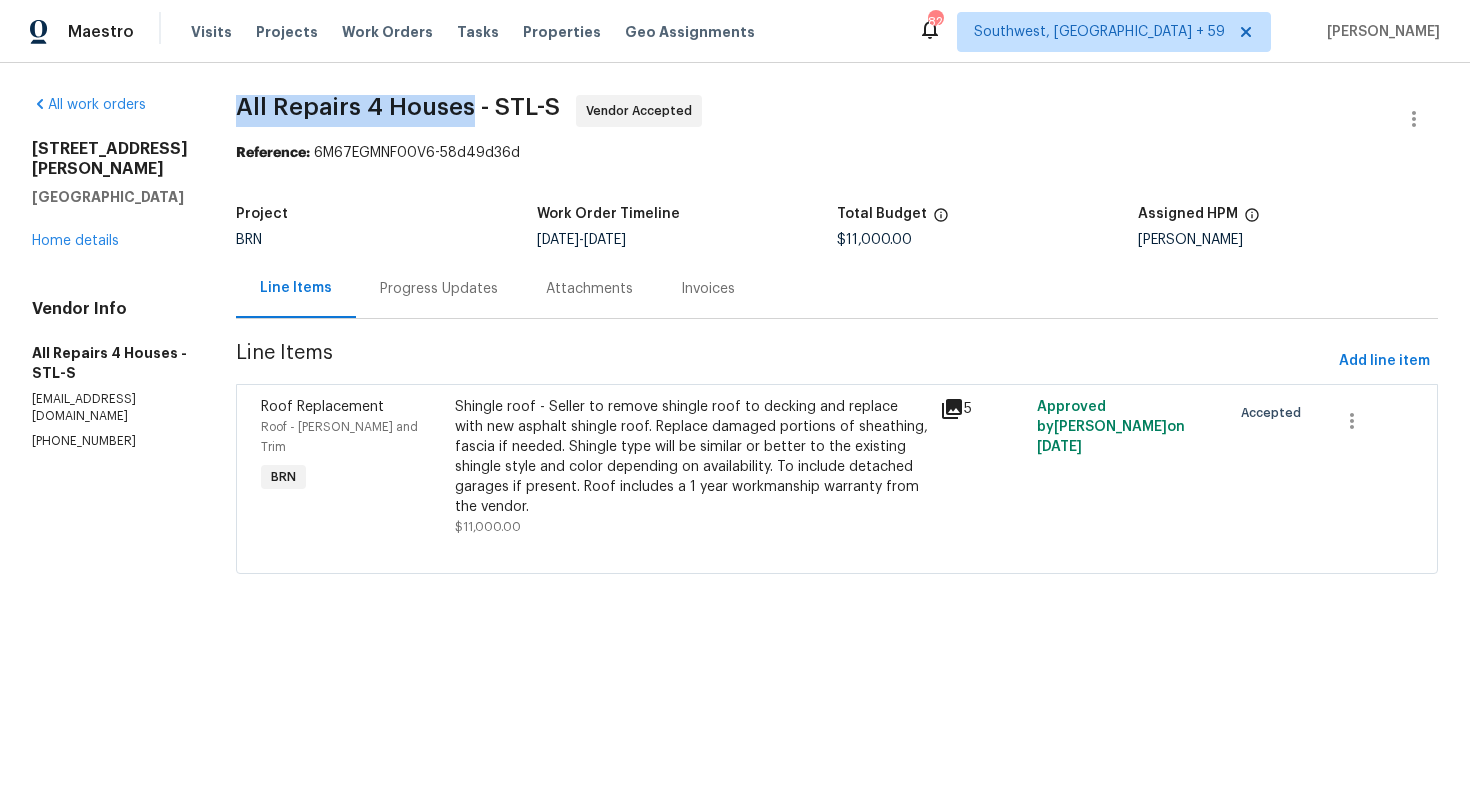 drag, startPoint x: 237, startPoint y: 106, endPoint x: 472, endPoint y: 124, distance: 235.68835 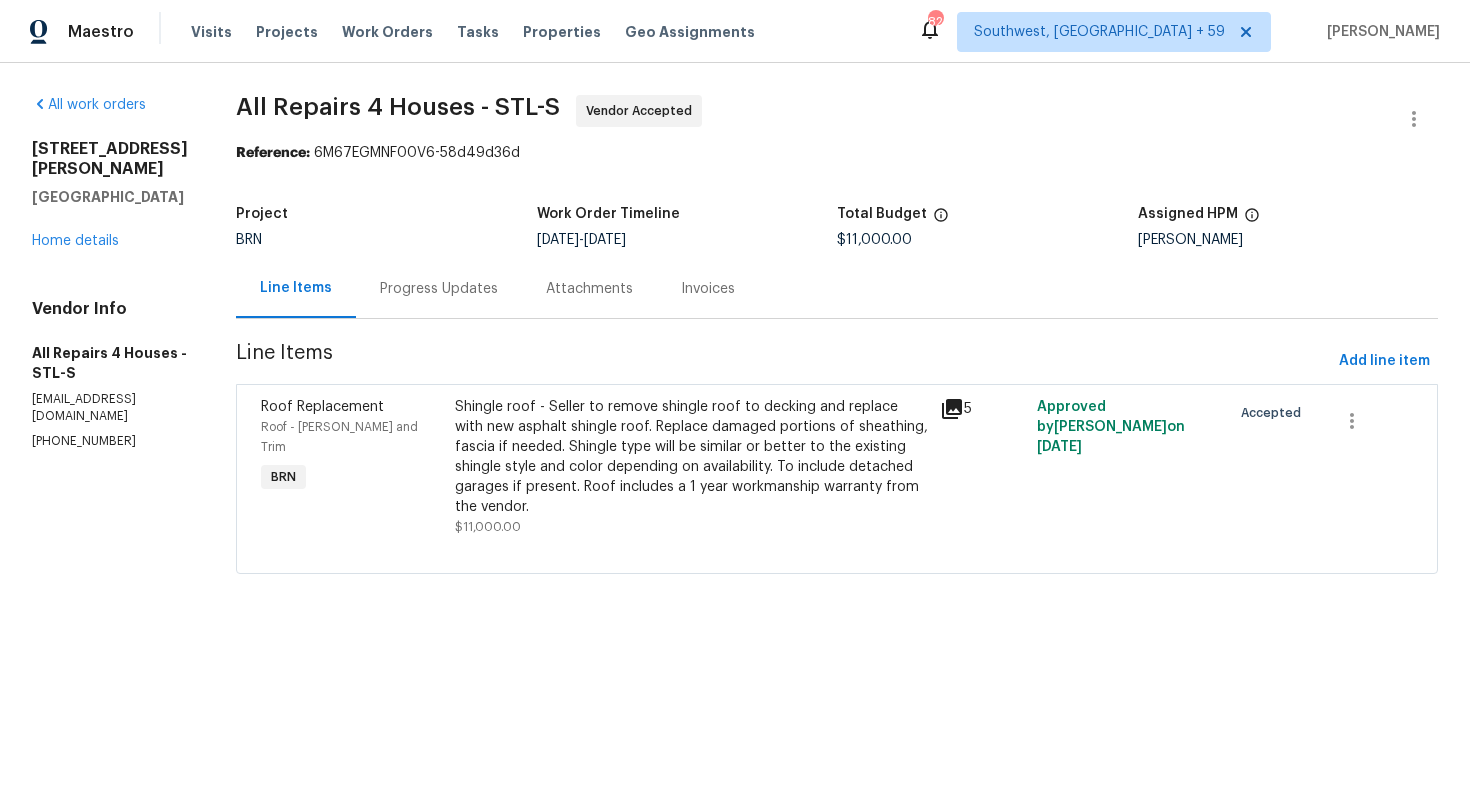 click on "All work orders 1515 Bay Meadows Dr Florissant, MO 63033 Home details Vendor Info All Repairs 4 Houses - STL-S allrepair4houses@gmail.com (314) 282-1398 All Repairs 4 Houses - STL-S Vendor Accepted Reference:   6M67EGMNF00V6-58d49d36d Project BRN   Work Order Timeline 7/11/2025  -  7/15/2025 Total Budget $11,000.00 Assigned HPM Brad Baum Line Items Progress Updates Attachments Invoices Line Items Add line item Roof Replacement Roof - Eaves and Trim BRN Shingle roof - Seller to remove shingle roof to decking and replace with new asphalt shingle roof. Replace damaged portions of sheathing, fascia if needed. Shingle type will be similar or better to the existing shingle style and color depending on availability. To include detached garages if present. Roof includes a 1 year workmanship warranty from the vendor. $11,000.00   5 Approved by  Ajay Godson  on   7/10/2025 Accepted" at bounding box center (735, 346) 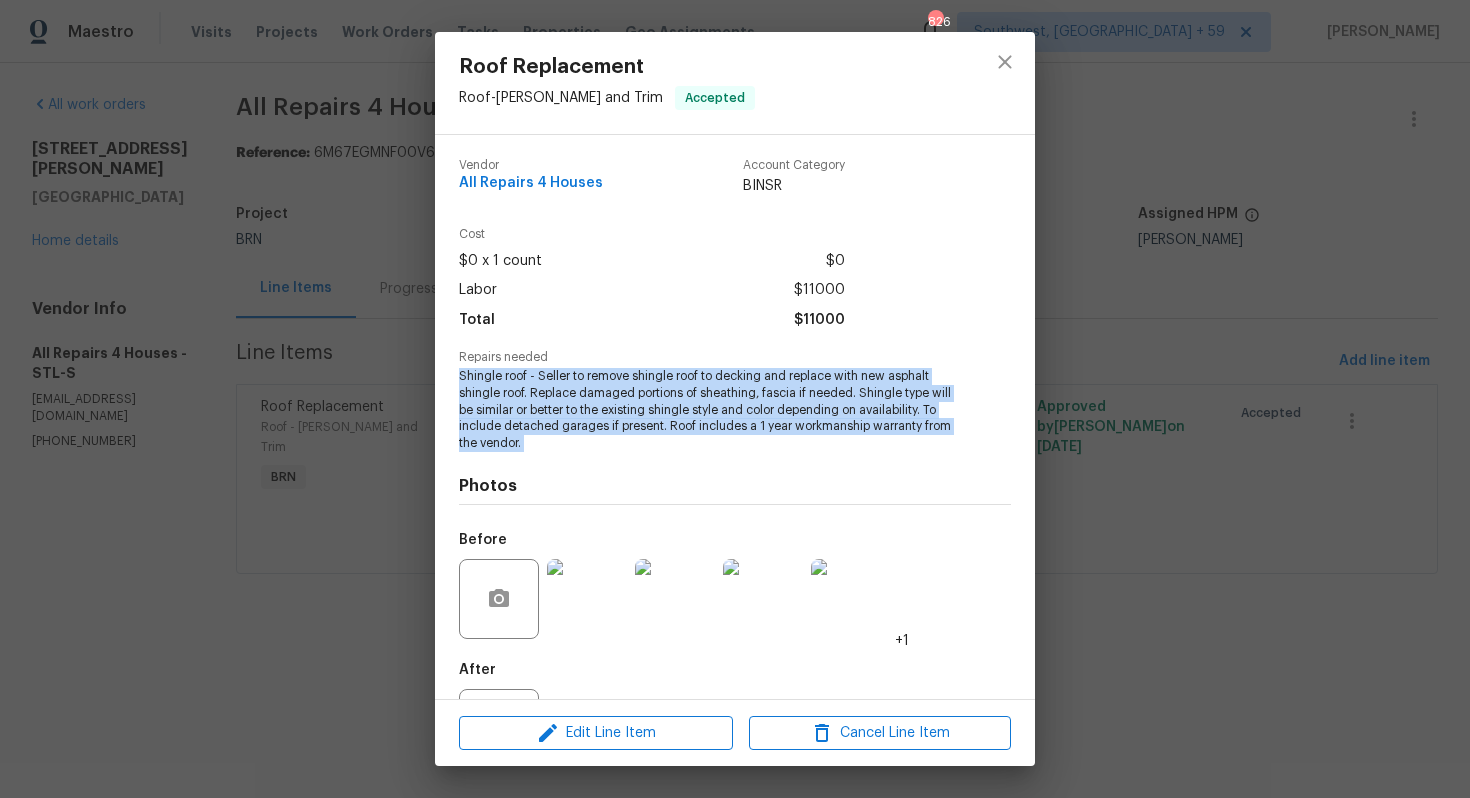 drag, startPoint x: 449, startPoint y: 372, endPoint x: 566, endPoint y: 451, distance: 141.17365 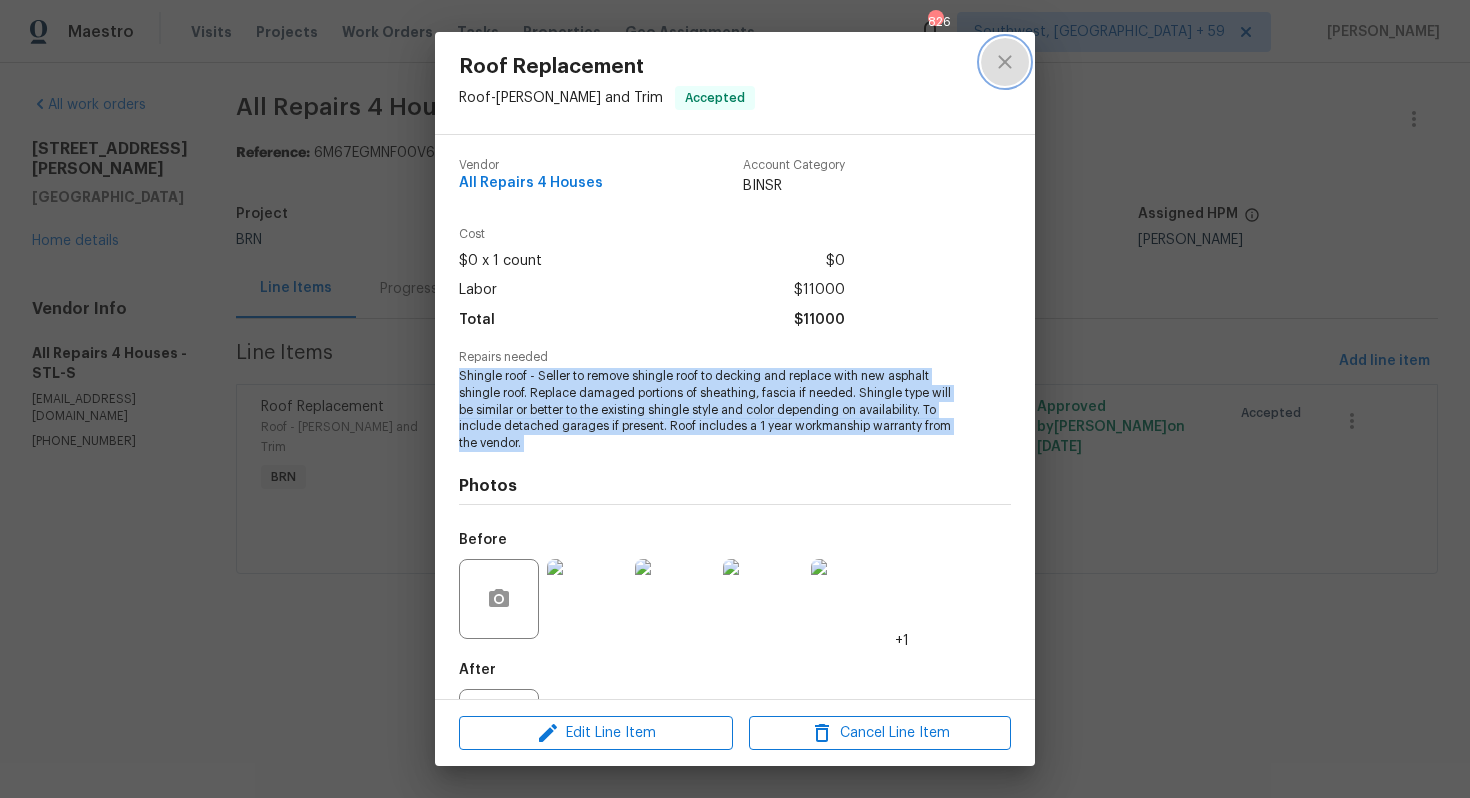 click 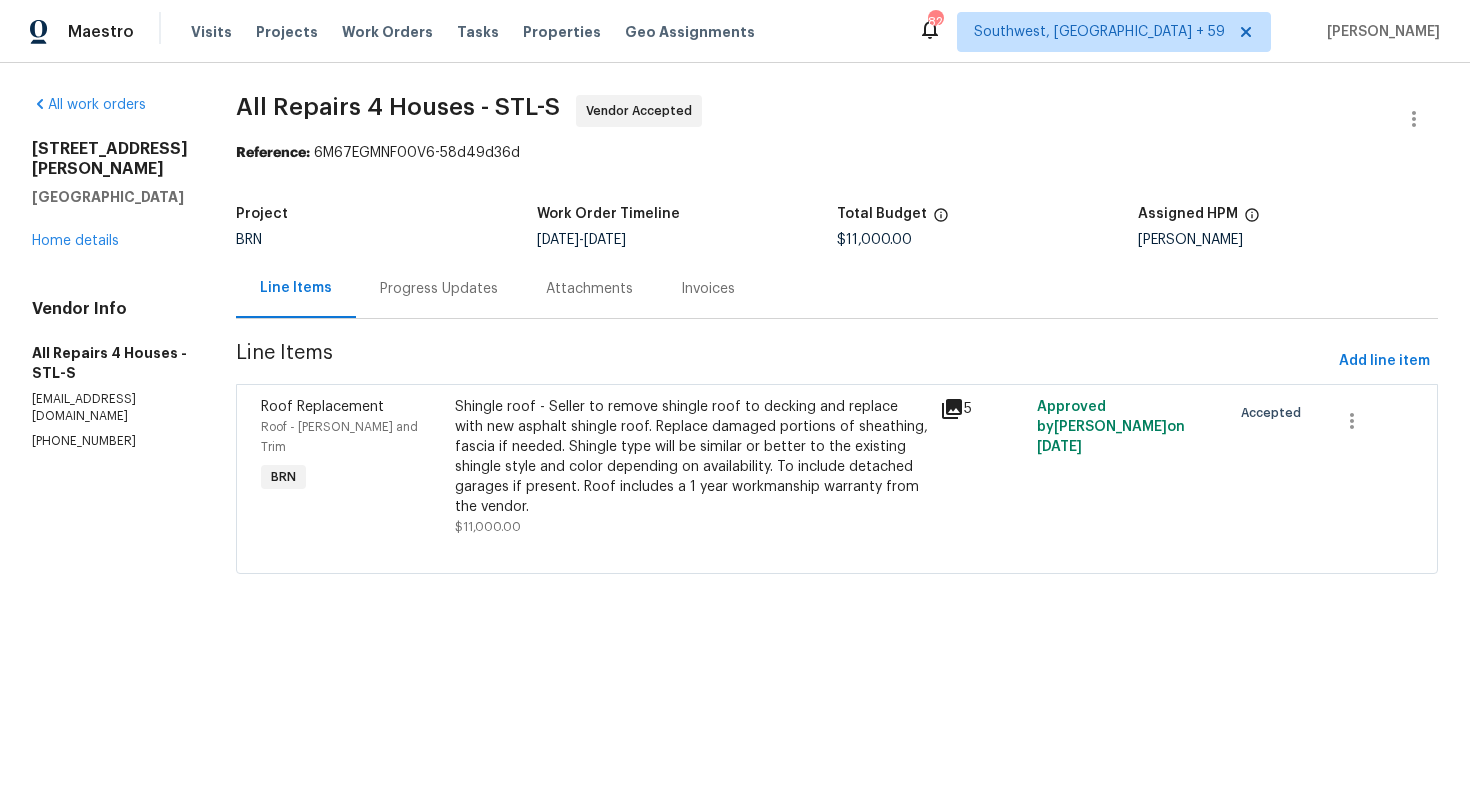 click on "Progress Updates" at bounding box center (439, 288) 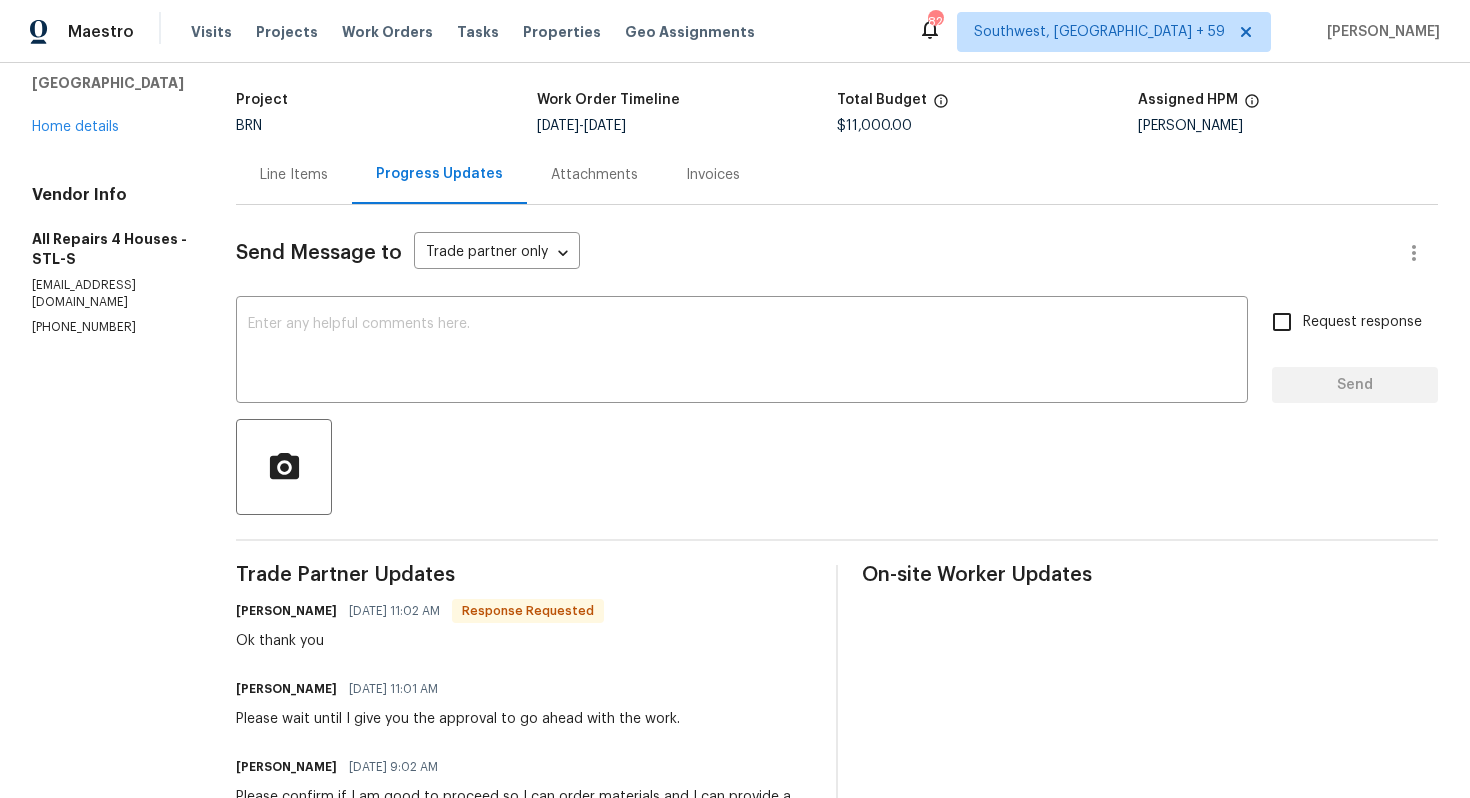 scroll, scrollTop: 0, scrollLeft: 0, axis: both 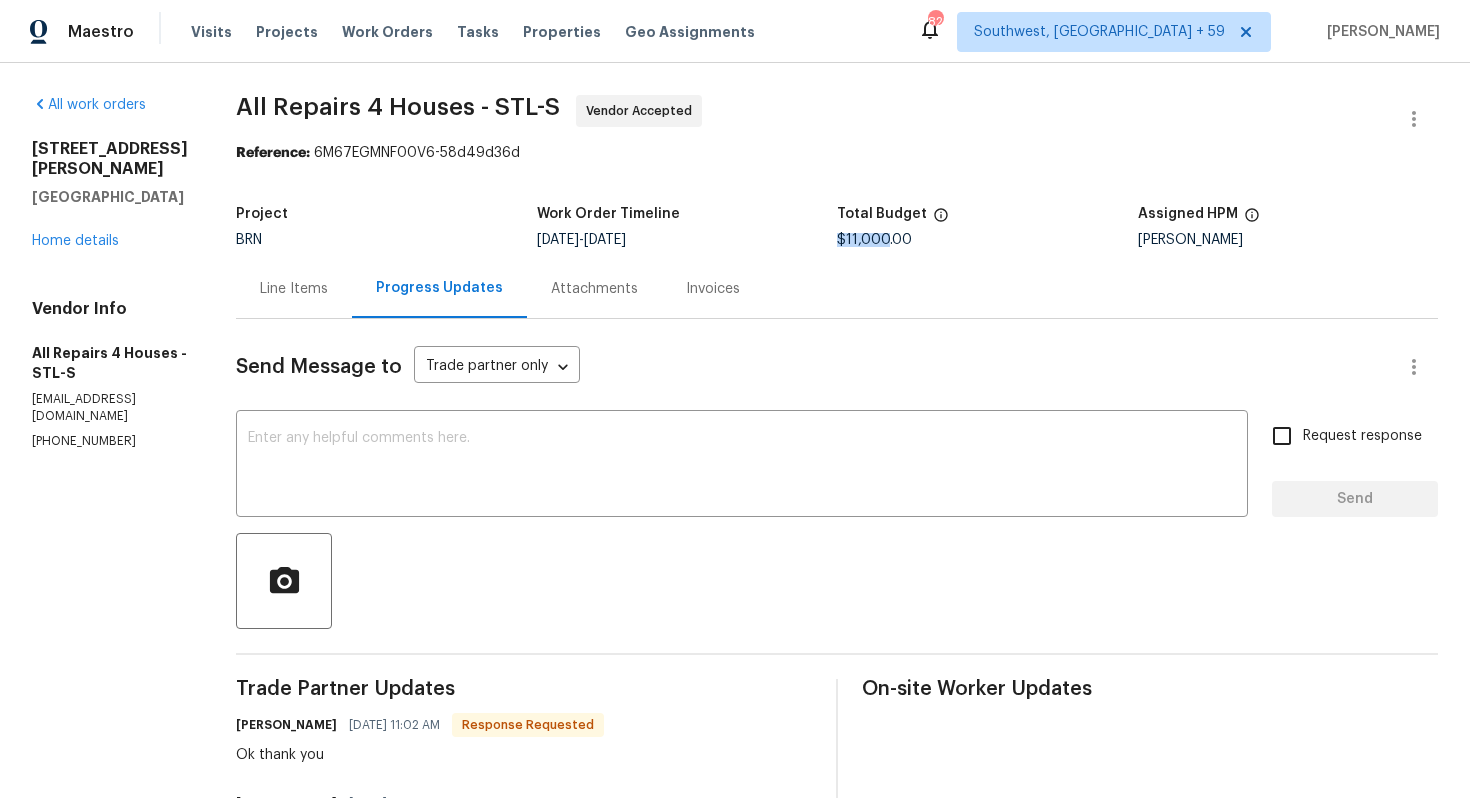 drag, startPoint x: 889, startPoint y: 243, endPoint x: 844, endPoint y: 245, distance: 45.044422 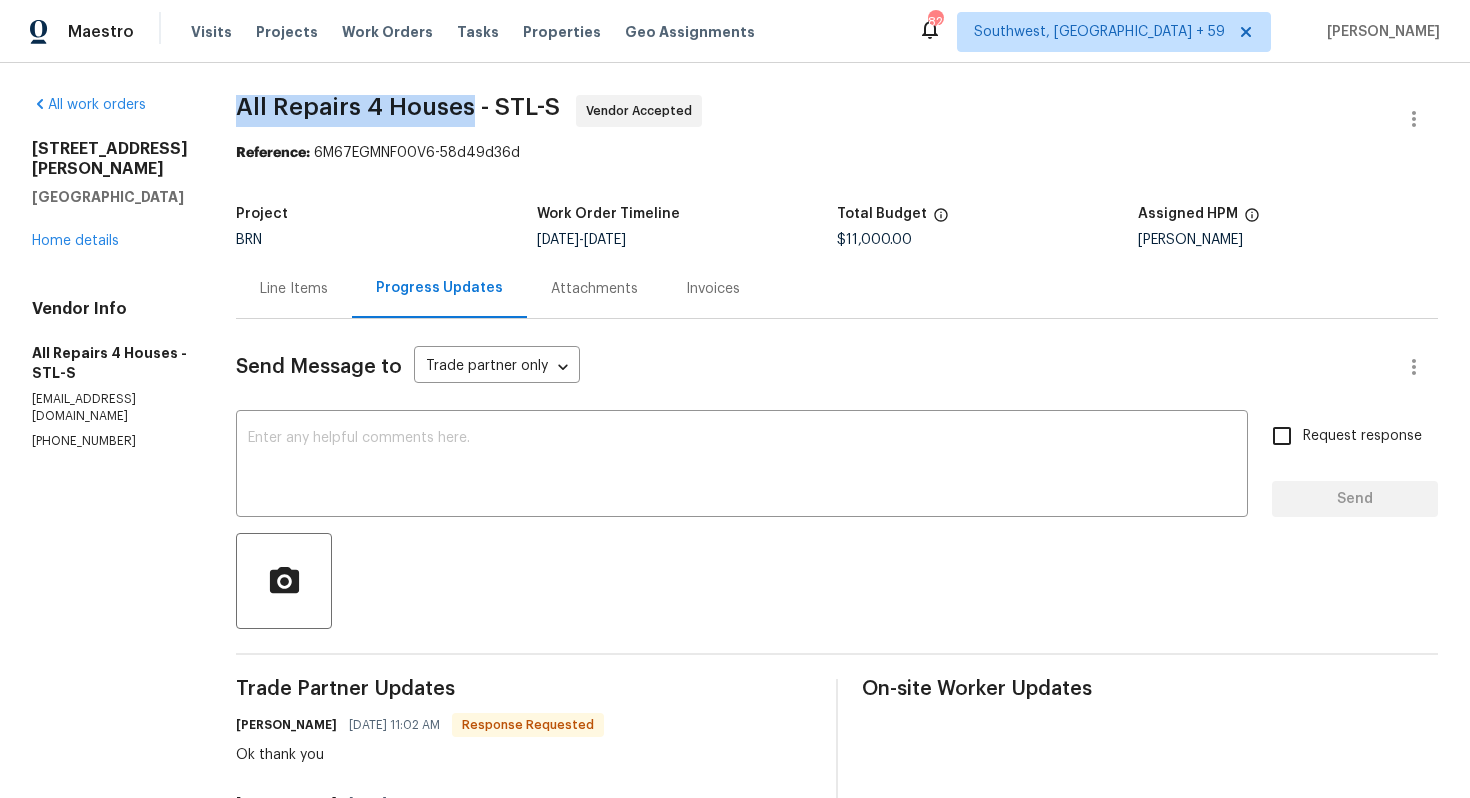drag, startPoint x: 241, startPoint y: 108, endPoint x: 472, endPoint y: 115, distance: 231.10603 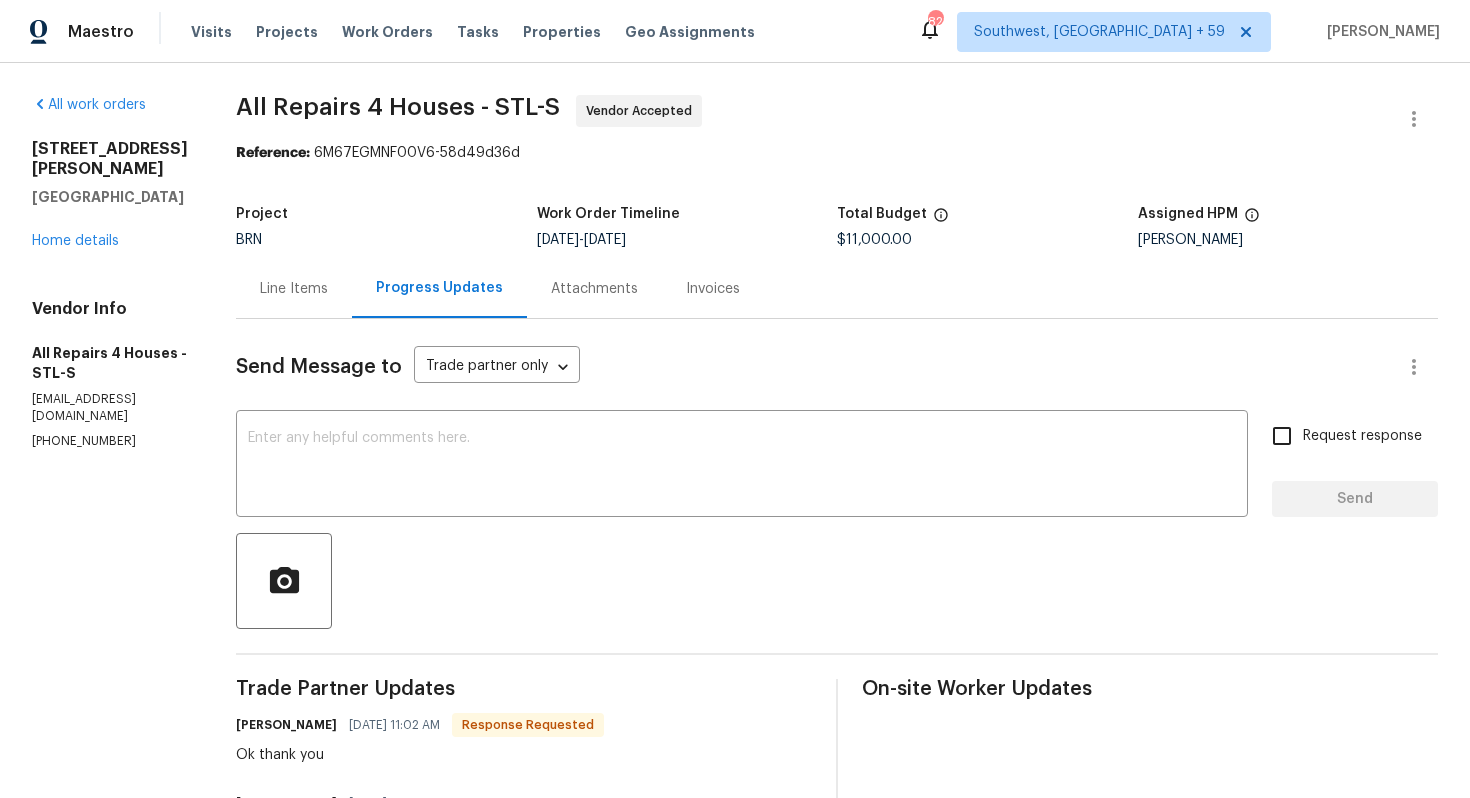 click on "Project" at bounding box center [386, 220] 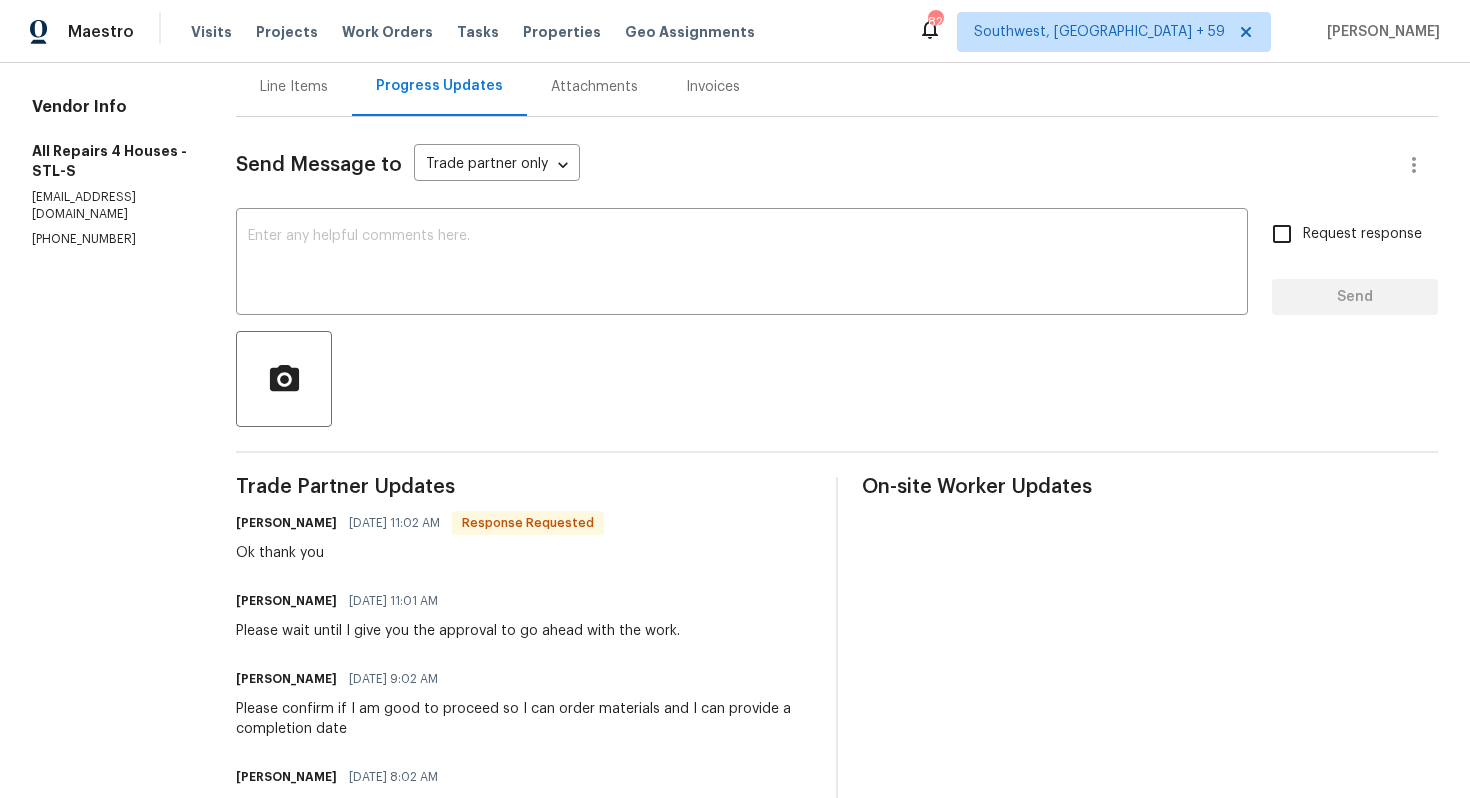 scroll, scrollTop: 0, scrollLeft: 0, axis: both 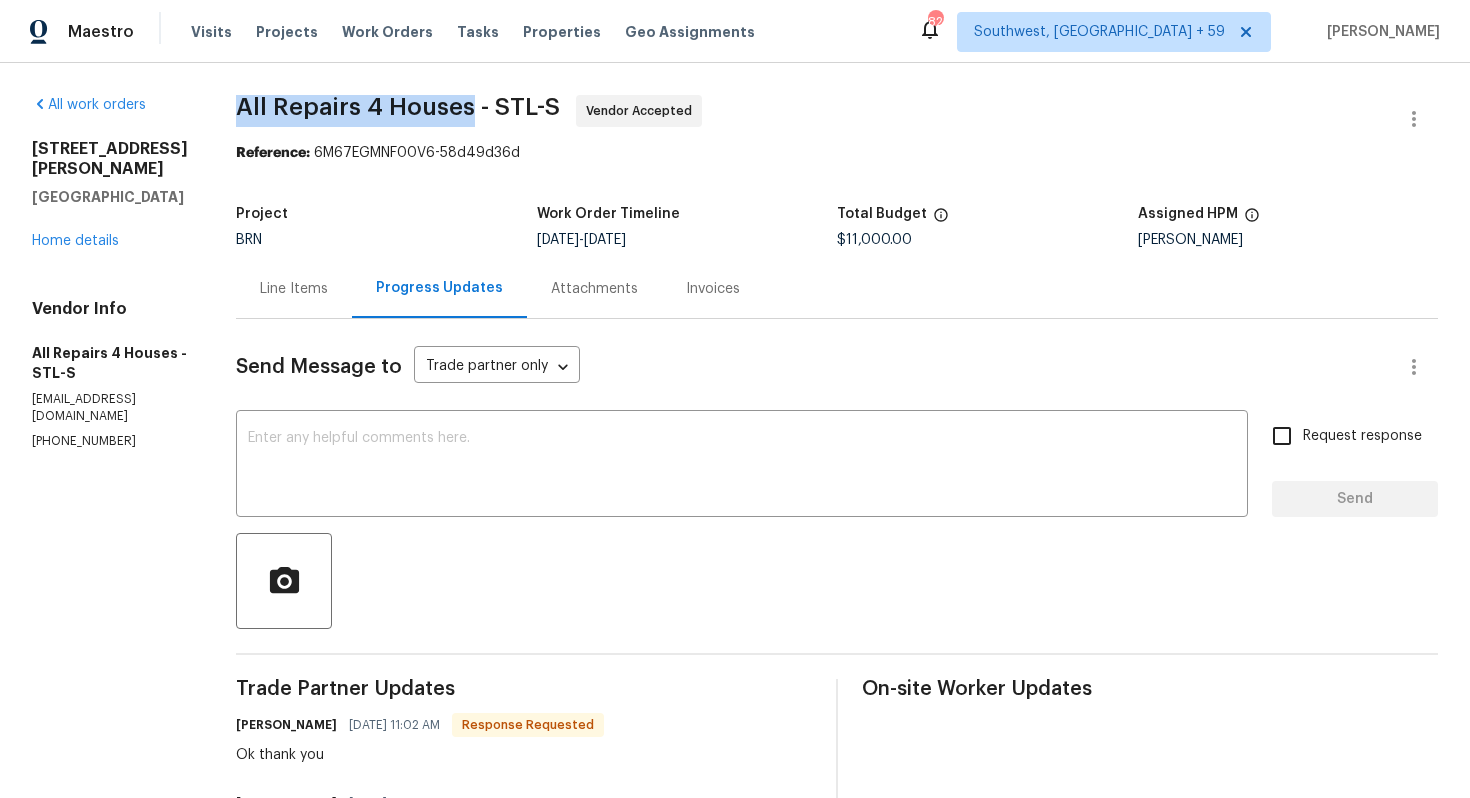 drag, startPoint x: 240, startPoint y: 109, endPoint x: 475, endPoint y: 112, distance: 235.01915 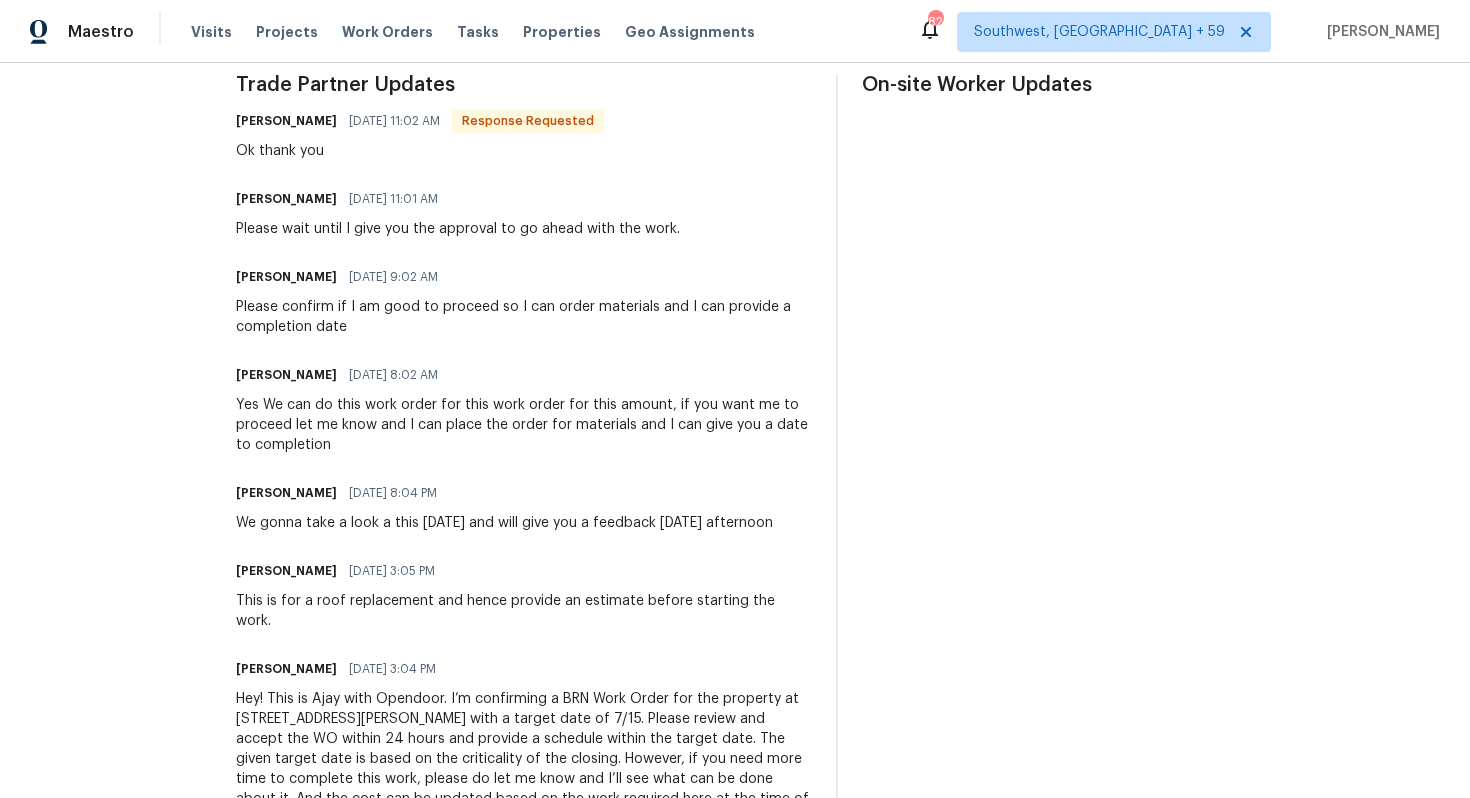 scroll, scrollTop: 601, scrollLeft: 0, axis: vertical 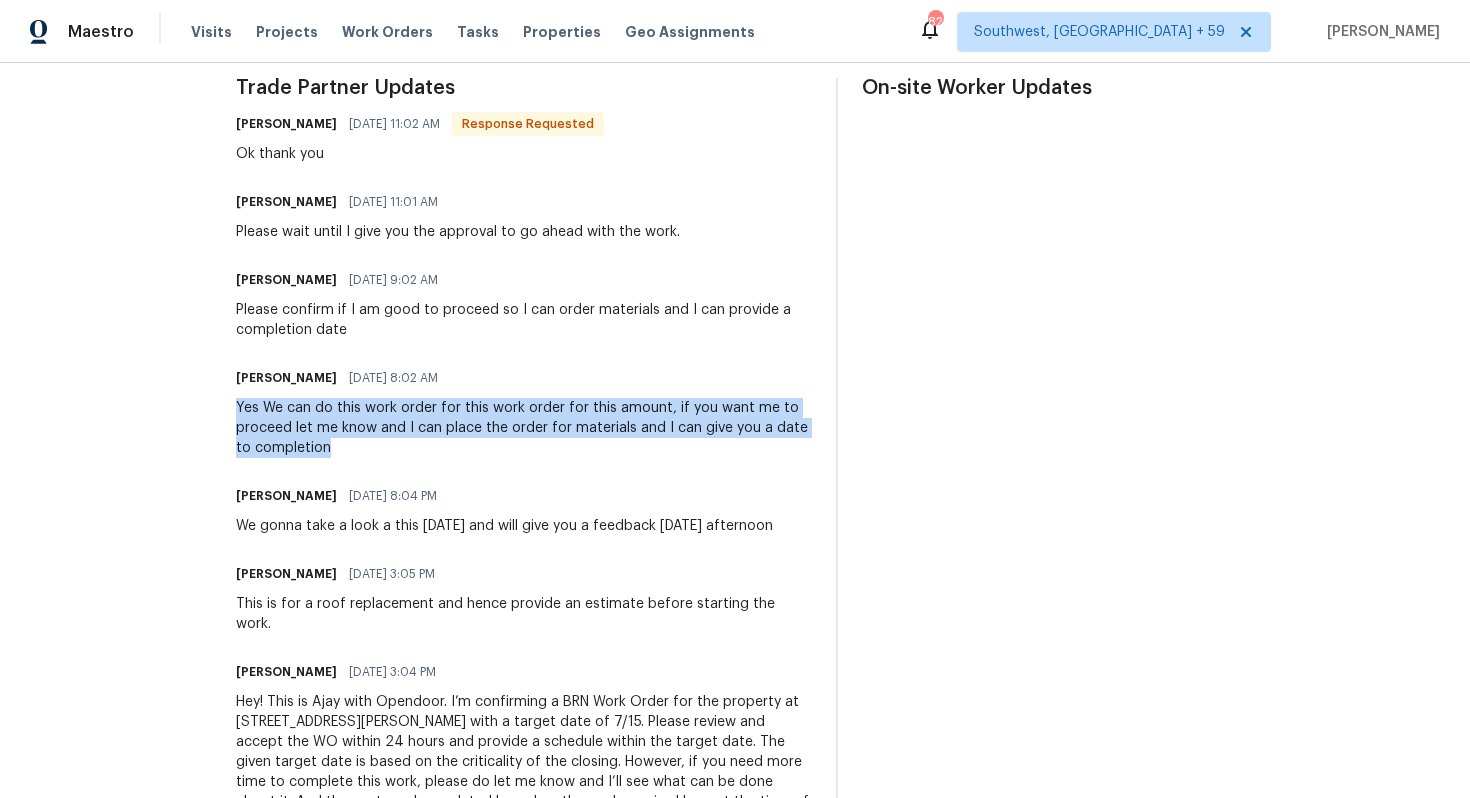 drag, startPoint x: 242, startPoint y: 409, endPoint x: 347, endPoint y: 455, distance: 114.6342 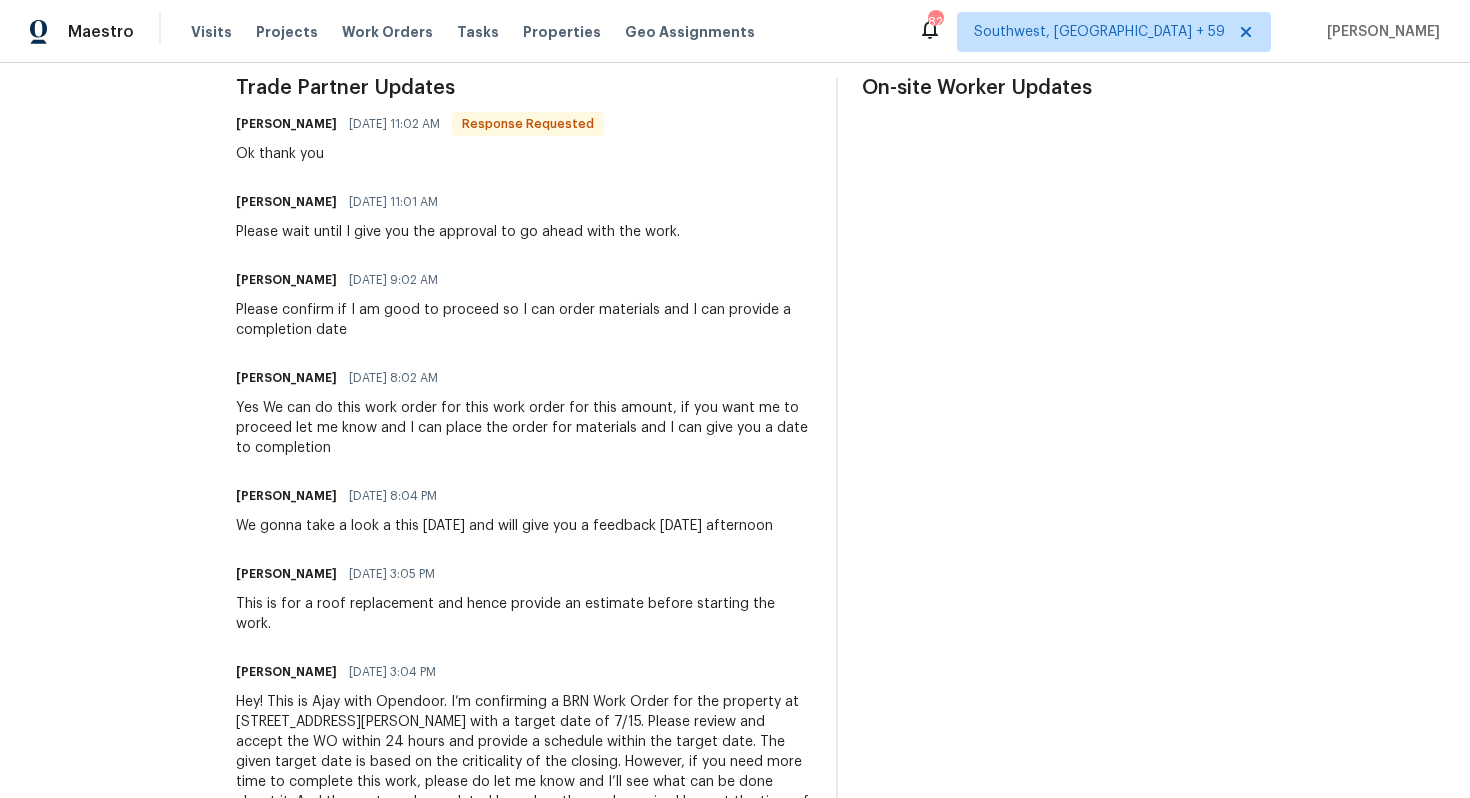 click on "Please confirm if I am good to proceed so I can order materials and I can provide a completion date" at bounding box center (524, 320) 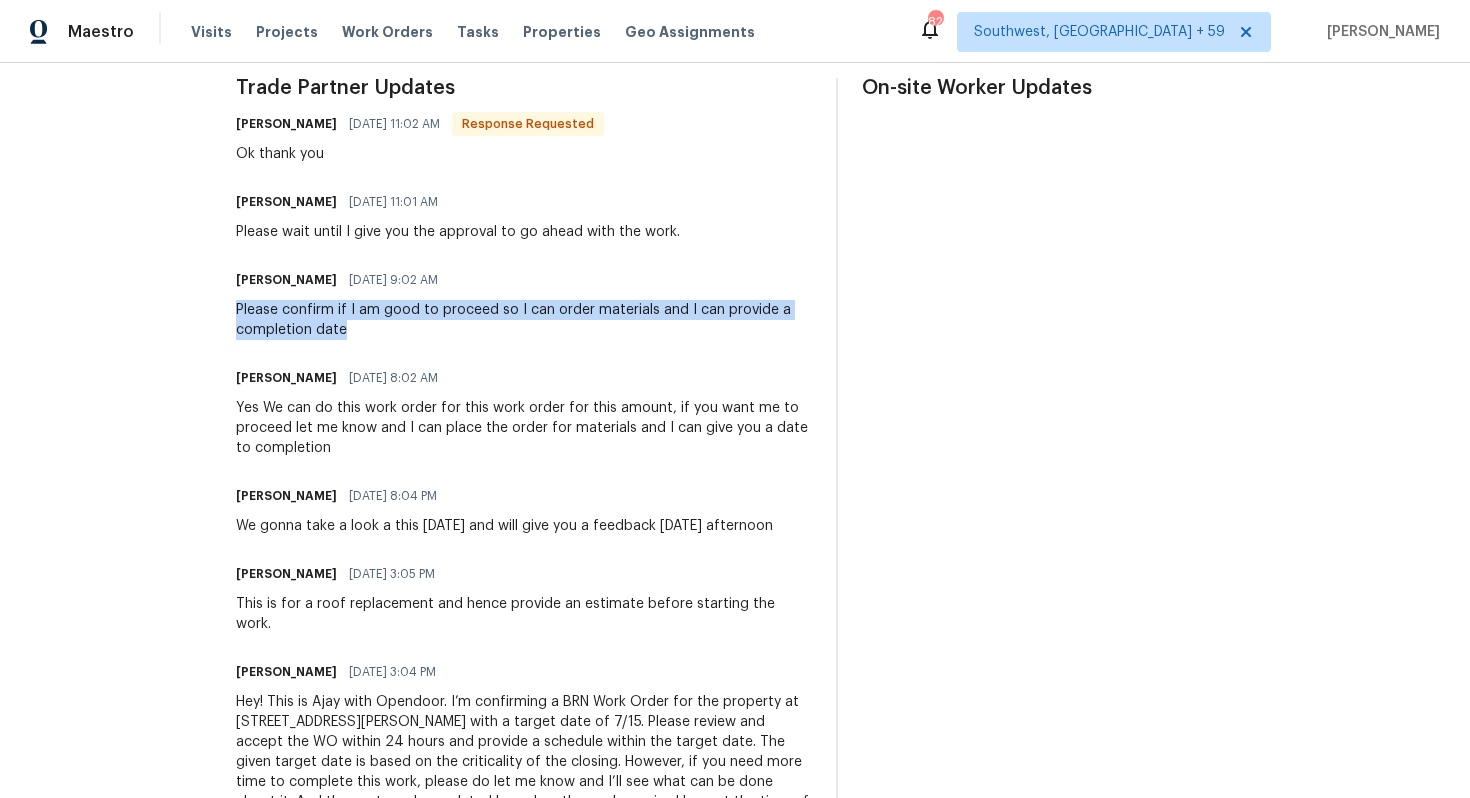 drag, startPoint x: 237, startPoint y: 299, endPoint x: 376, endPoint y: 343, distance: 145.7978 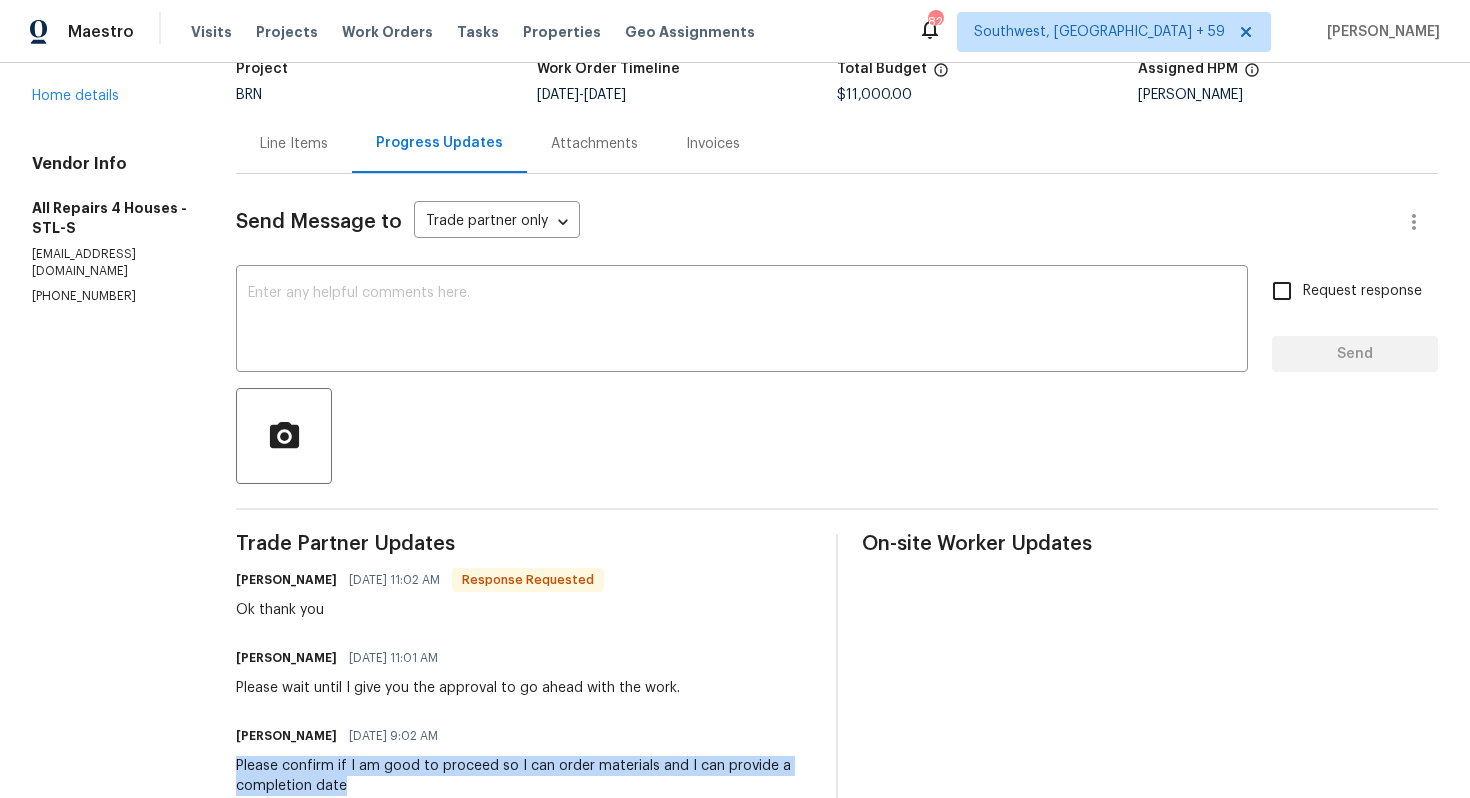 scroll, scrollTop: 0, scrollLeft: 0, axis: both 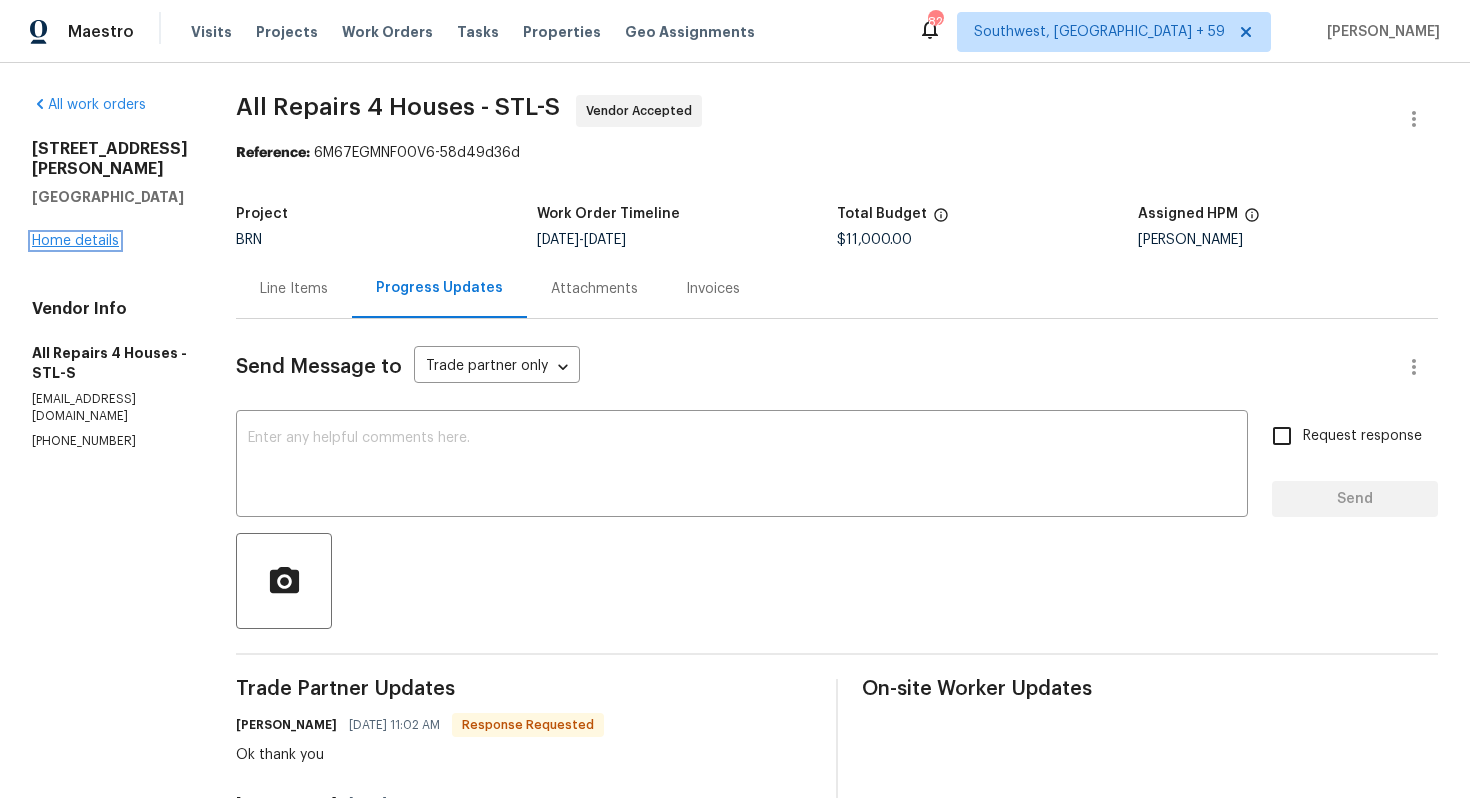 click on "Home details" at bounding box center (75, 241) 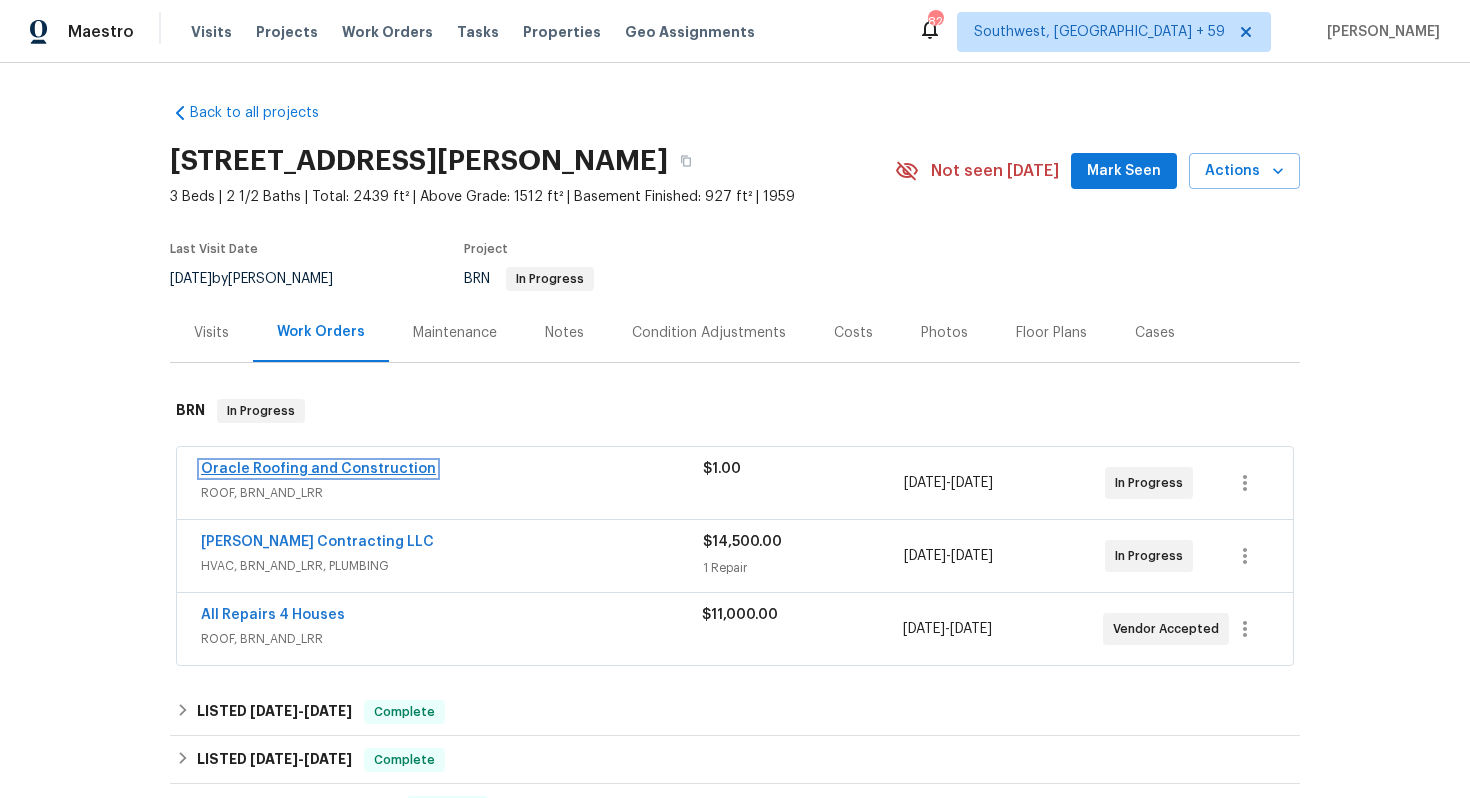 click on "Oracle Roofing and Construction" at bounding box center [318, 469] 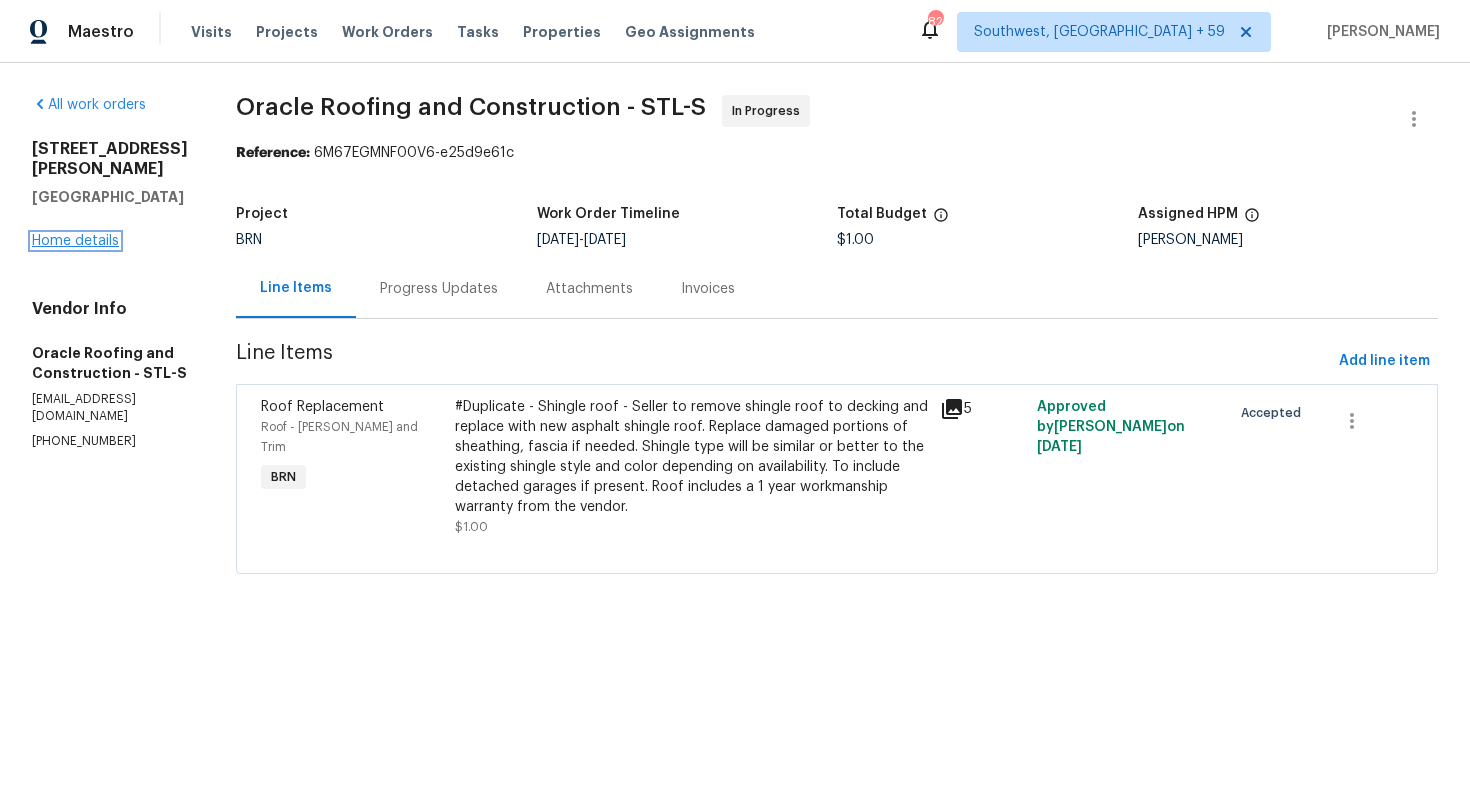 click on "Home details" at bounding box center [75, 241] 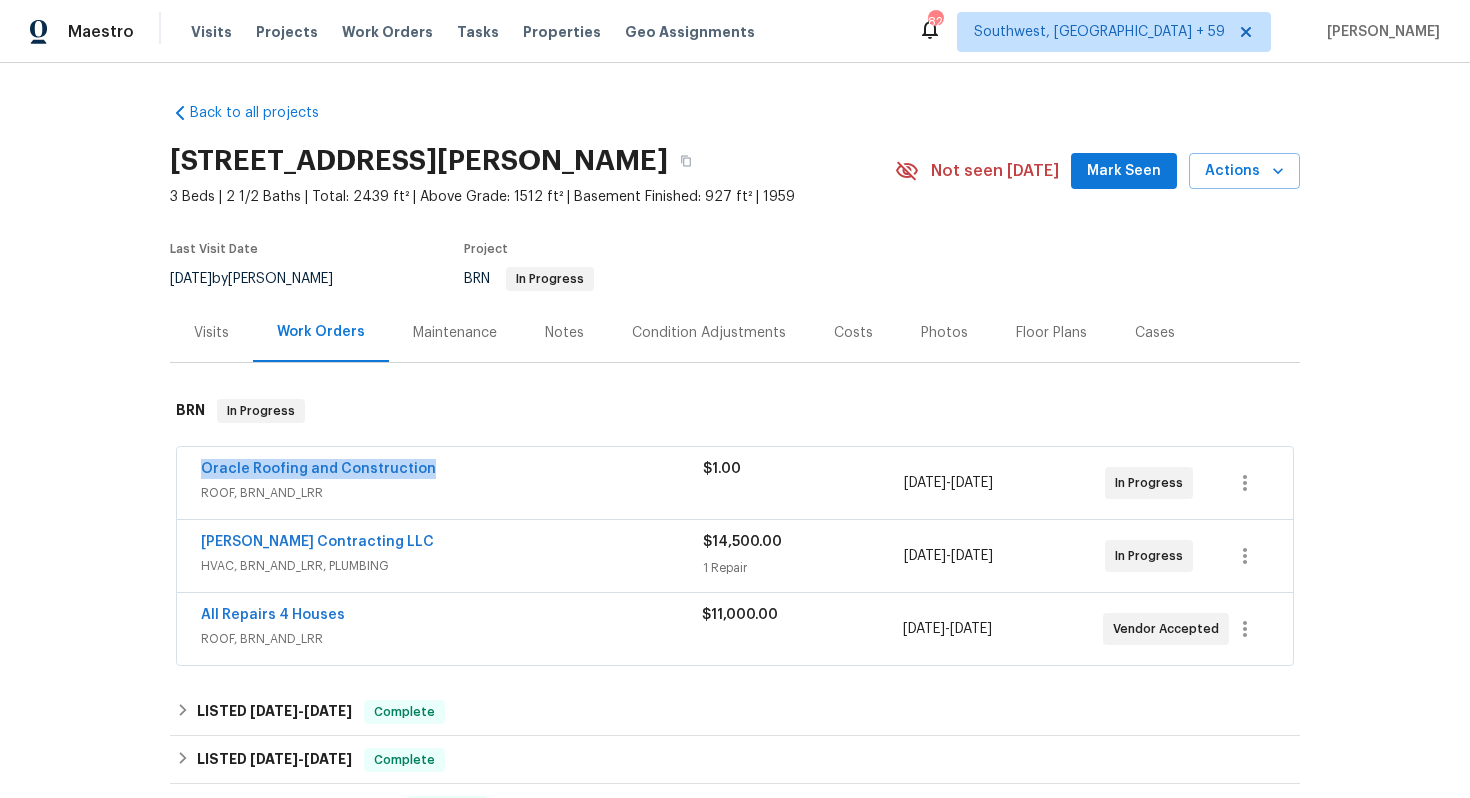 drag, startPoint x: 198, startPoint y: 466, endPoint x: 428, endPoint y: 471, distance: 230.05434 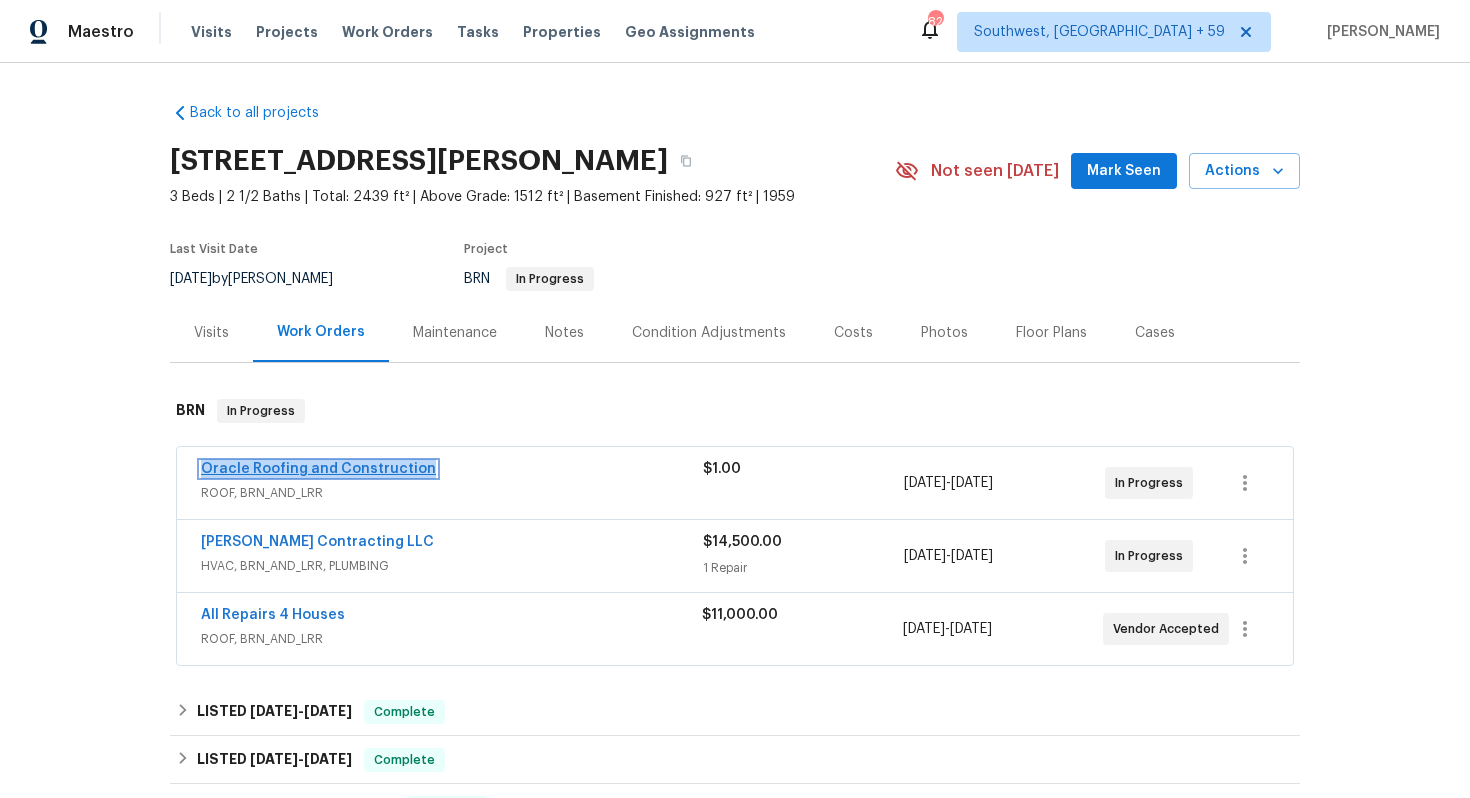click on "Oracle Roofing and Construction" at bounding box center (318, 469) 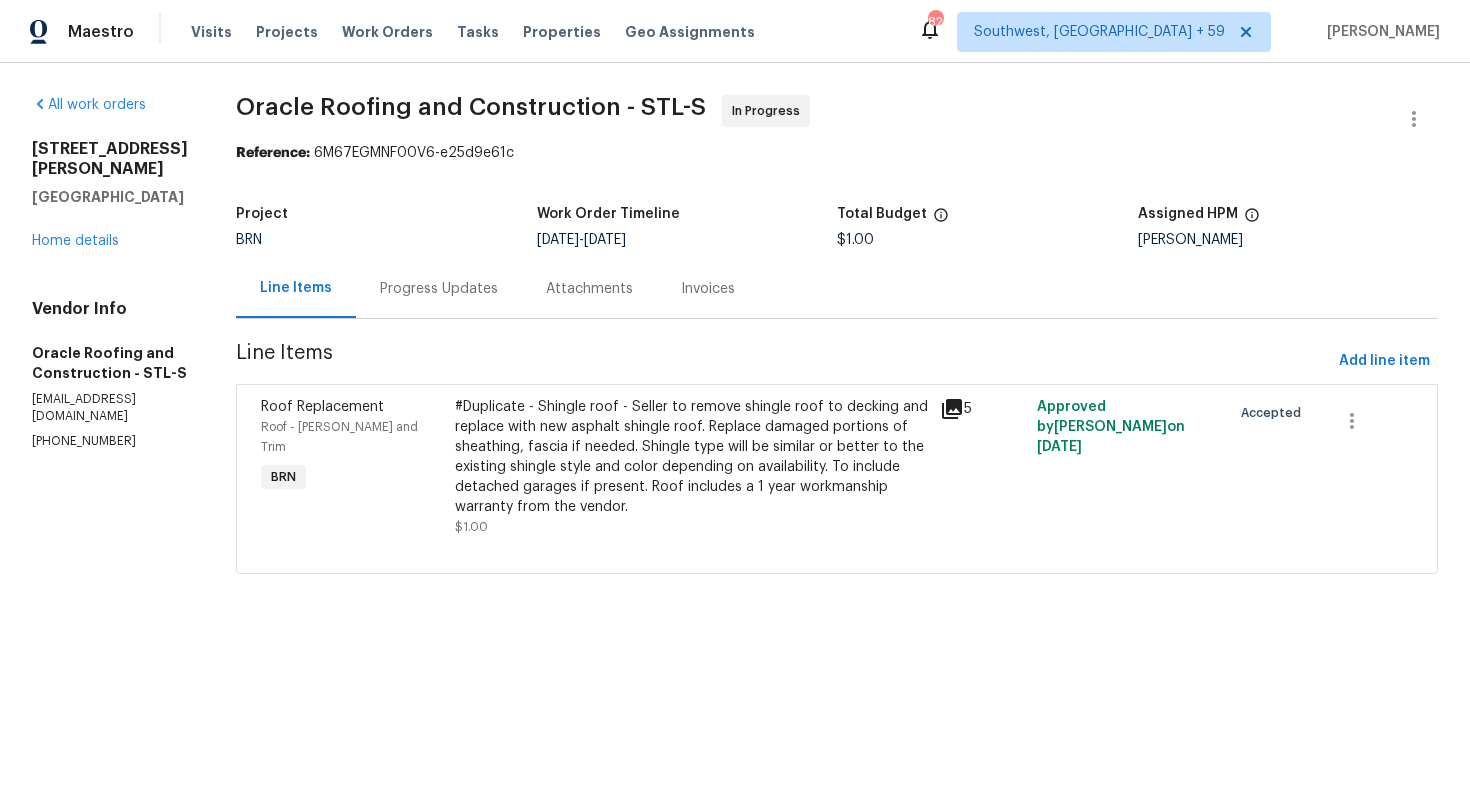 click on "Progress Updates" at bounding box center [439, 289] 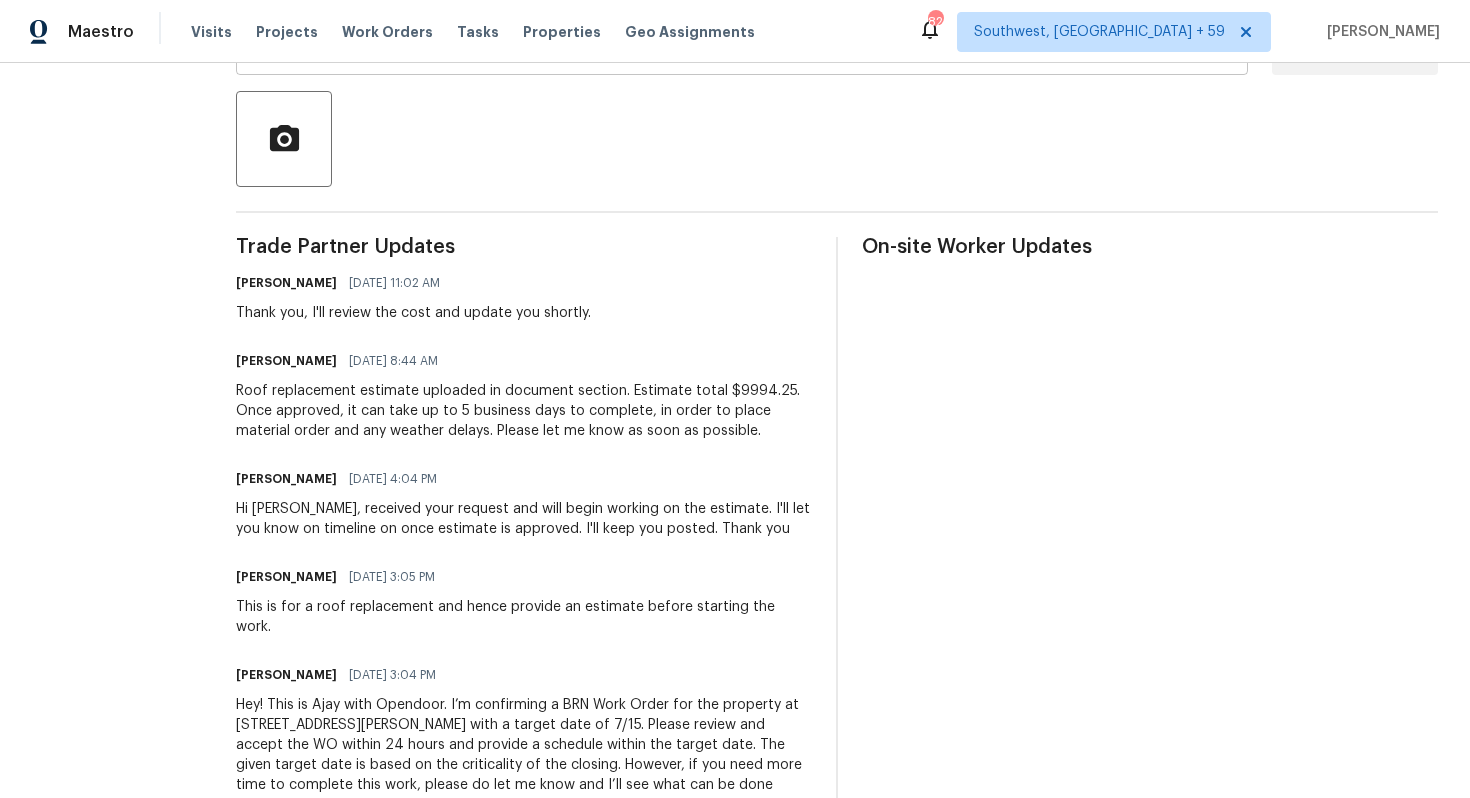 scroll, scrollTop: 515, scrollLeft: 0, axis: vertical 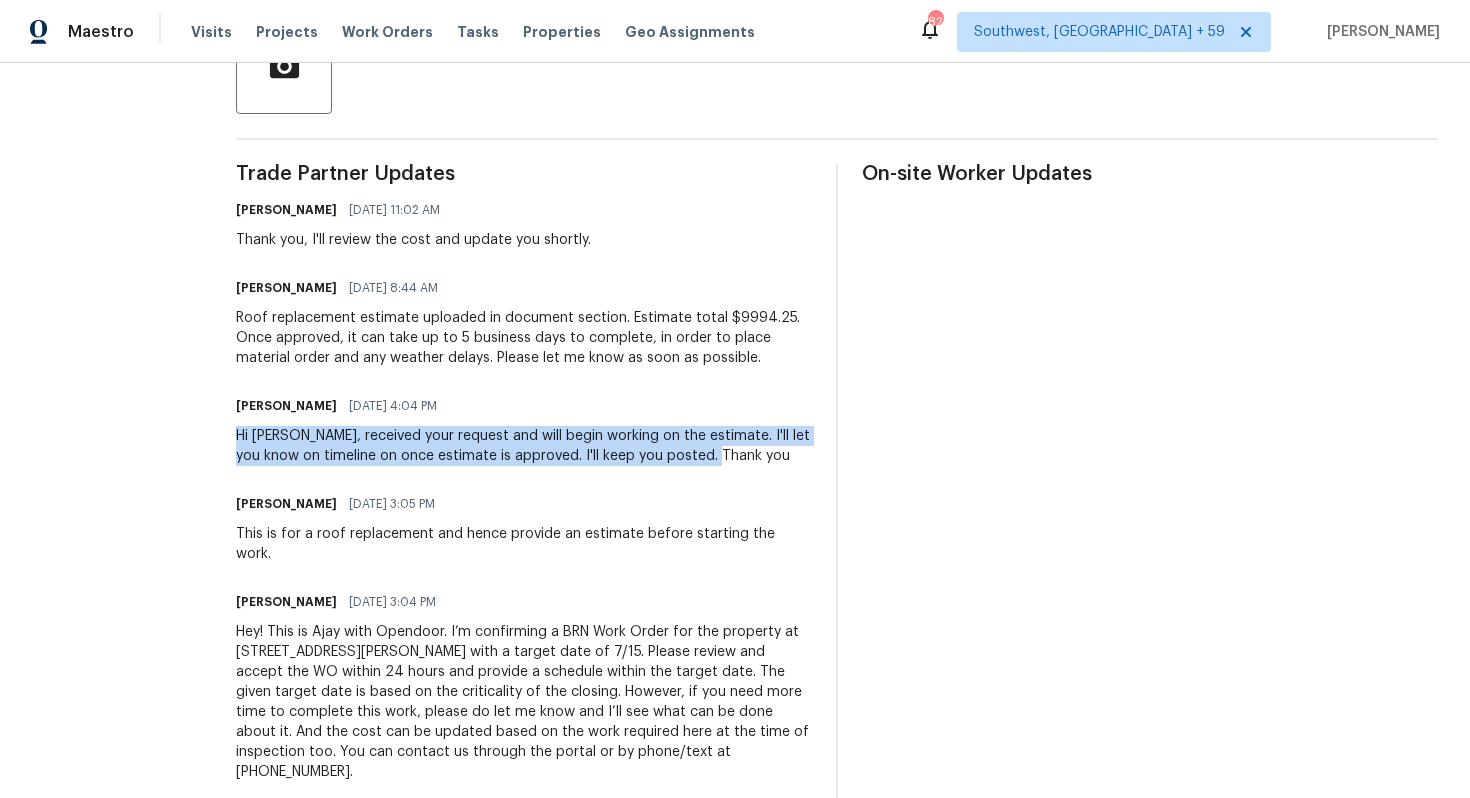 drag, startPoint x: 230, startPoint y: 438, endPoint x: 741, endPoint y: 464, distance: 511.661 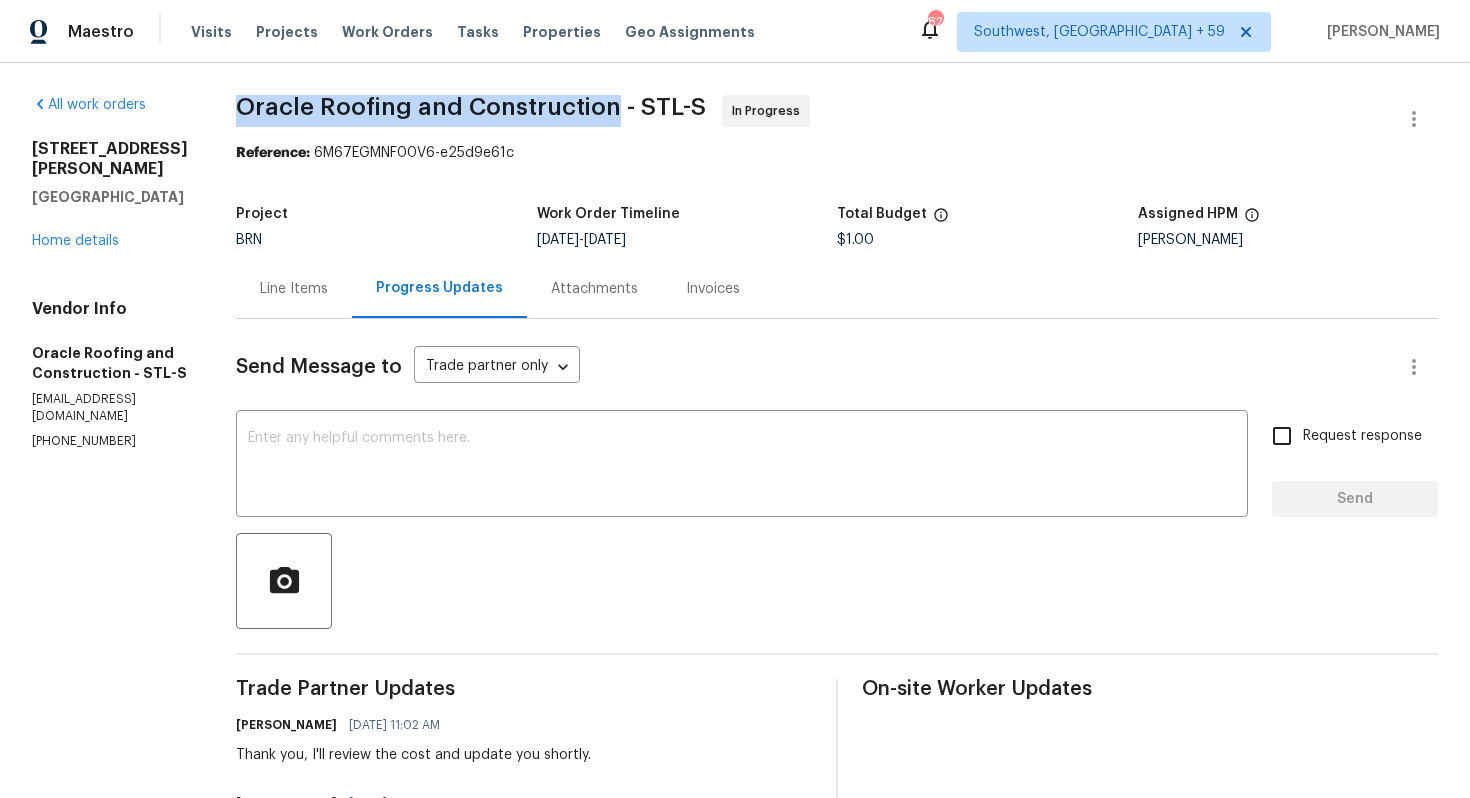 drag, startPoint x: 219, startPoint y: 102, endPoint x: 606, endPoint y: 108, distance: 387.0465 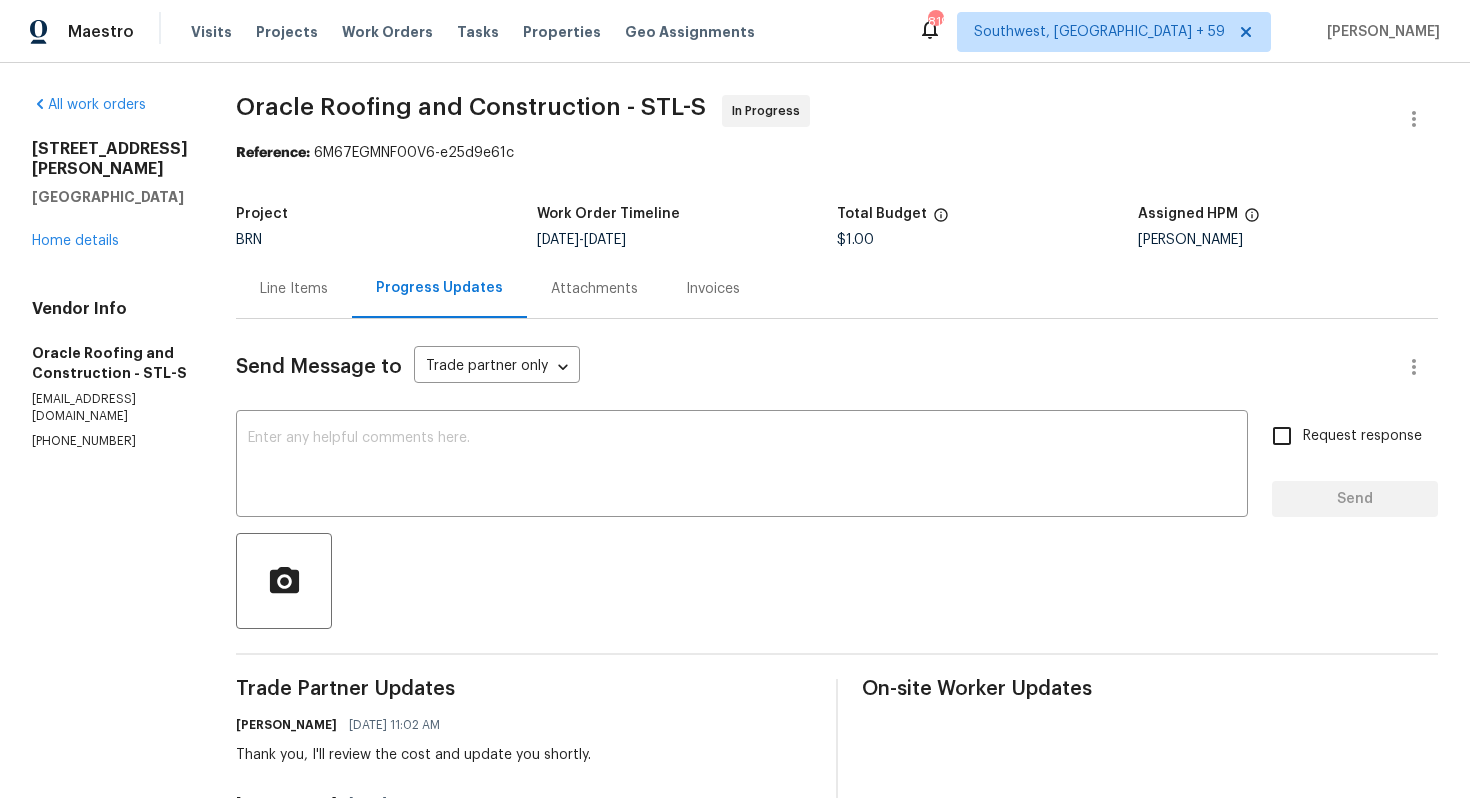 click on "Line Items" at bounding box center [294, 289] 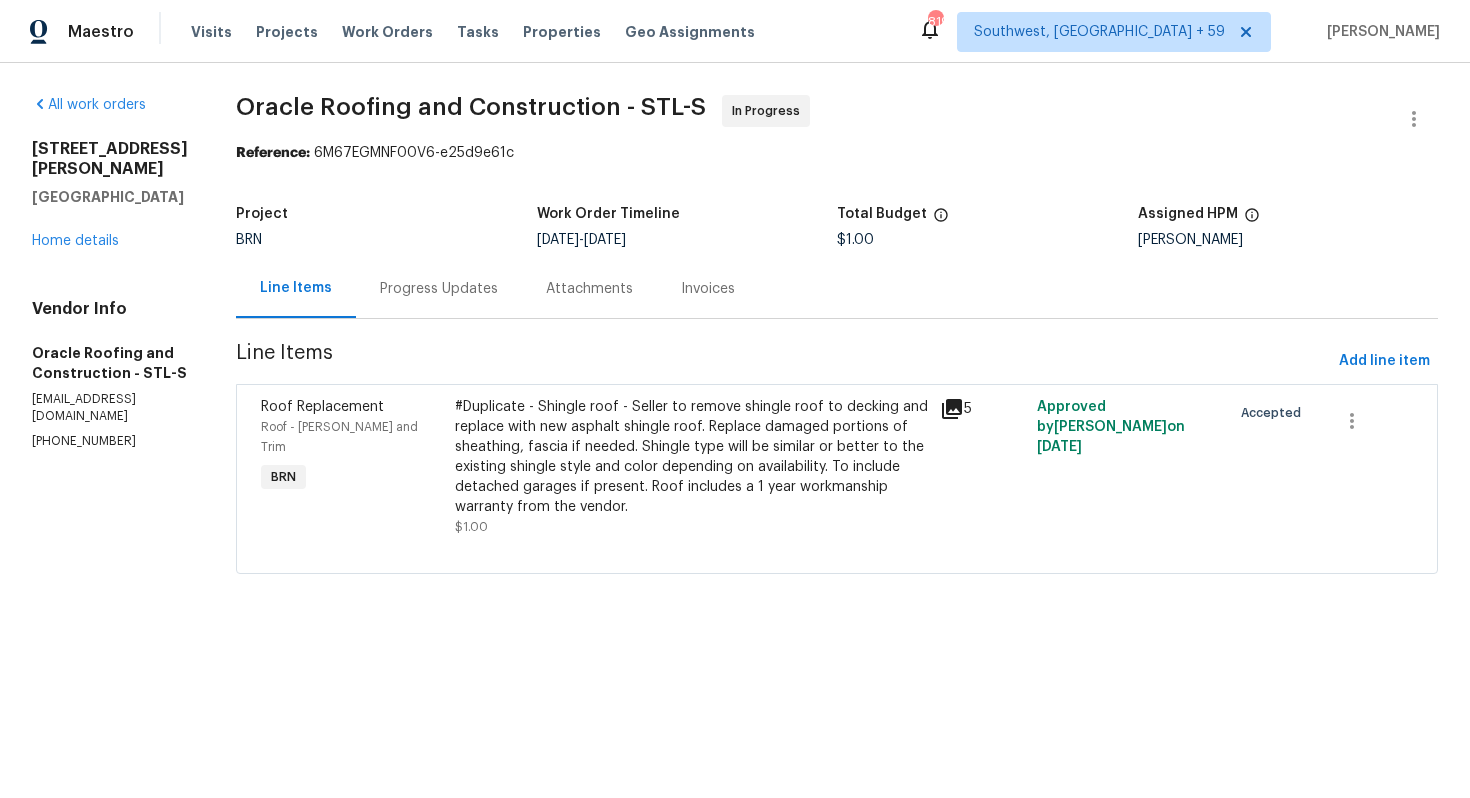 click on "Progress Updates" at bounding box center (439, 289) 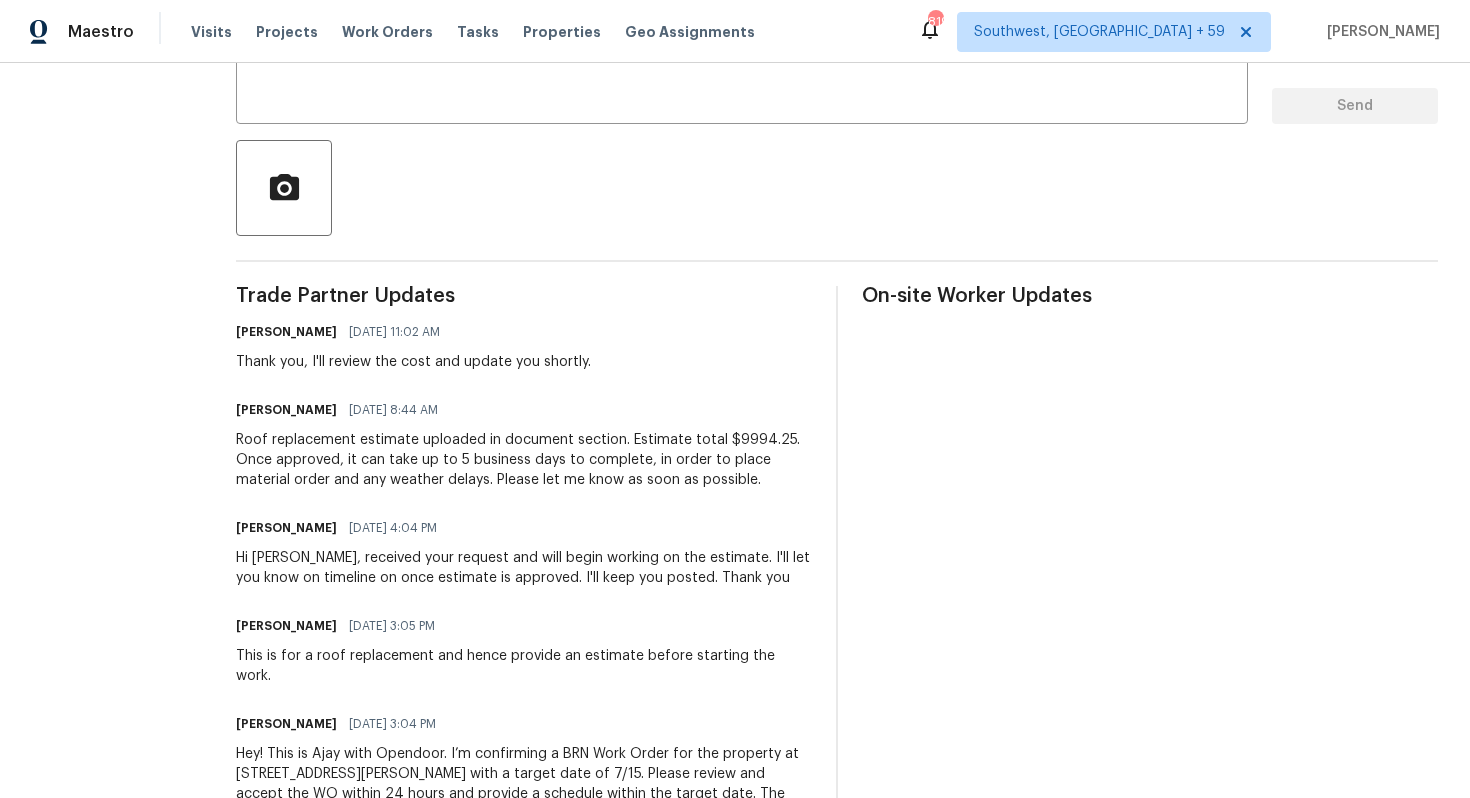 scroll, scrollTop: 394, scrollLeft: 0, axis: vertical 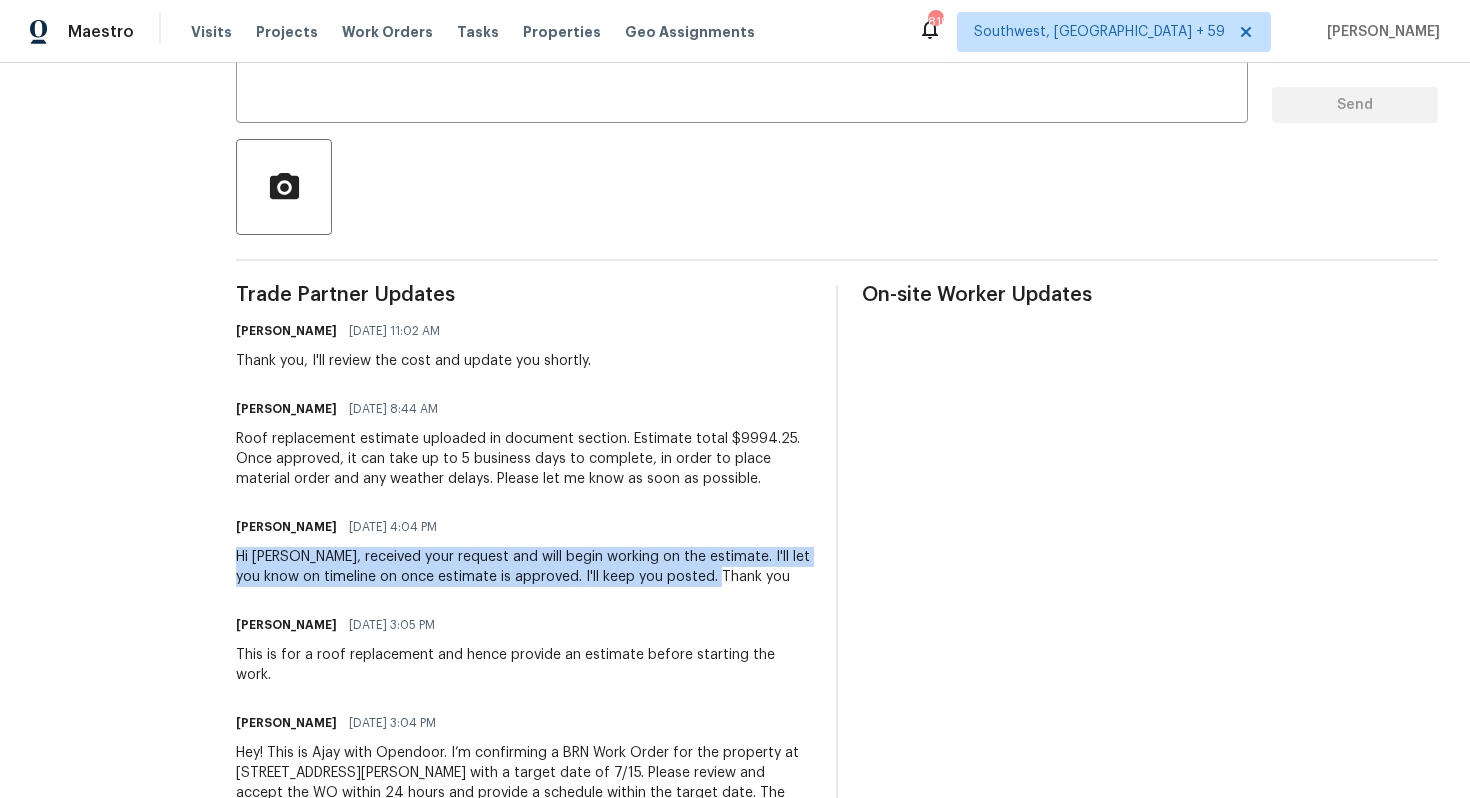 drag, startPoint x: 226, startPoint y: 555, endPoint x: 671, endPoint y: 597, distance: 446.97763 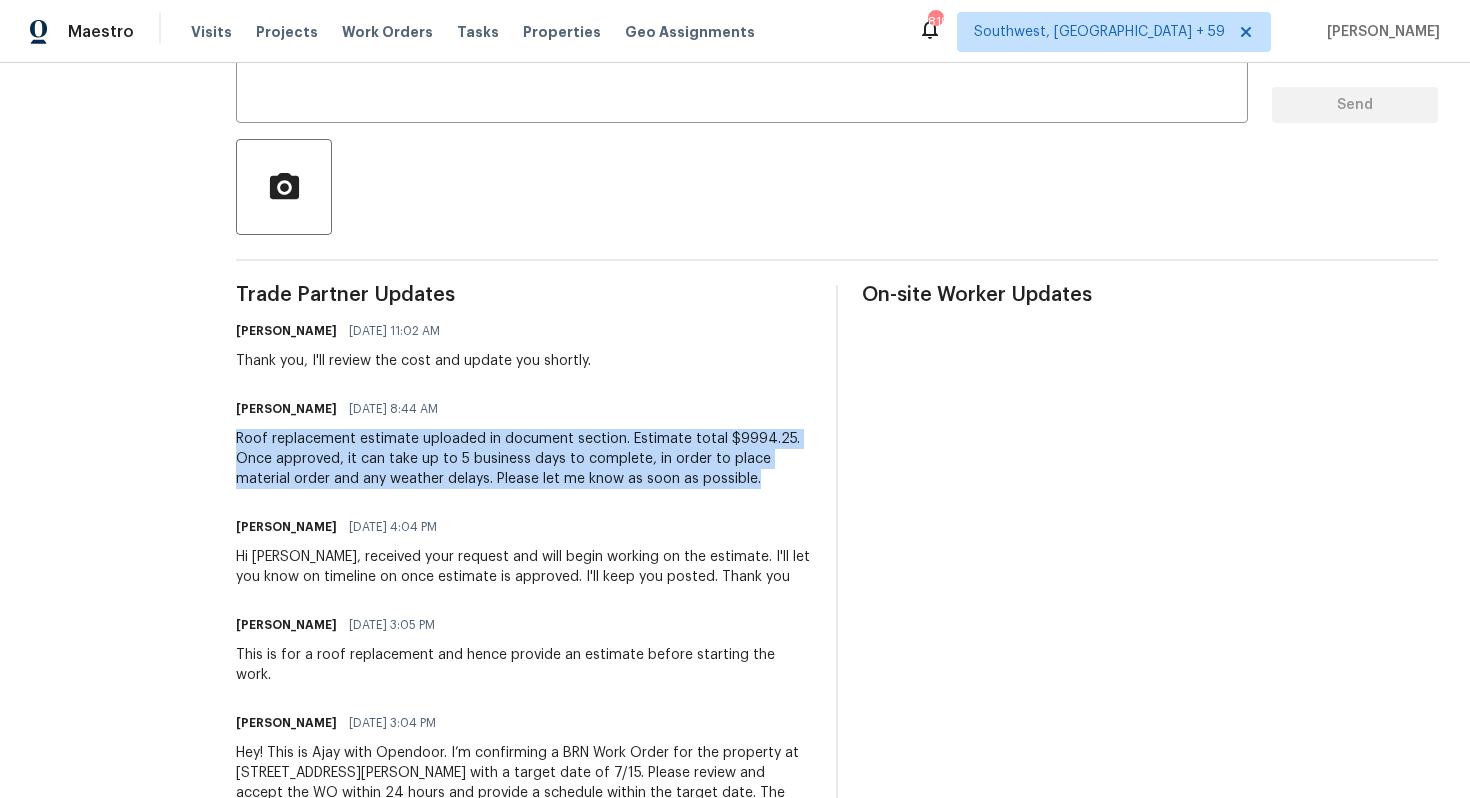 drag, startPoint x: 229, startPoint y: 441, endPoint x: 722, endPoint y: 478, distance: 494.38647 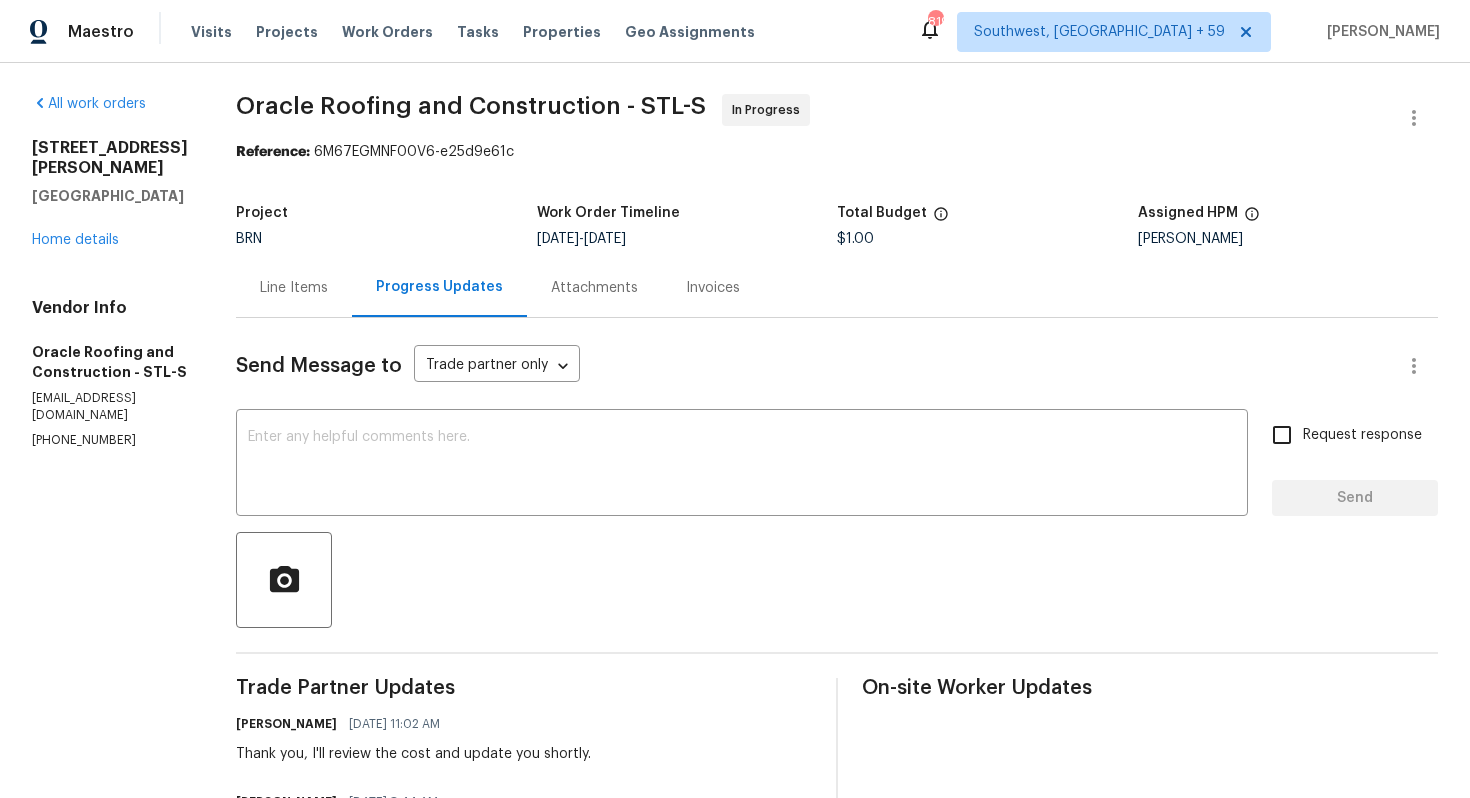 scroll, scrollTop: 0, scrollLeft: 0, axis: both 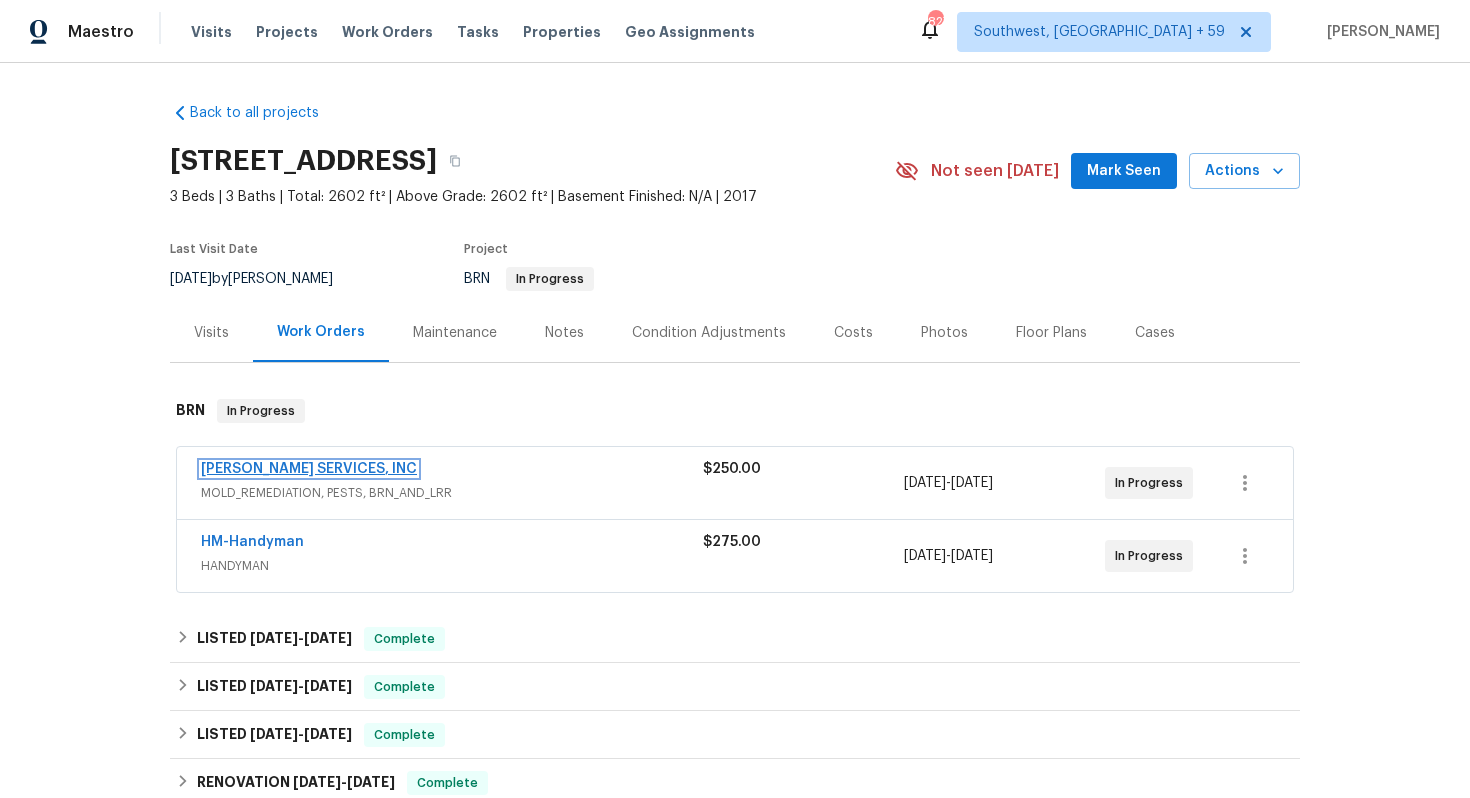 click on "CANADY'S SERVICES, INC" at bounding box center (309, 469) 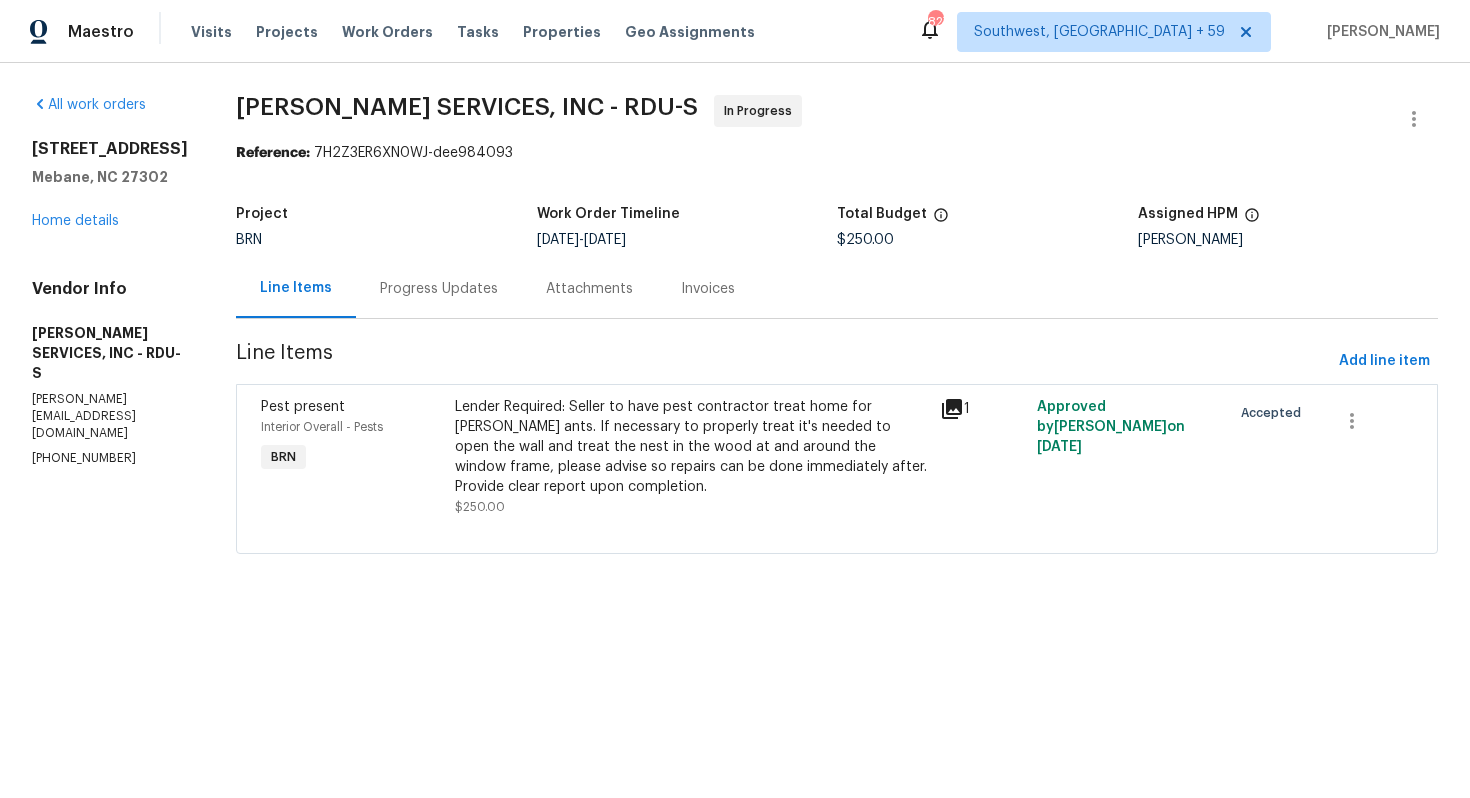 click on "Progress Updates" at bounding box center (439, 289) 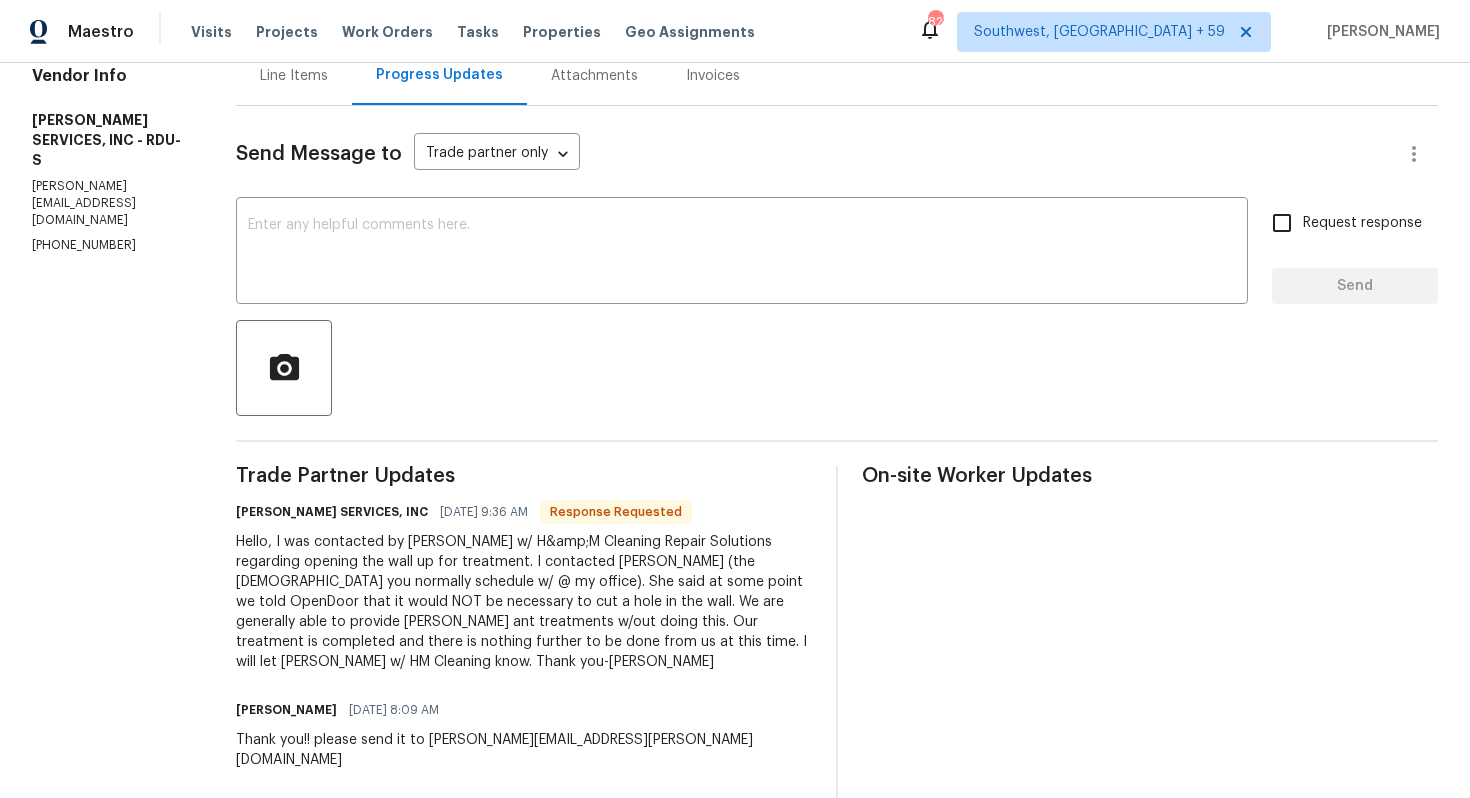 scroll, scrollTop: 152, scrollLeft: 0, axis: vertical 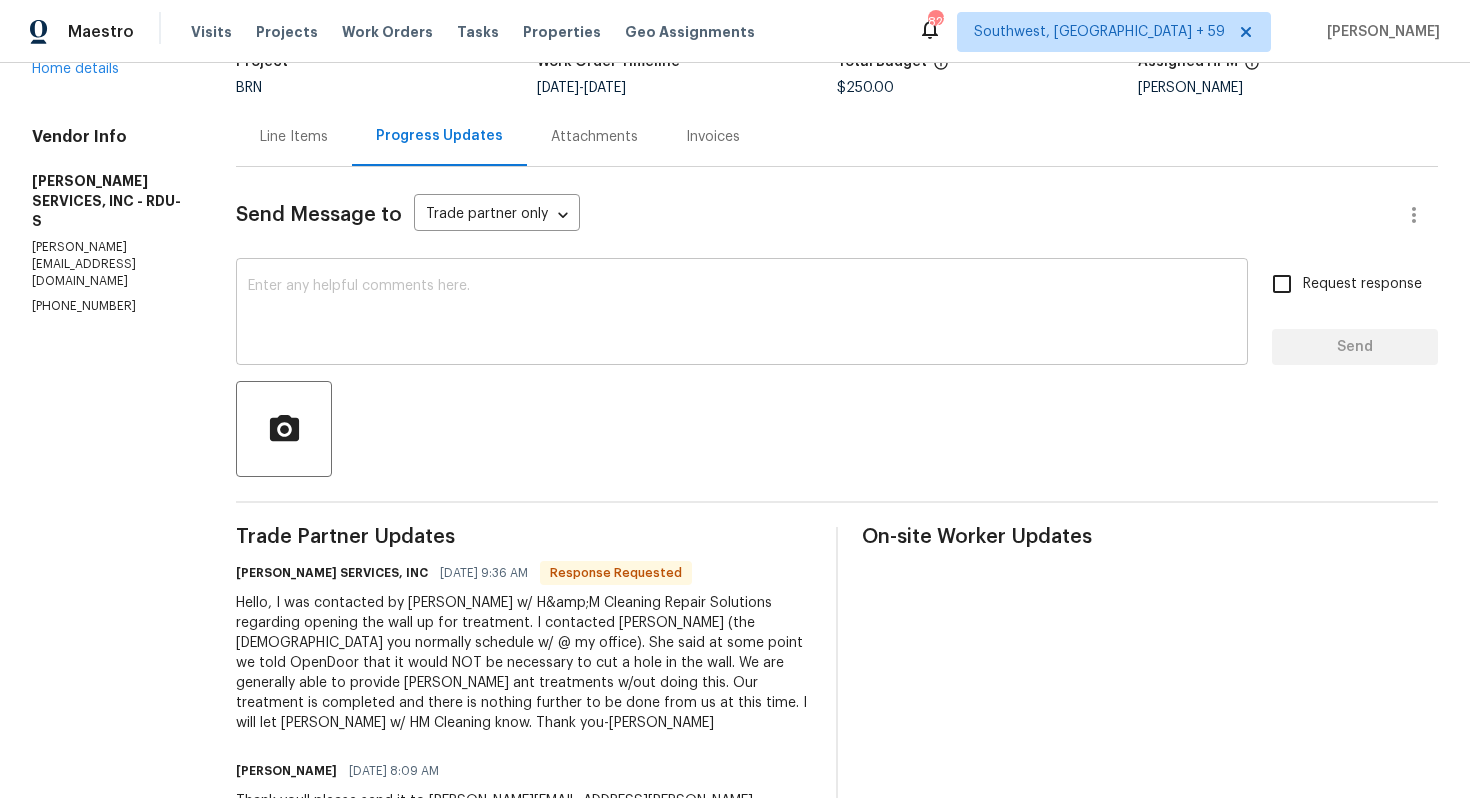 click at bounding box center (742, 314) 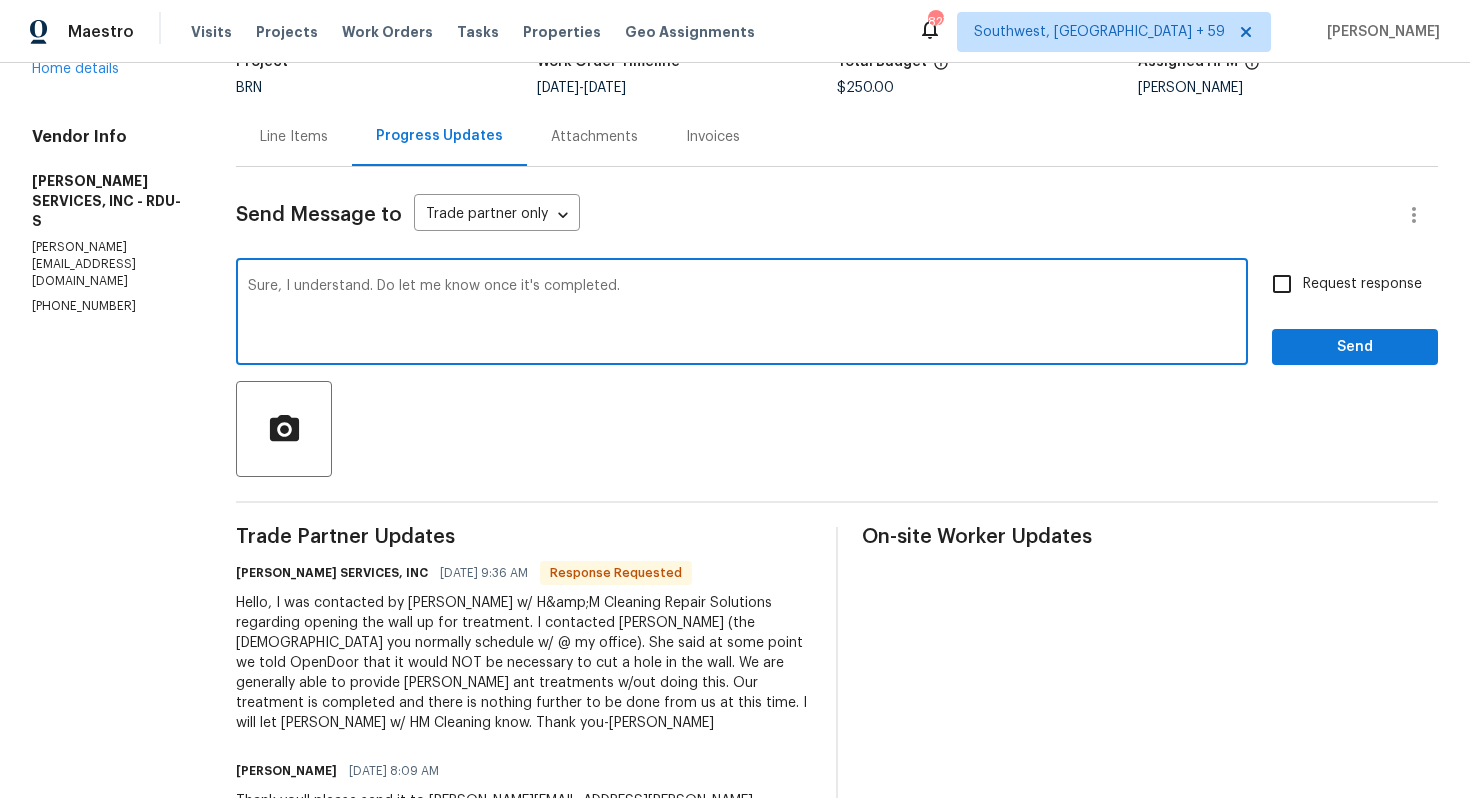 type on "Sure, I understand. Do let me know once it's completed." 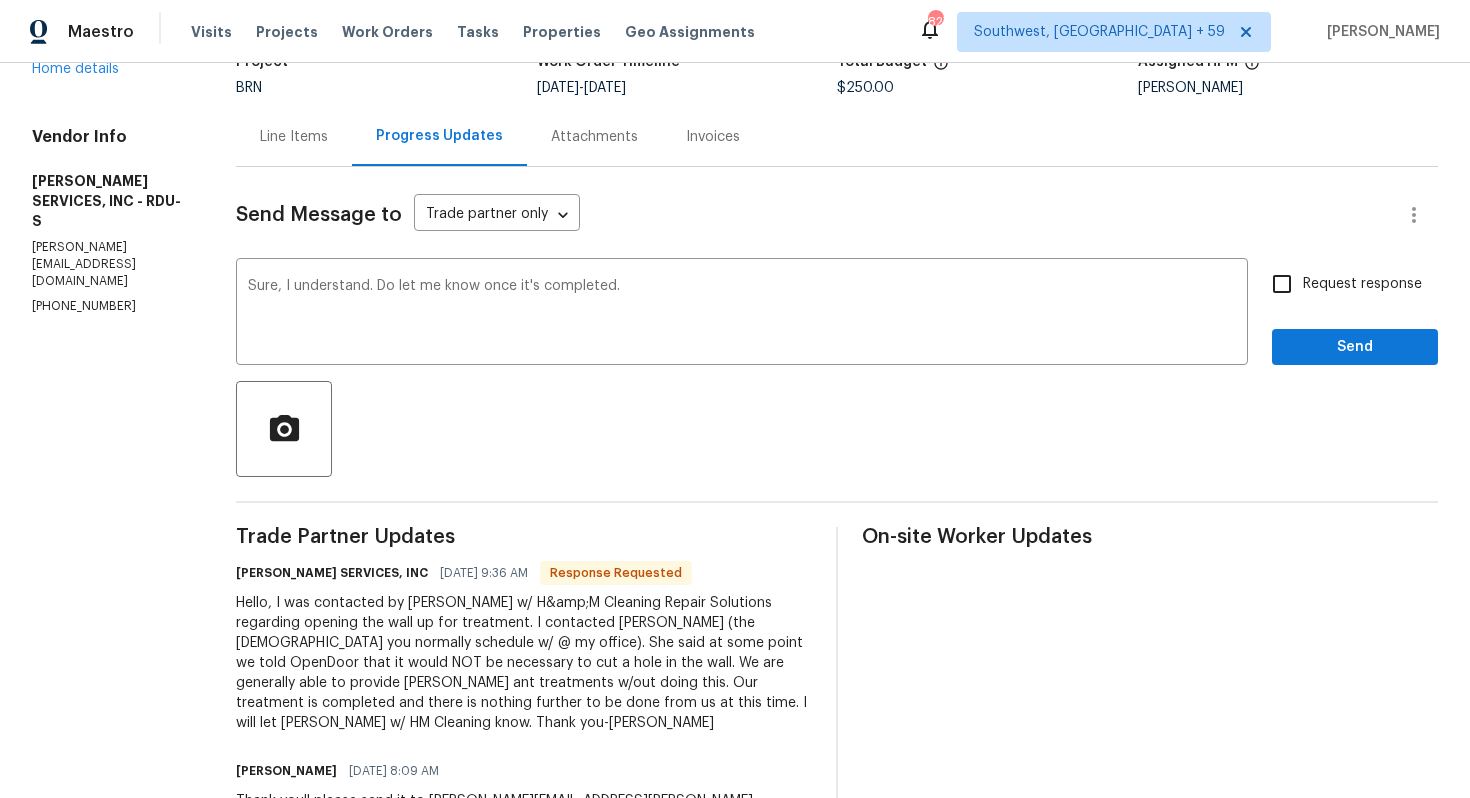 click on "Request response" at bounding box center (1362, 284) 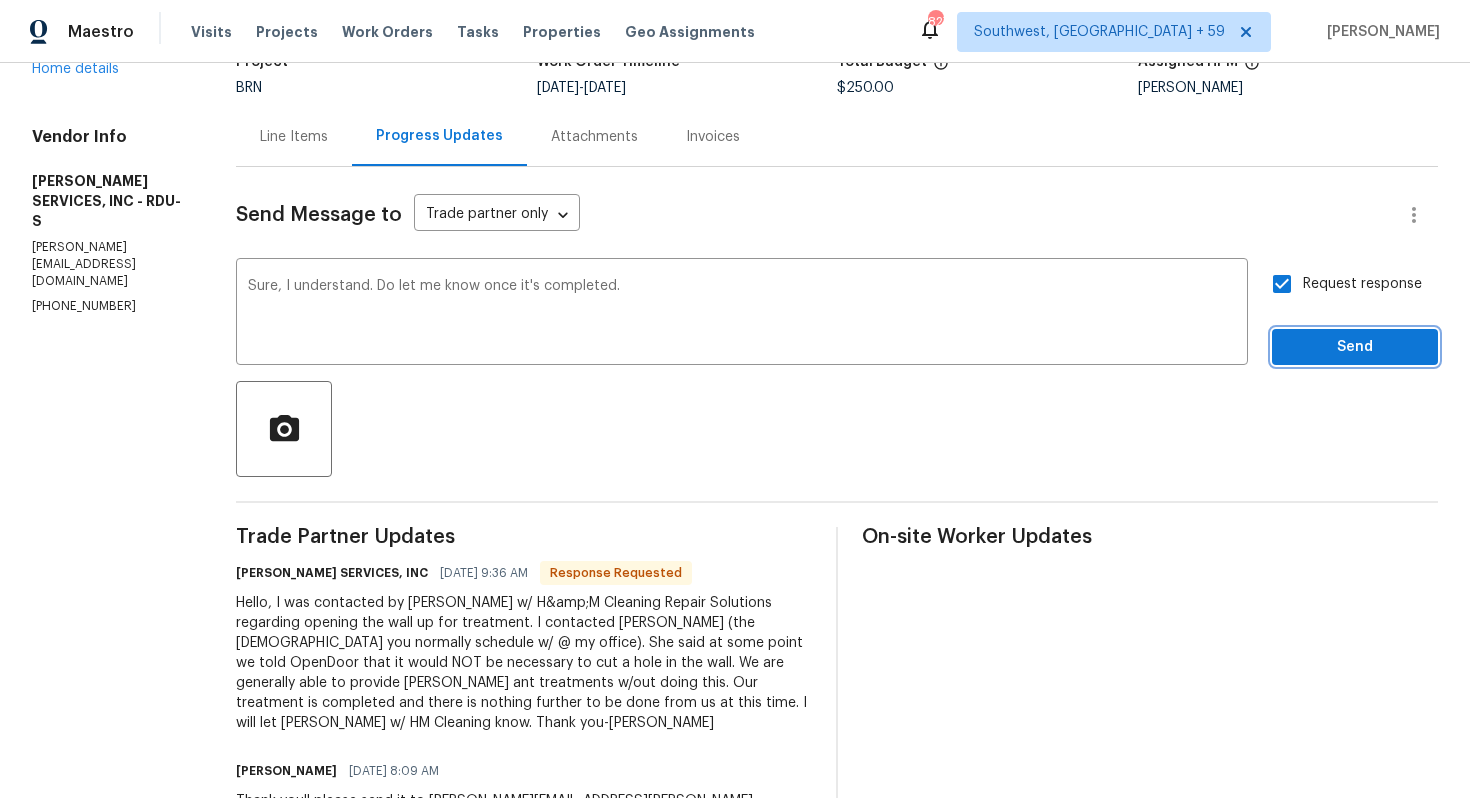 click on "Send" at bounding box center (1355, 347) 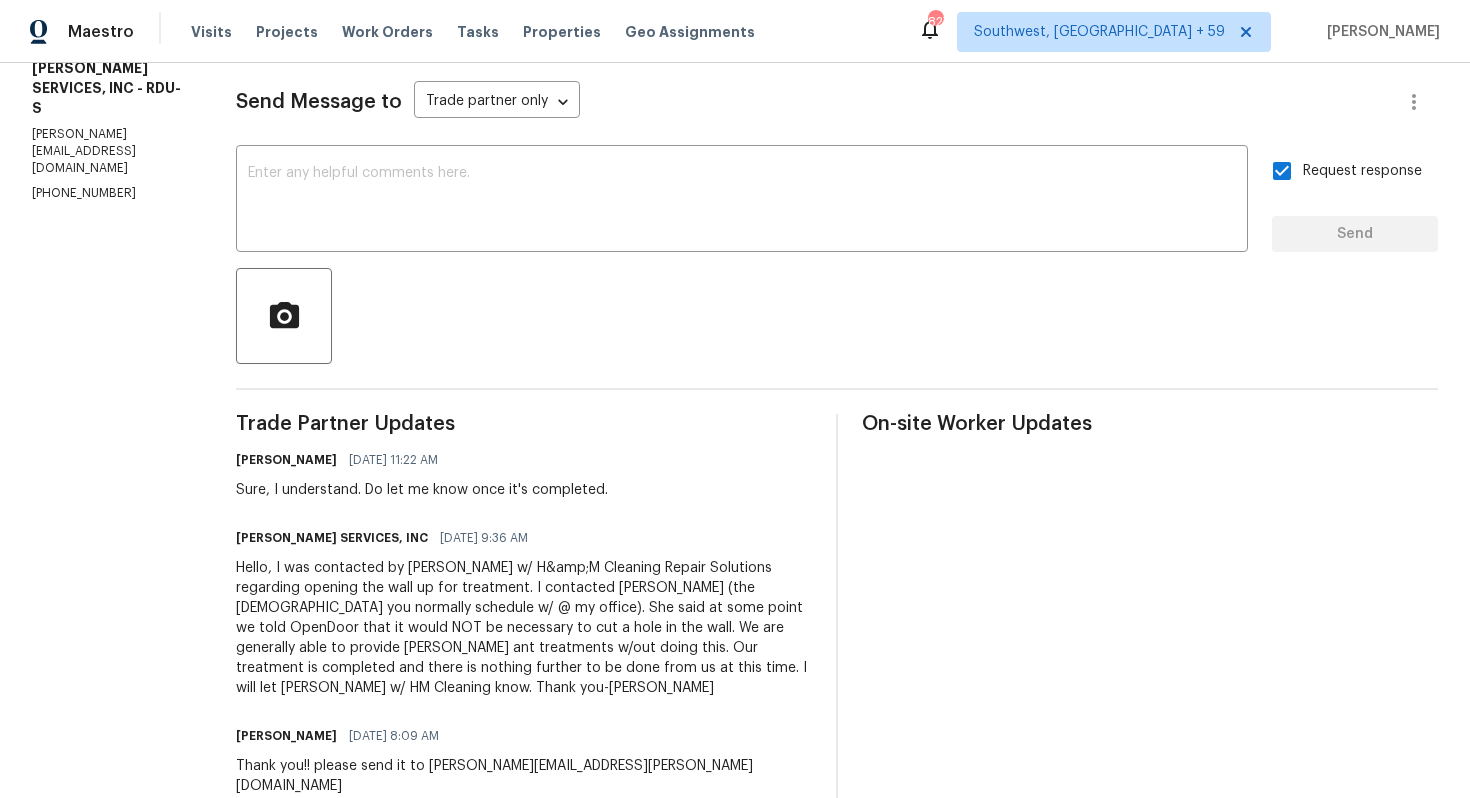 scroll, scrollTop: 248, scrollLeft: 0, axis: vertical 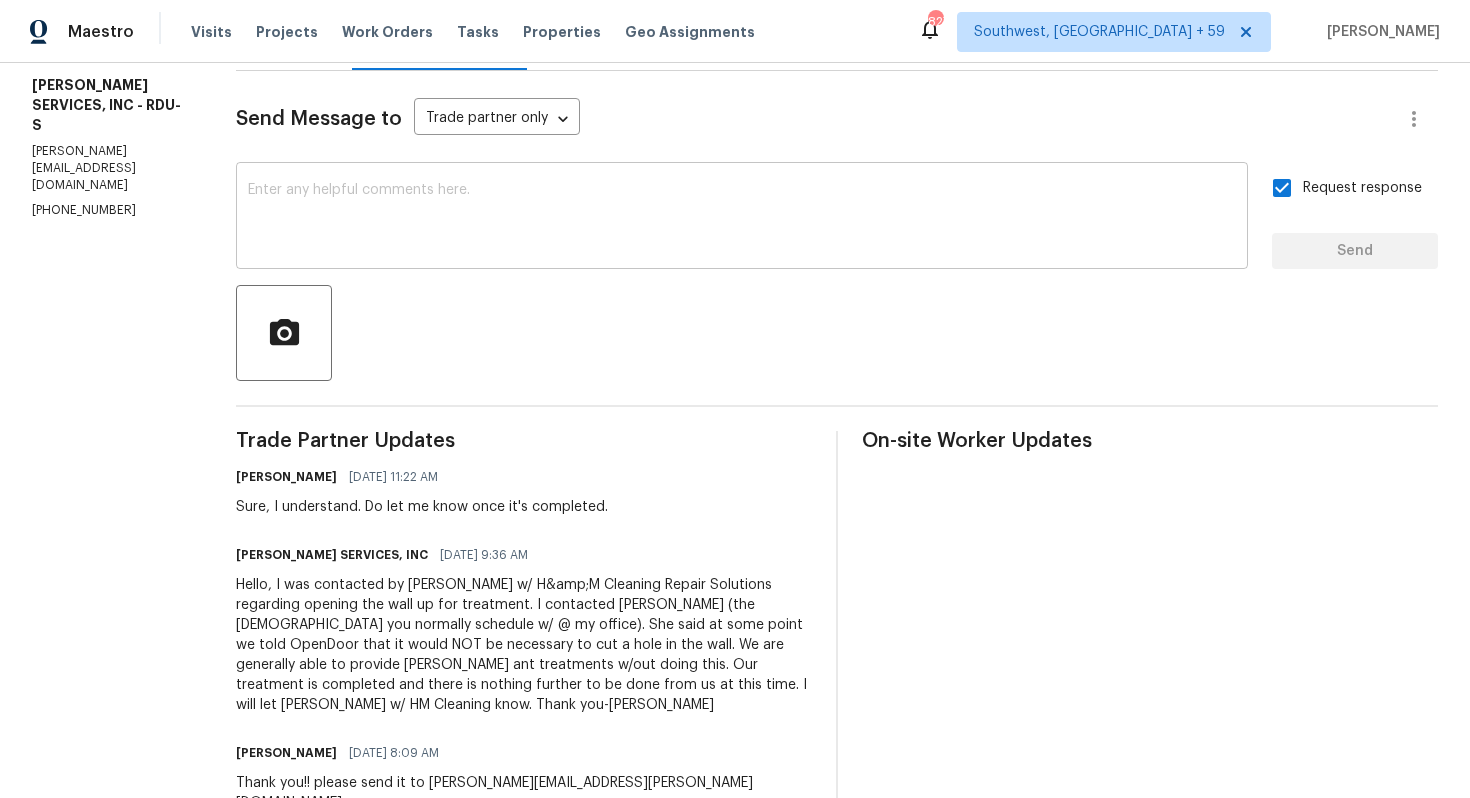 click at bounding box center [742, 218] 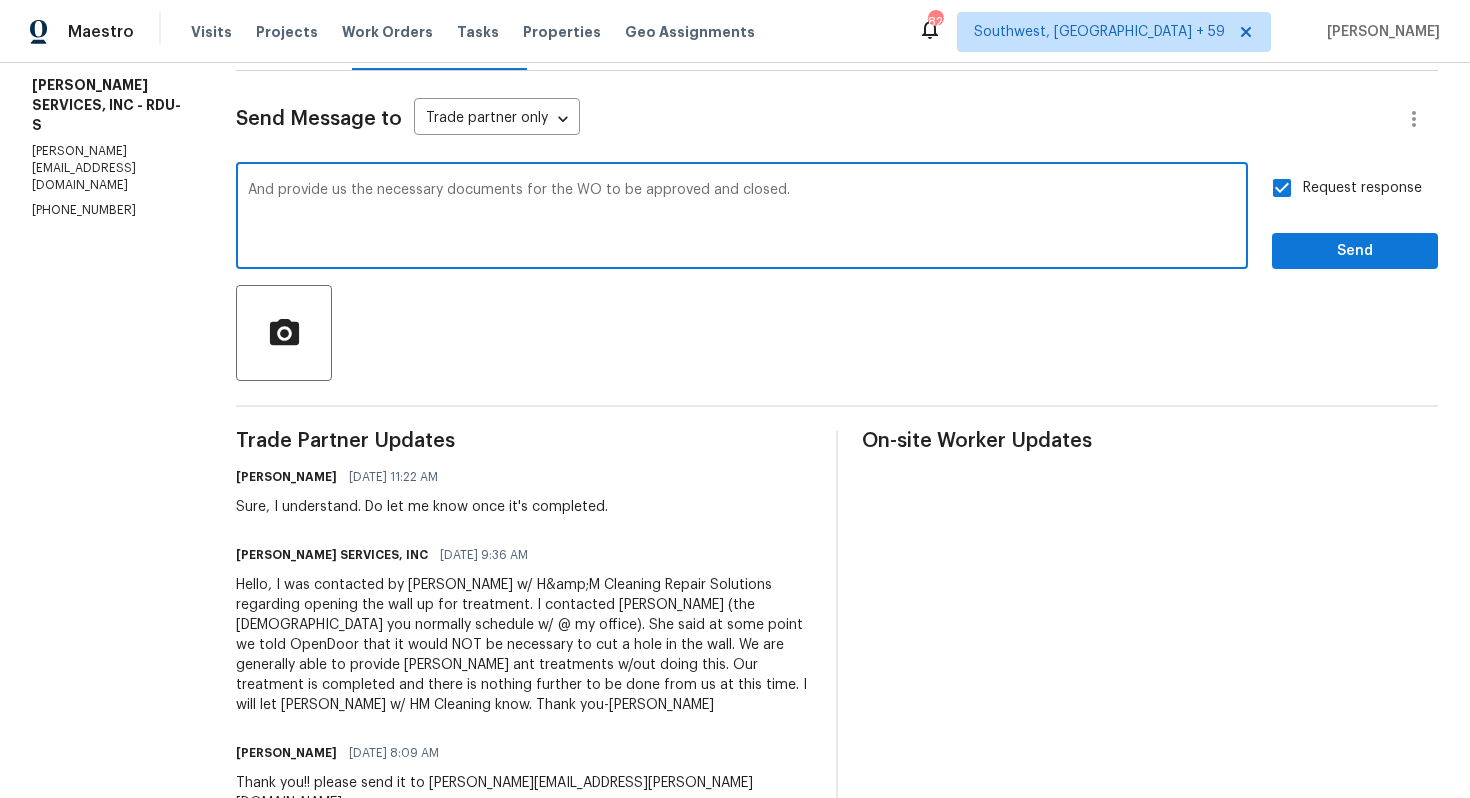 type on "And provide us the necessary documents for the WO to be approved and closed." 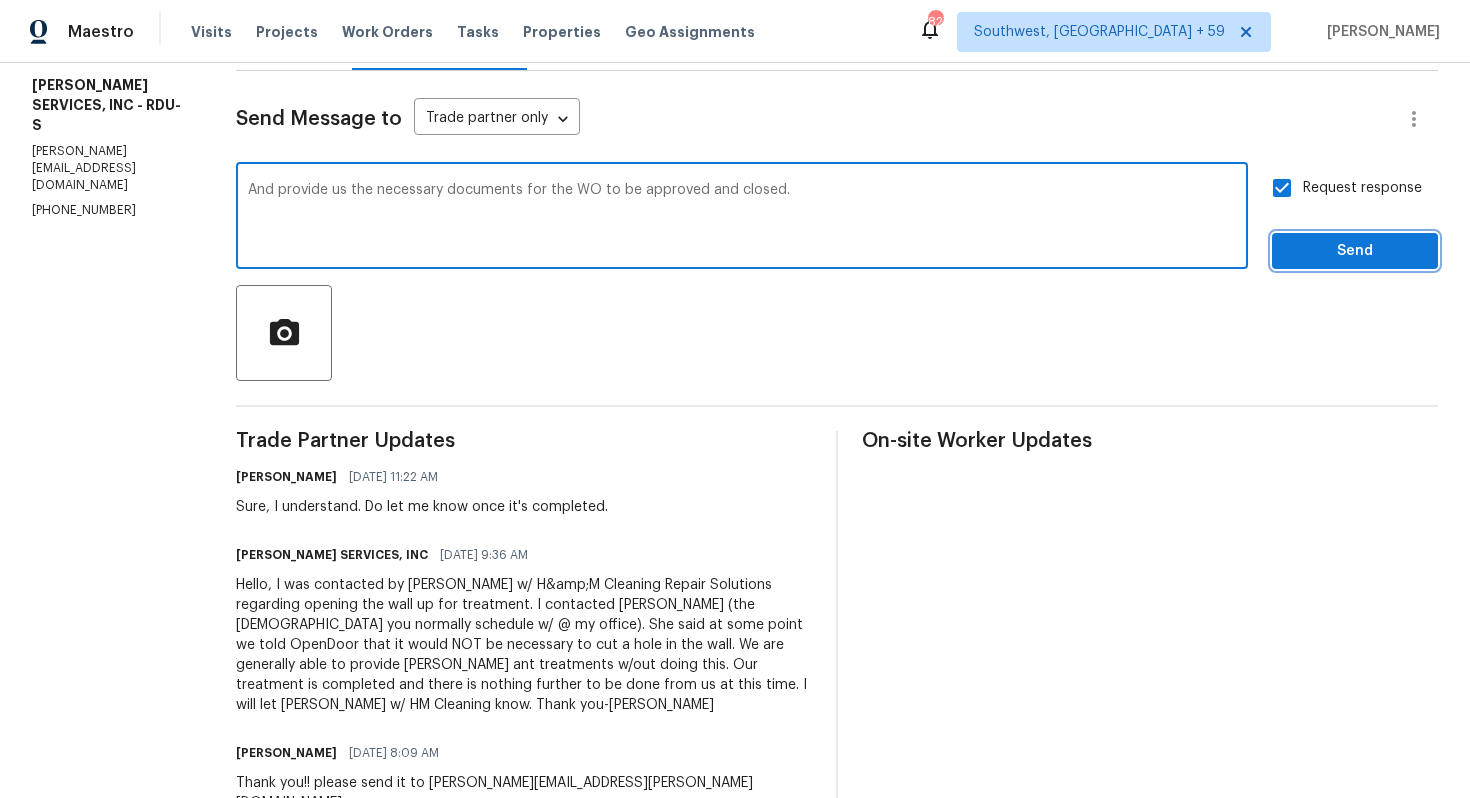 click on "Send" at bounding box center (1355, 251) 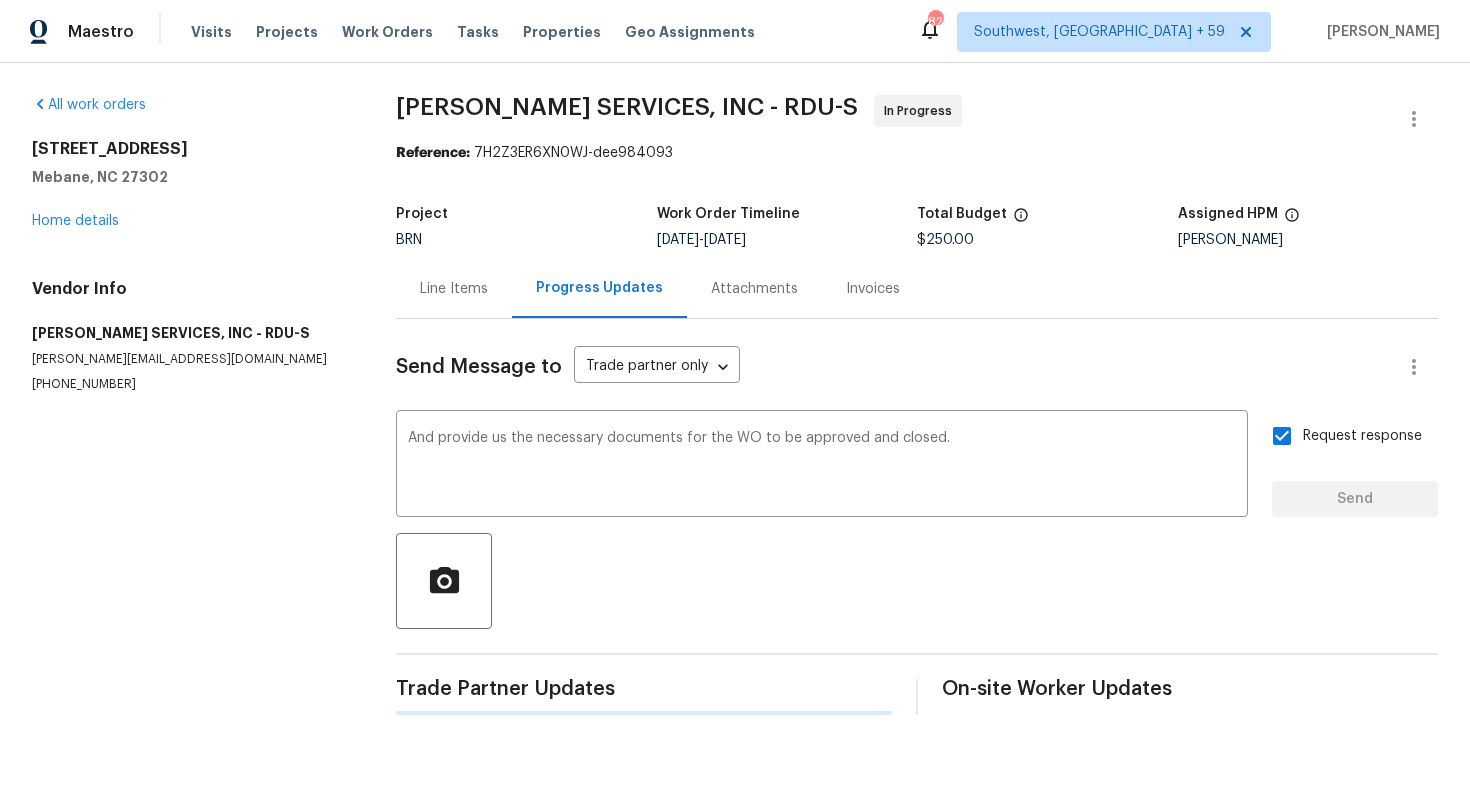 scroll, scrollTop: 0, scrollLeft: 0, axis: both 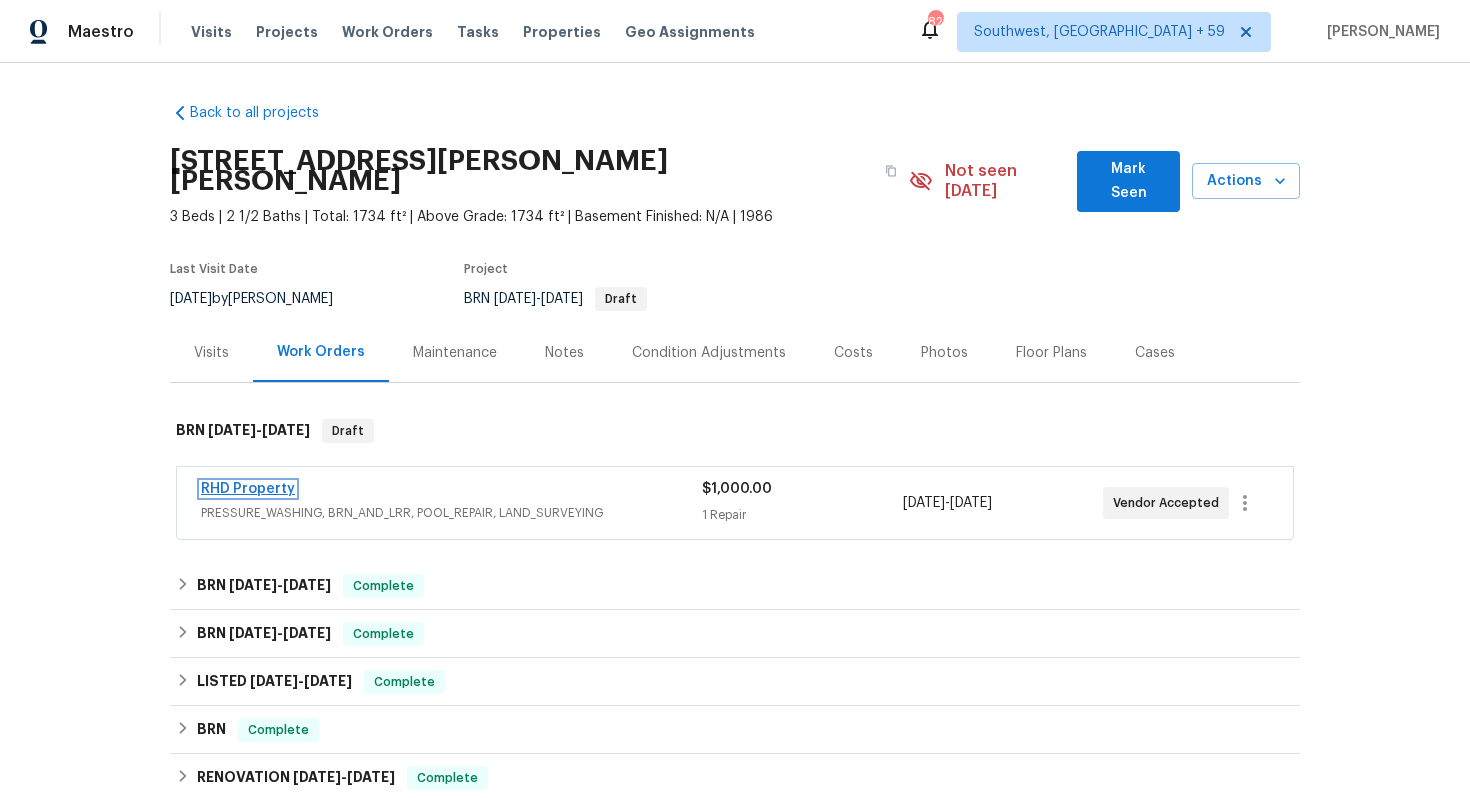 click on "RHD Property" at bounding box center (248, 489) 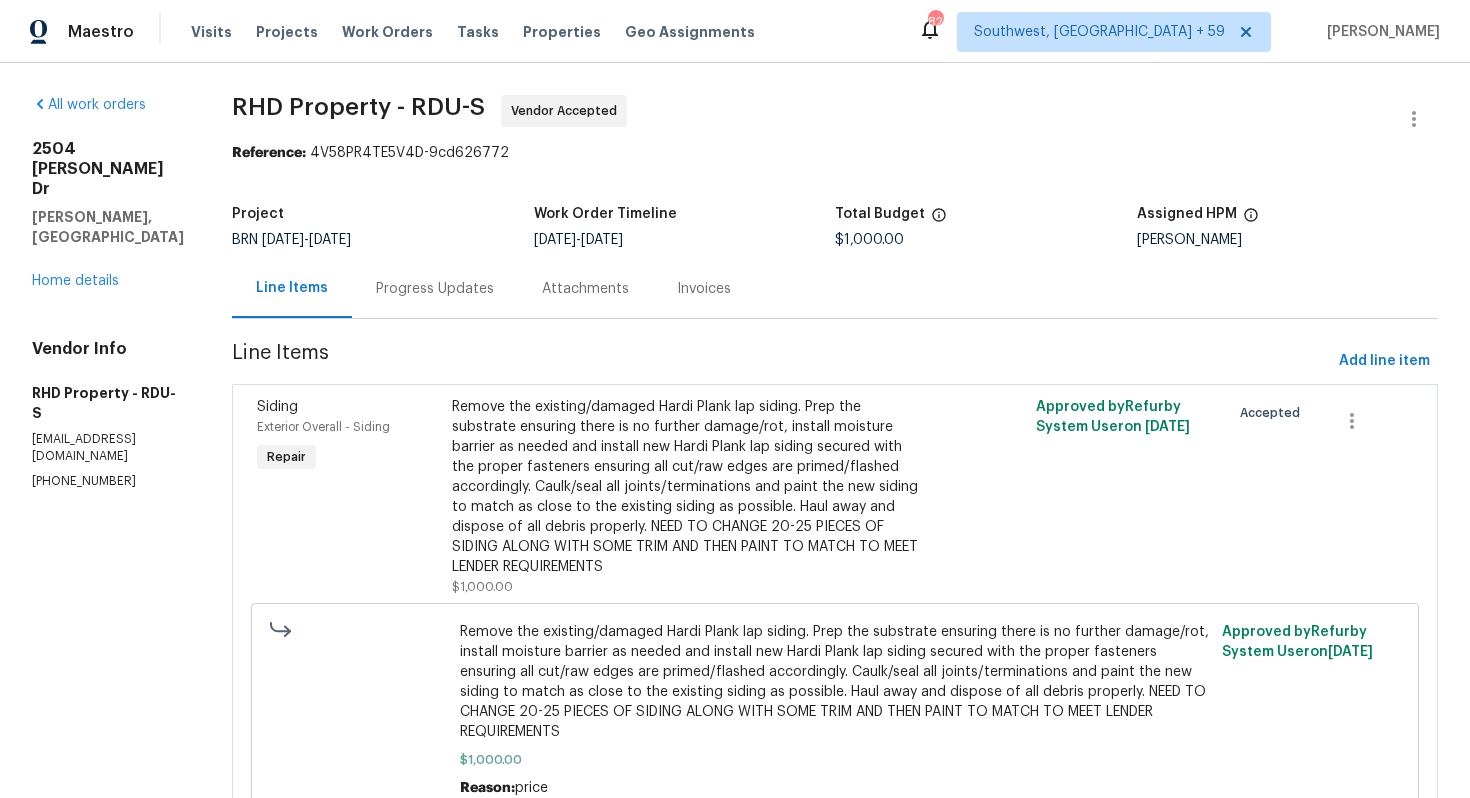 click on "Progress Updates" at bounding box center (435, 289) 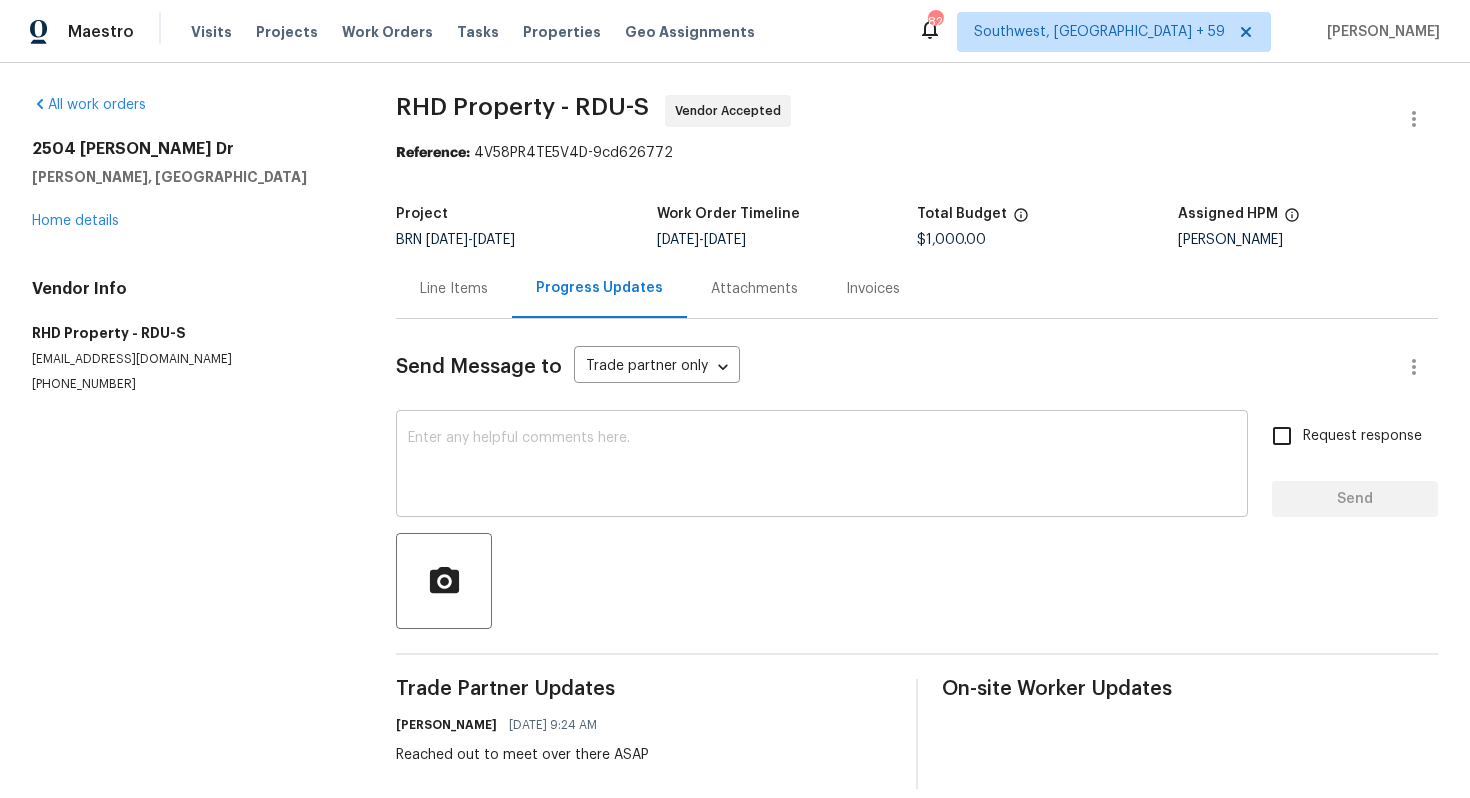 scroll, scrollTop: 23, scrollLeft: 0, axis: vertical 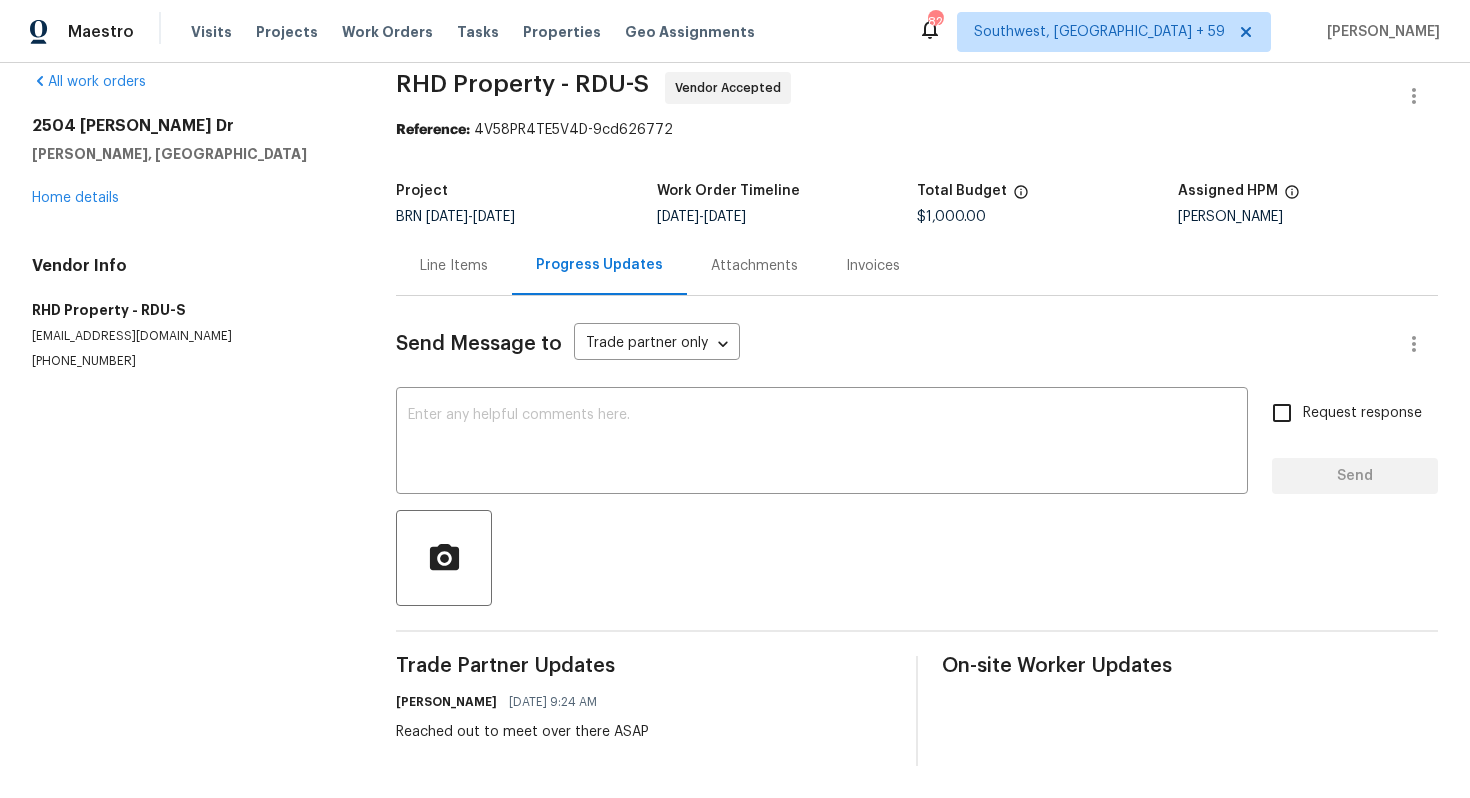 click on "Line Items" at bounding box center (454, 265) 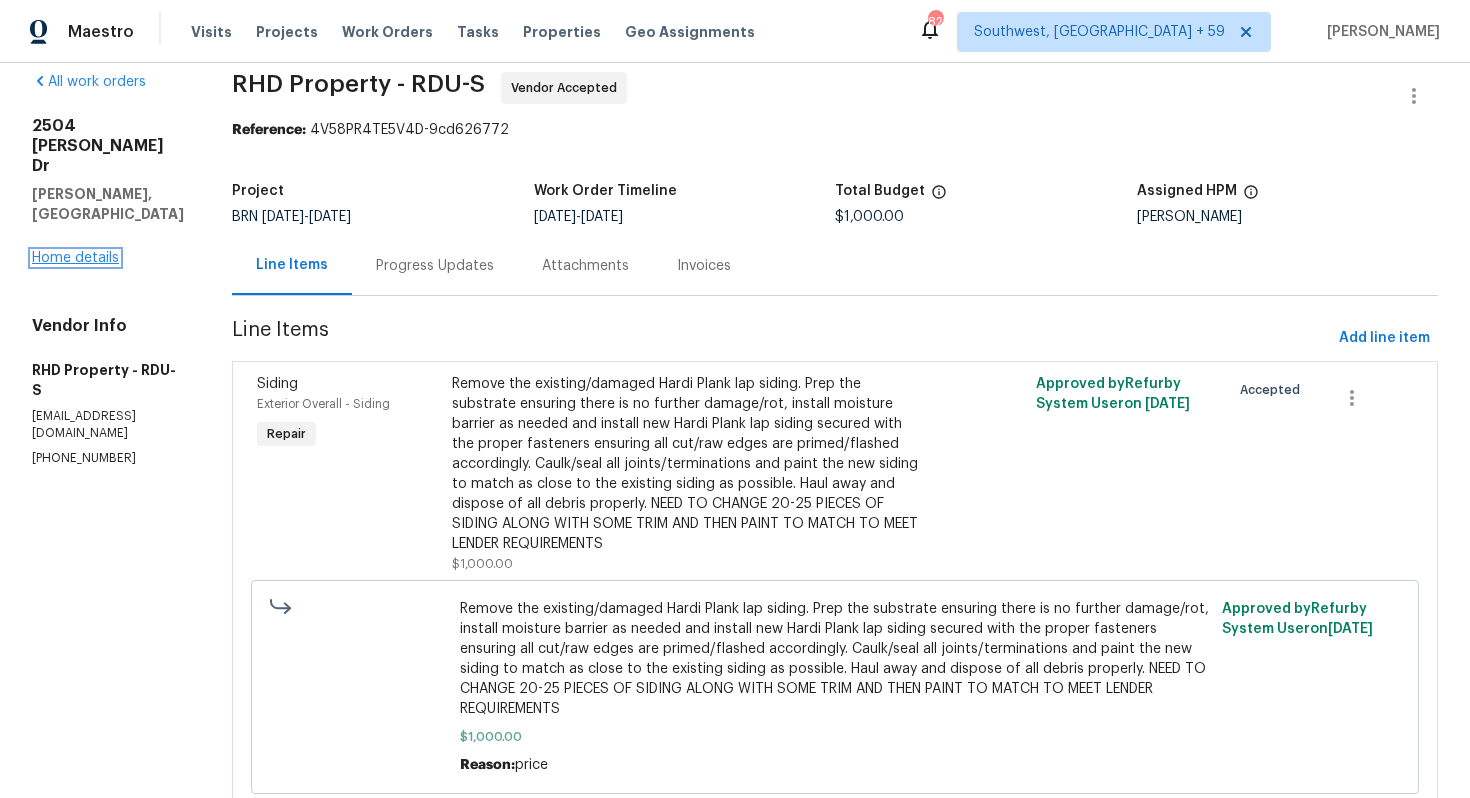 click on "Home details" at bounding box center [75, 258] 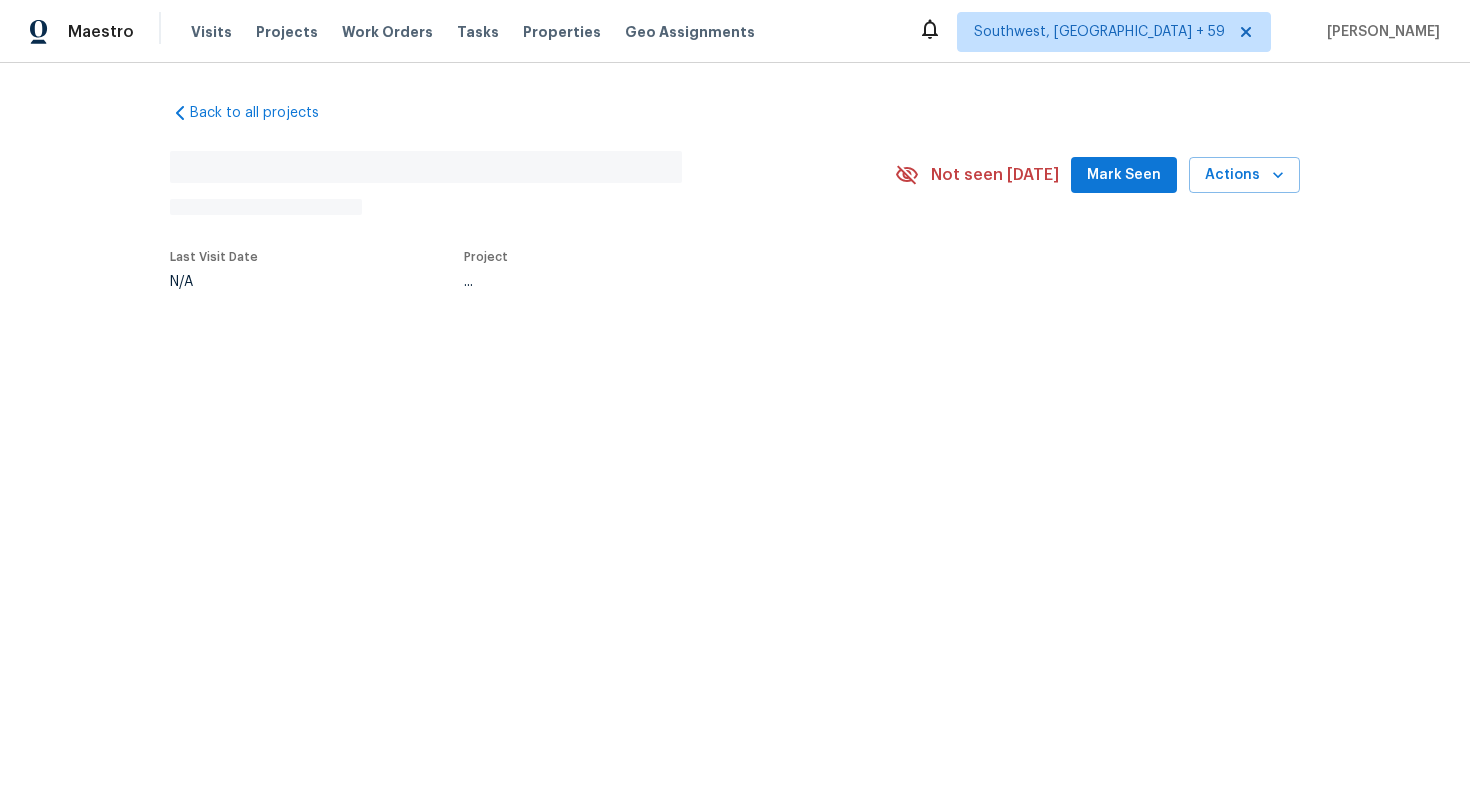 scroll, scrollTop: 0, scrollLeft: 0, axis: both 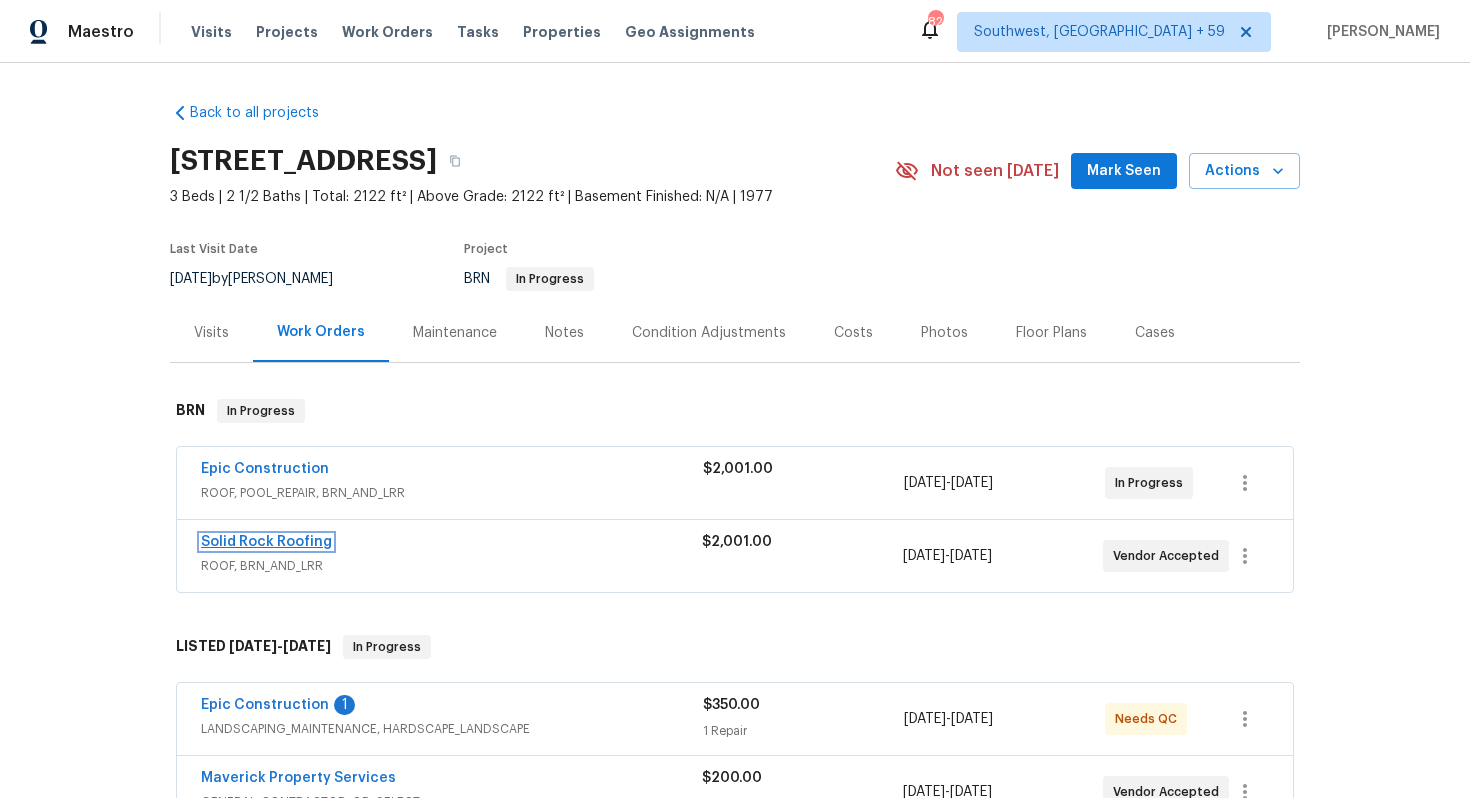 click on "Solid Rock Roofing" at bounding box center [266, 542] 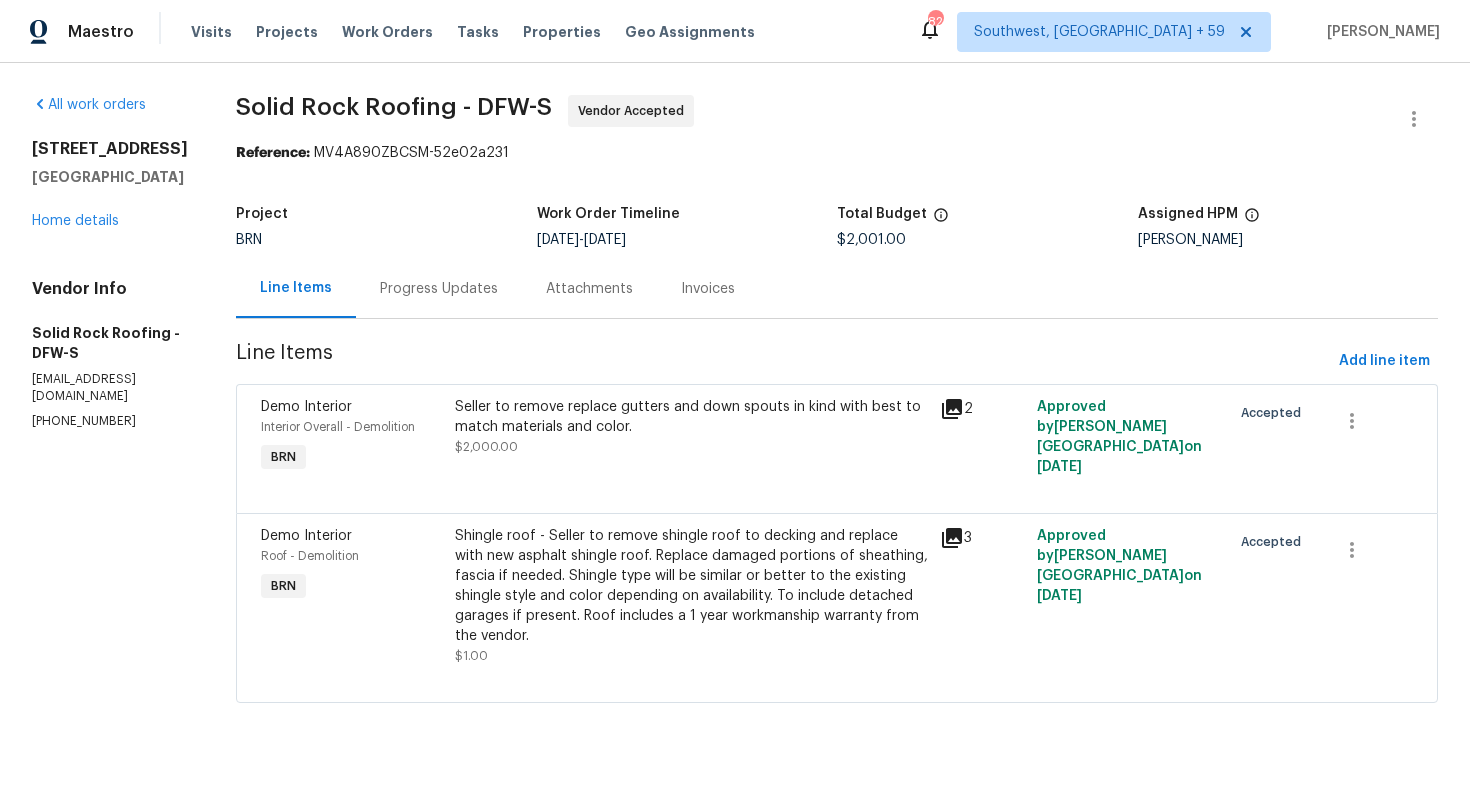 click on "Progress Updates" at bounding box center (439, 289) 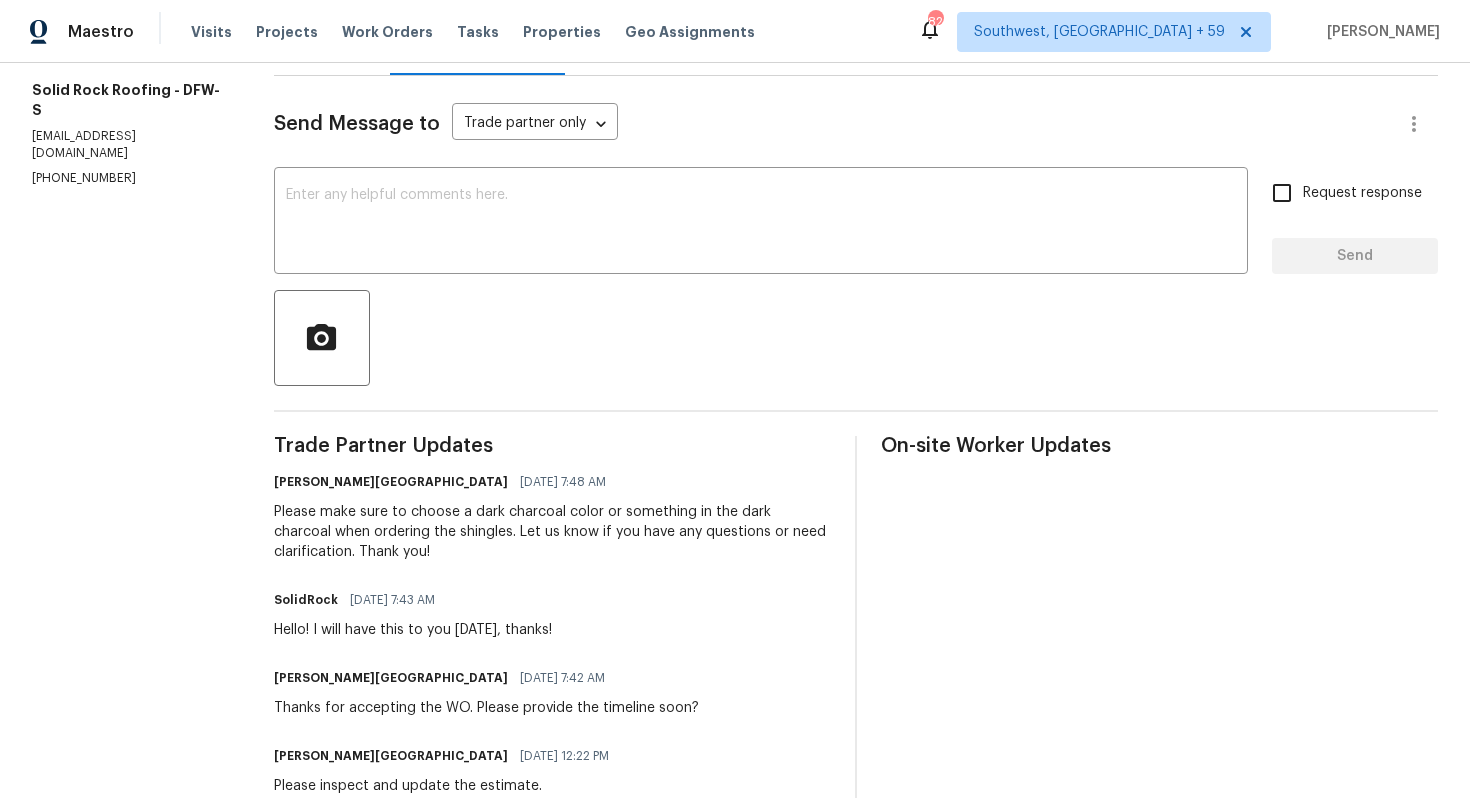 scroll, scrollTop: 0, scrollLeft: 0, axis: both 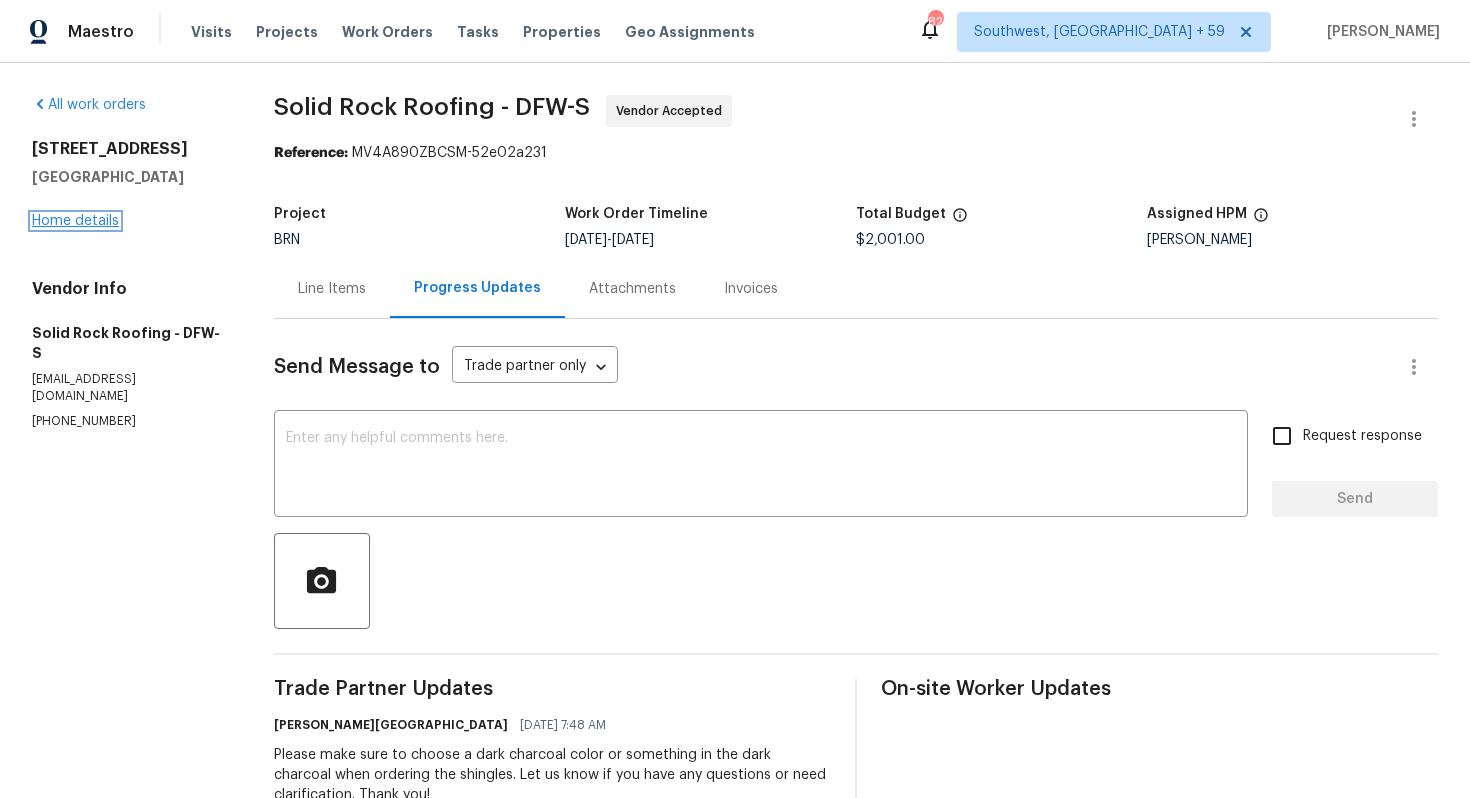 click on "Home details" at bounding box center [75, 221] 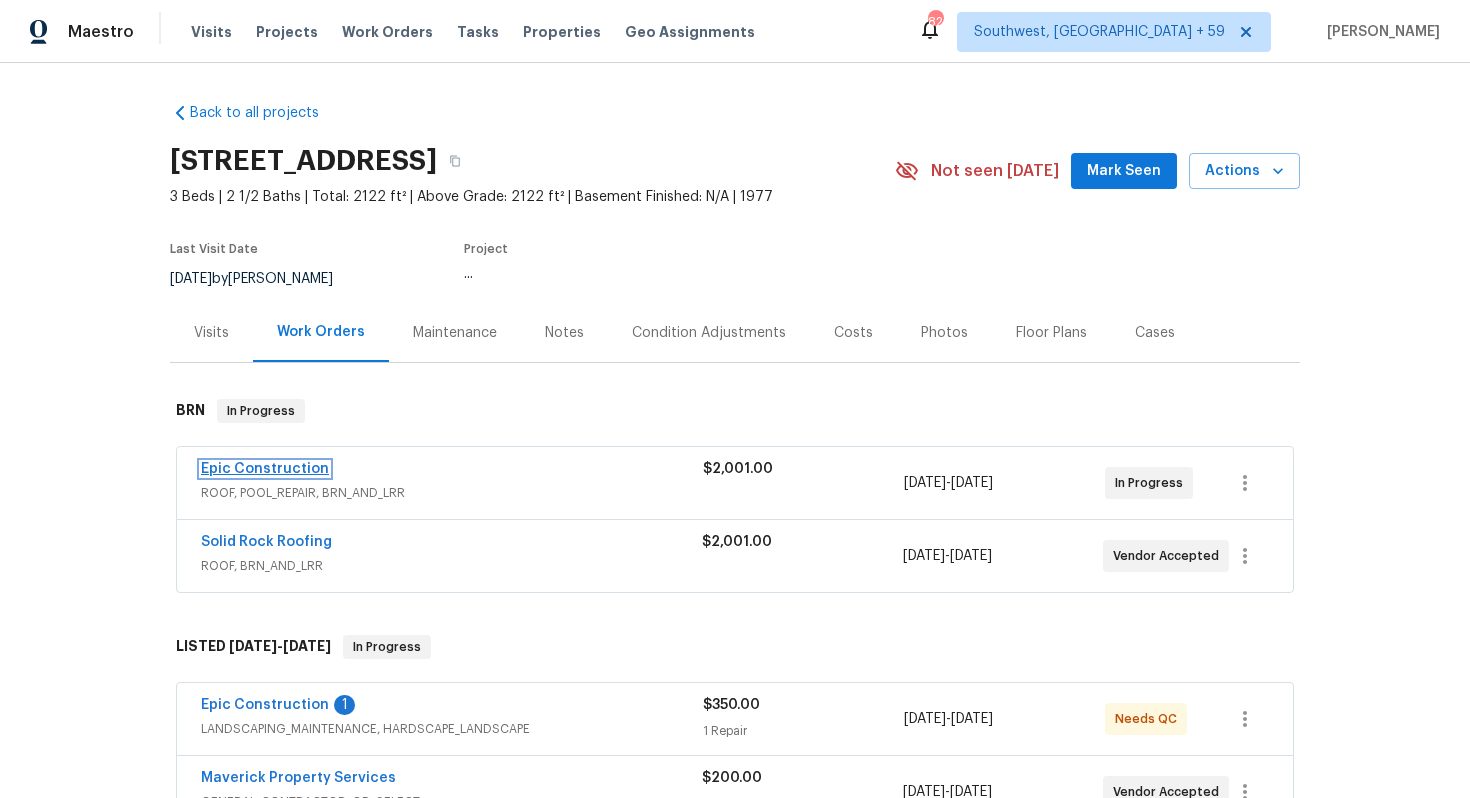 click on "Epic Construction" at bounding box center (265, 469) 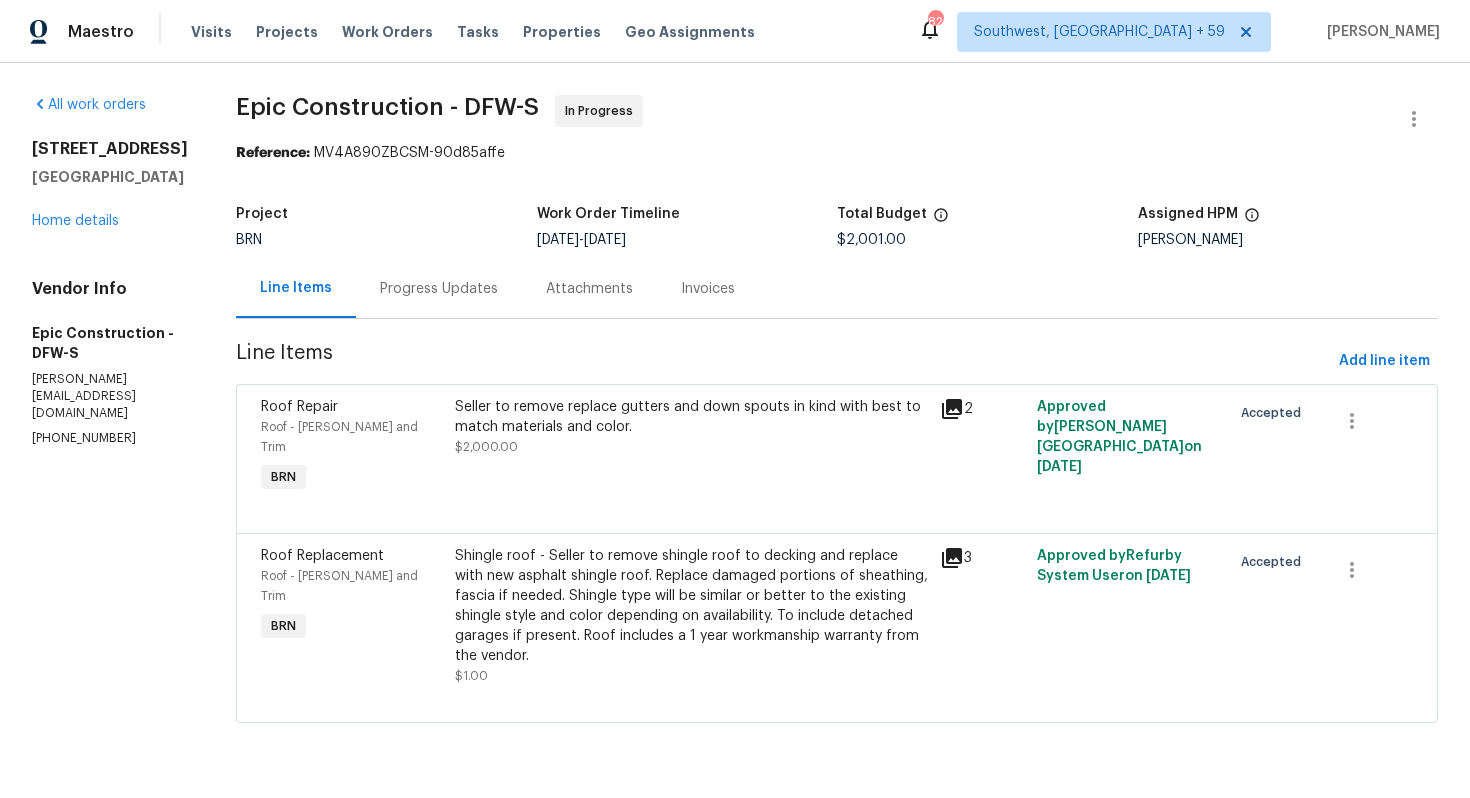 click on "Progress Updates" at bounding box center [439, 289] 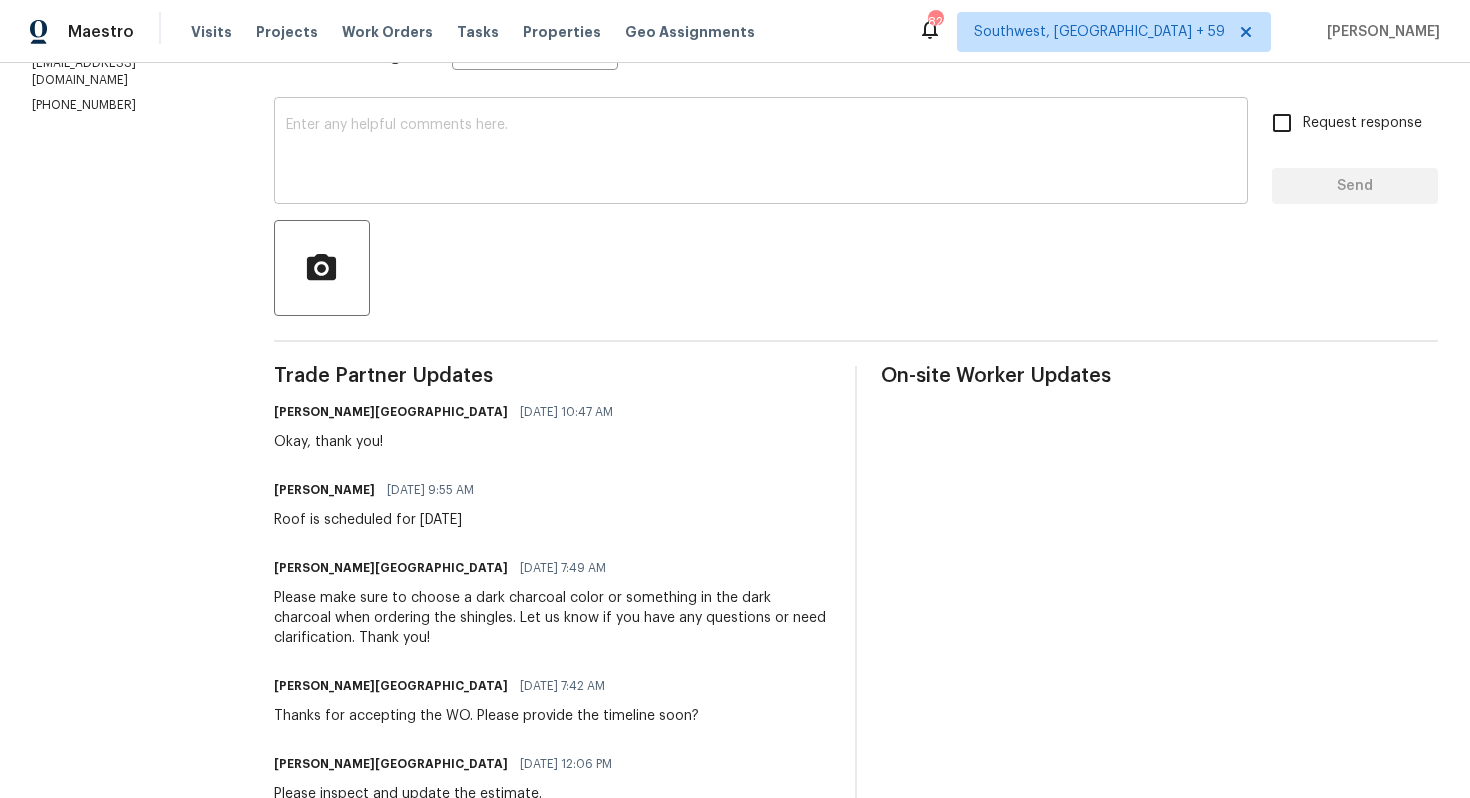 scroll, scrollTop: 0, scrollLeft: 0, axis: both 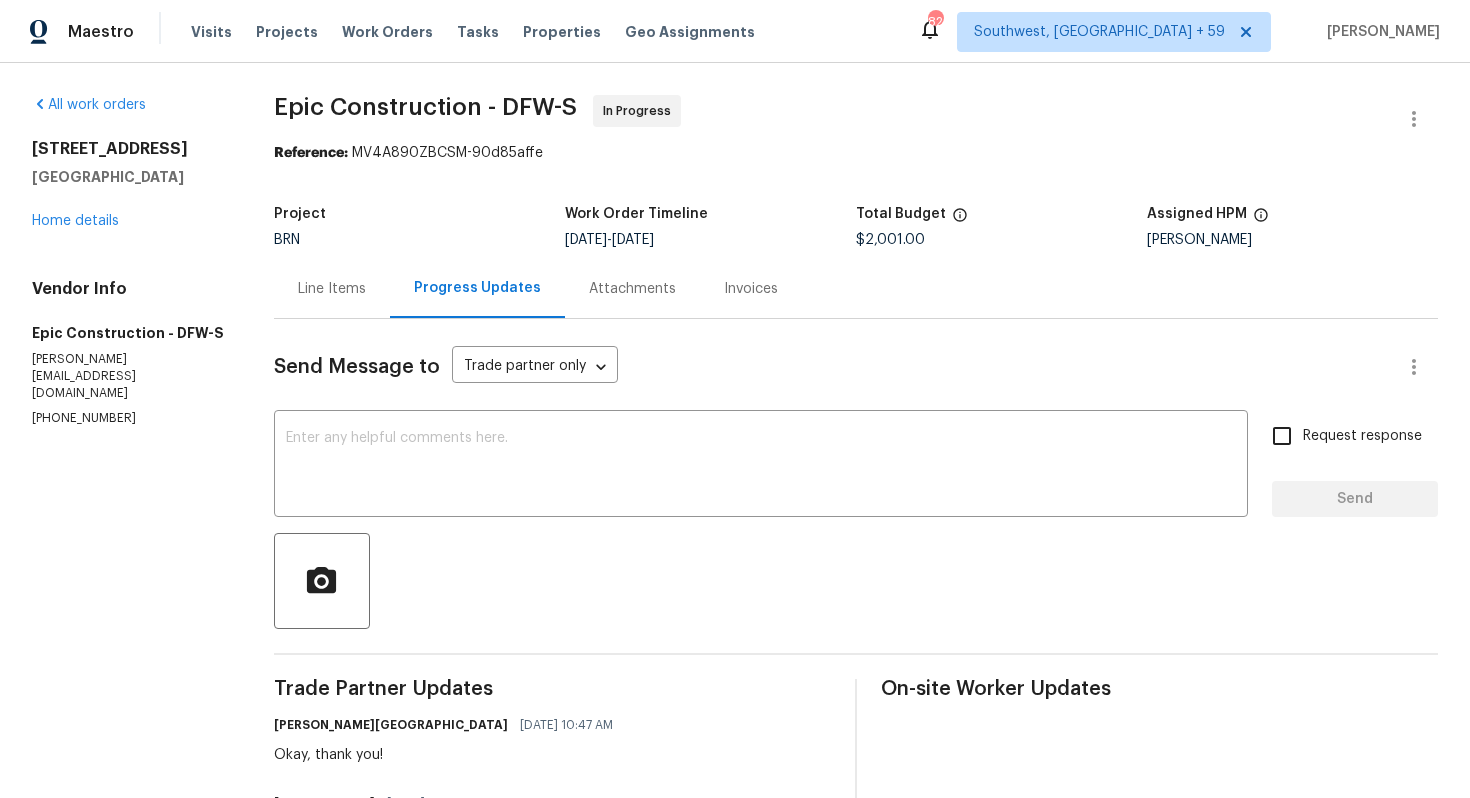 click on "1242 Laguna Vista Way Grapevine, TX 76051 Home details" at bounding box center [129, 185] 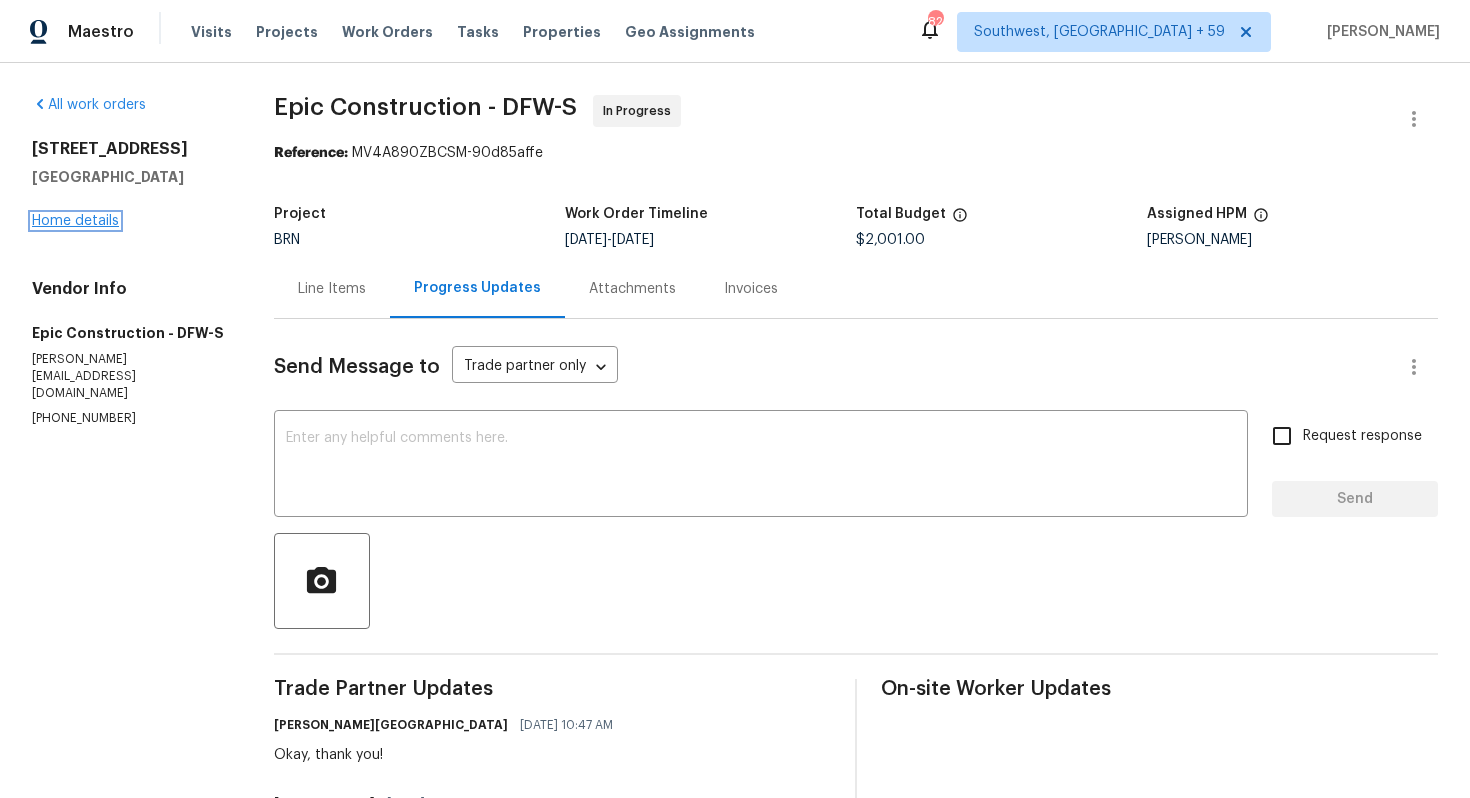 click on "Home details" at bounding box center [75, 221] 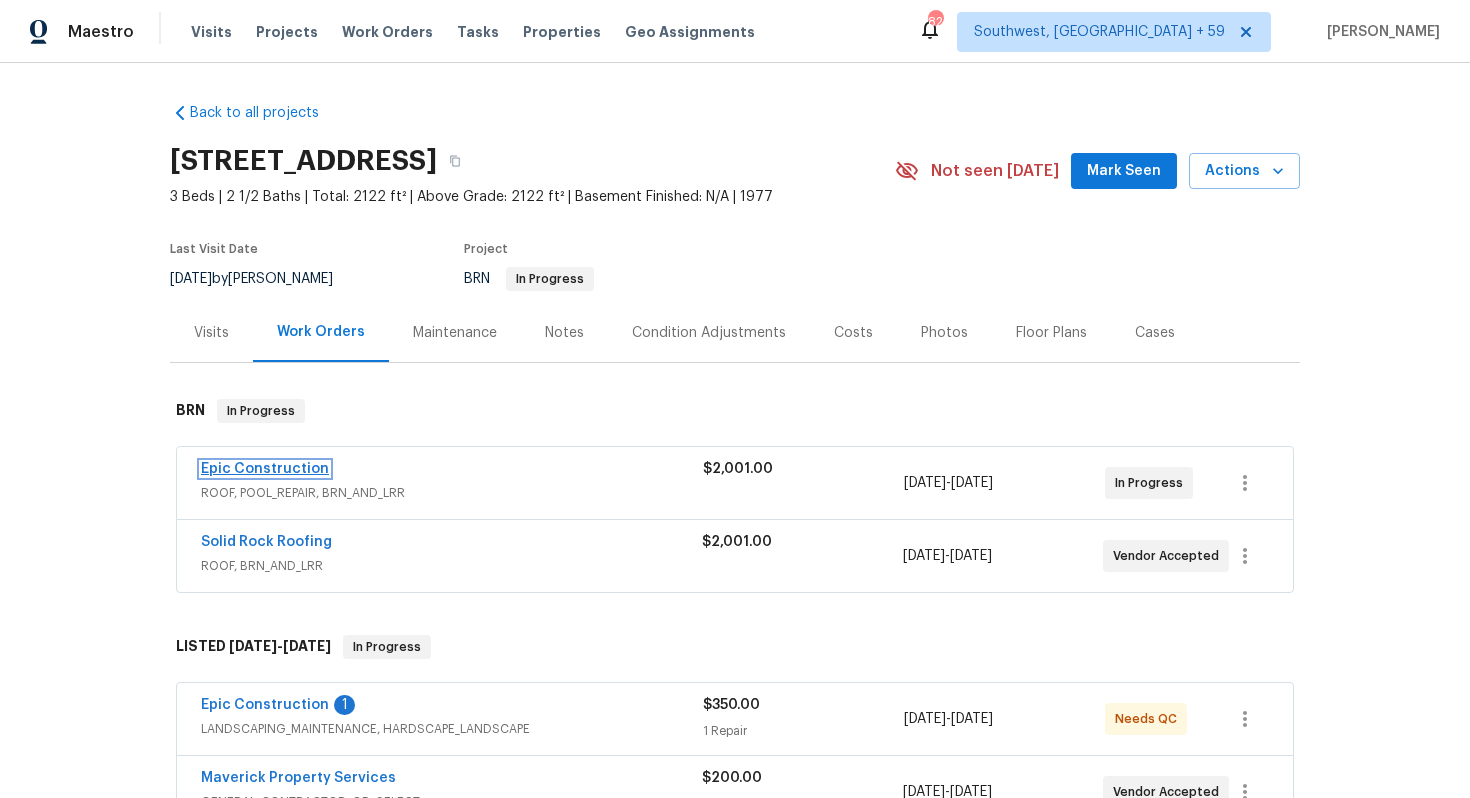 click on "Epic Construction" at bounding box center (265, 469) 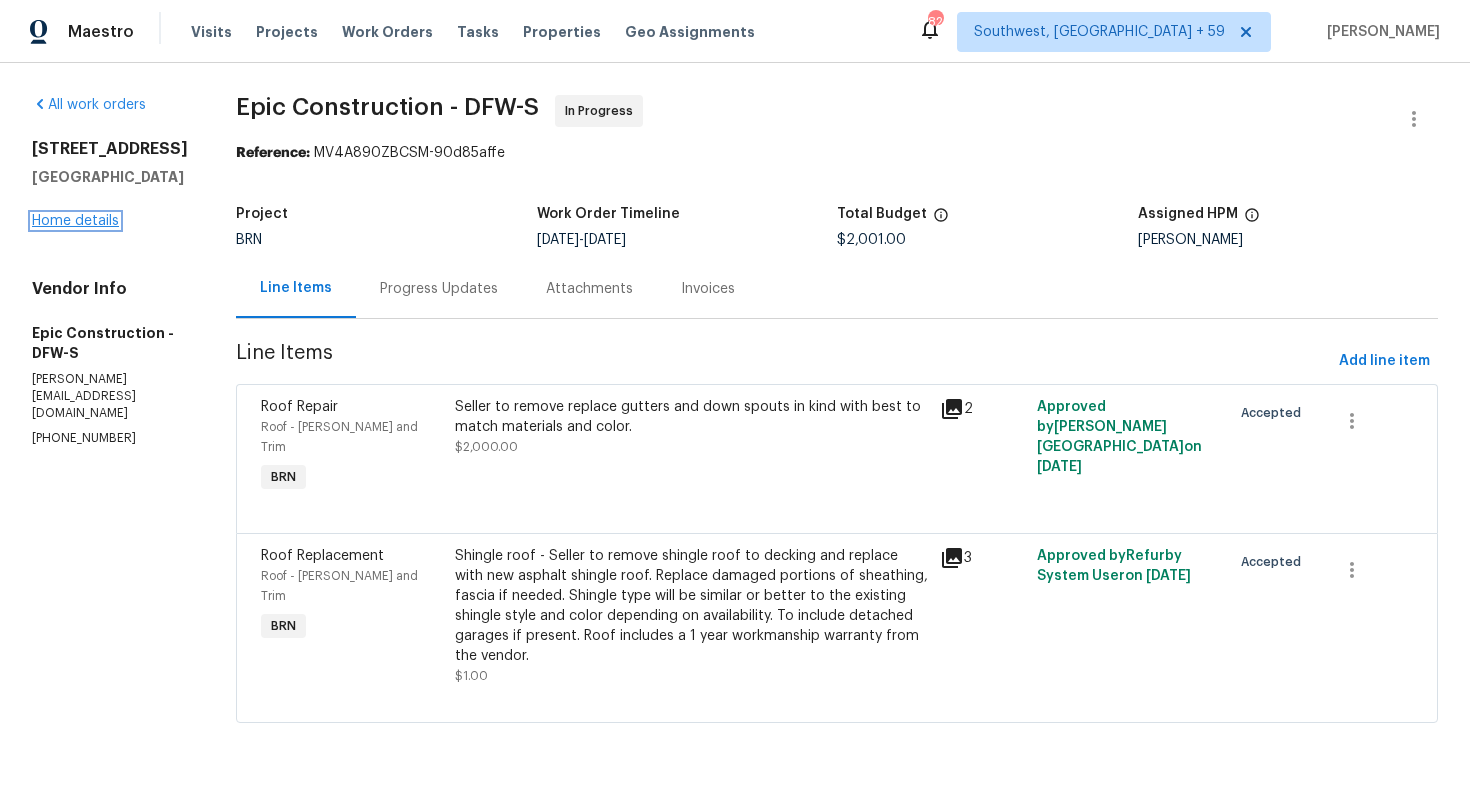 click on "Home details" at bounding box center [75, 221] 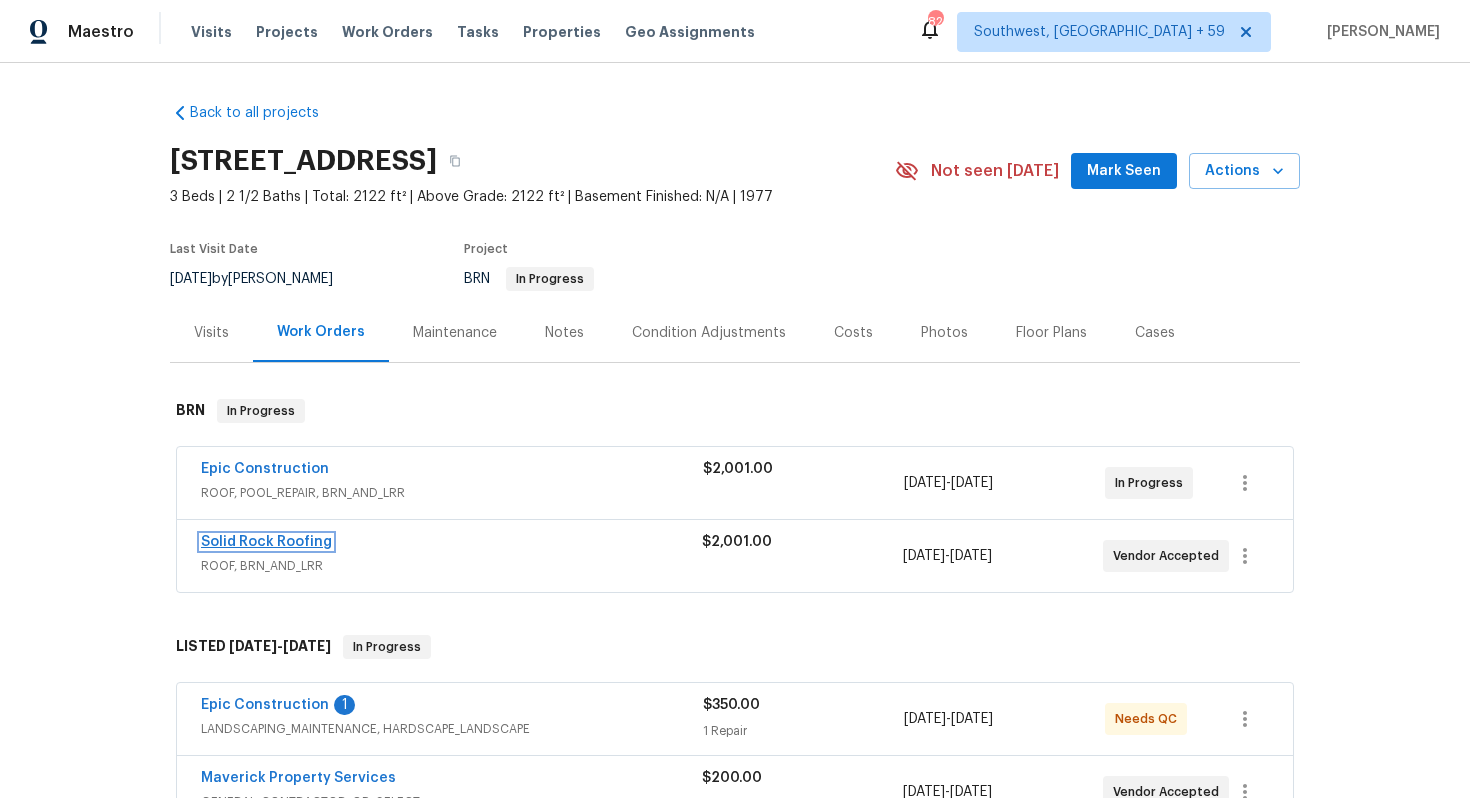 click on "Solid Rock Roofing" at bounding box center (266, 542) 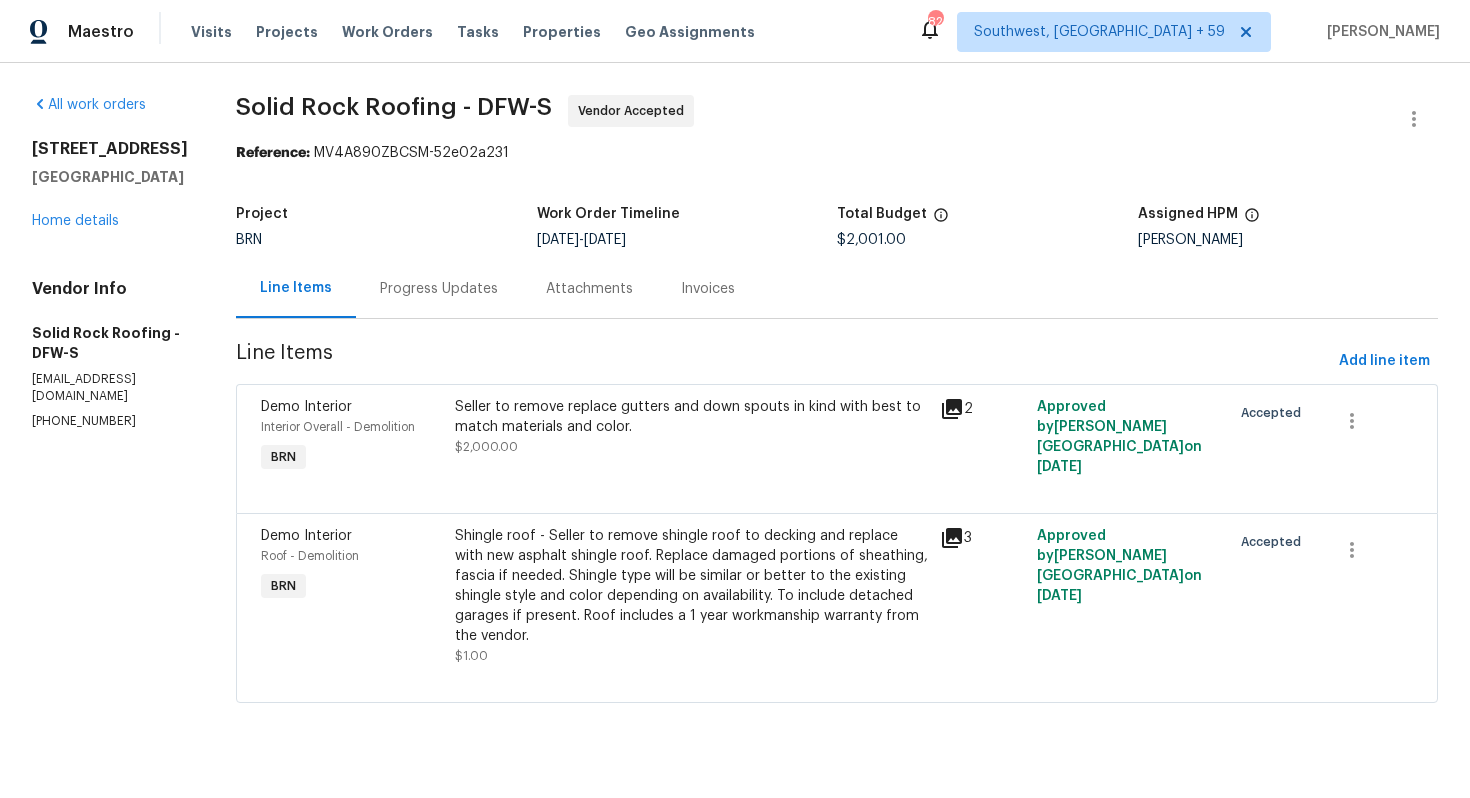 click on "Progress Updates" at bounding box center [439, 288] 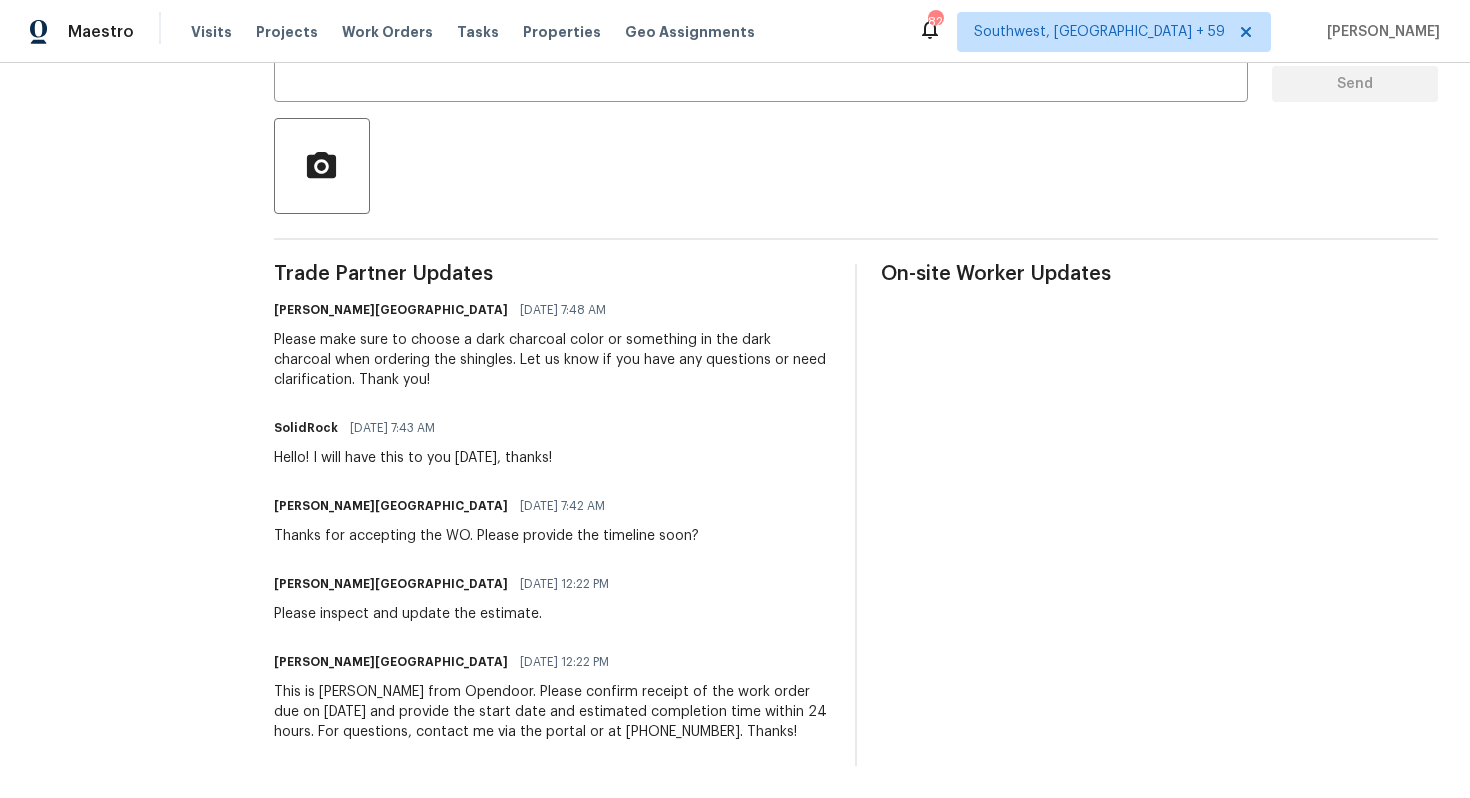 scroll, scrollTop: 0, scrollLeft: 0, axis: both 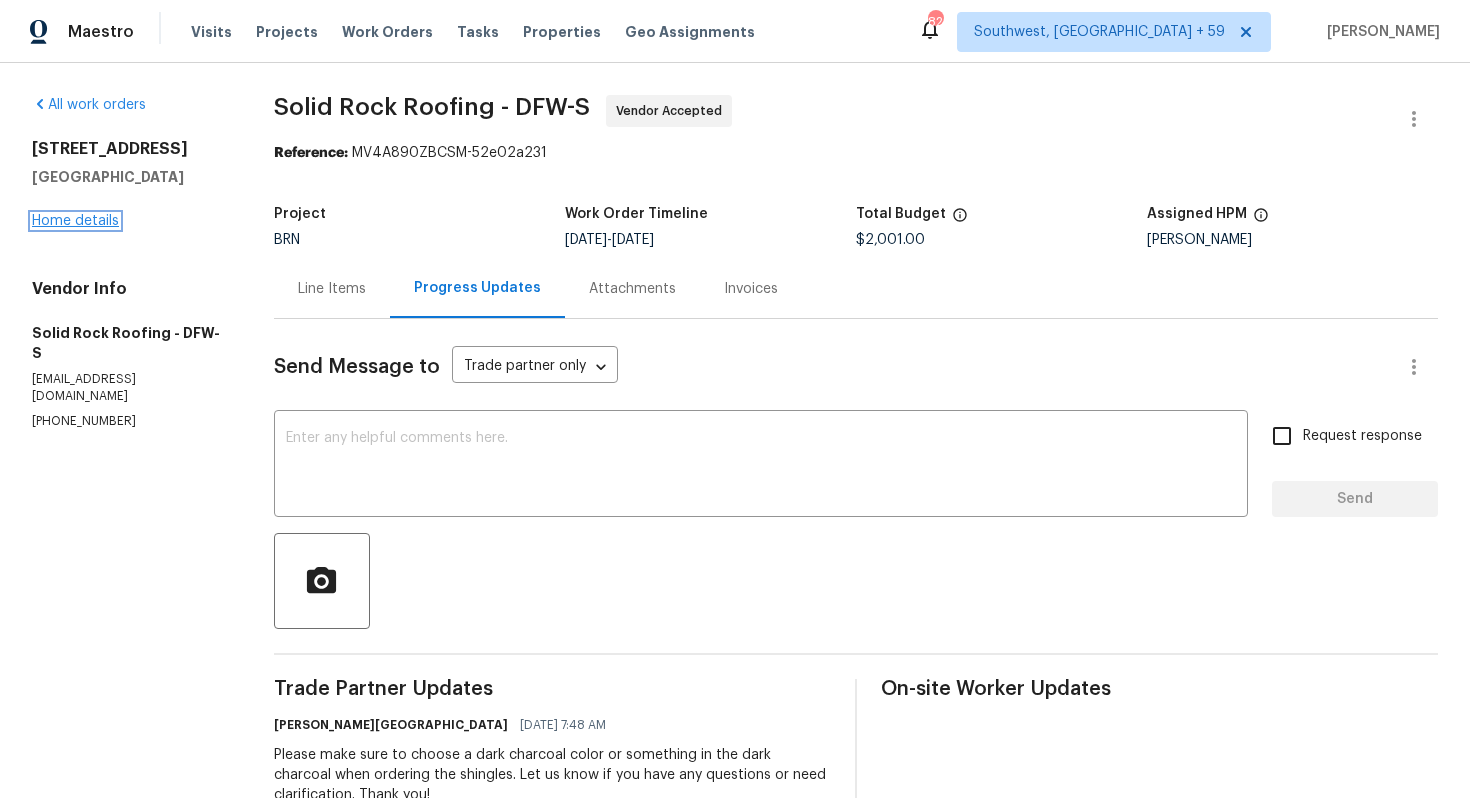 click on "Home details" at bounding box center (75, 221) 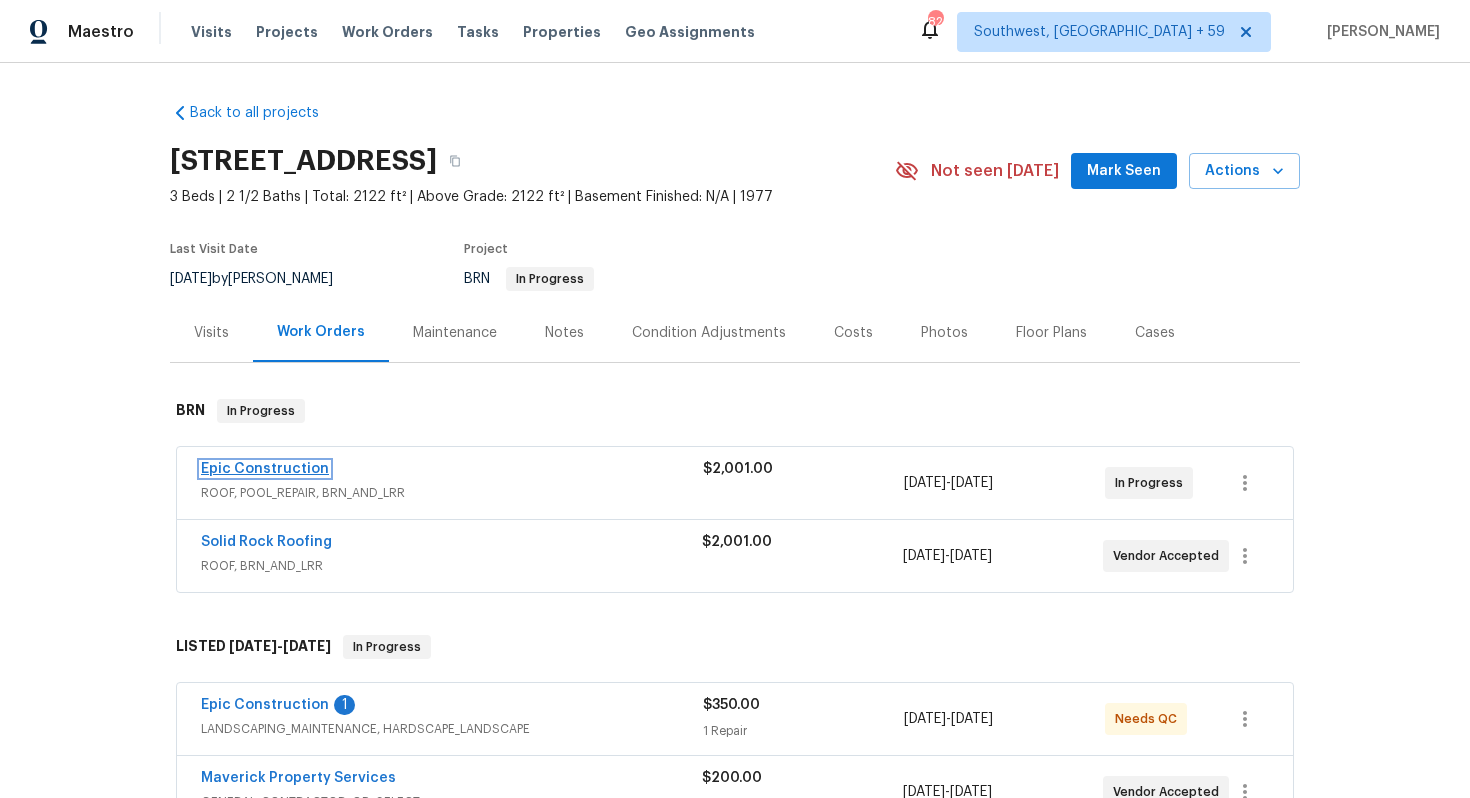 click on "Epic Construction" at bounding box center (265, 469) 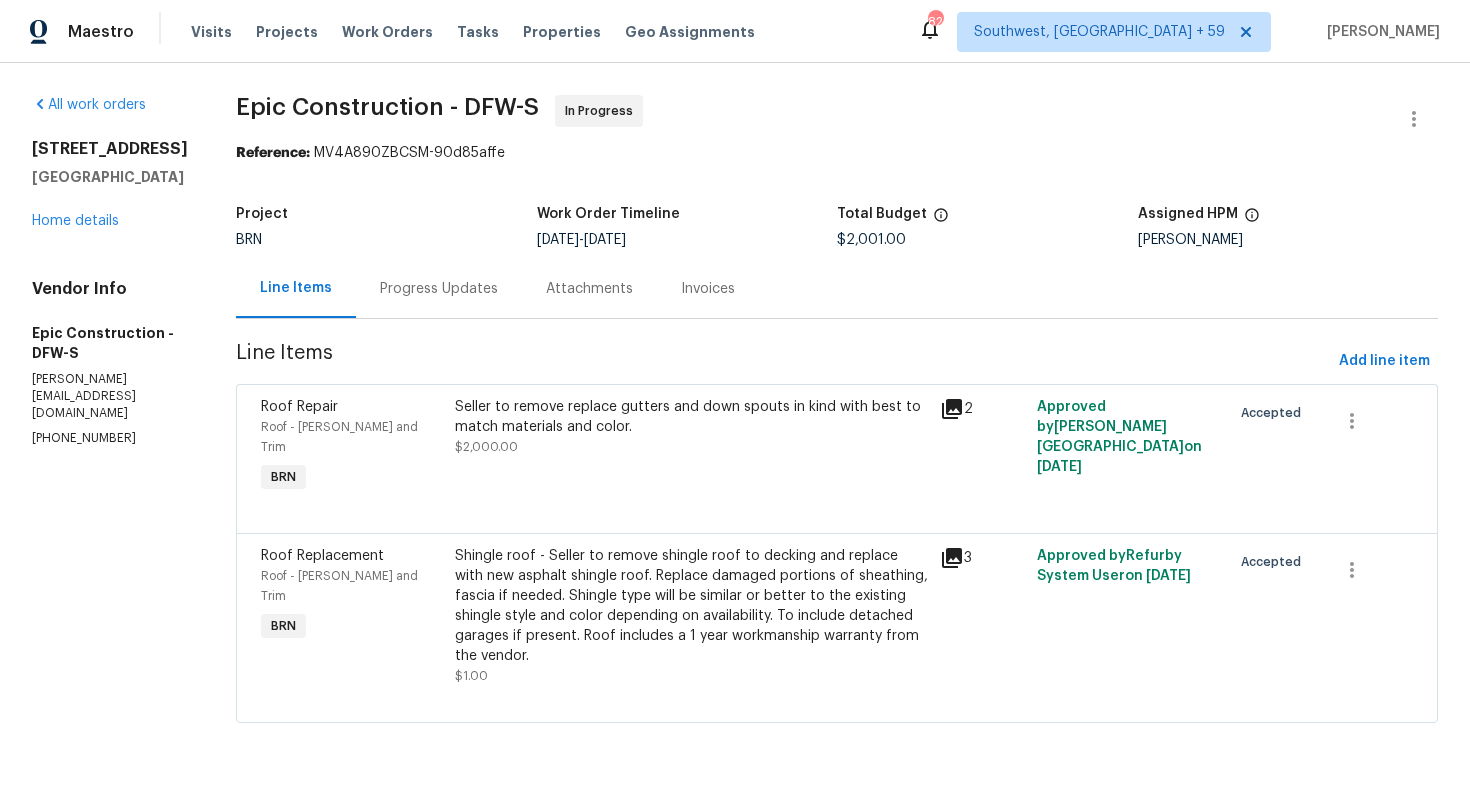click on "Progress Updates" at bounding box center [439, 288] 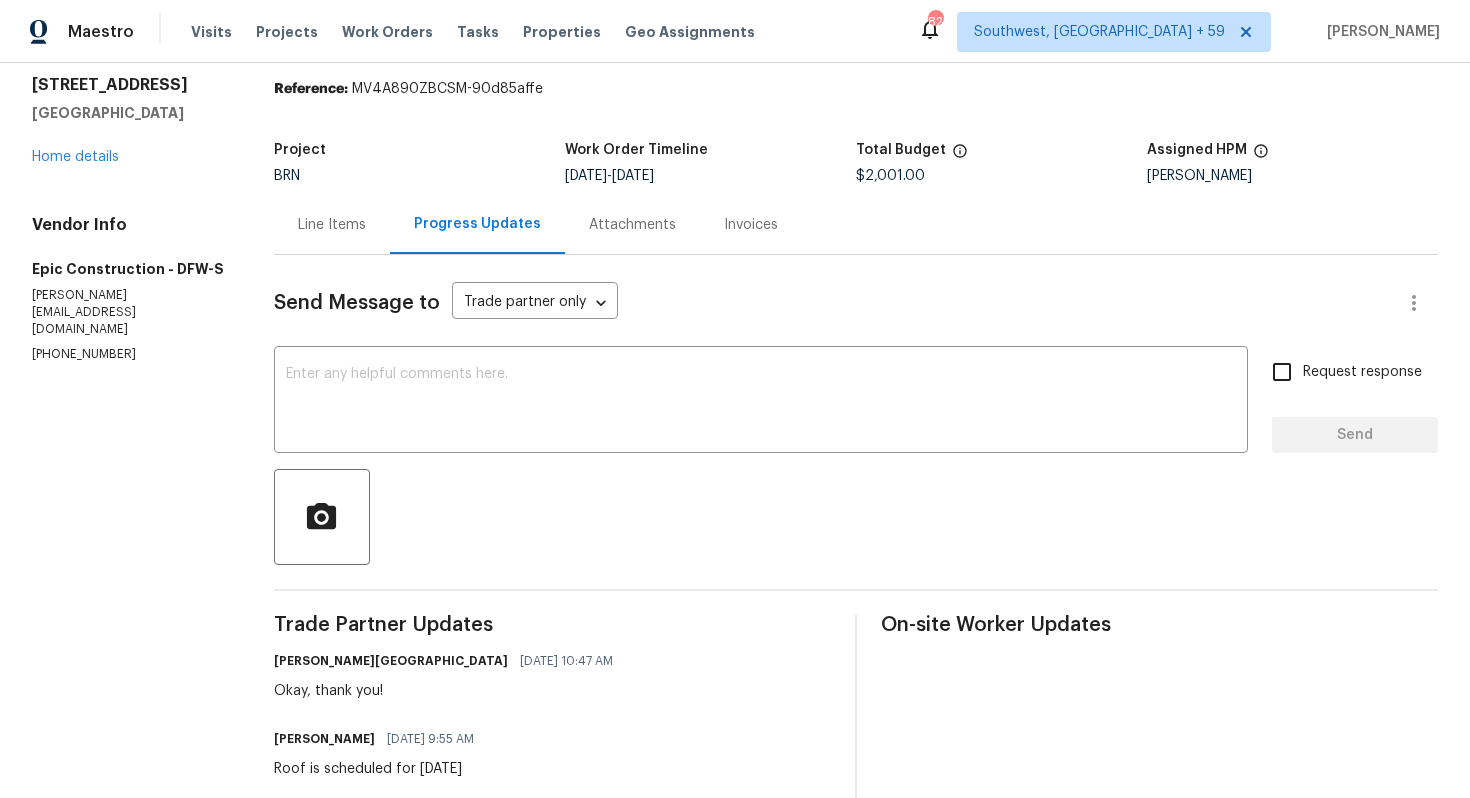 scroll, scrollTop: 0, scrollLeft: 0, axis: both 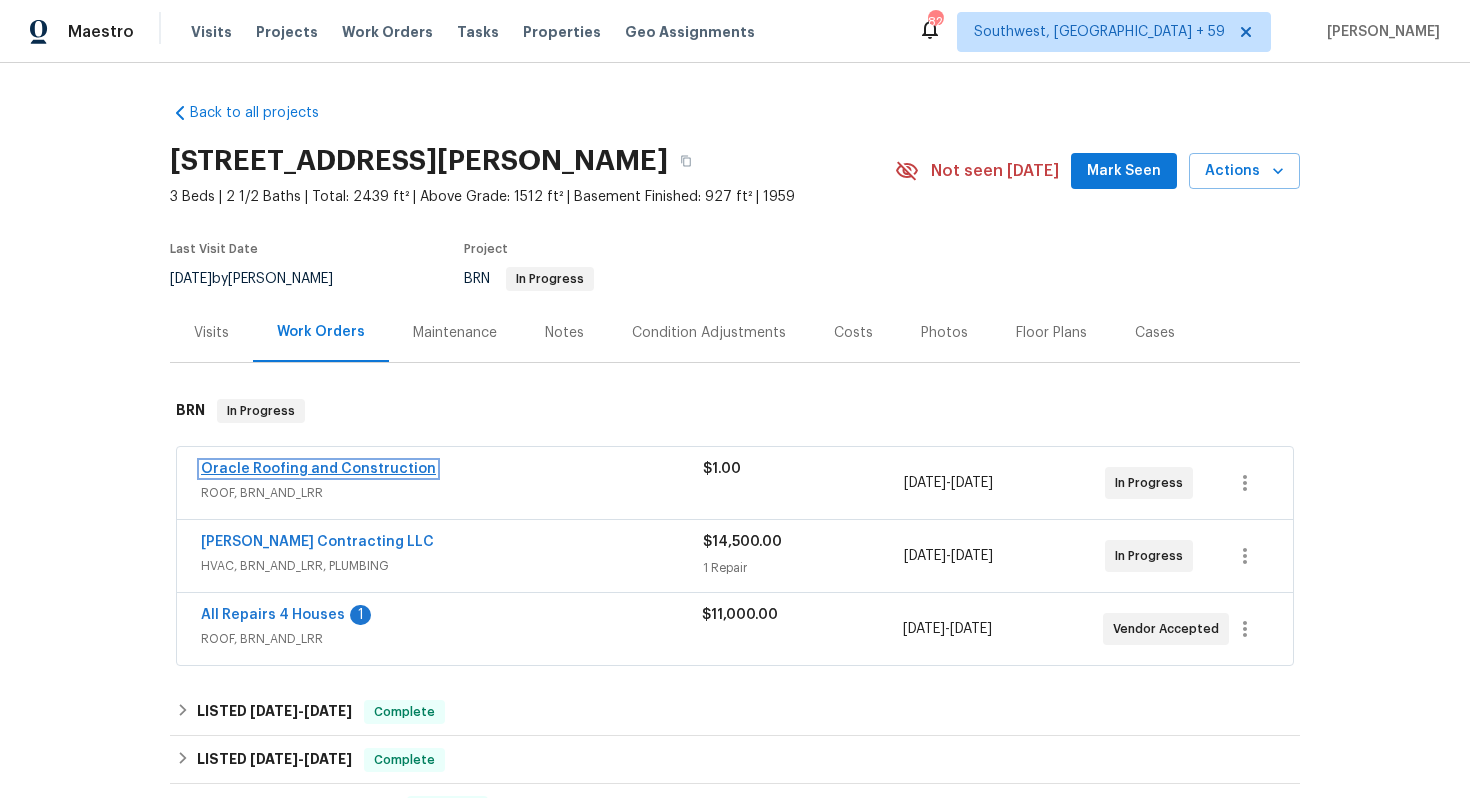 click on "Oracle Roofing and Construction" at bounding box center [318, 469] 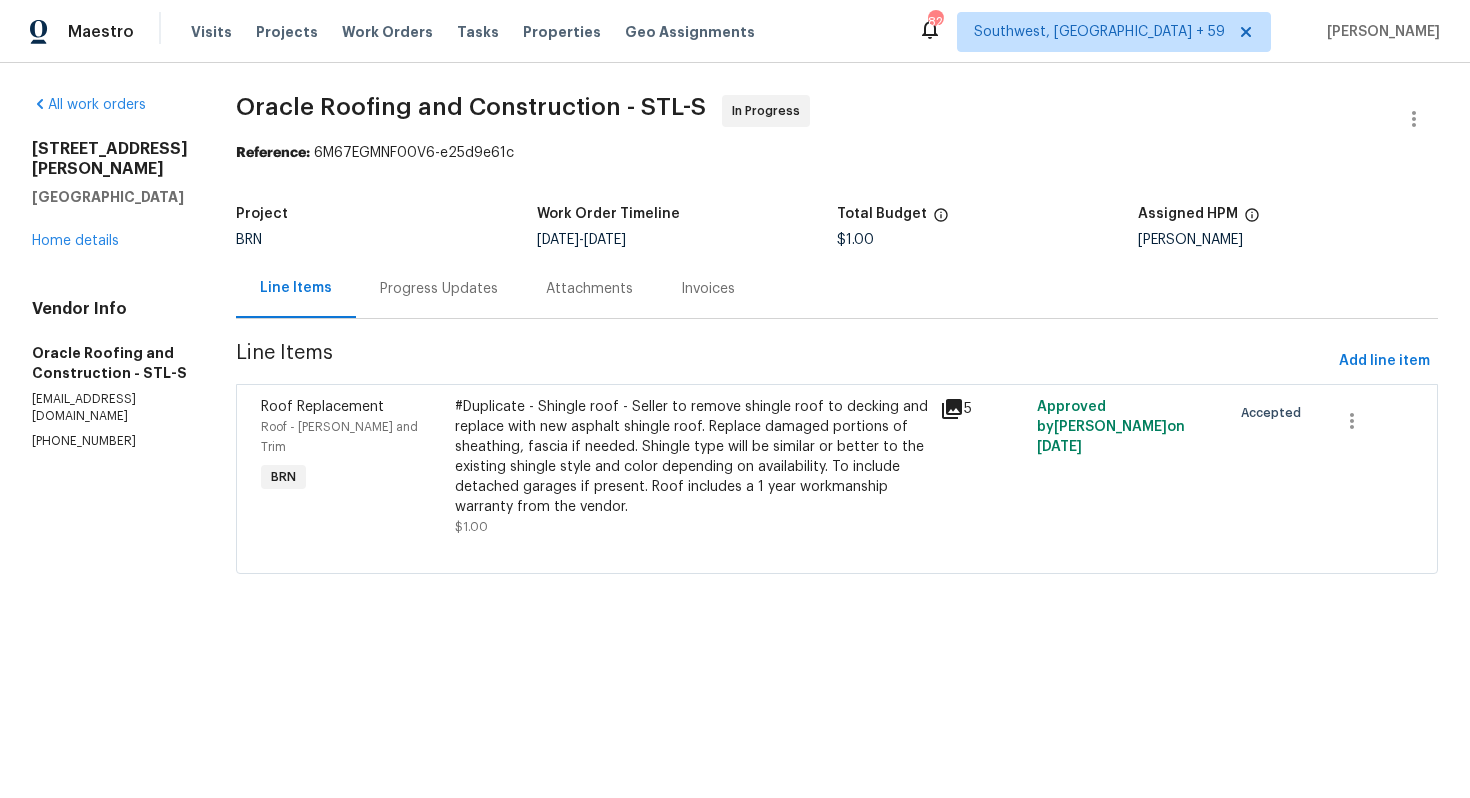 click on "Progress Updates" at bounding box center (439, 289) 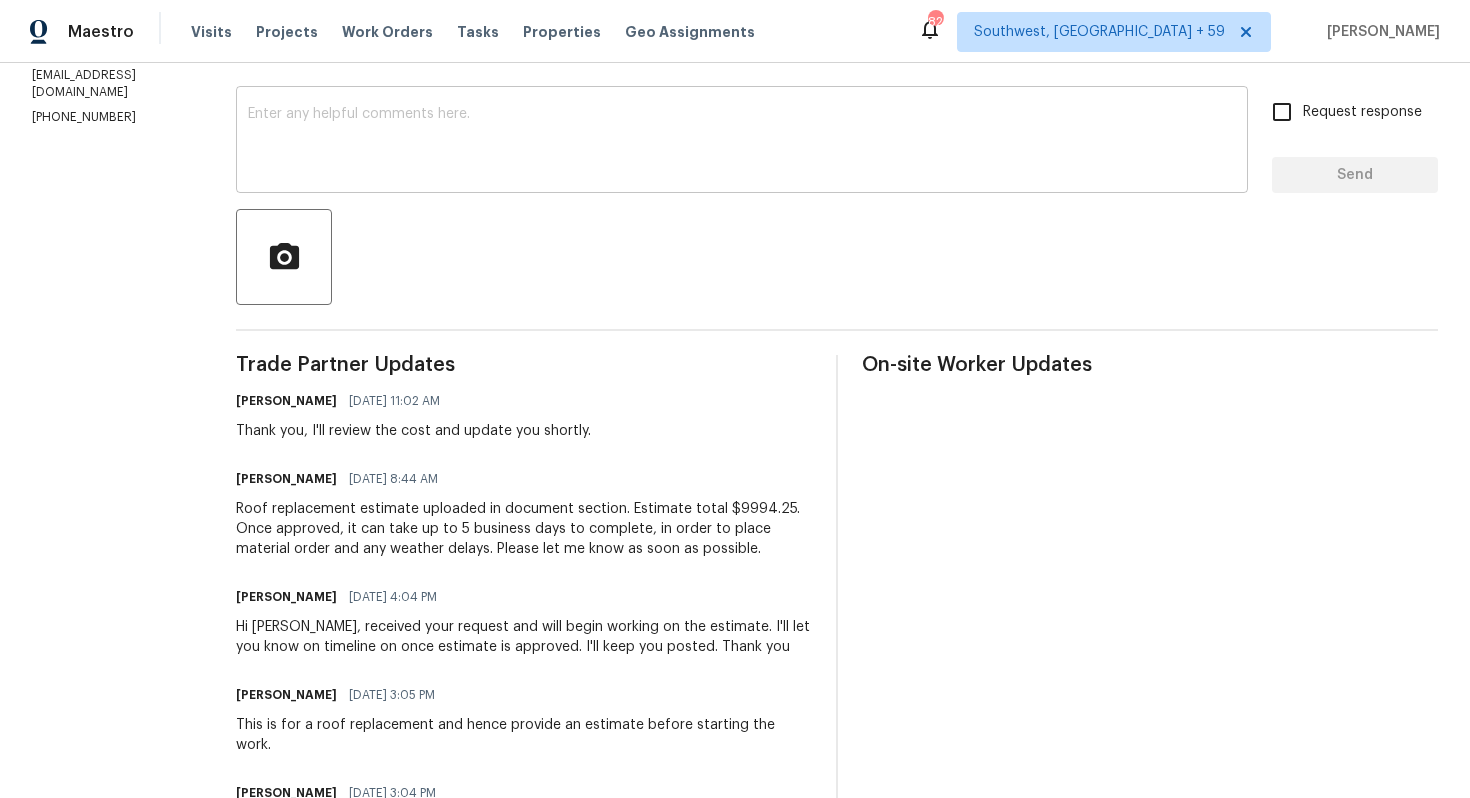 scroll, scrollTop: 328, scrollLeft: 0, axis: vertical 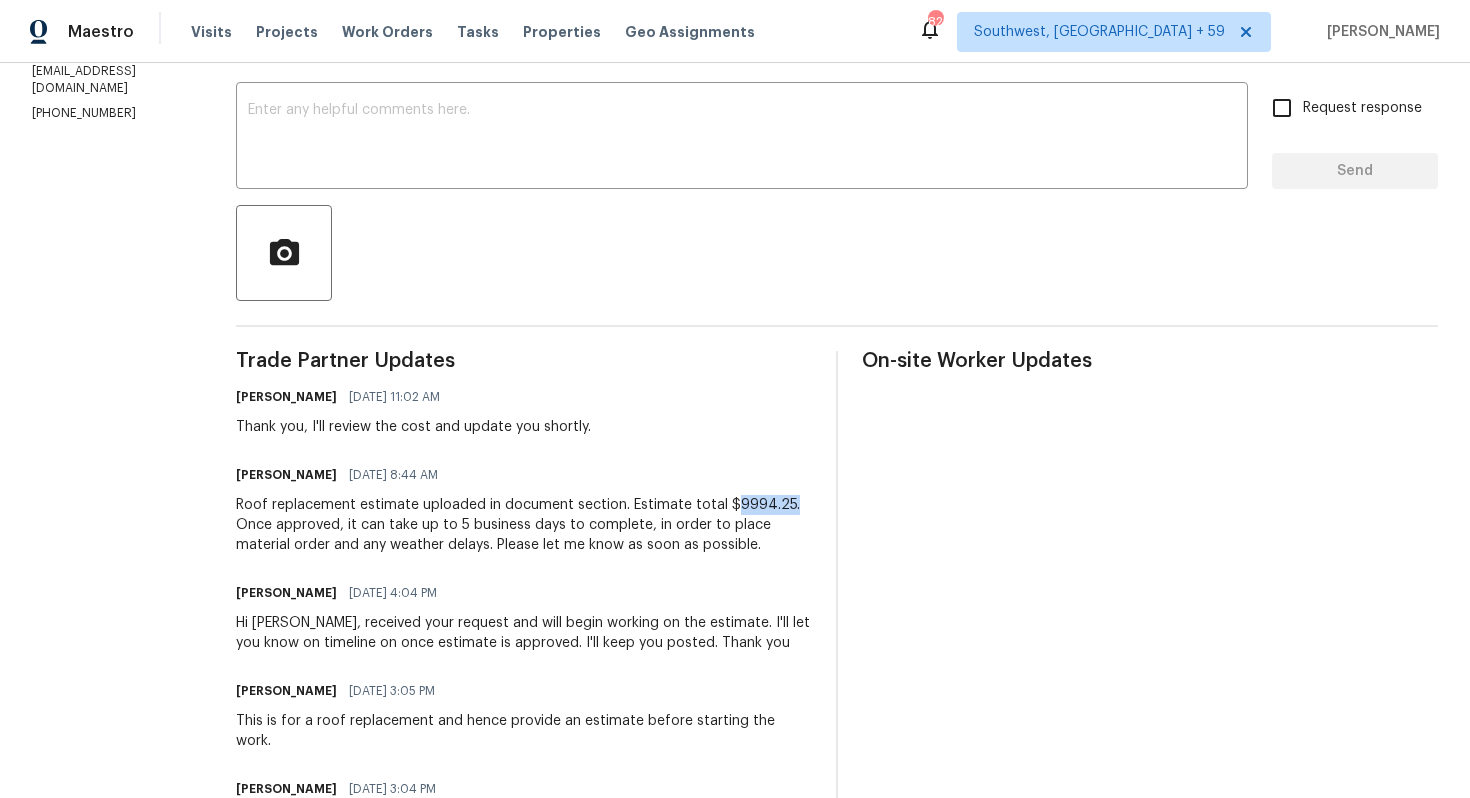 drag, startPoint x: 721, startPoint y: 507, endPoint x: 819, endPoint y: 502, distance: 98.12747 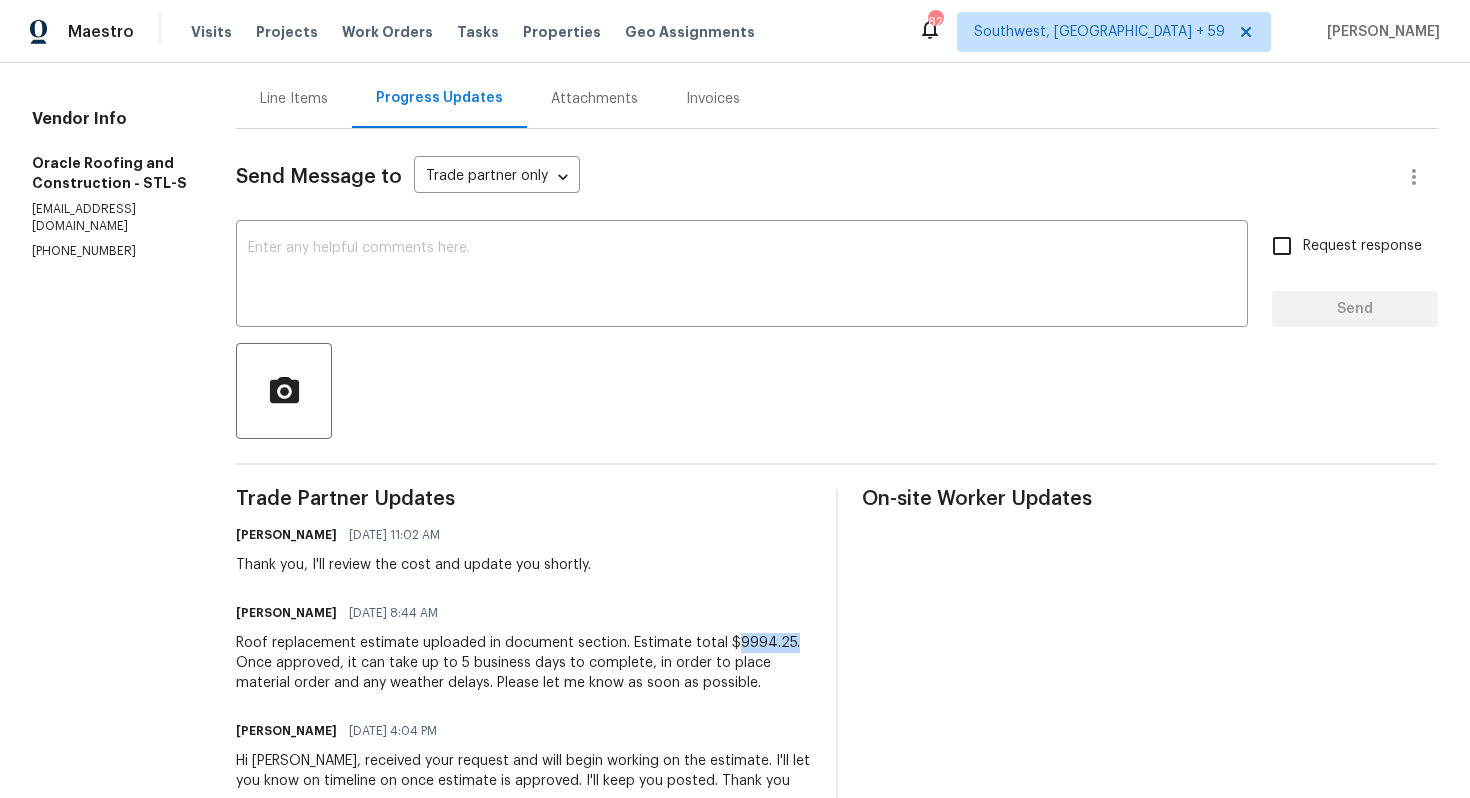 scroll, scrollTop: 0, scrollLeft: 0, axis: both 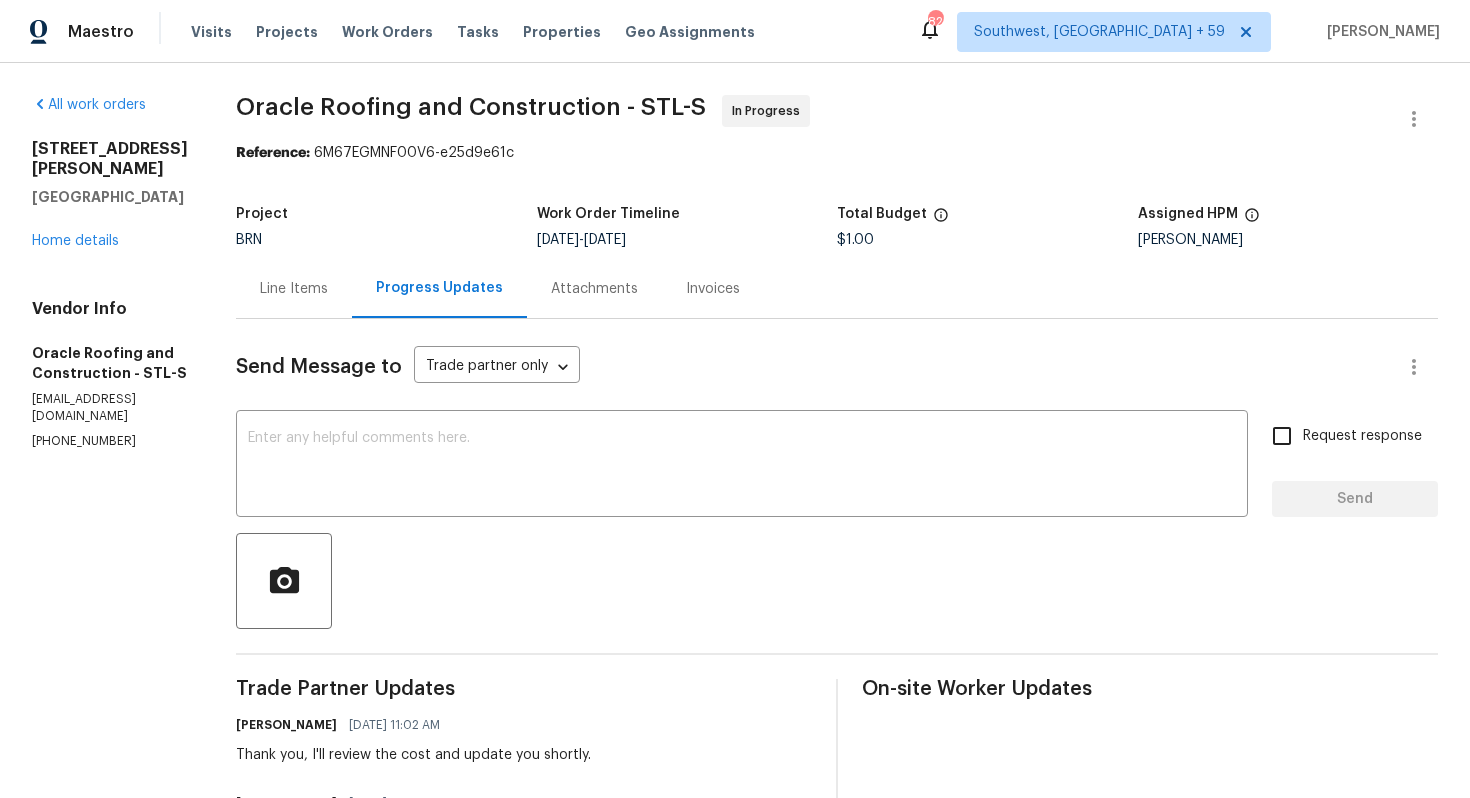 click on "Line Items" at bounding box center (294, 289) 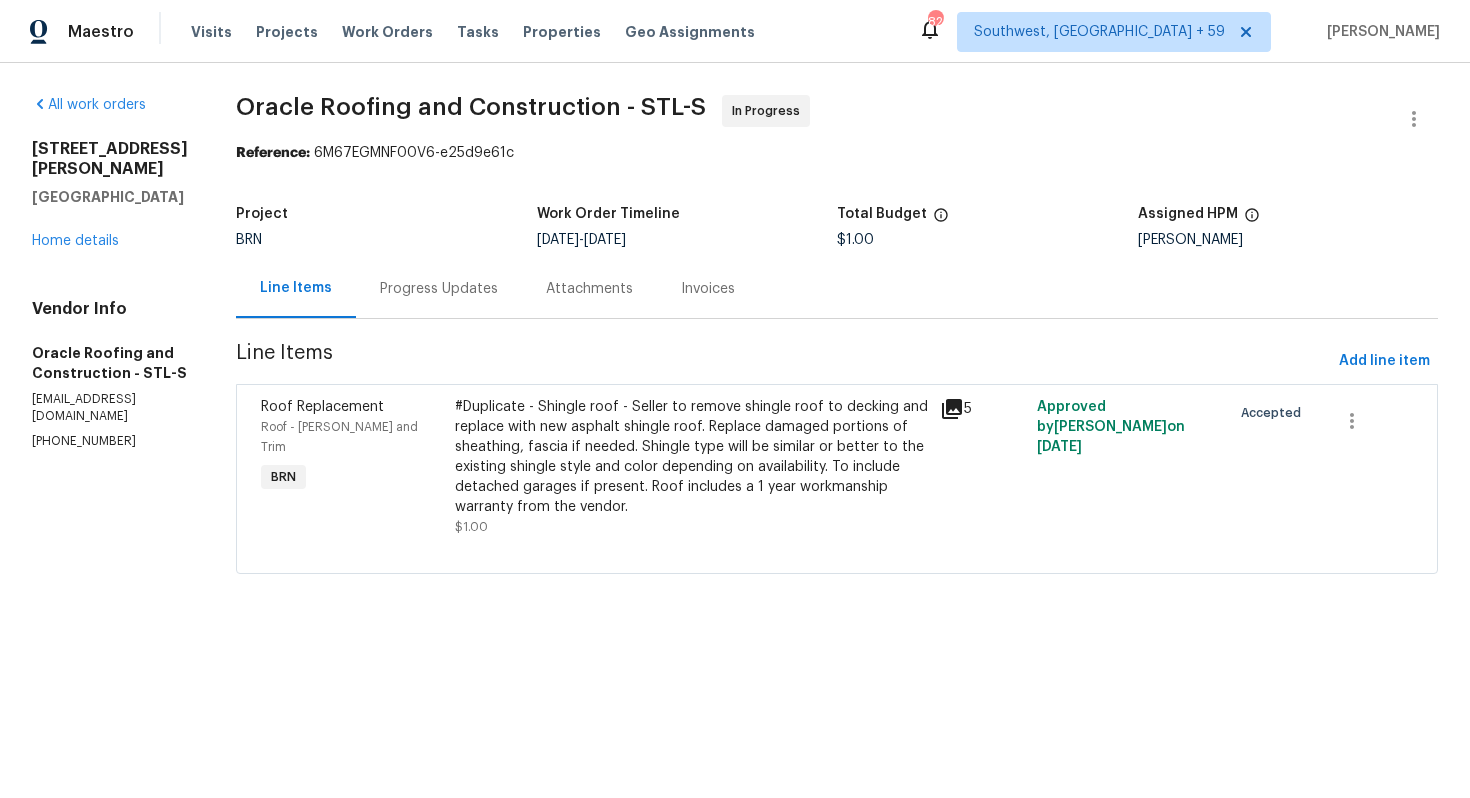 click on "#Duplicate - Shingle roof - Seller to remove shingle roof to decking and replace with new asphalt shingle roof. Replace damaged portions of sheathing, fascia if needed. Shingle type will be similar or better to the existing shingle style and color depending on availability. To include detached garages if present. Roof includes a 1 year workmanship warranty from the vendor." at bounding box center (691, 457) 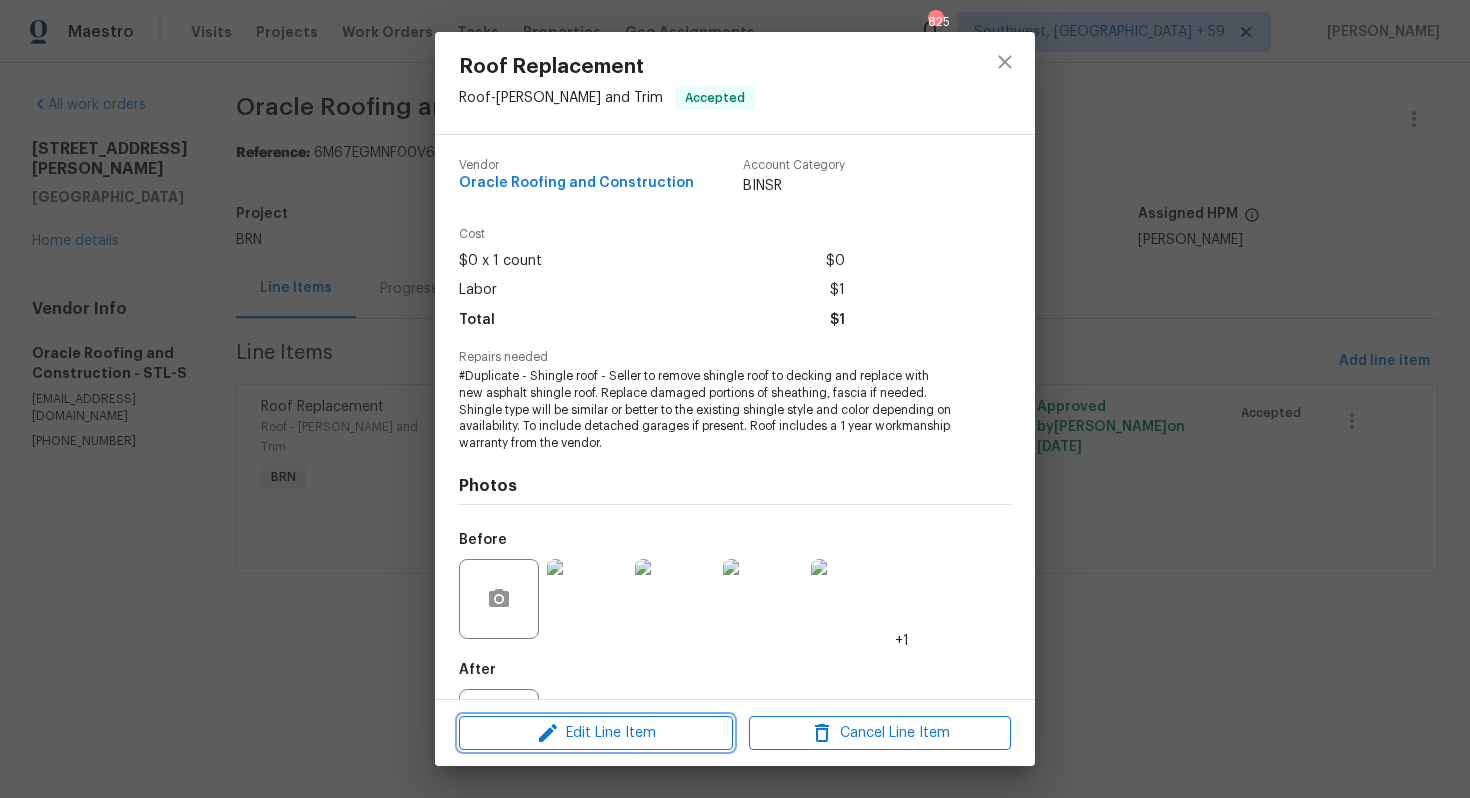 click on "Edit Line Item" at bounding box center [596, 733] 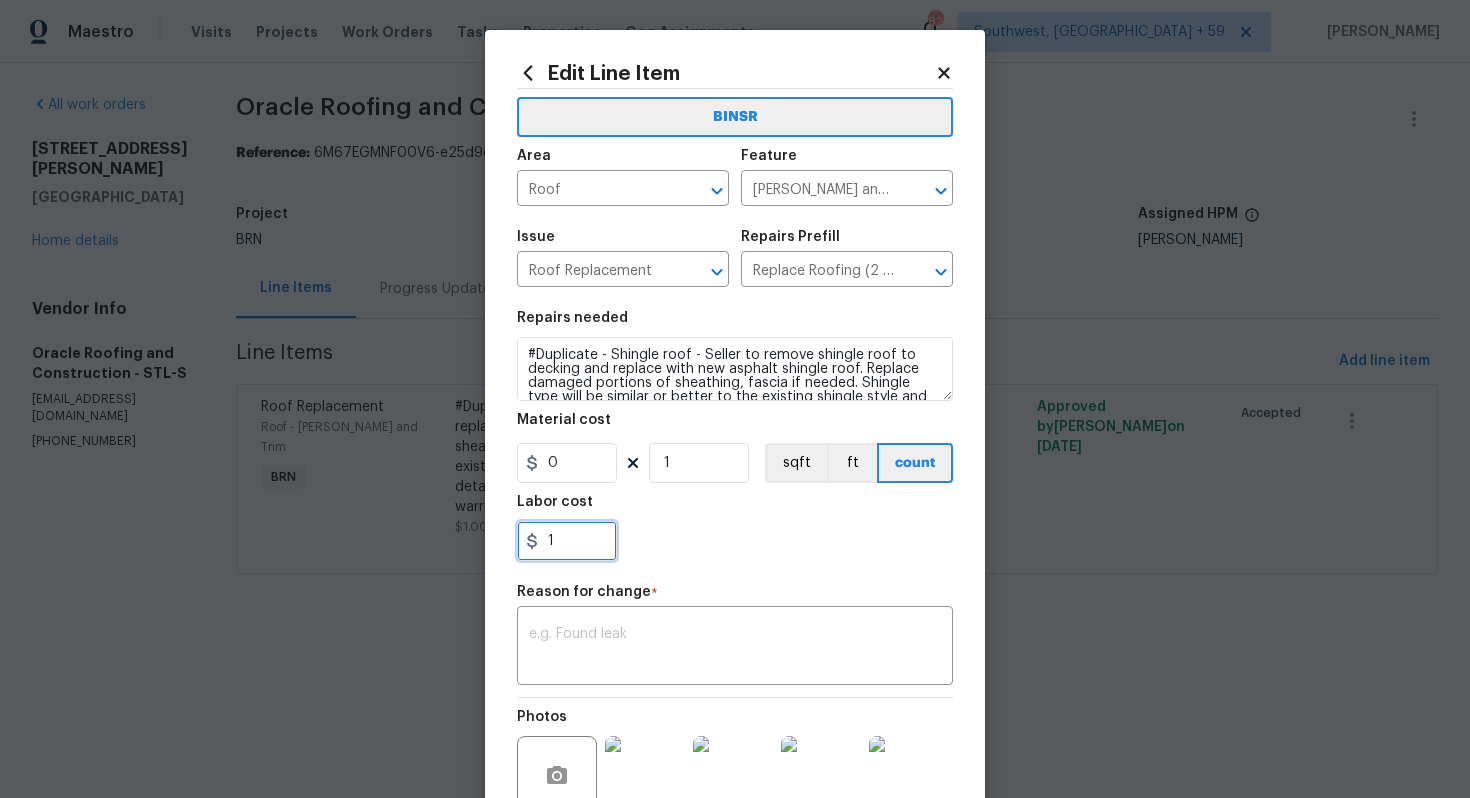 drag, startPoint x: 541, startPoint y: 544, endPoint x: 631, endPoint y: 547, distance: 90.04999 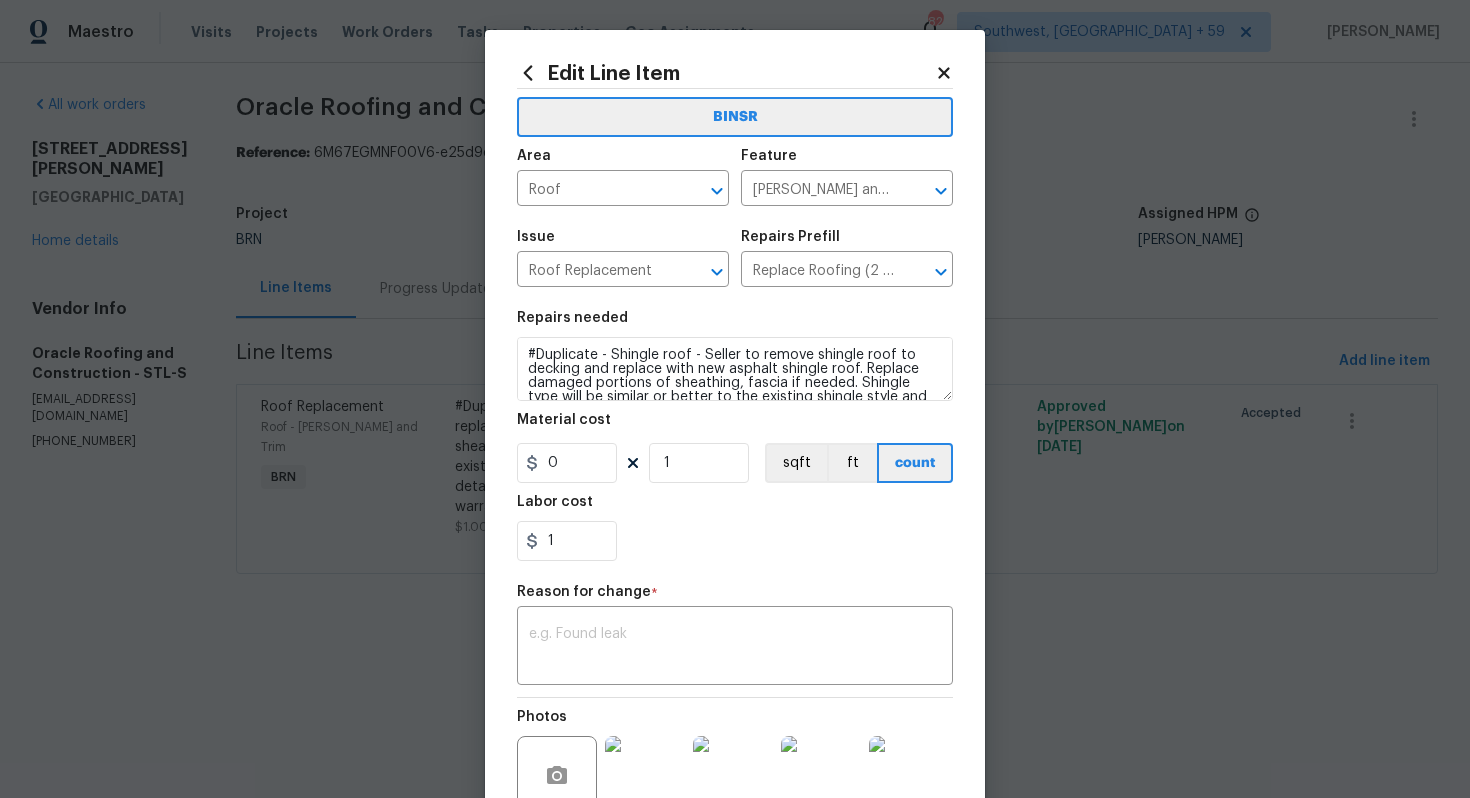 click 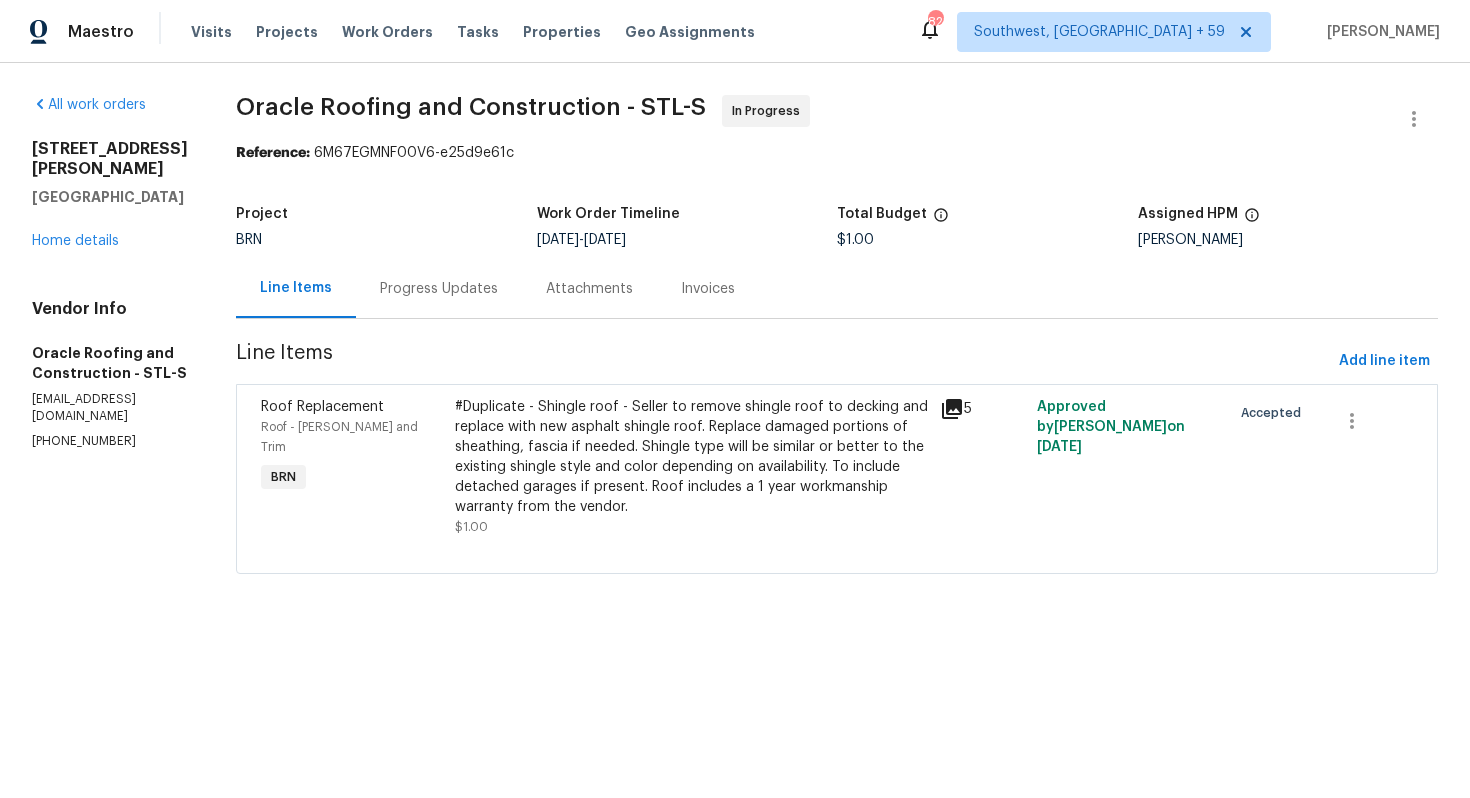 click on "Progress Updates" at bounding box center (439, 289) 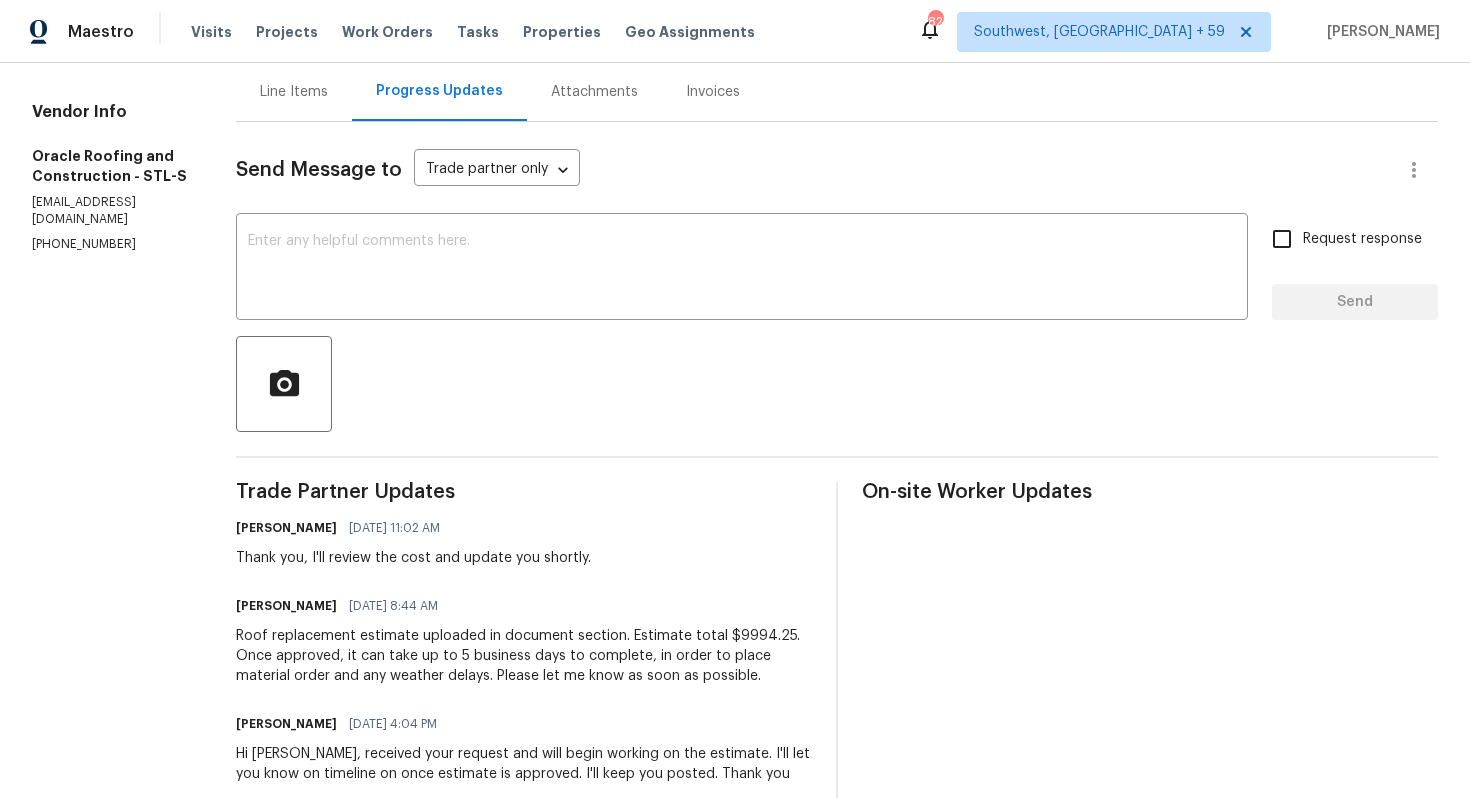 scroll, scrollTop: 374, scrollLeft: 0, axis: vertical 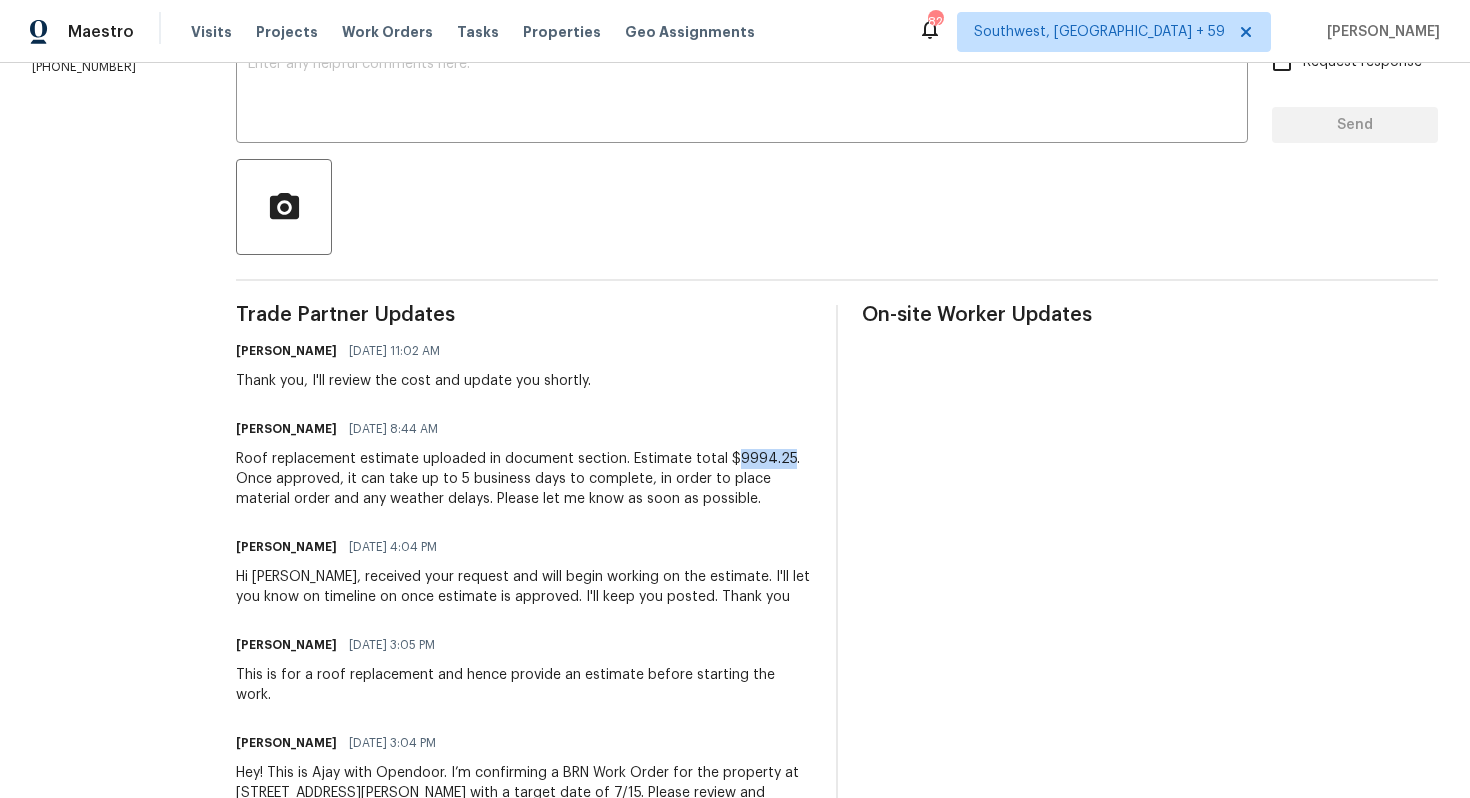 drag, startPoint x: 722, startPoint y: 463, endPoint x: 777, endPoint y: 466, distance: 55.081757 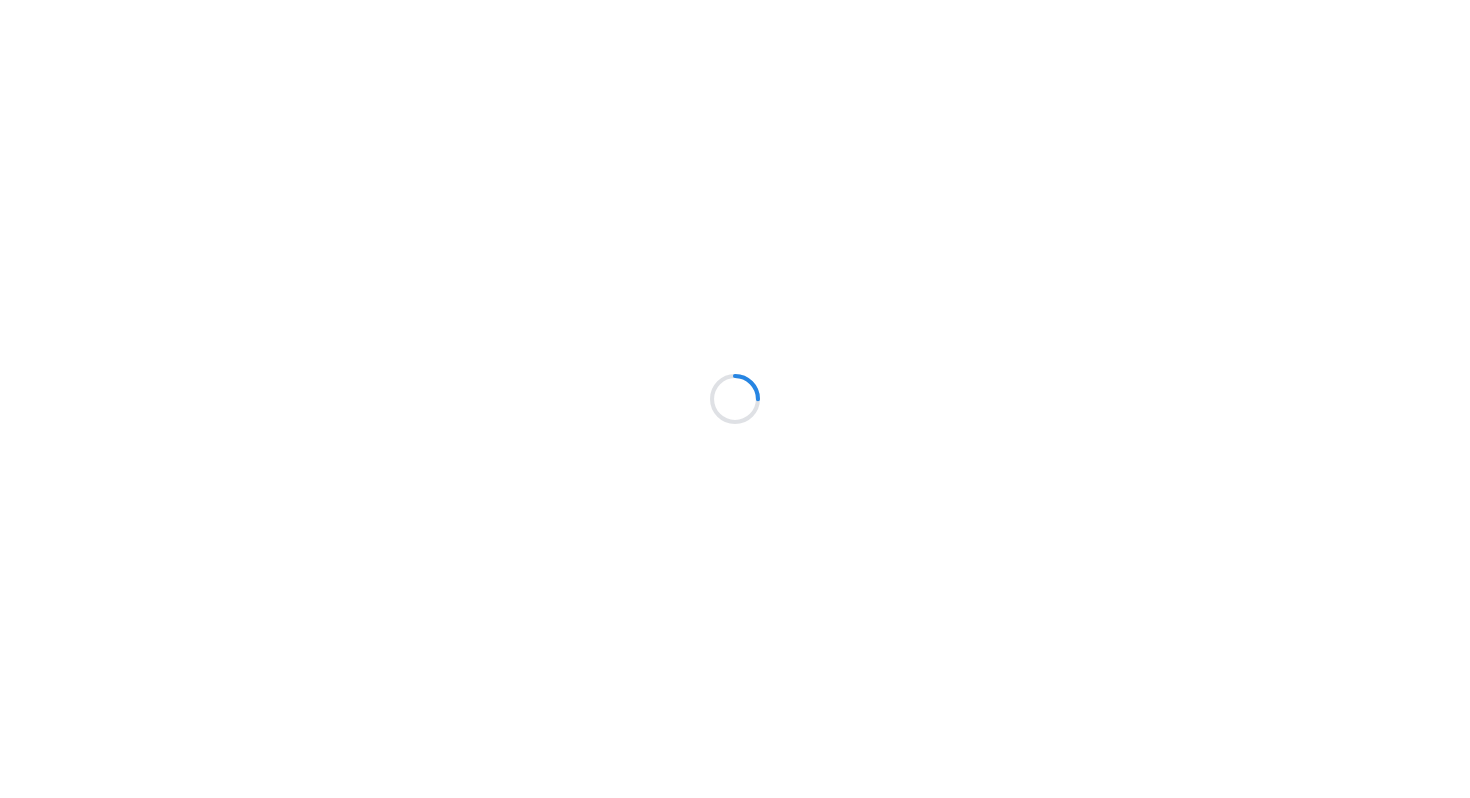 scroll, scrollTop: 0, scrollLeft: 0, axis: both 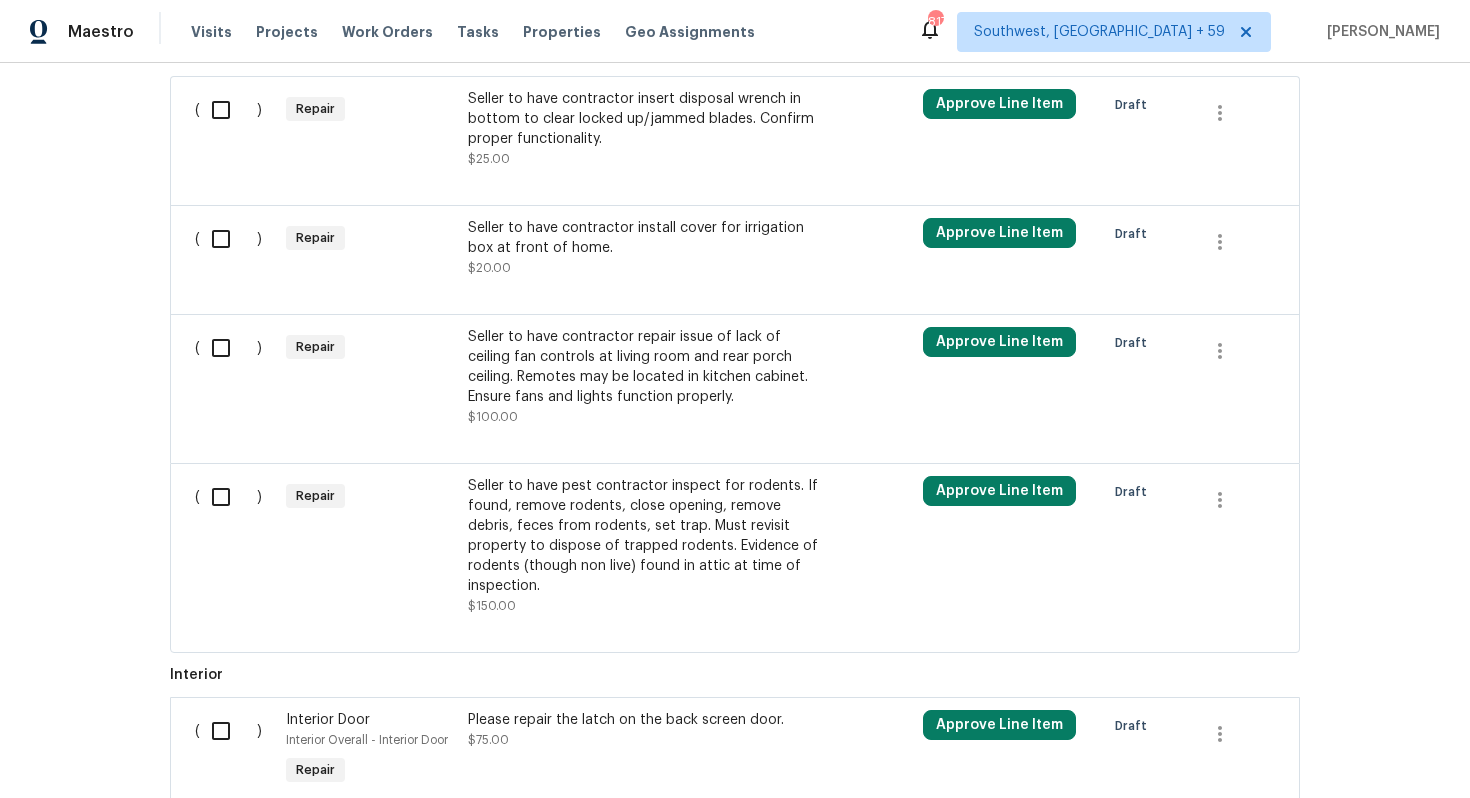 click on "Seller to have pest contractor inspect for rodents. If found, remove rodents, close opening, remove debris, feces from rodents, set trap. Must revisit property to dispose of trapped rodents. Evidence of rodents (though non live) found in attic at time of inspection." at bounding box center (644, 536) 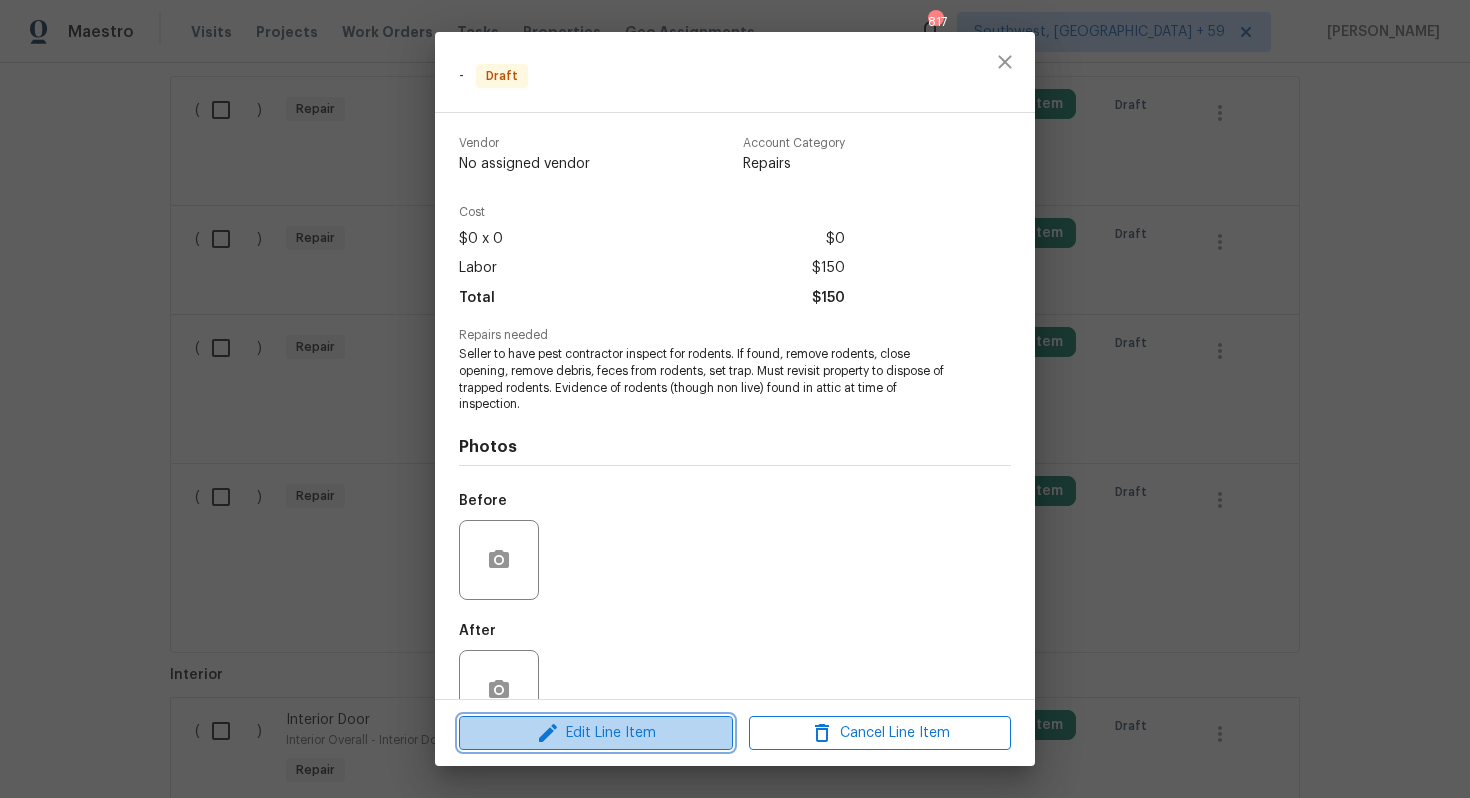 click on "Edit Line Item" at bounding box center [596, 733] 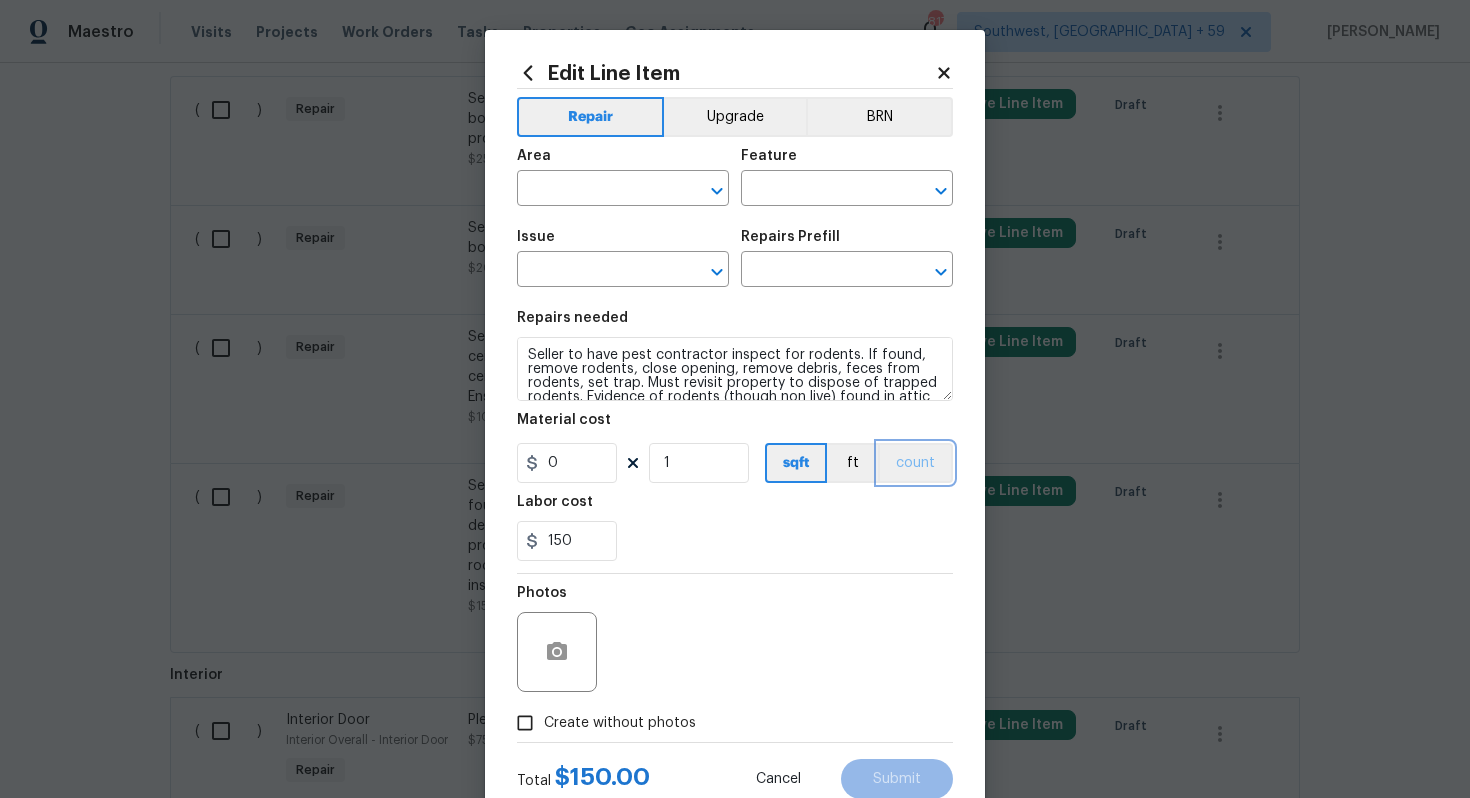 click on "count" at bounding box center (915, 463) 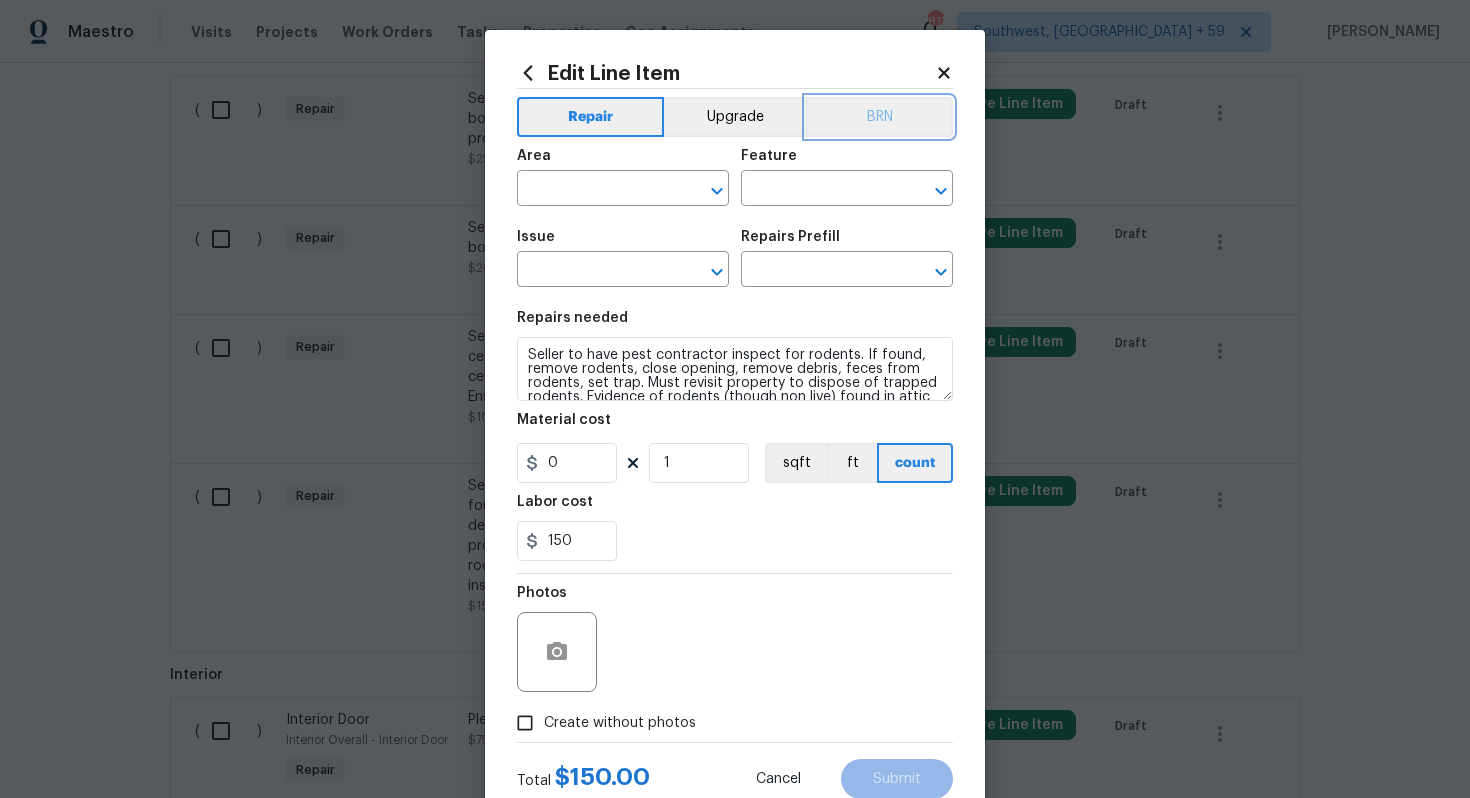 click on "BRN" at bounding box center (879, 117) 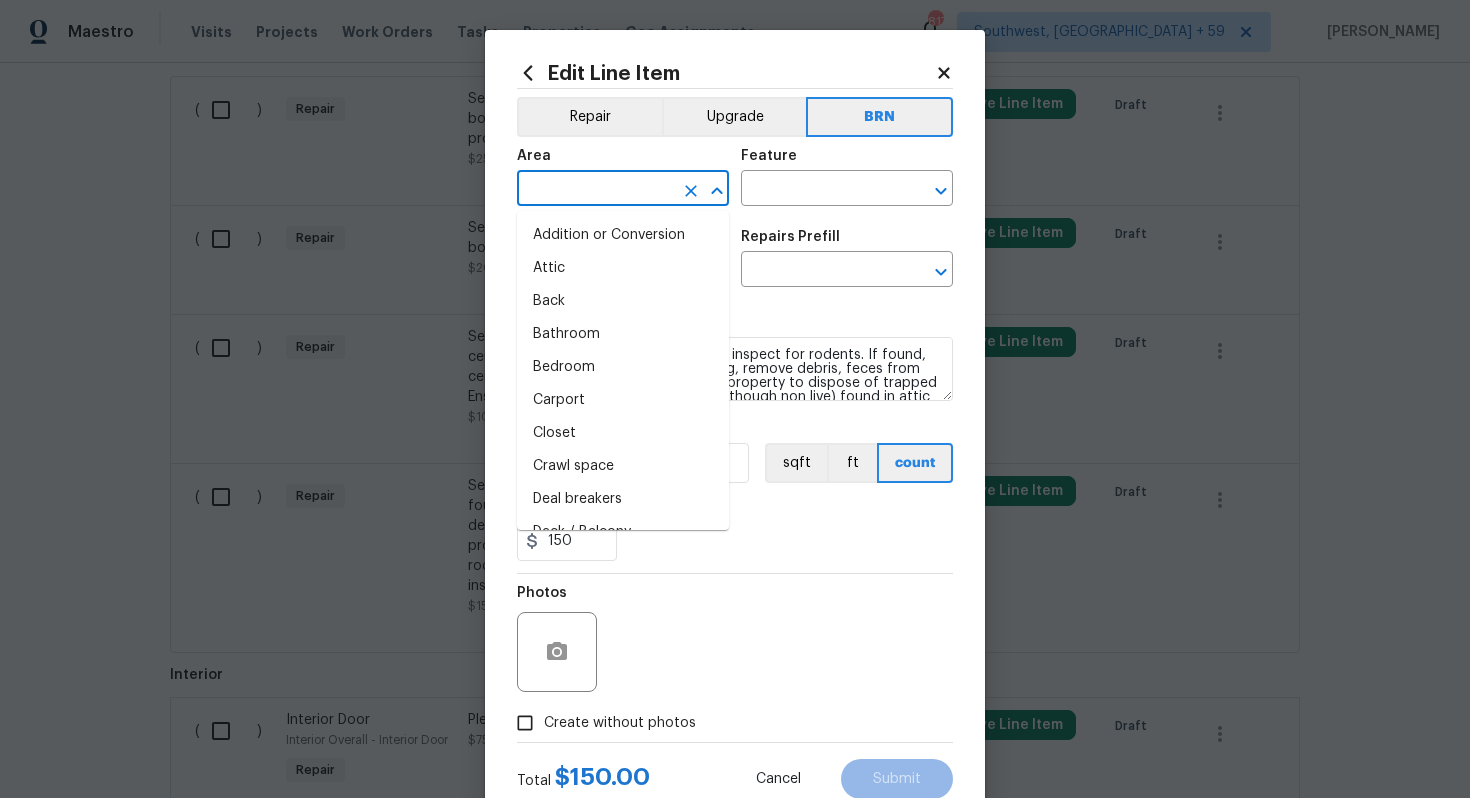 click at bounding box center (595, 190) 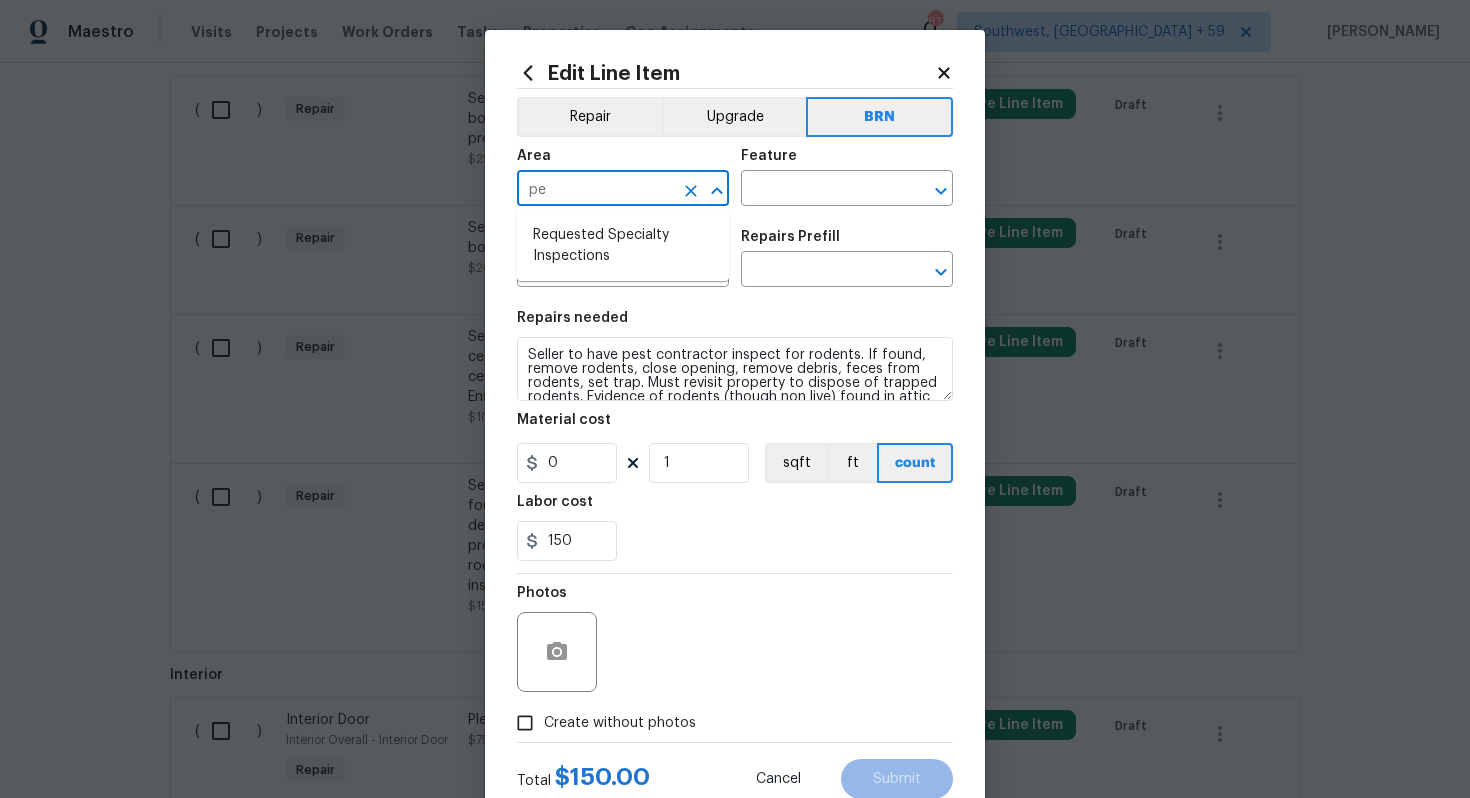 type on "p" 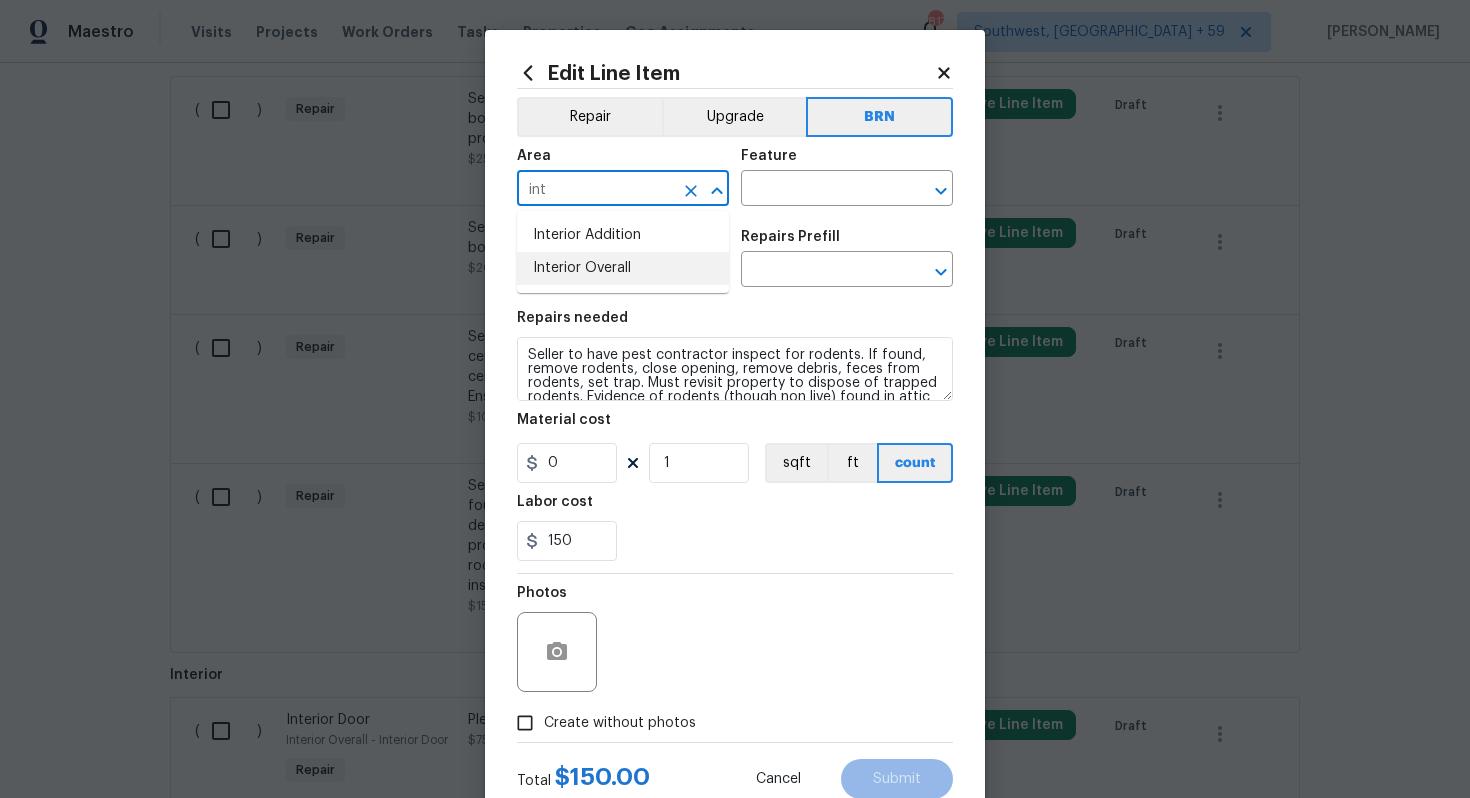 click on "Interior Overall" at bounding box center (623, 268) 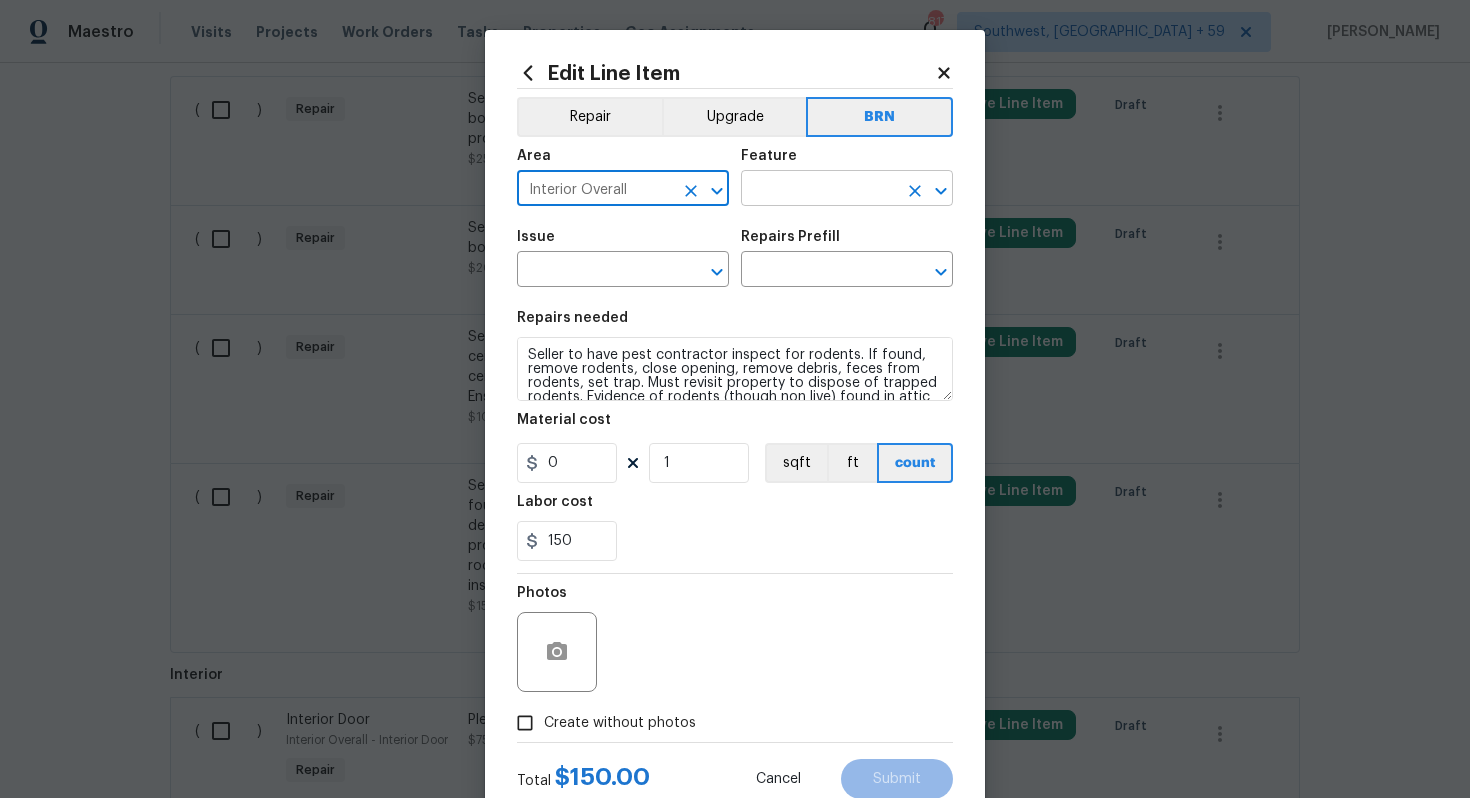 type on "Interior Overall" 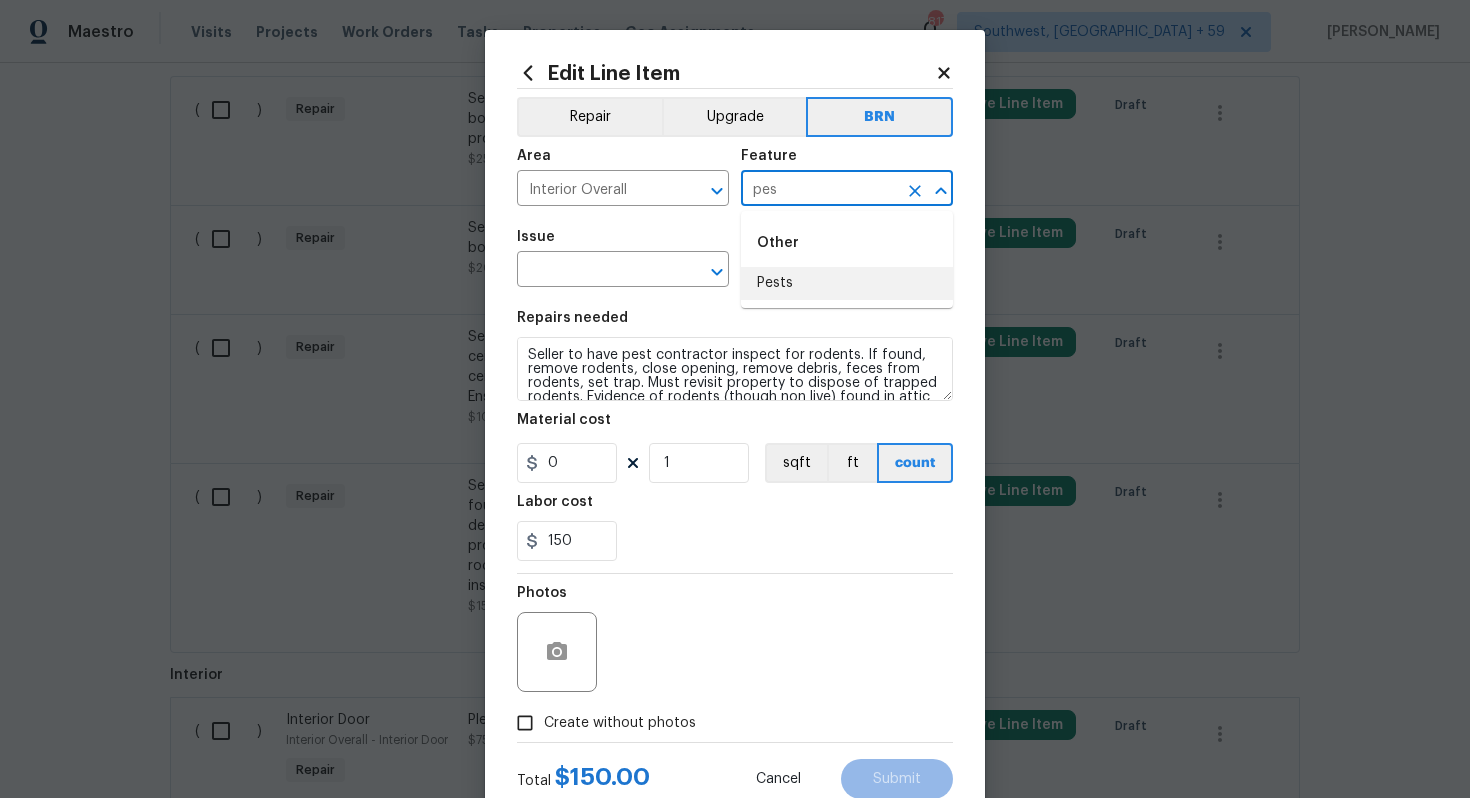 click on "Pests" at bounding box center (847, 283) 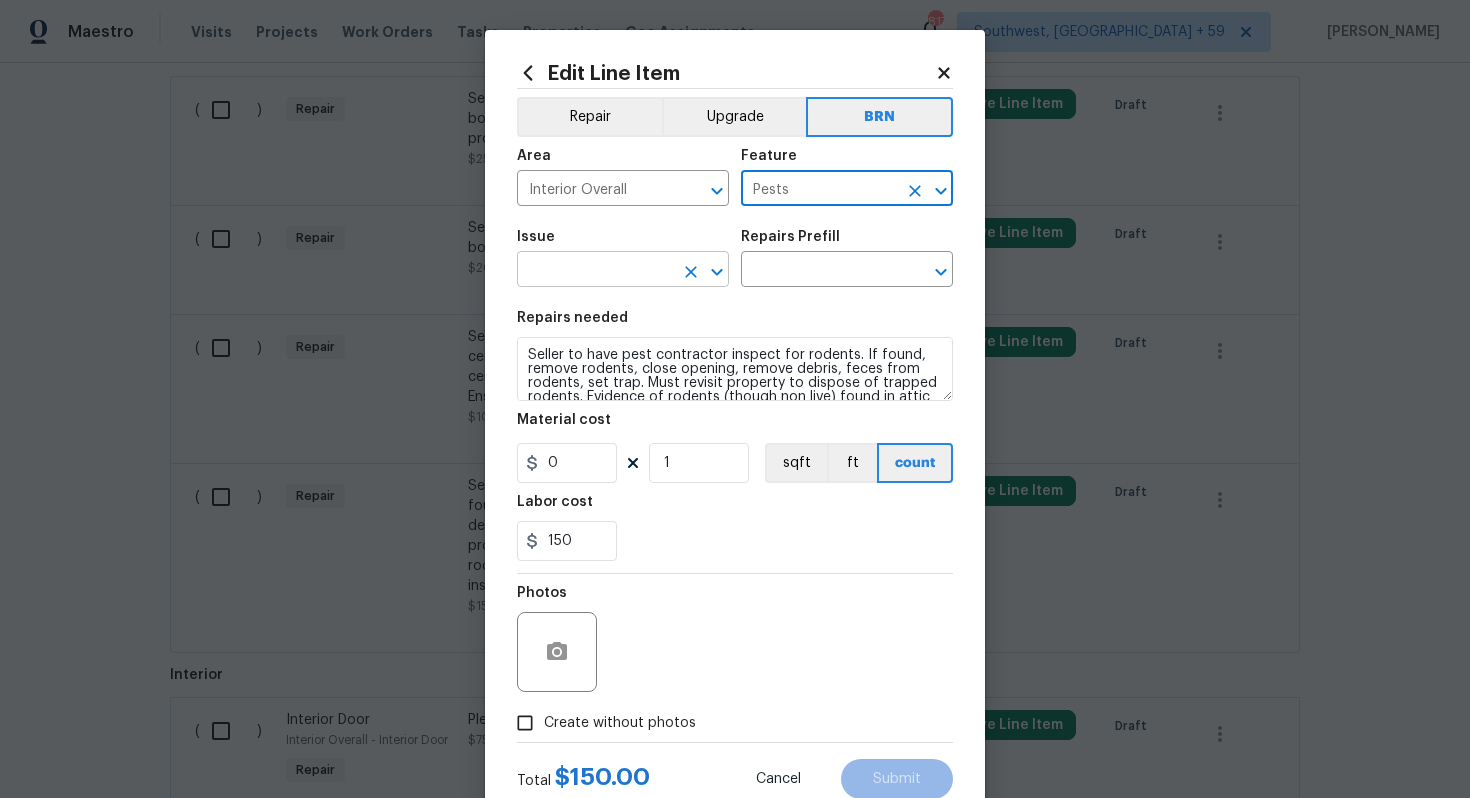 type on "Pests" 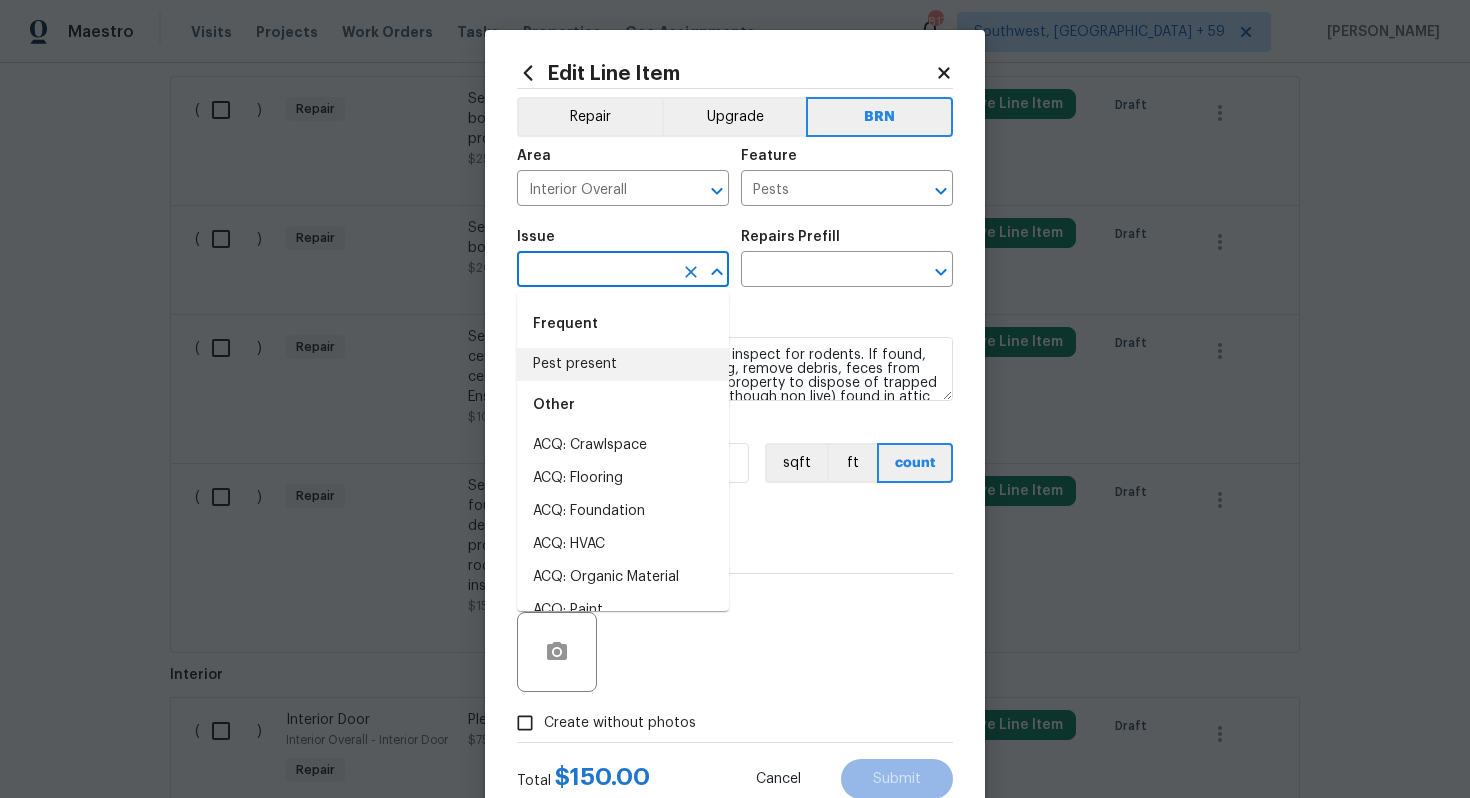 click on "Pest present" at bounding box center (623, 364) 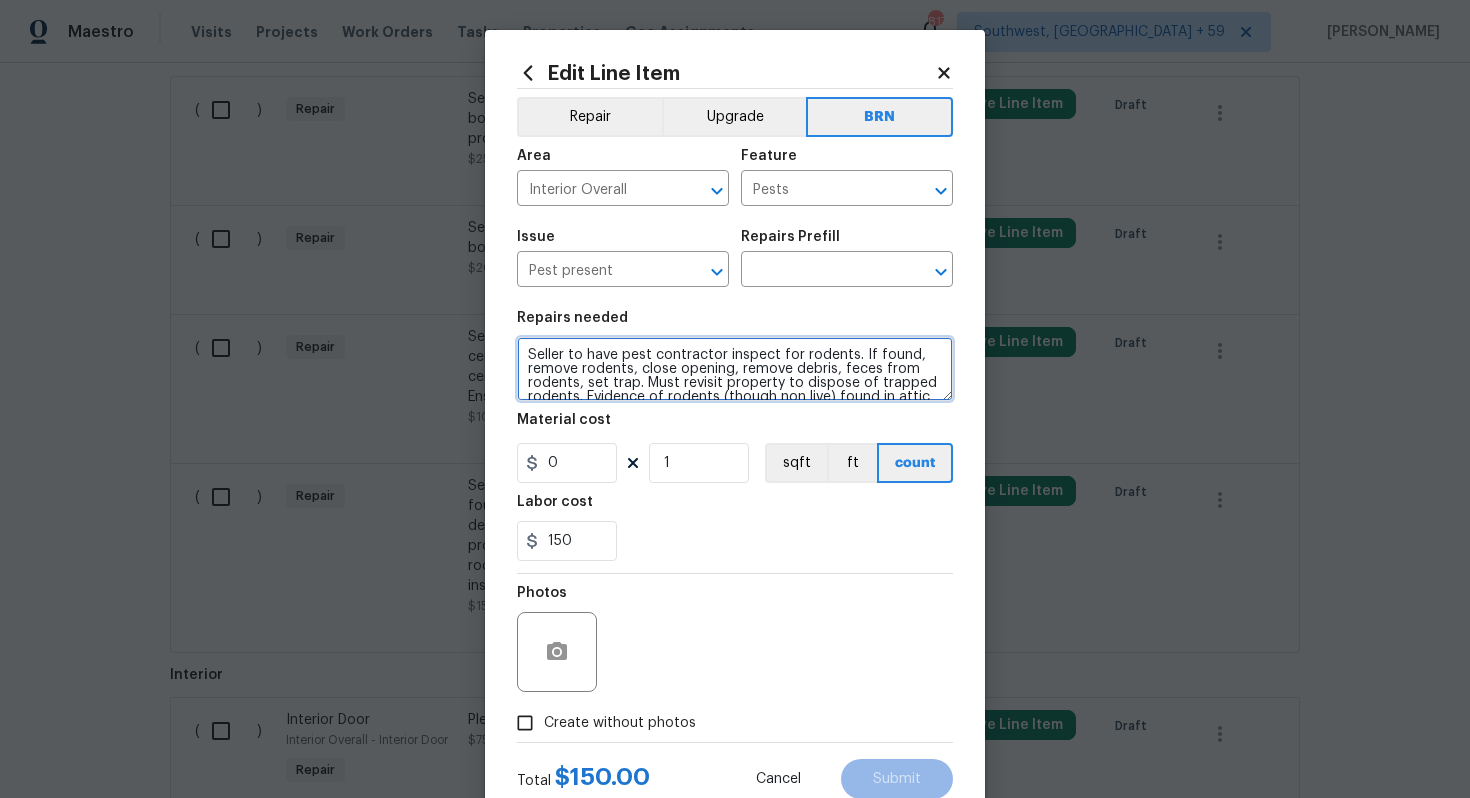 scroll, scrollTop: 28, scrollLeft: 0, axis: vertical 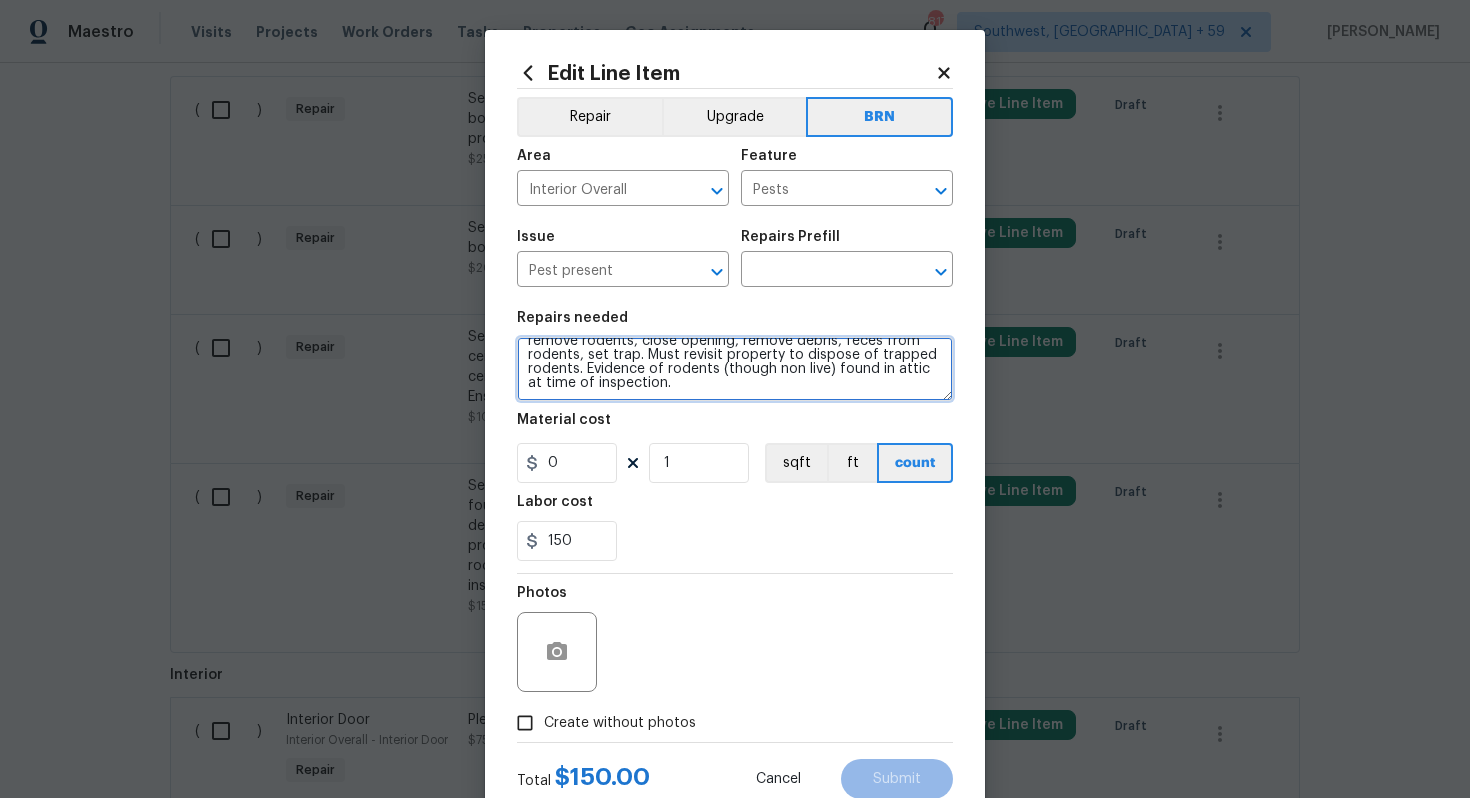 drag, startPoint x: 525, startPoint y: 356, endPoint x: 669, endPoint y: 416, distance: 156 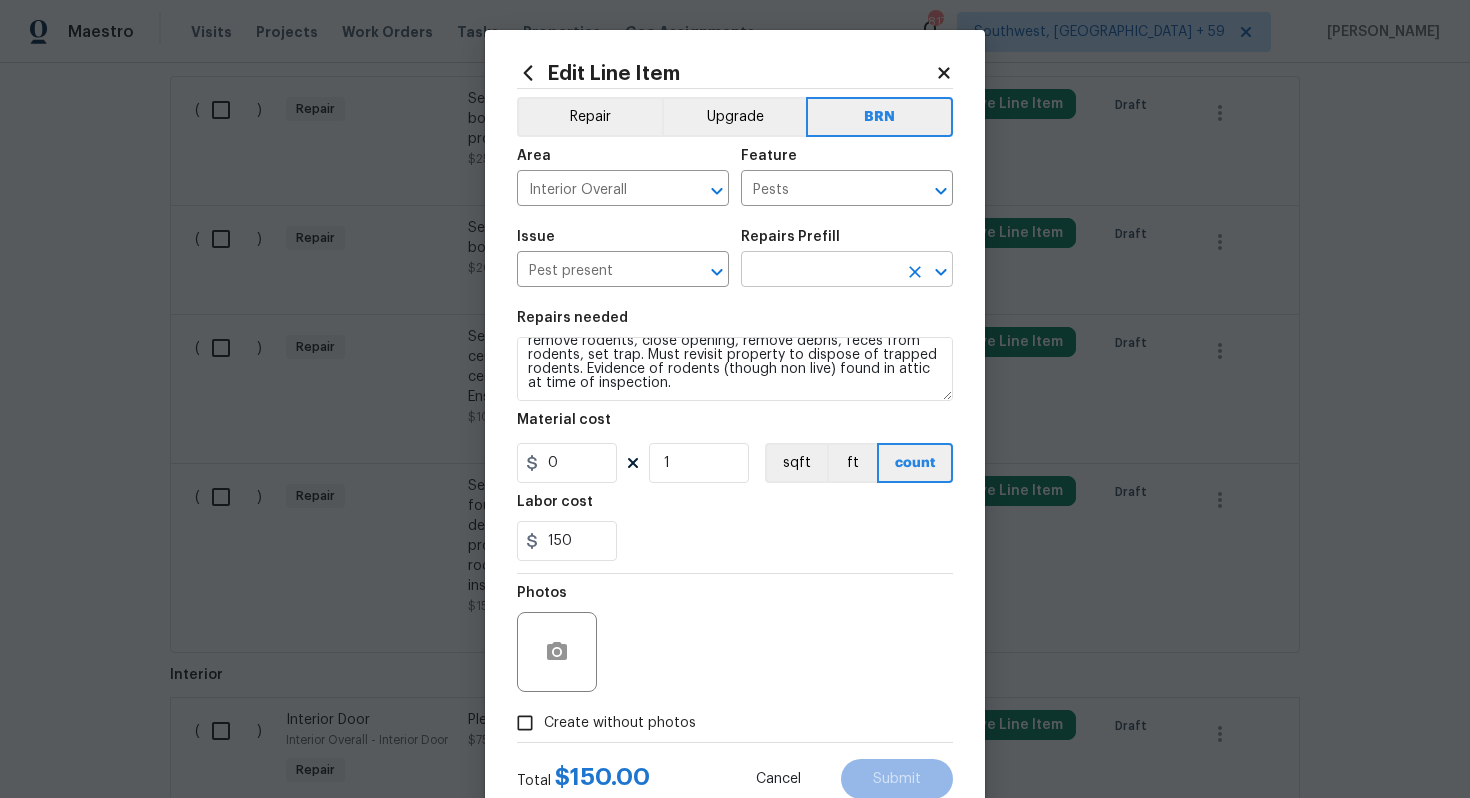 click at bounding box center (819, 271) 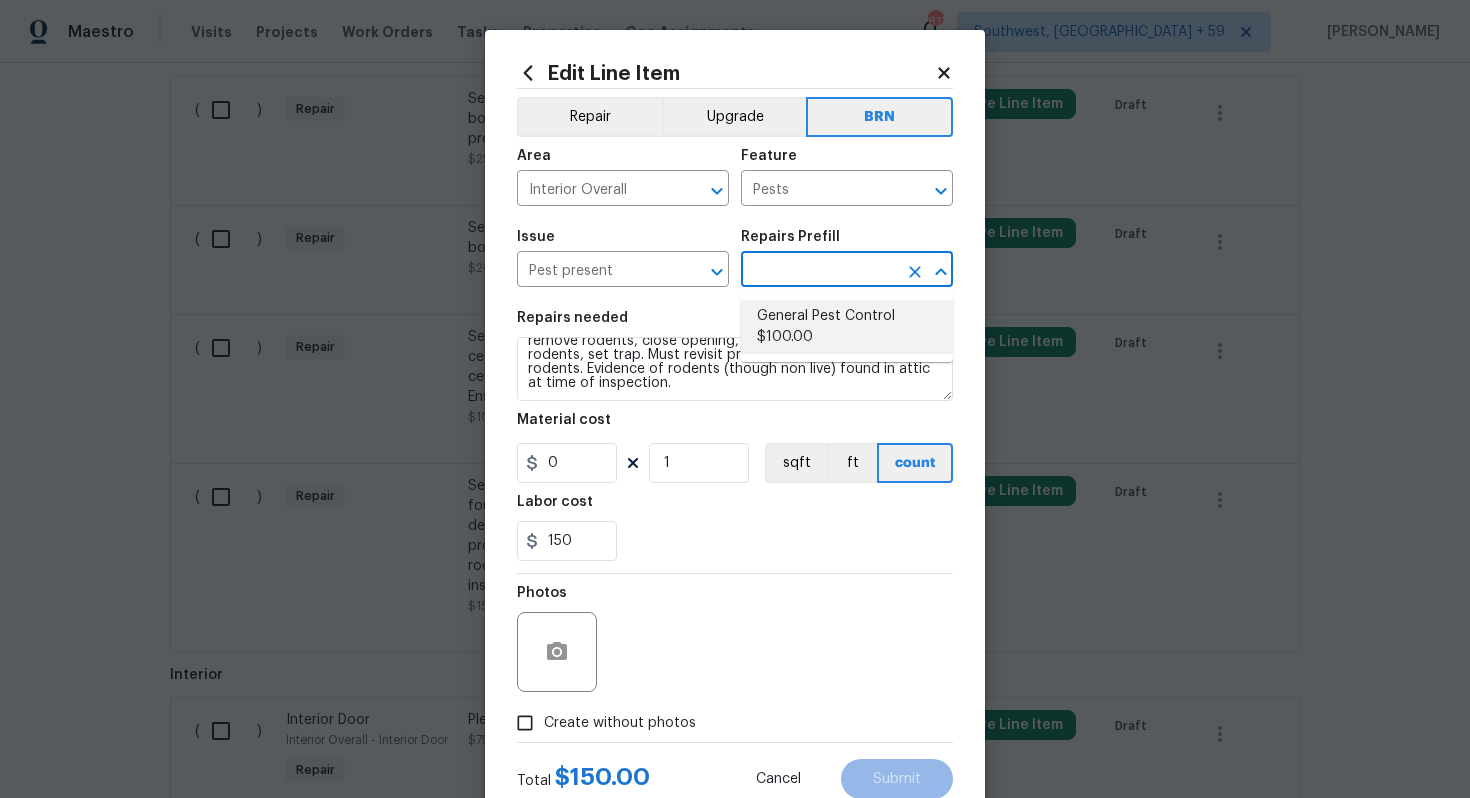 click on "General Pest Control $100.00" at bounding box center [847, 327] 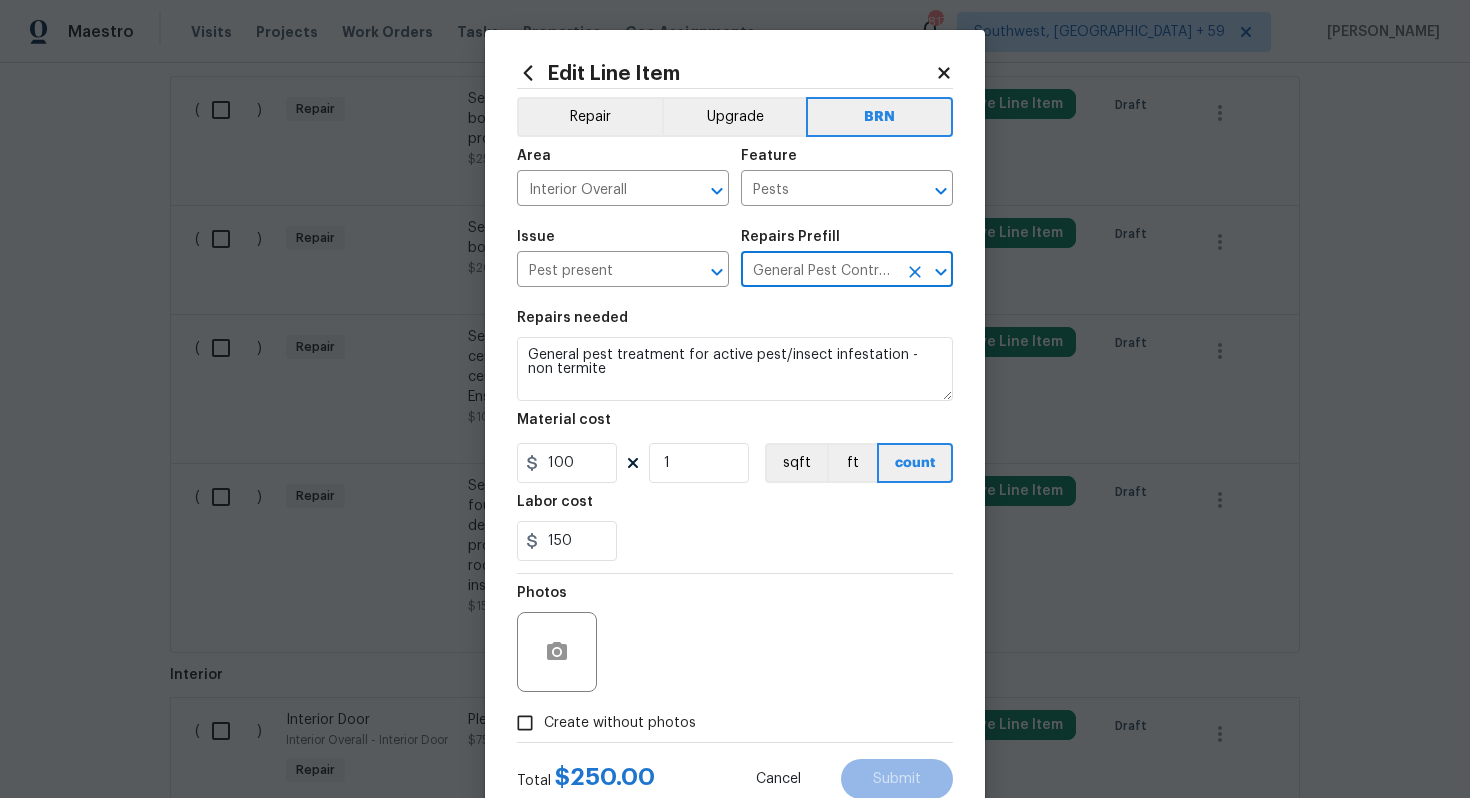 scroll, scrollTop: 0, scrollLeft: 0, axis: both 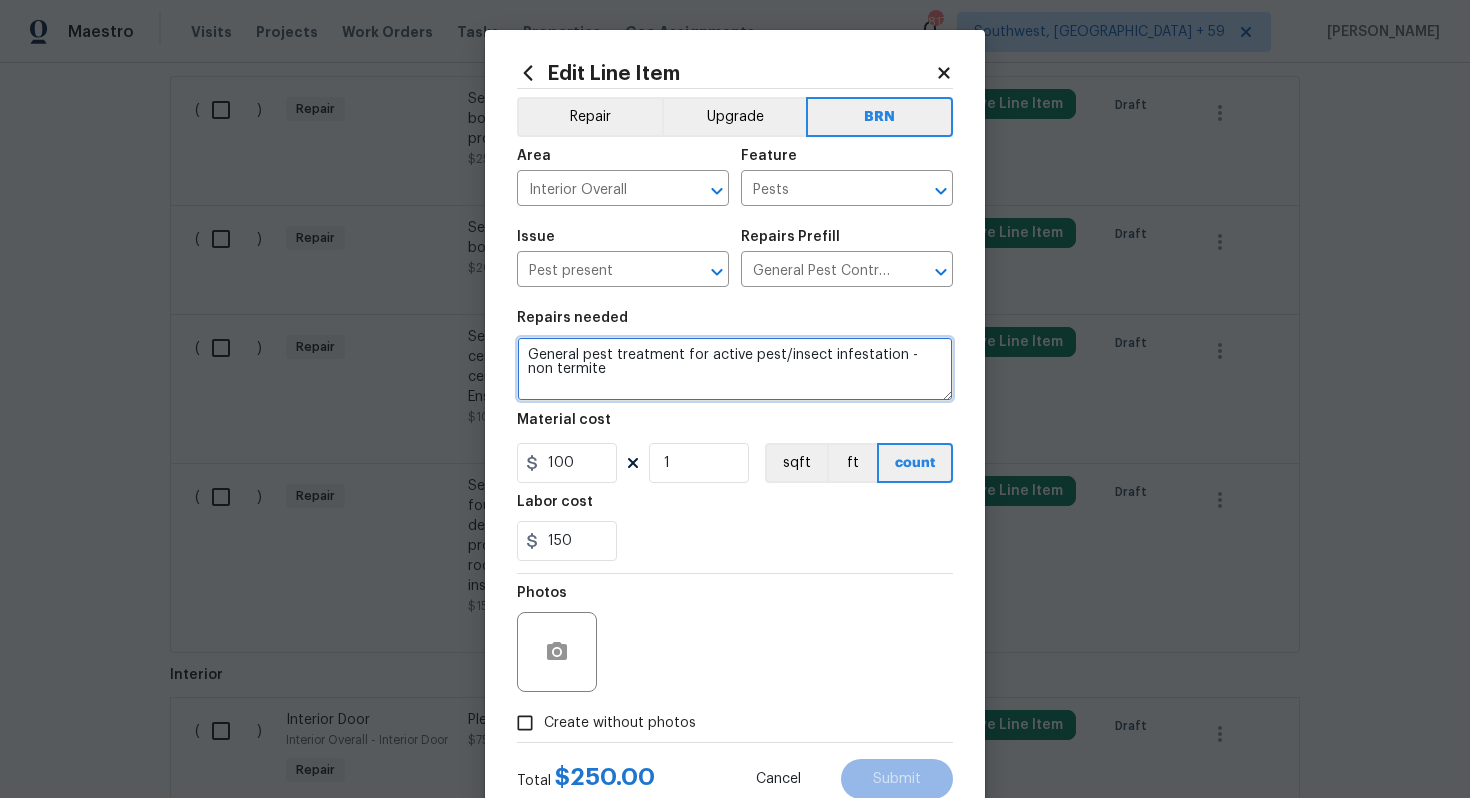 drag, startPoint x: 525, startPoint y: 360, endPoint x: 627, endPoint y: 397, distance: 108.503456 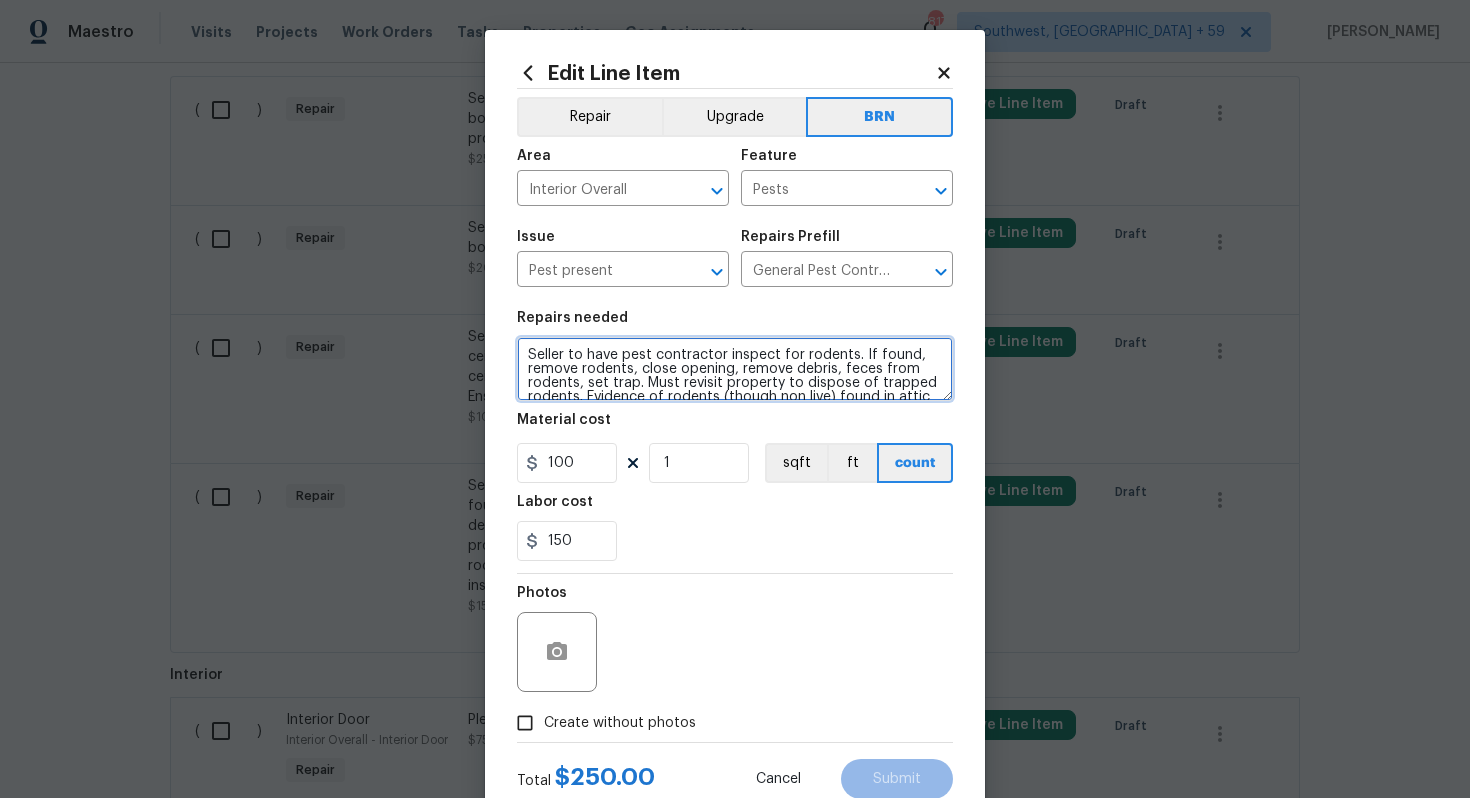 scroll, scrollTop: 18, scrollLeft: 0, axis: vertical 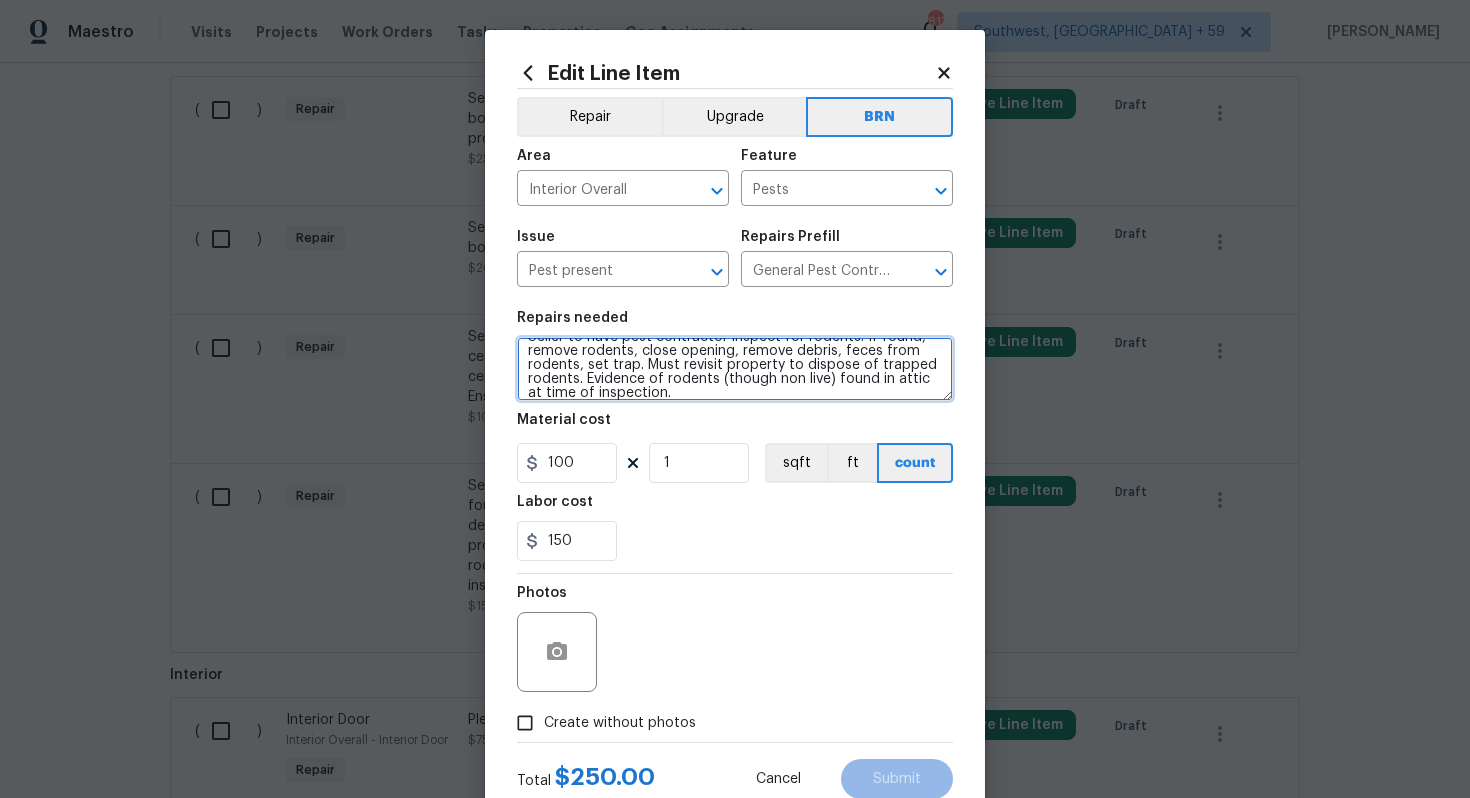 type on "Seller to have pest contractor inspect for rodents. If found, remove rodents, close opening, remove debris, feces from rodents, set trap. Must revisit property to dispose of trapped rodents. Evidence of rodents (though non live) found in attic at time of inspection." 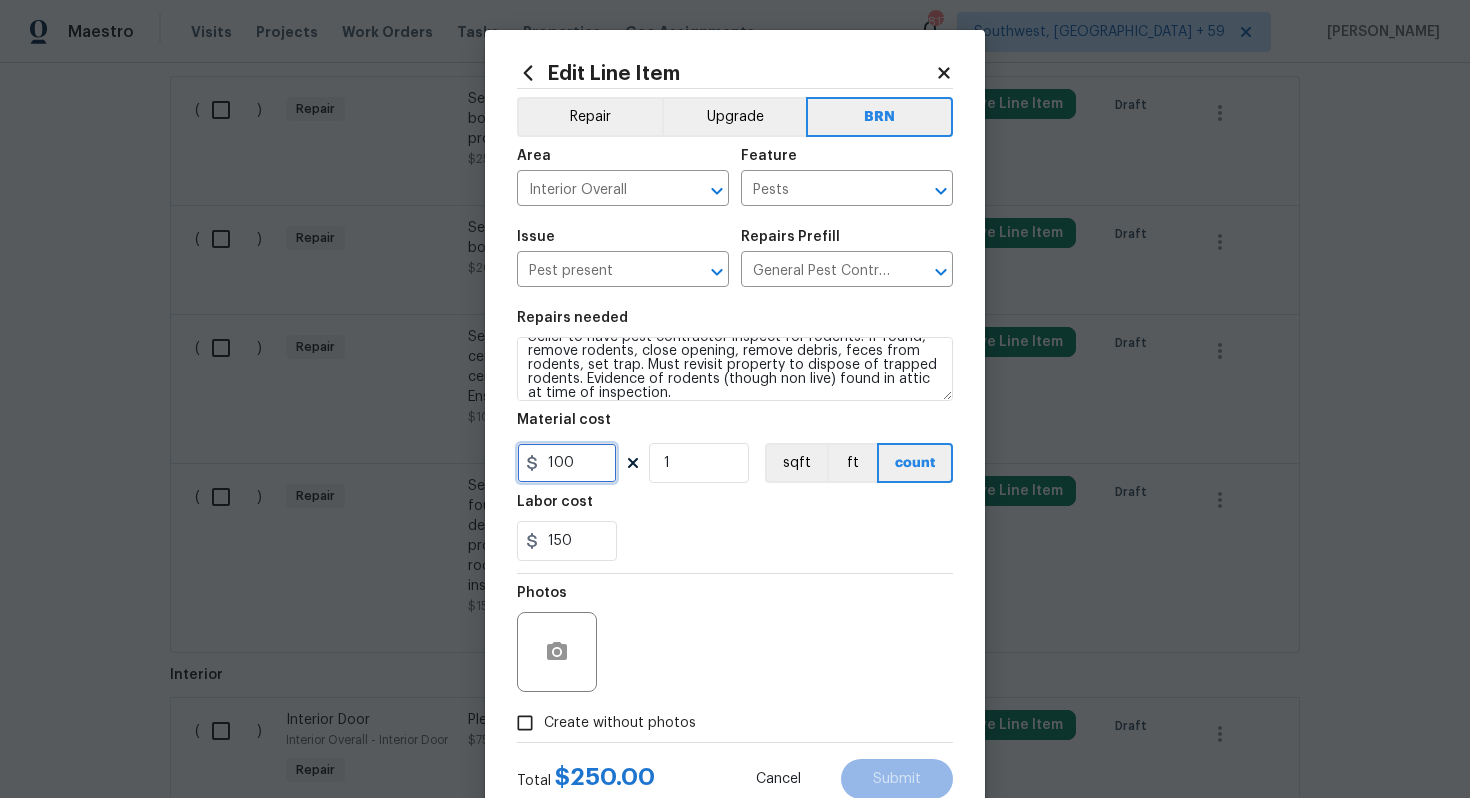 click on "100" at bounding box center (567, 463) 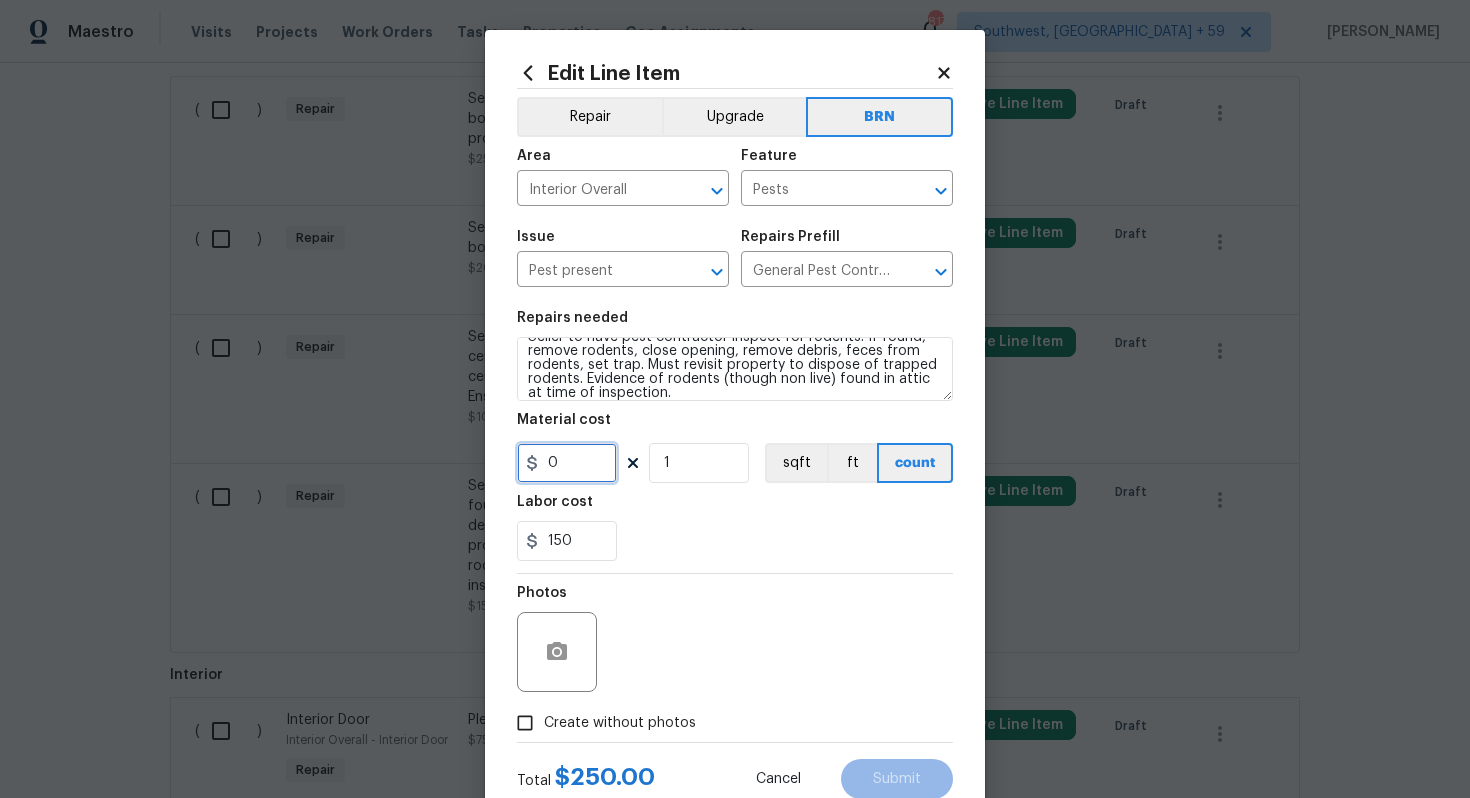 type on "0" 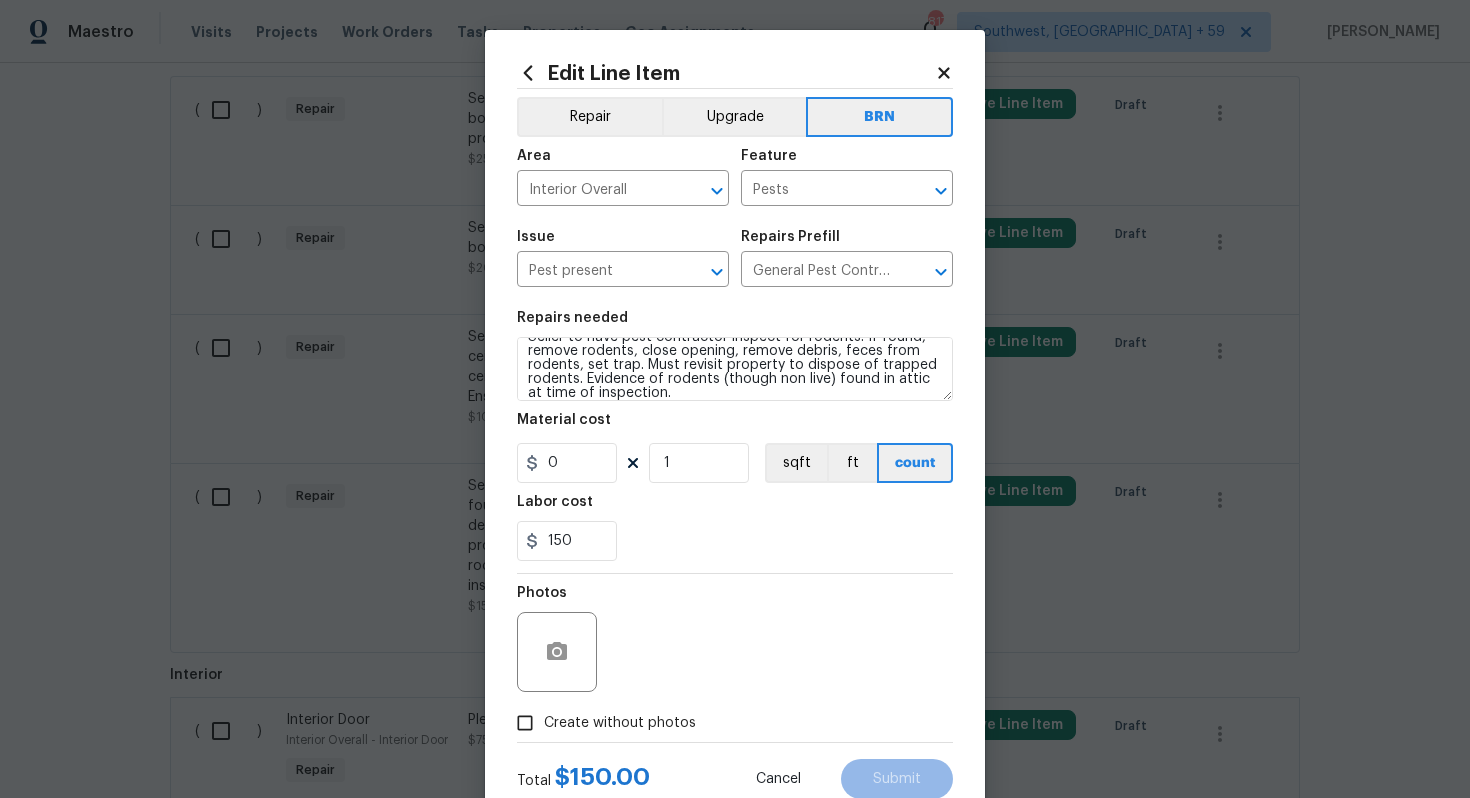 click on "150" at bounding box center [735, 541] 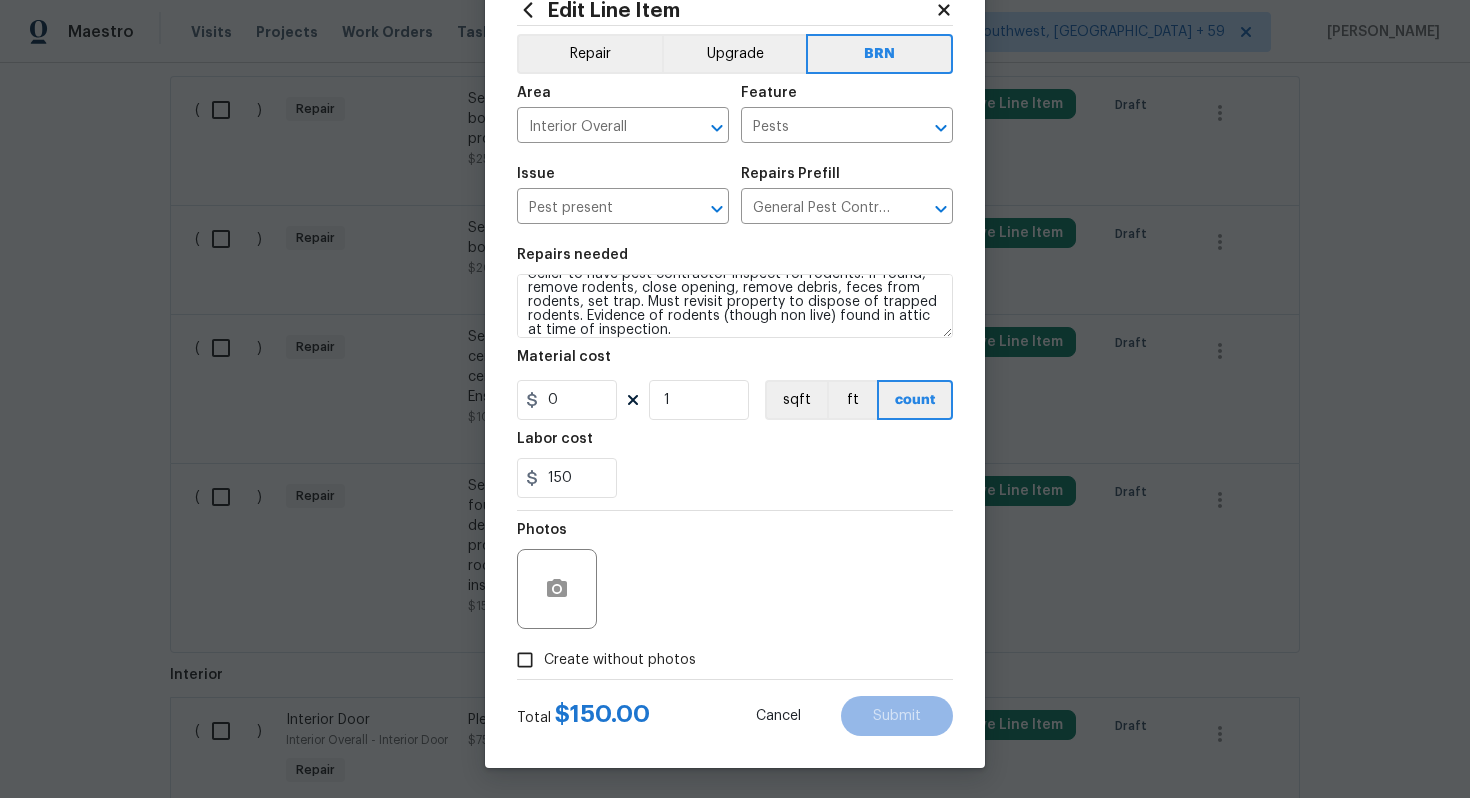 click on "Create without photos" at bounding box center (620, 660) 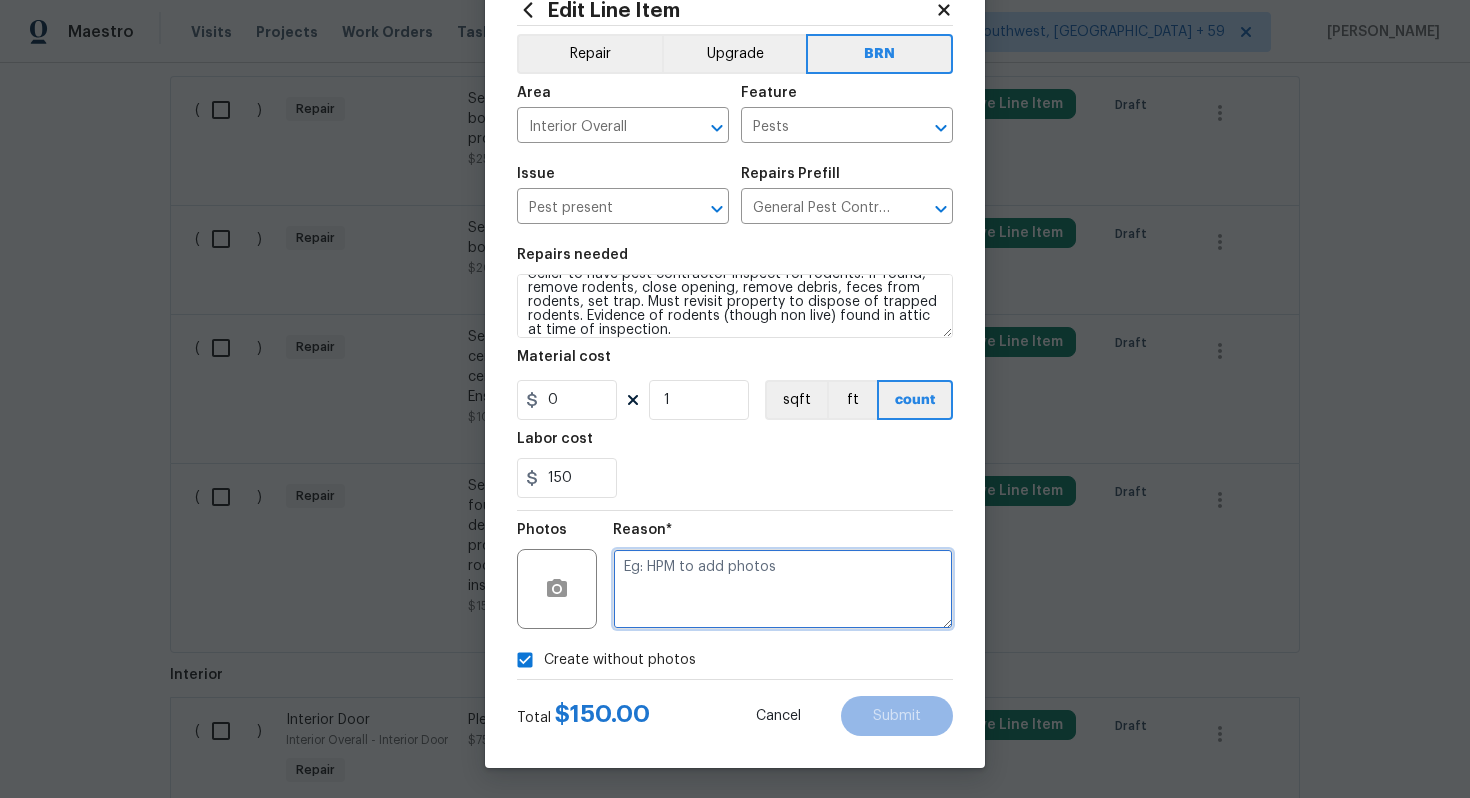 click at bounding box center (783, 589) 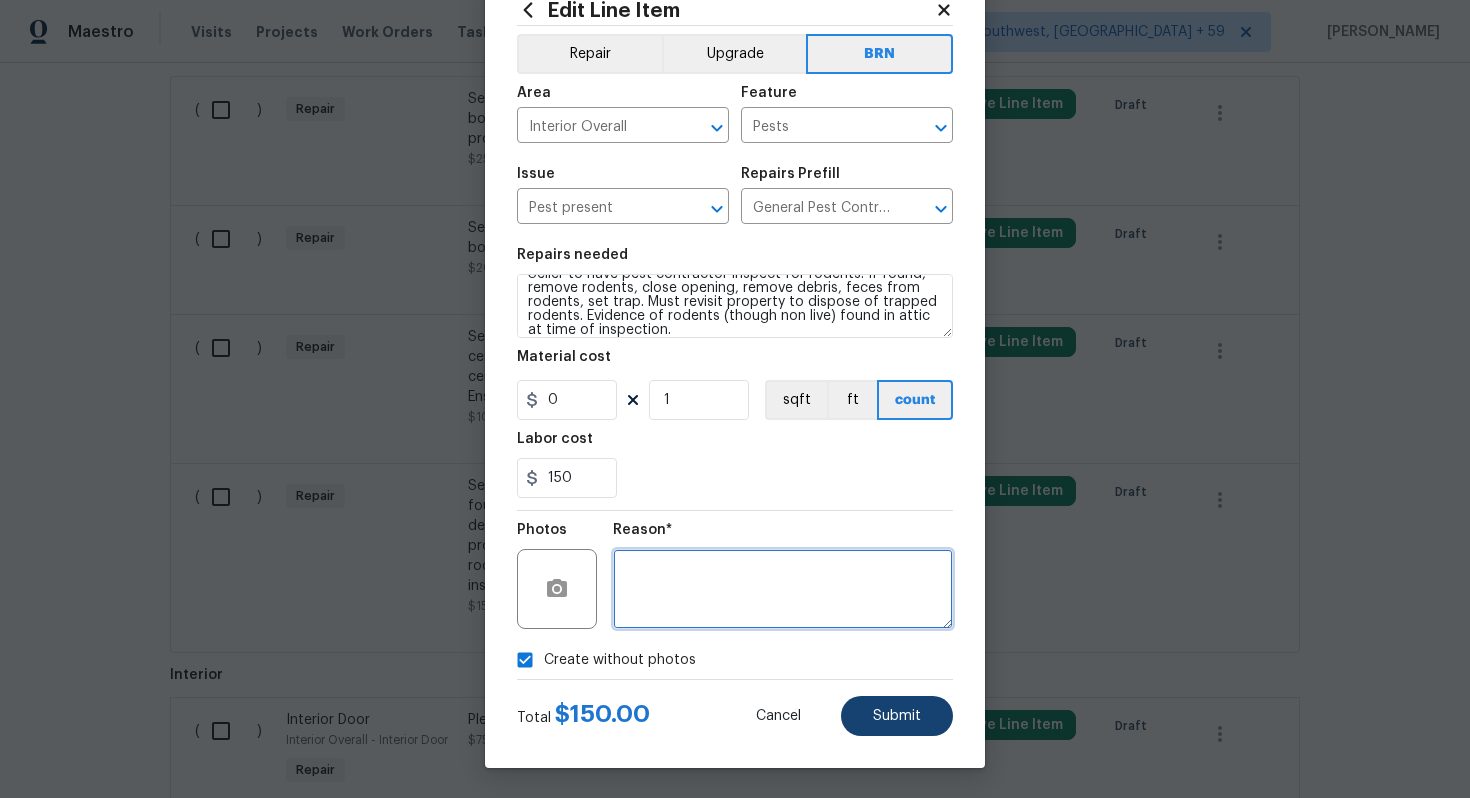 type 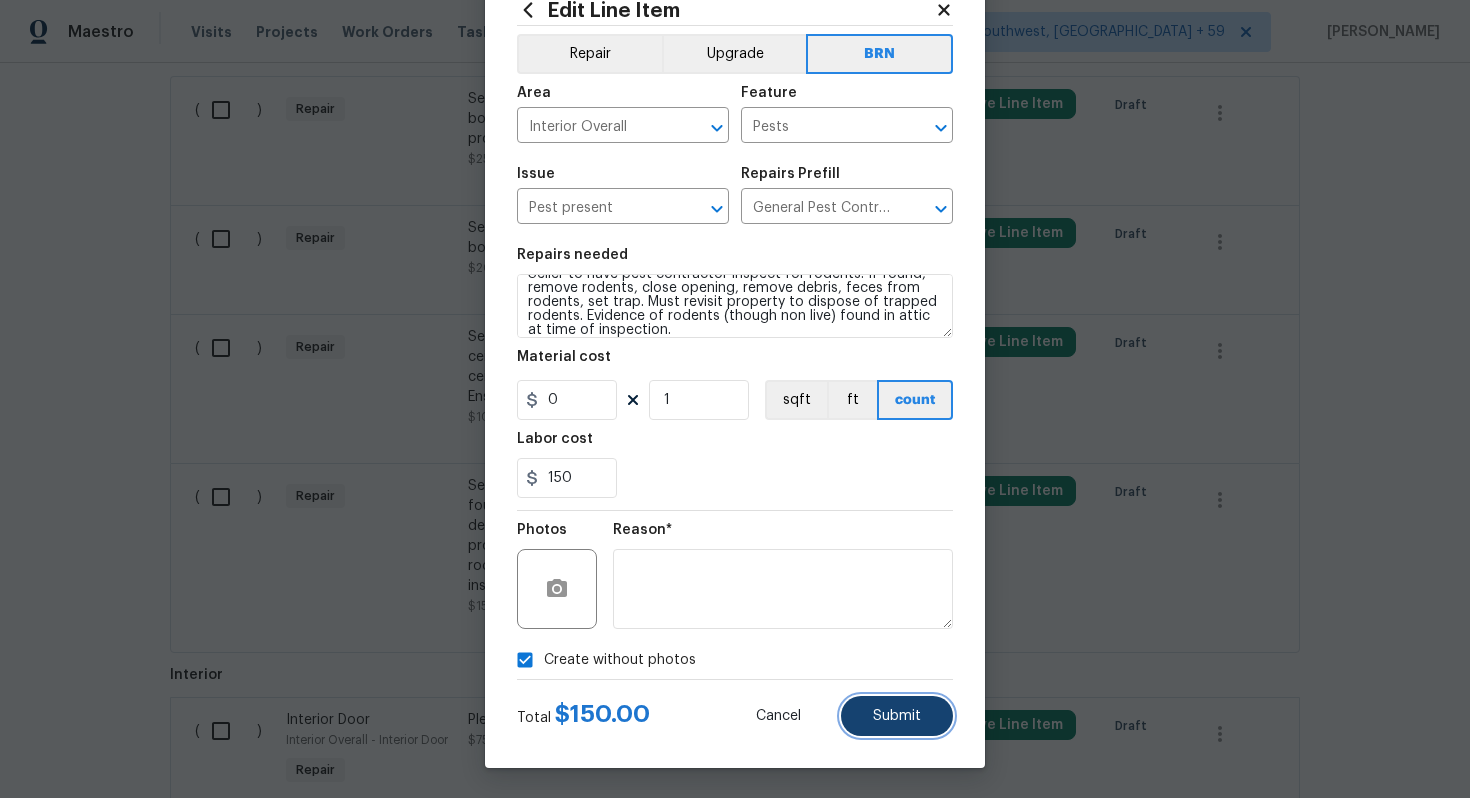 click on "Submit" at bounding box center (897, 716) 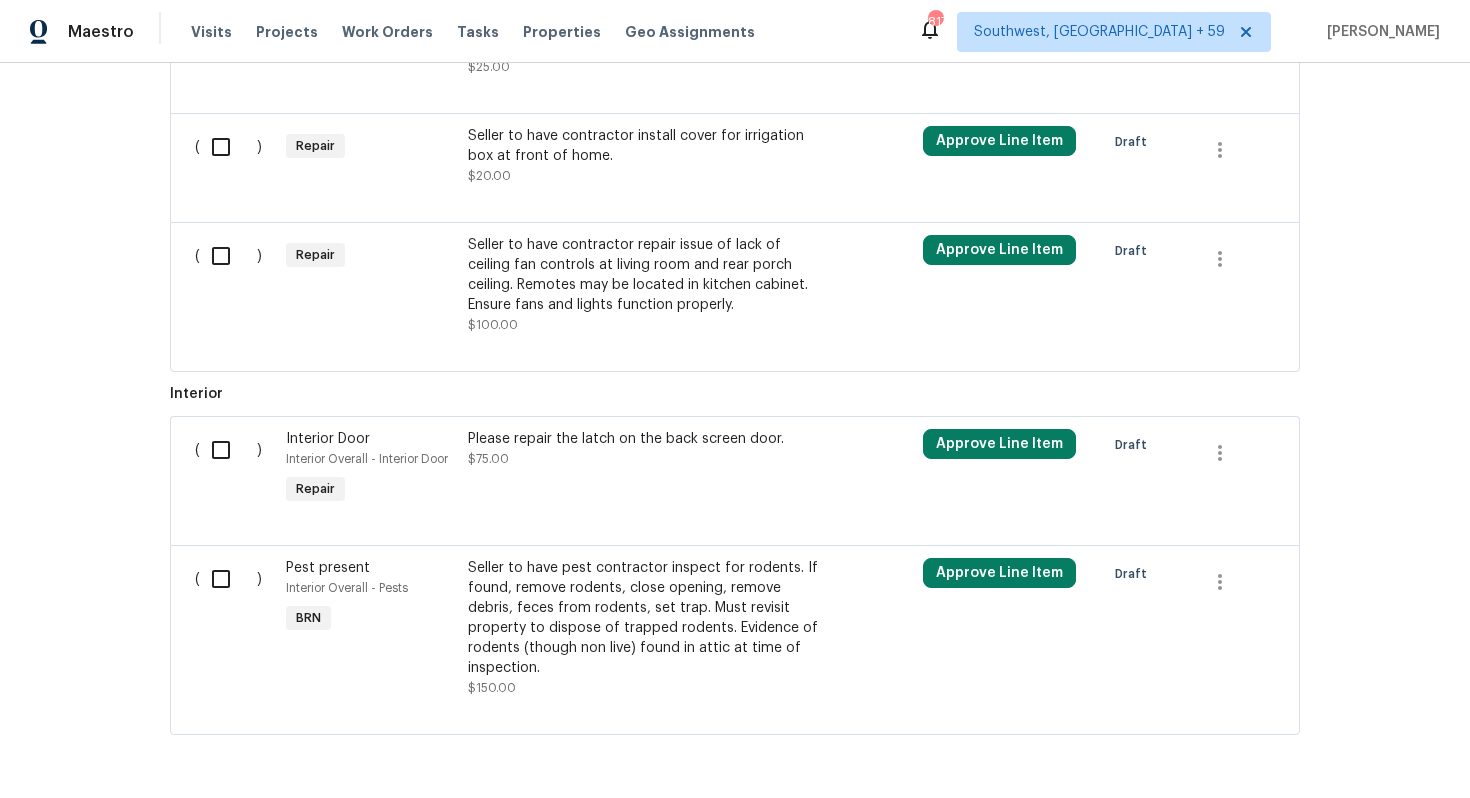 scroll, scrollTop: 1033, scrollLeft: 0, axis: vertical 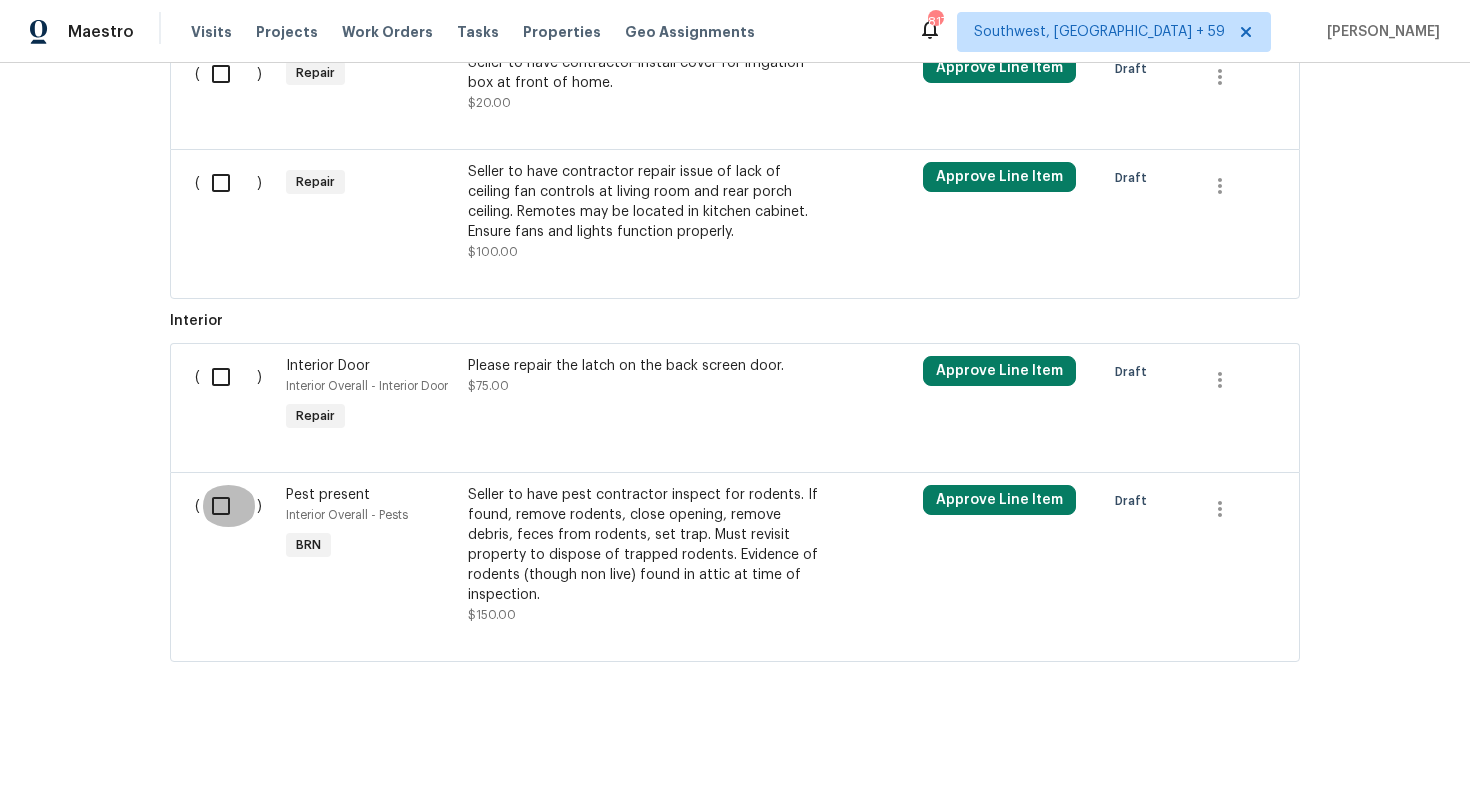 click at bounding box center (228, 506) 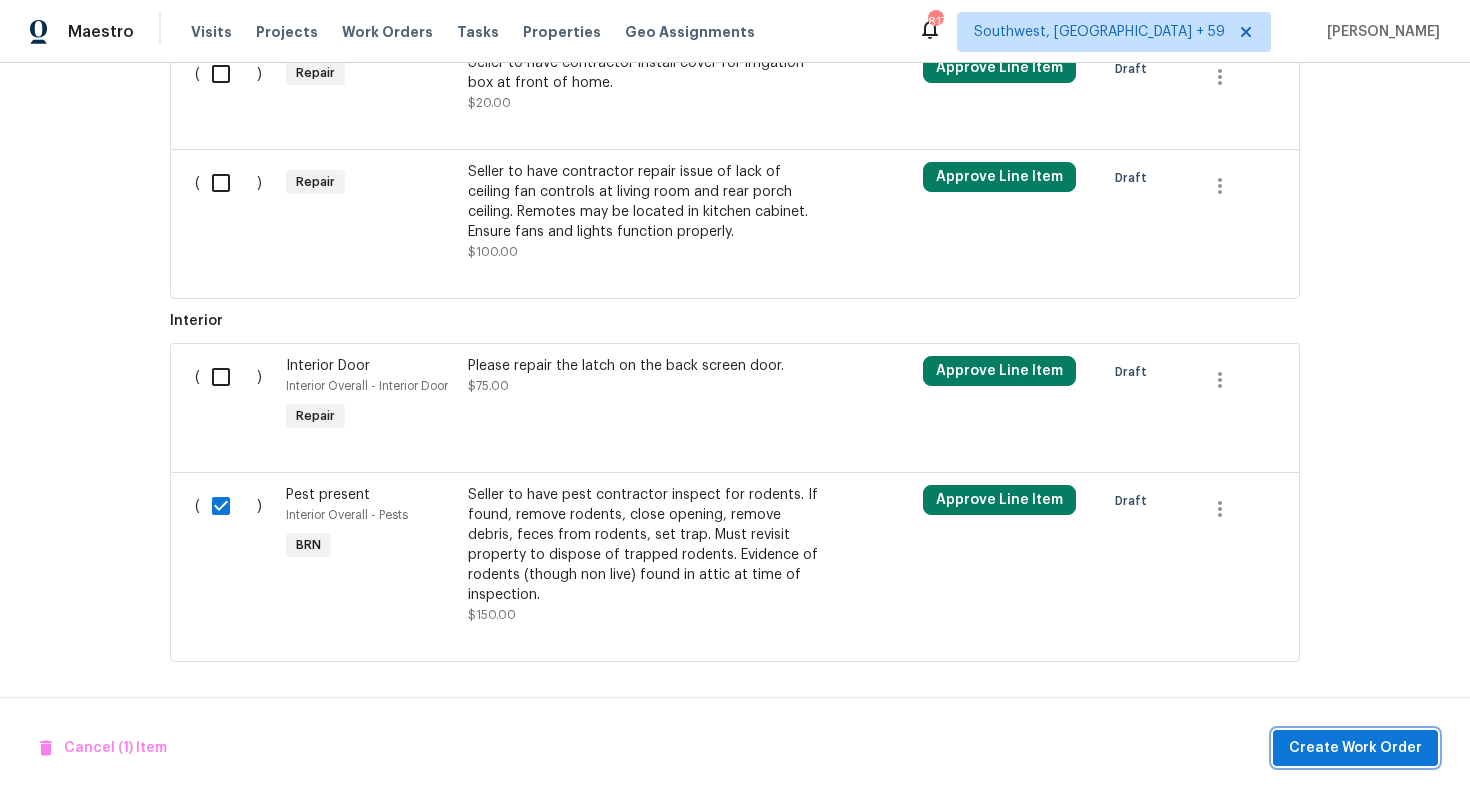 click on "Create Work Order" at bounding box center [1355, 748] 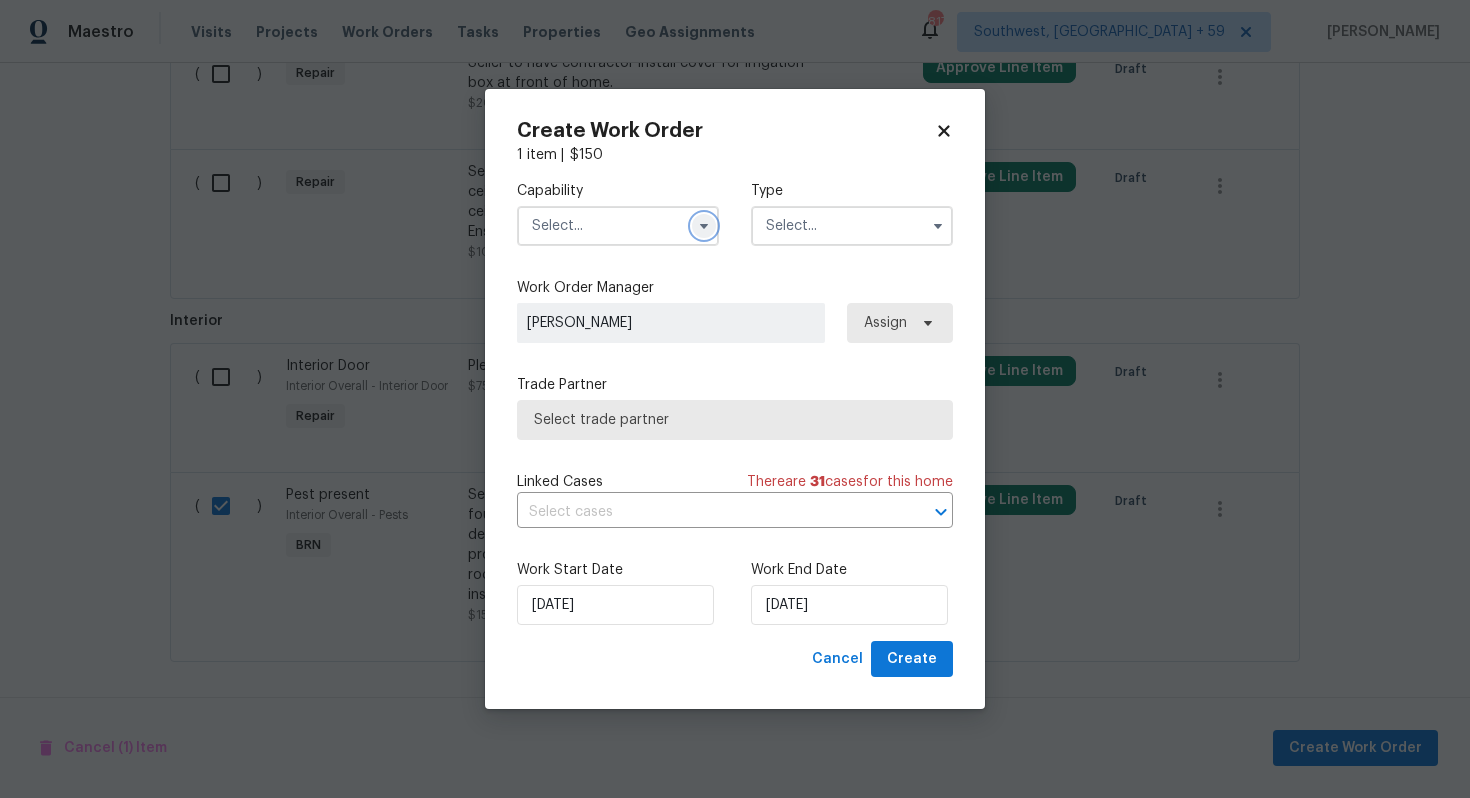 click 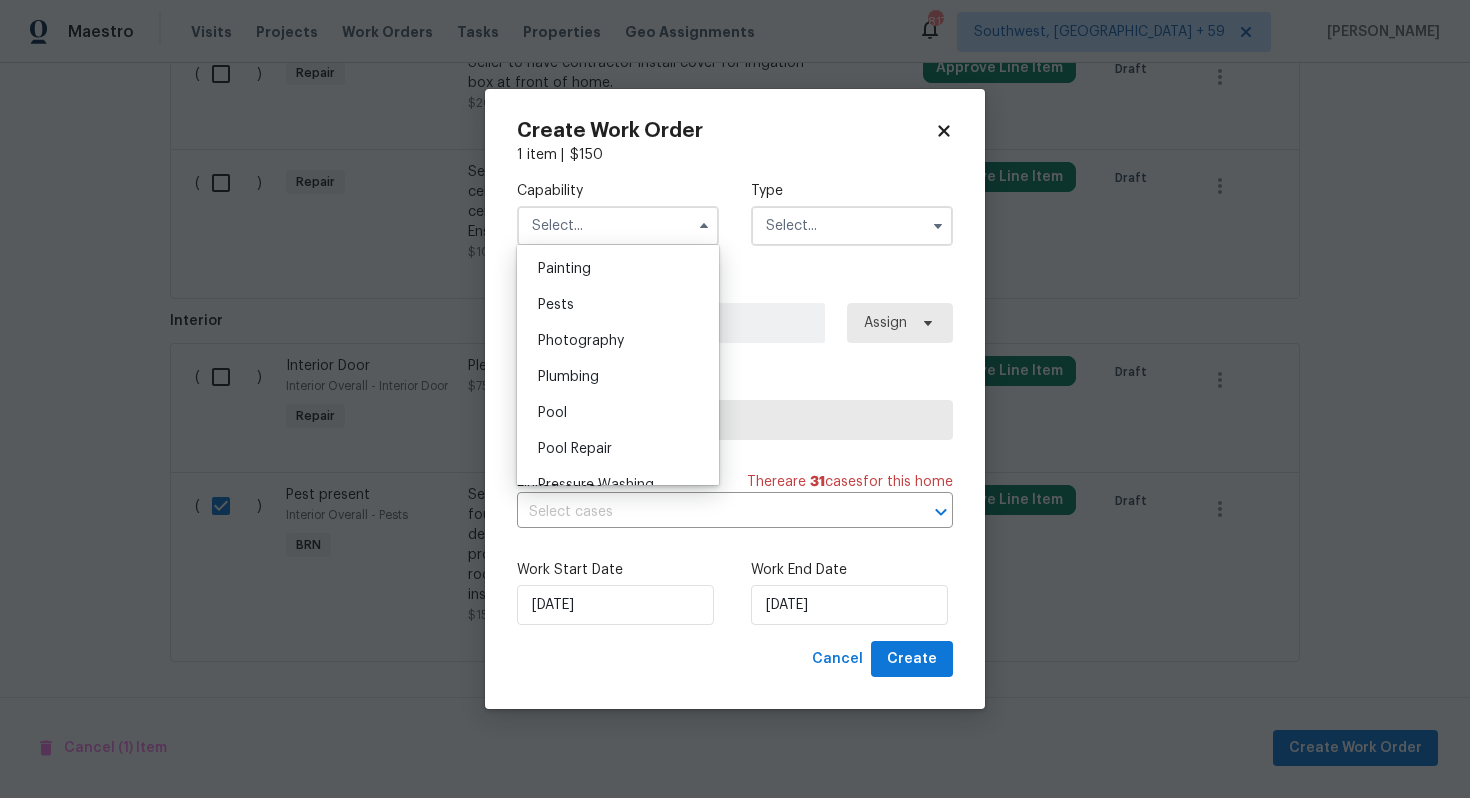 scroll, scrollTop: 1689, scrollLeft: 0, axis: vertical 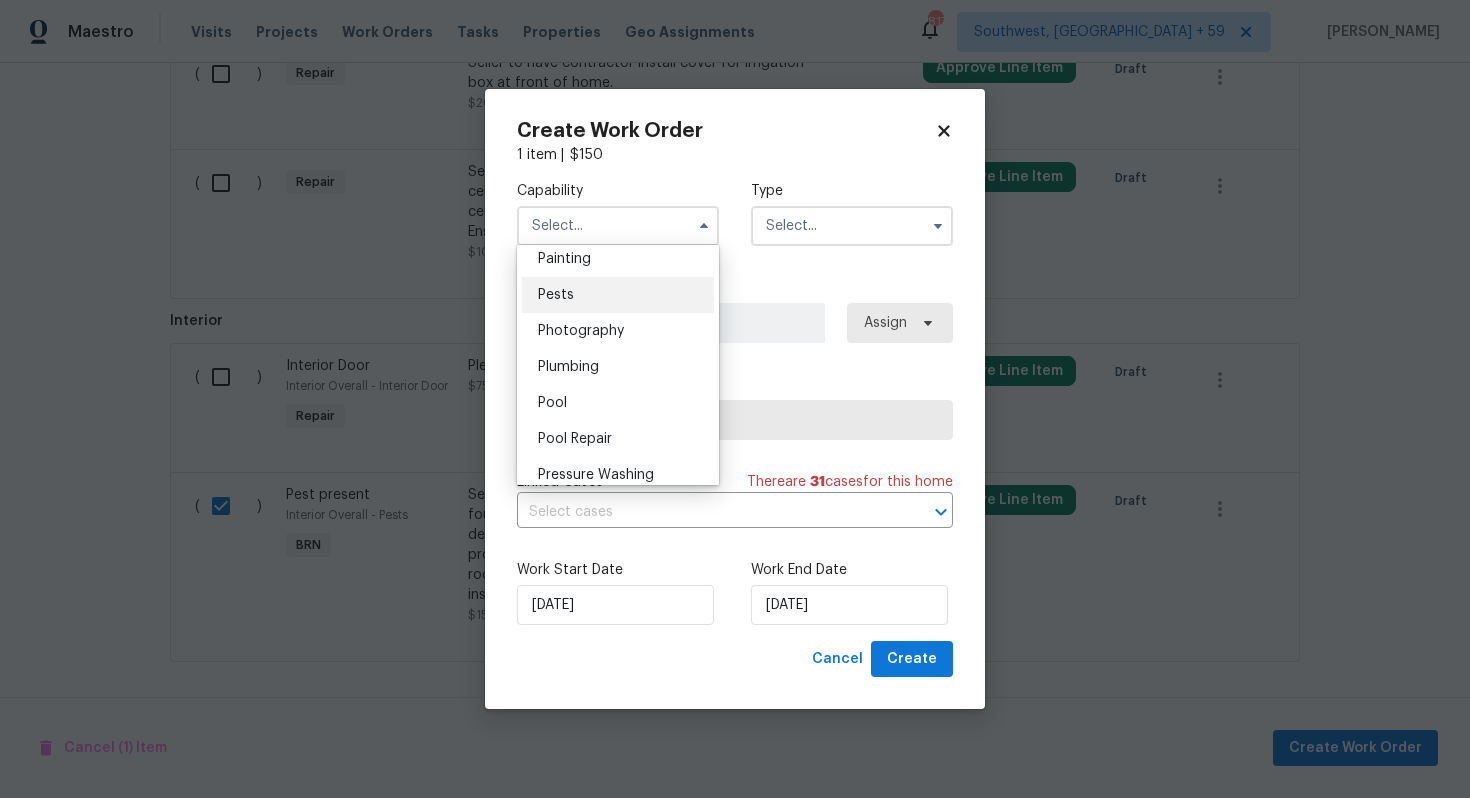 click on "Pests" at bounding box center [618, 295] 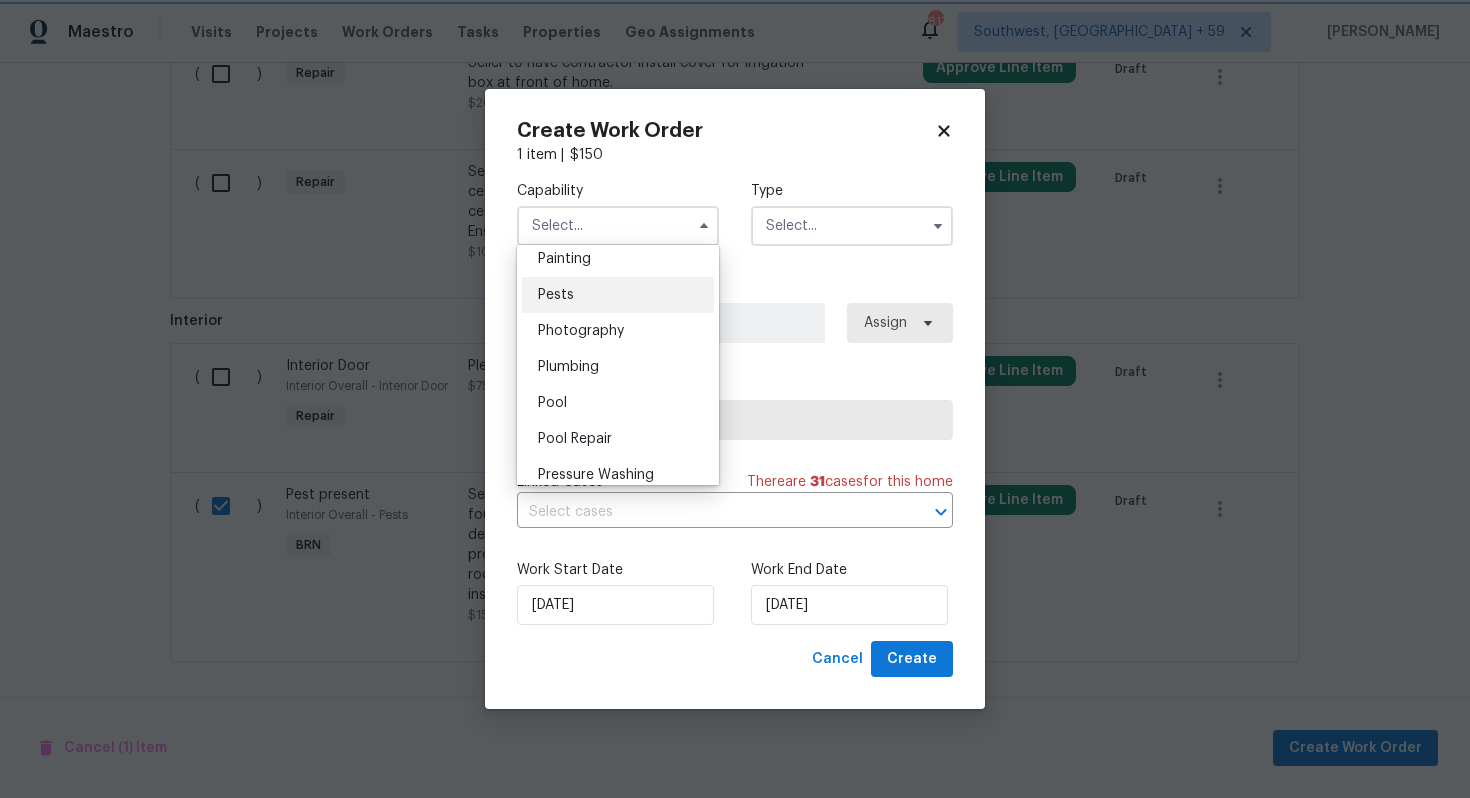 type on "Pests" 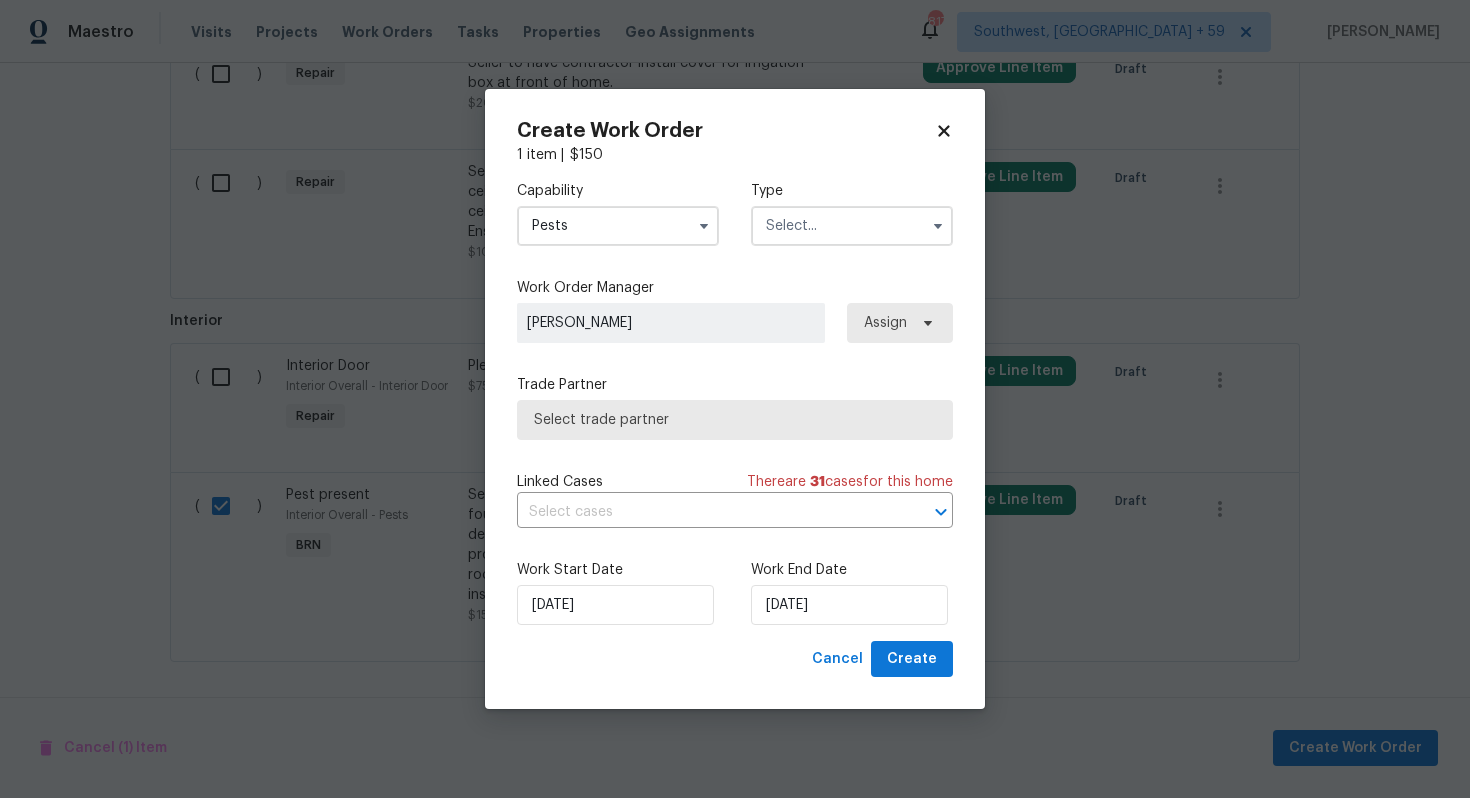 click at bounding box center [852, 226] 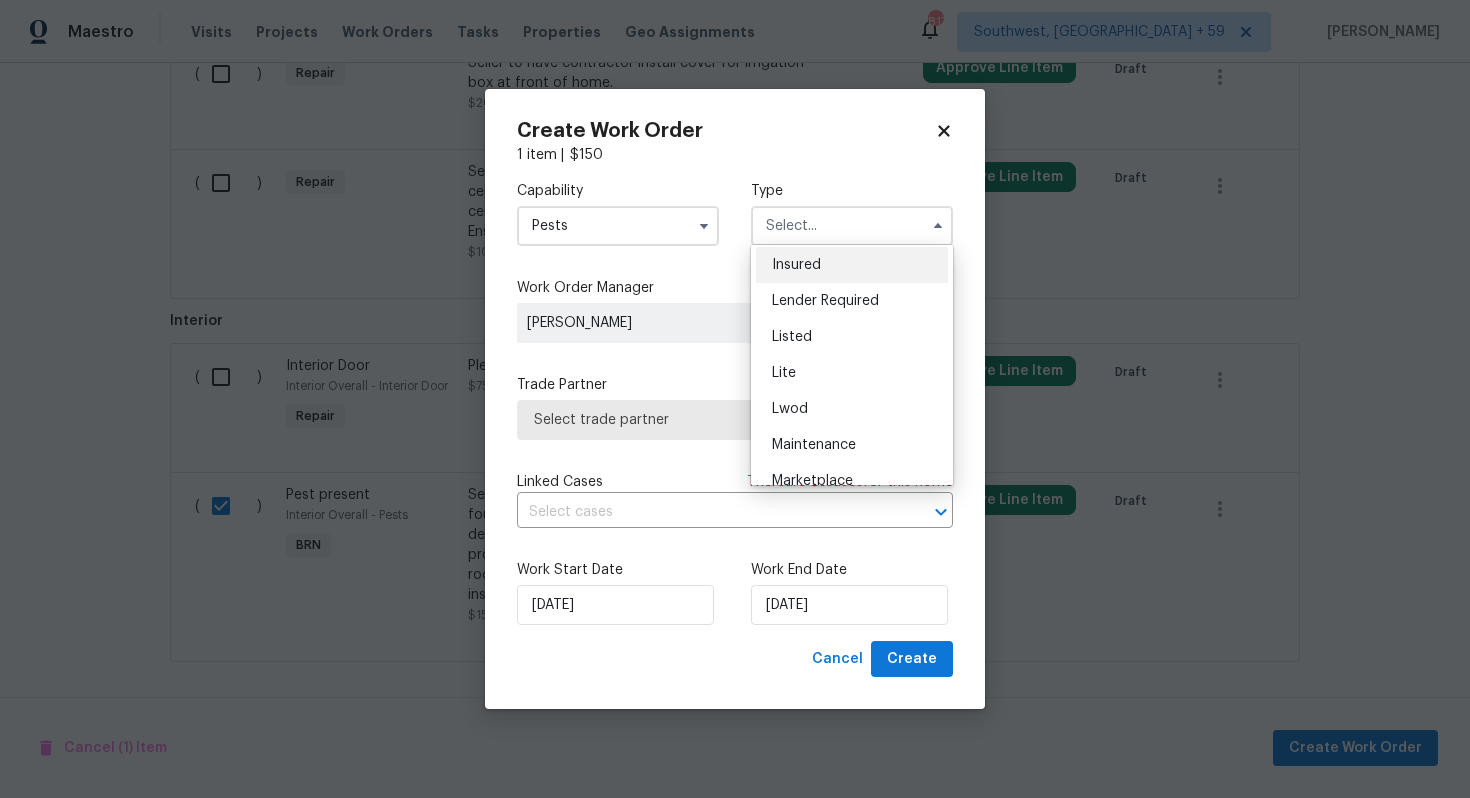 scroll, scrollTop: 454, scrollLeft: 0, axis: vertical 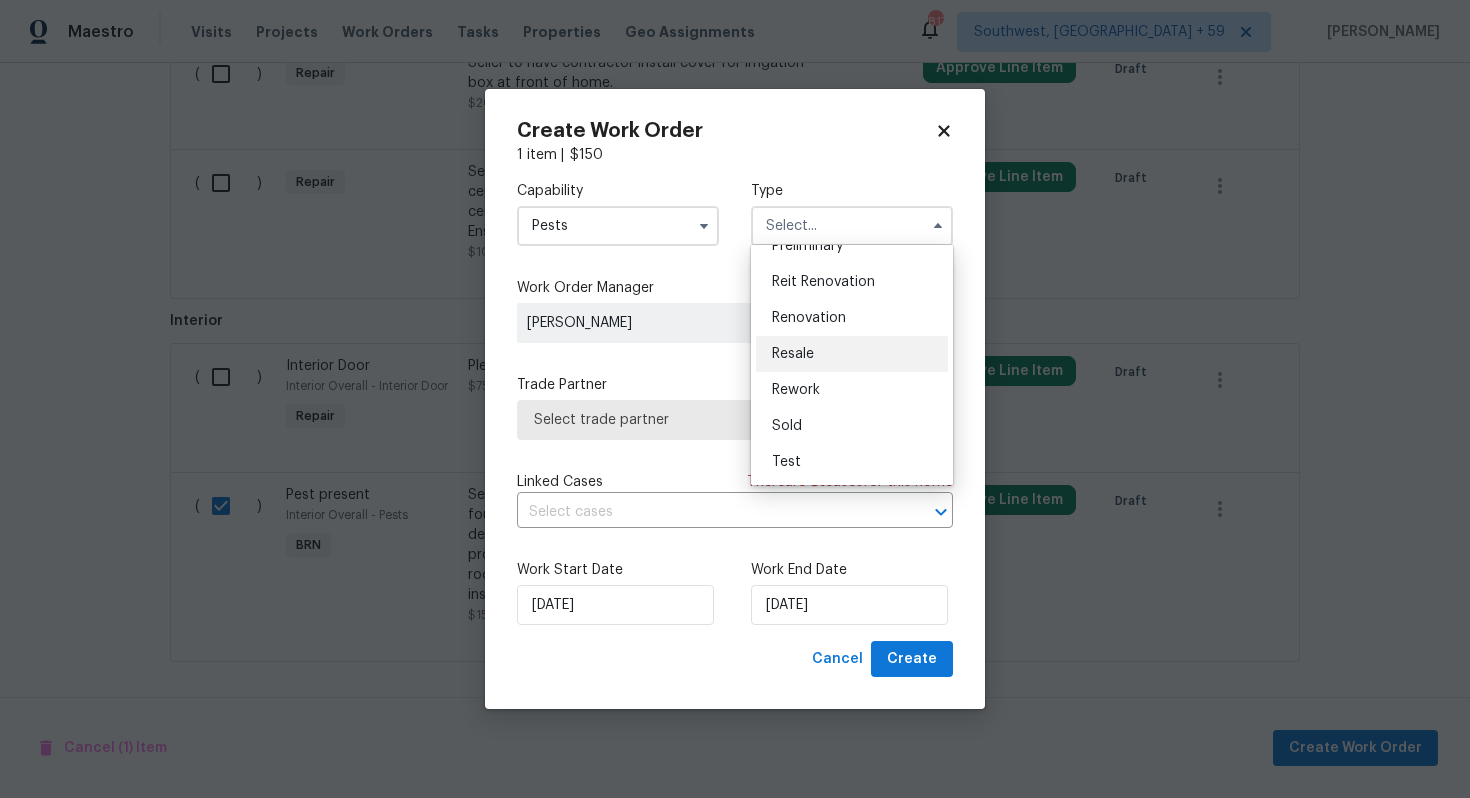 click on "Resale" at bounding box center [852, 354] 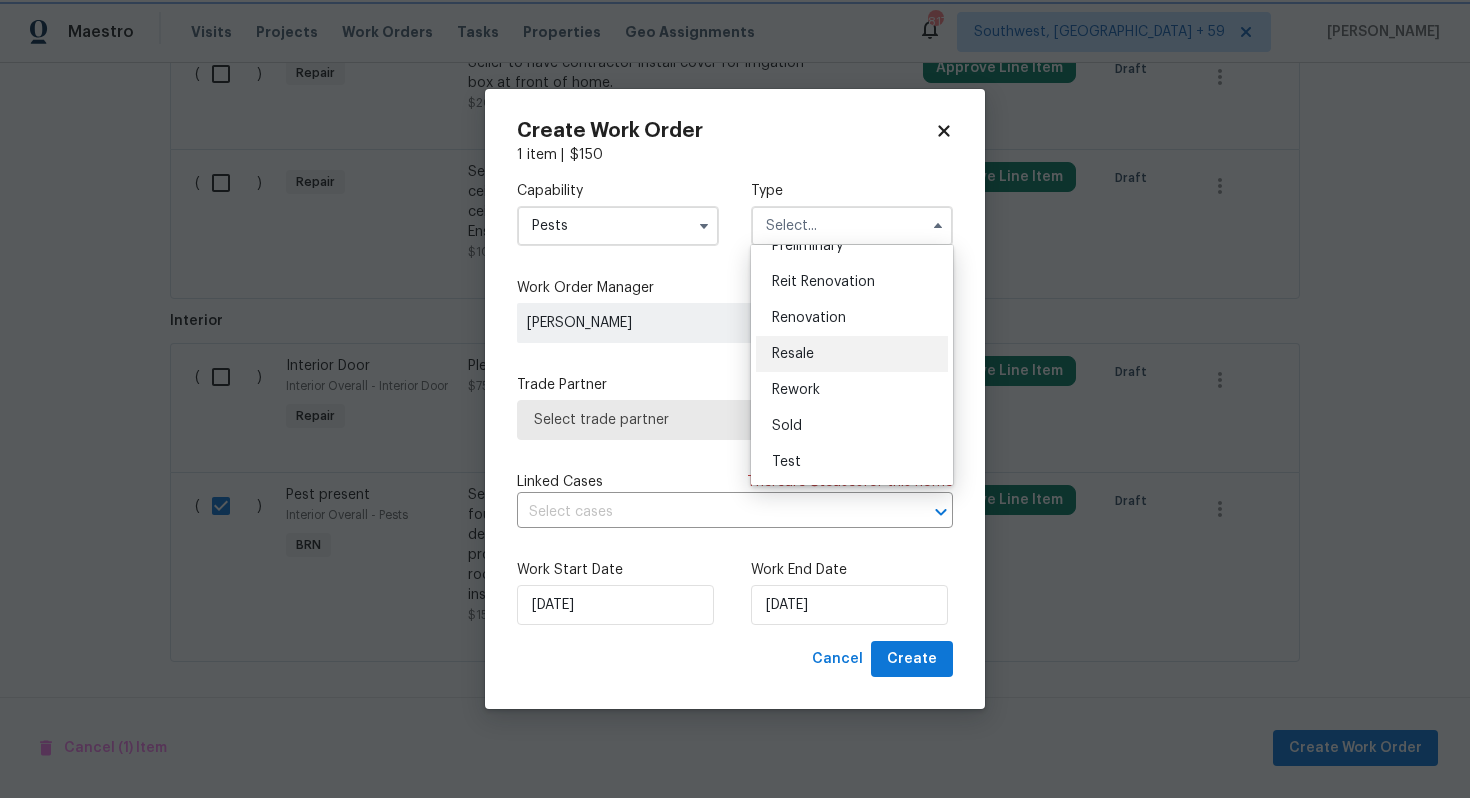 type on "Resale" 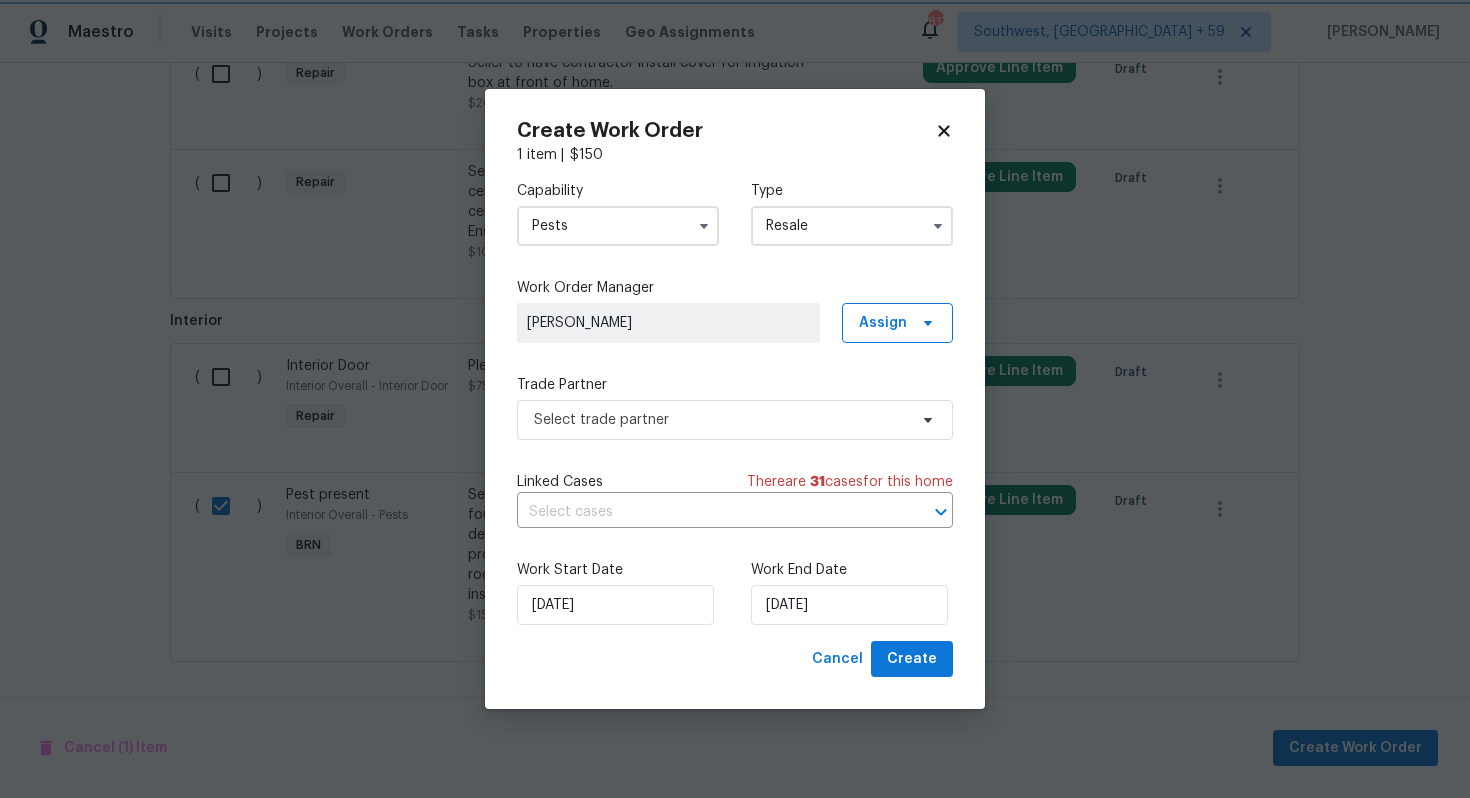 scroll, scrollTop: 0, scrollLeft: 0, axis: both 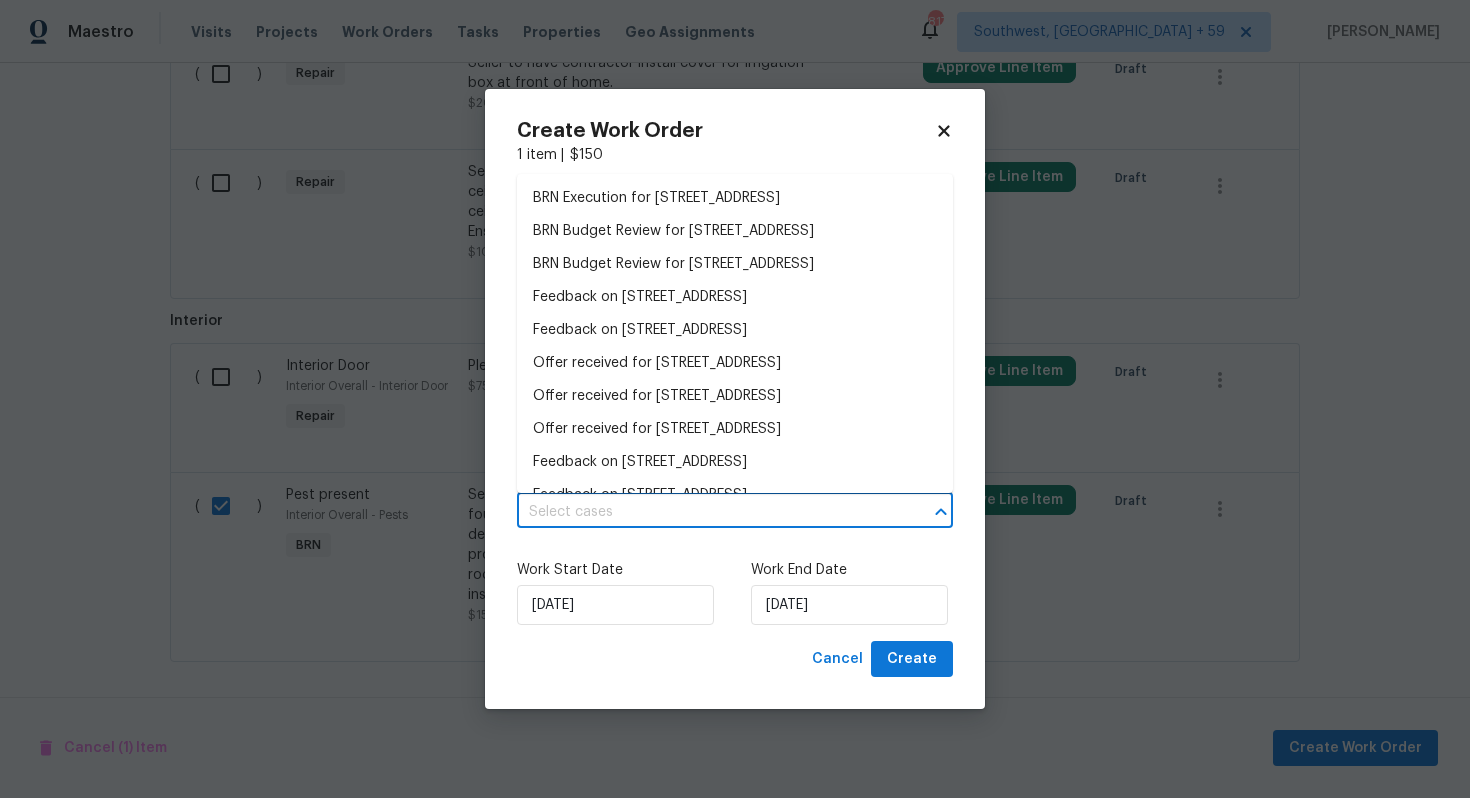 click at bounding box center (707, 512) 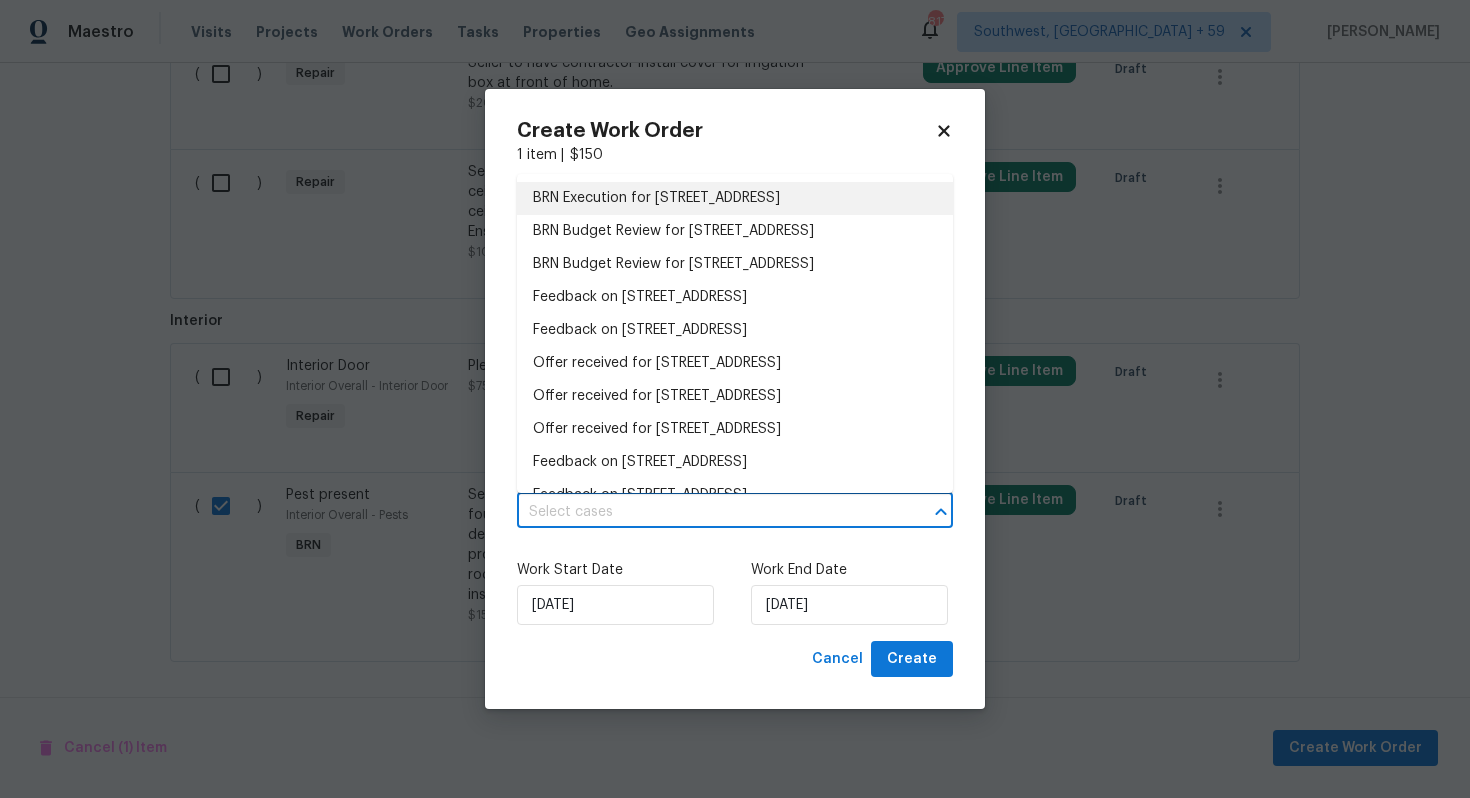 click on "BRN Execution for 24601 Blue Heron Cir, Lancaster, SC 29720" at bounding box center [735, 198] 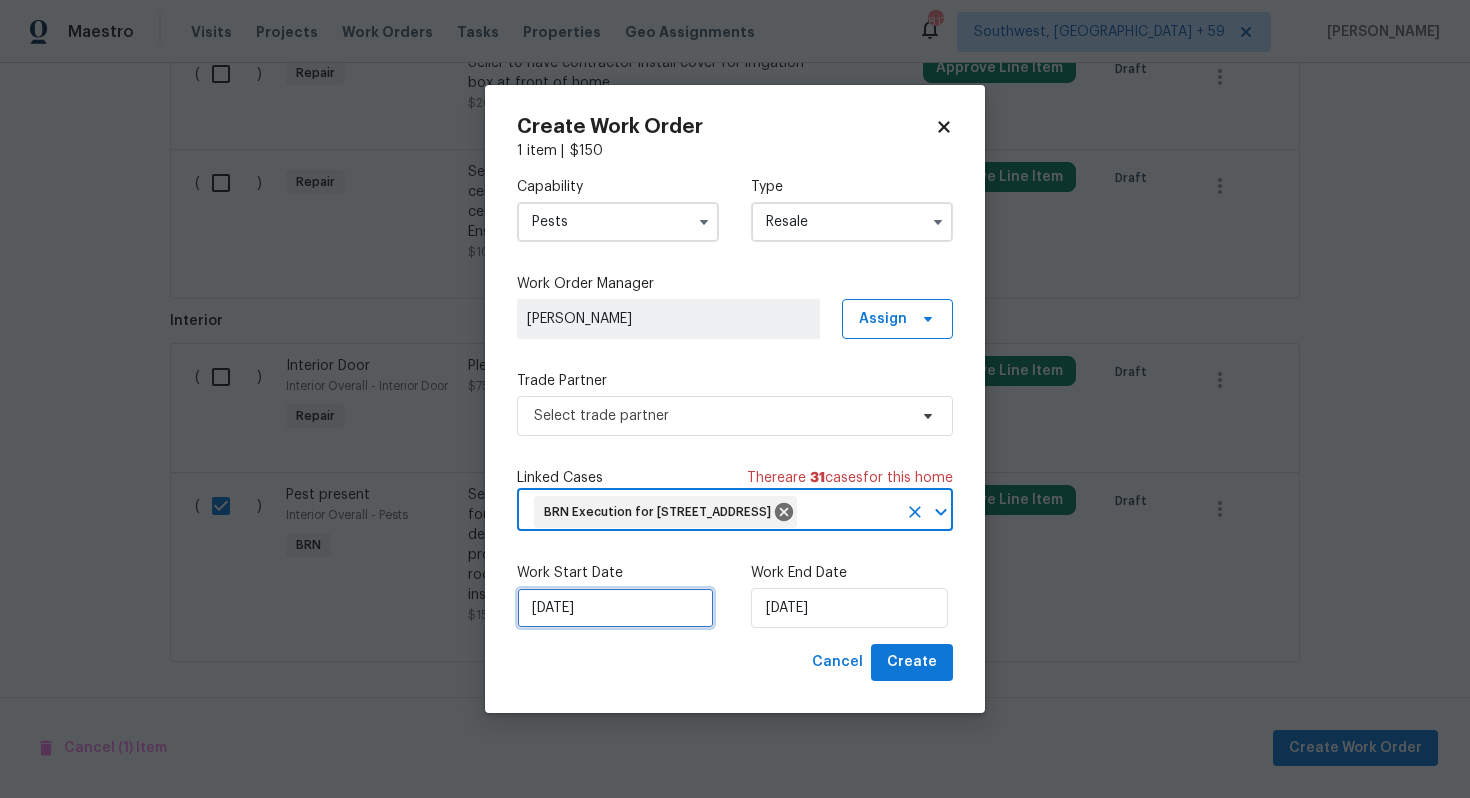 click on "[DATE]" at bounding box center (615, 608) 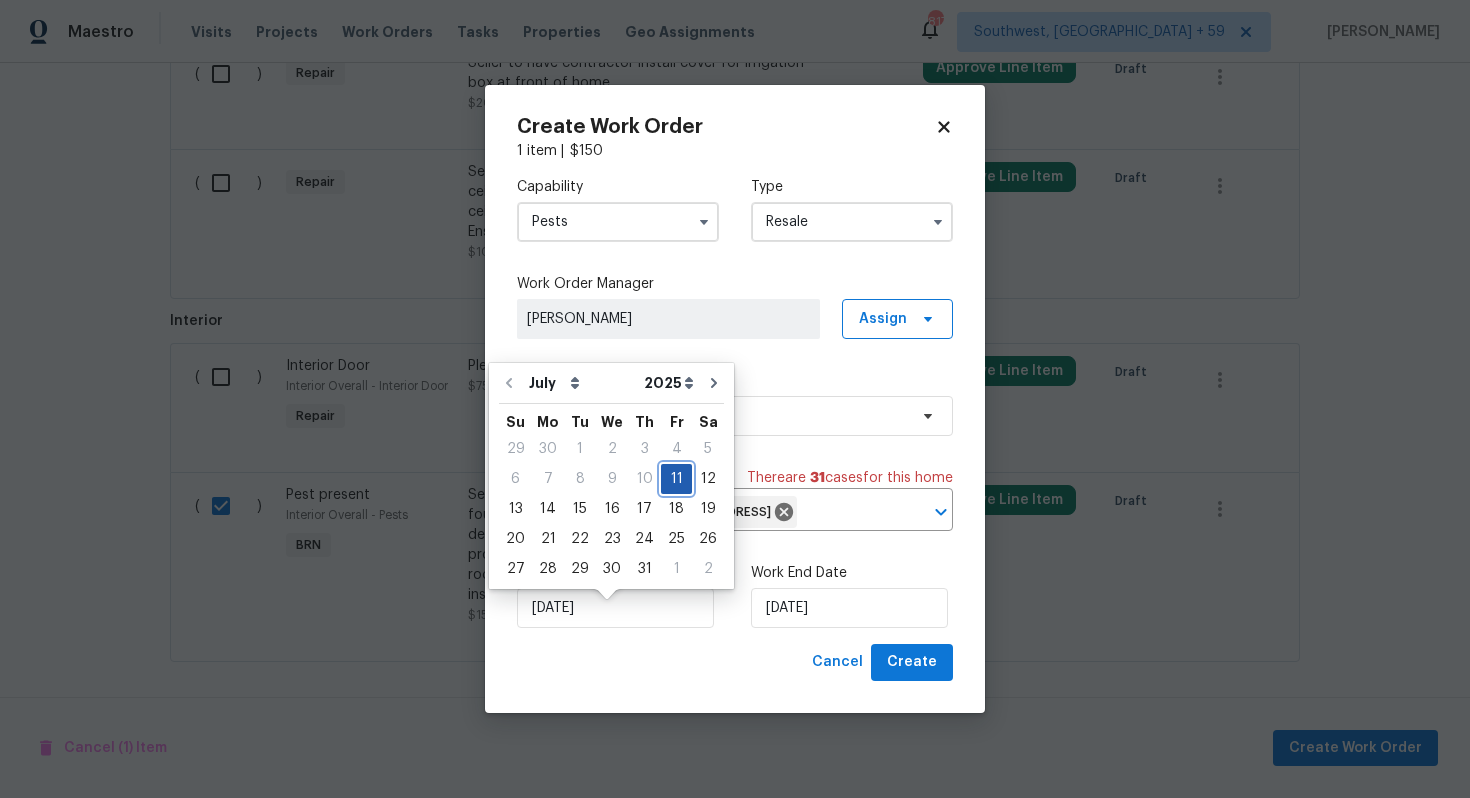 click on "11" at bounding box center (676, 479) 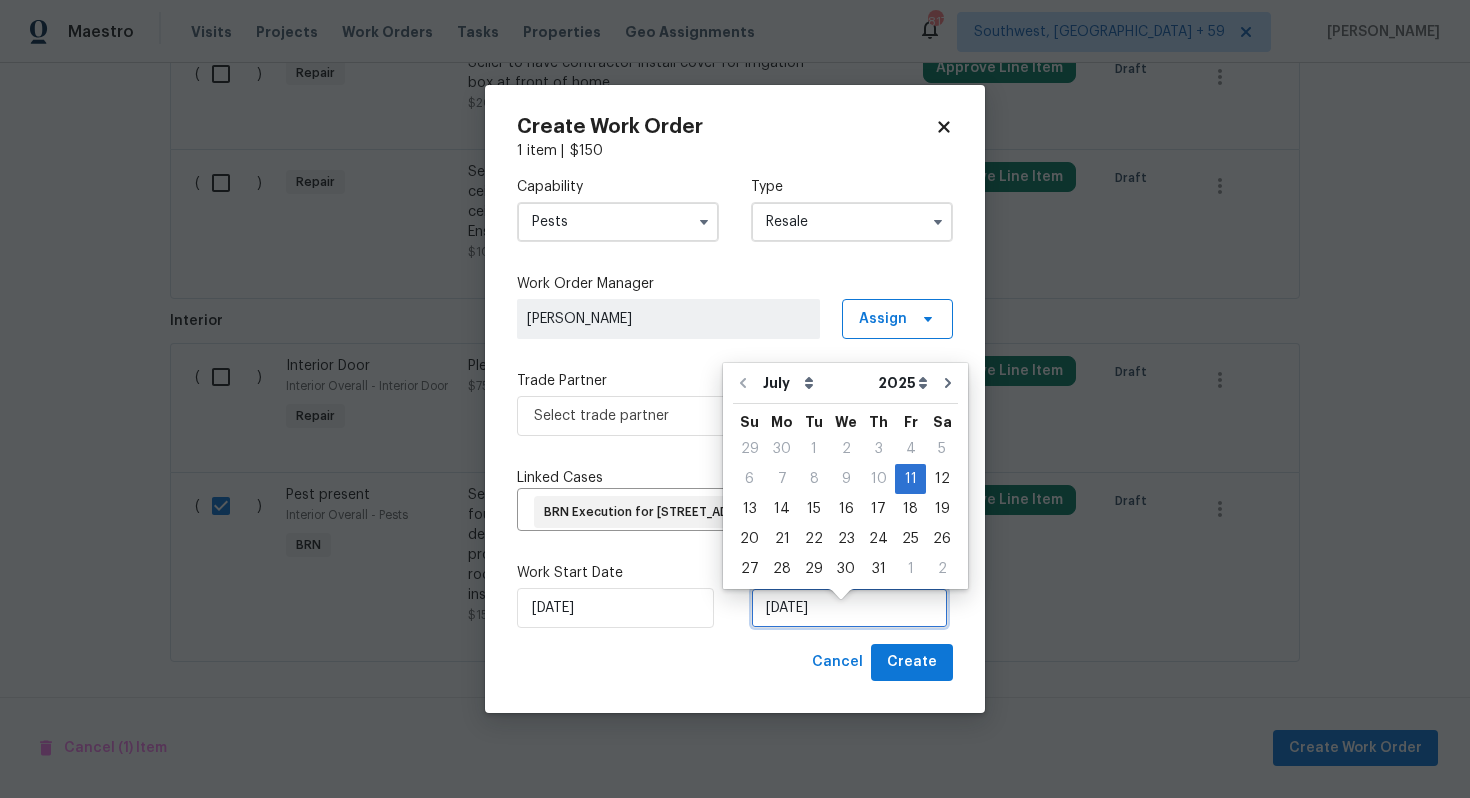 click on "[DATE]" at bounding box center [849, 608] 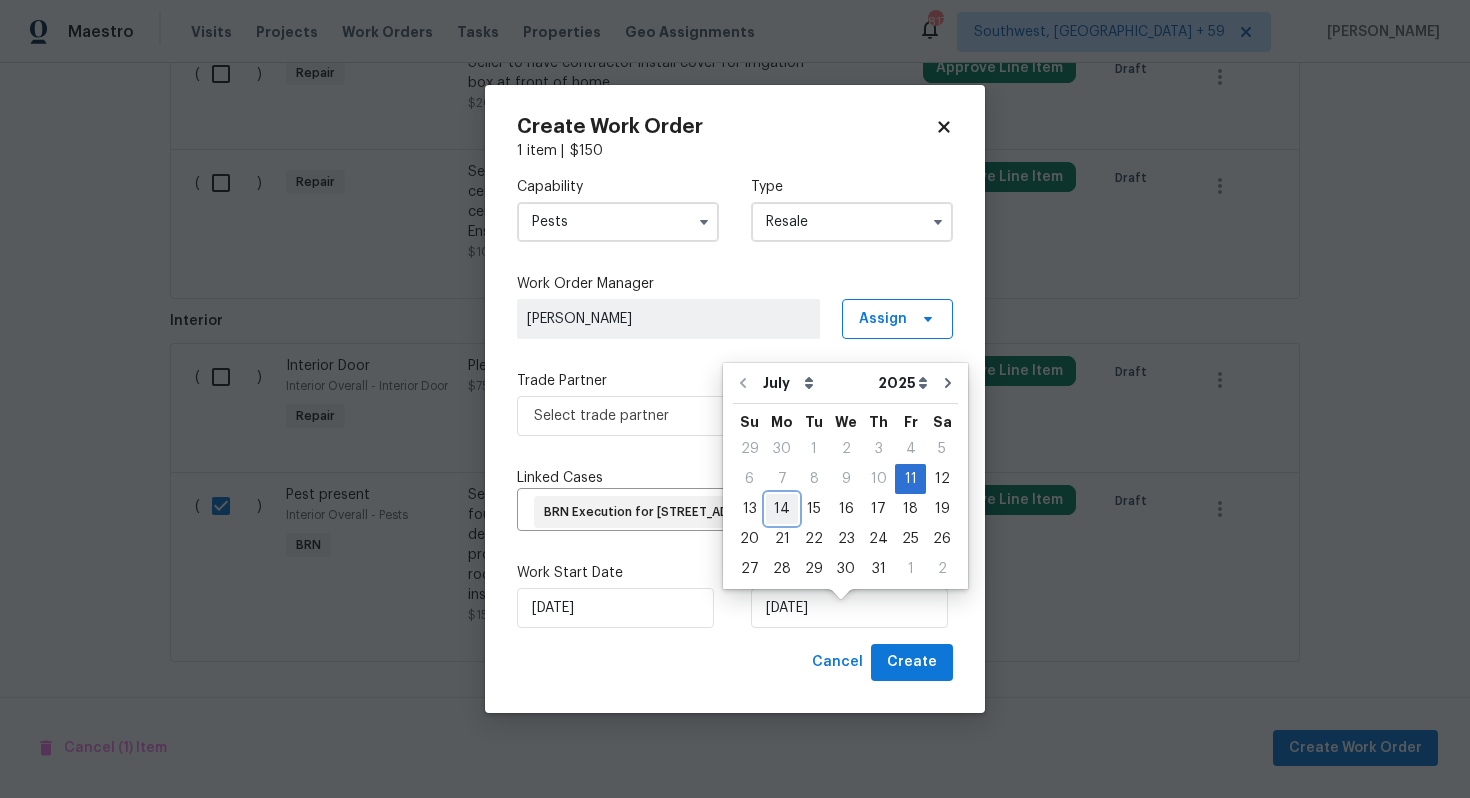 click on "14" at bounding box center (782, 509) 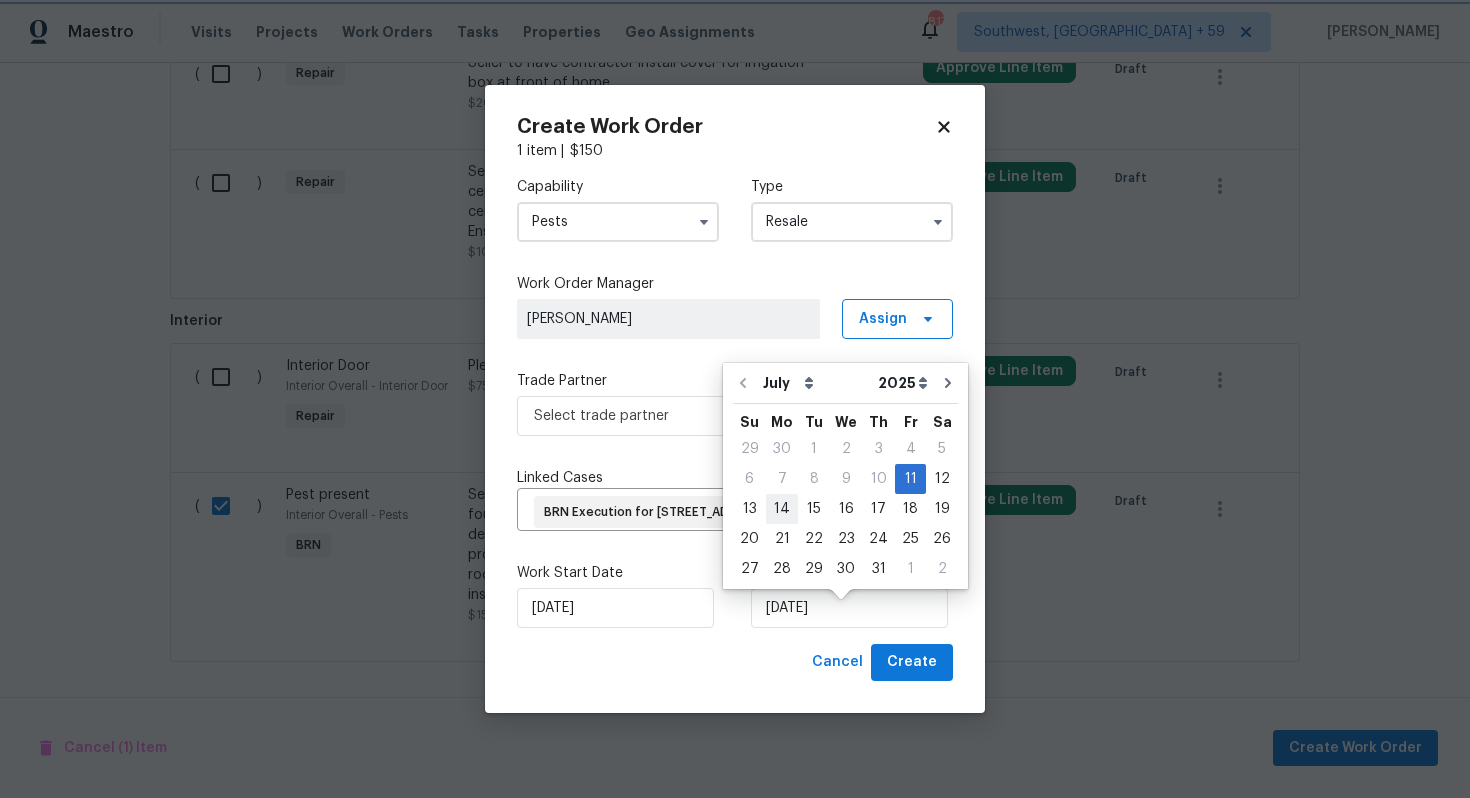 type on "[DATE]" 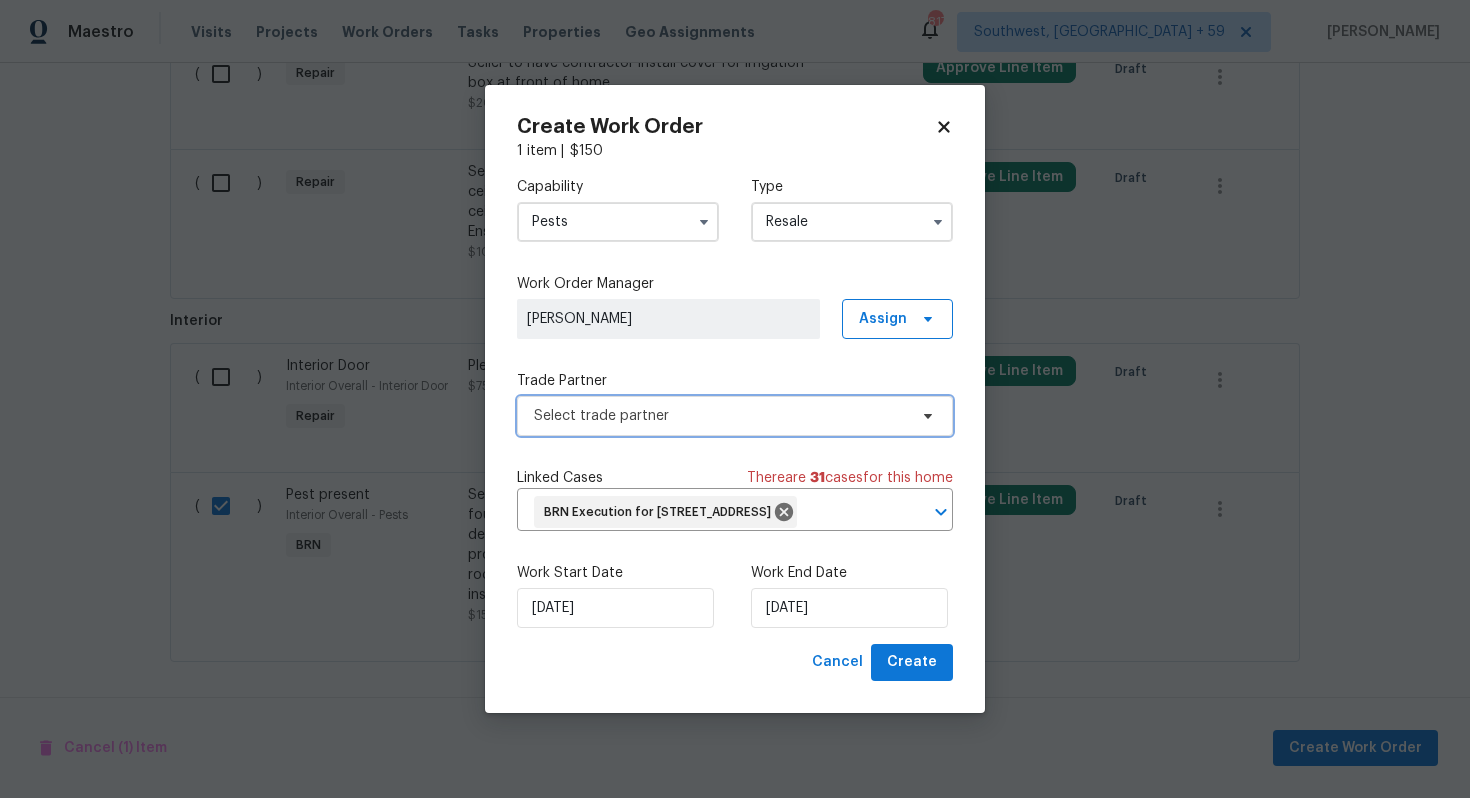 click on "Select trade partner" at bounding box center [735, 416] 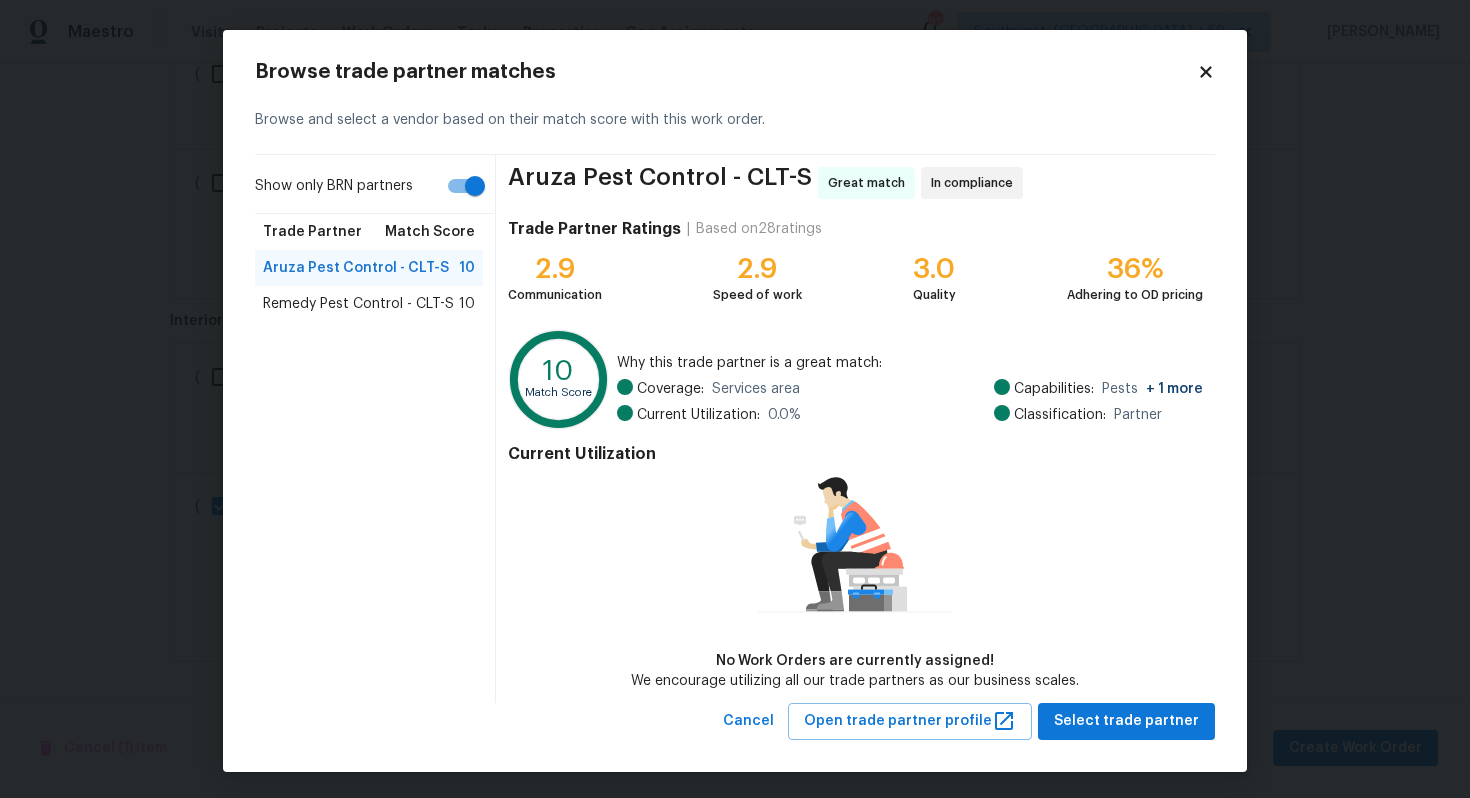 click on "Show only BRN partners" at bounding box center [374, 190] 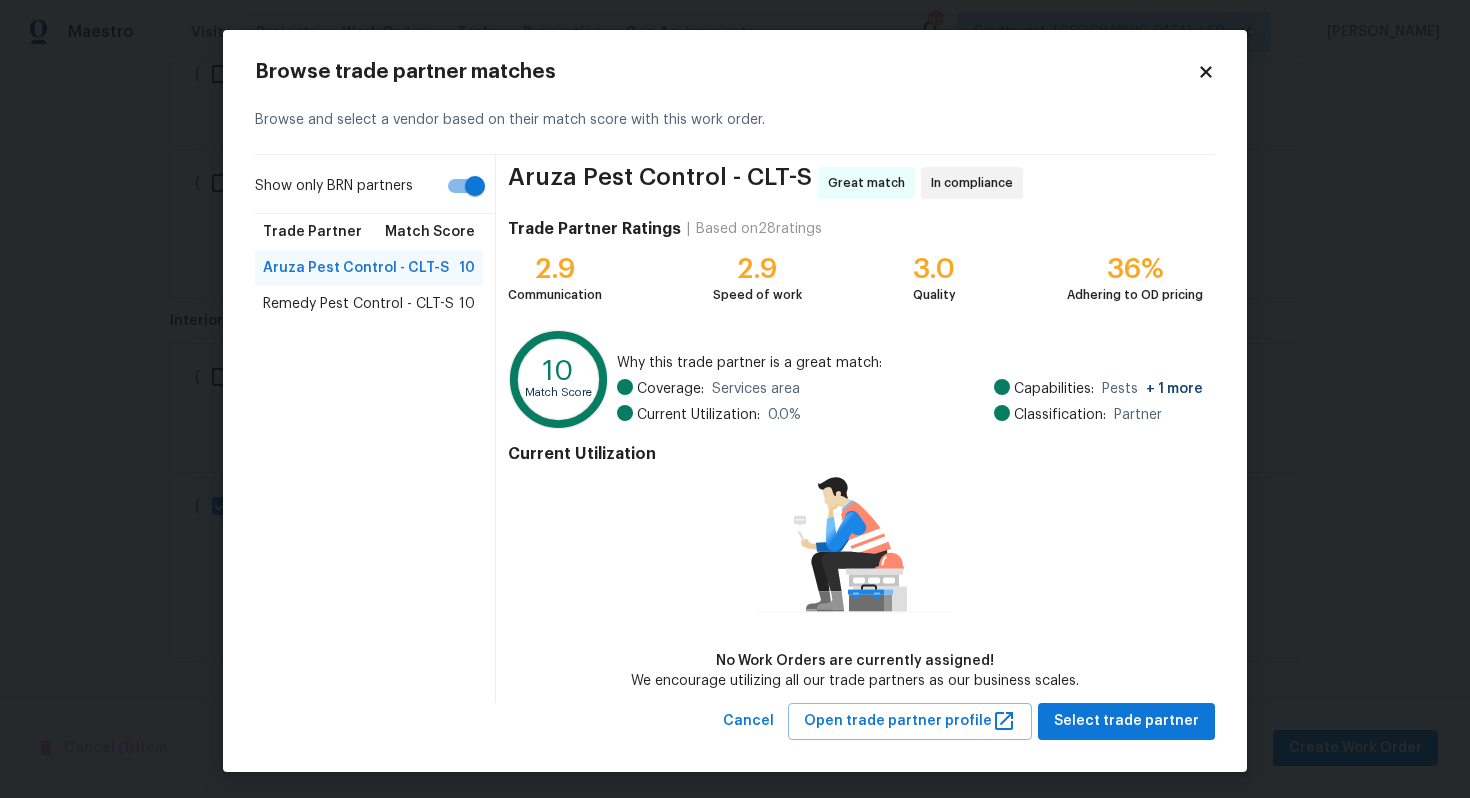 click on "Show only BRN partners" at bounding box center [475, 186] 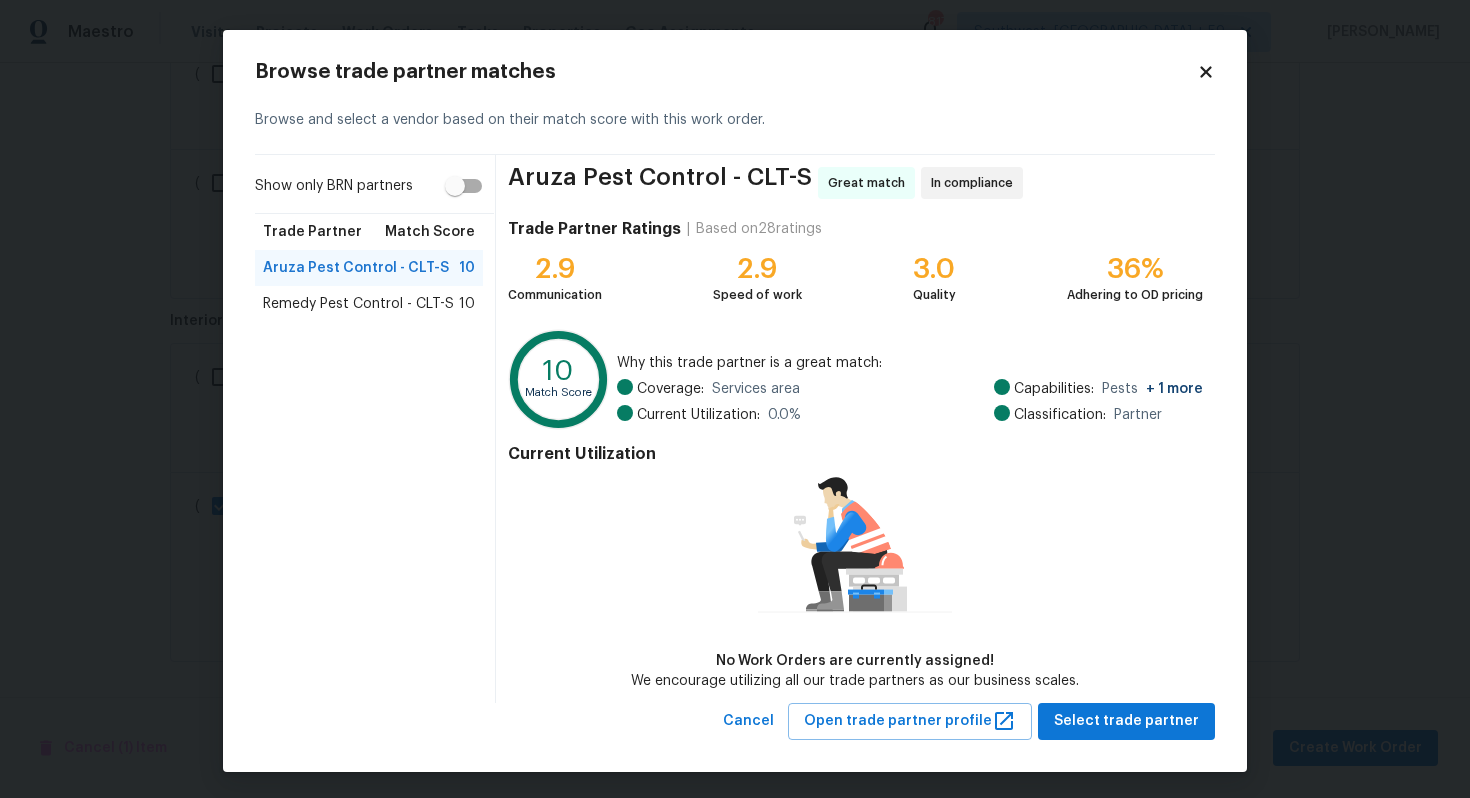 click on "Remedy Pest Control - CLT-S" at bounding box center (358, 304) 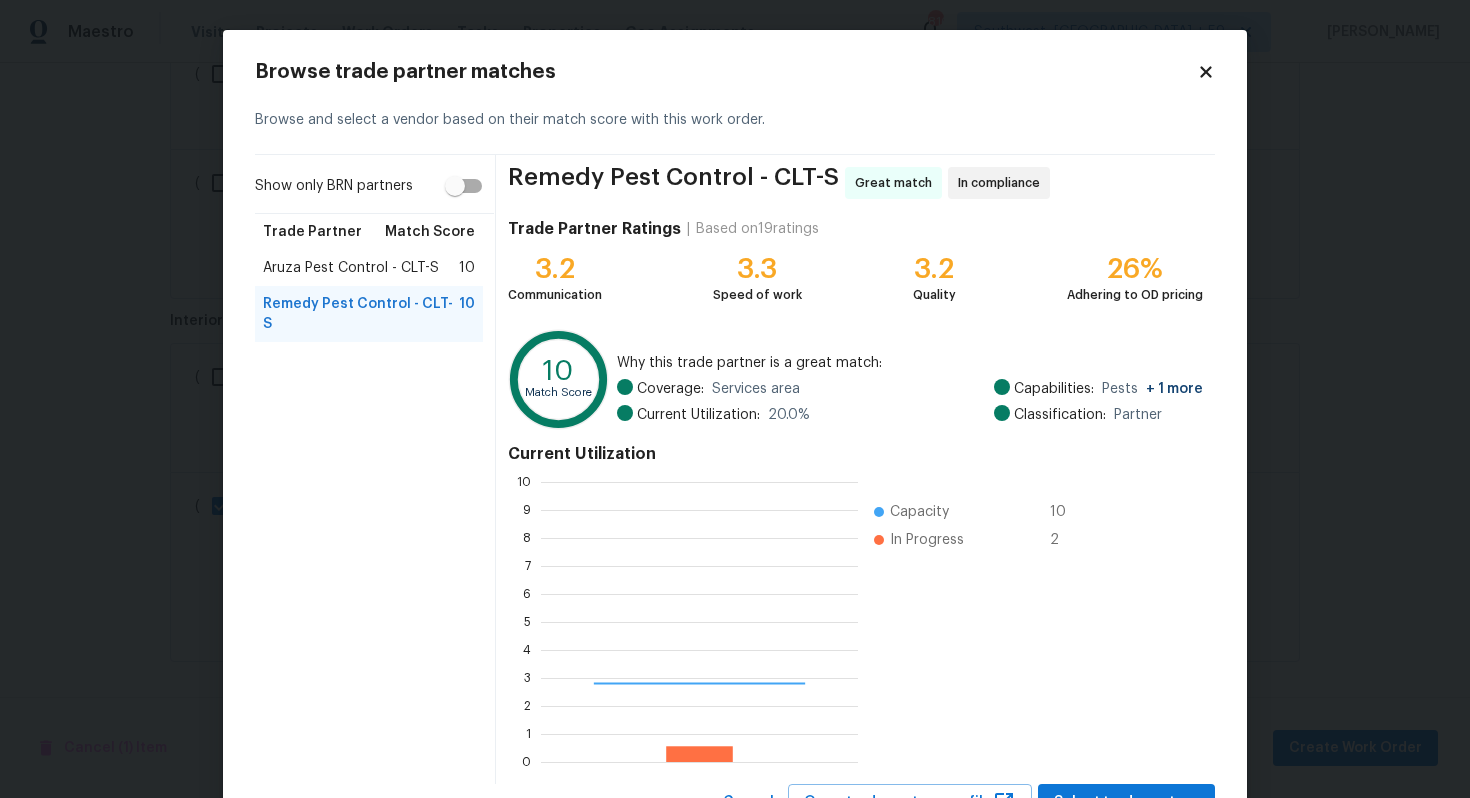 scroll, scrollTop: 64, scrollLeft: 0, axis: vertical 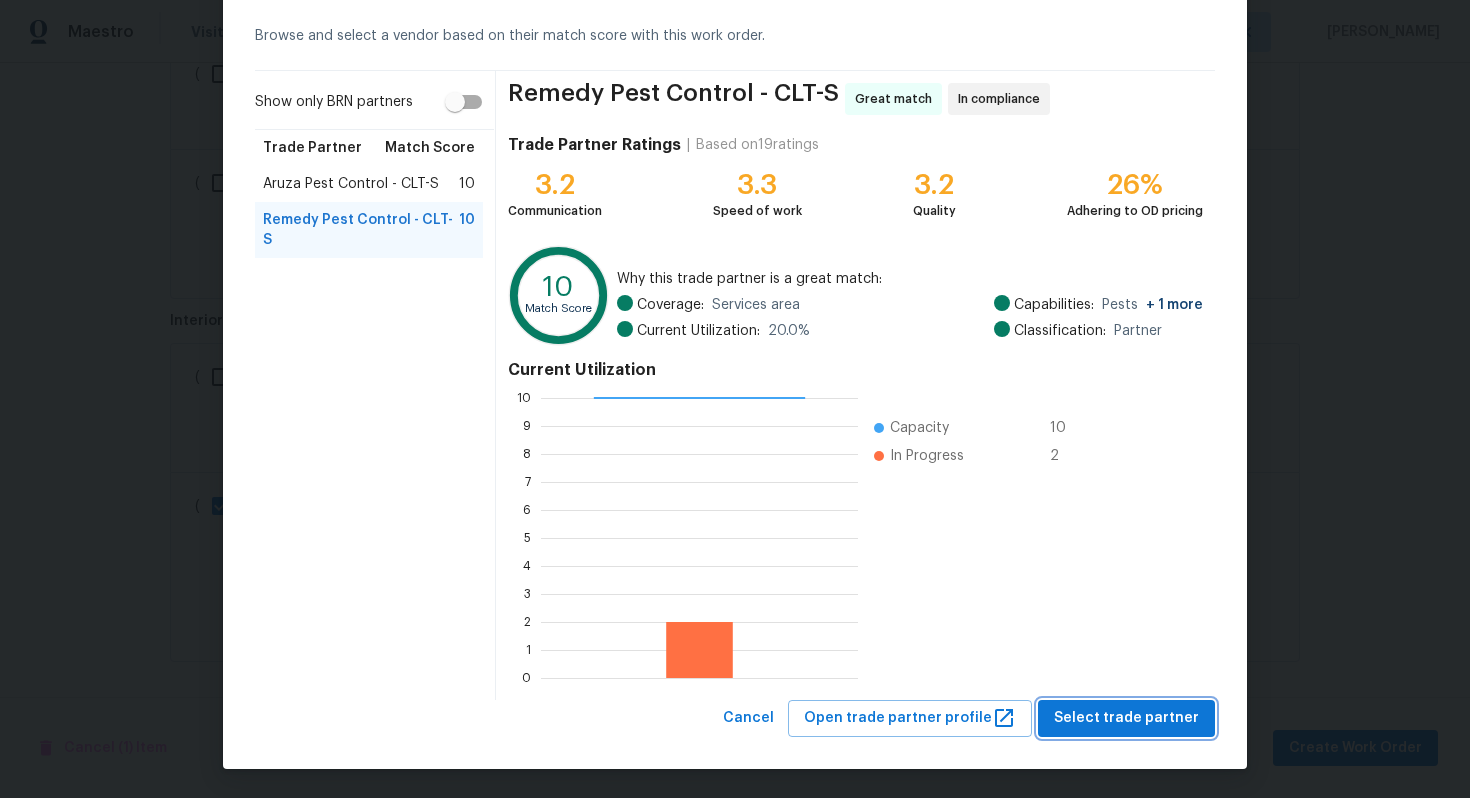 click on "Select trade partner" at bounding box center [1126, 718] 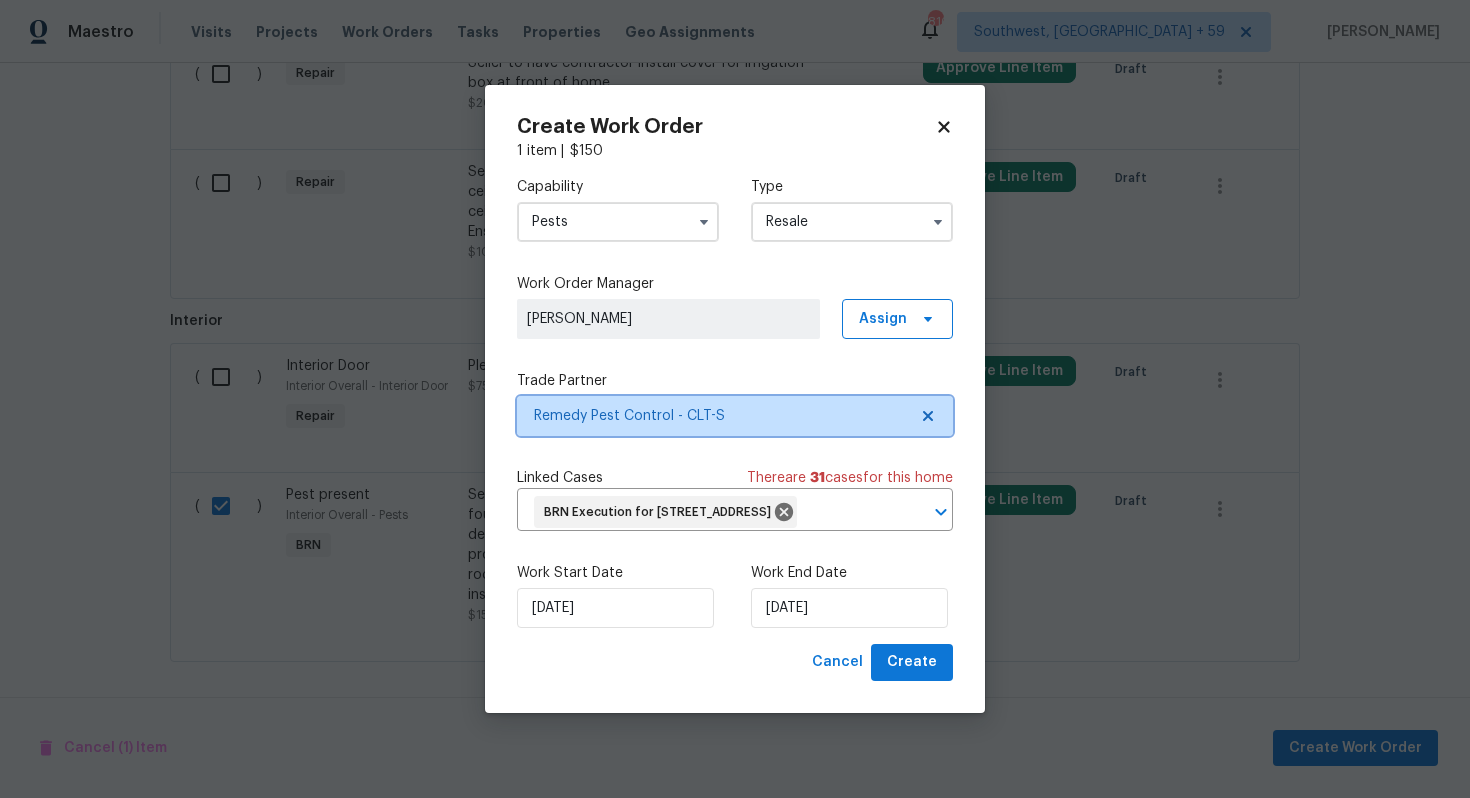 scroll, scrollTop: 0, scrollLeft: 0, axis: both 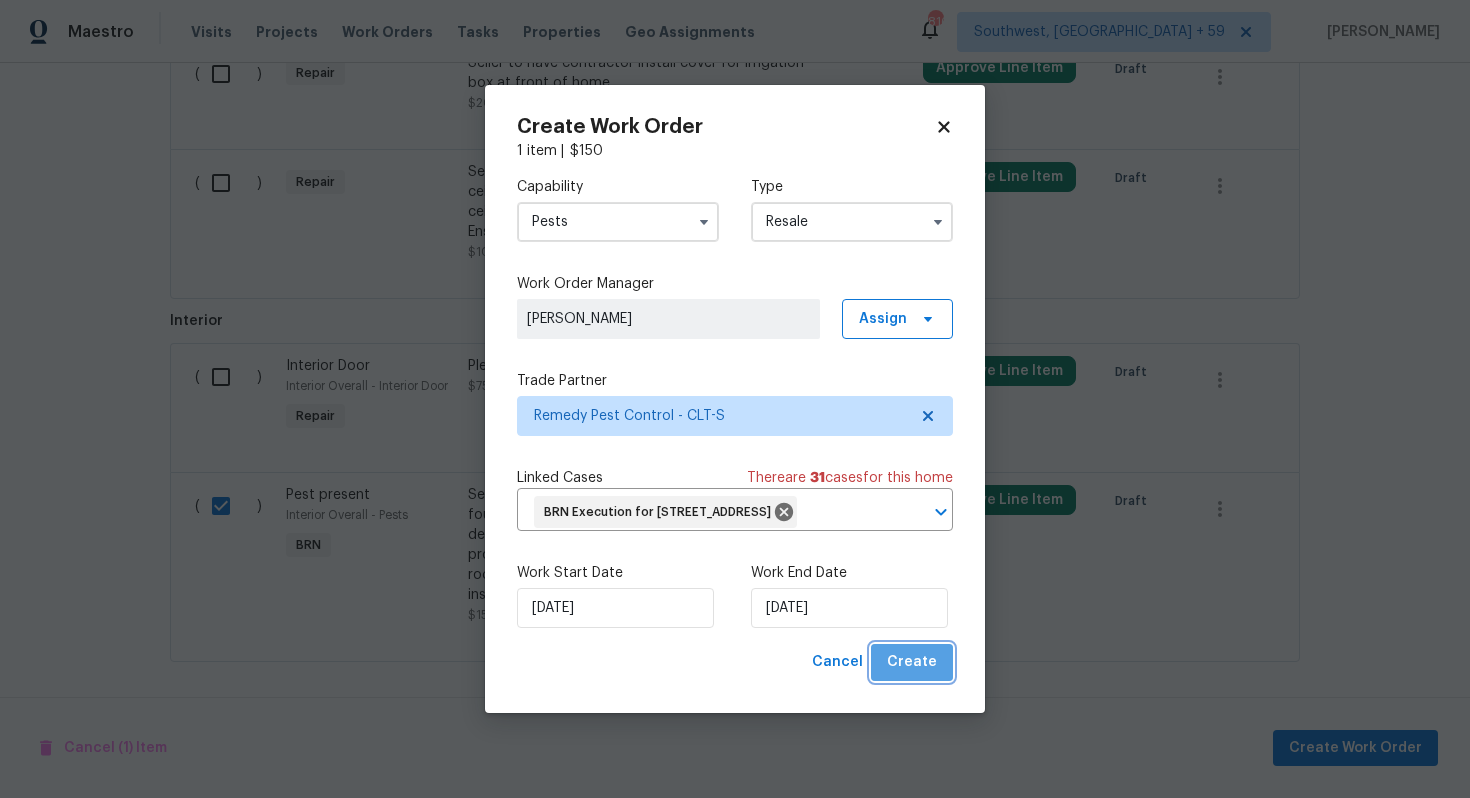 click on "Create" at bounding box center (912, 662) 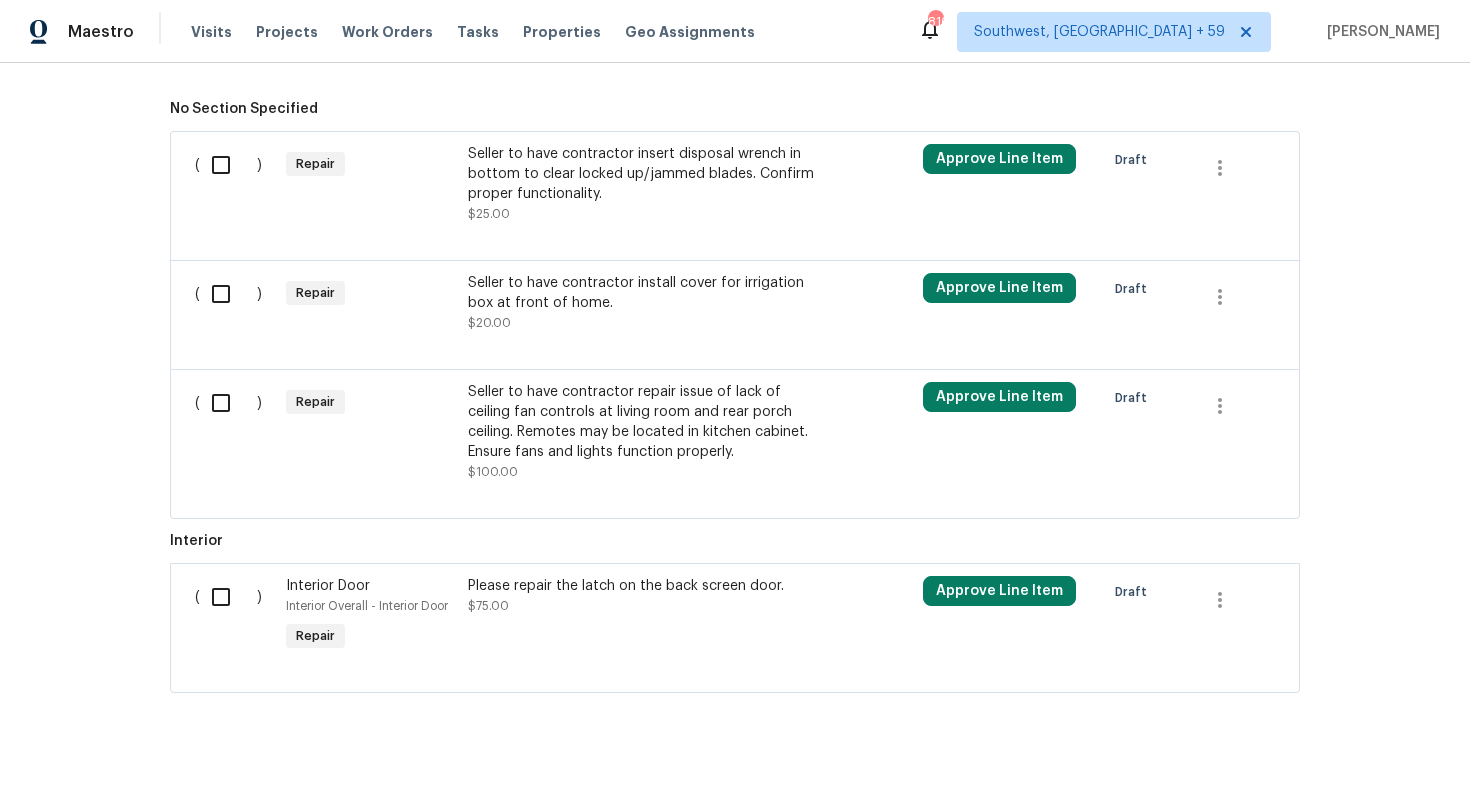 scroll, scrollTop: 835, scrollLeft: 0, axis: vertical 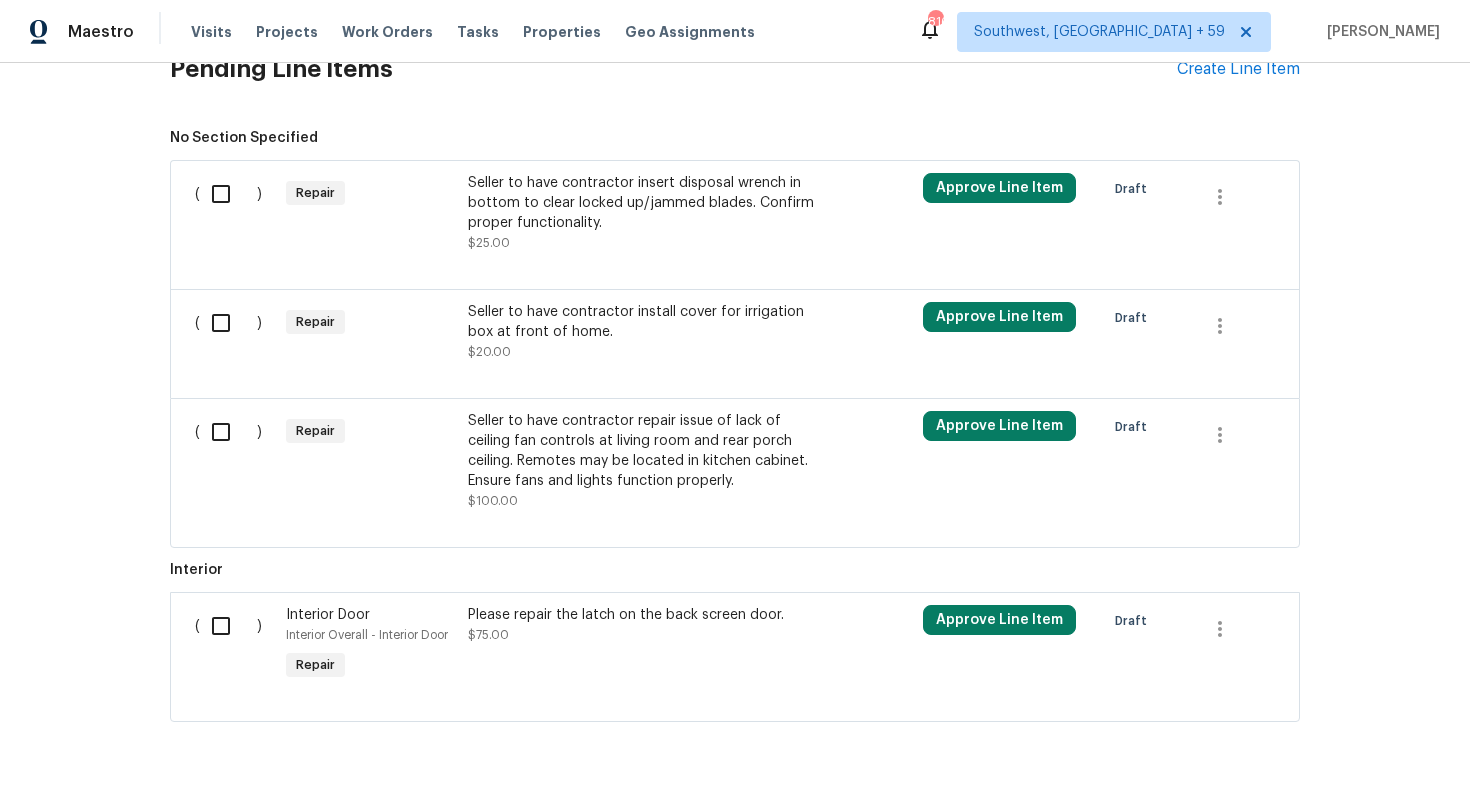 click on "Seller to have contractor install cover for irrigation box at front of home." at bounding box center (644, 322) 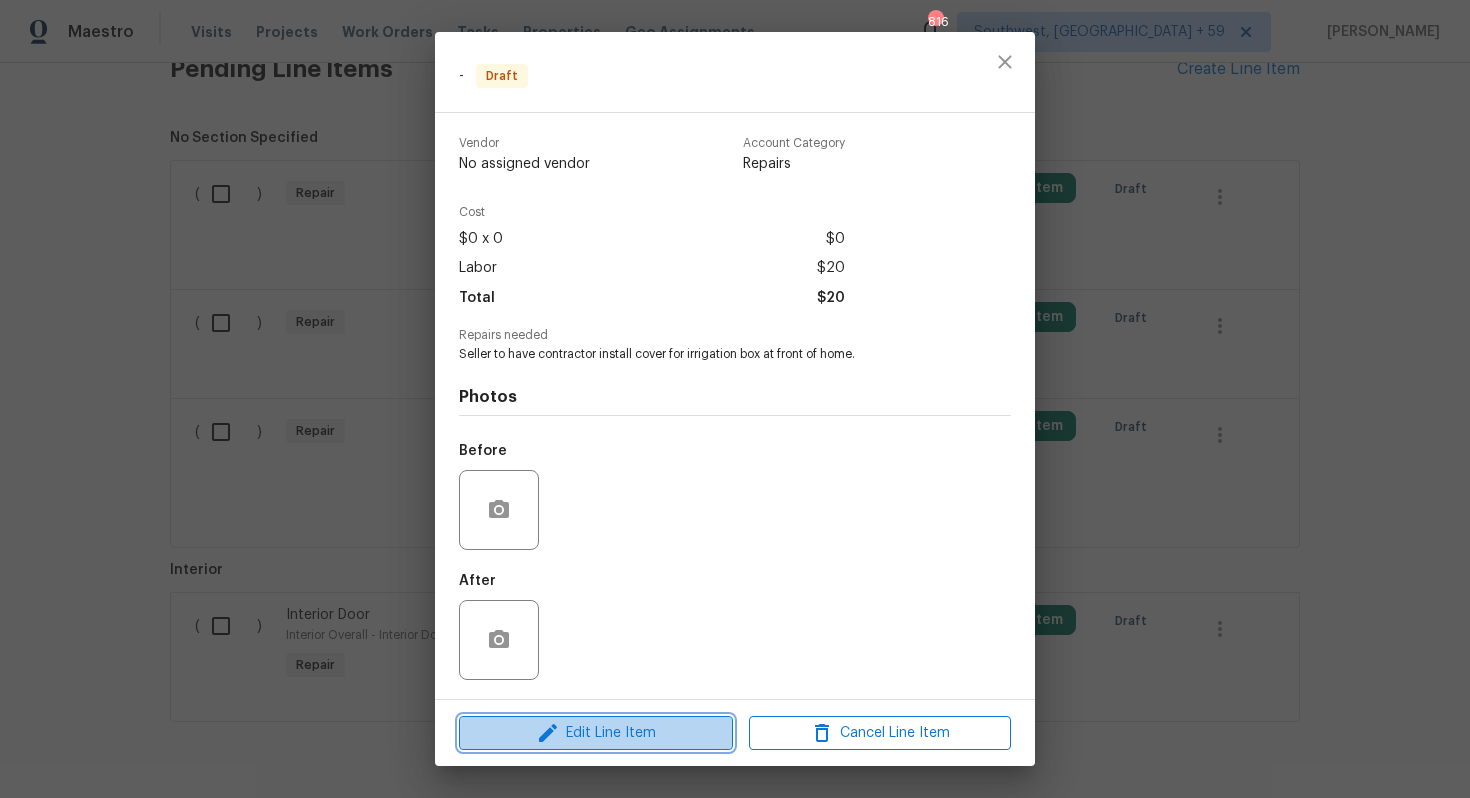 click on "Edit Line Item" at bounding box center [596, 733] 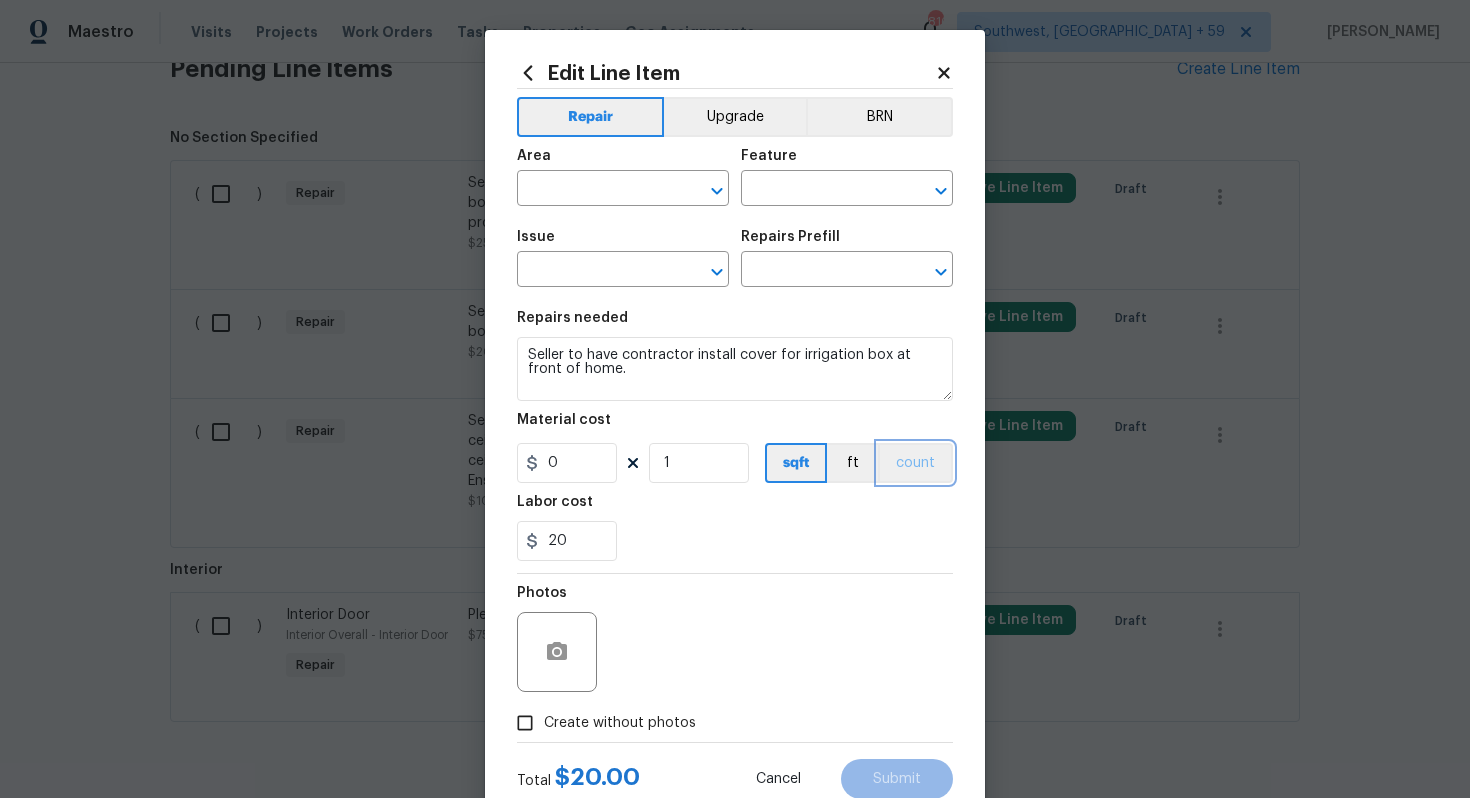 click on "count" at bounding box center (915, 463) 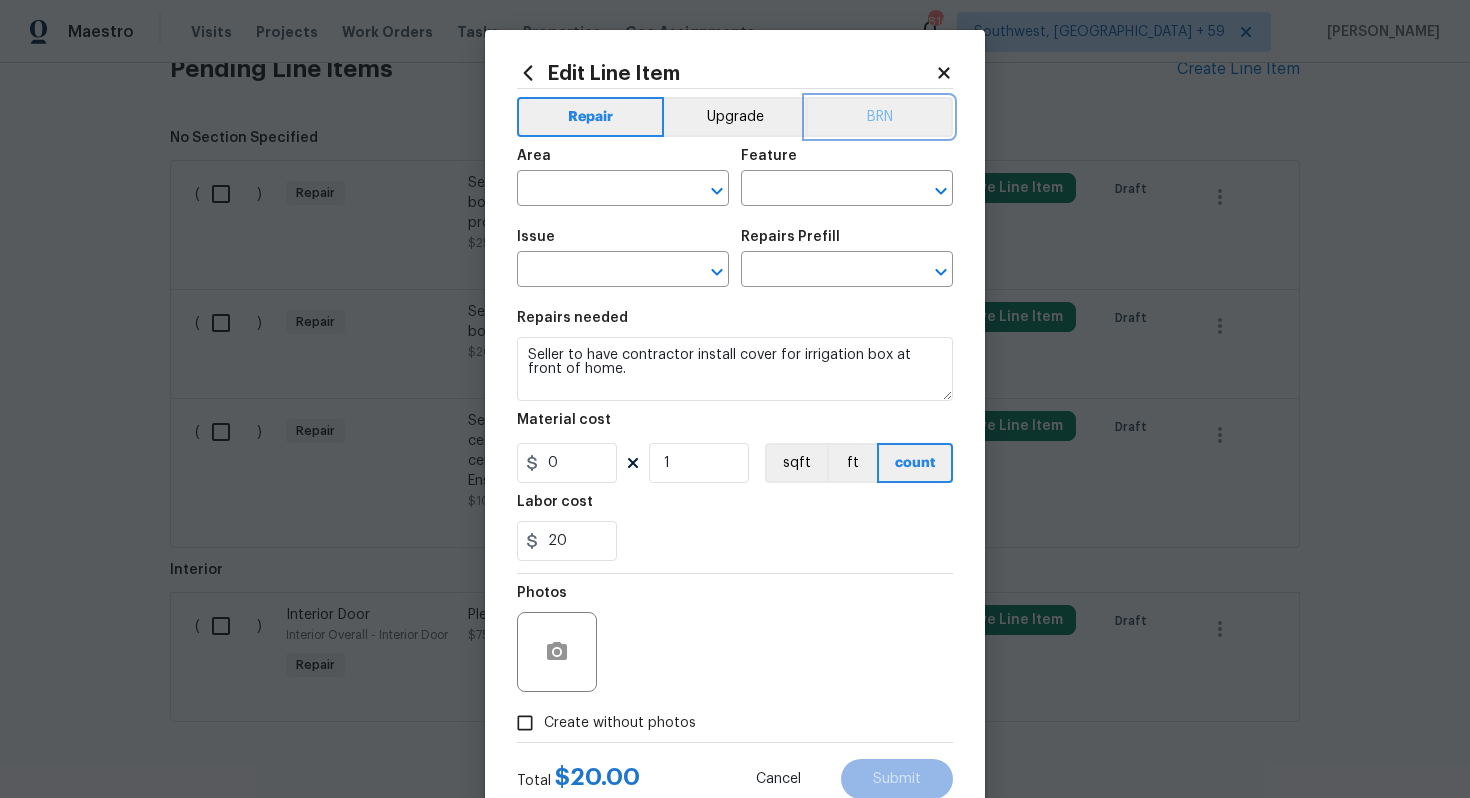 click on "BRN" at bounding box center (879, 117) 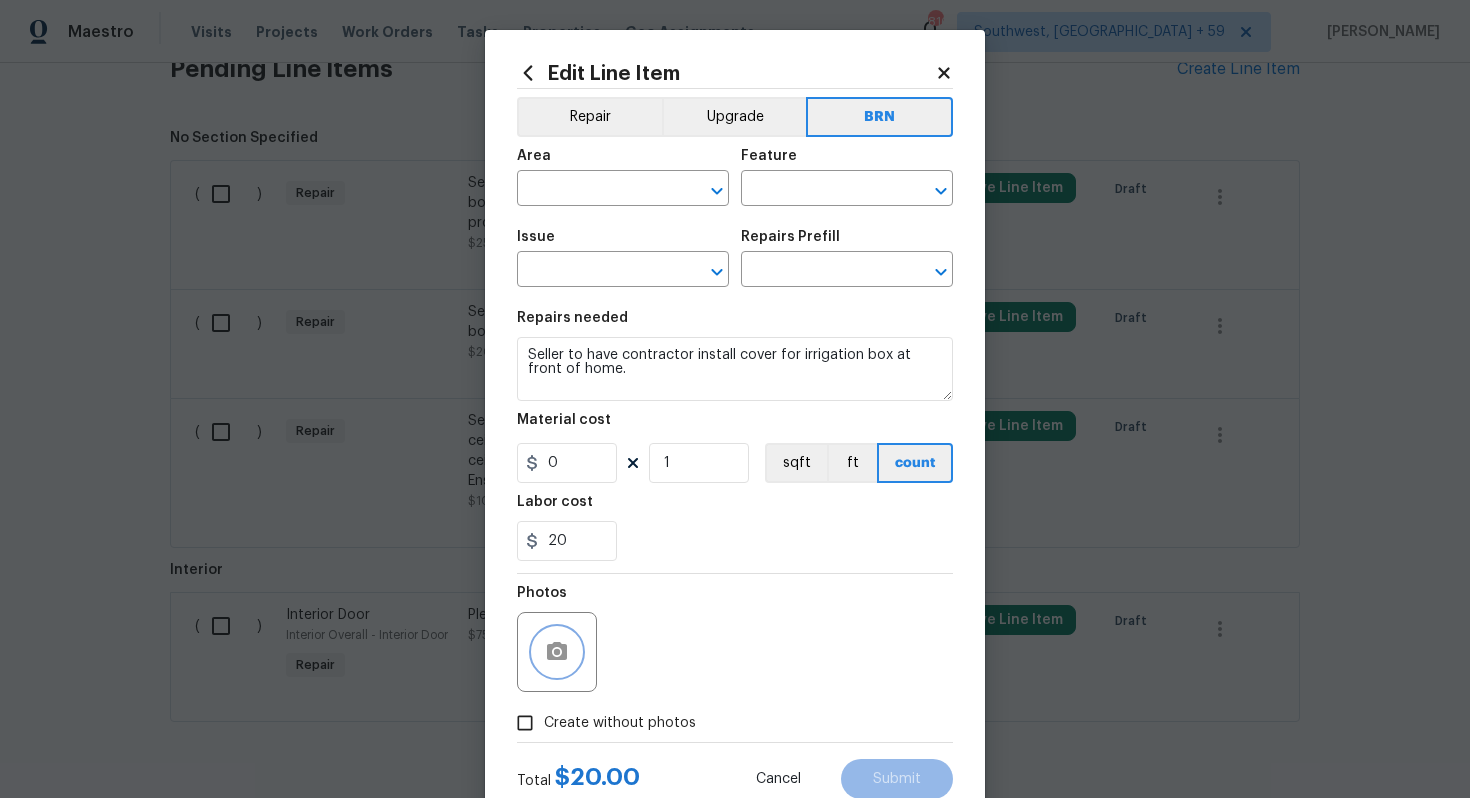 click 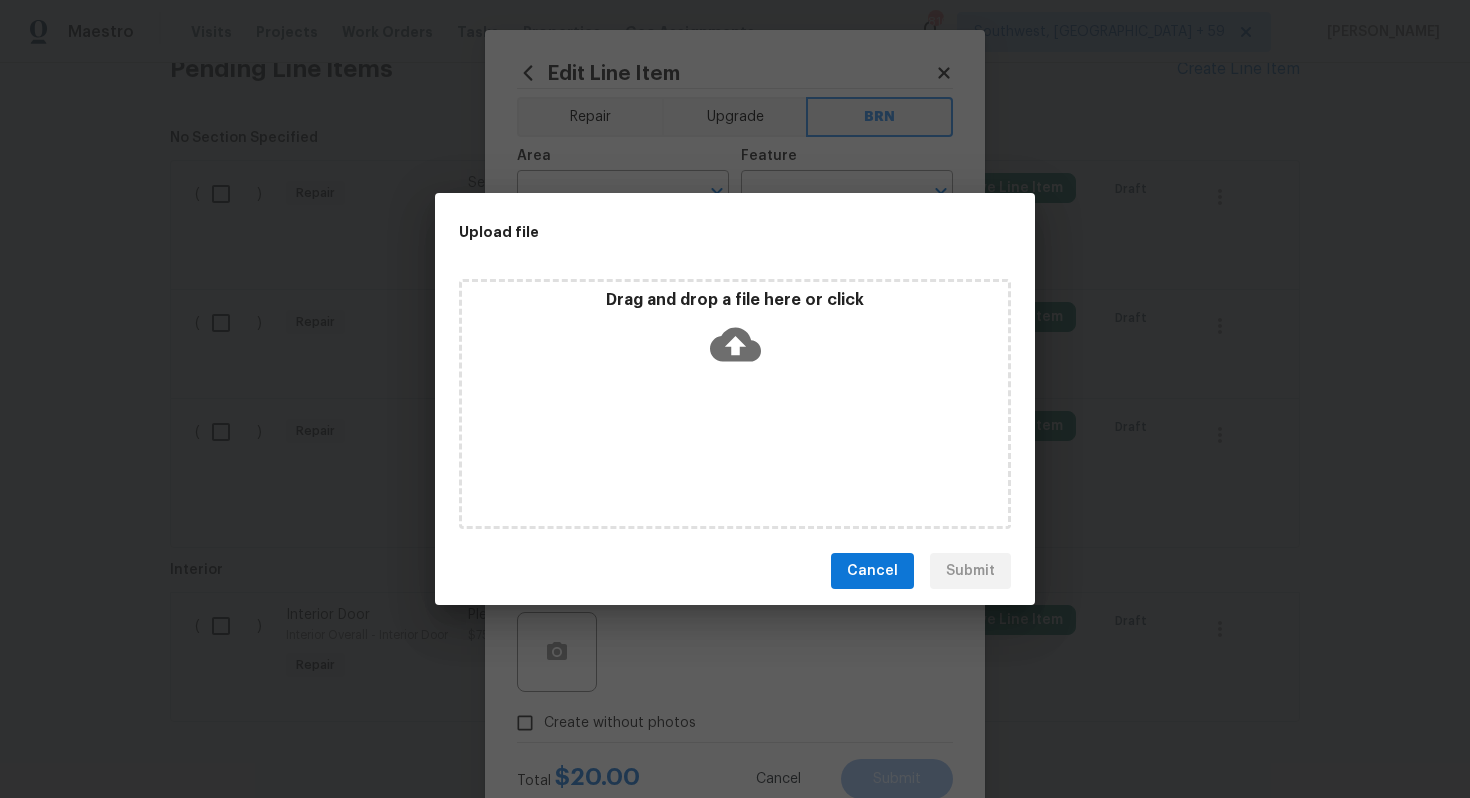 click 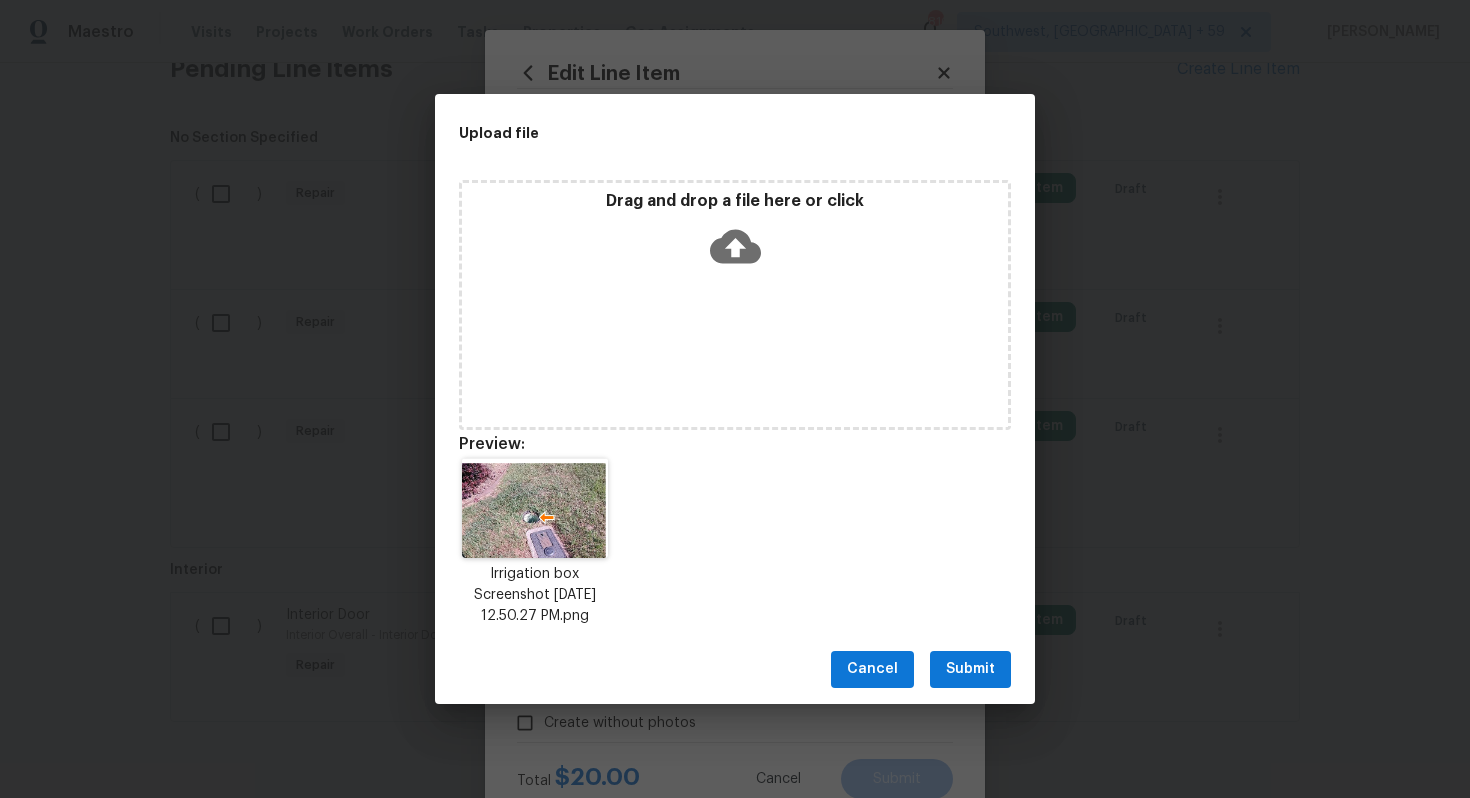 click on "Submit" at bounding box center (970, 669) 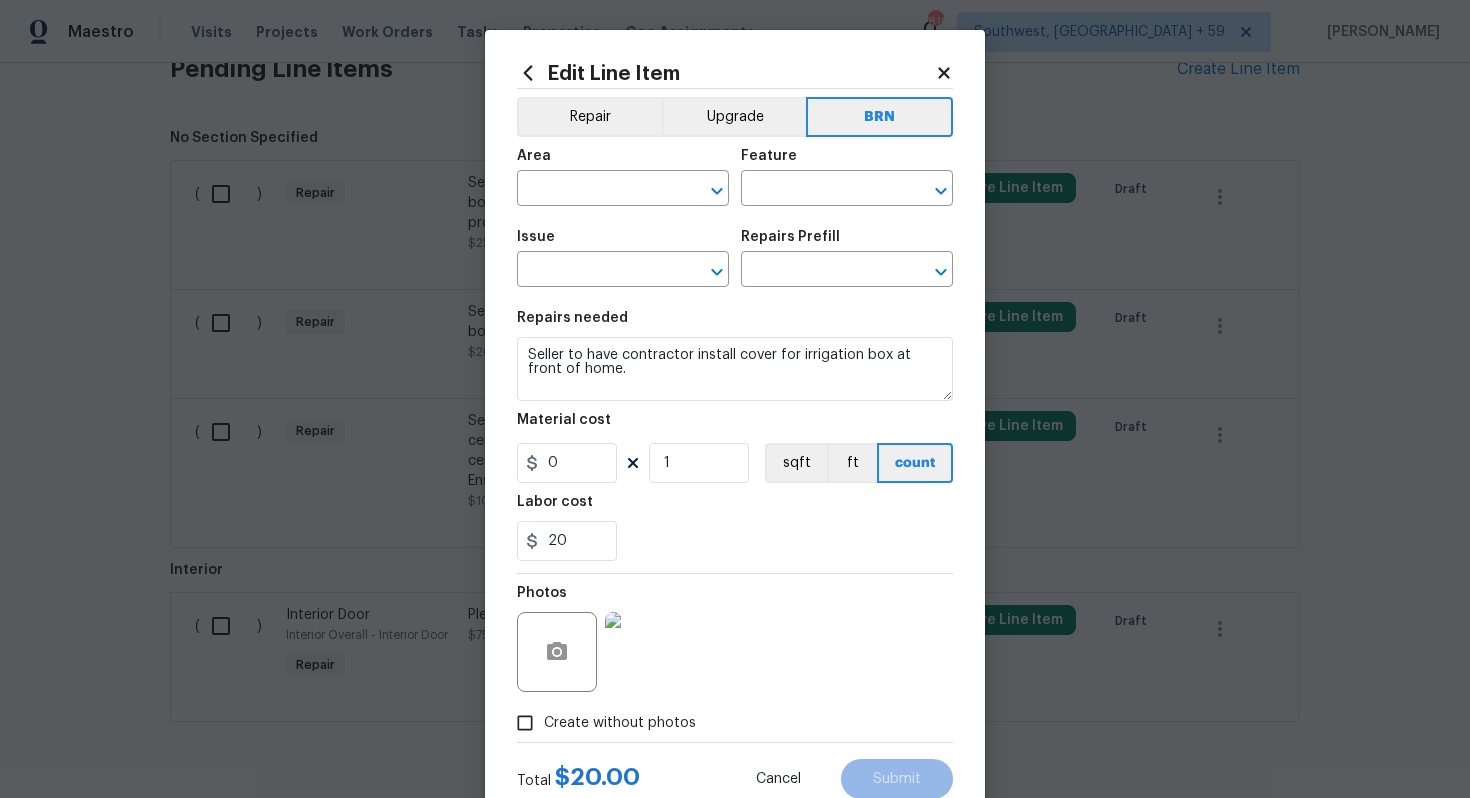 click on "20" at bounding box center [735, 541] 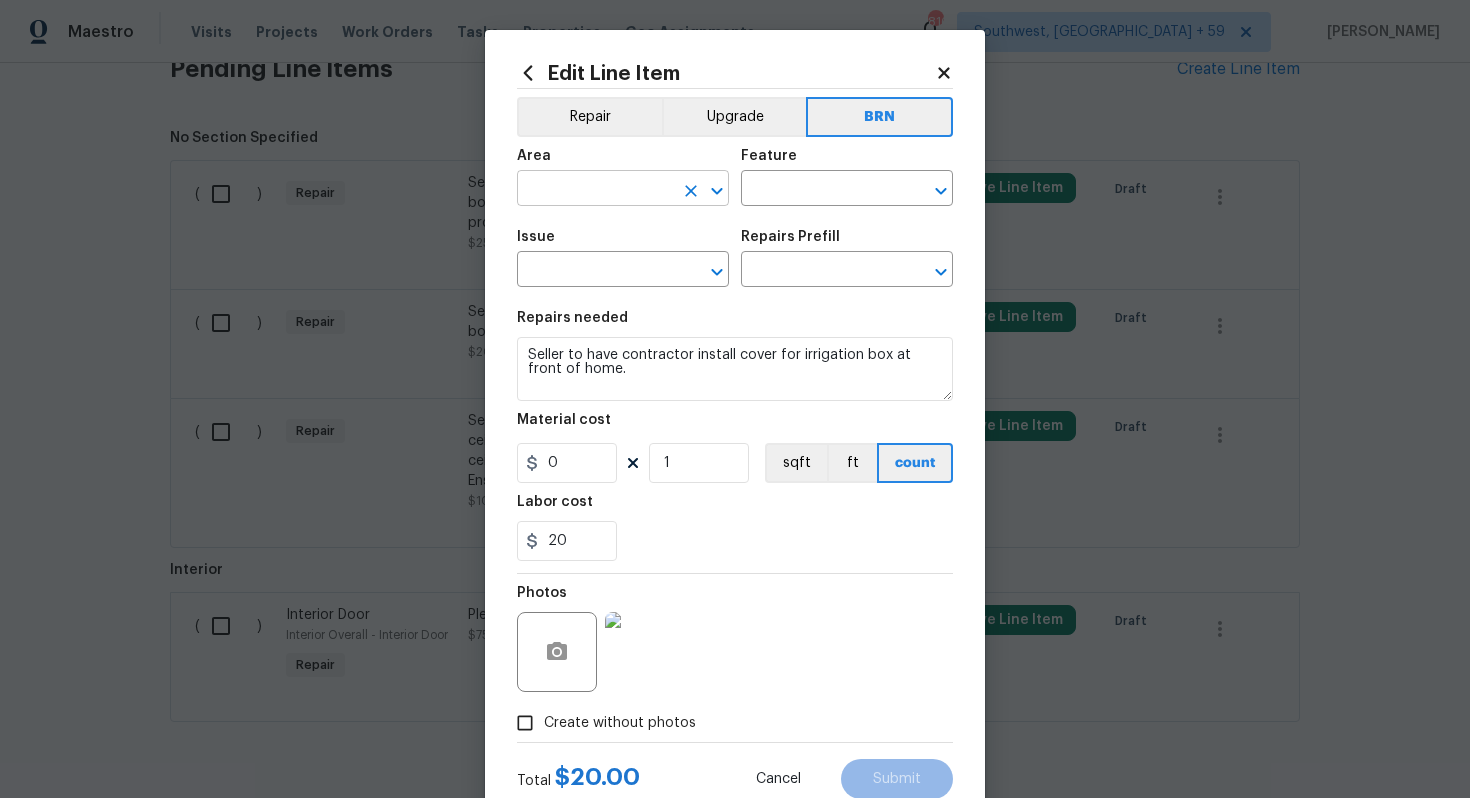 click at bounding box center [595, 190] 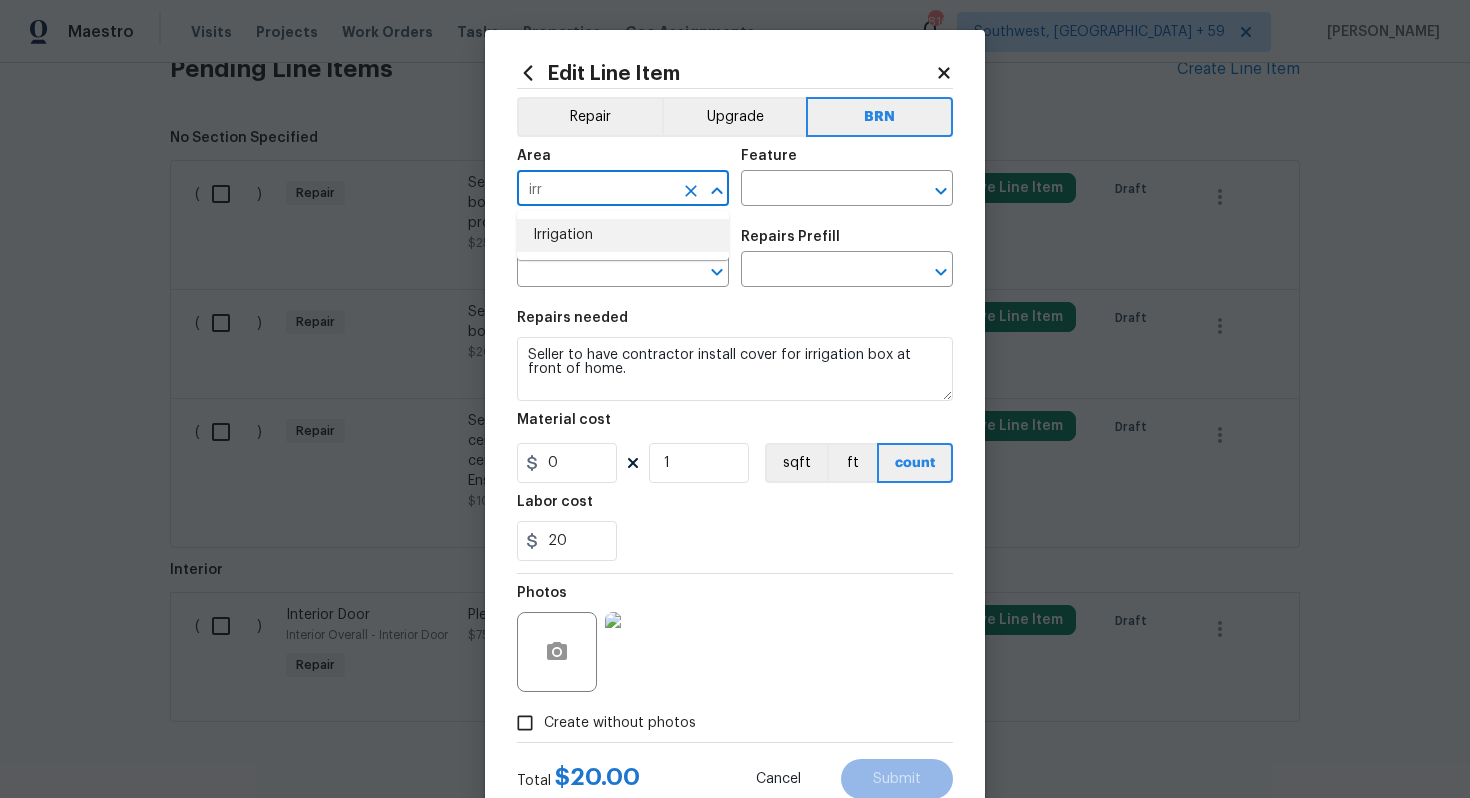 click on "Irrigation" at bounding box center [623, 235] 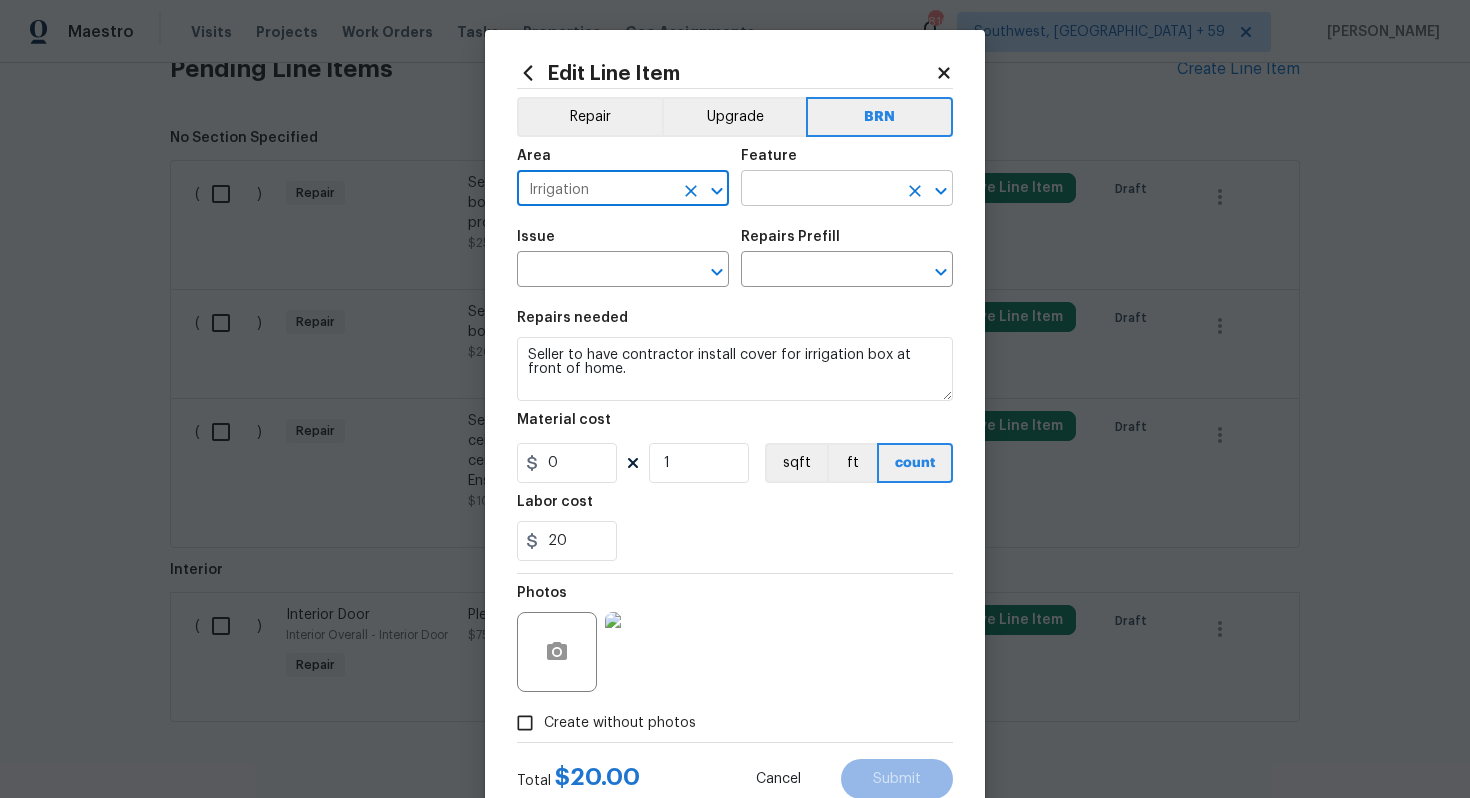 type on "Irrigation" 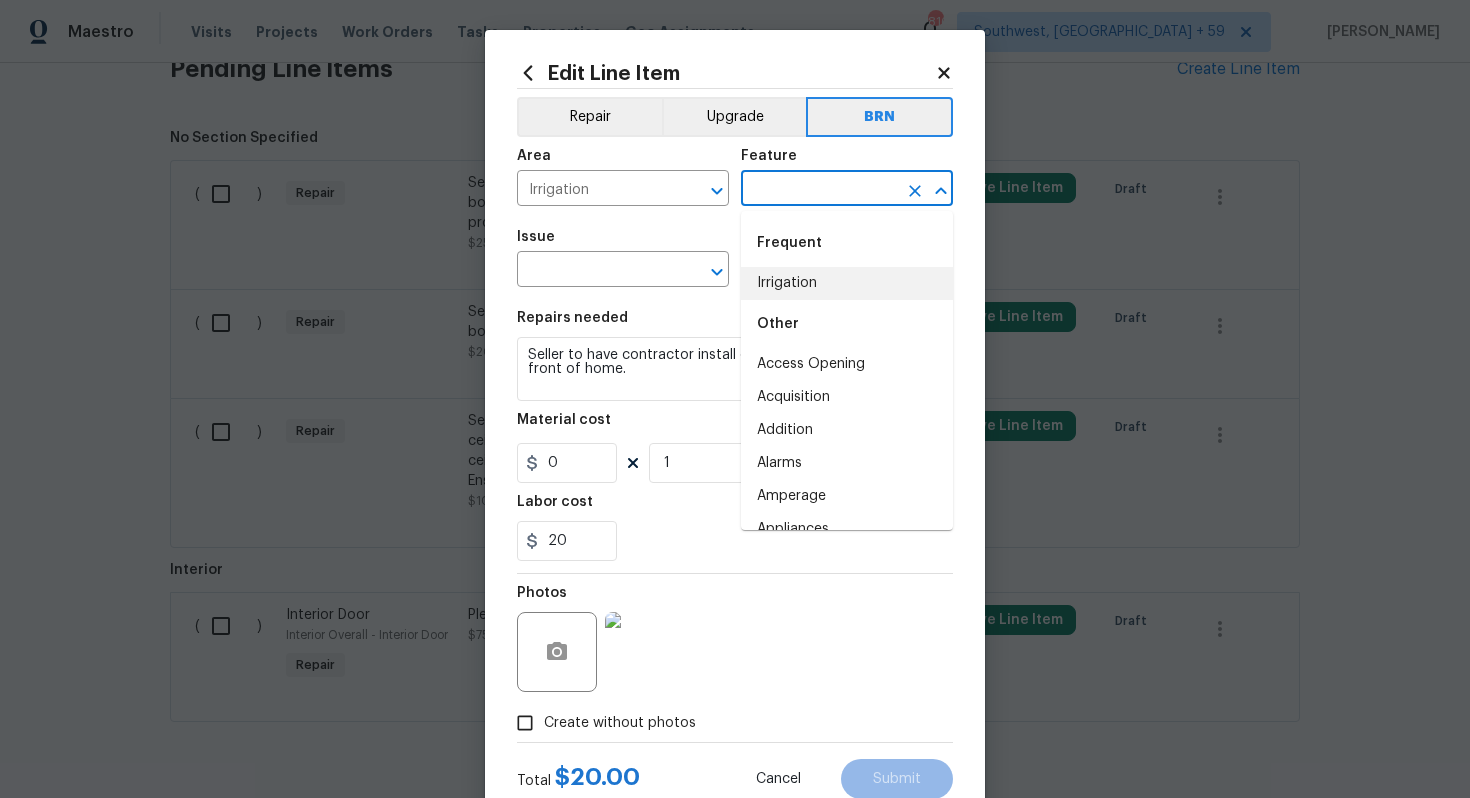 click on "Irrigation" at bounding box center (847, 283) 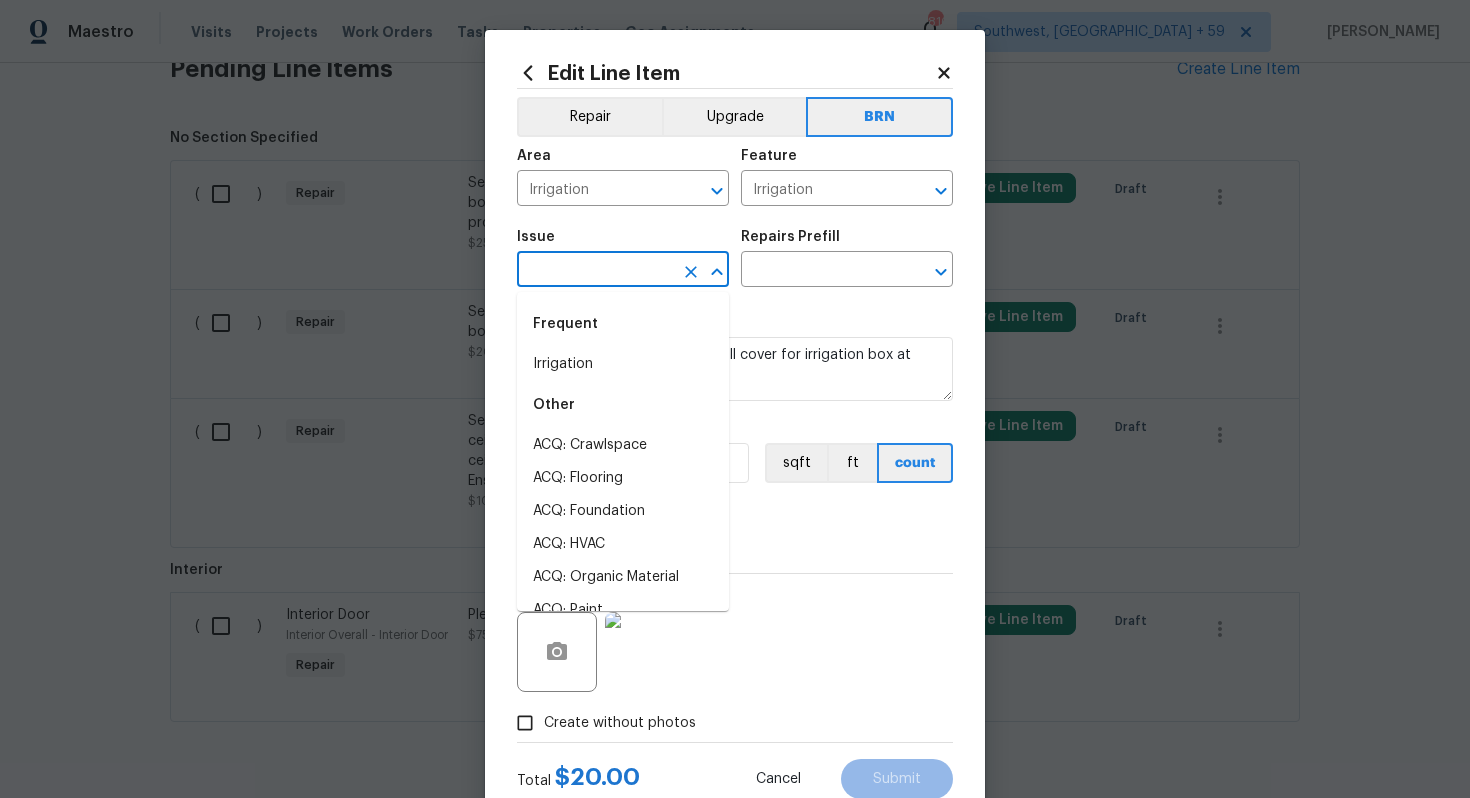 click at bounding box center [595, 271] 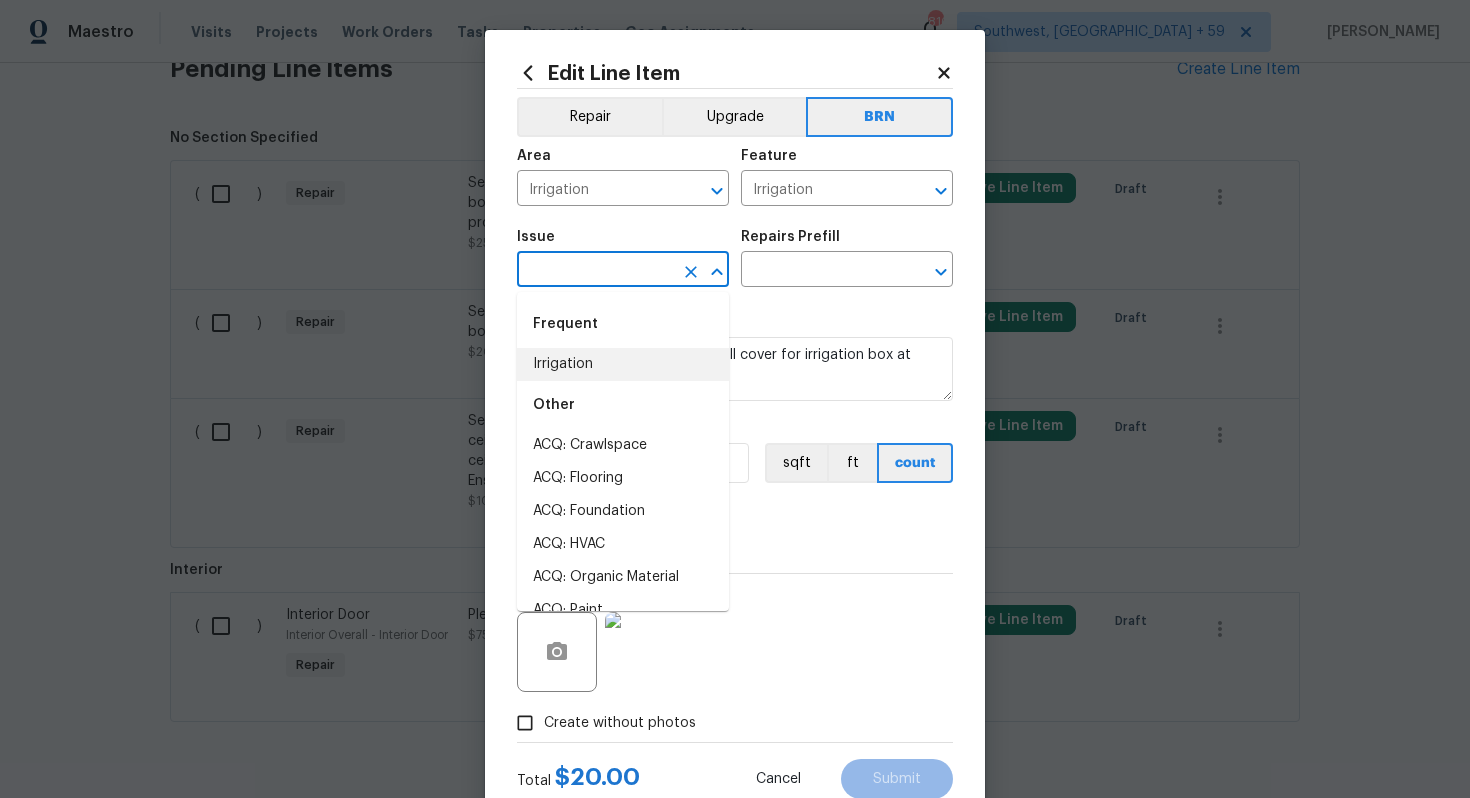 click on "Irrigation" at bounding box center [623, 364] 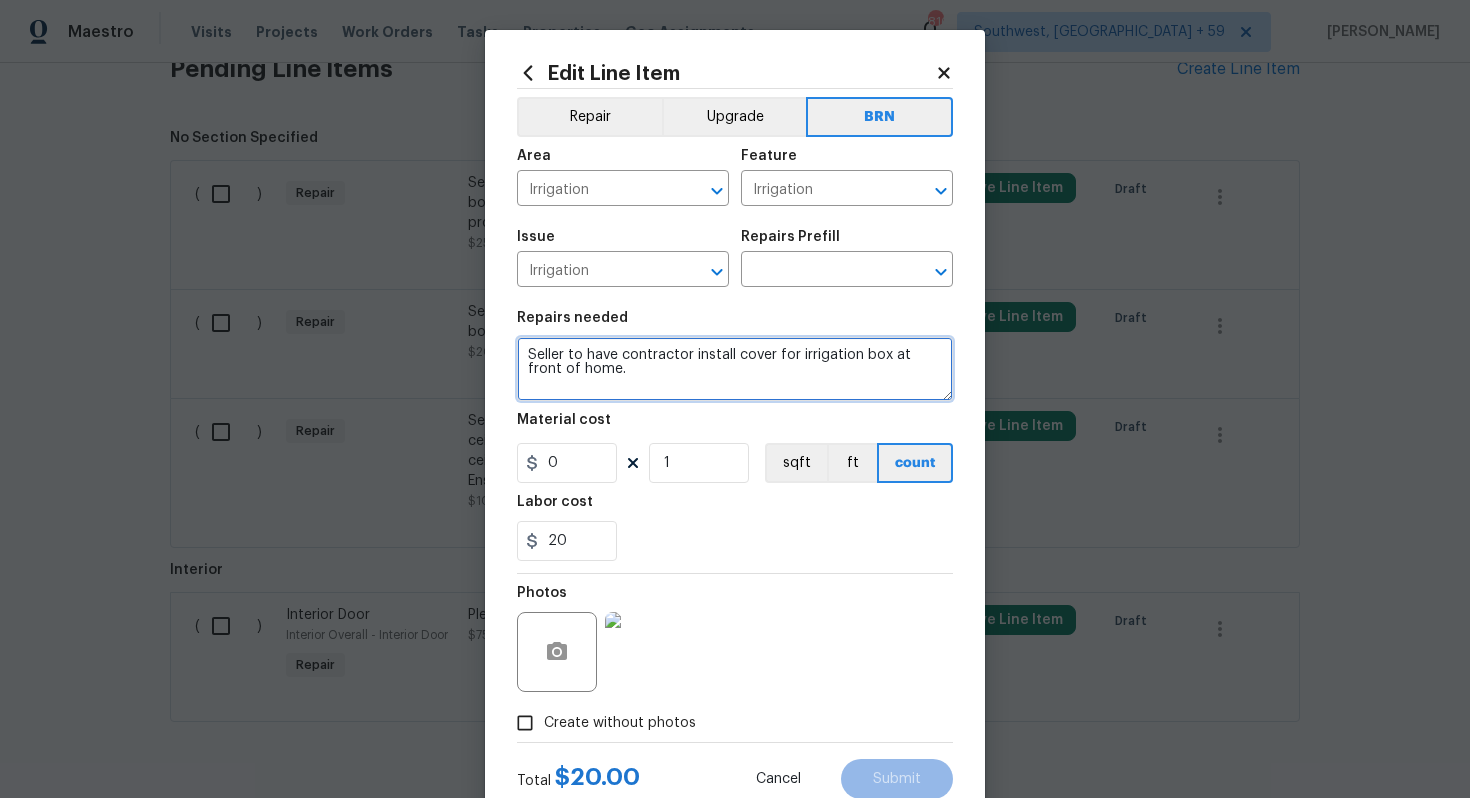drag, startPoint x: 528, startPoint y: 357, endPoint x: 616, endPoint y: 389, distance: 93.637596 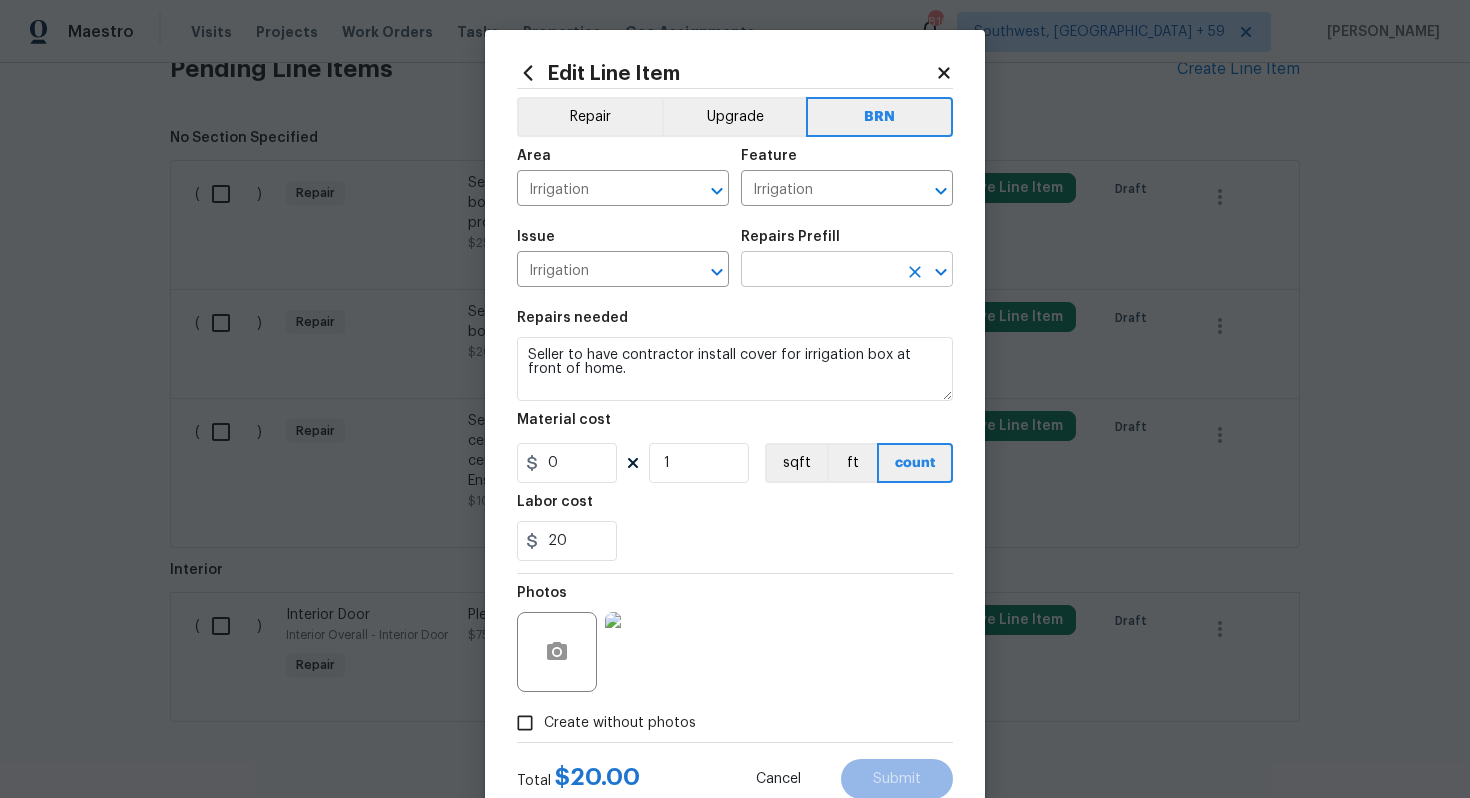 click at bounding box center [819, 271] 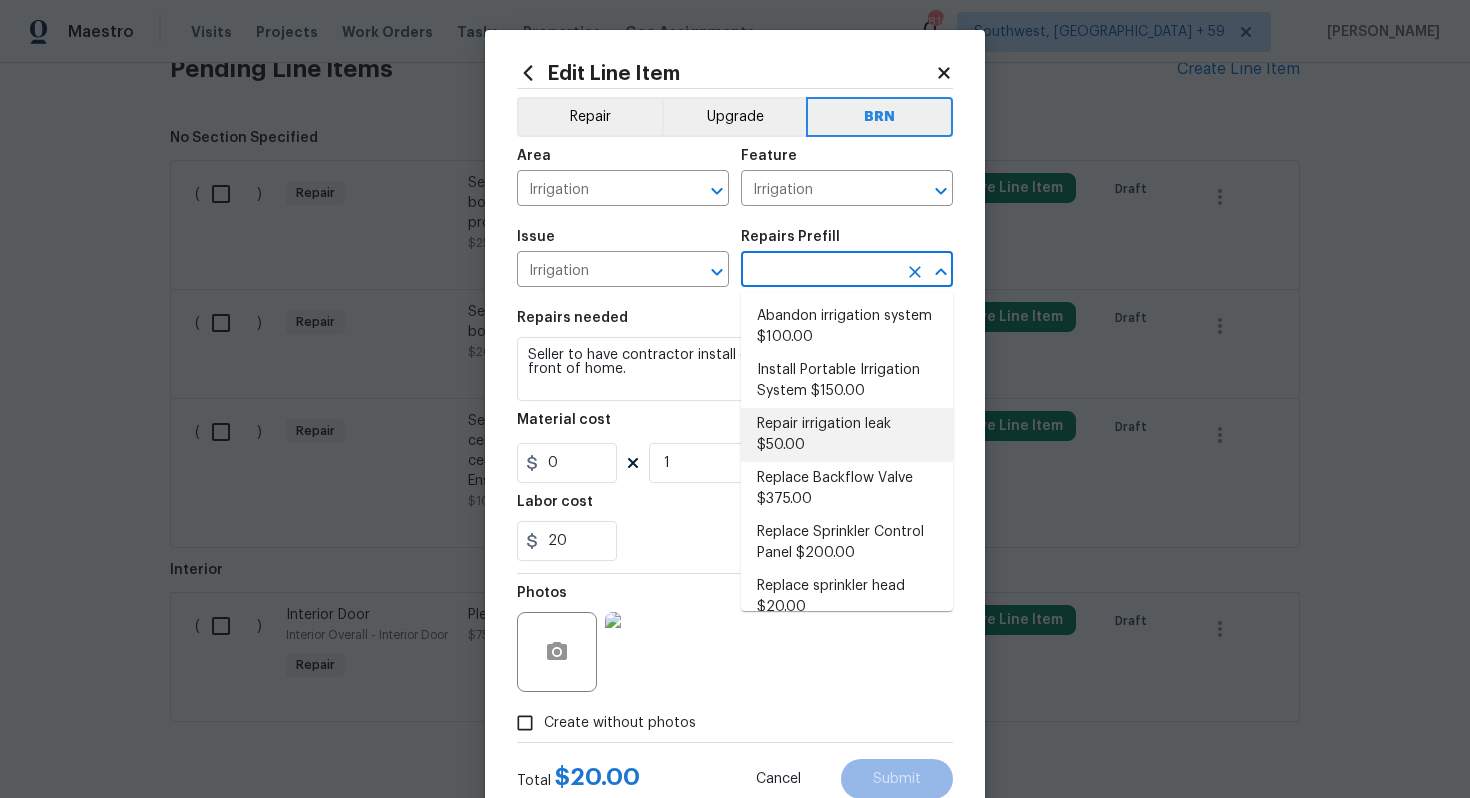 click on "Repair irrigation leak $50.00" at bounding box center (847, 435) 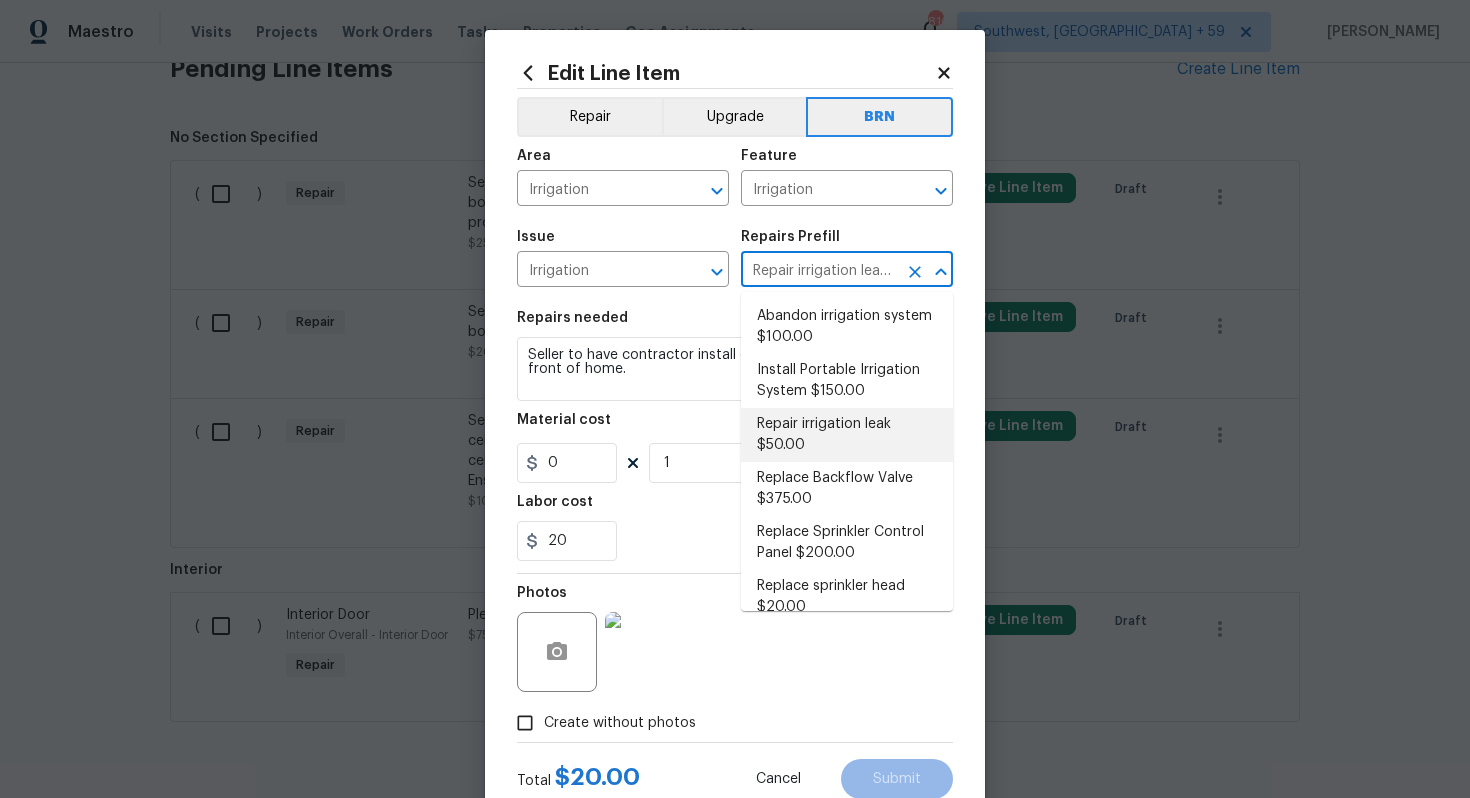 type on "Locate and repair leaking irrigation line and return landscape conditions to original condition" 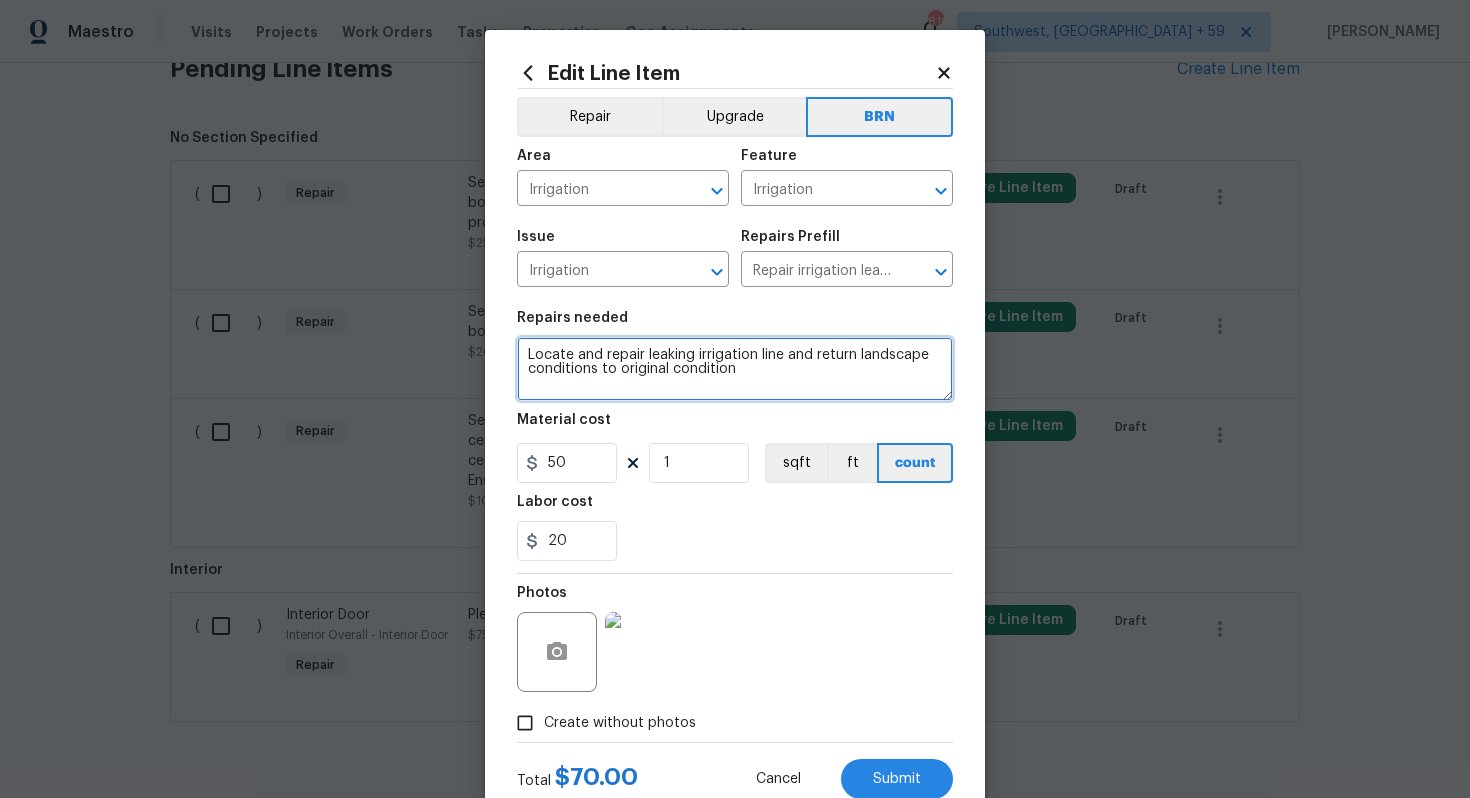 drag, startPoint x: 527, startPoint y: 355, endPoint x: 719, endPoint y: 407, distance: 198.91707 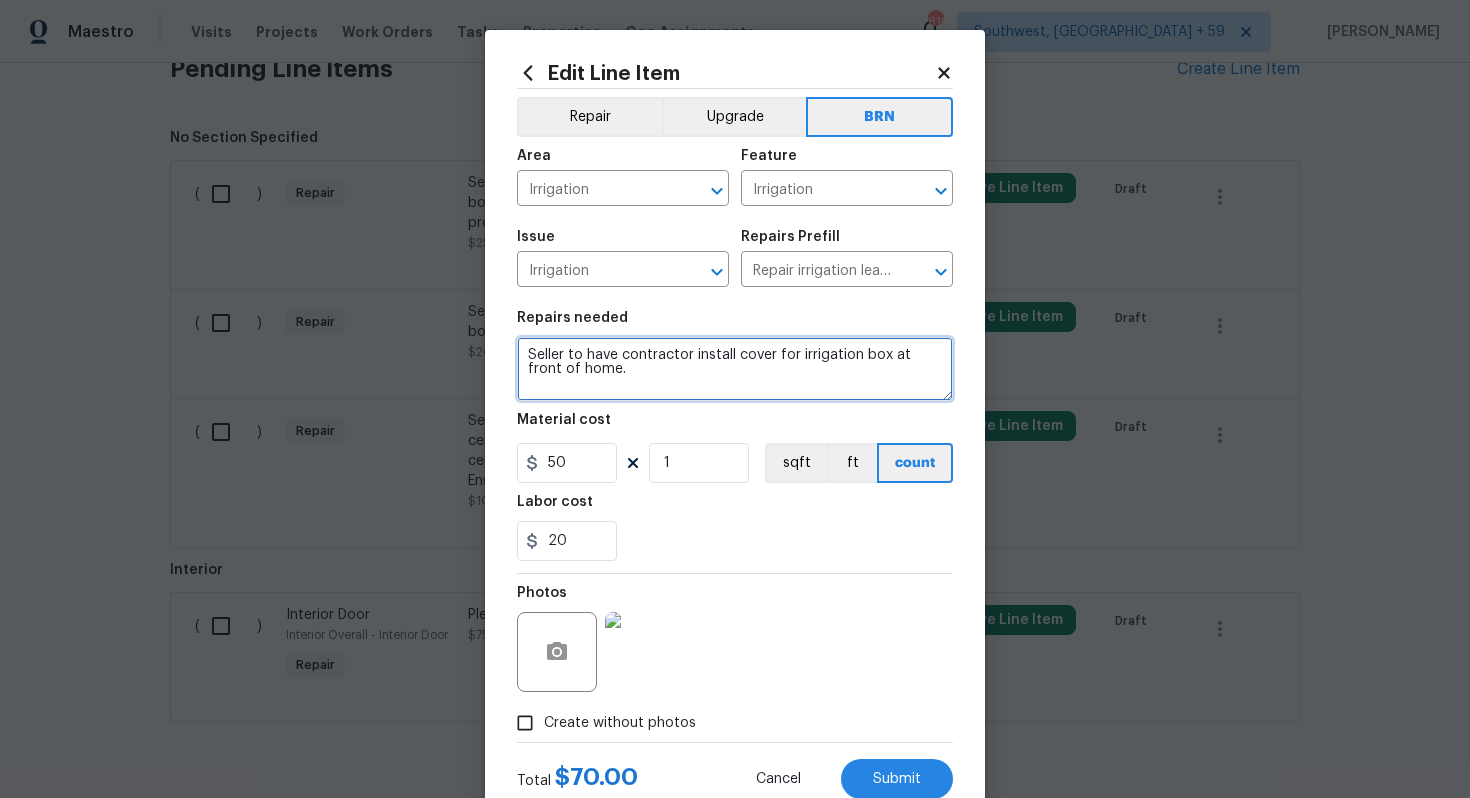 type on "Seller to have contractor install cover for irrigation box at front of home." 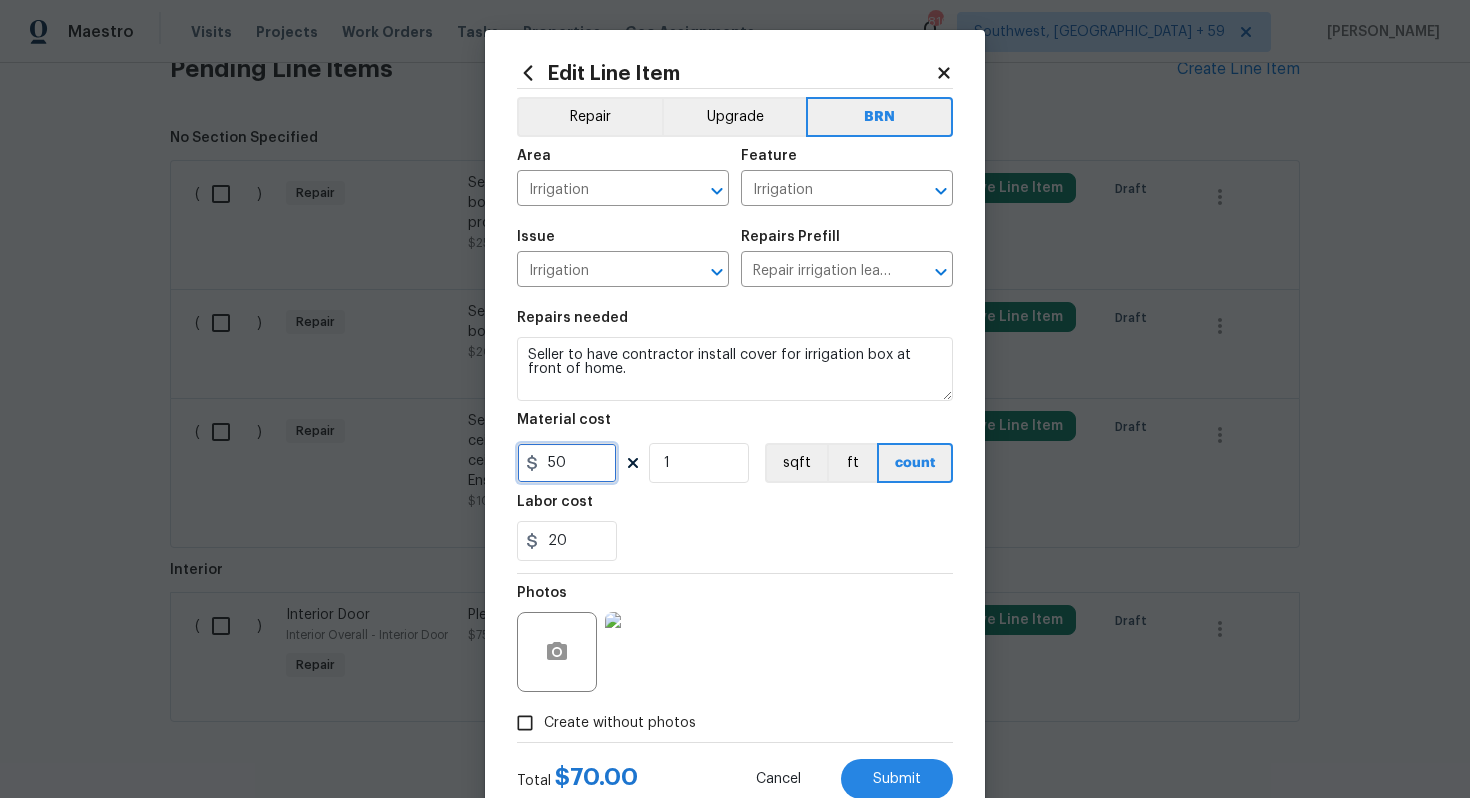 click on "50" at bounding box center [567, 463] 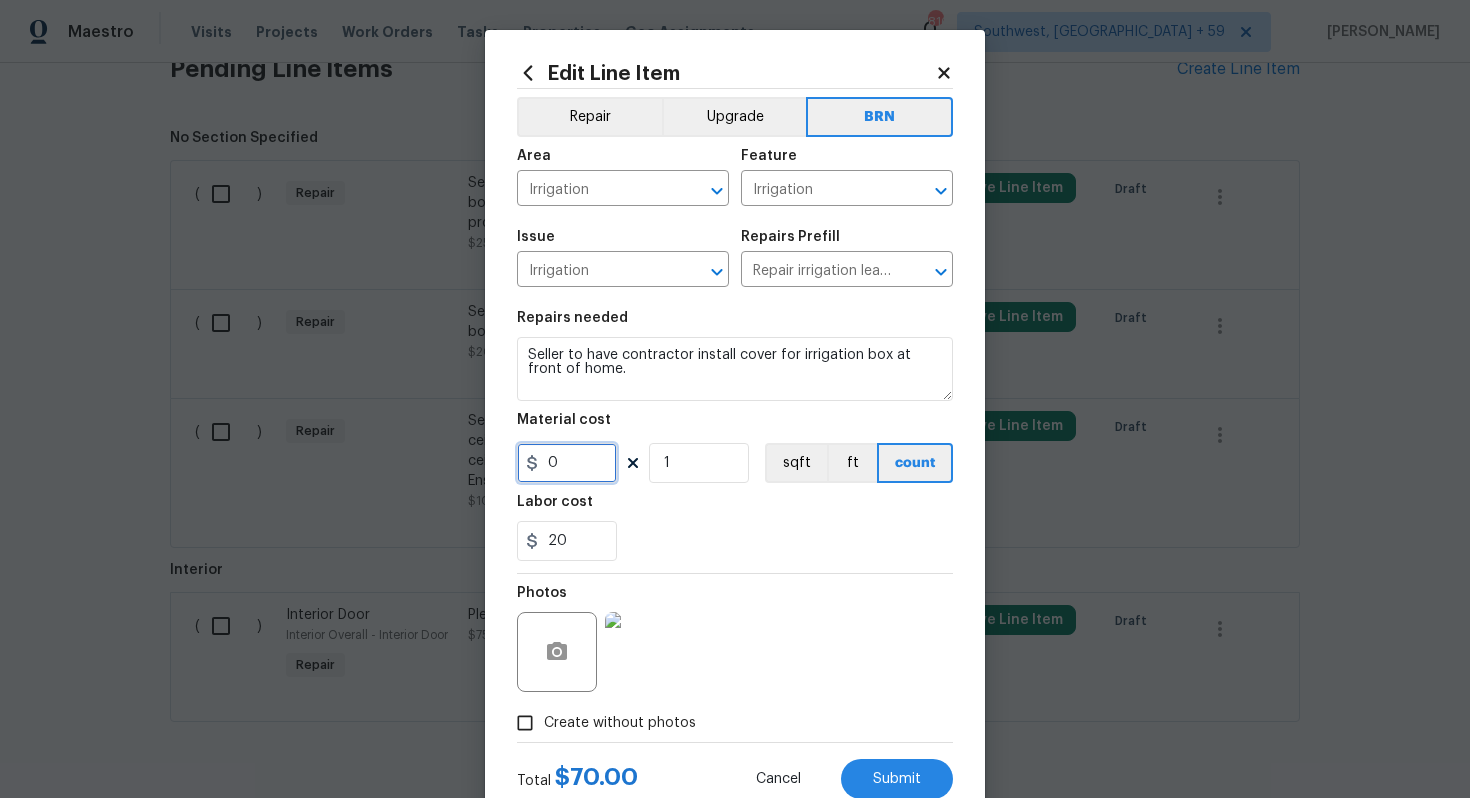 type on "0" 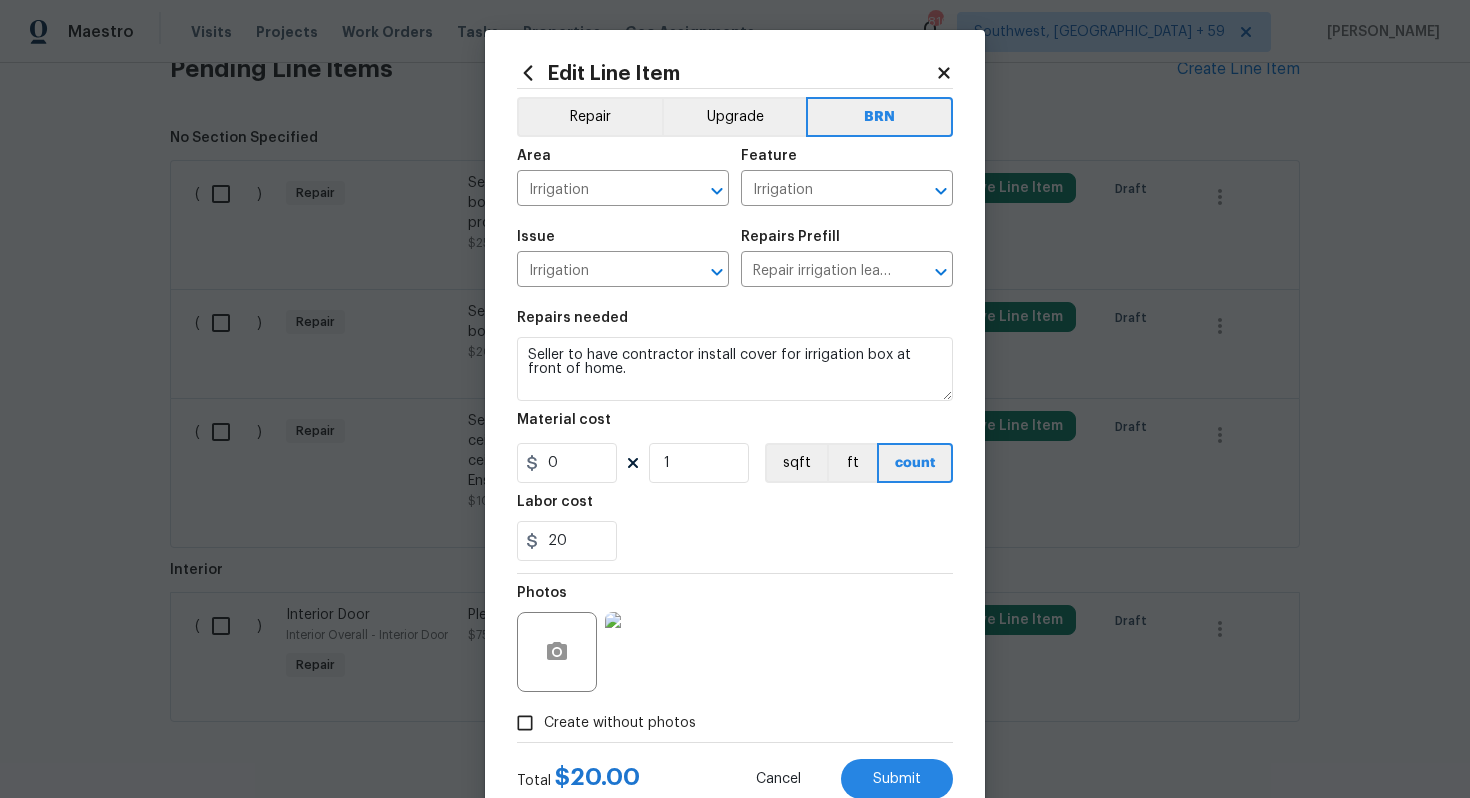click on "Photos" at bounding box center [735, 639] 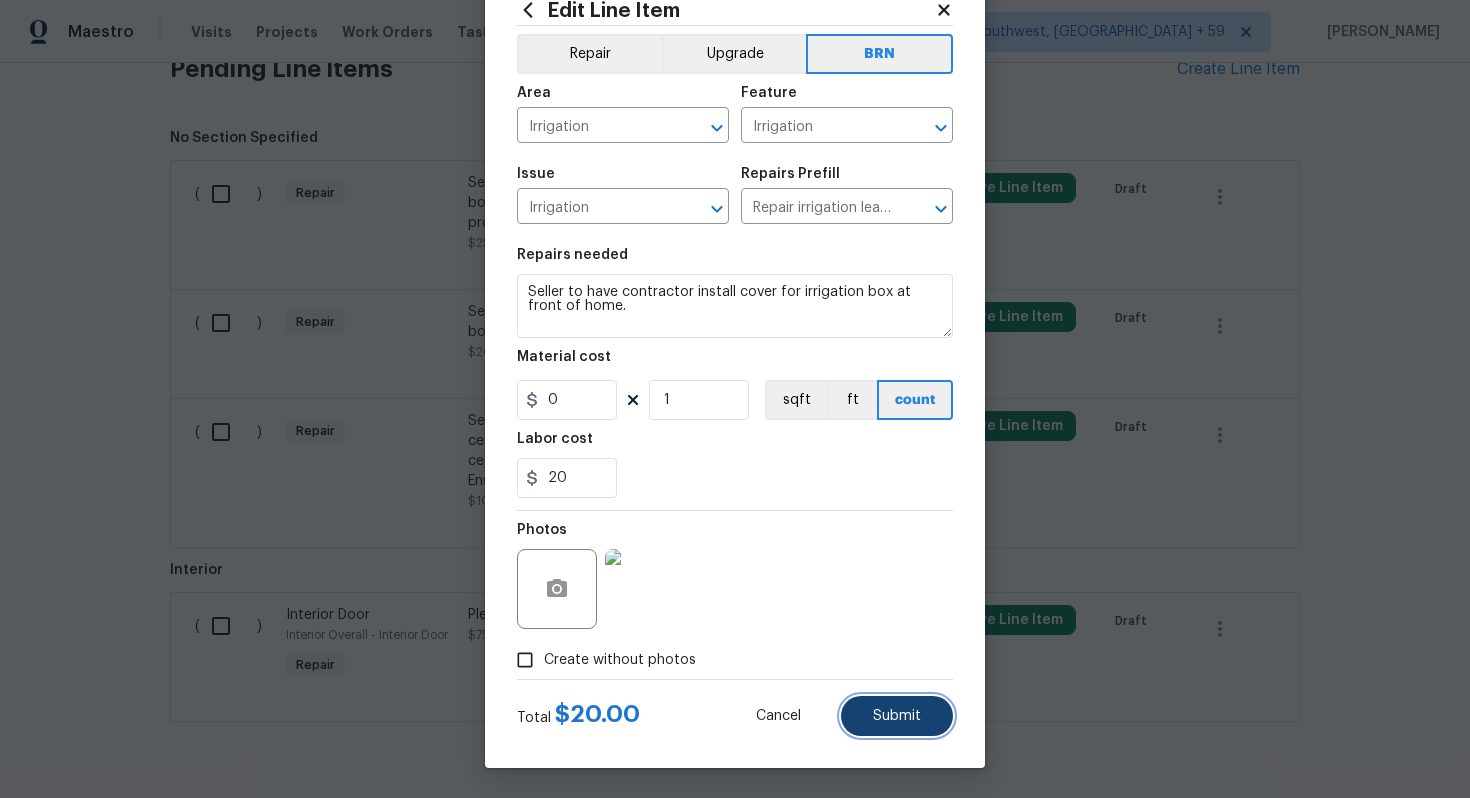 click on "Submit" at bounding box center [897, 716] 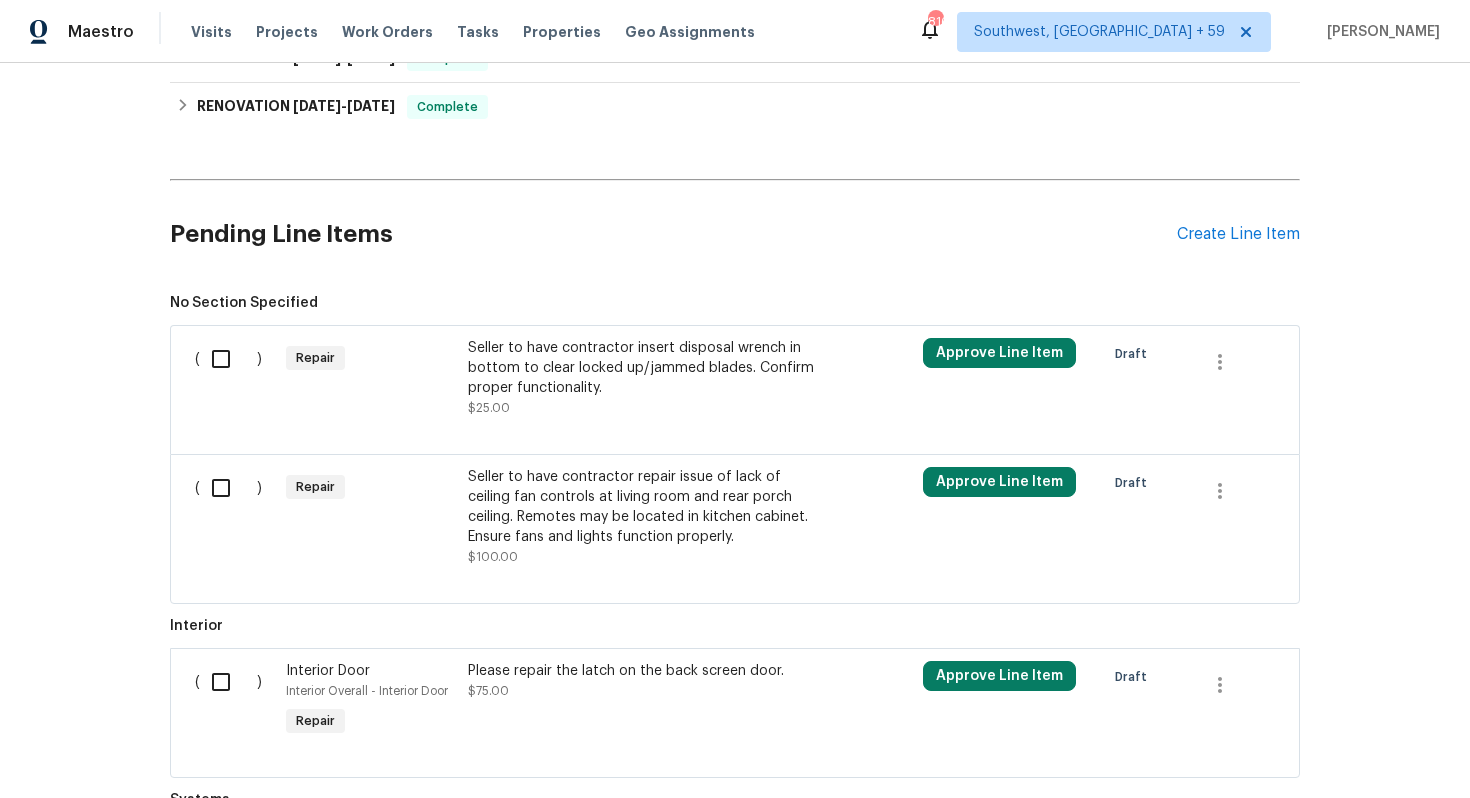scroll, scrollTop: 835, scrollLeft: 0, axis: vertical 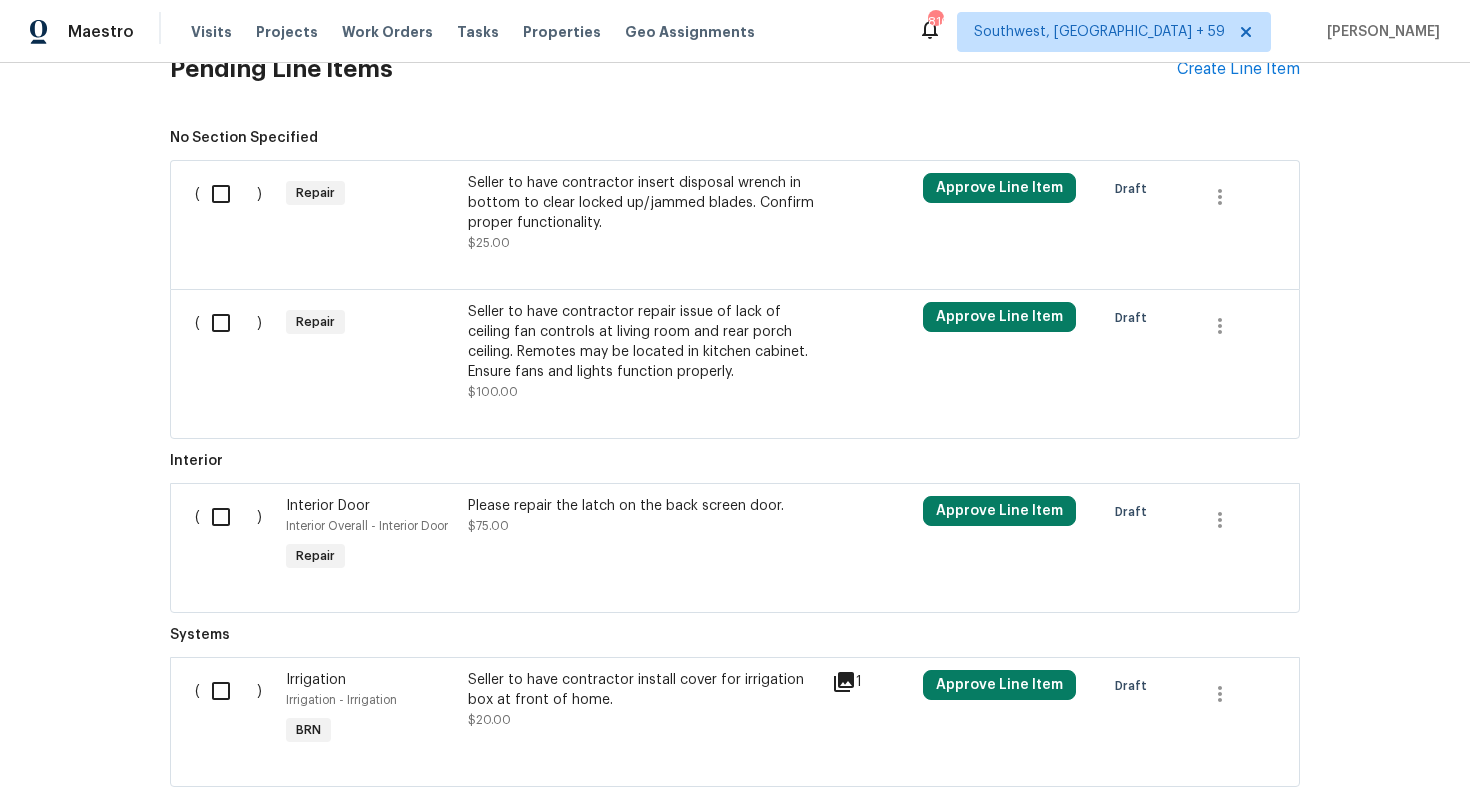 click on "Seller to have contractor repair issue of lack of ceiling fan controls at living room and rear porch ceiling. Remotes may be located in kitchen cabinet. Ensure fans and lights function properly." at bounding box center (644, 342) 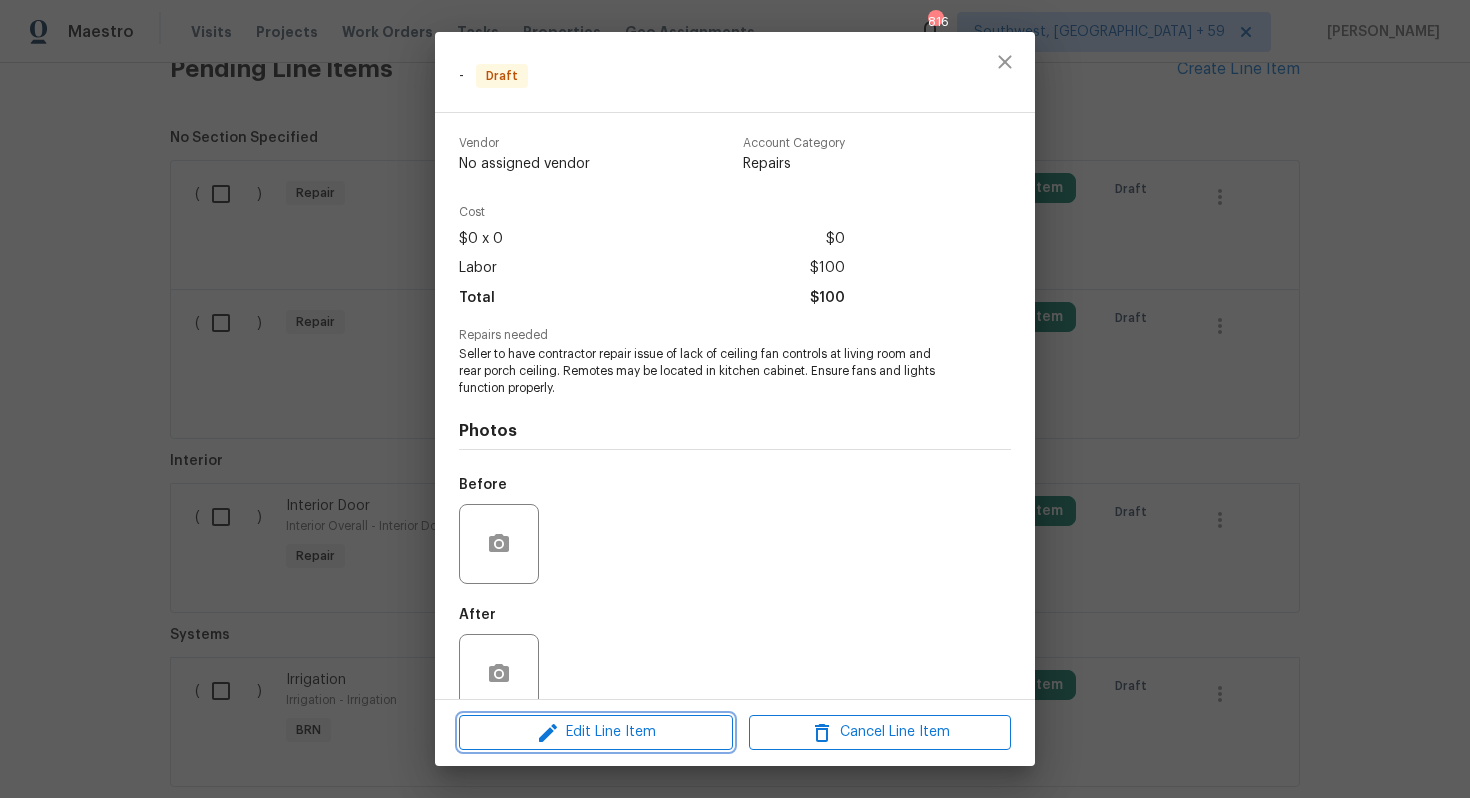 click 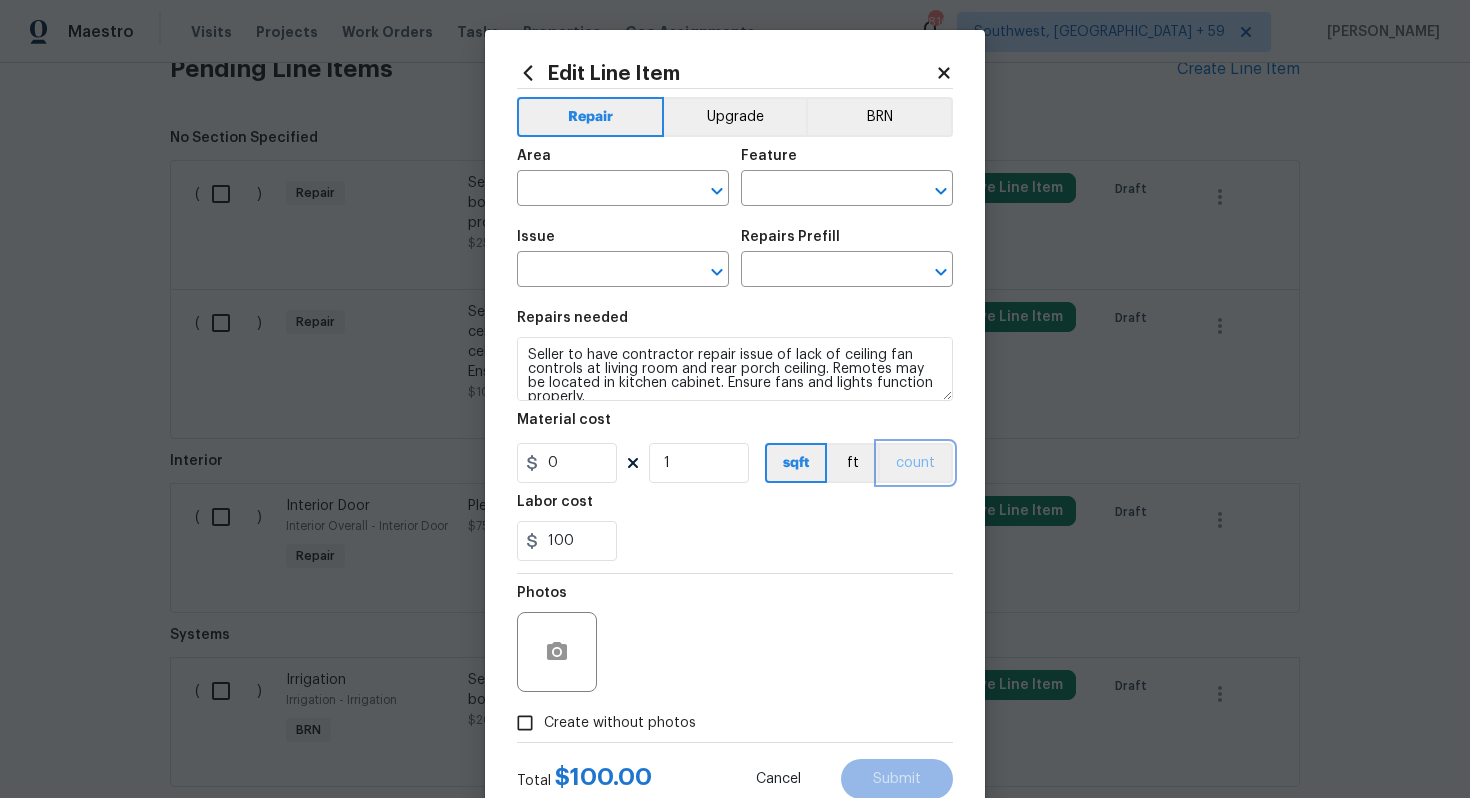 click on "count" at bounding box center (915, 463) 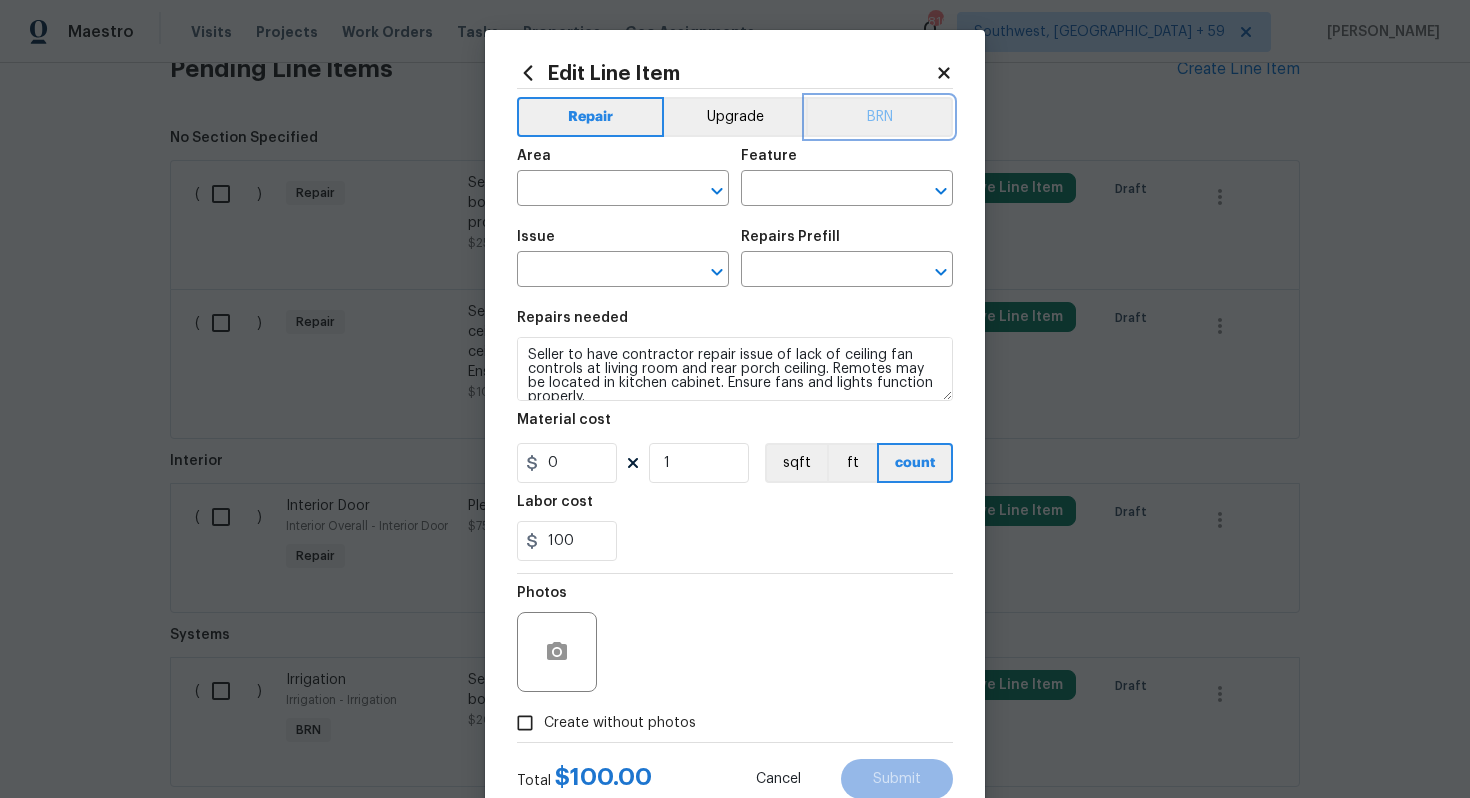 click on "BRN" at bounding box center (879, 117) 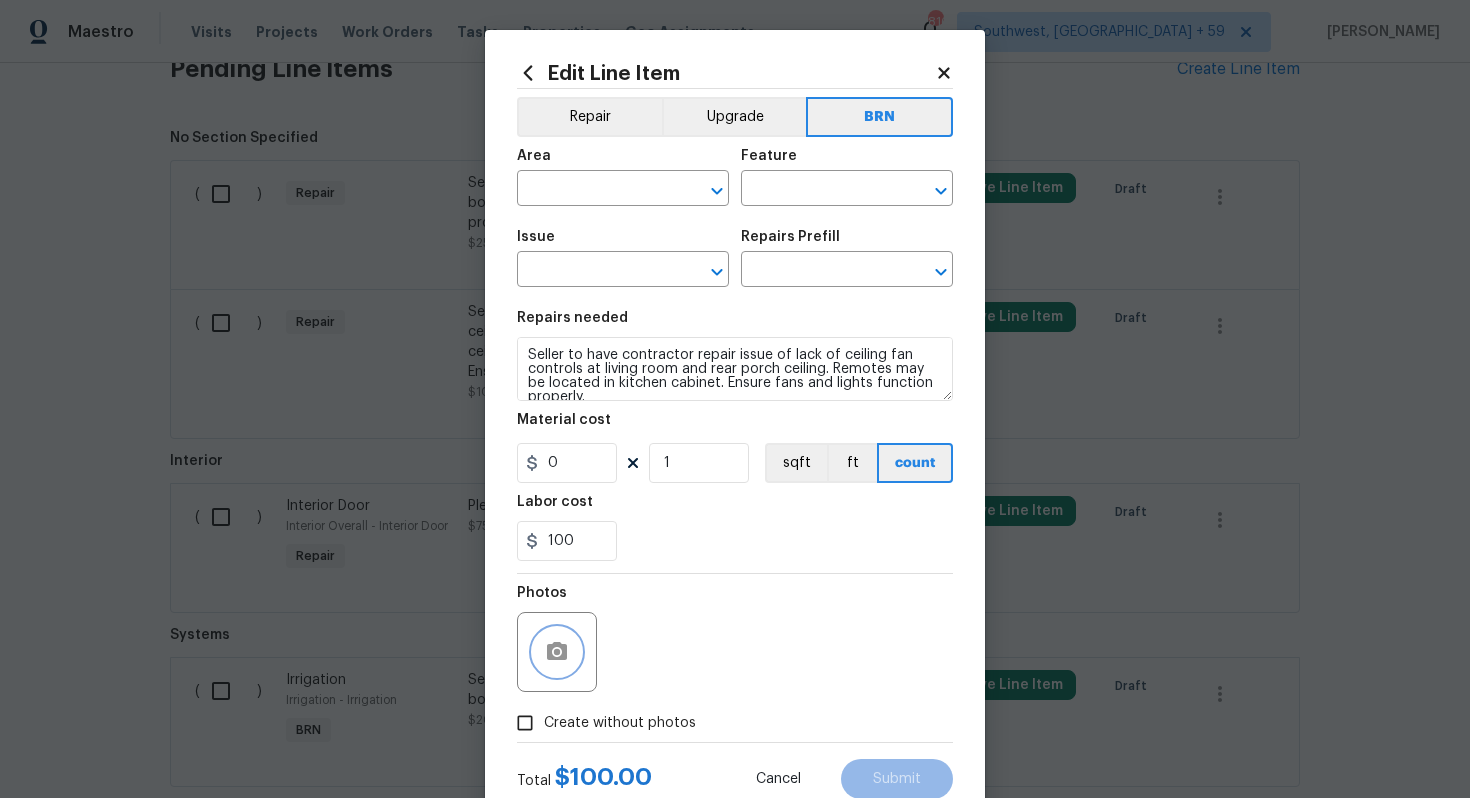 click 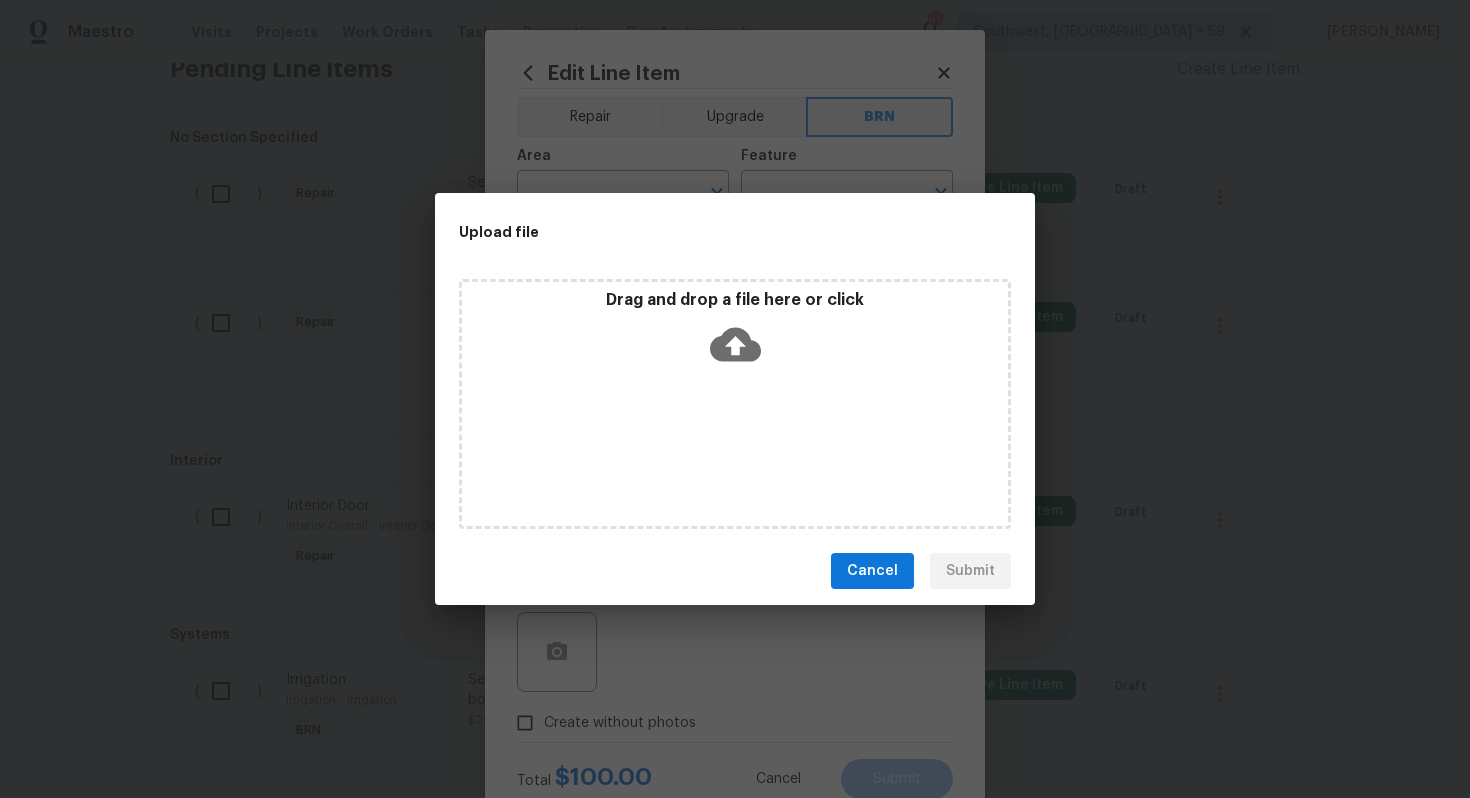 click 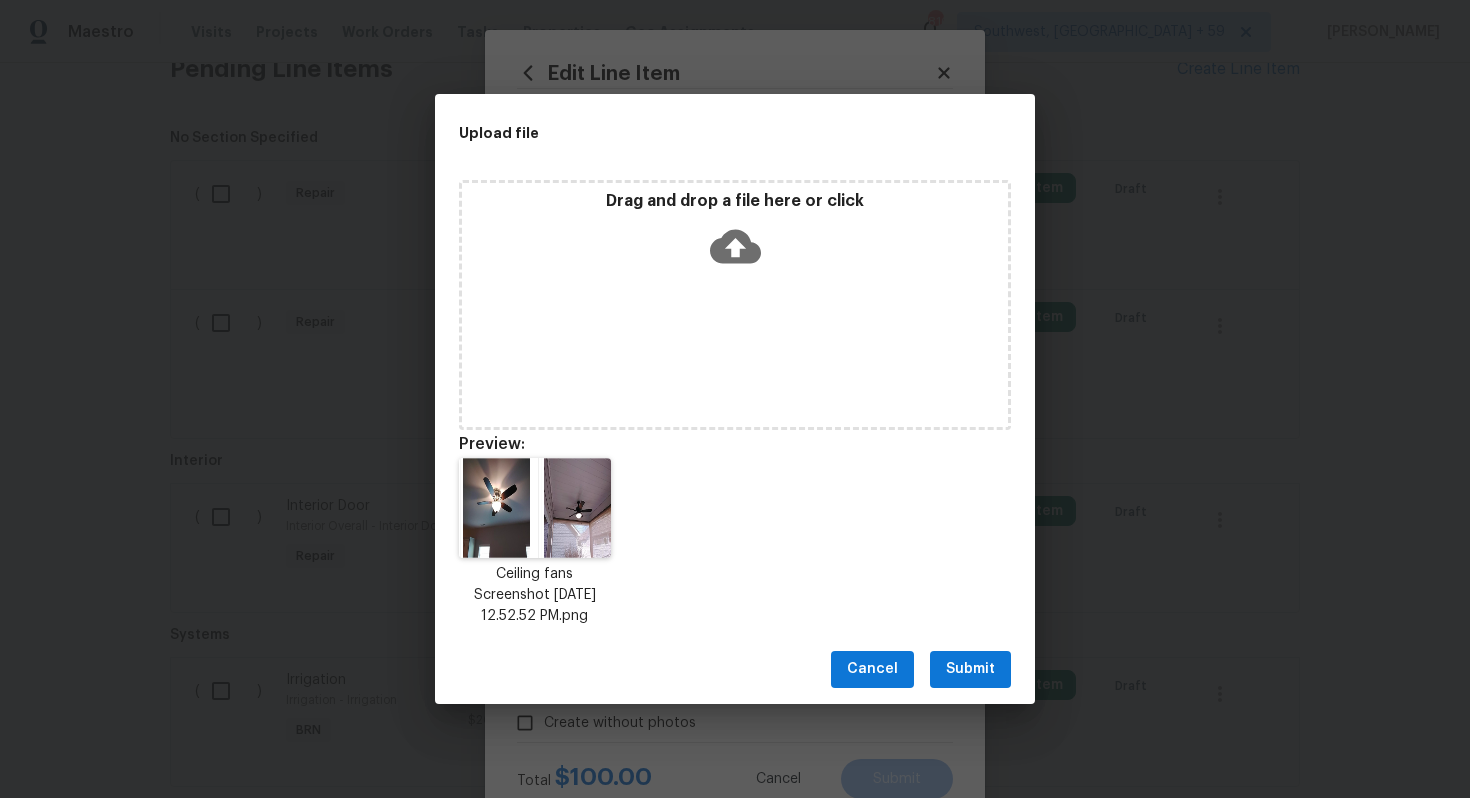 click on "Submit" at bounding box center (970, 669) 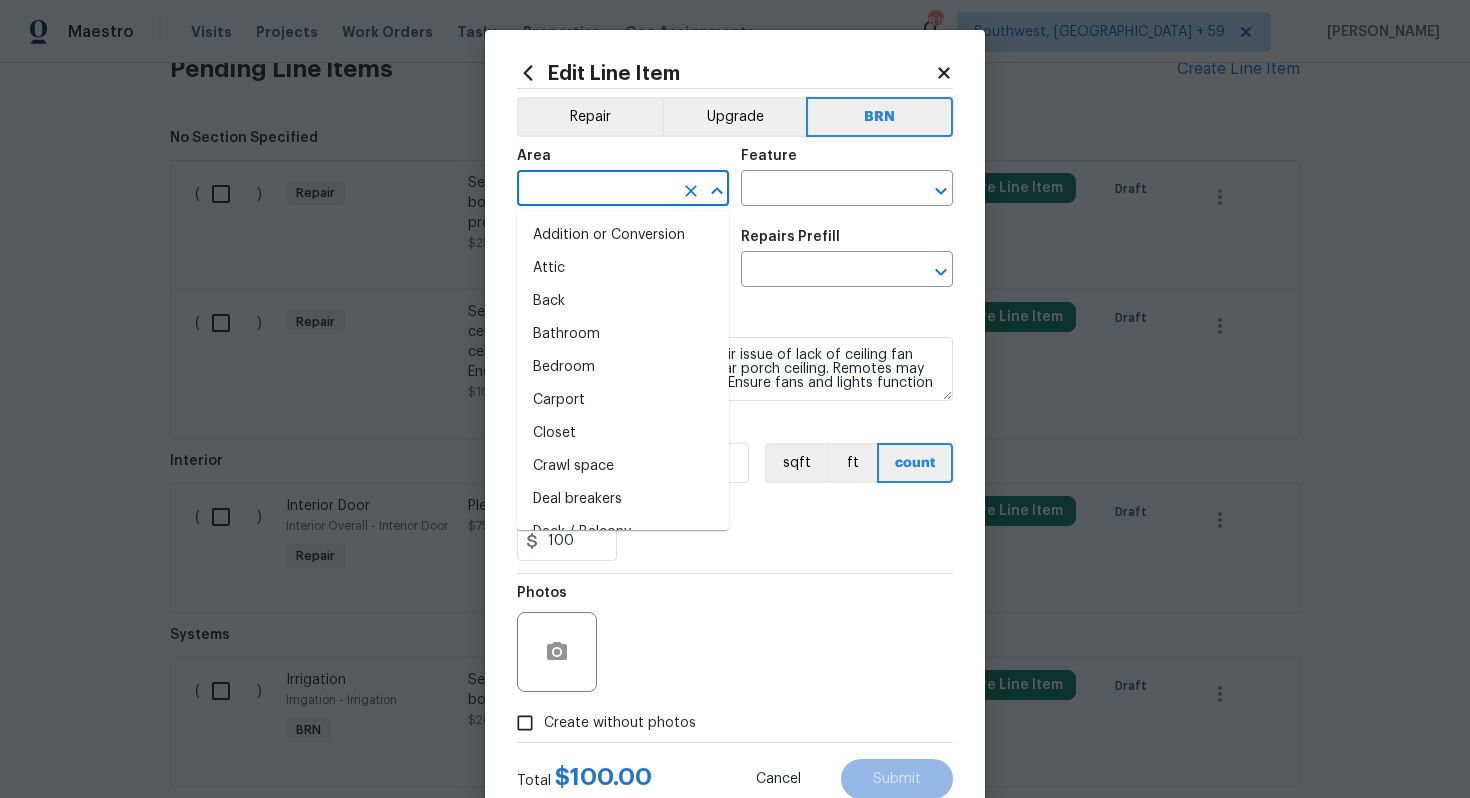 click at bounding box center [595, 190] 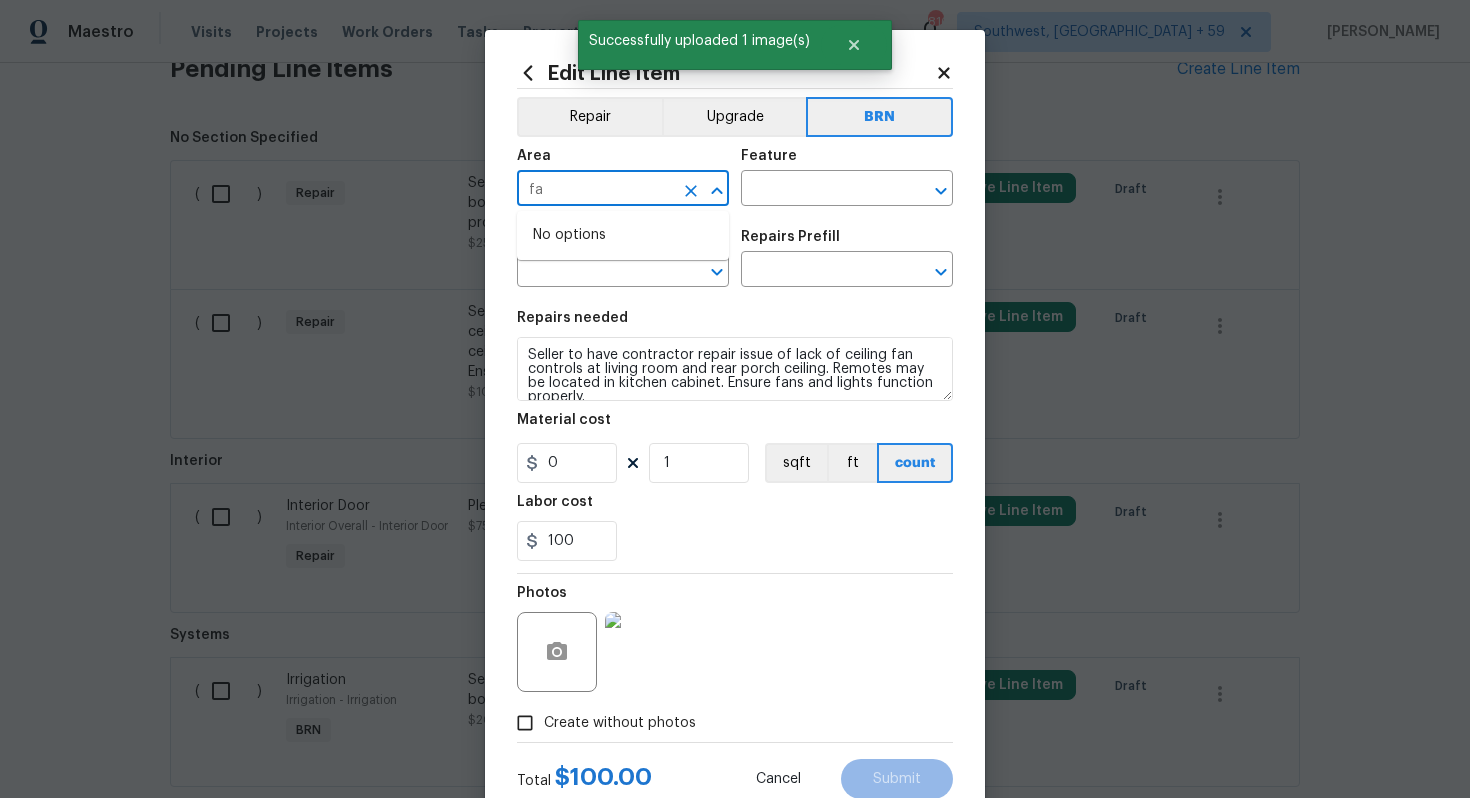 type on "f" 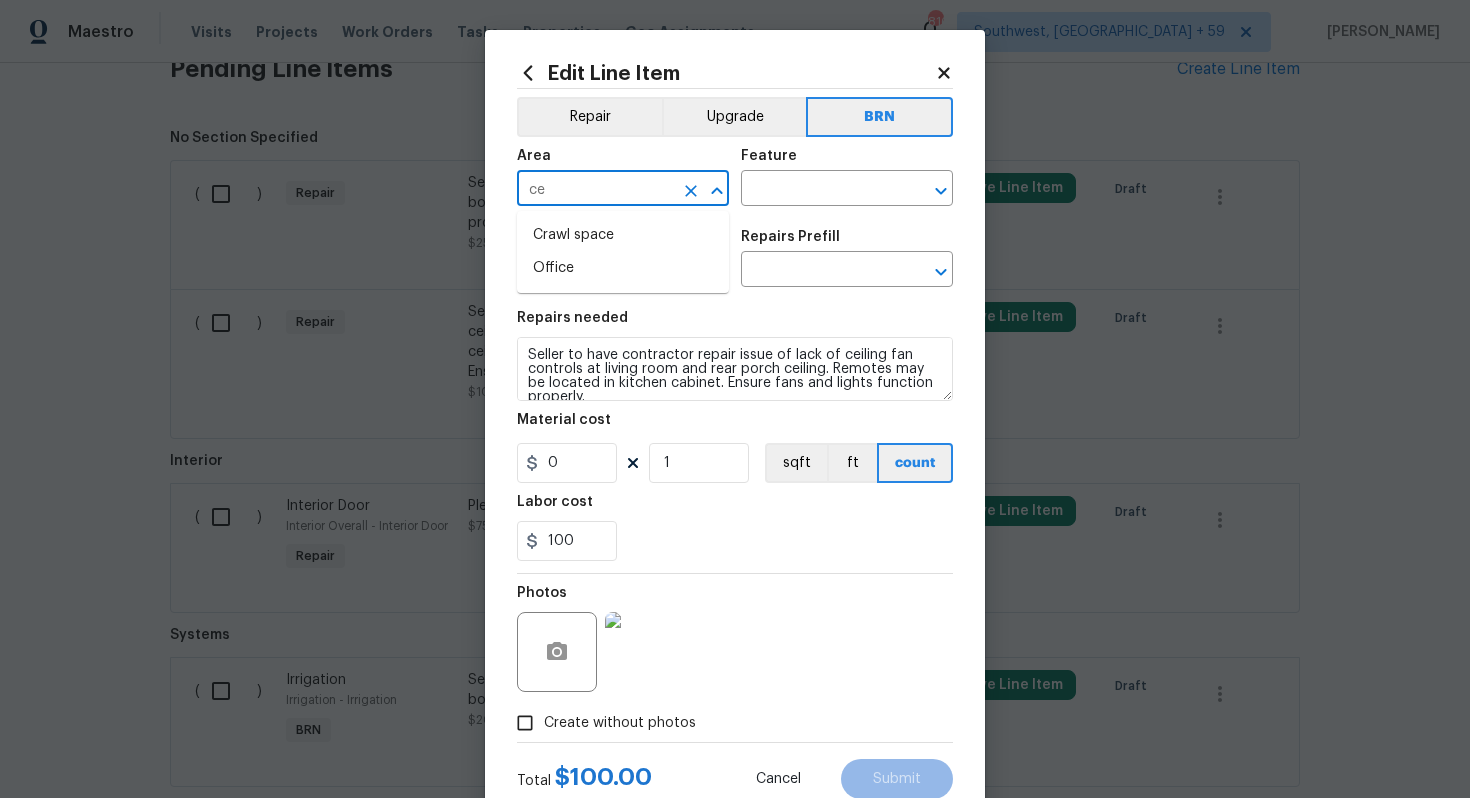 type on "c" 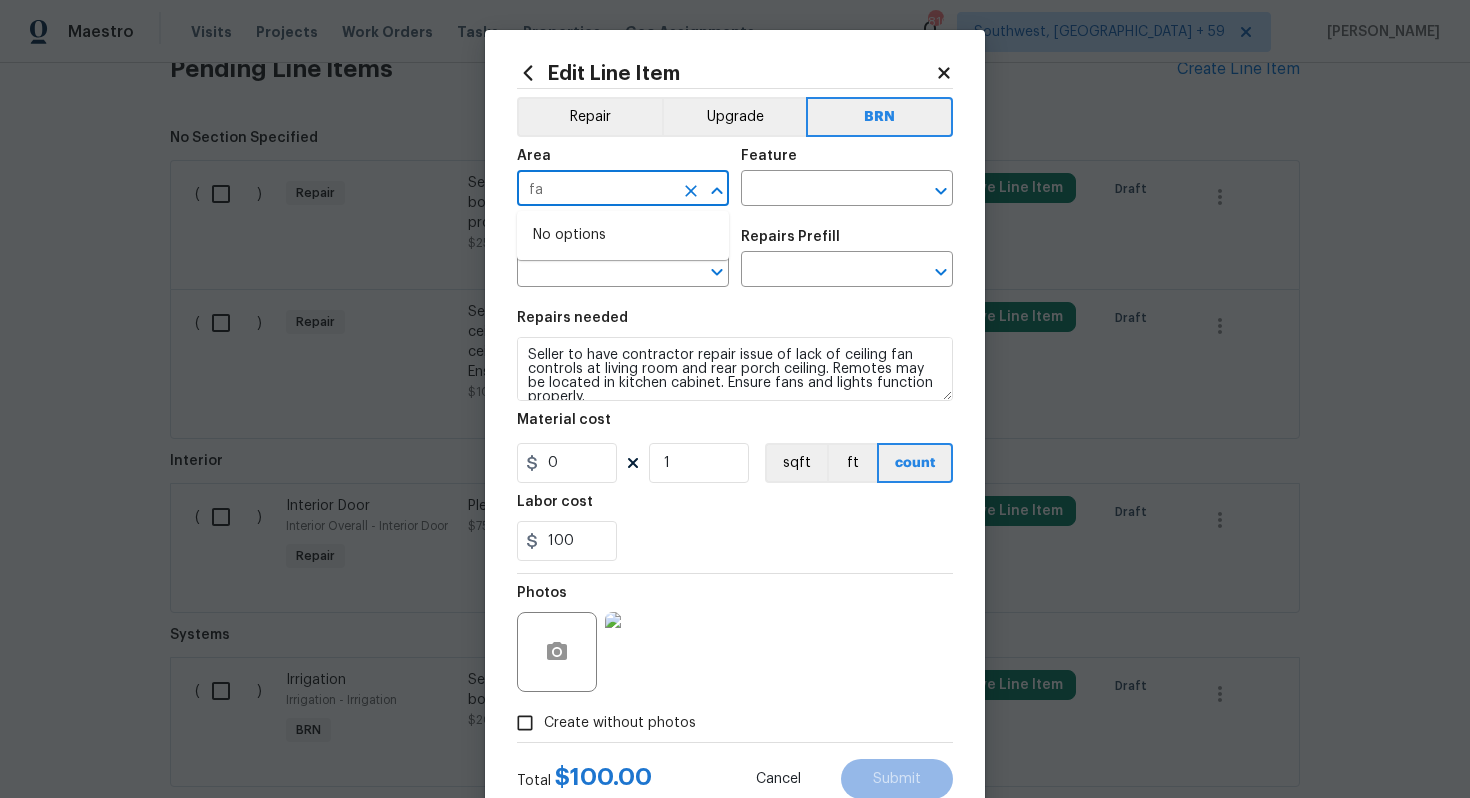 type on "f" 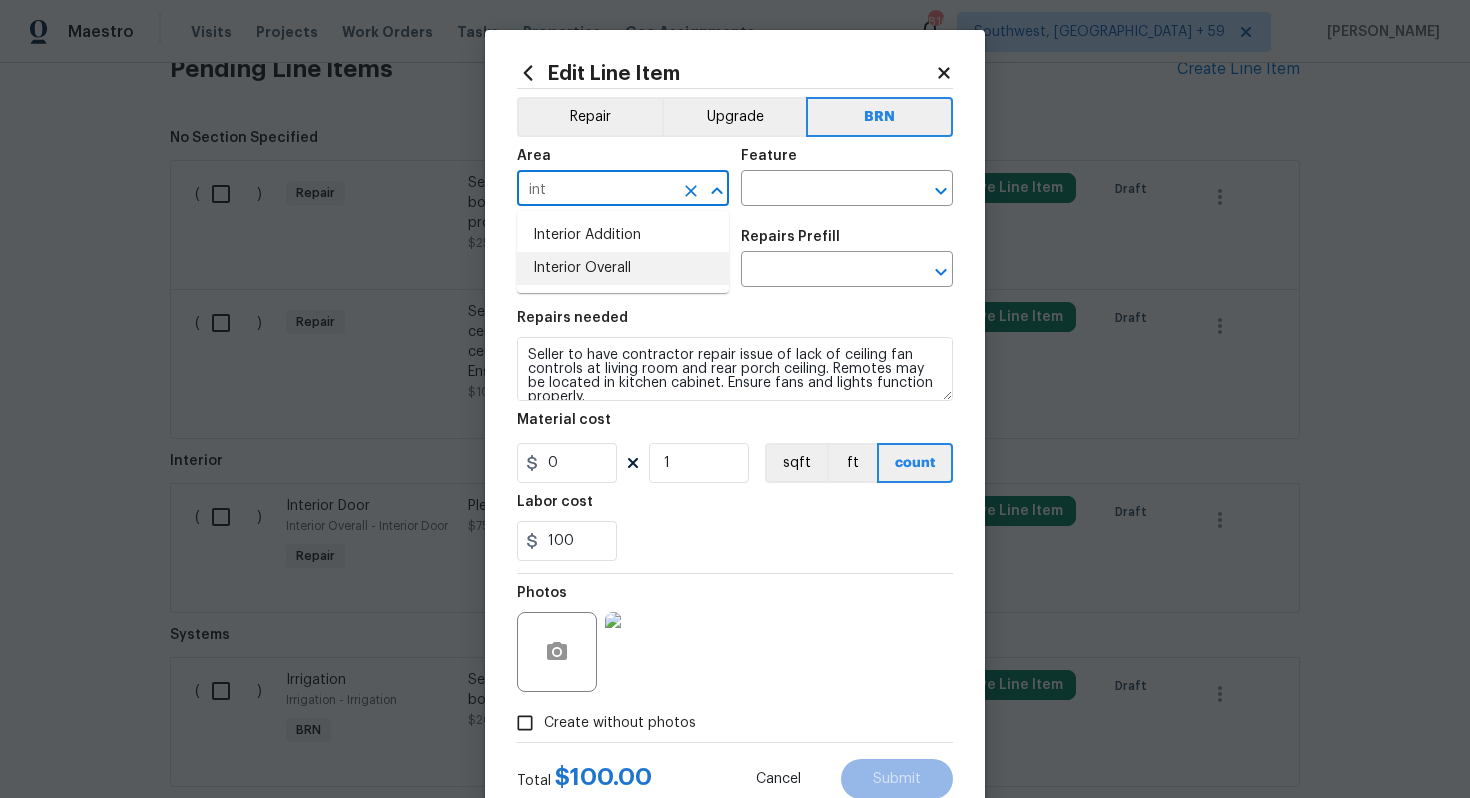 click on "Interior Overall" at bounding box center [623, 268] 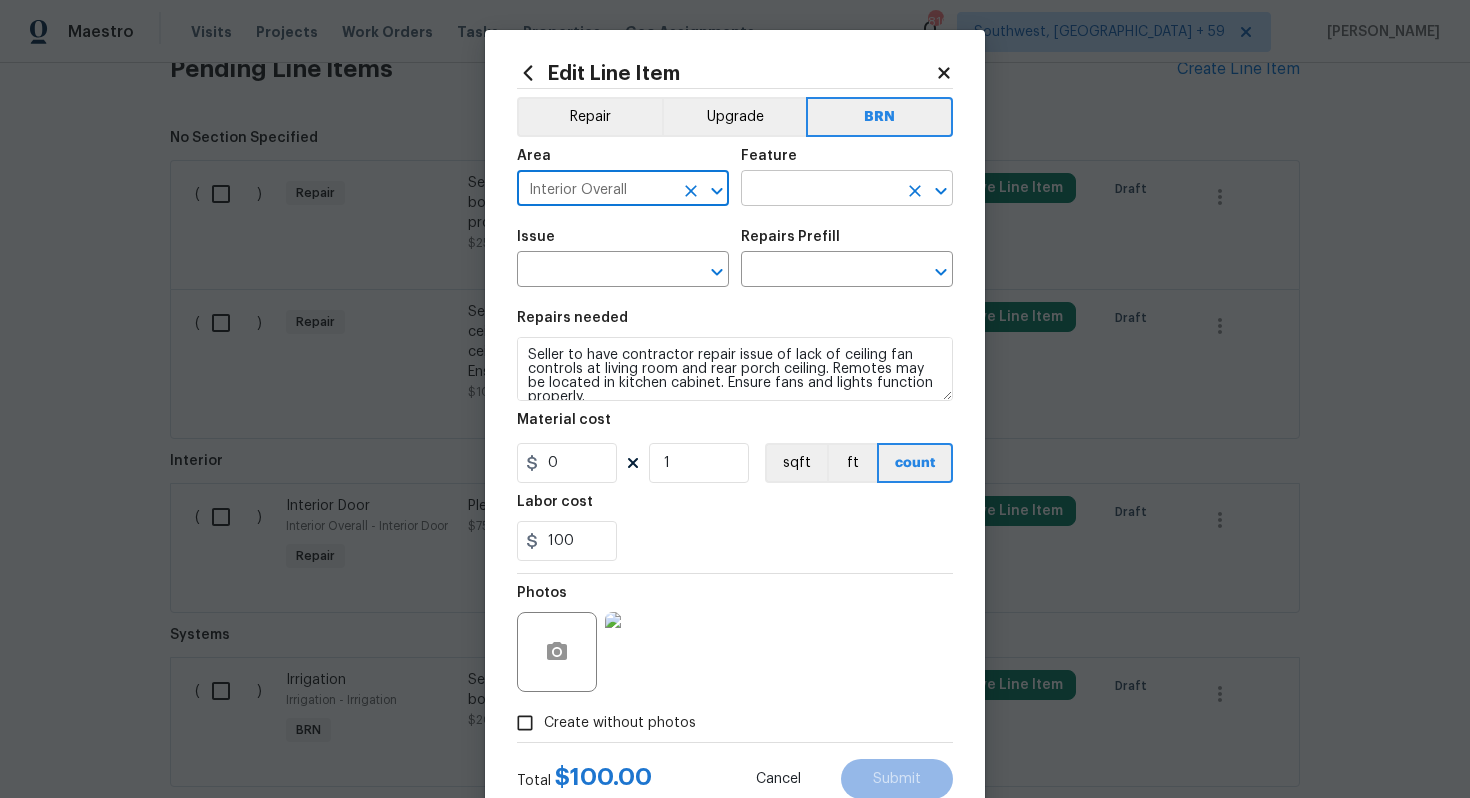 type on "Interior Overall" 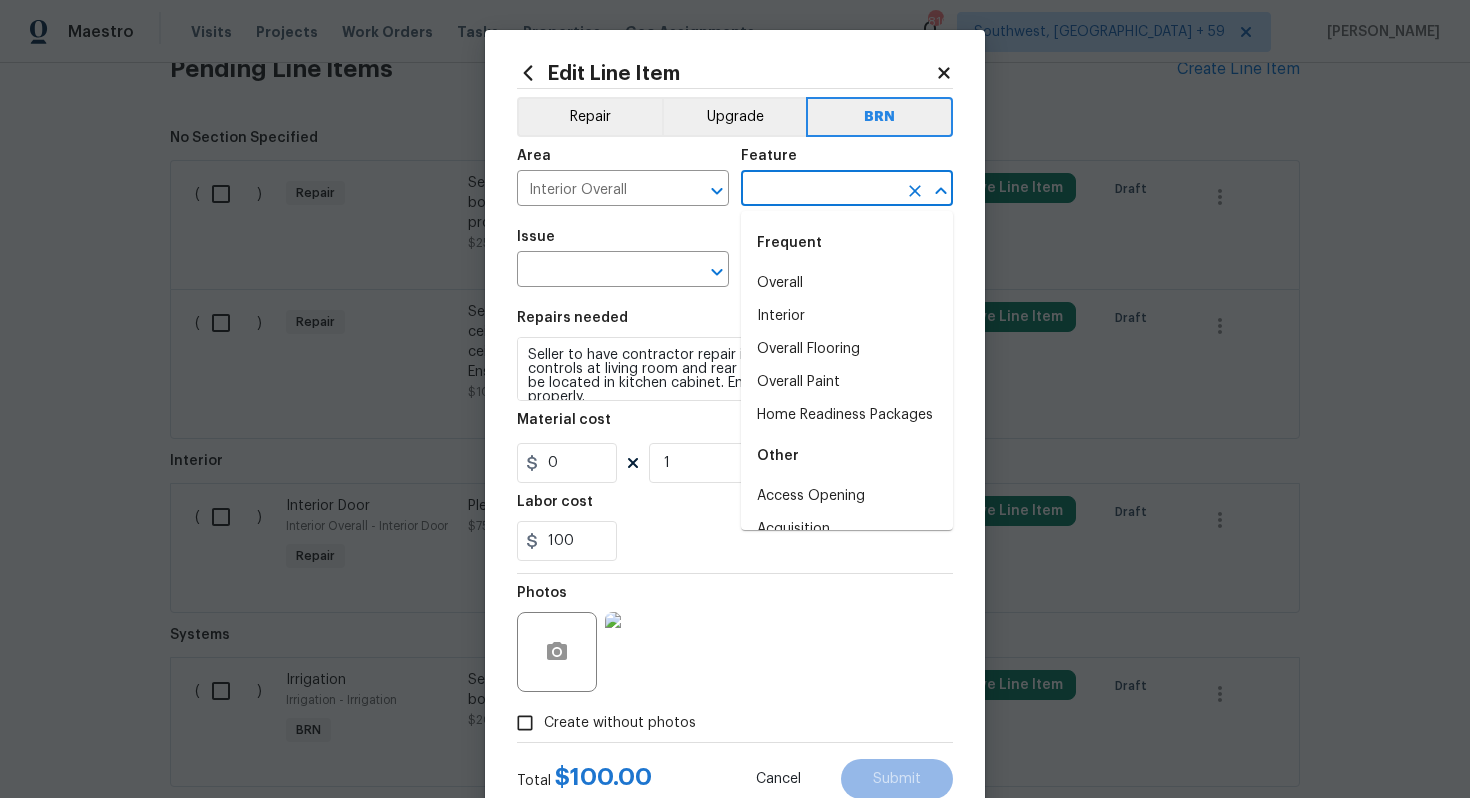 click at bounding box center (819, 190) 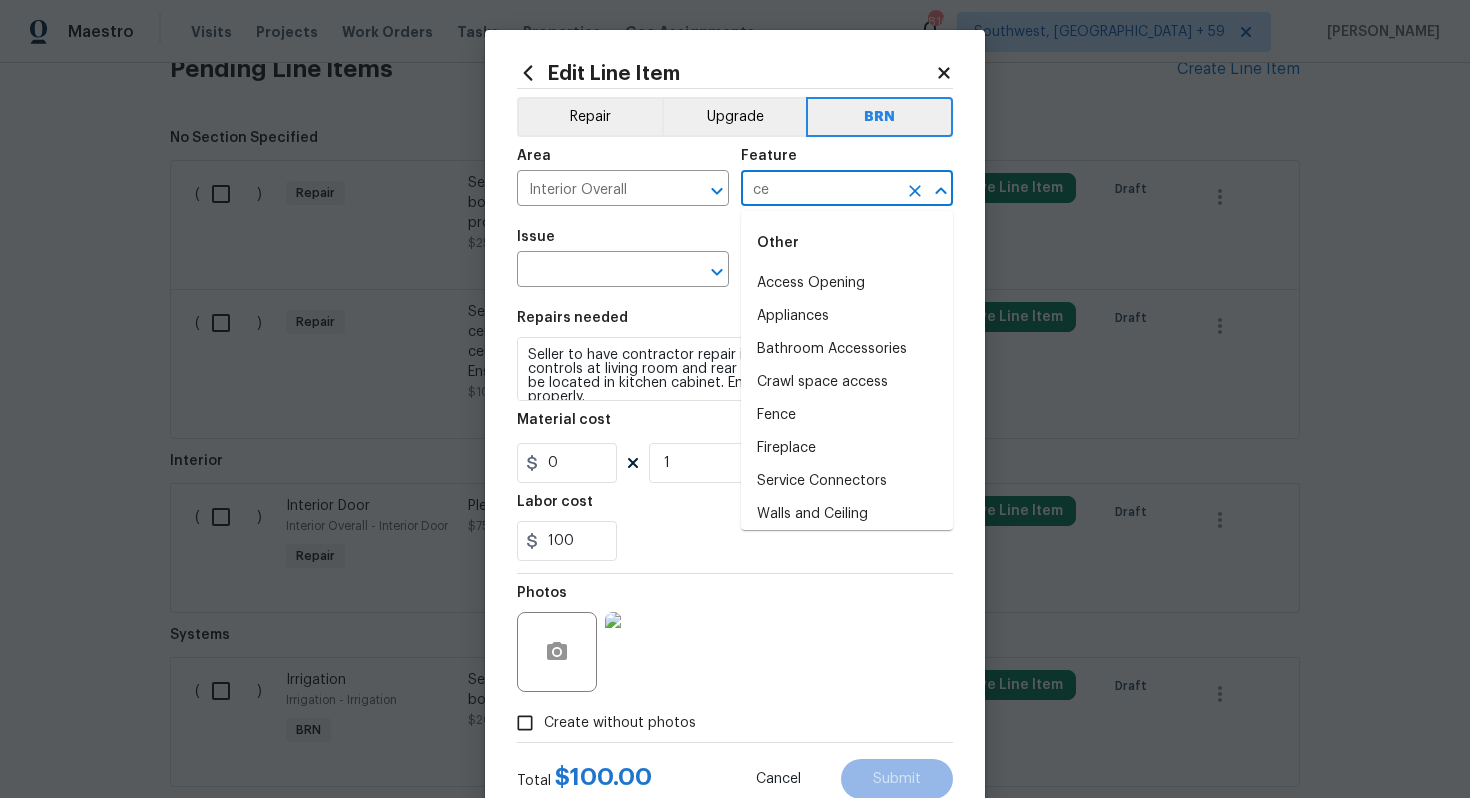 type on "c" 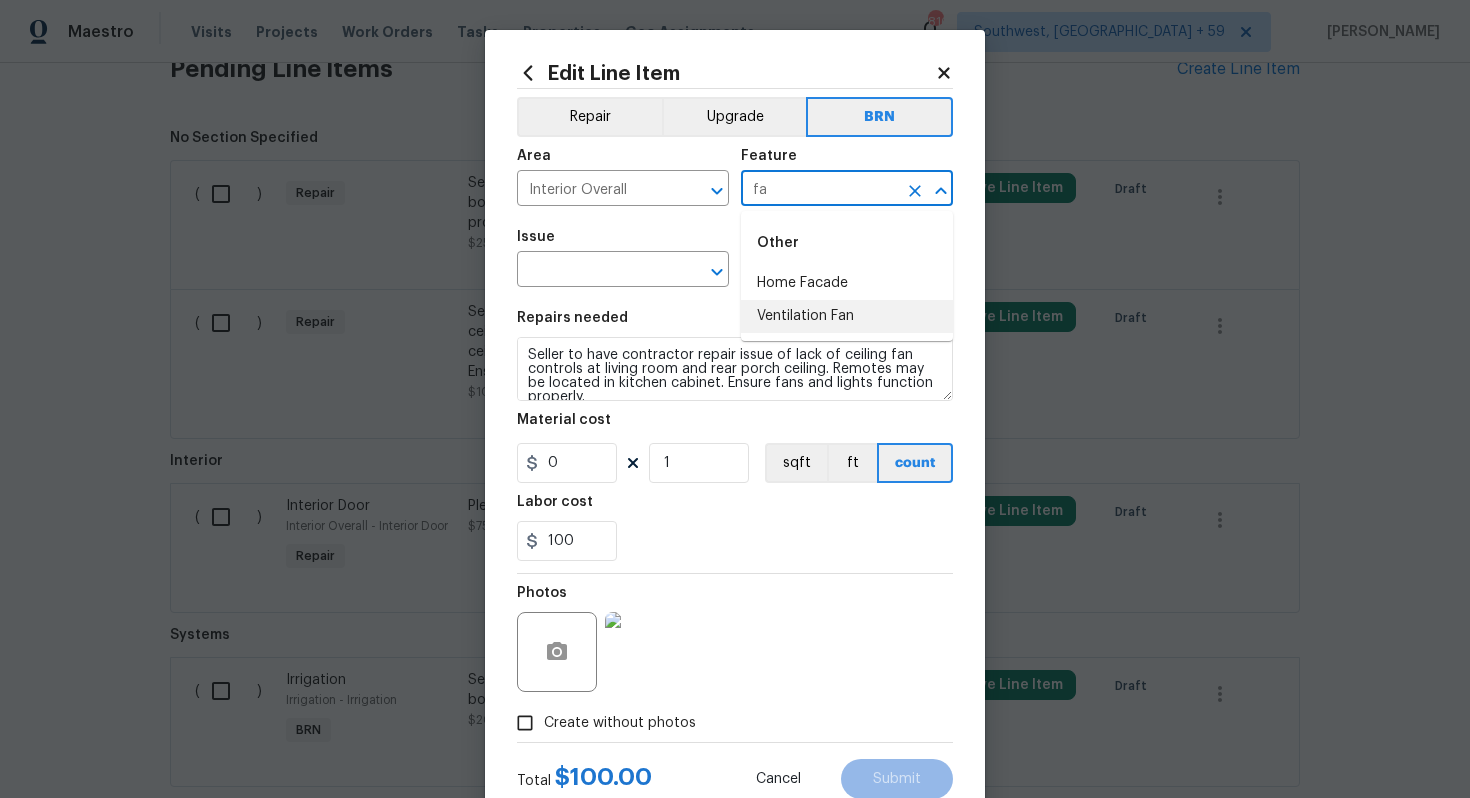 click on "Ventilation Fan" at bounding box center (847, 316) 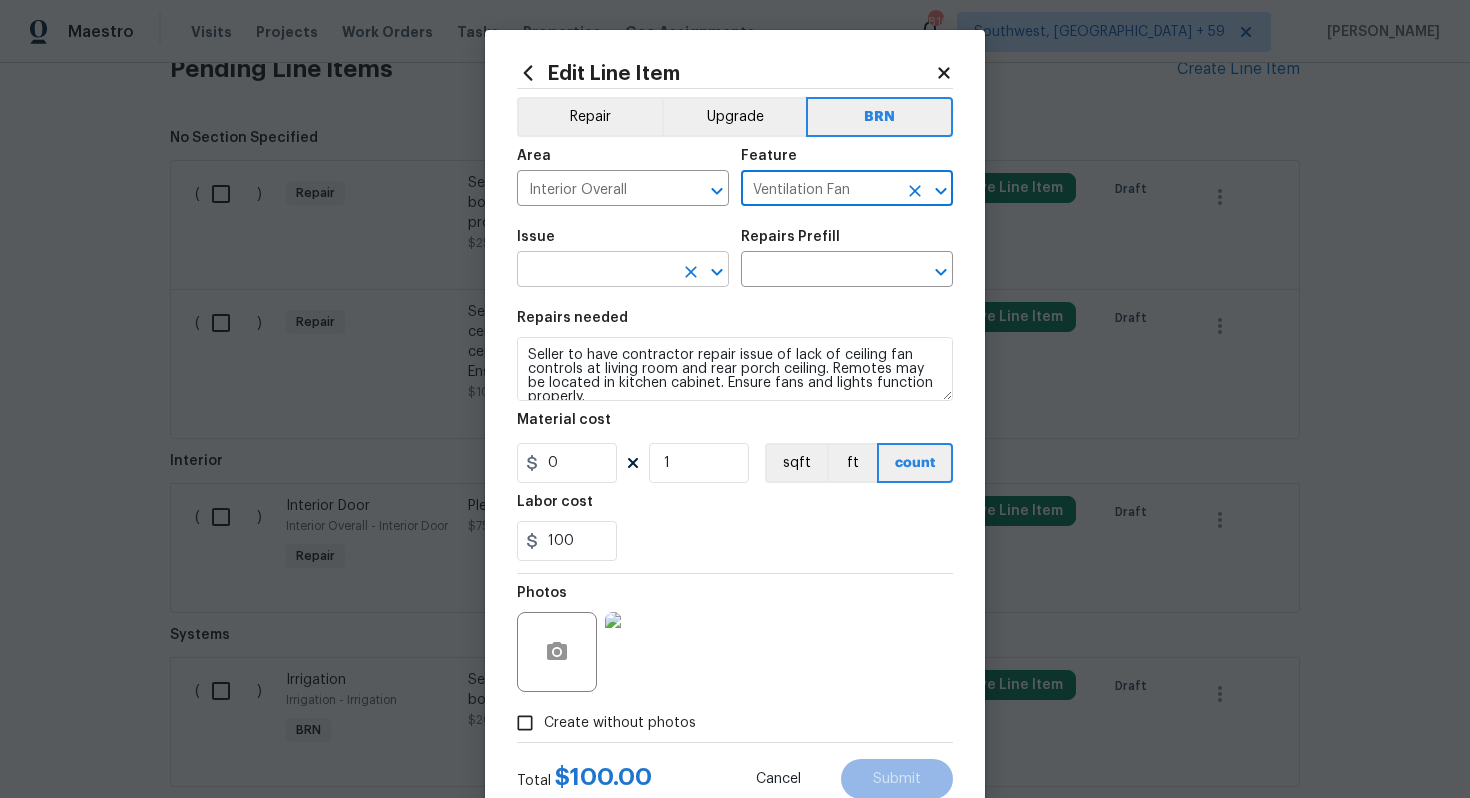 type on "Ventilation Fan" 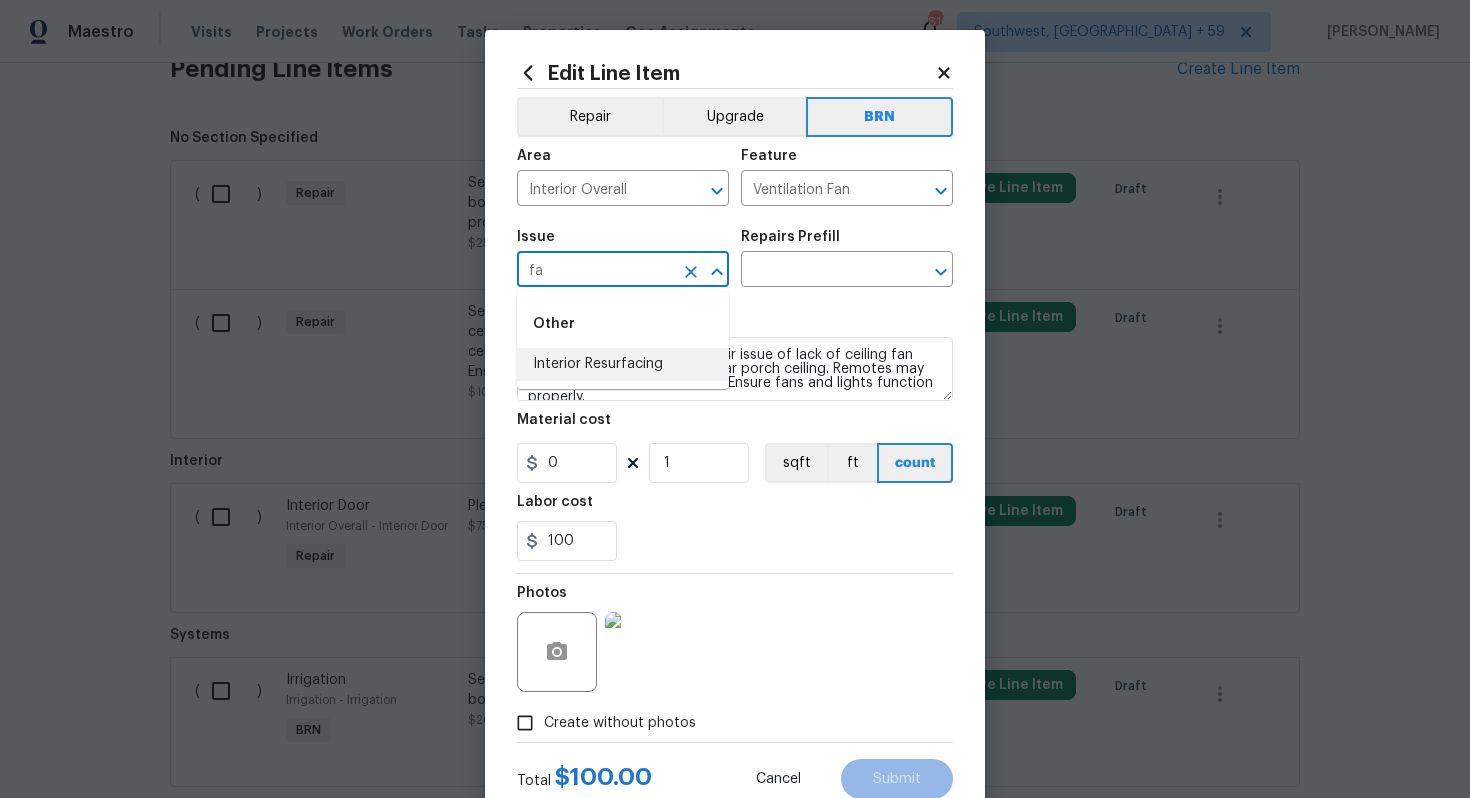 click on "Interior Resurfacing" at bounding box center [623, 364] 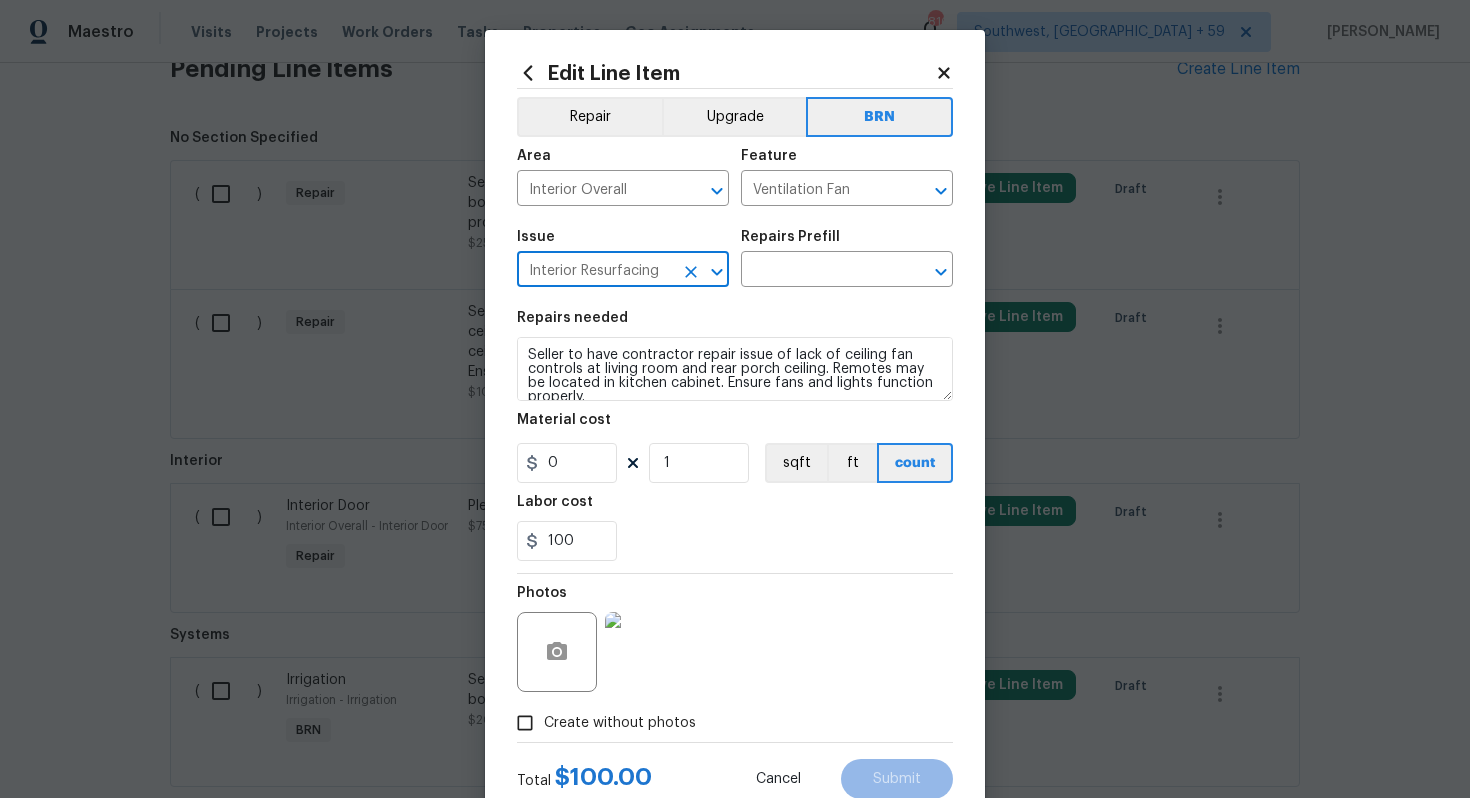 type on "Interior Resurfacing" 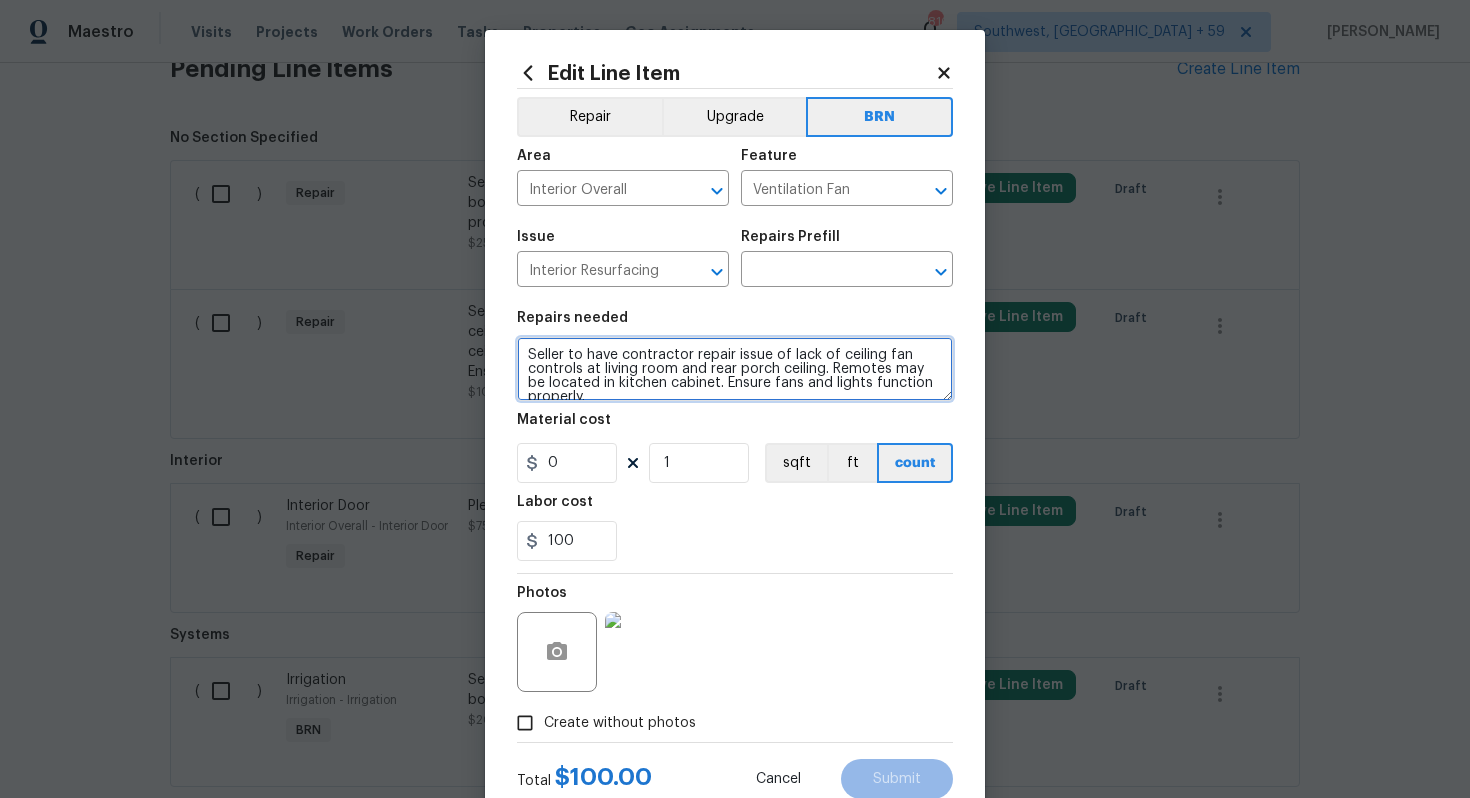 scroll, scrollTop: 14, scrollLeft: 0, axis: vertical 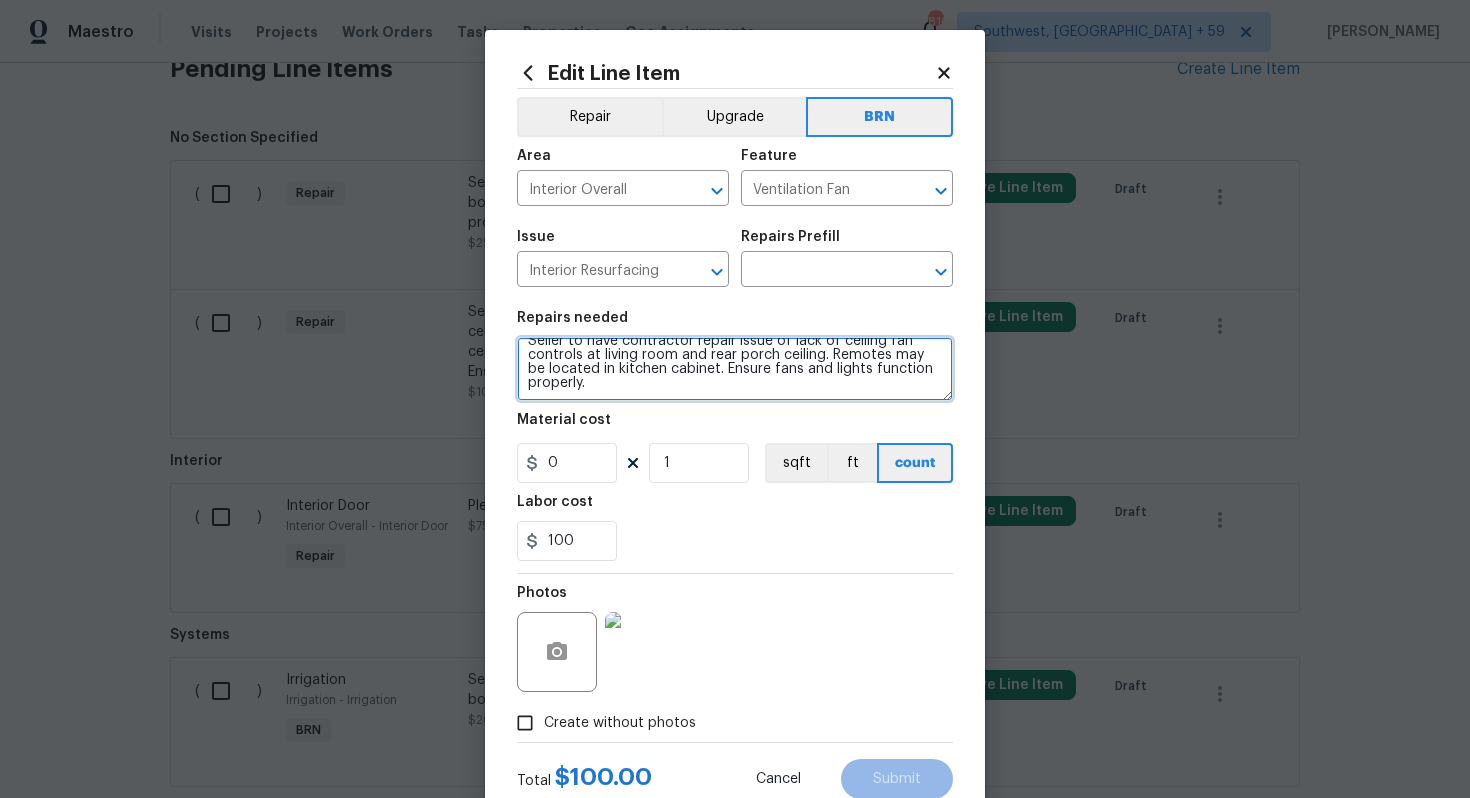 drag, startPoint x: 527, startPoint y: 356, endPoint x: 628, endPoint y: 404, distance: 111.82576 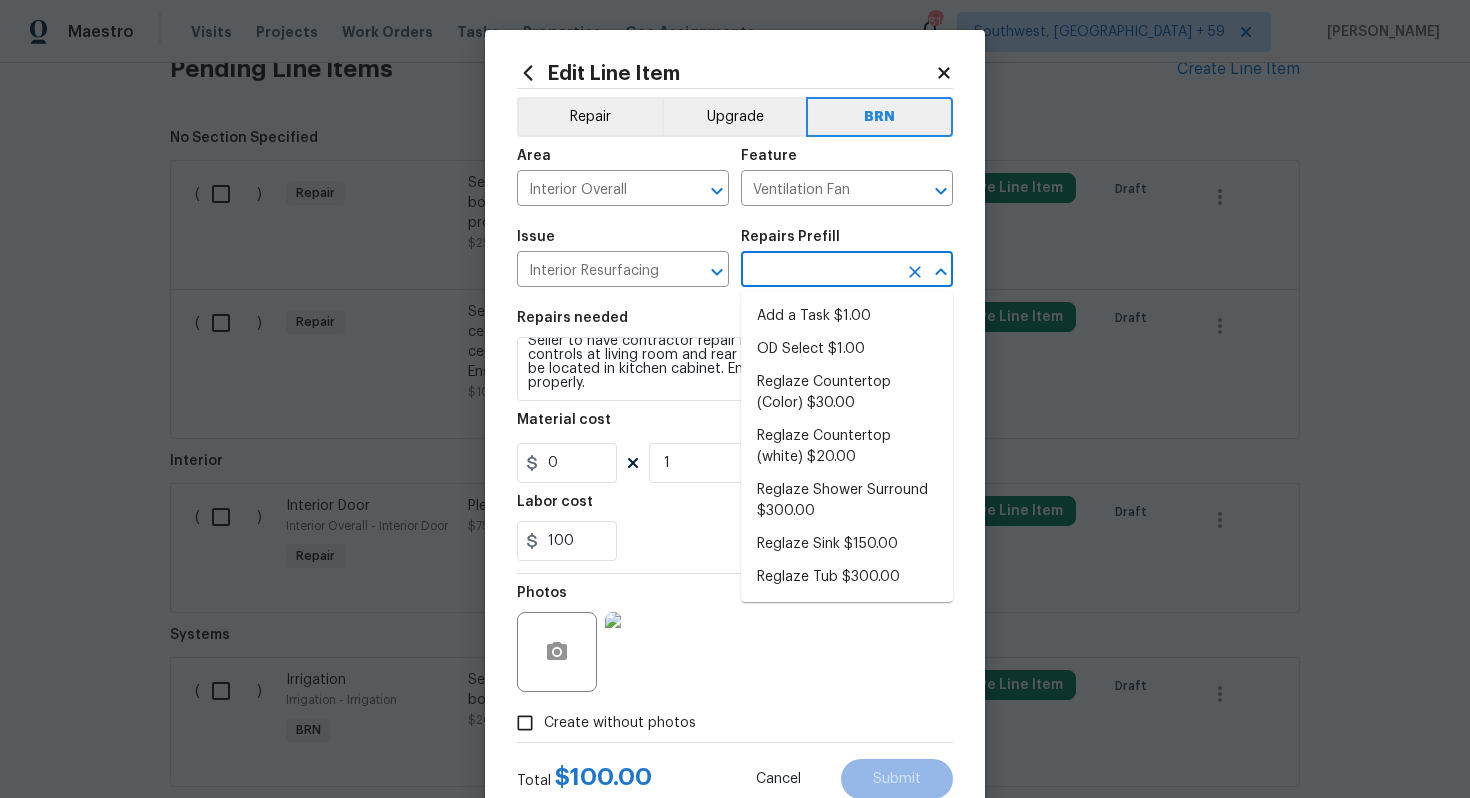 click at bounding box center [819, 271] 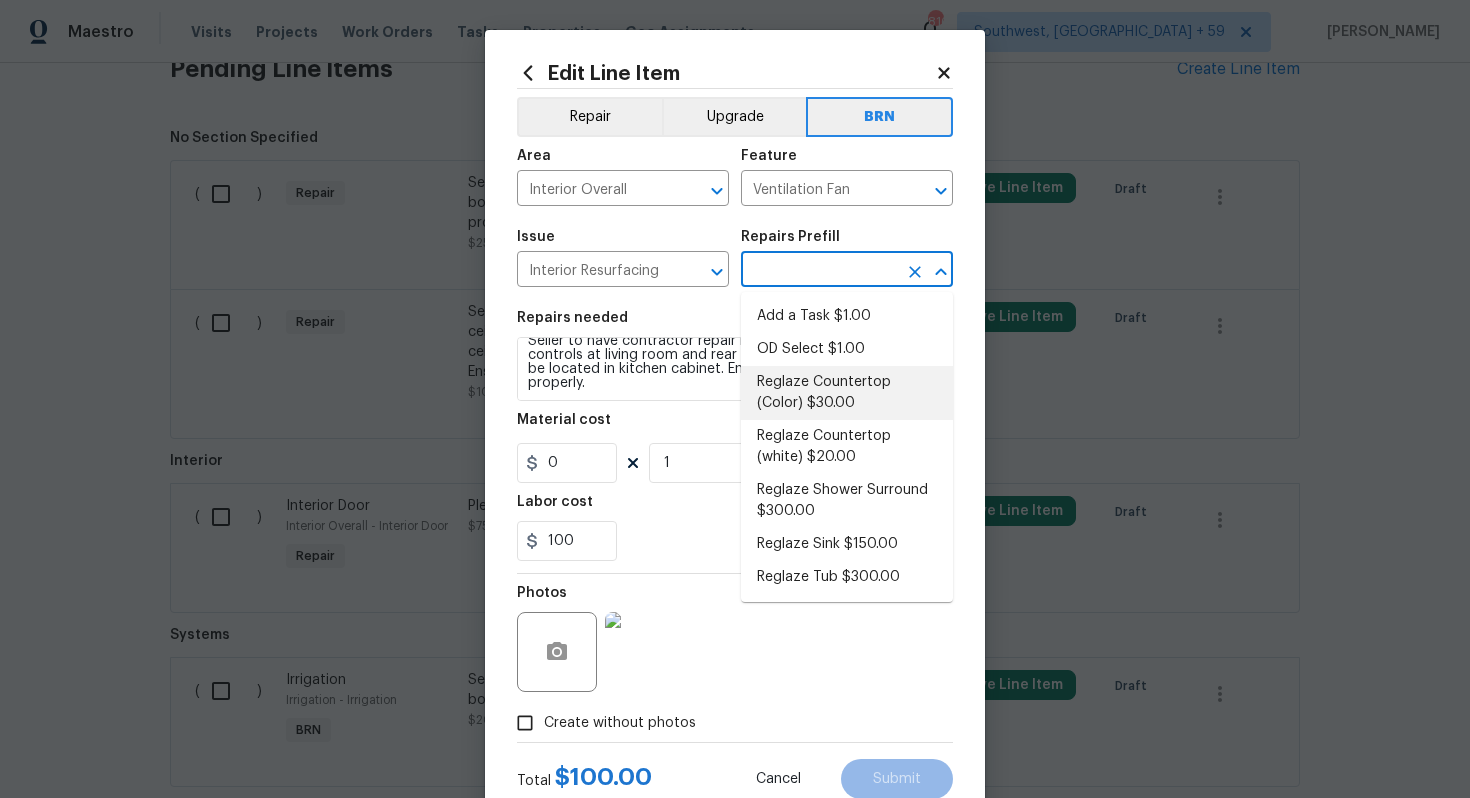 click on "Reglaze Countertop (Color) $30.00" at bounding box center (847, 393) 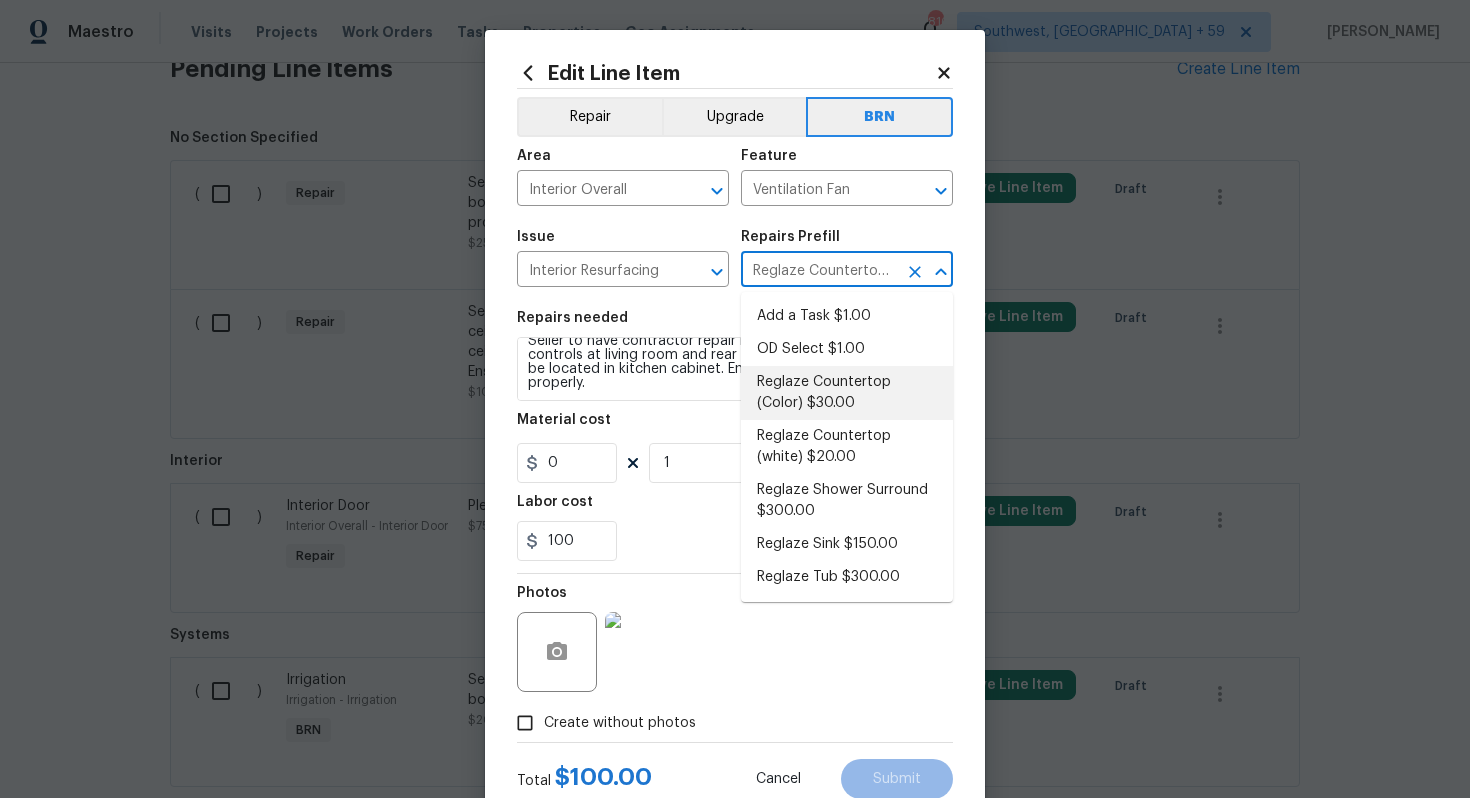 type on "Prep, mask and reglaze finish the countertop (Speckle) PM to approve of finish selection. Ensure that the finish is smooth, consistent and that the proper millage is applied. Clean up and dispose of all debris properly." 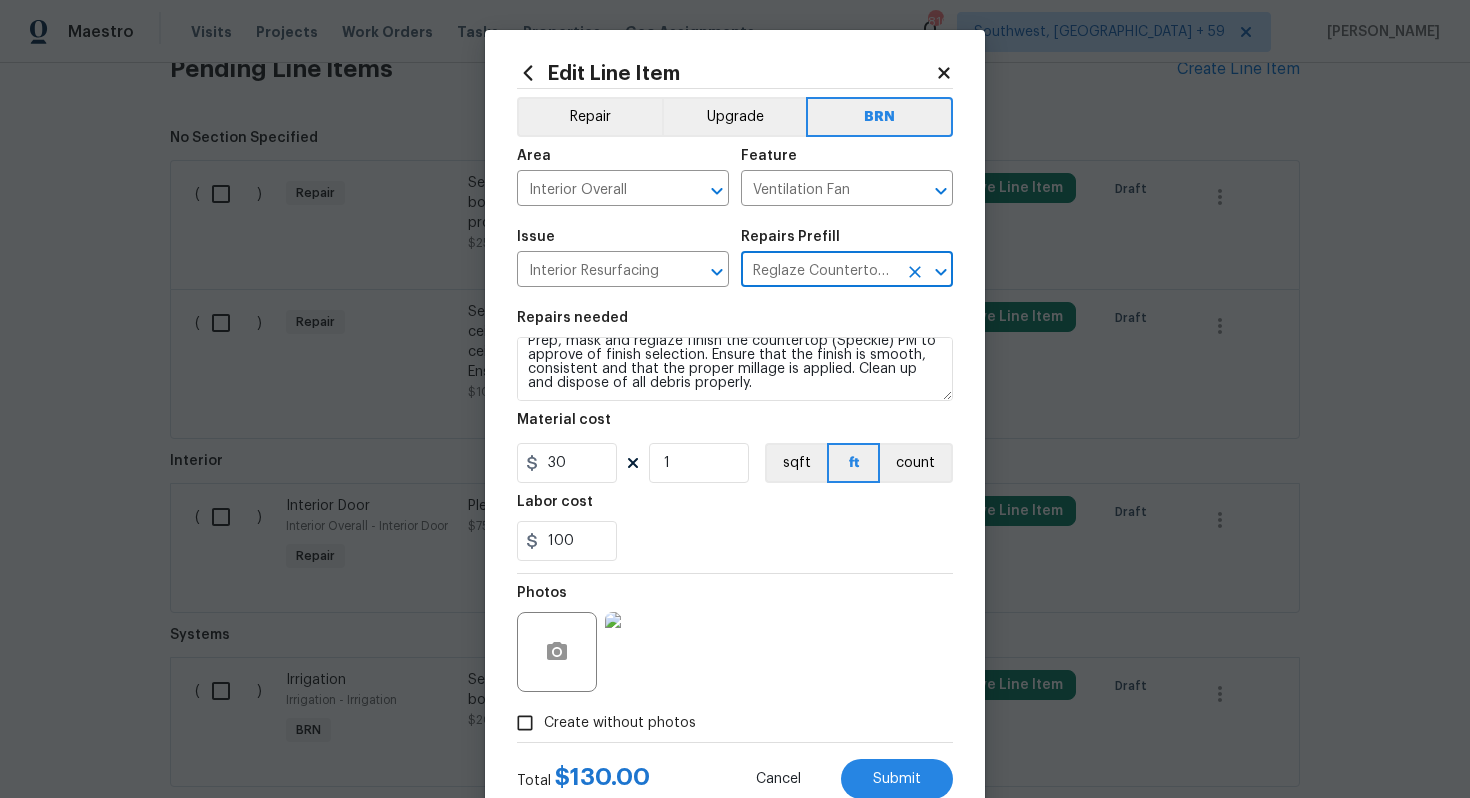 scroll, scrollTop: 13, scrollLeft: 0, axis: vertical 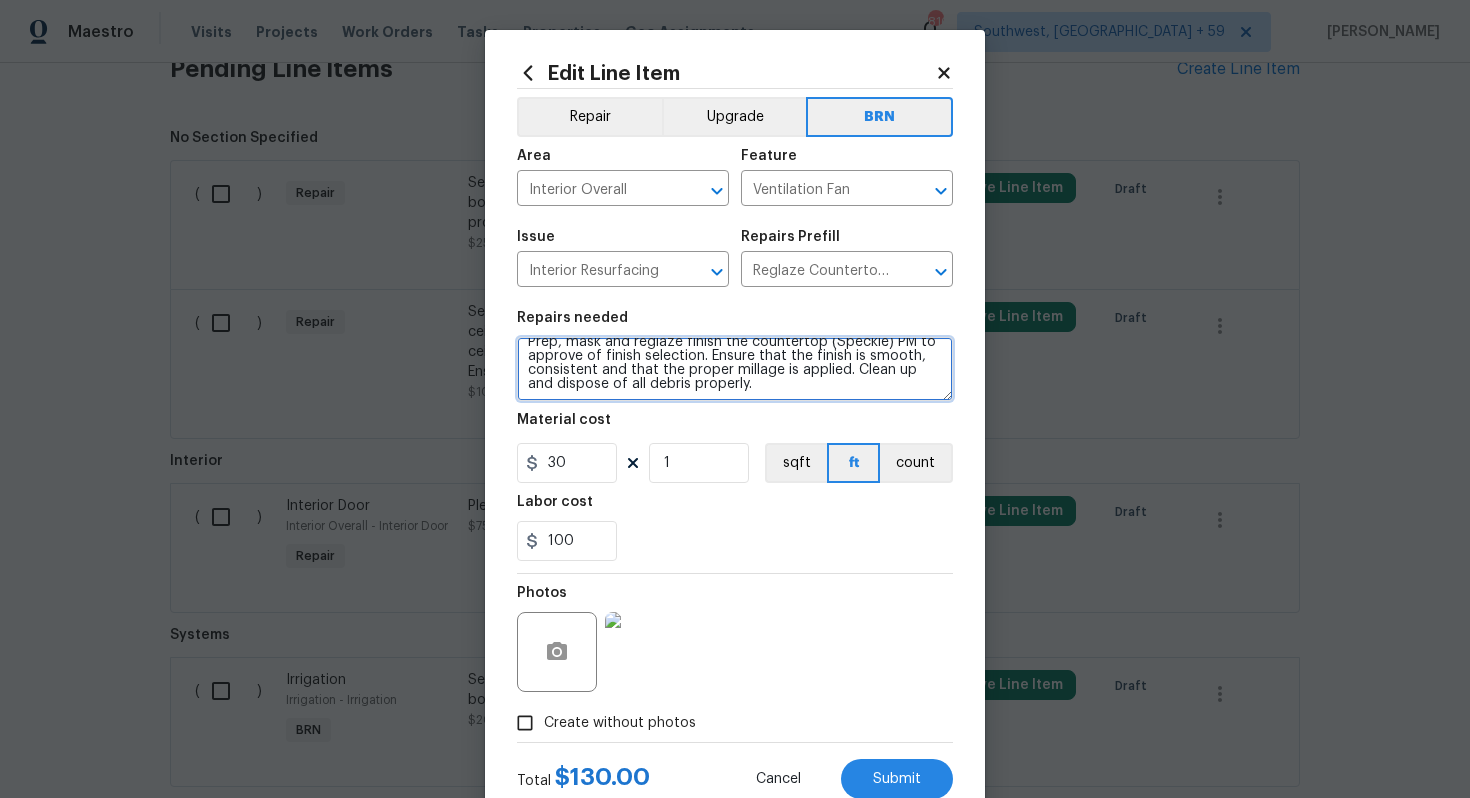 click on "Prep, mask and reglaze finish the countertop (Speckle) PM to approve of finish selection. Ensure that the finish is smooth, consistent and that the proper millage is applied. Clean up and dispose of all debris properly." at bounding box center (735, 369) 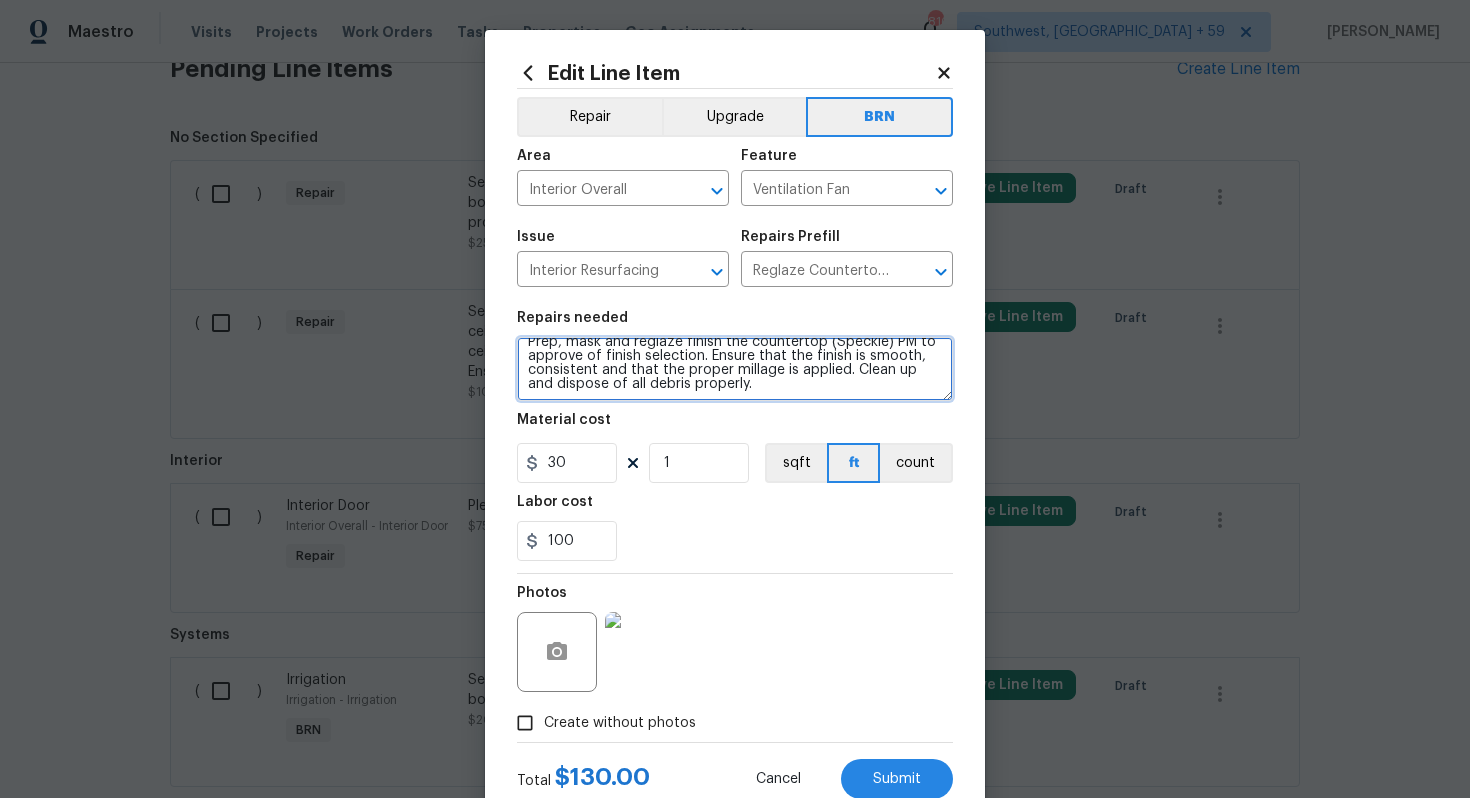 click on "Prep, mask and reglaze finish the countertop (Speckle) PM to approve of finish selection. Ensure that the finish is smooth, consistent and that the proper millage is applied. Clean up and dispose of all debris properly." at bounding box center [735, 369] 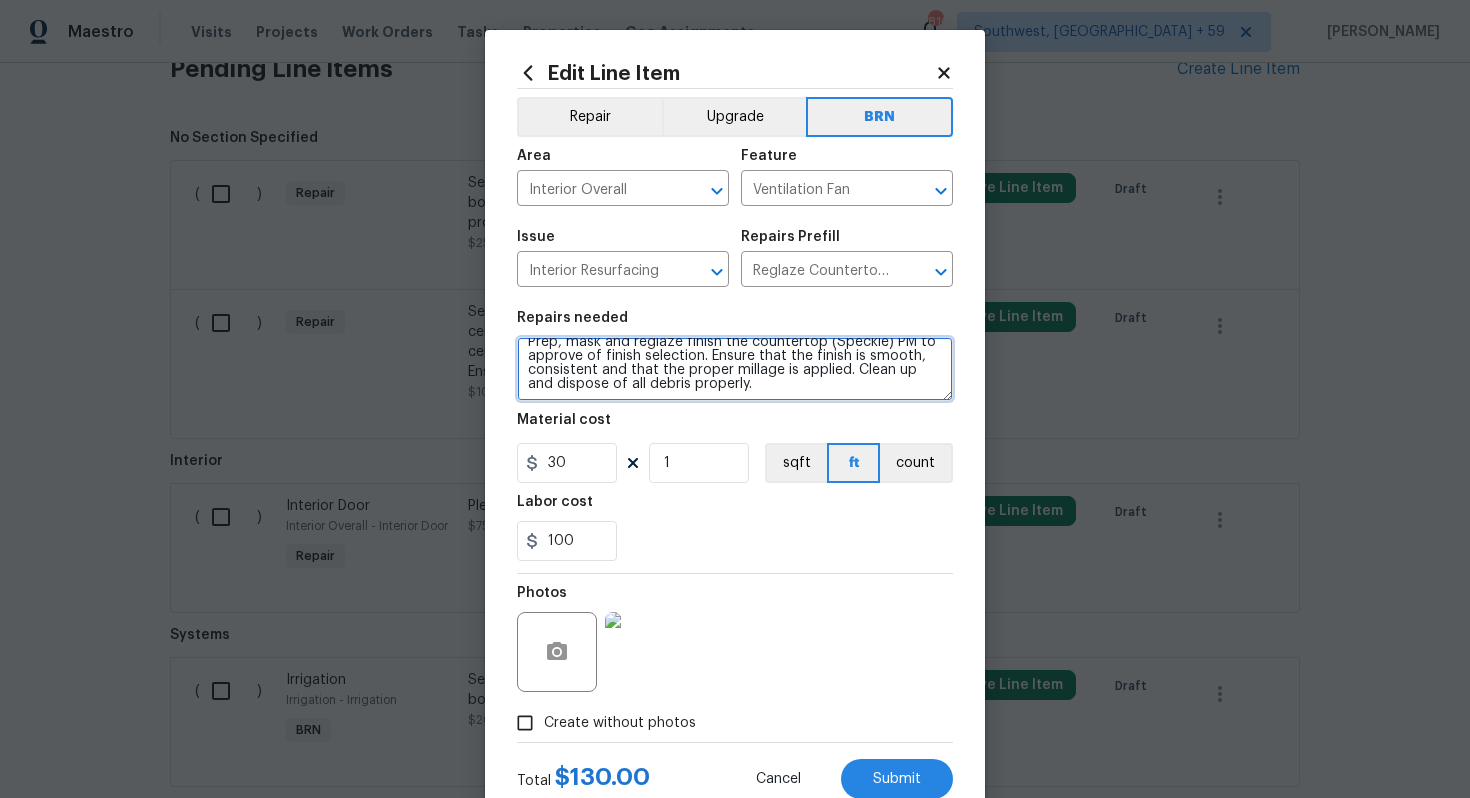 paste on "Seller to have contractor repair issue of lack of ceiling fan controls at living room and rear porch ceiling. Remotes may be located in kitchen cabinet. Ensure fans and lights function" 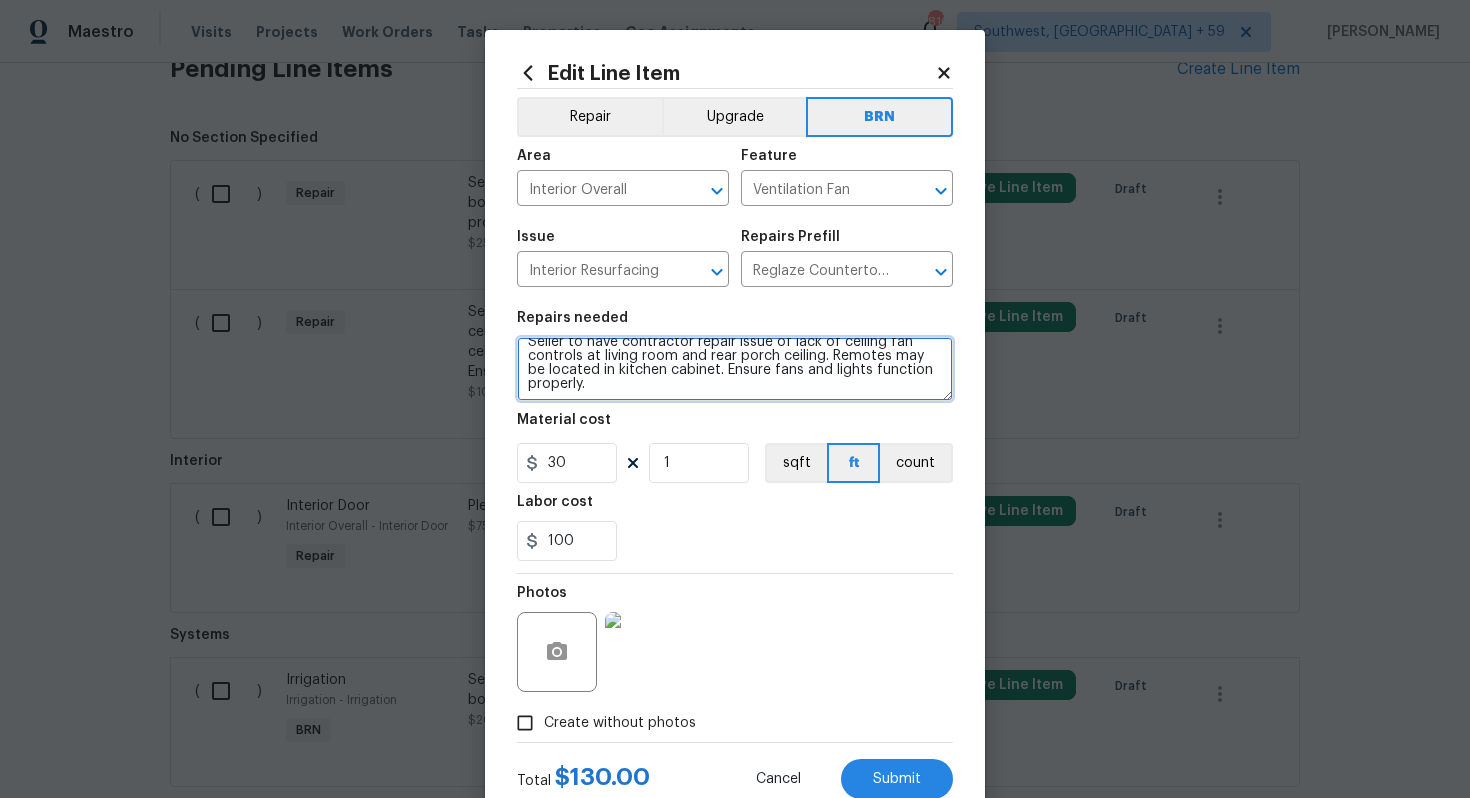 scroll, scrollTop: 6, scrollLeft: 0, axis: vertical 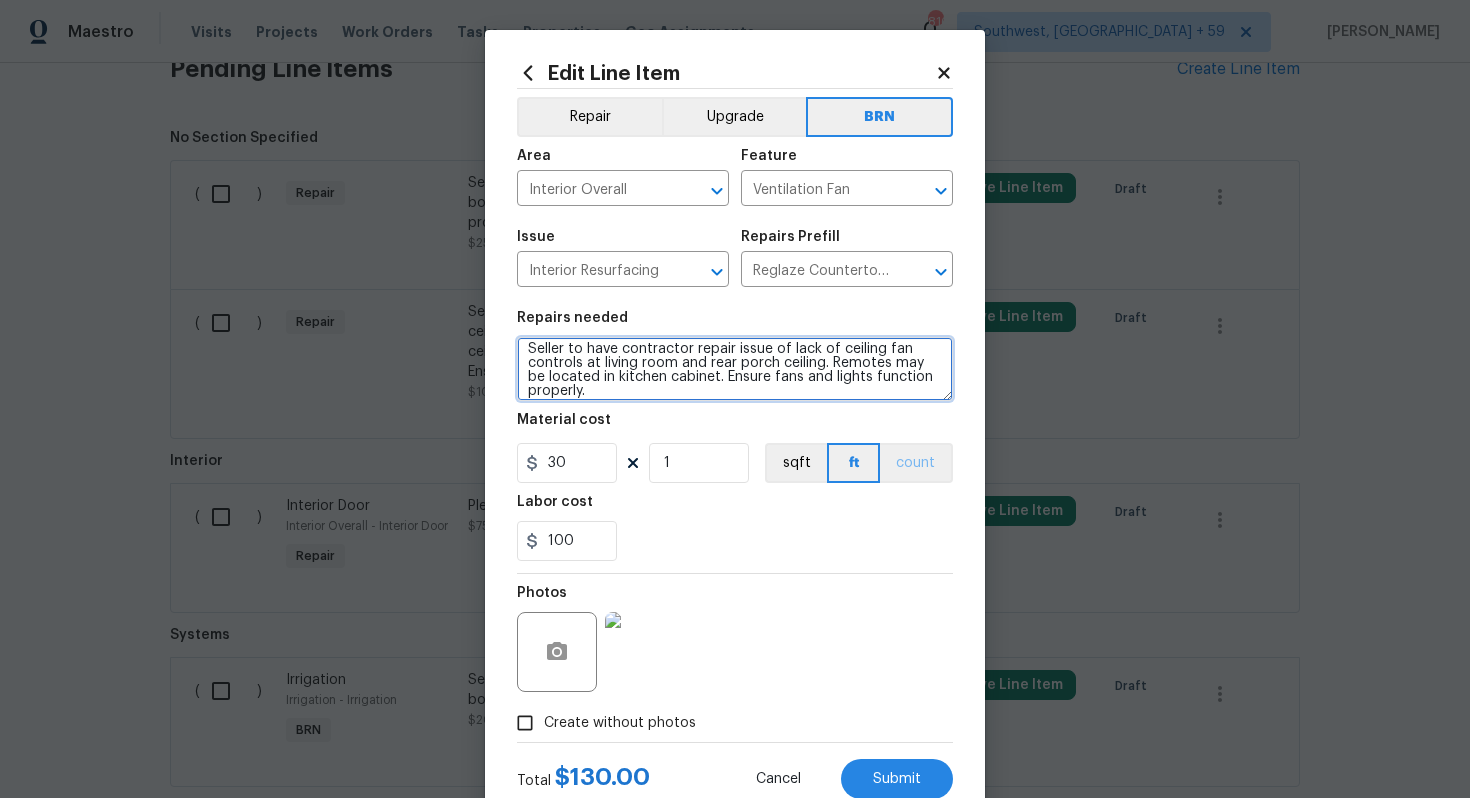 type on "Seller to have contractor repair issue of lack of ceiling fan controls at living room and rear porch ceiling. Remotes may be located in kitchen cabinet. Ensure fans and lights function properly." 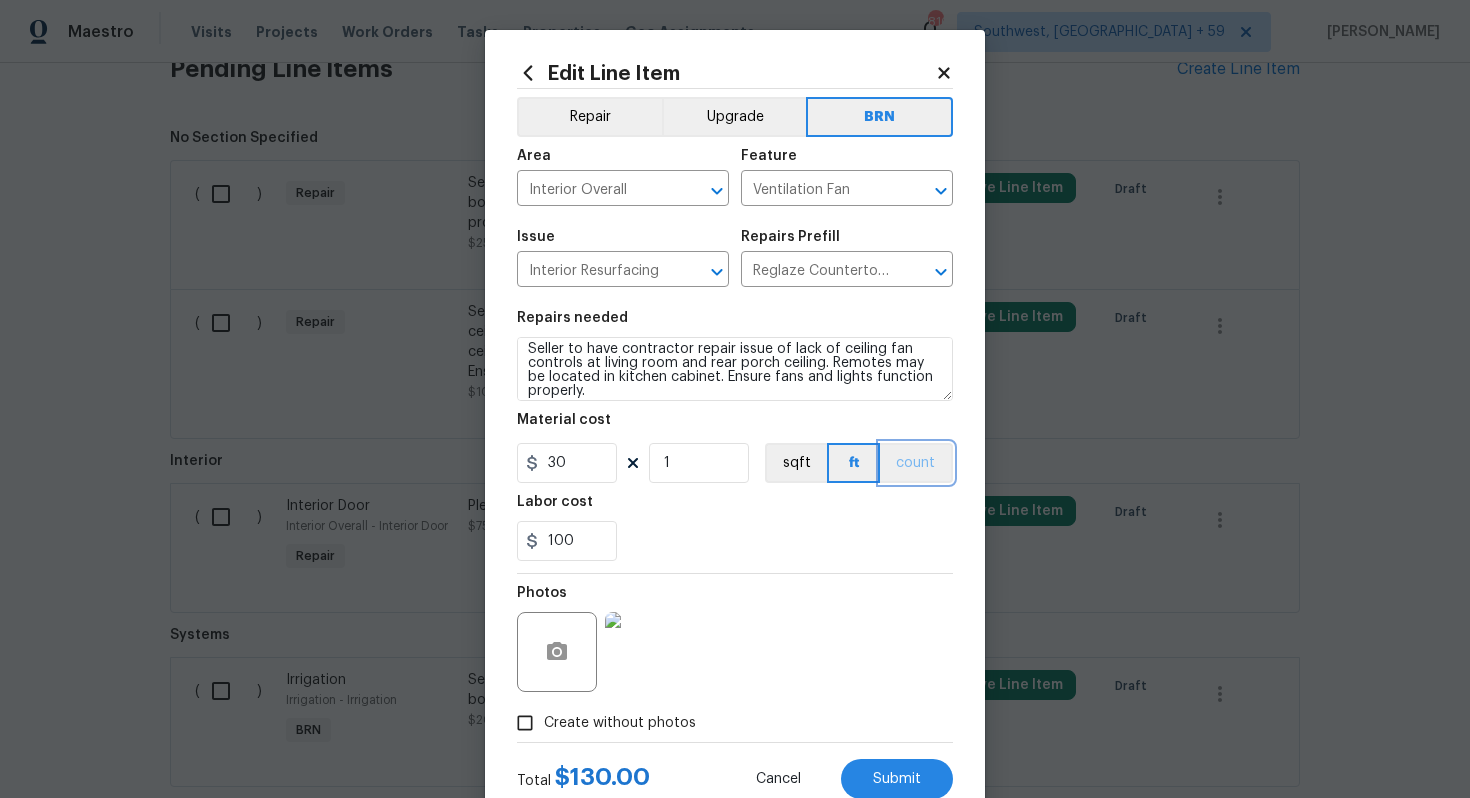 click on "count" at bounding box center (916, 463) 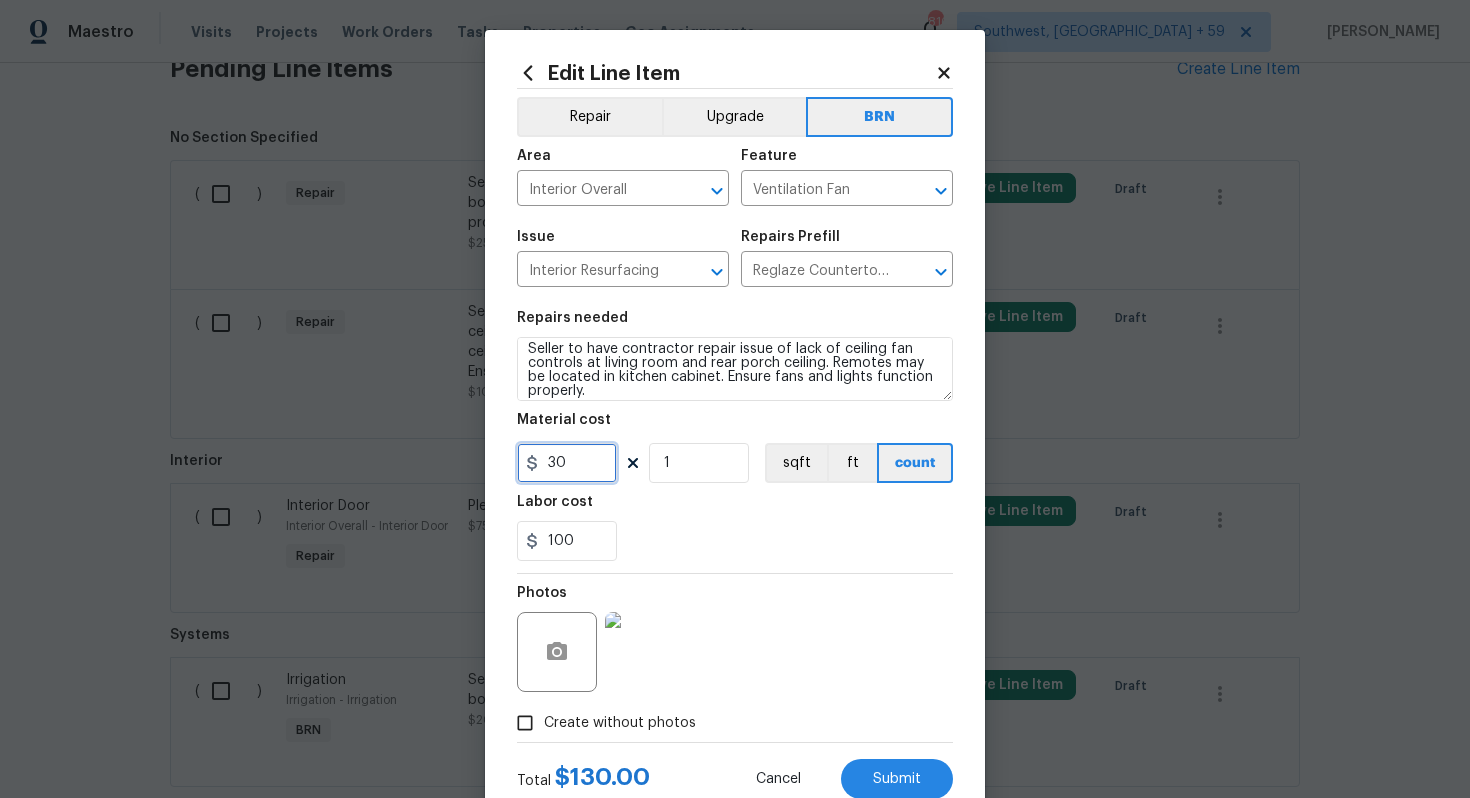 click on "30" at bounding box center [567, 463] 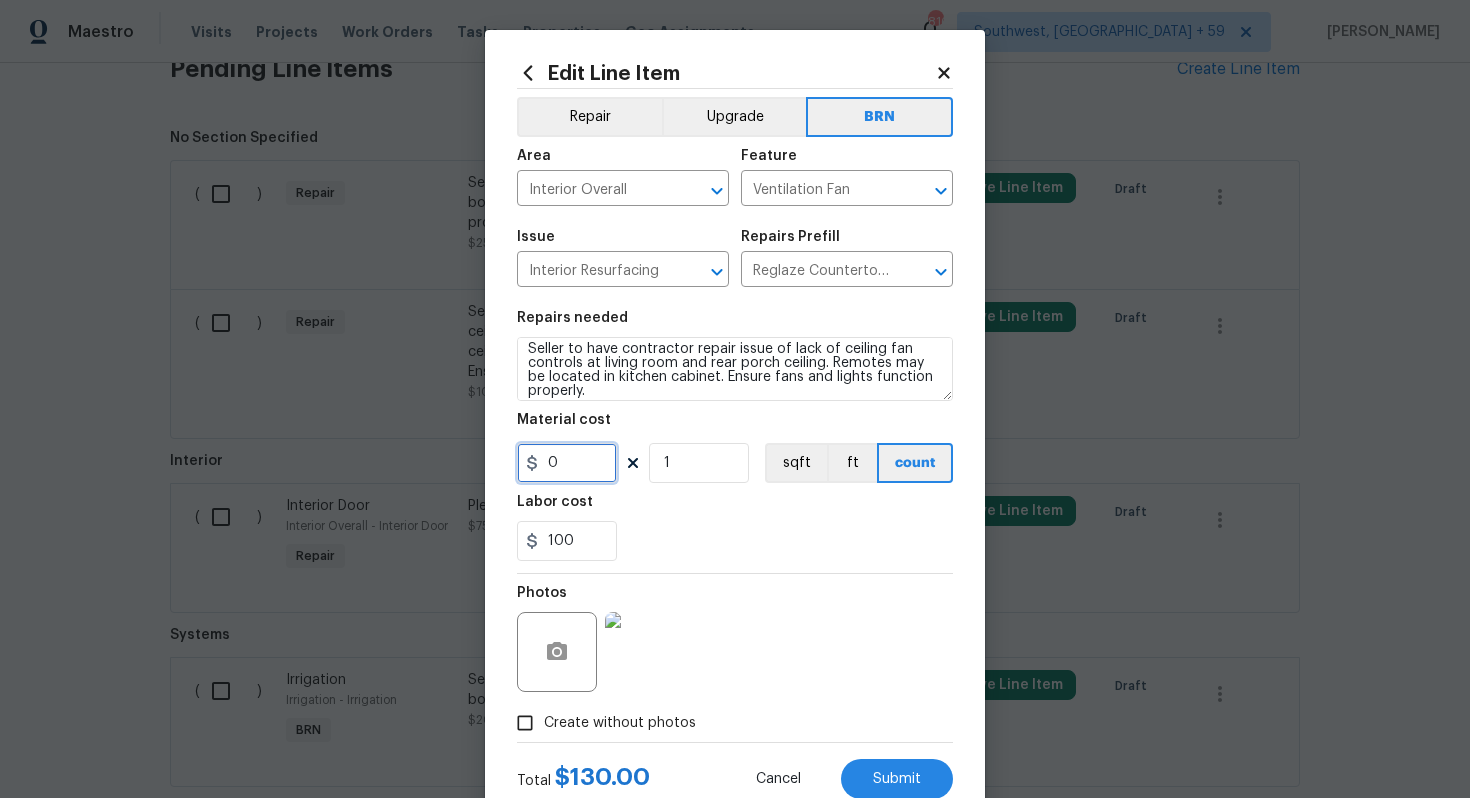 type on "0" 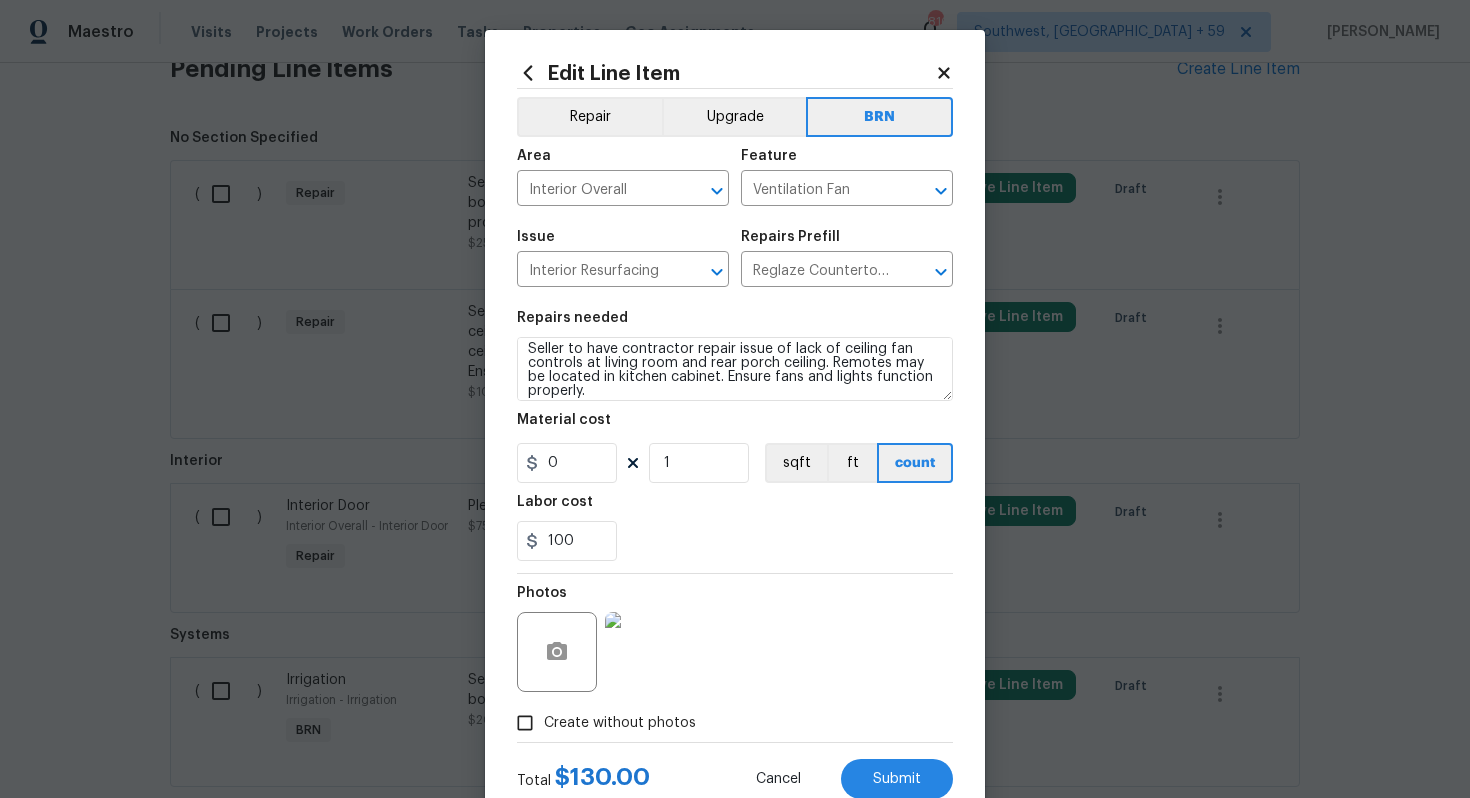 click on "100" at bounding box center [735, 541] 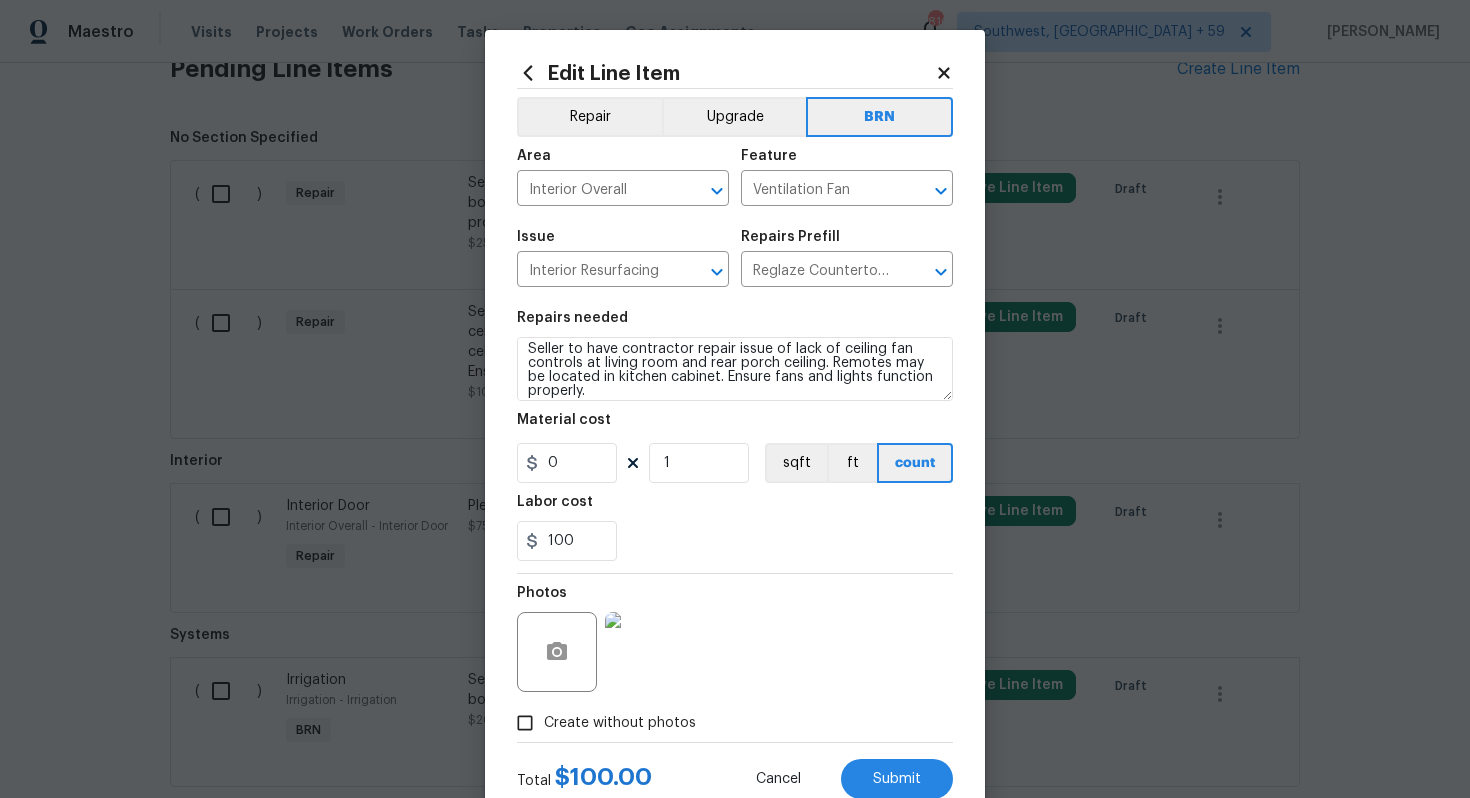 scroll, scrollTop: 64, scrollLeft: 0, axis: vertical 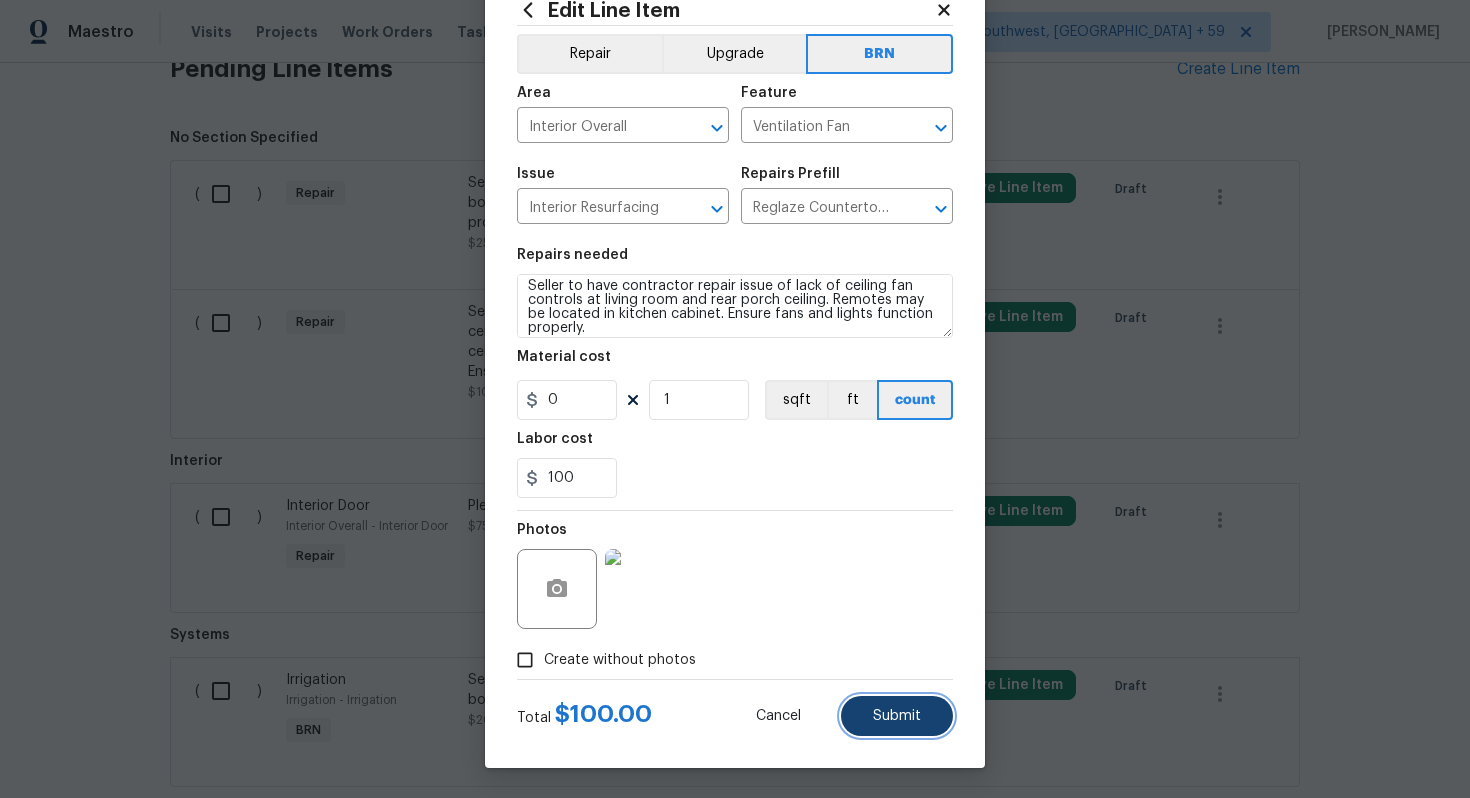 click on "Submit" at bounding box center [897, 716] 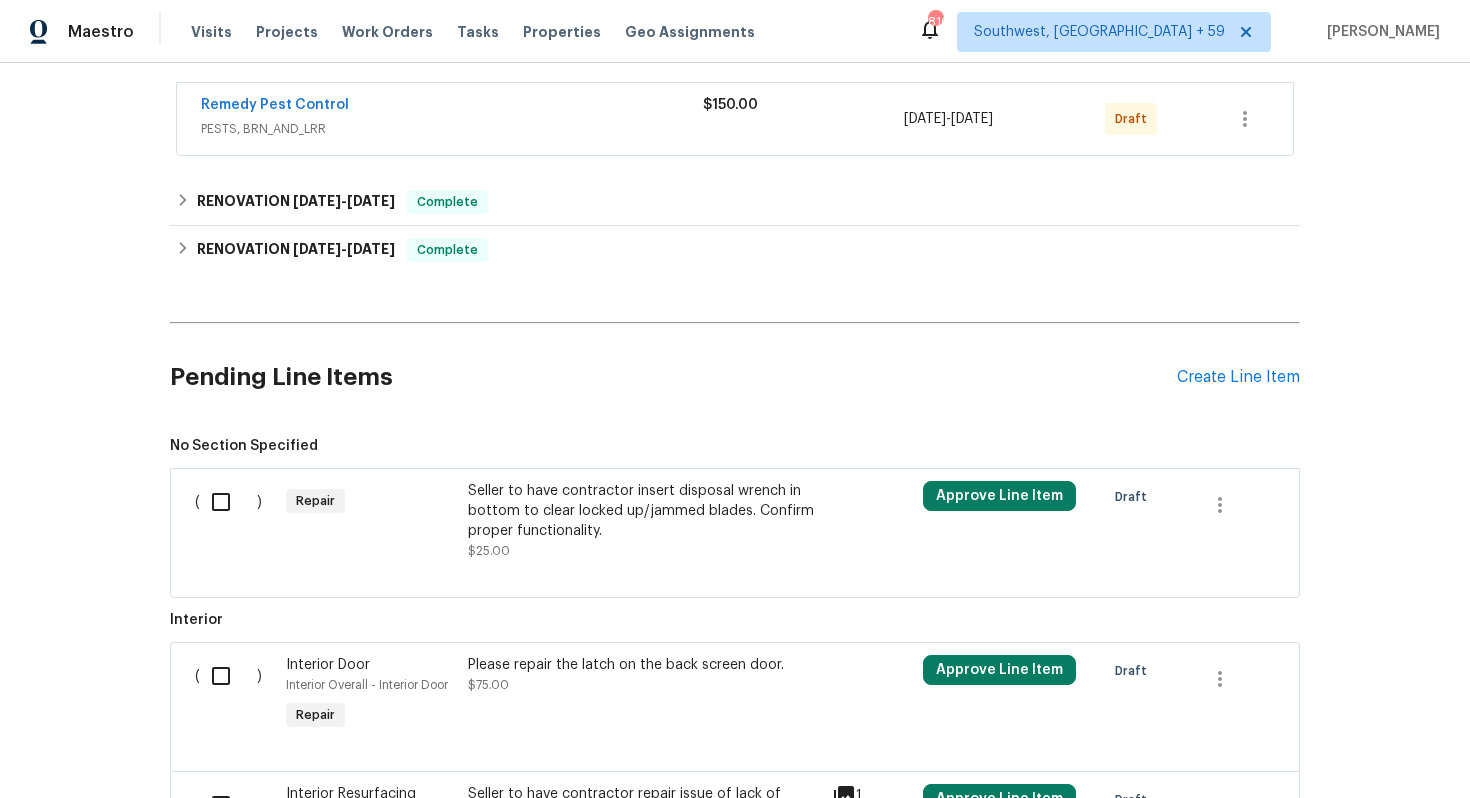 scroll, scrollTop: 835, scrollLeft: 0, axis: vertical 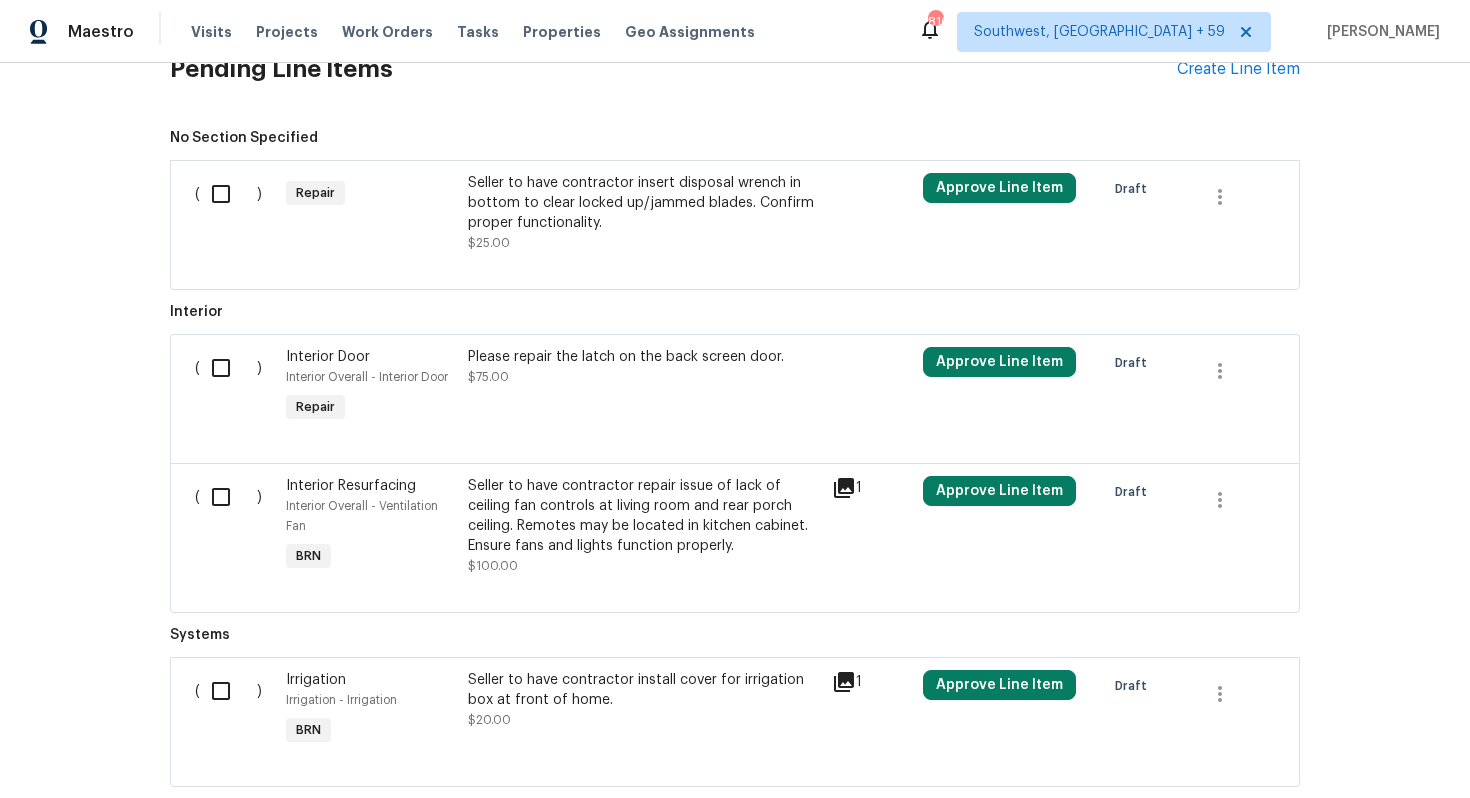 click on "Seller to have contractor insert disposal wrench in bottom to clear locked up/jammed blades. Confirm proper functionality. $25.00" at bounding box center (644, 213) 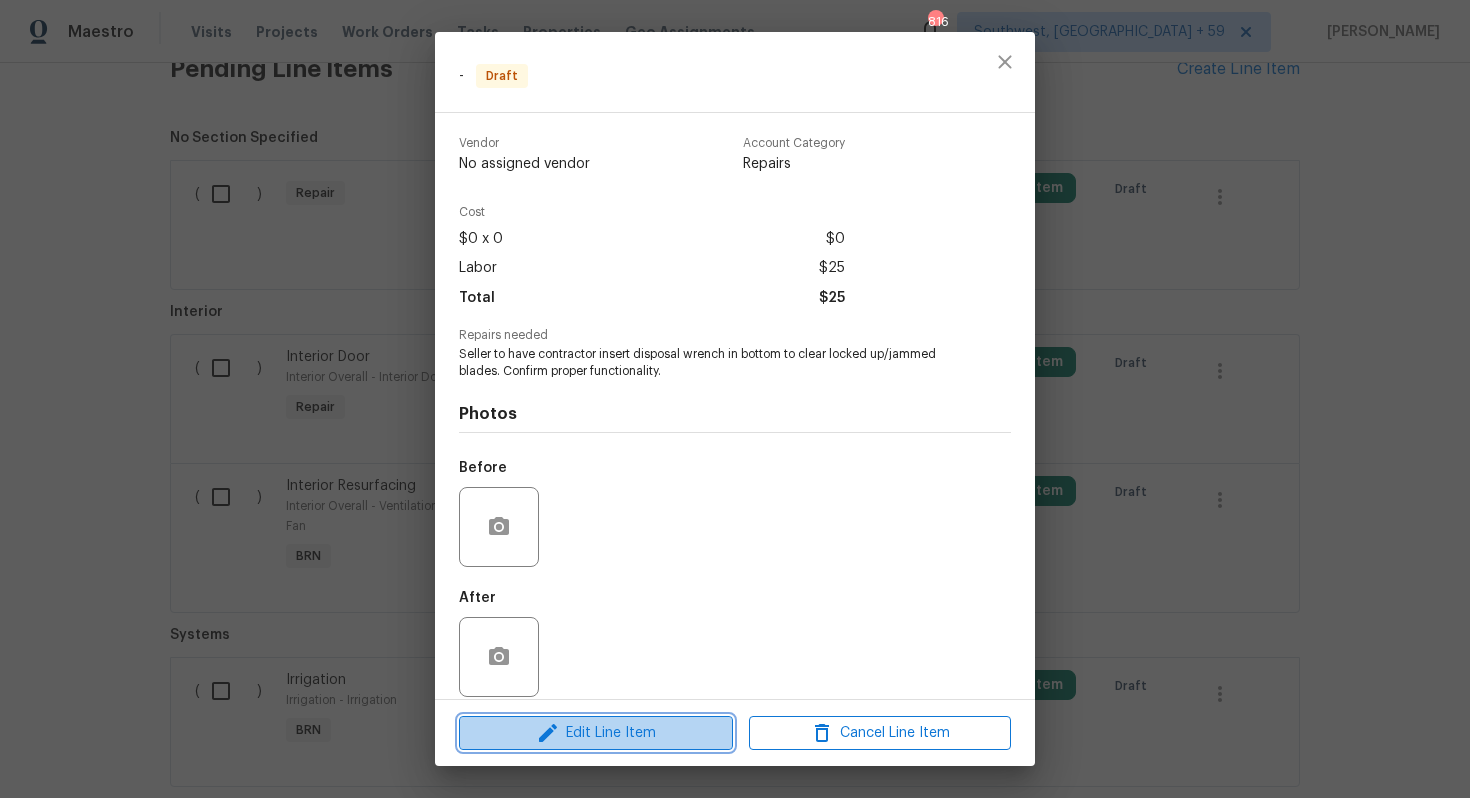 click on "Edit Line Item" at bounding box center (596, 733) 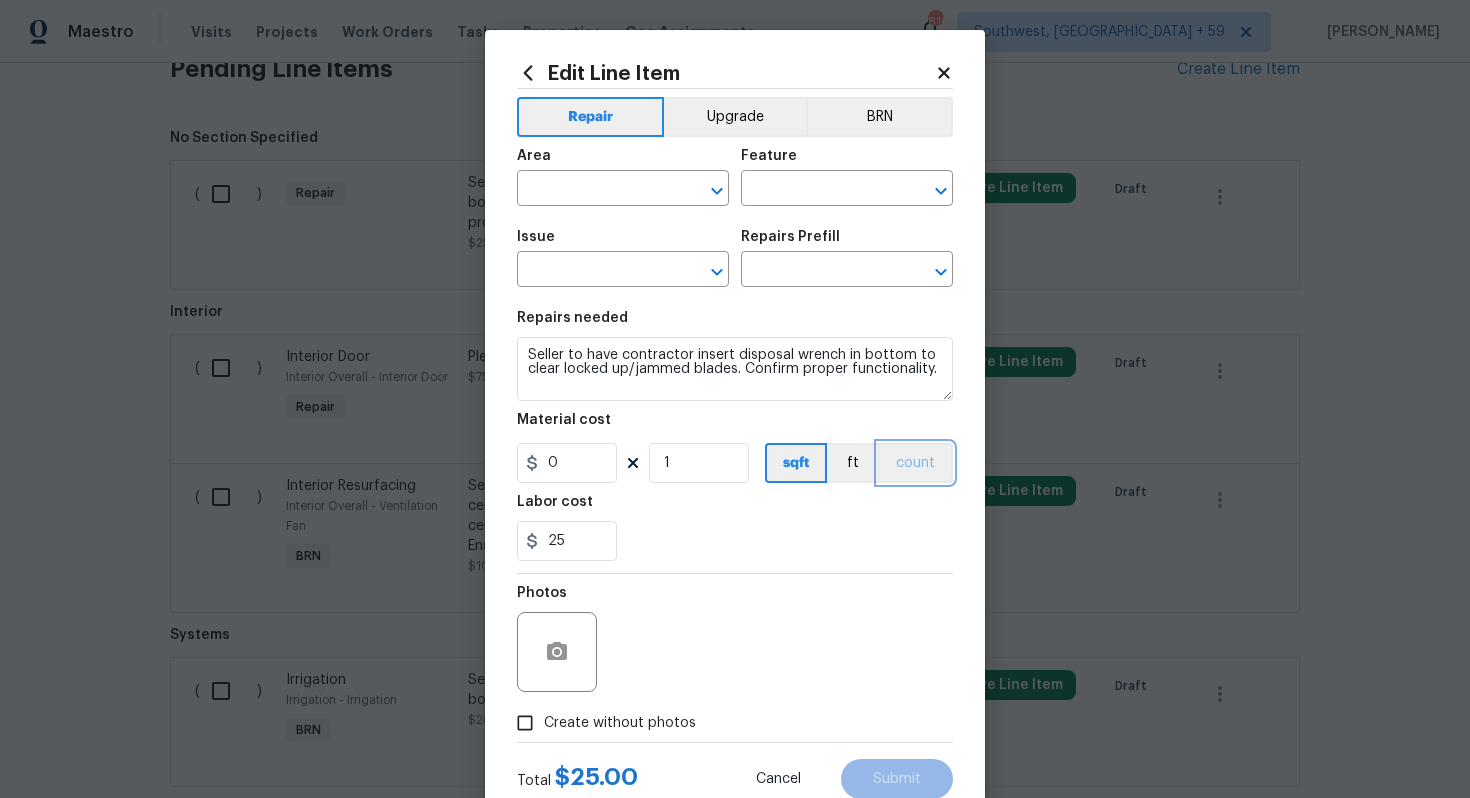 click on "count" at bounding box center [915, 463] 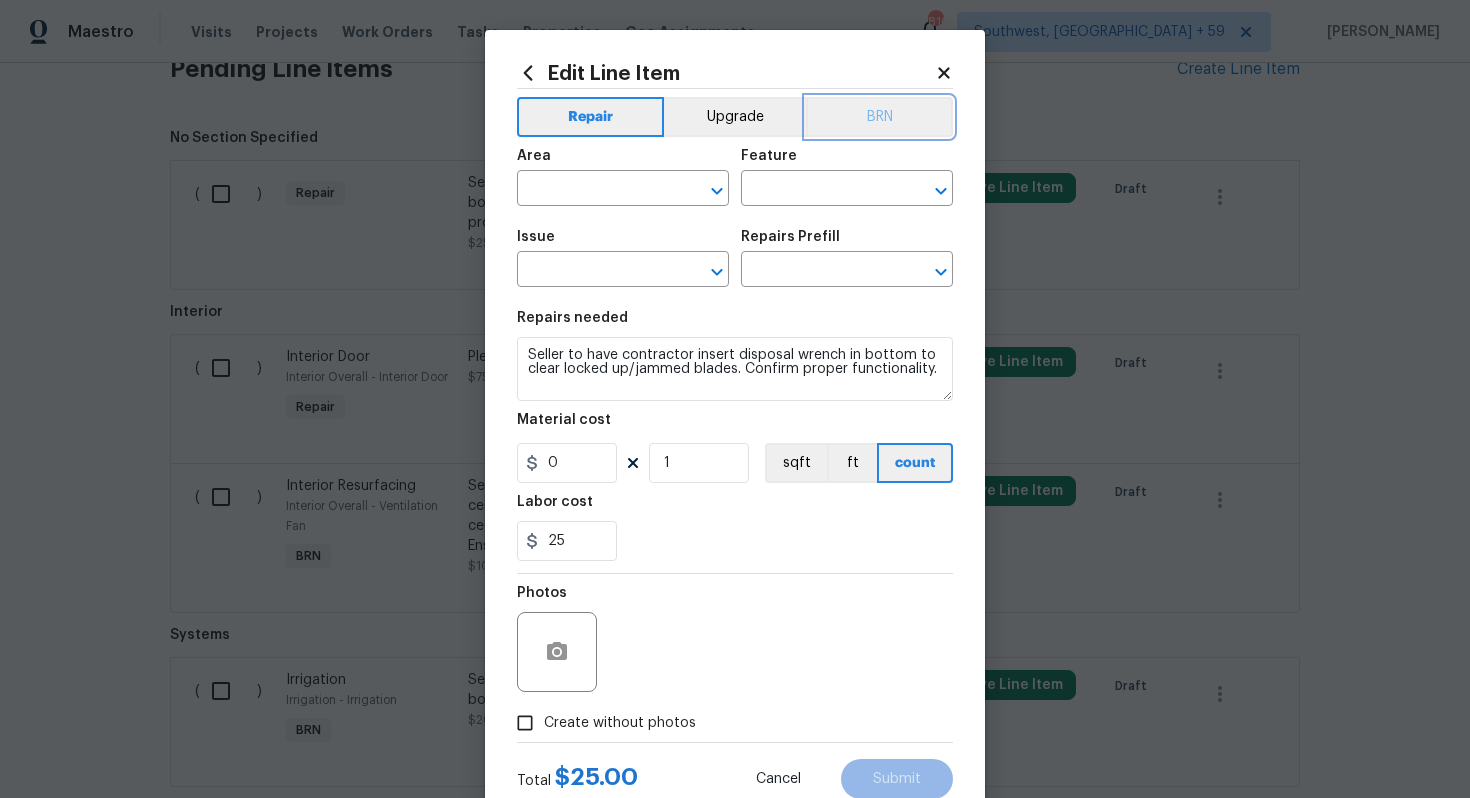 click on "BRN" at bounding box center [879, 117] 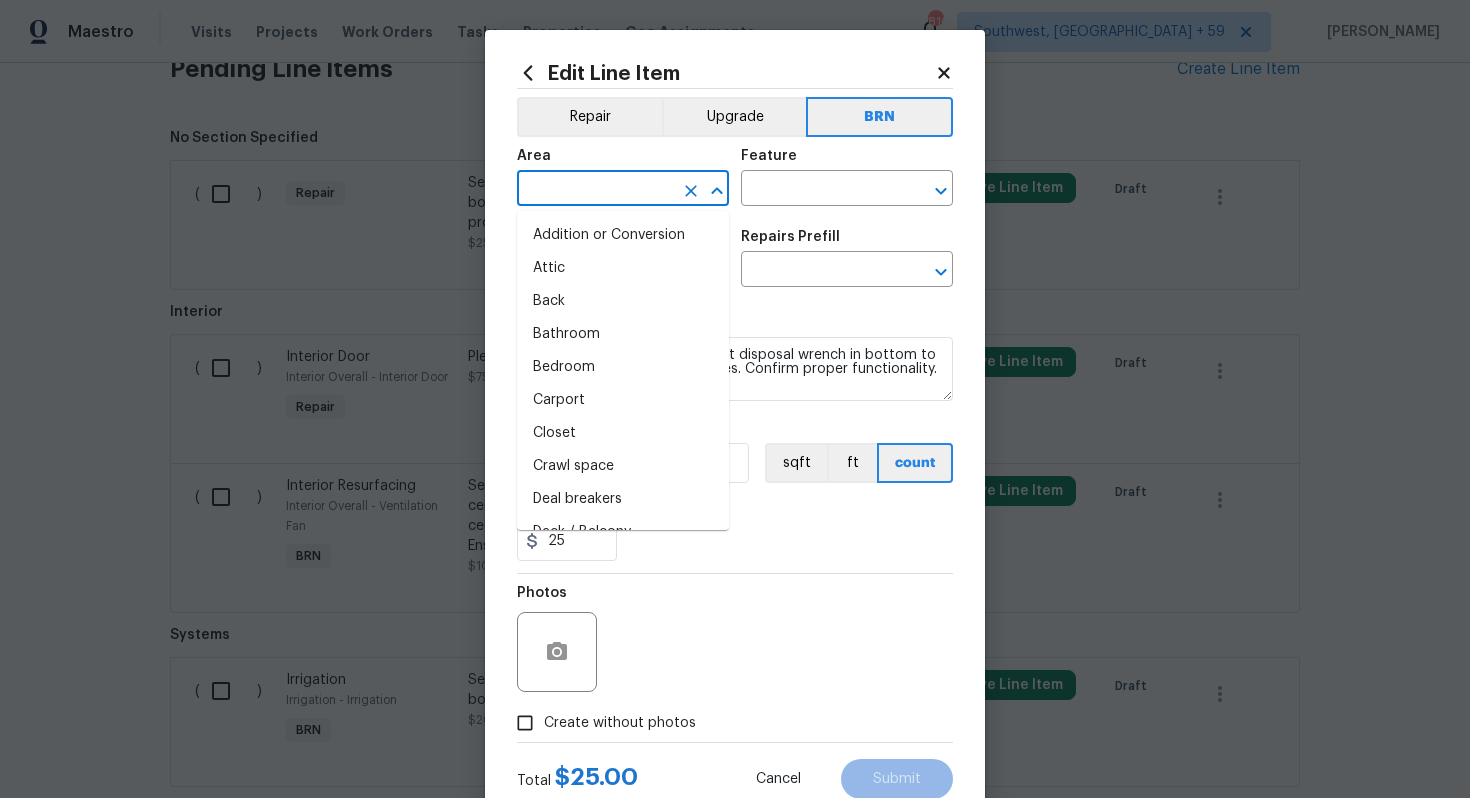 click at bounding box center (595, 190) 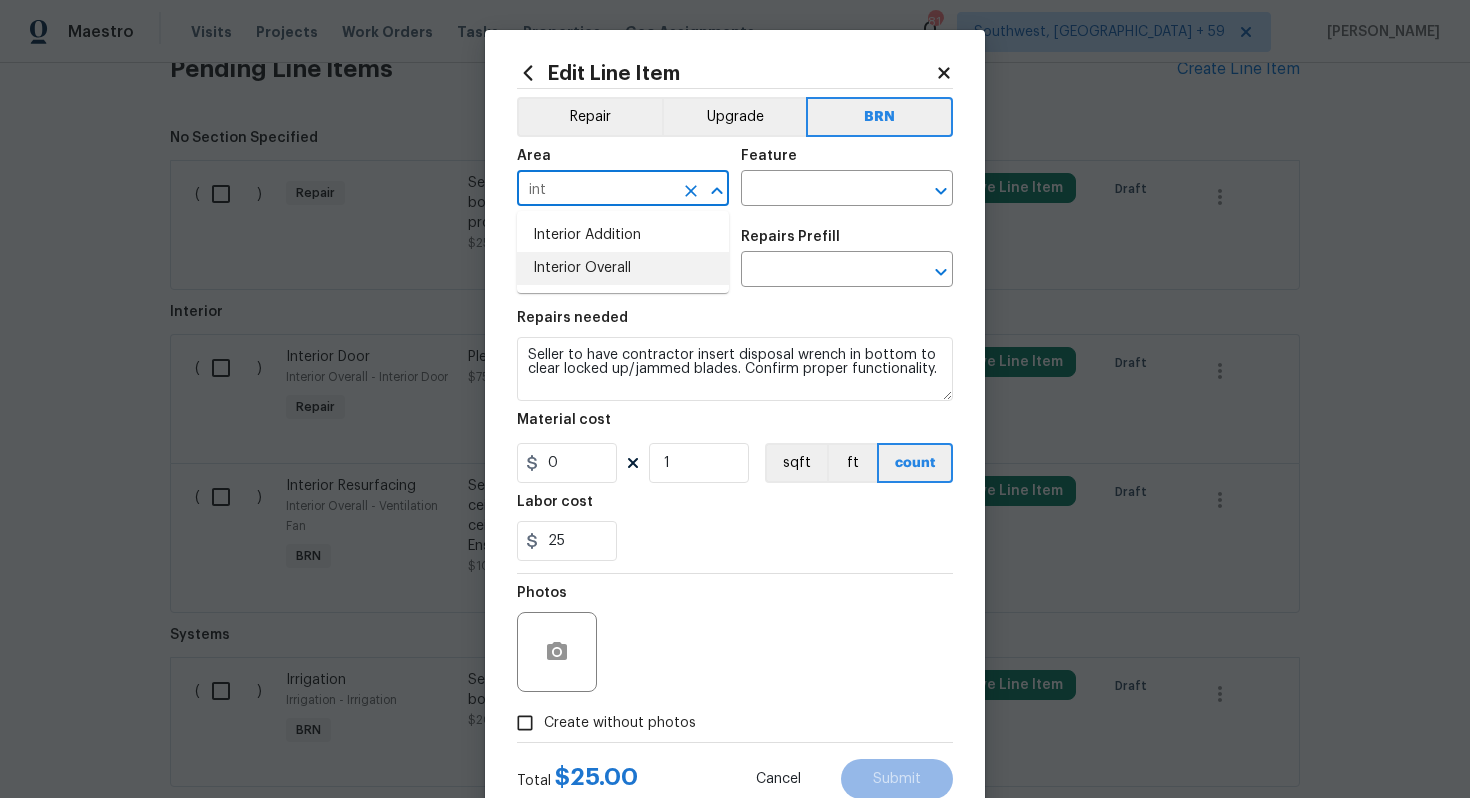 click on "Interior Overall" at bounding box center [623, 268] 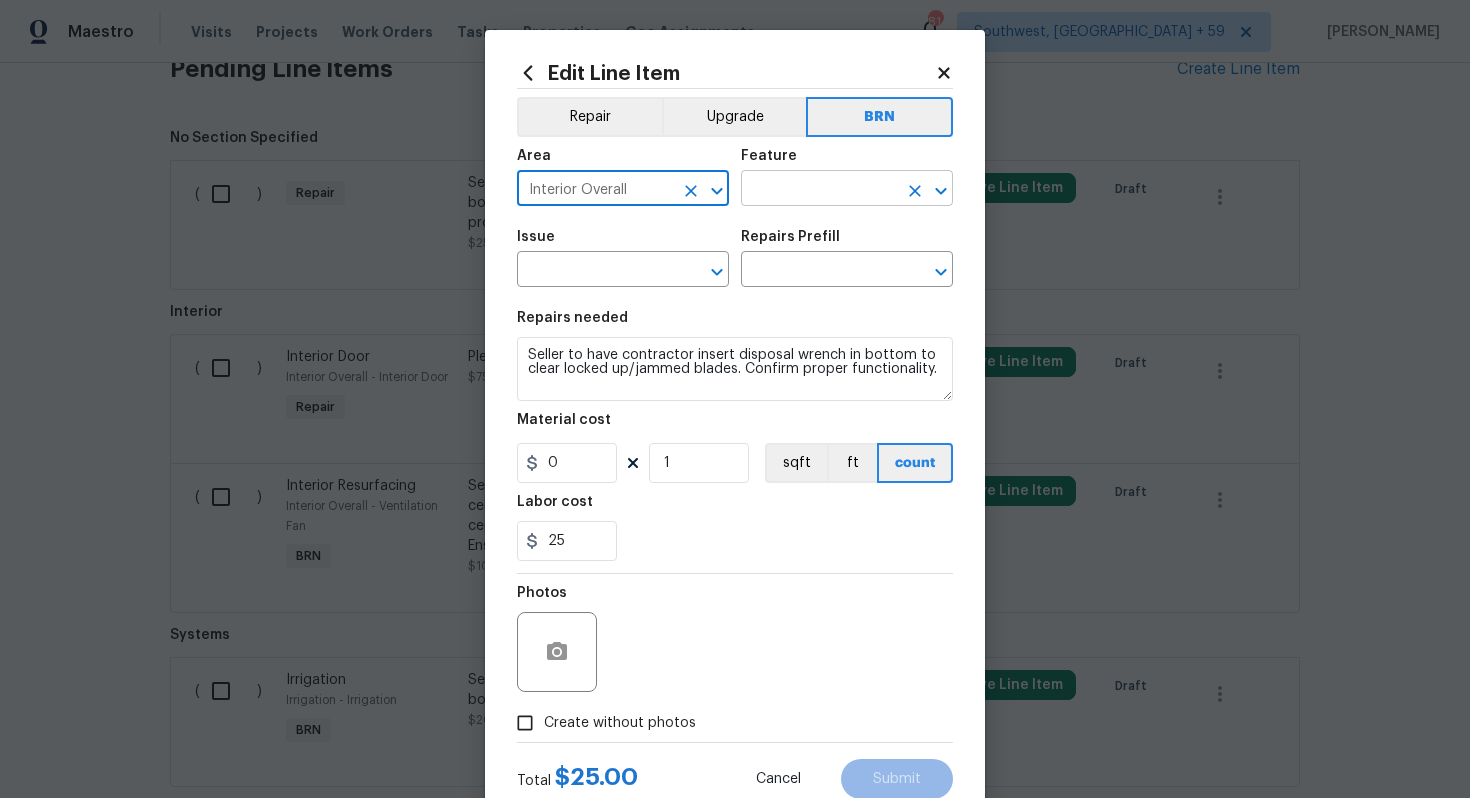 type on "Interior Overall" 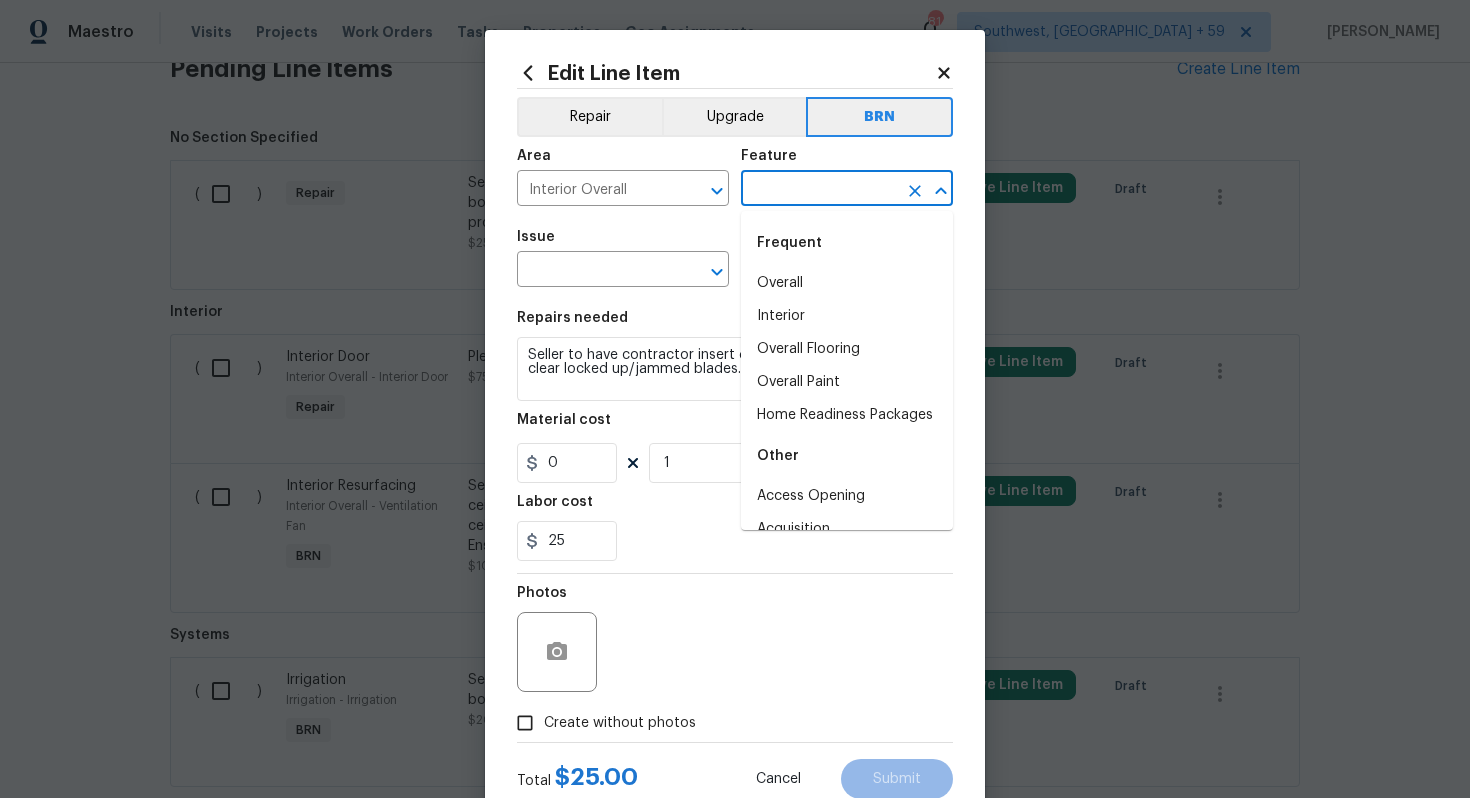 type on "i" 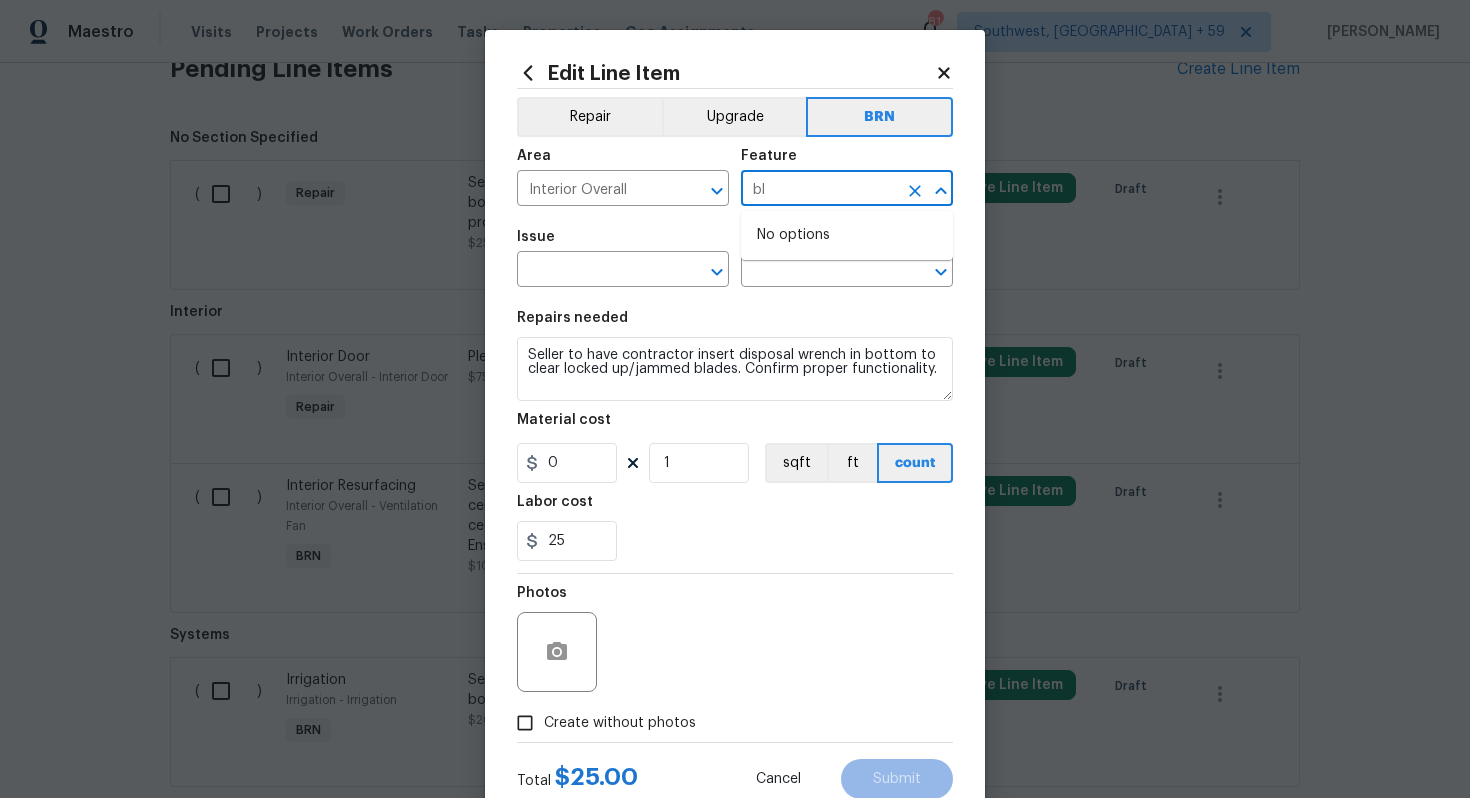 type on "bl" 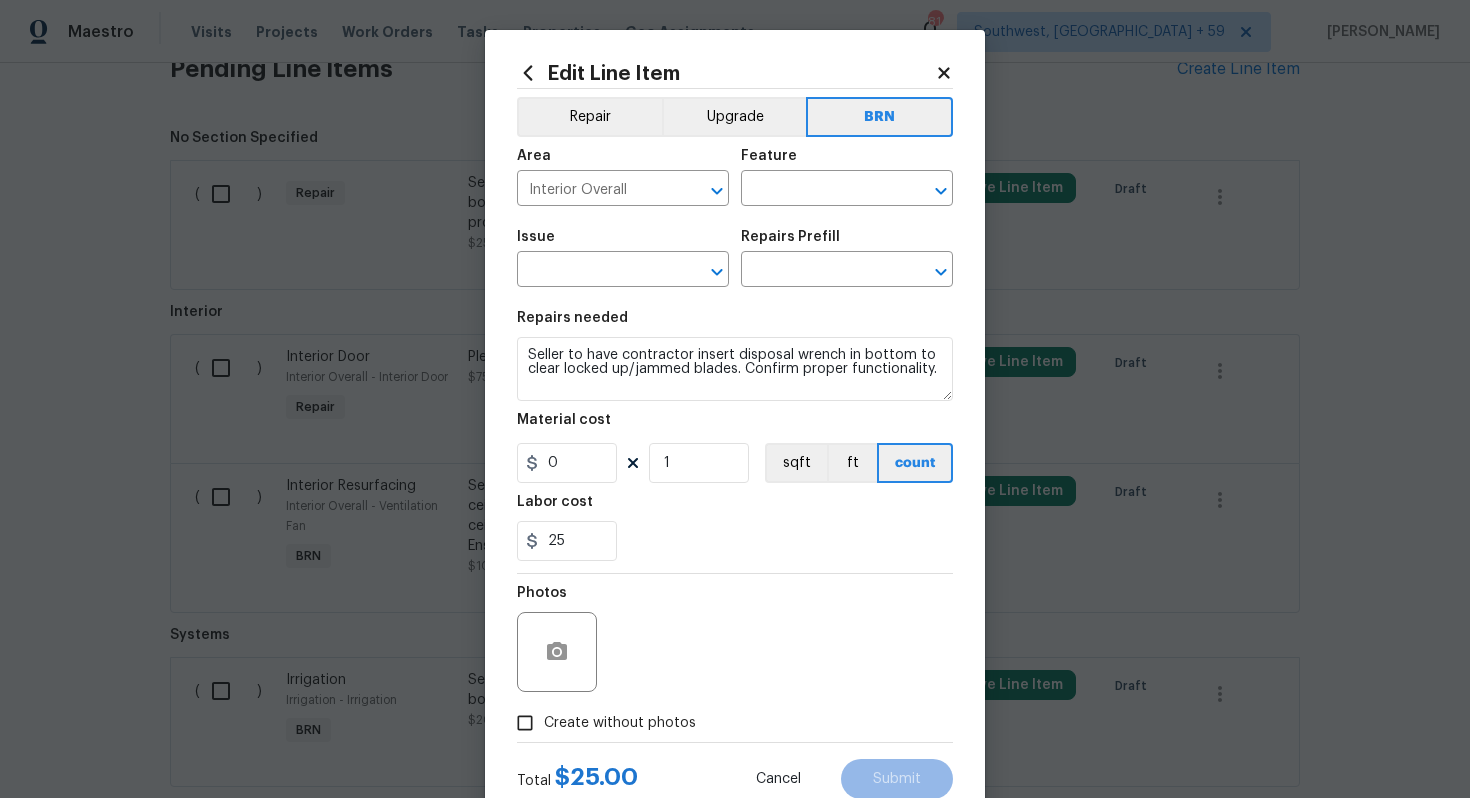 click on "Issue" at bounding box center (623, 243) 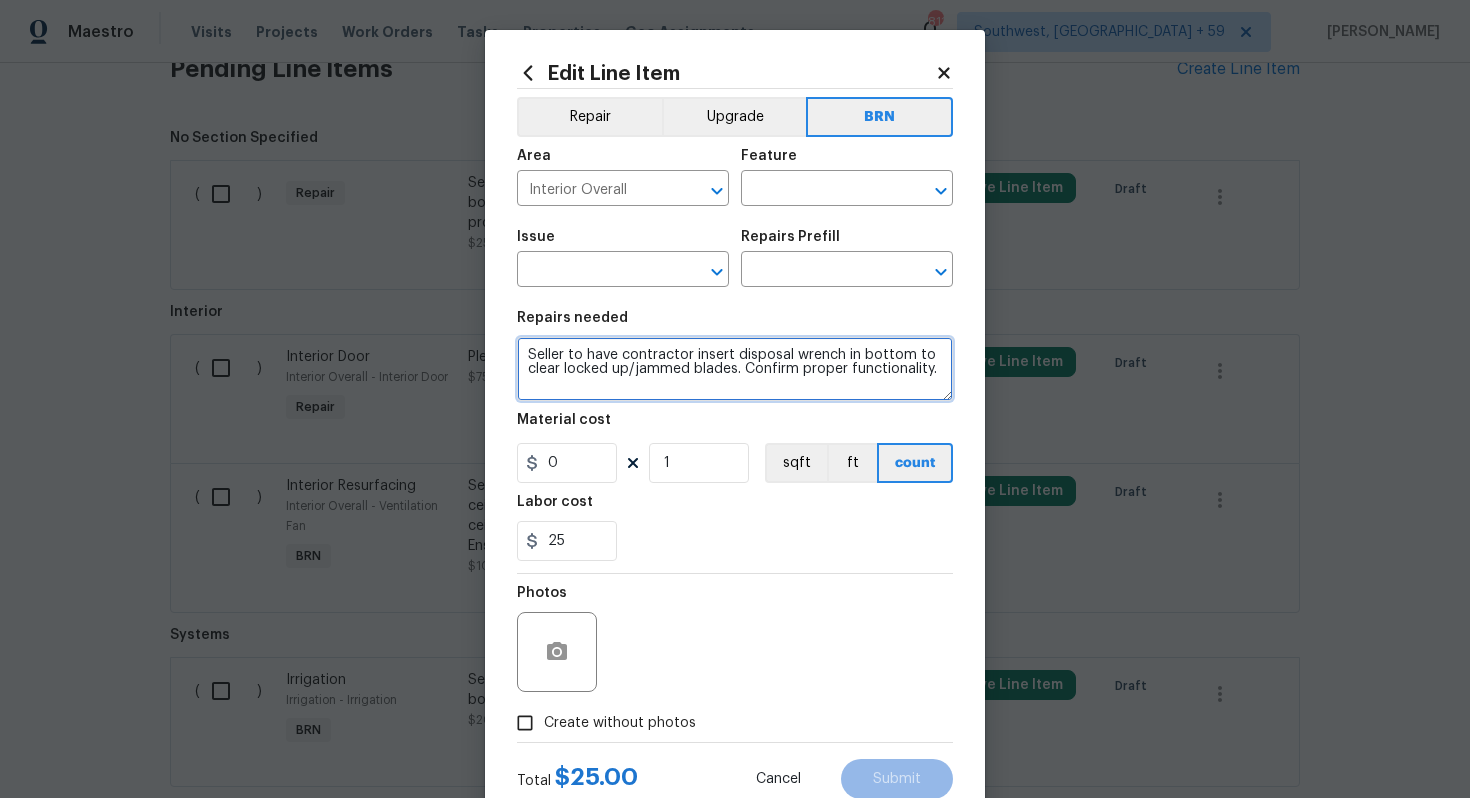 drag, startPoint x: 530, startPoint y: 359, endPoint x: 810, endPoint y: 404, distance: 283.59302 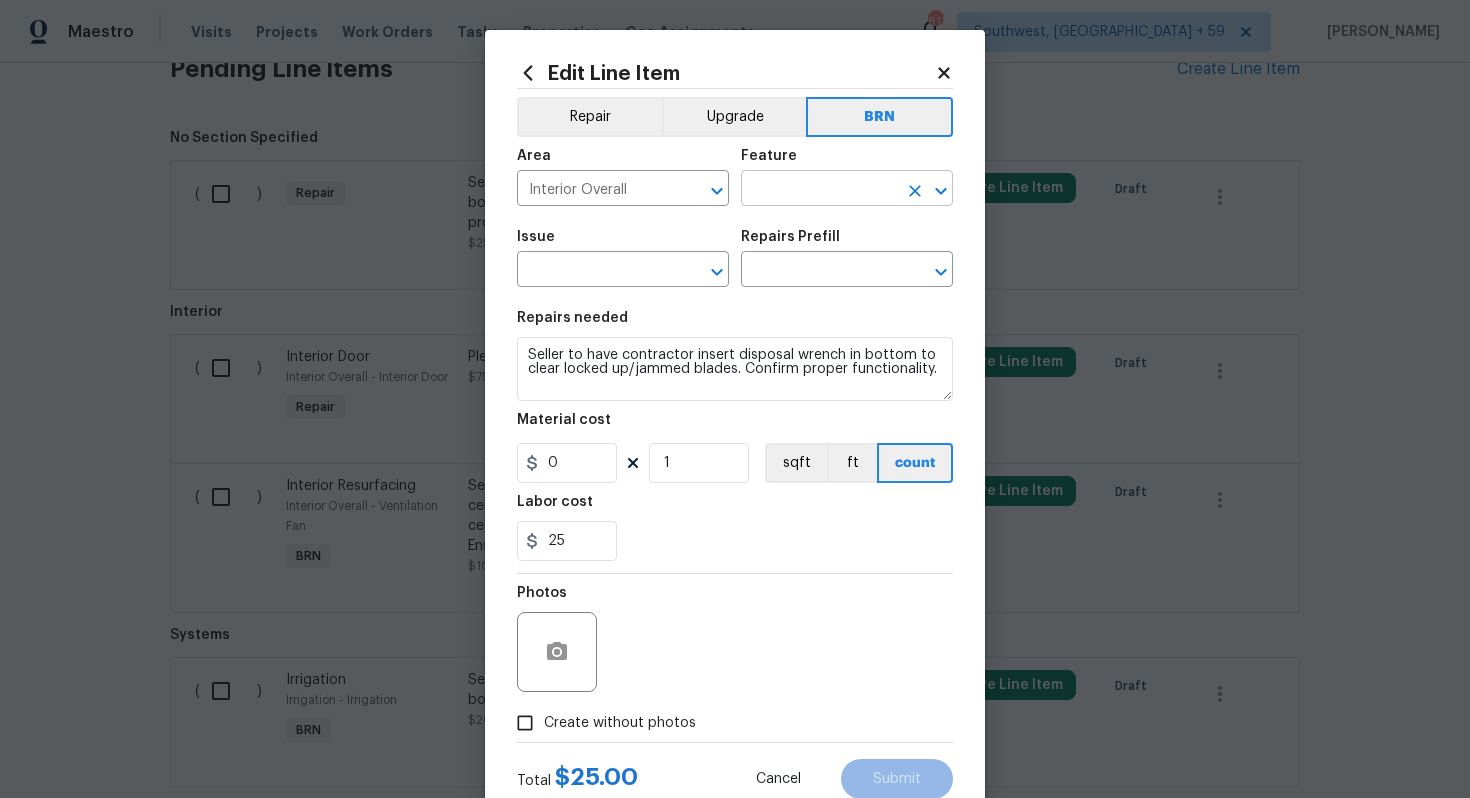 click at bounding box center (819, 190) 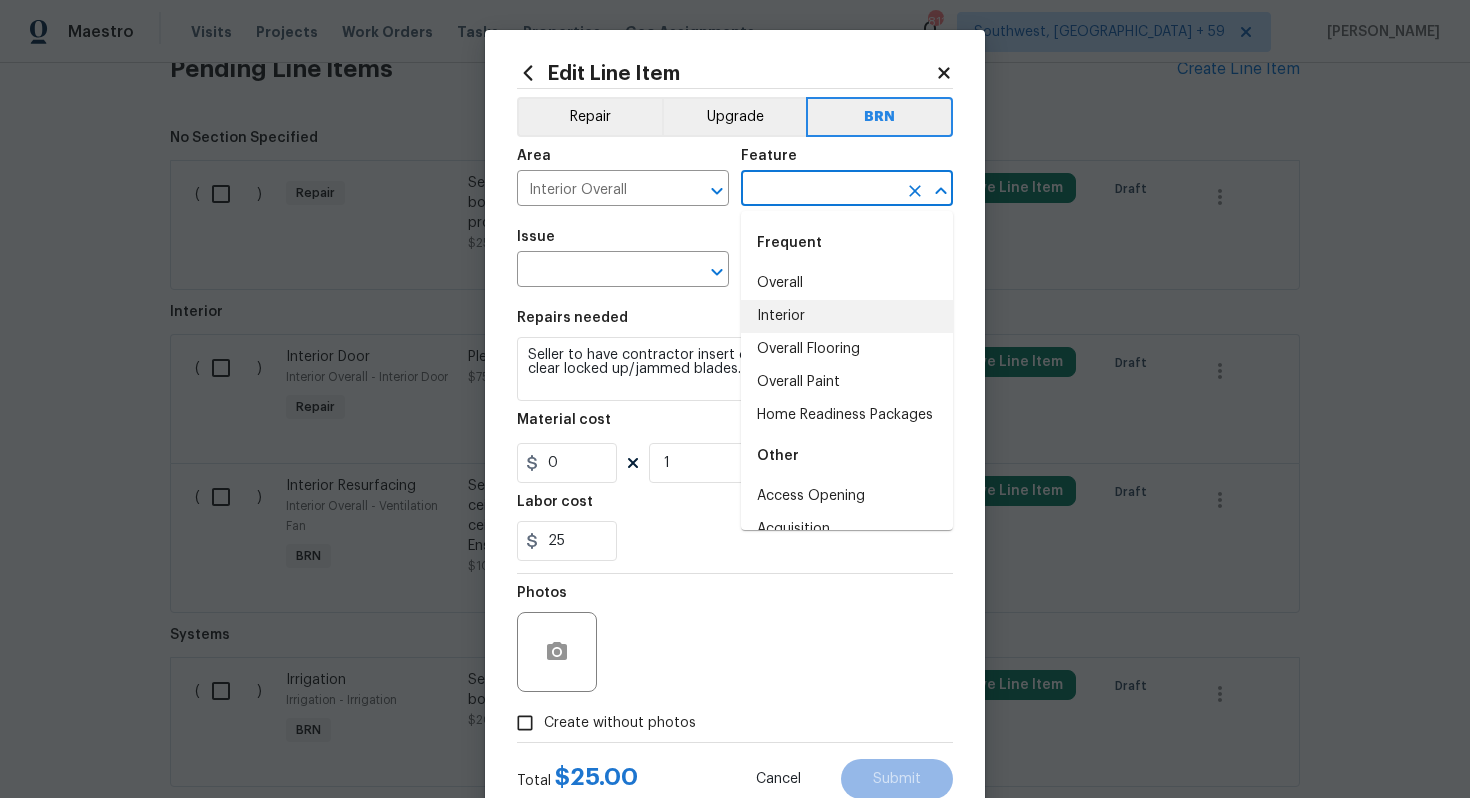 click on "Interior" at bounding box center (847, 316) 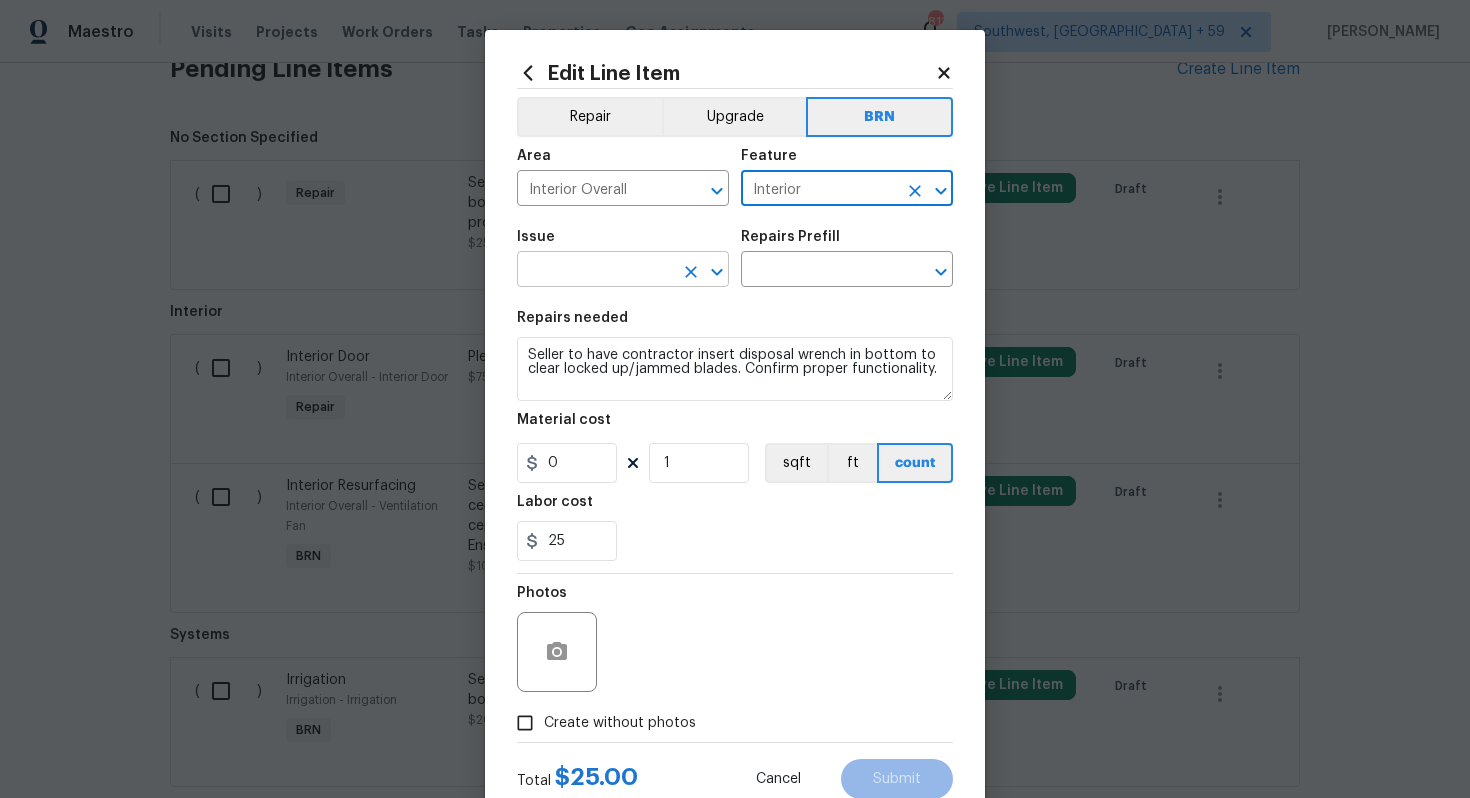 click at bounding box center [595, 271] 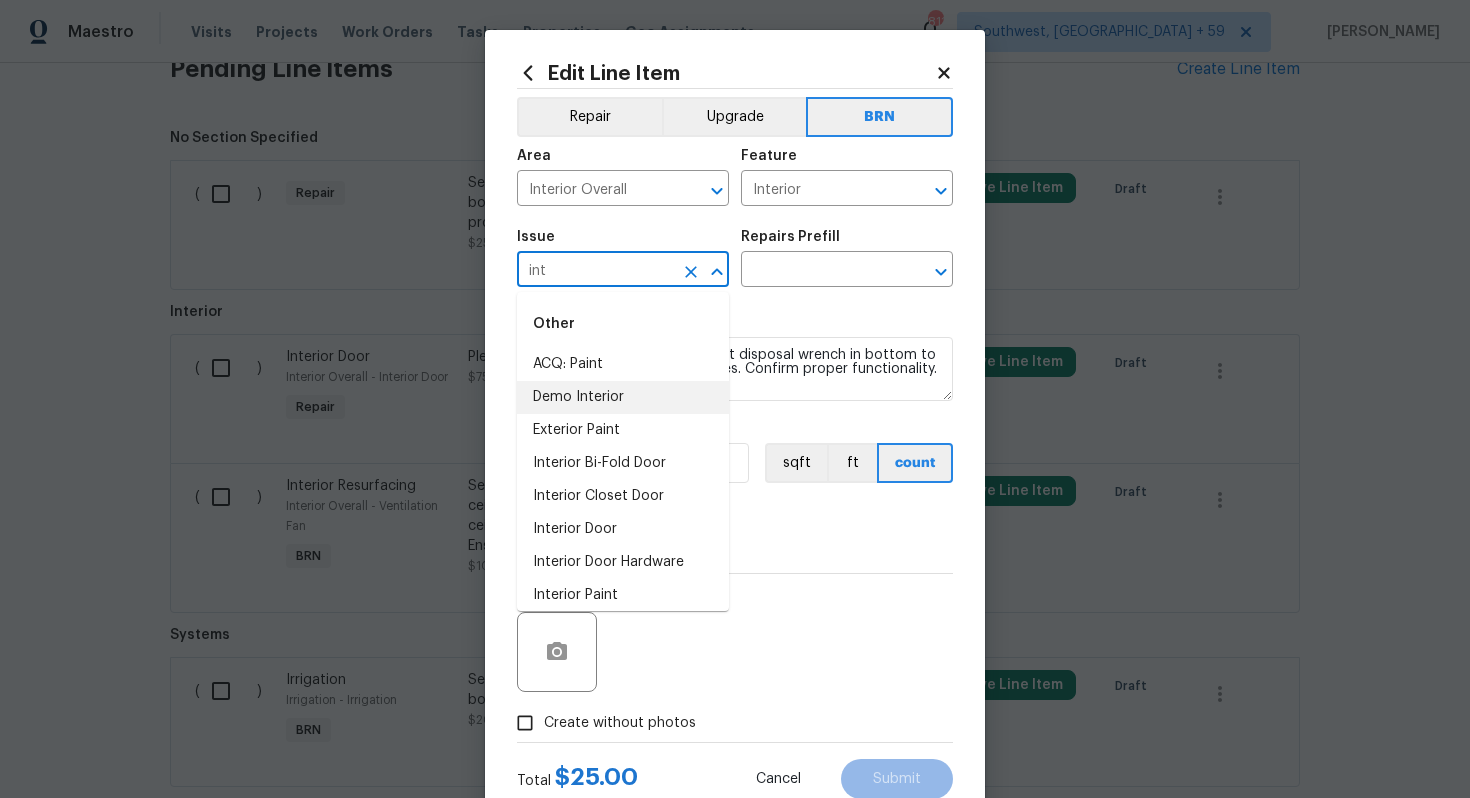 click on "Demo Interior" at bounding box center (623, 397) 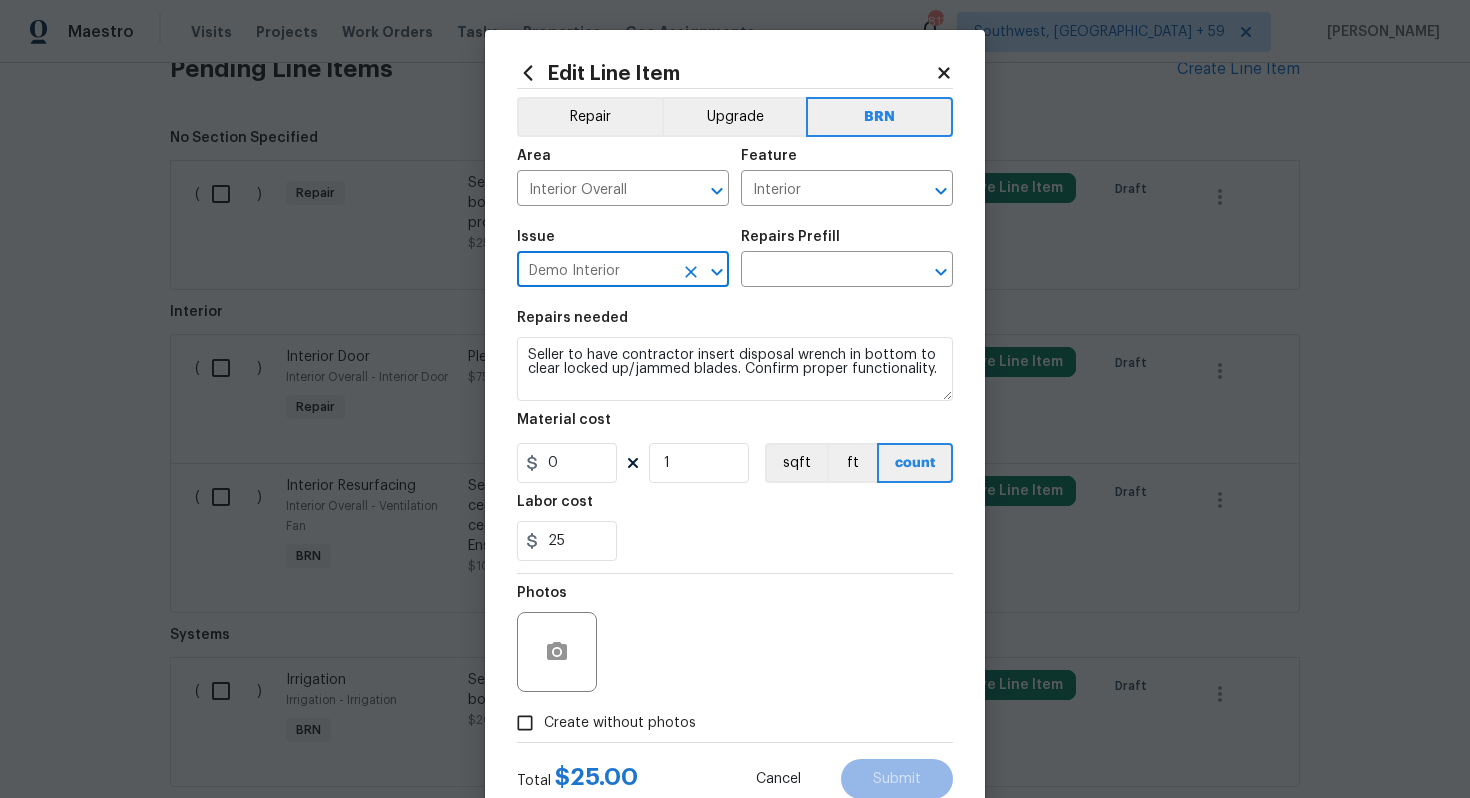 type on "Demo Interior" 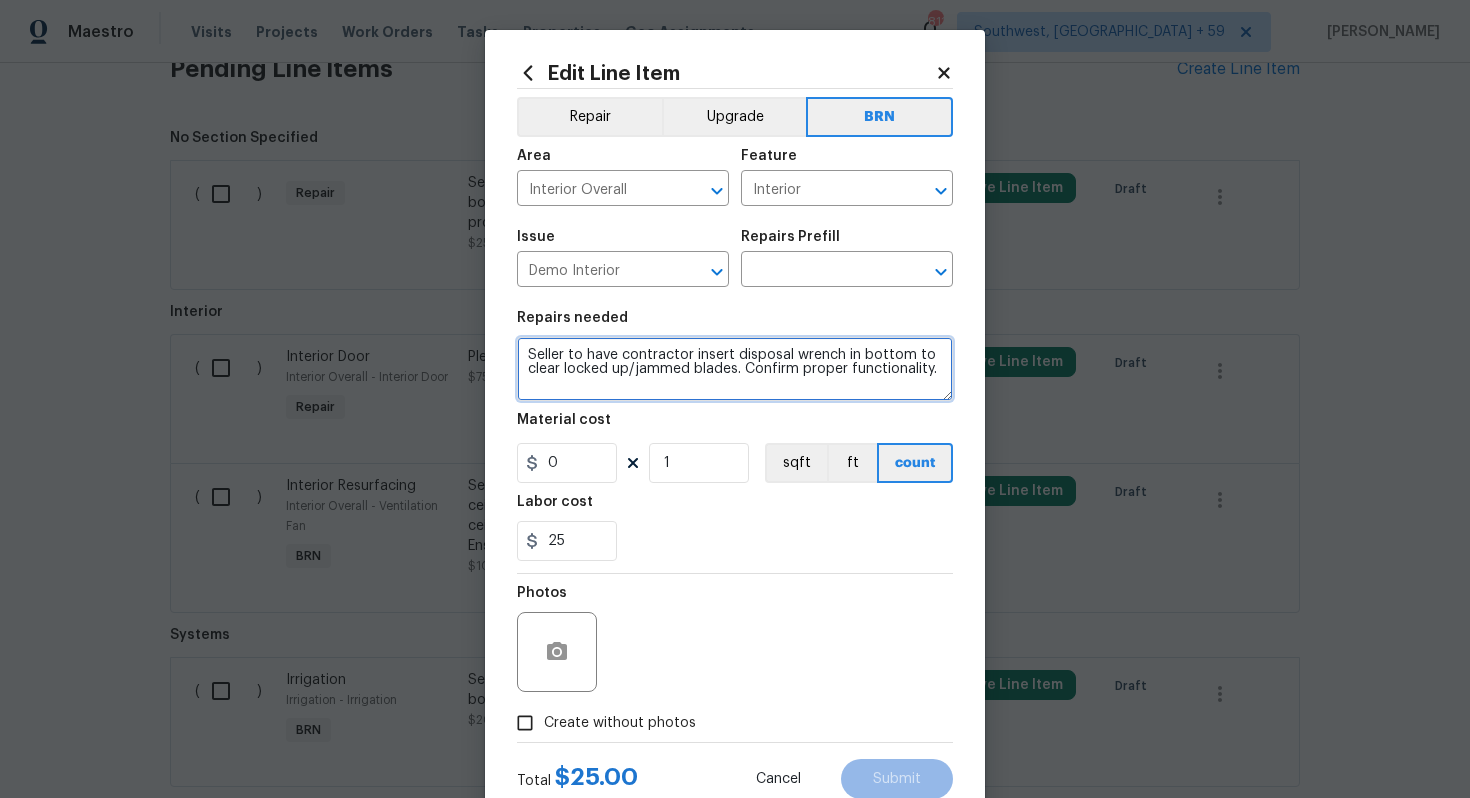 drag, startPoint x: 528, startPoint y: 358, endPoint x: 884, endPoint y: 415, distance: 360.53433 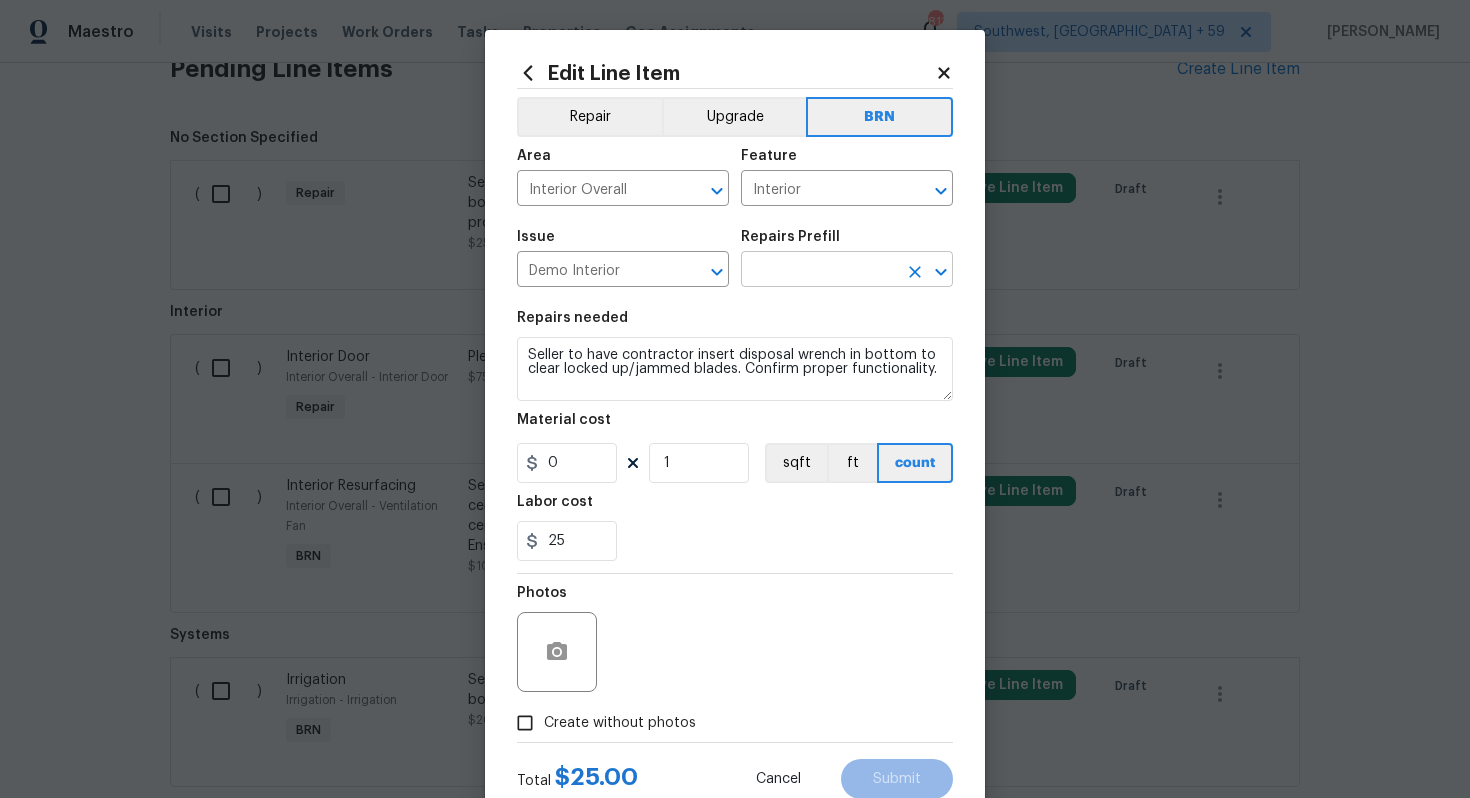 click at bounding box center [819, 271] 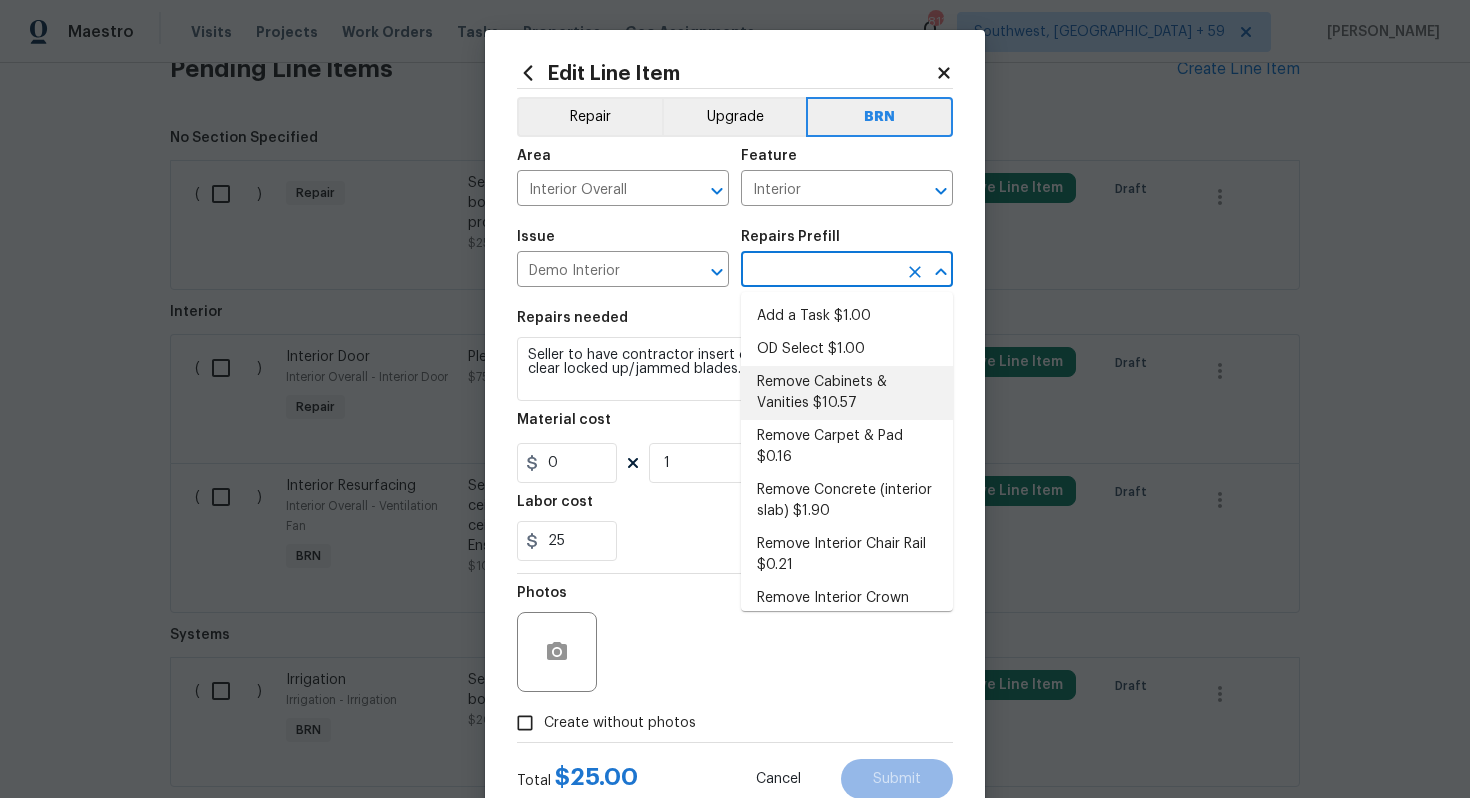 click on "Remove Cabinets & Vanities $10.57" at bounding box center (847, 393) 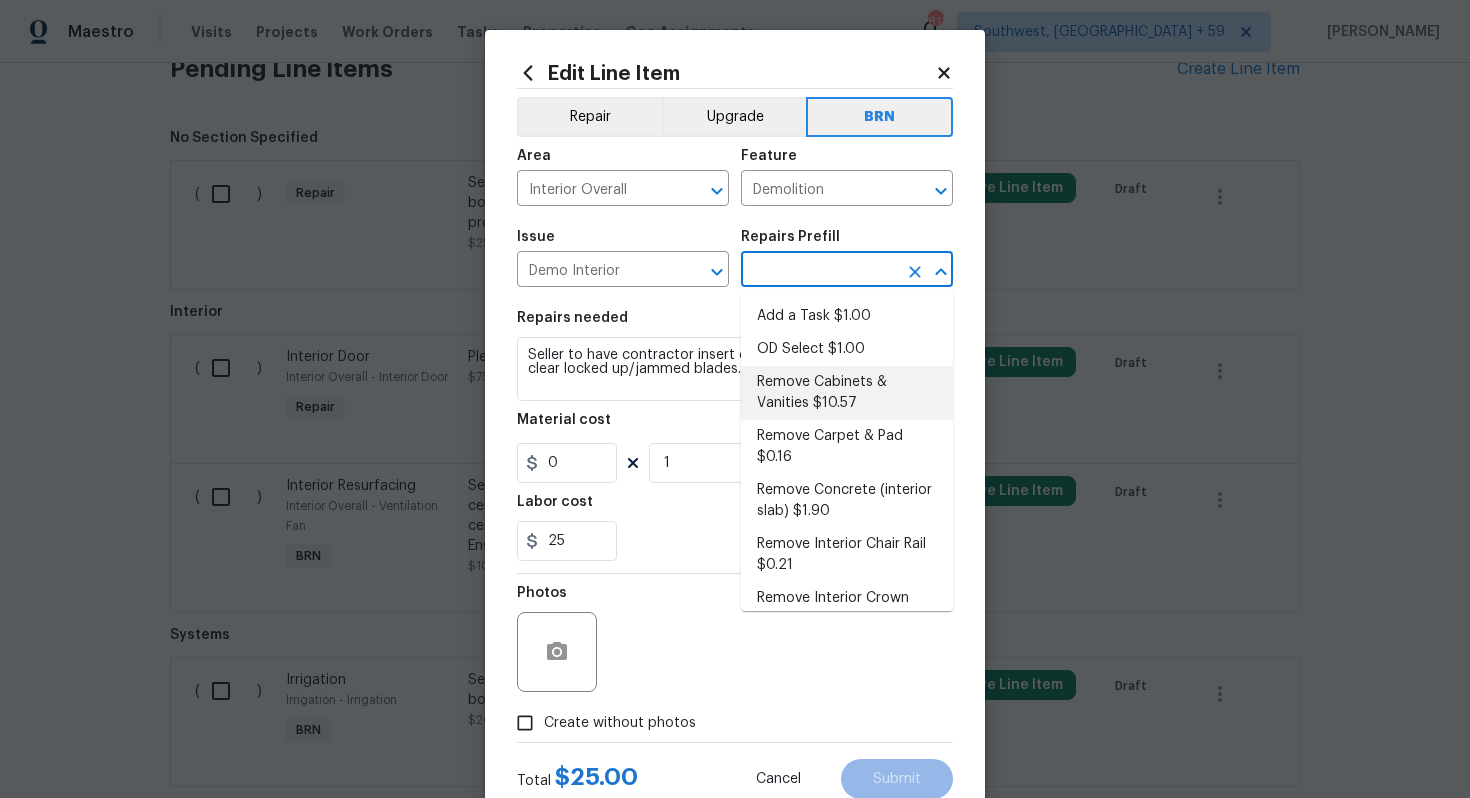 type on "Remove Cabinets & Vanities $10.57" 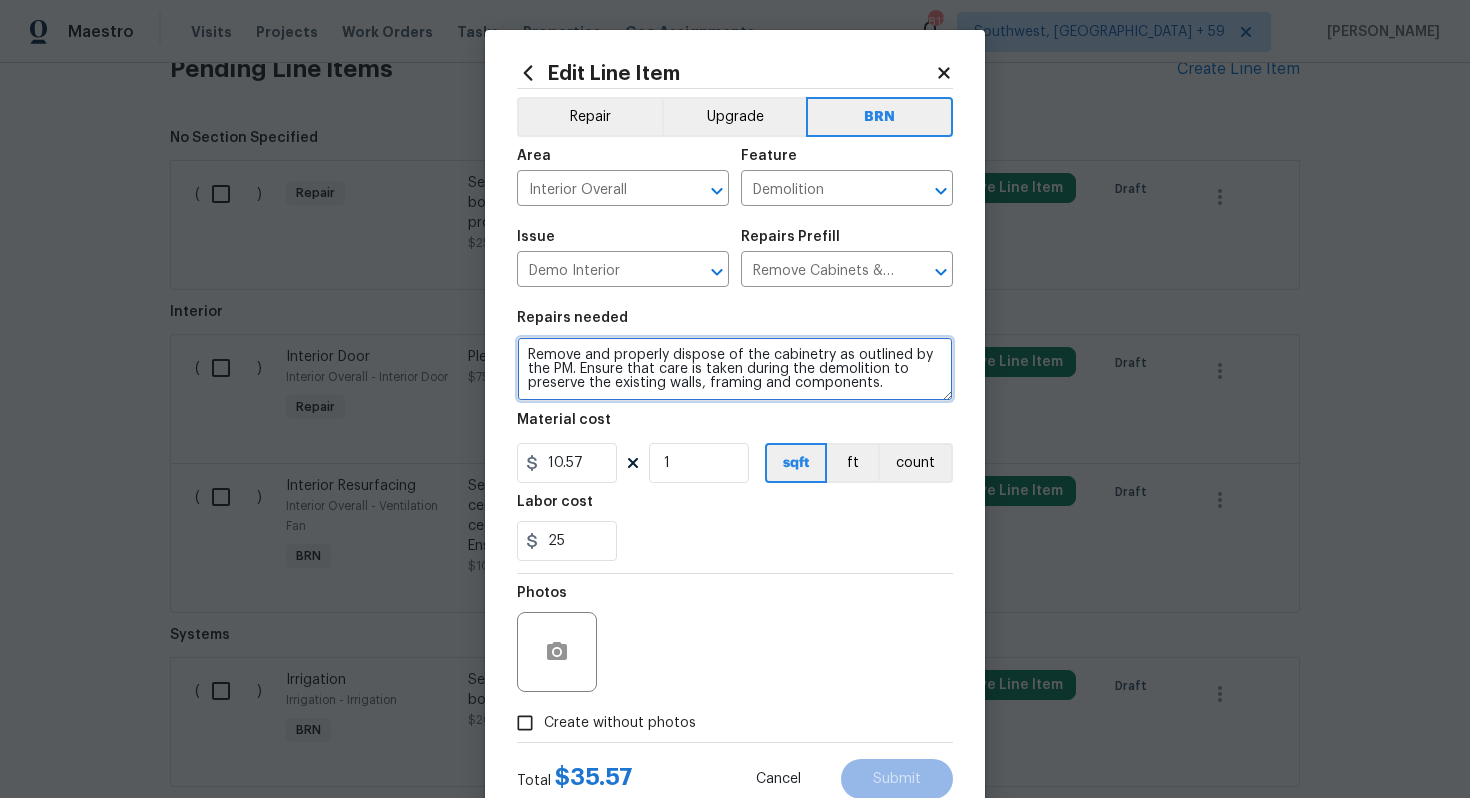 drag, startPoint x: 526, startPoint y: 358, endPoint x: 683, endPoint y: 428, distance: 171.89822 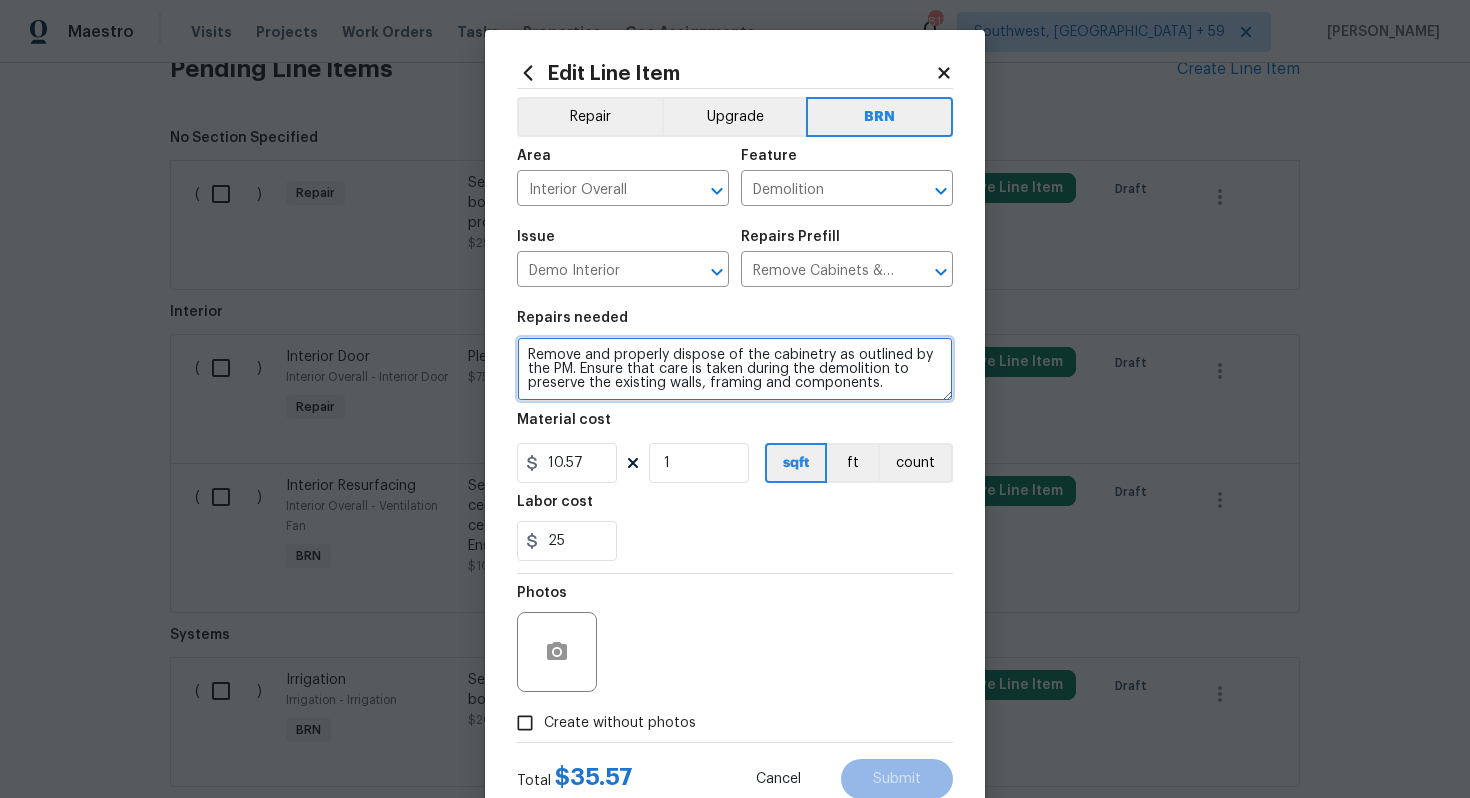 click on "Repairs needed Remove and properly dispose of the cabinetry as outlined by the PM. Ensure that care is taken during the demolition to preserve the existing walls, framing and components. Material cost 10.57 1 sqft ft count Labor cost 25" at bounding box center (735, 436) 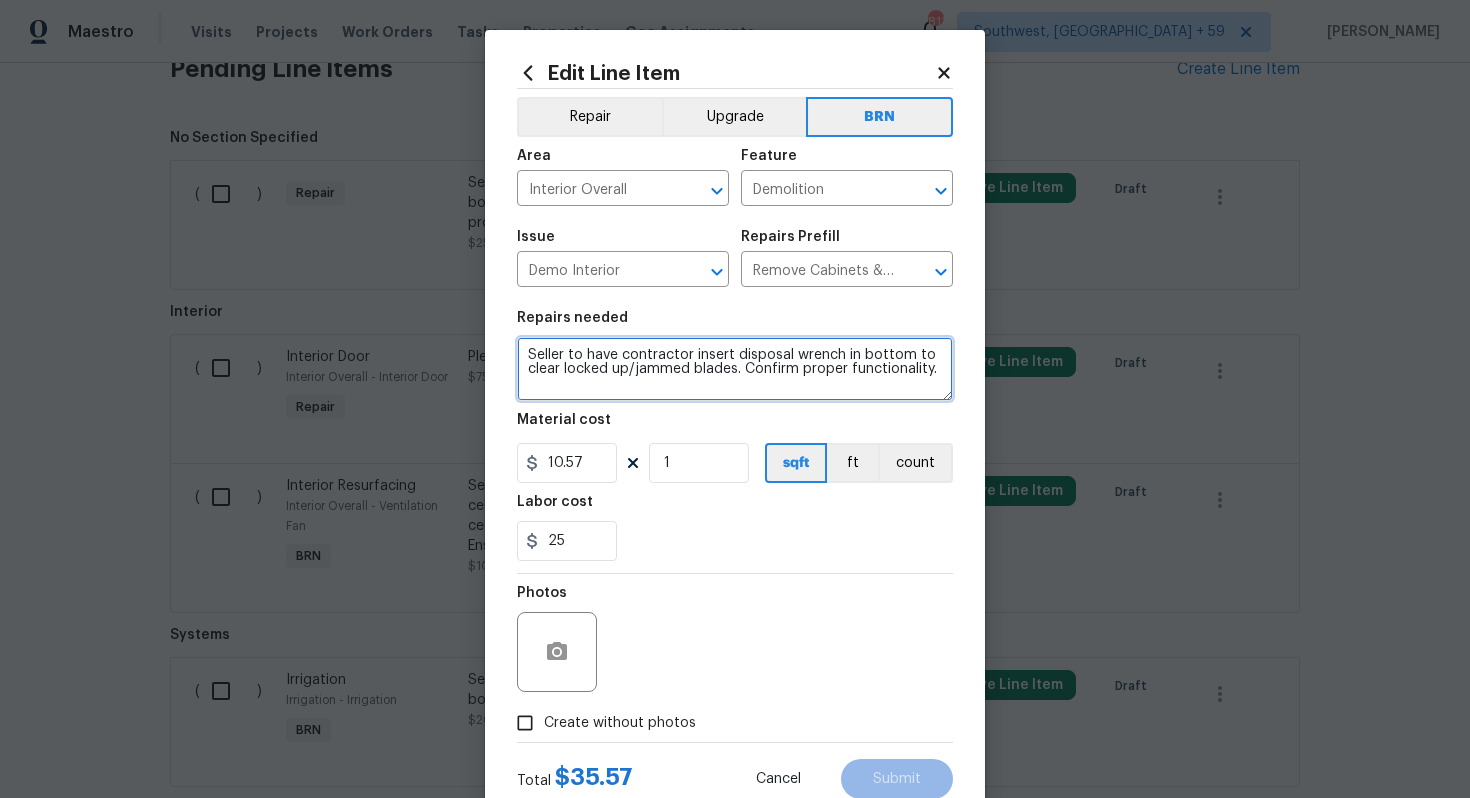 type on "Seller to have contractor insert disposal wrench in bottom to clear locked up/jammed blades. Confirm proper functionality." 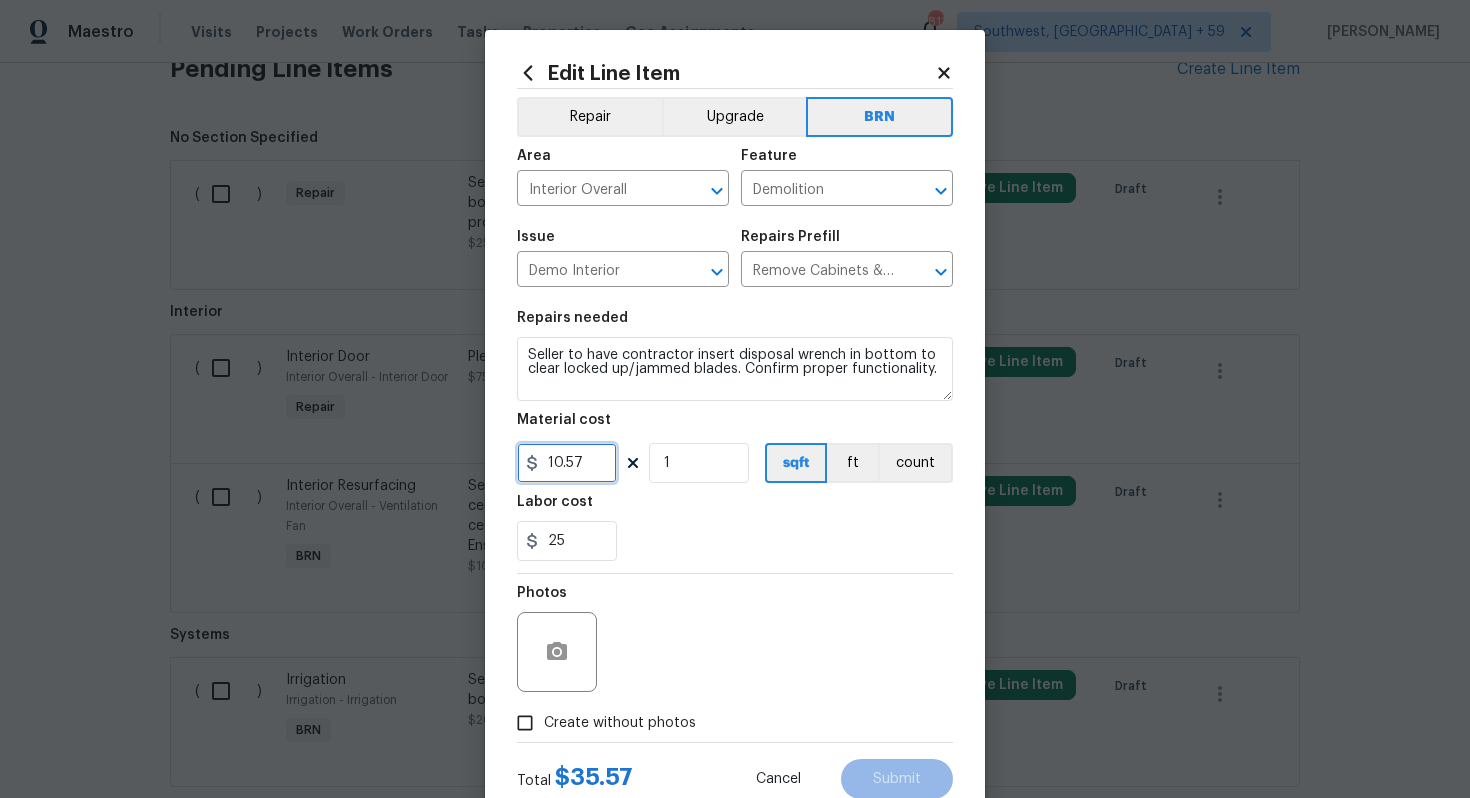 drag, startPoint x: 601, startPoint y: 458, endPoint x: 528, endPoint y: 458, distance: 73 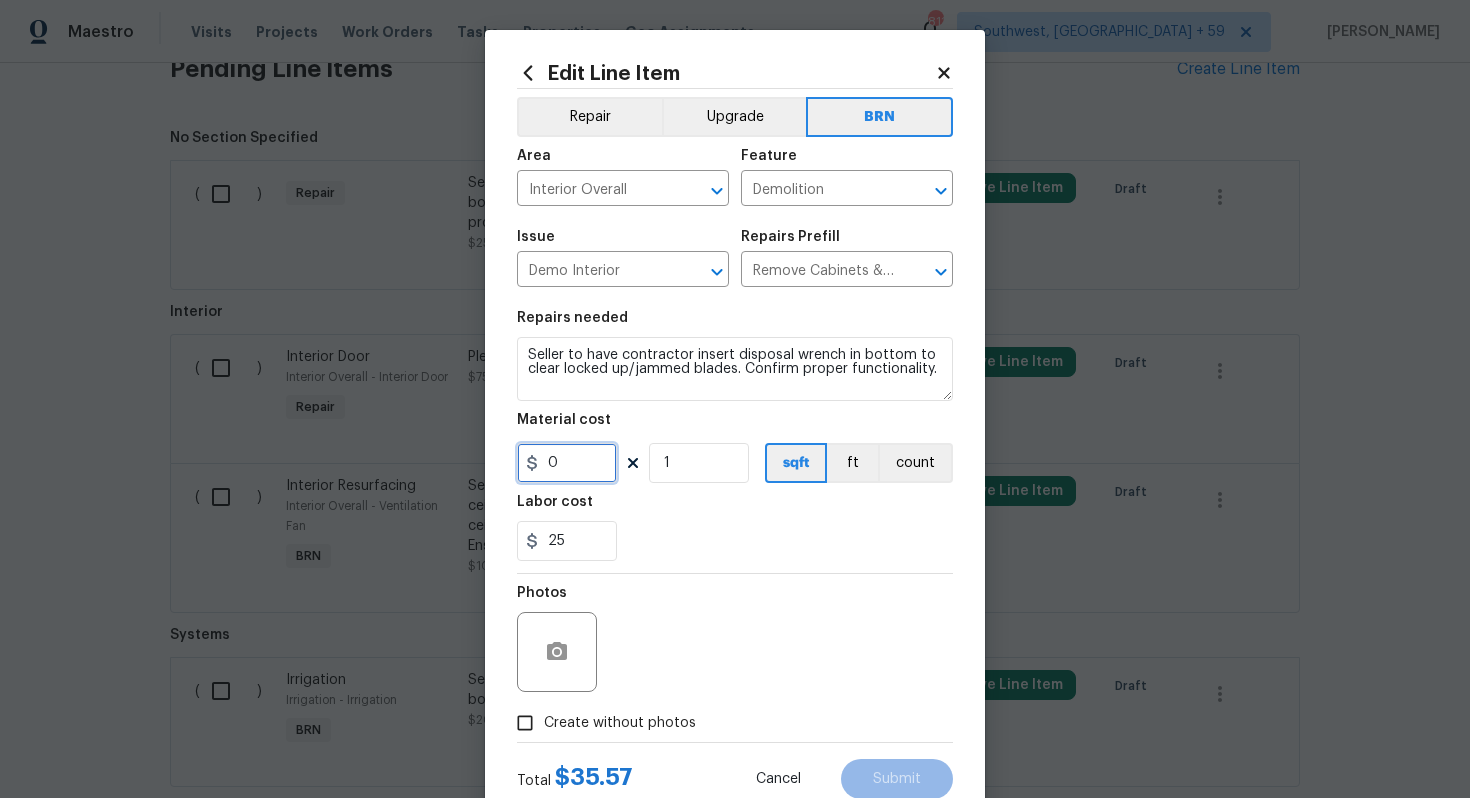 type on "0" 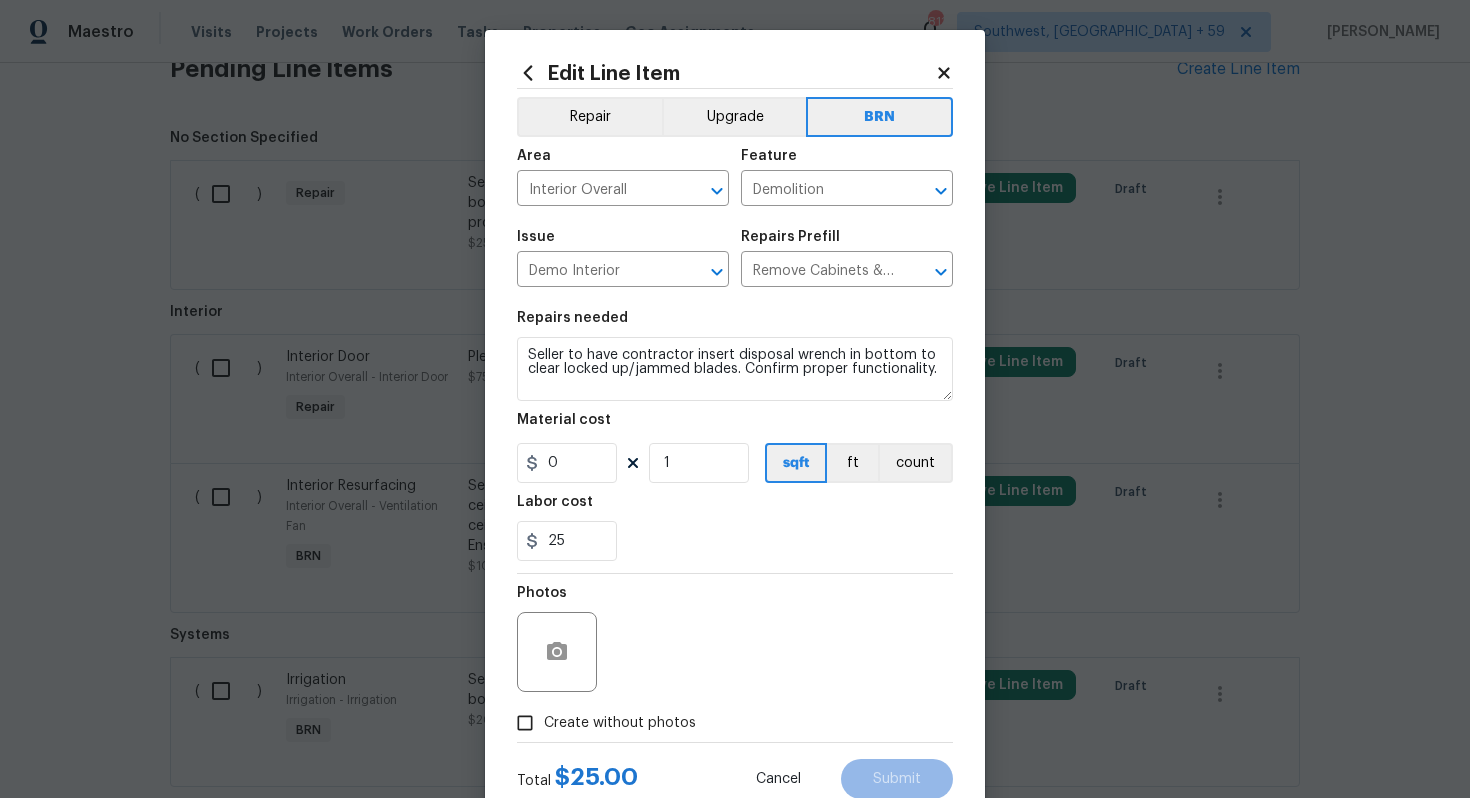 click on "25" at bounding box center [735, 541] 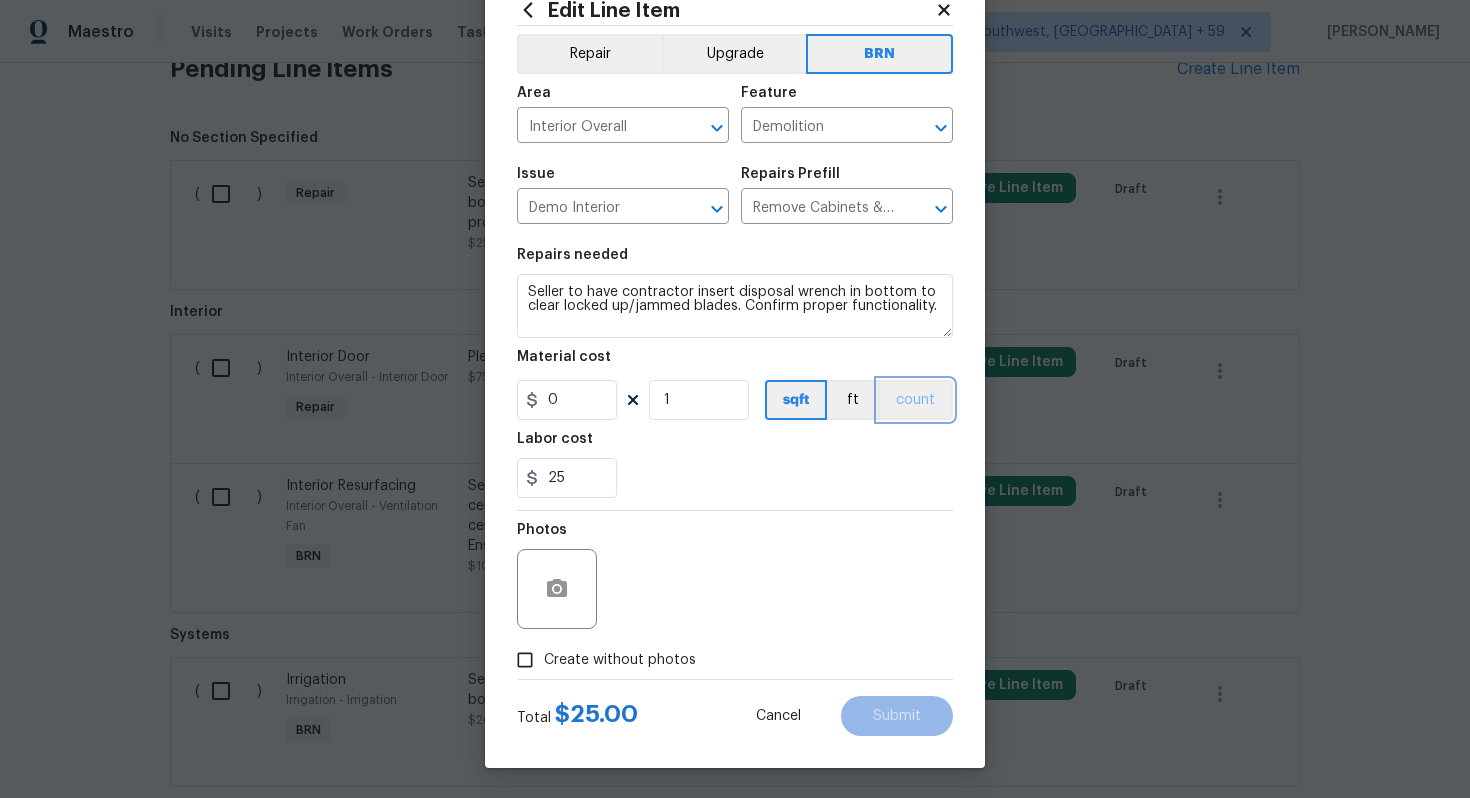 click on "count" at bounding box center (915, 400) 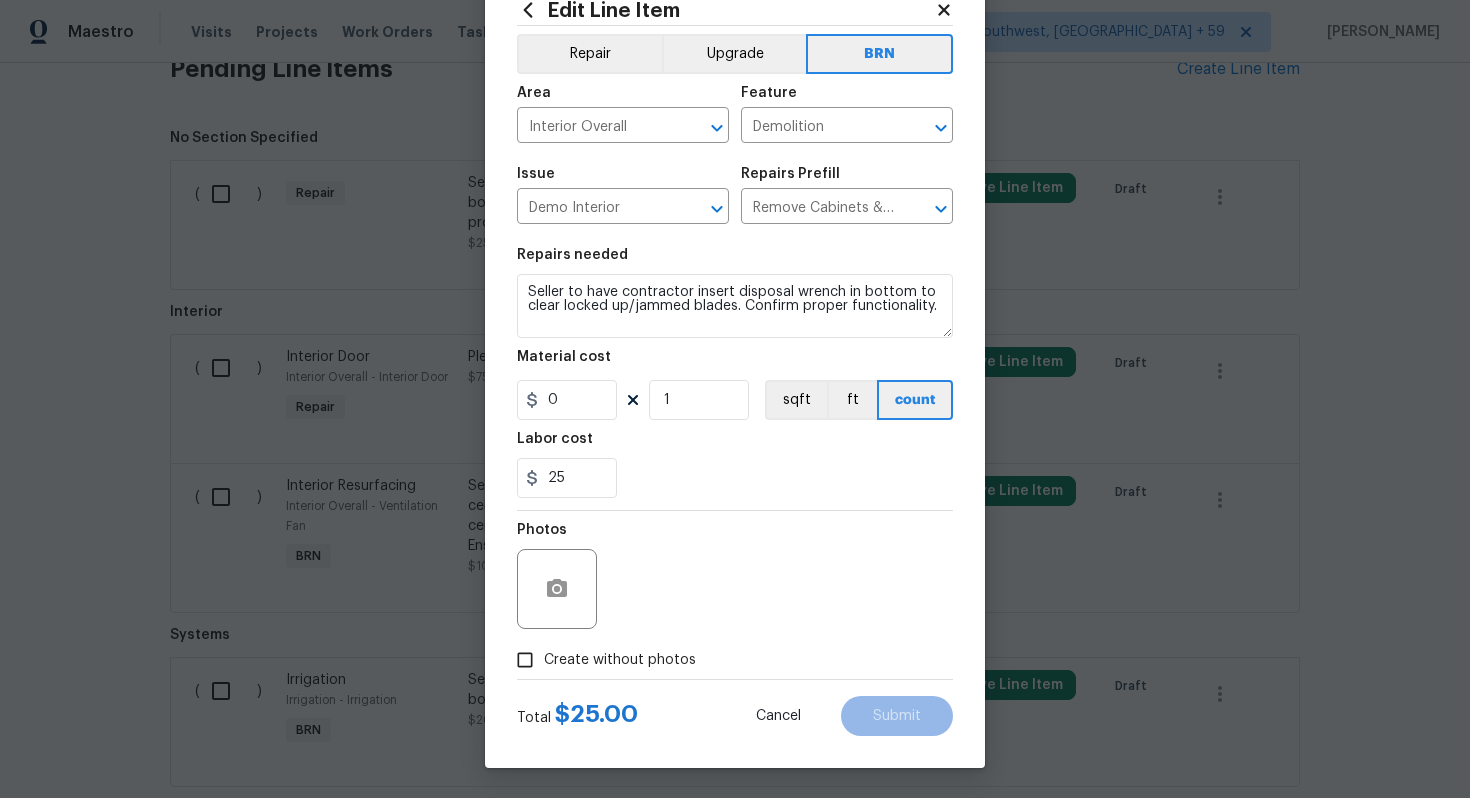 click on "Create without photos" at bounding box center [620, 660] 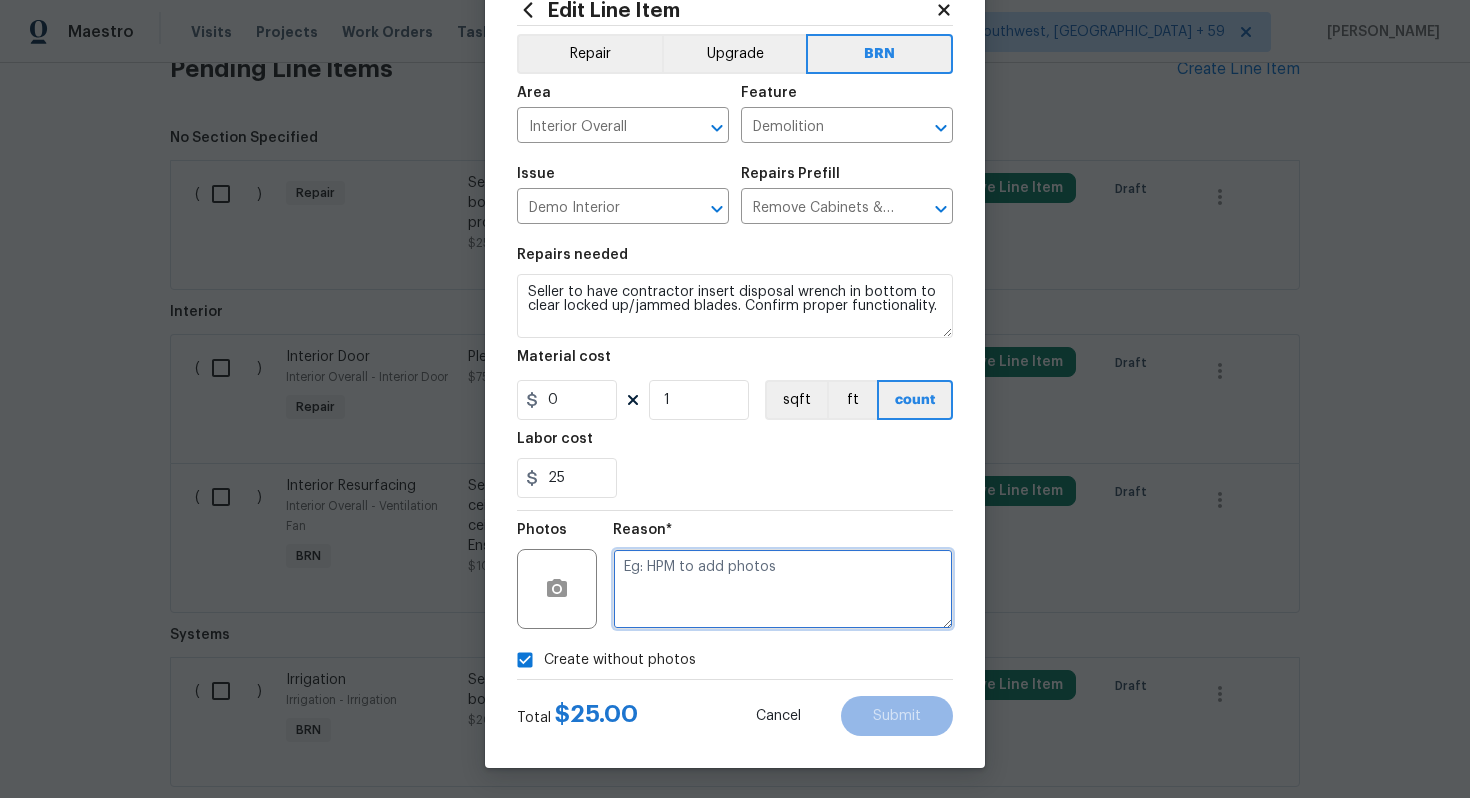 click at bounding box center (783, 589) 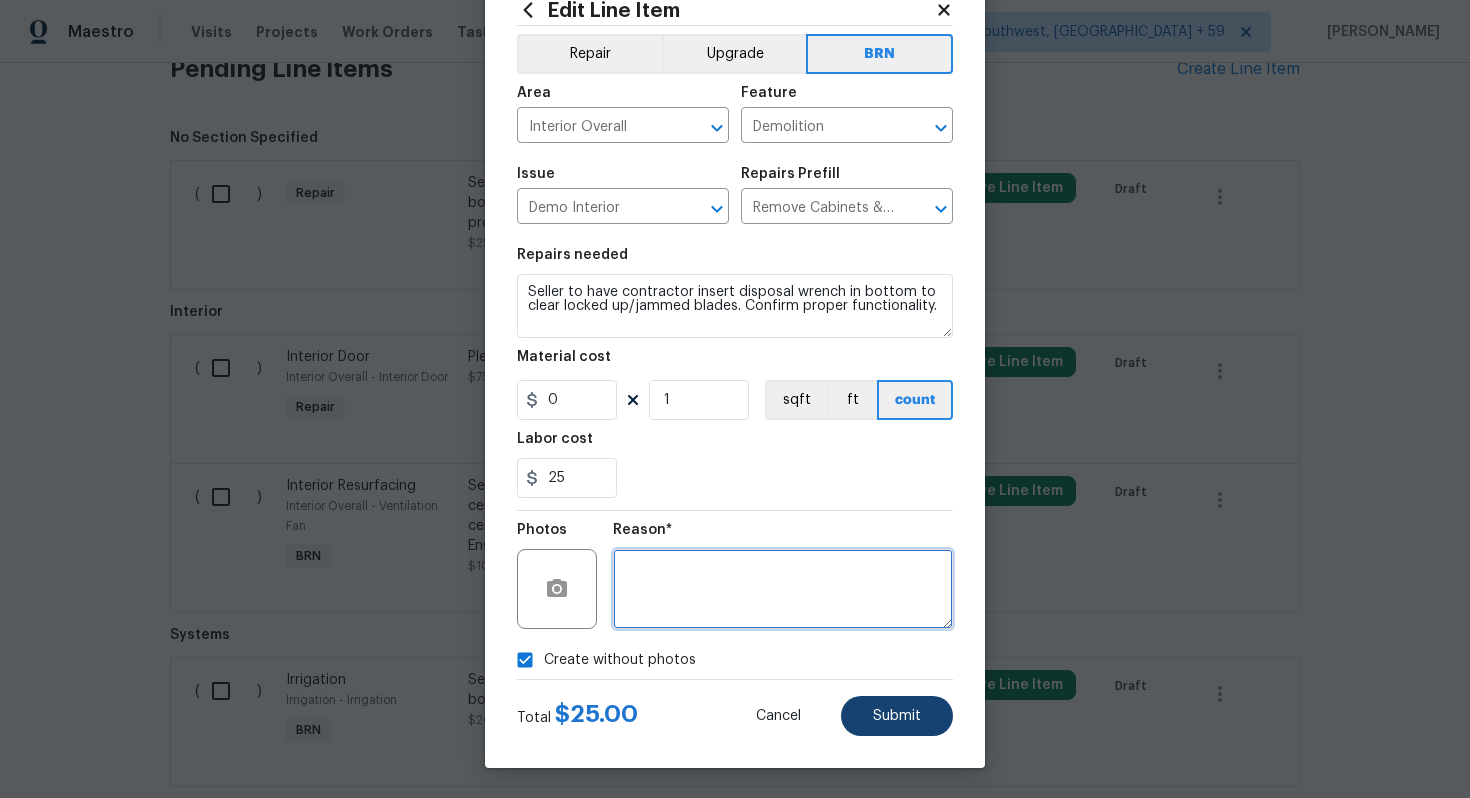 type 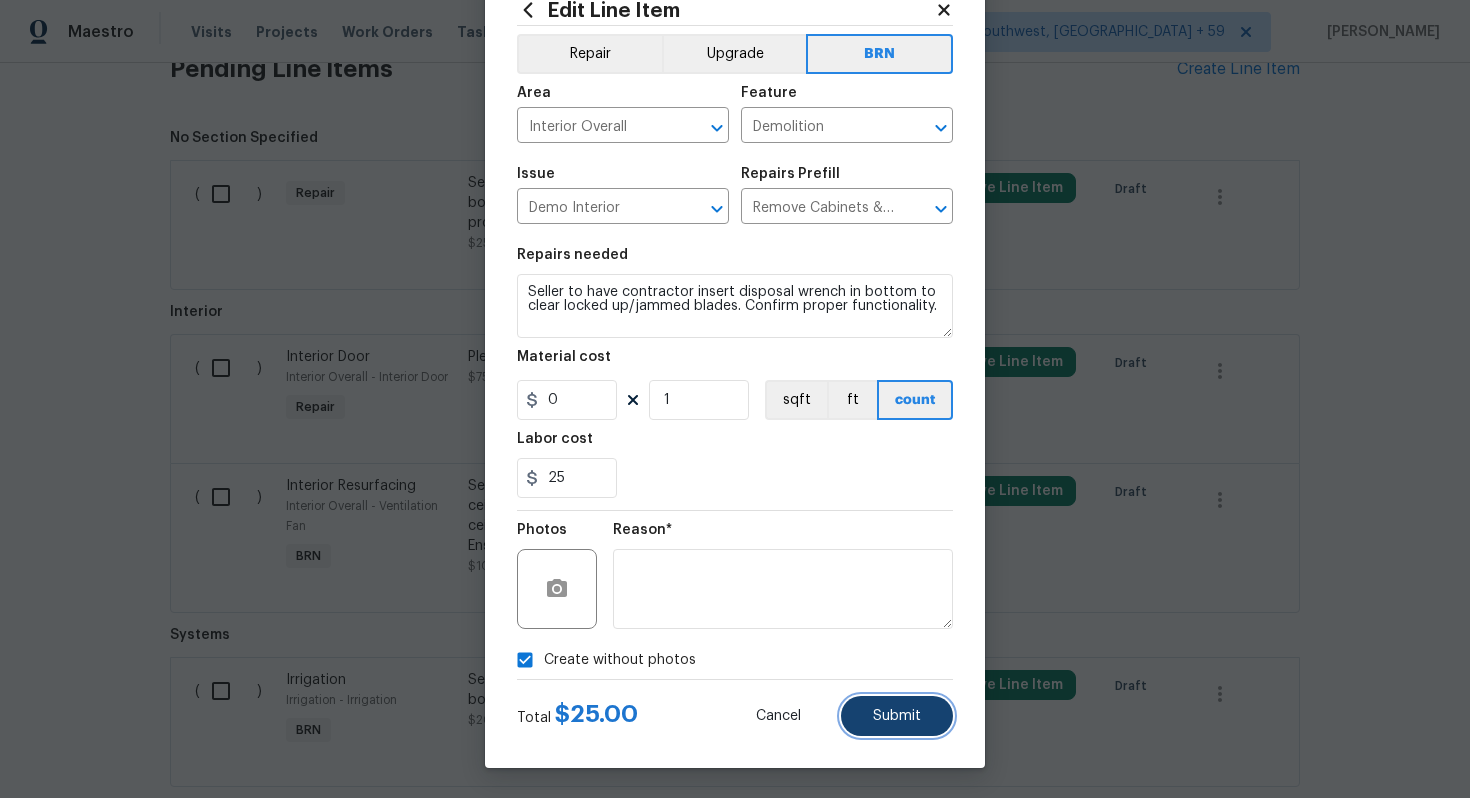 click on "Submit" at bounding box center (897, 716) 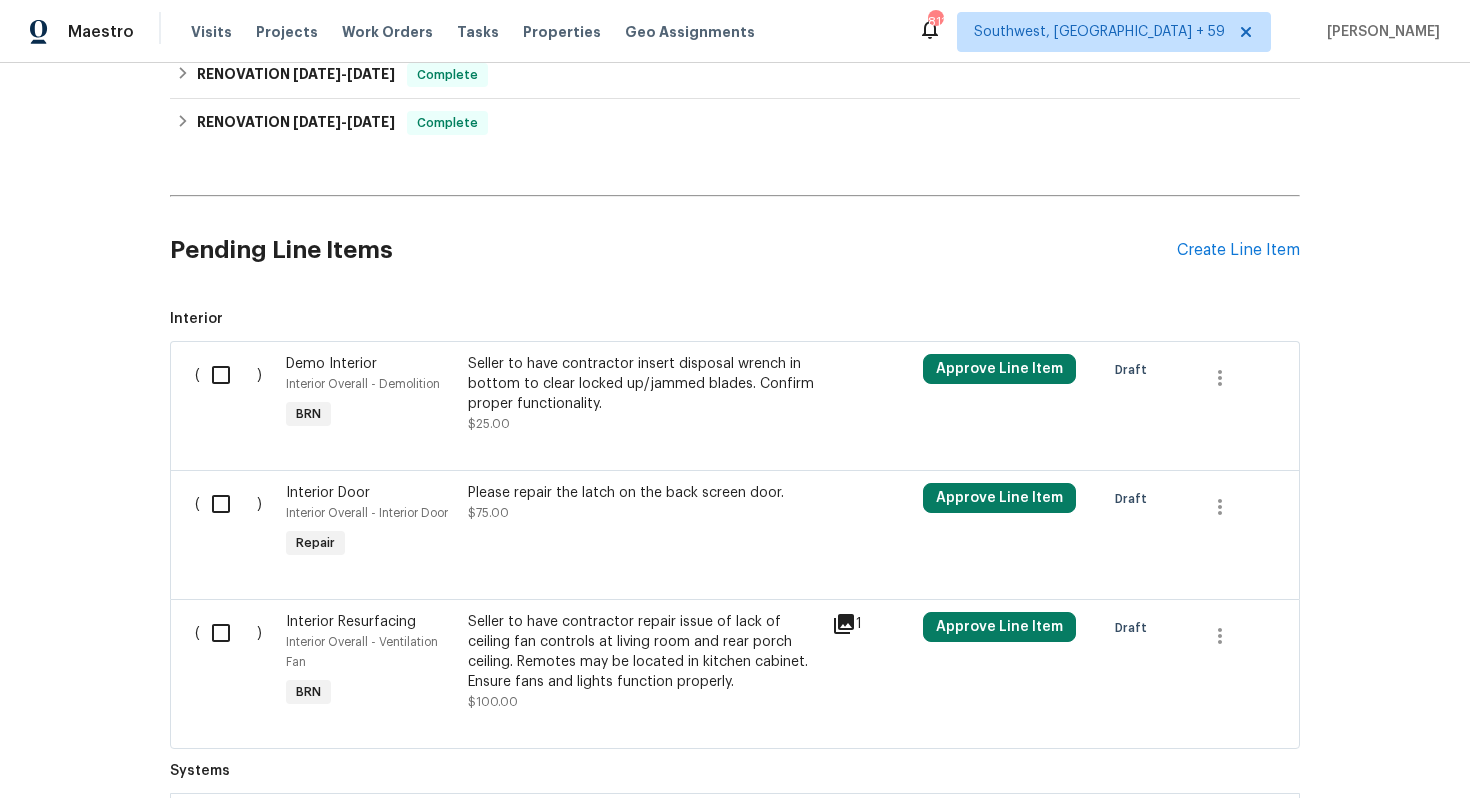 scroll, scrollTop: 651, scrollLeft: 0, axis: vertical 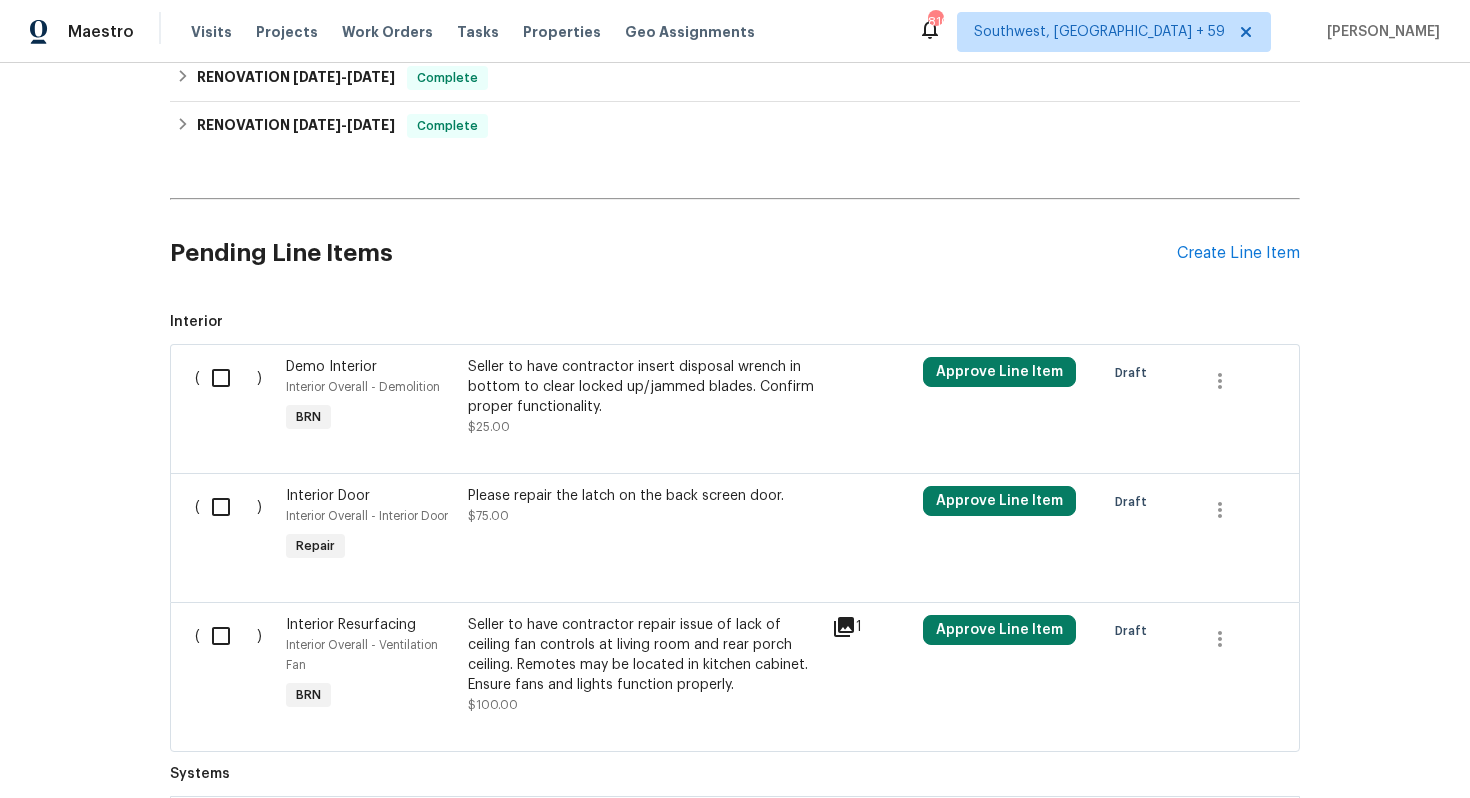 click on "Seller to have contractor insert disposal wrench in bottom to clear locked up/jammed blades. Confirm proper functionality." at bounding box center (644, 387) 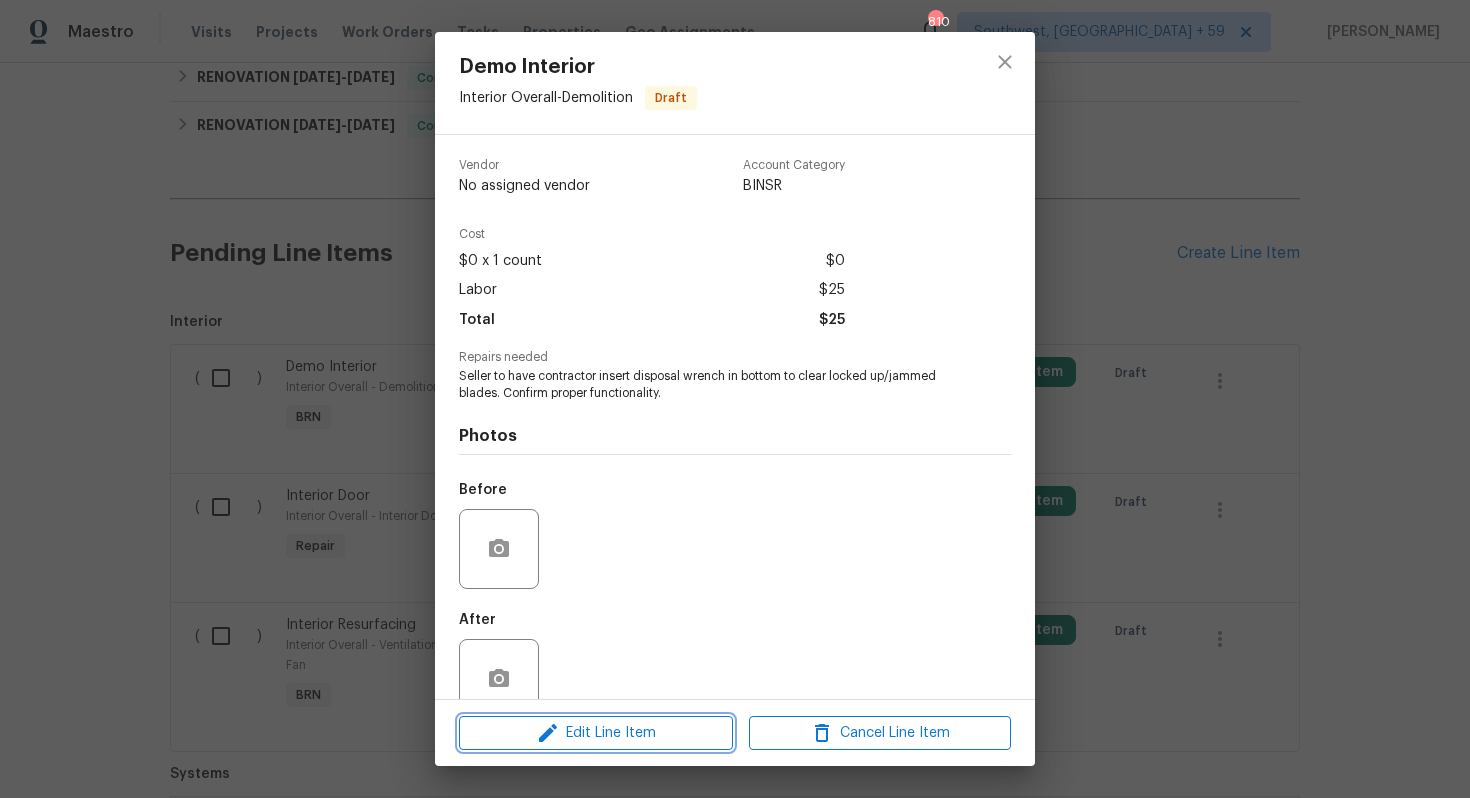 click on "Edit Line Item" at bounding box center (596, 733) 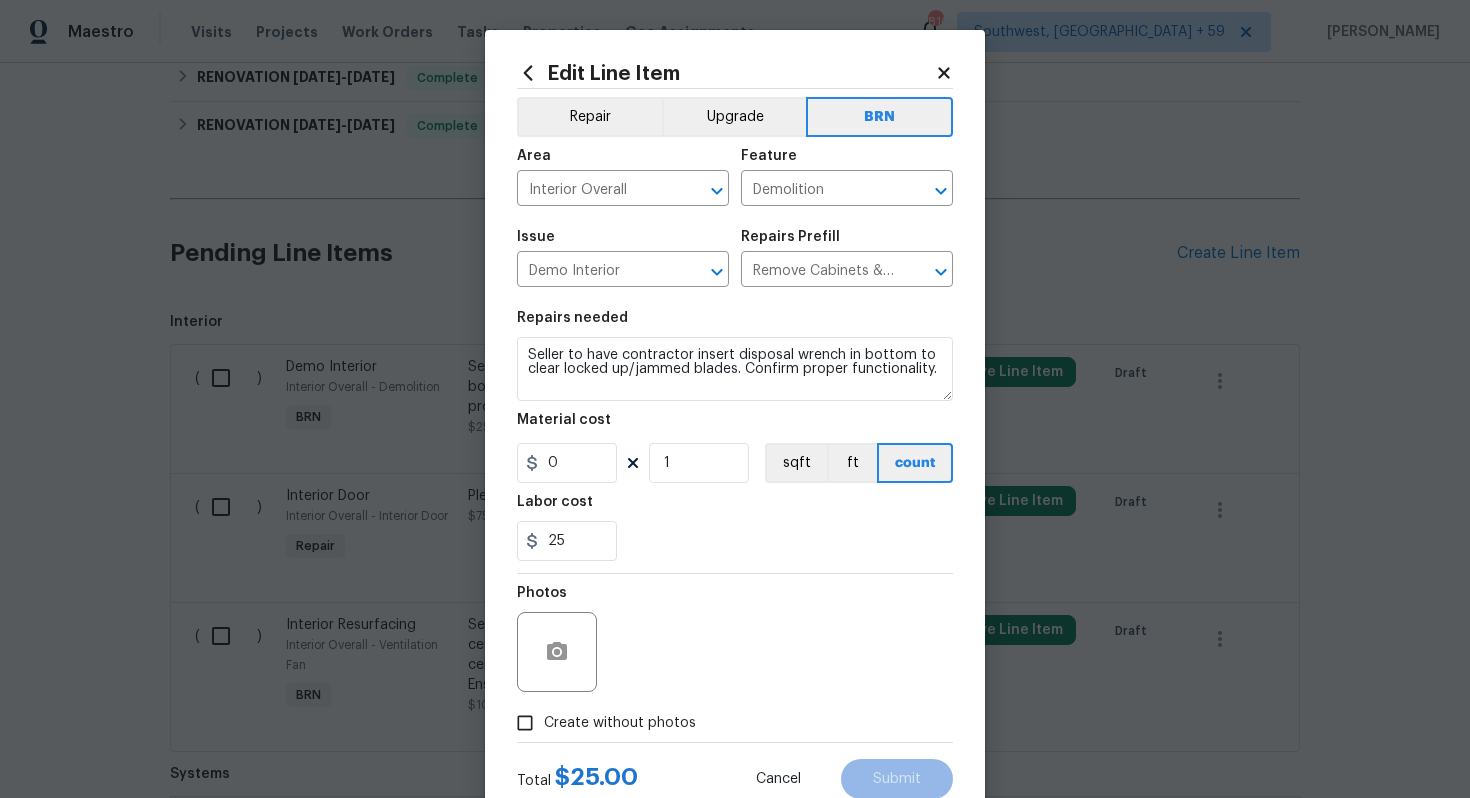 click 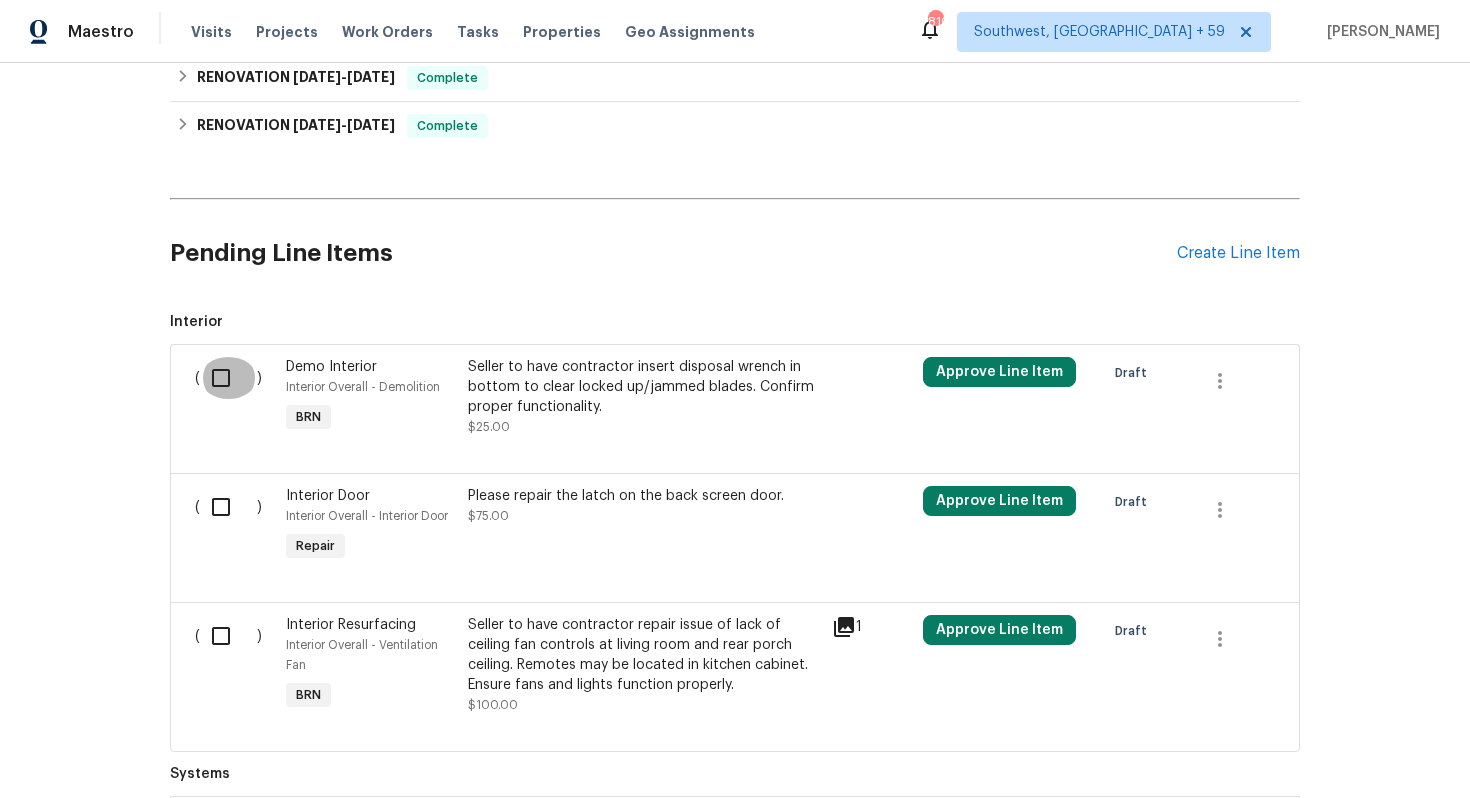 click at bounding box center (228, 378) 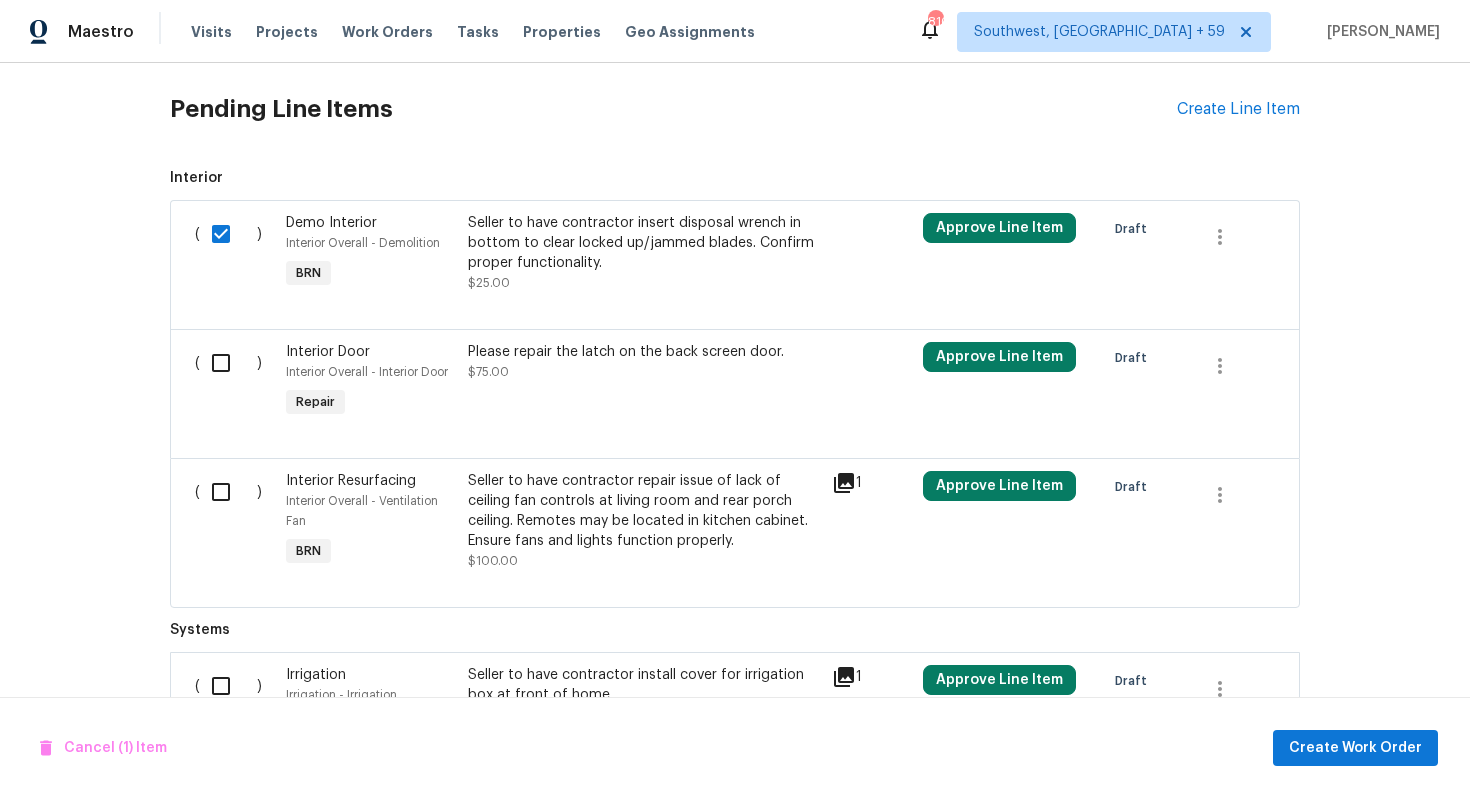 scroll, scrollTop: 829, scrollLeft: 0, axis: vertical 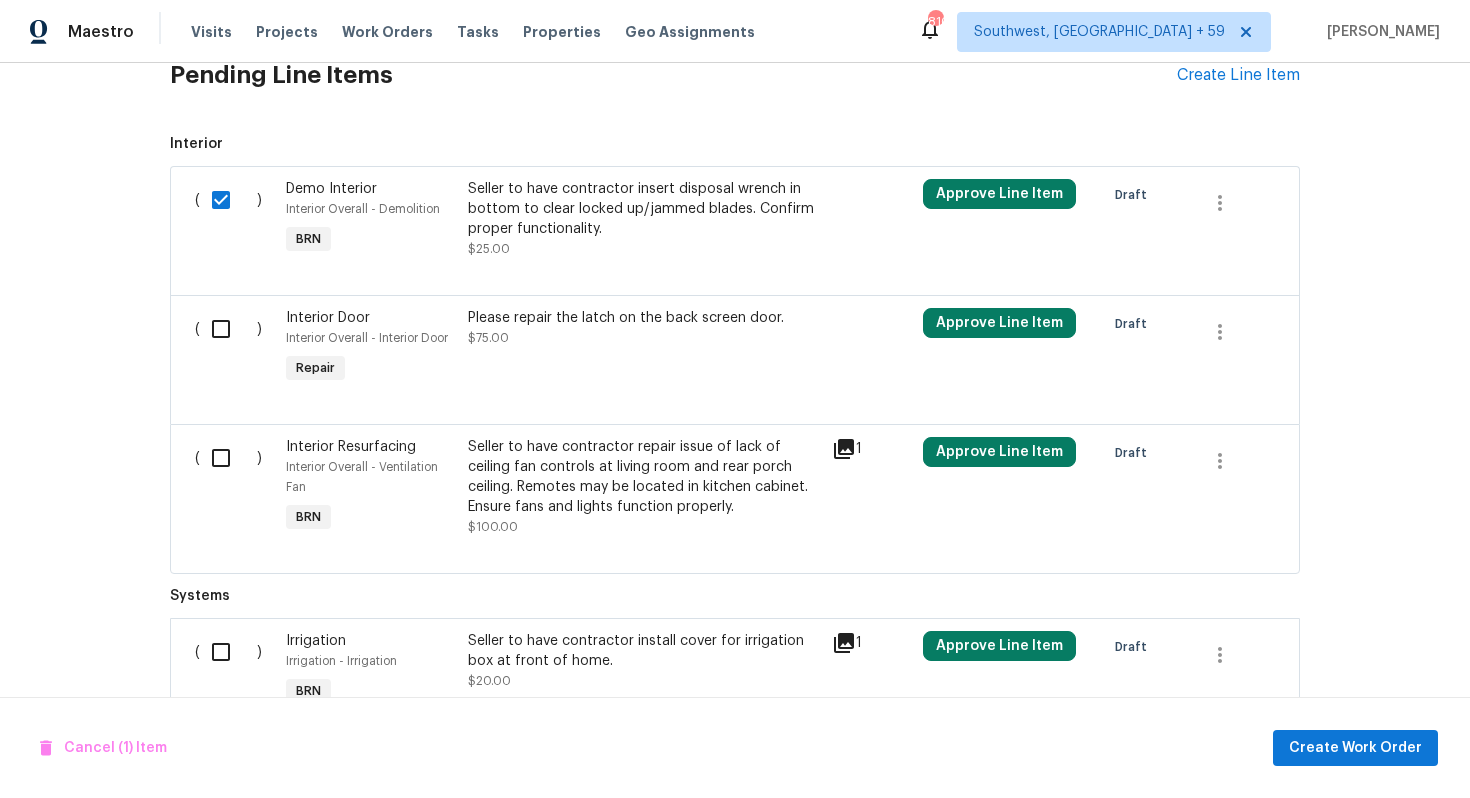 click at bounding box center [228, 458] 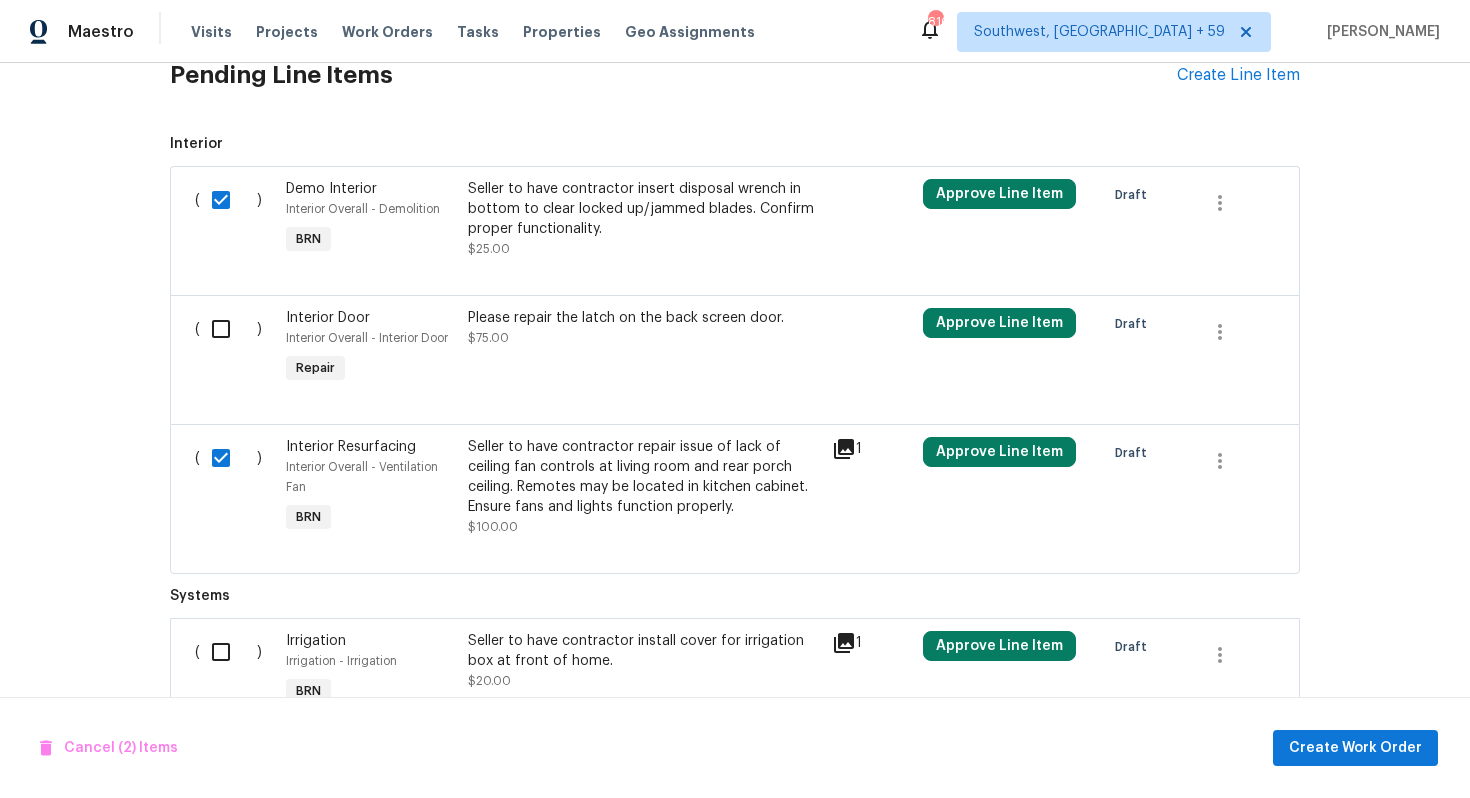 scroll, scrollTop: 917, scrollLeft: 0, axis: vertical 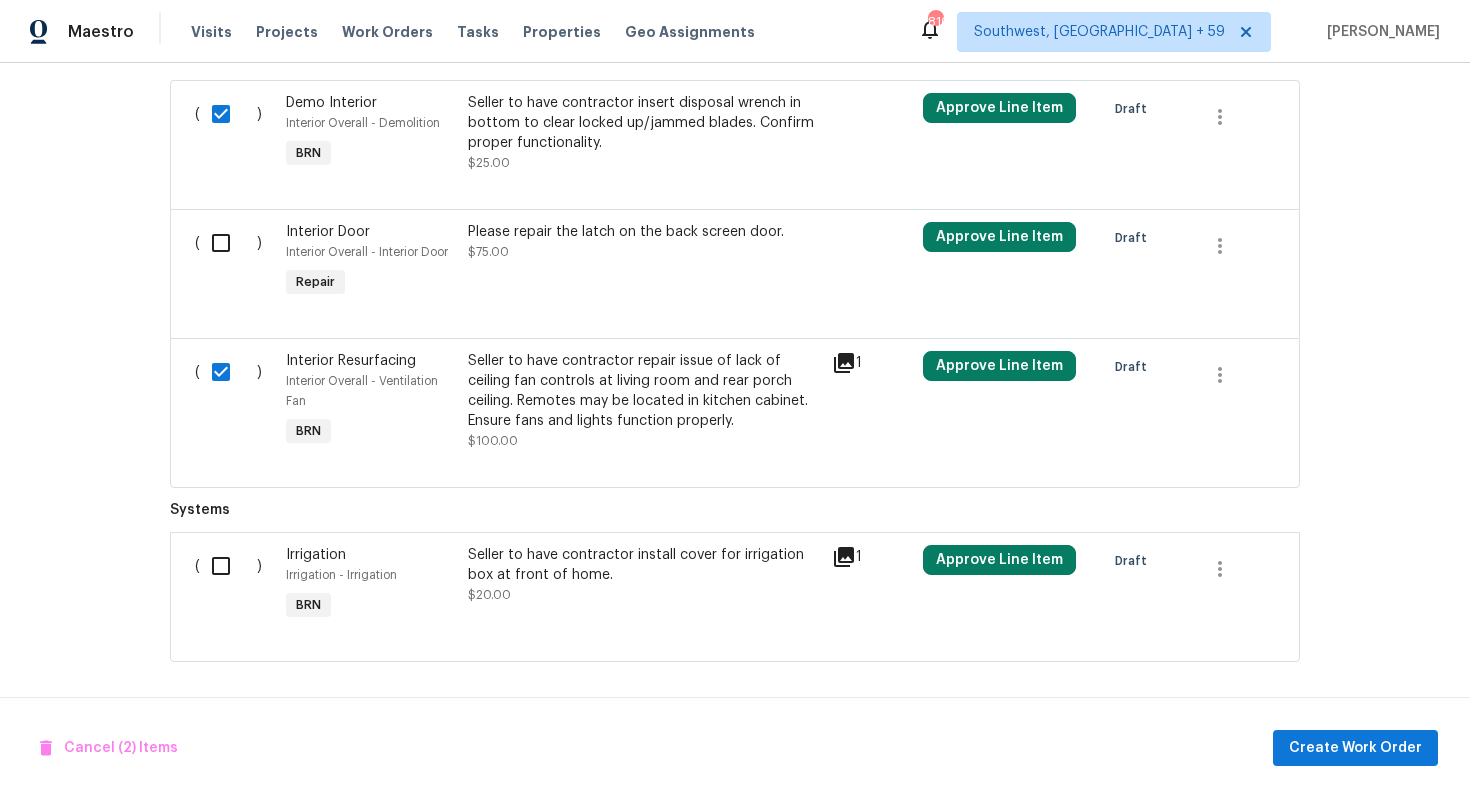 click at bounding box center (228, 566) 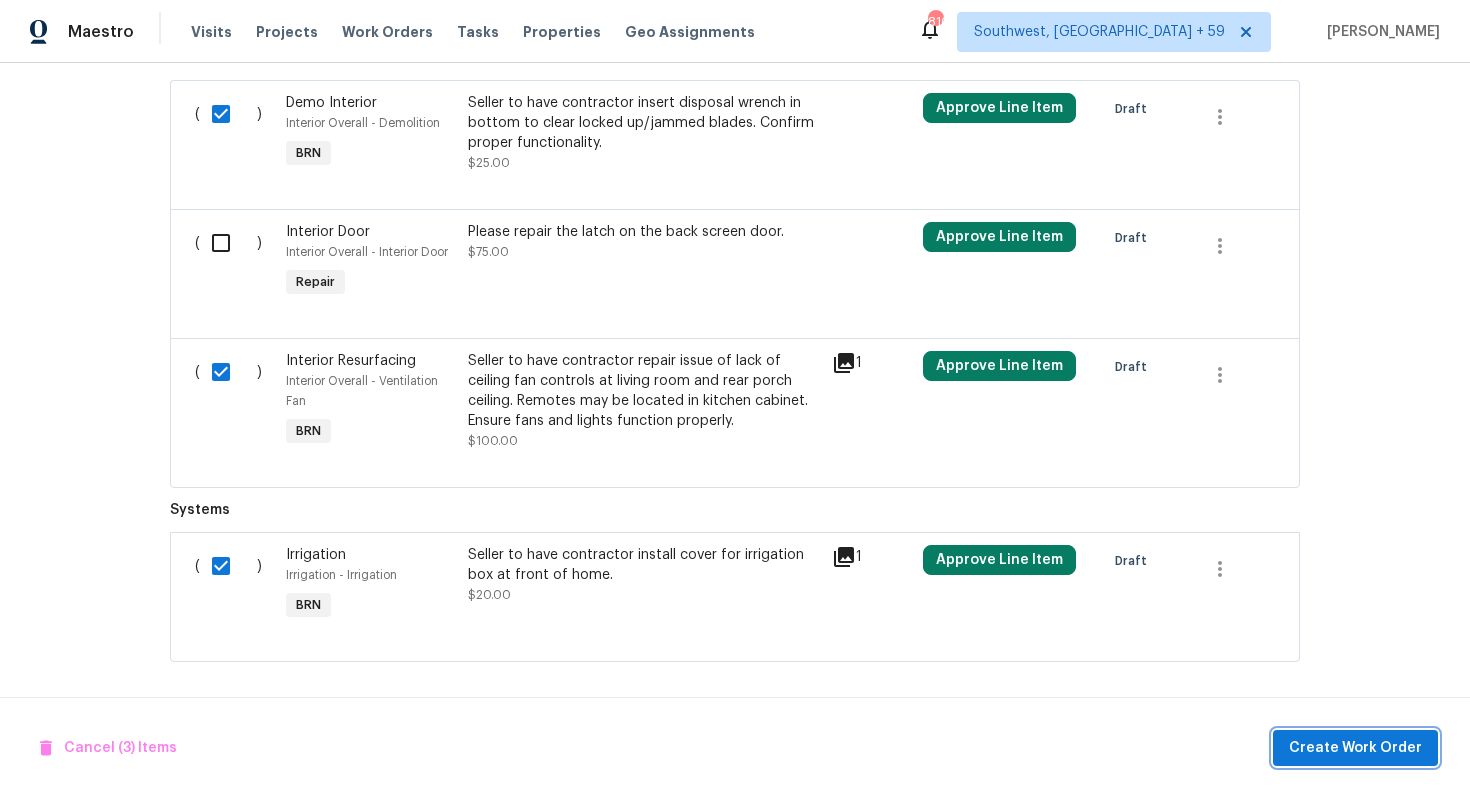 click on "Create Work Order" at bounding box center [1355, 748] 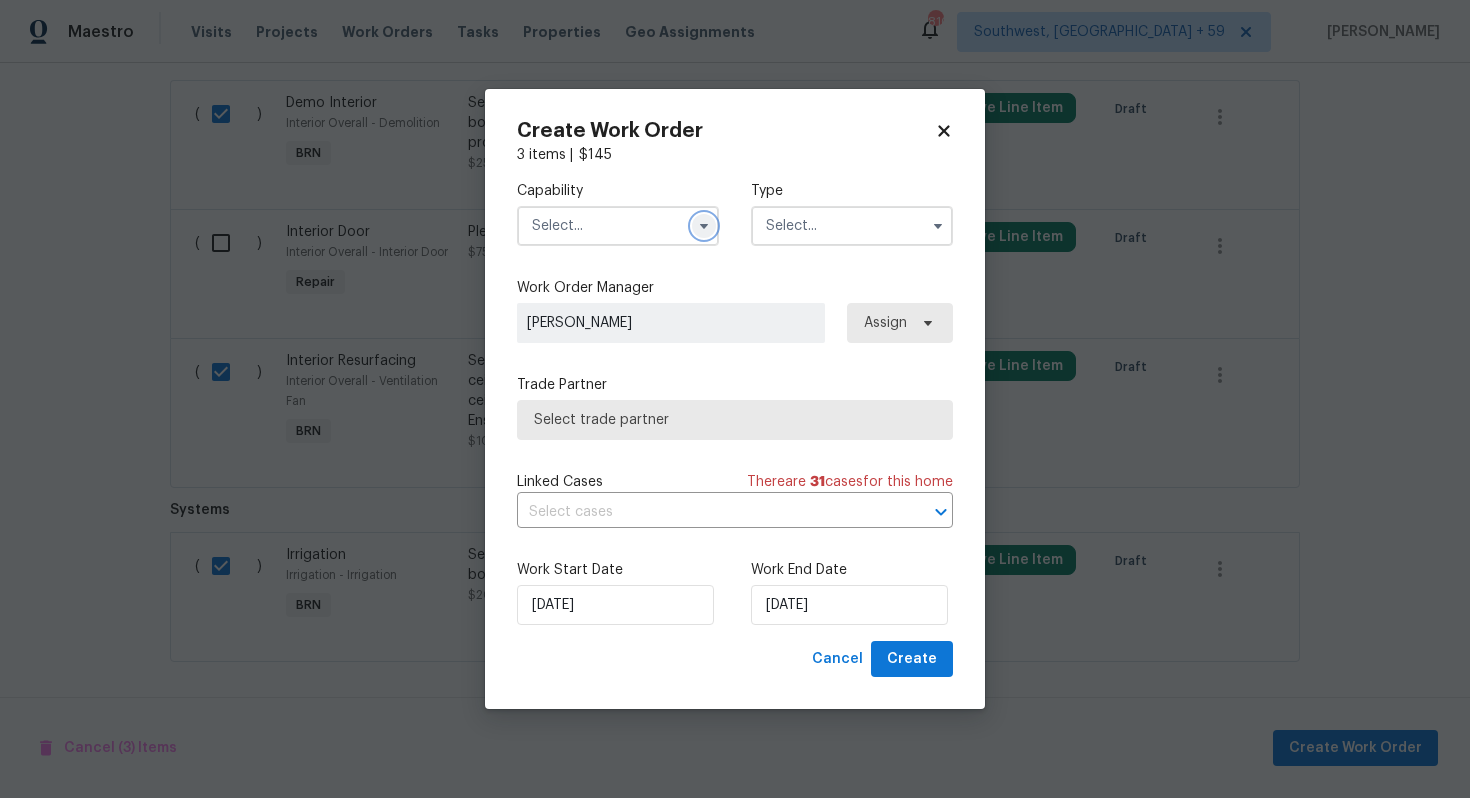 click 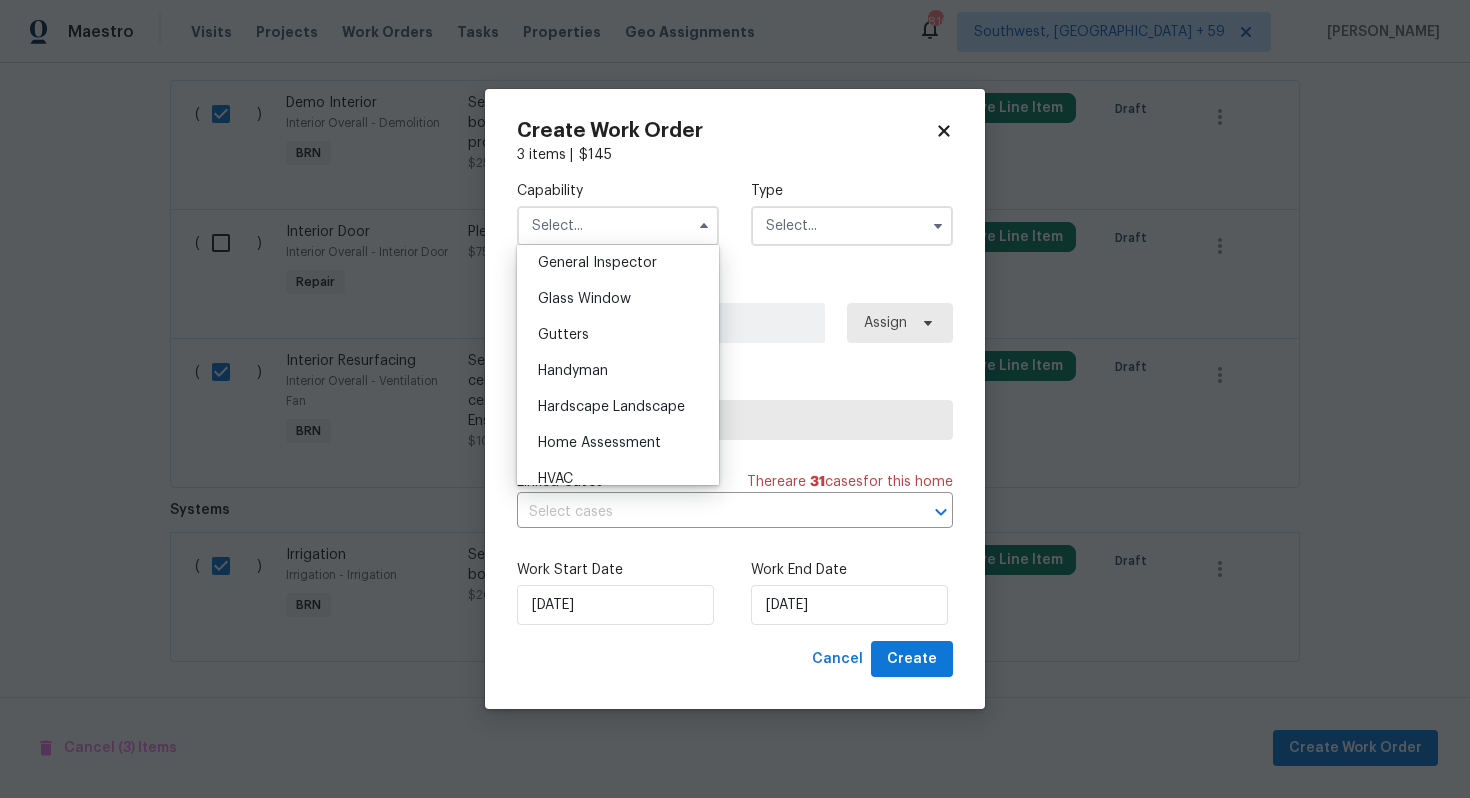 scroll, scrollTop: 1007, scrollLeft: 0, axis: vertical 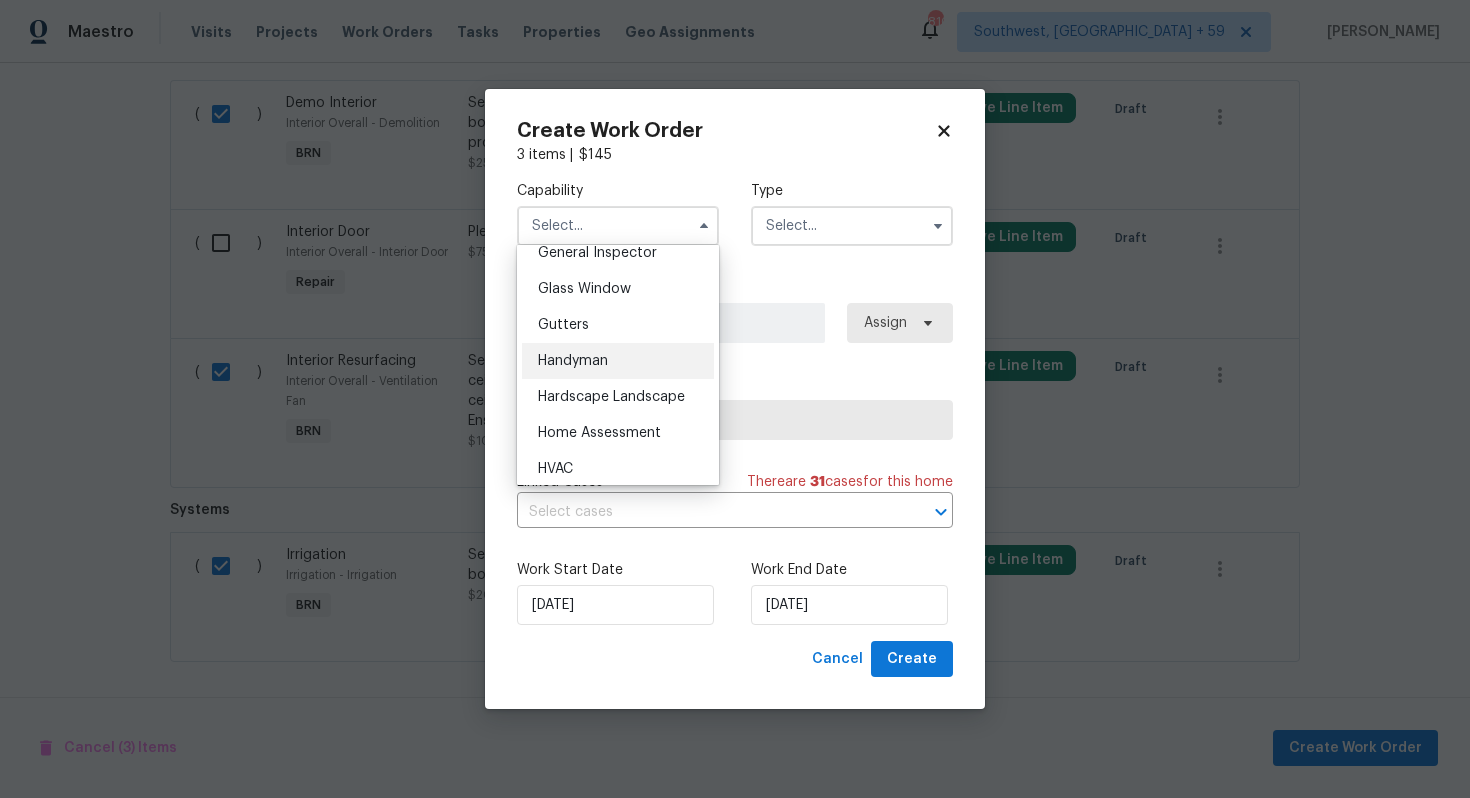 click on "Handyman" at bounding box center (618, 361) 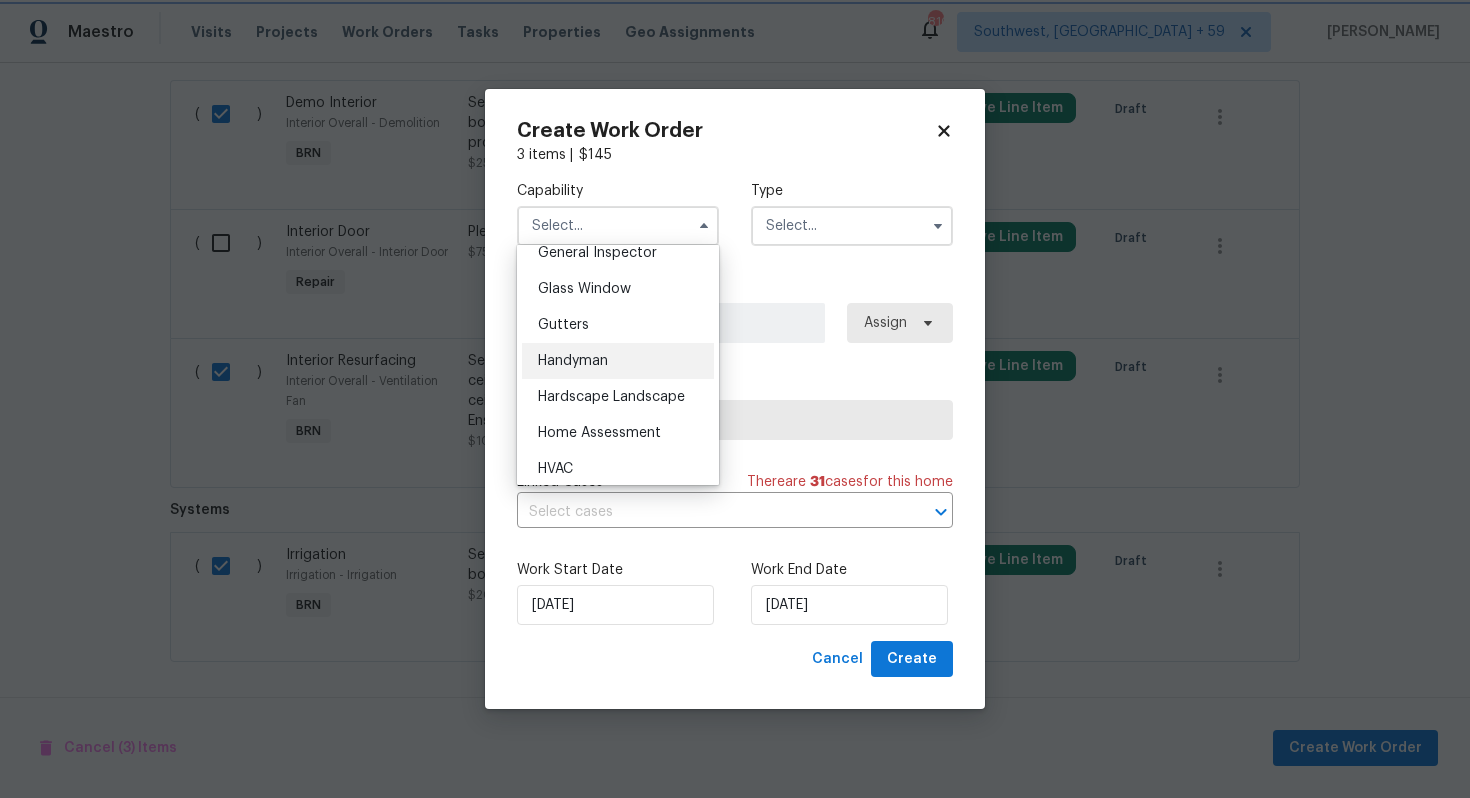 type on "Handyman" 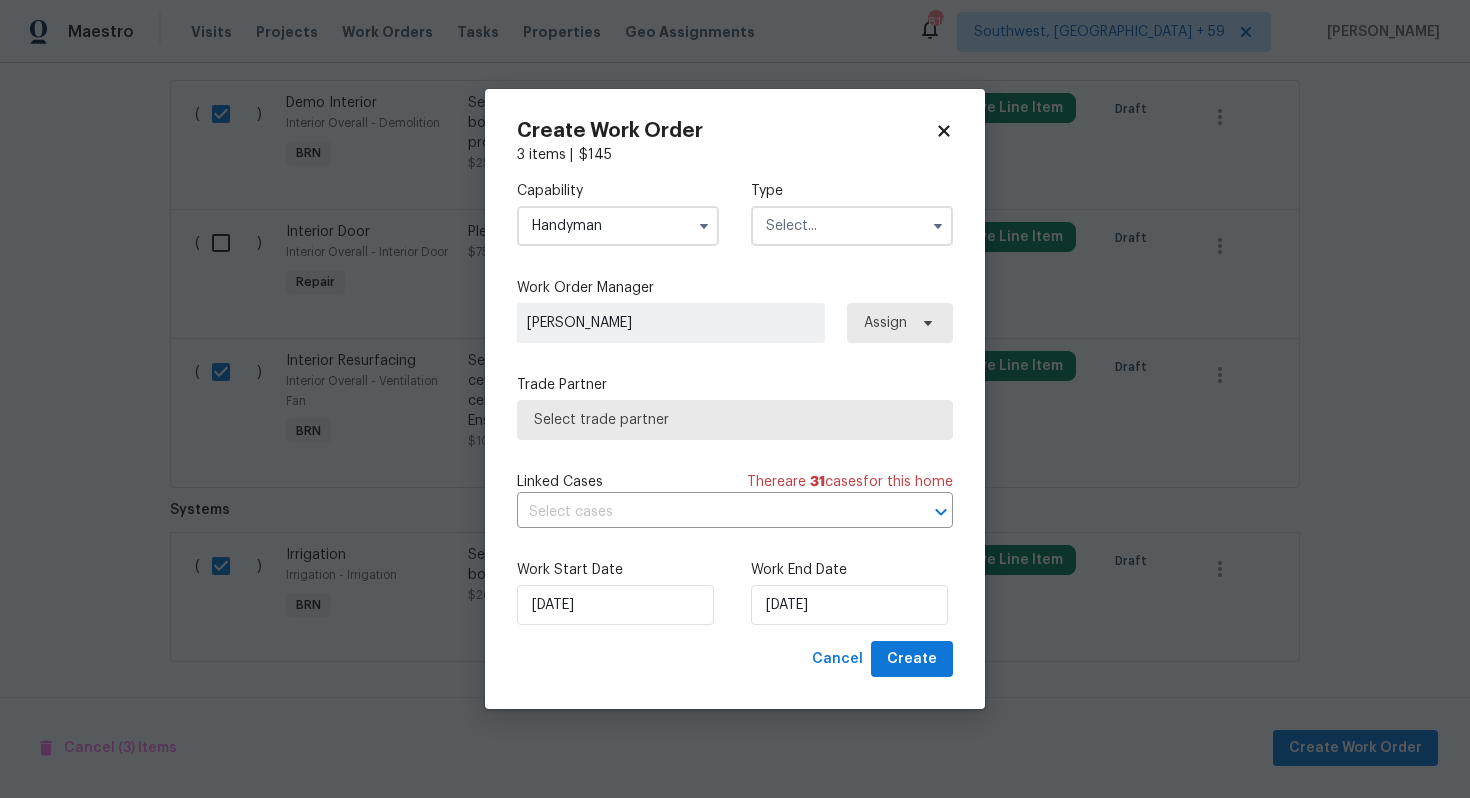 click at bounding box center (852, 226) 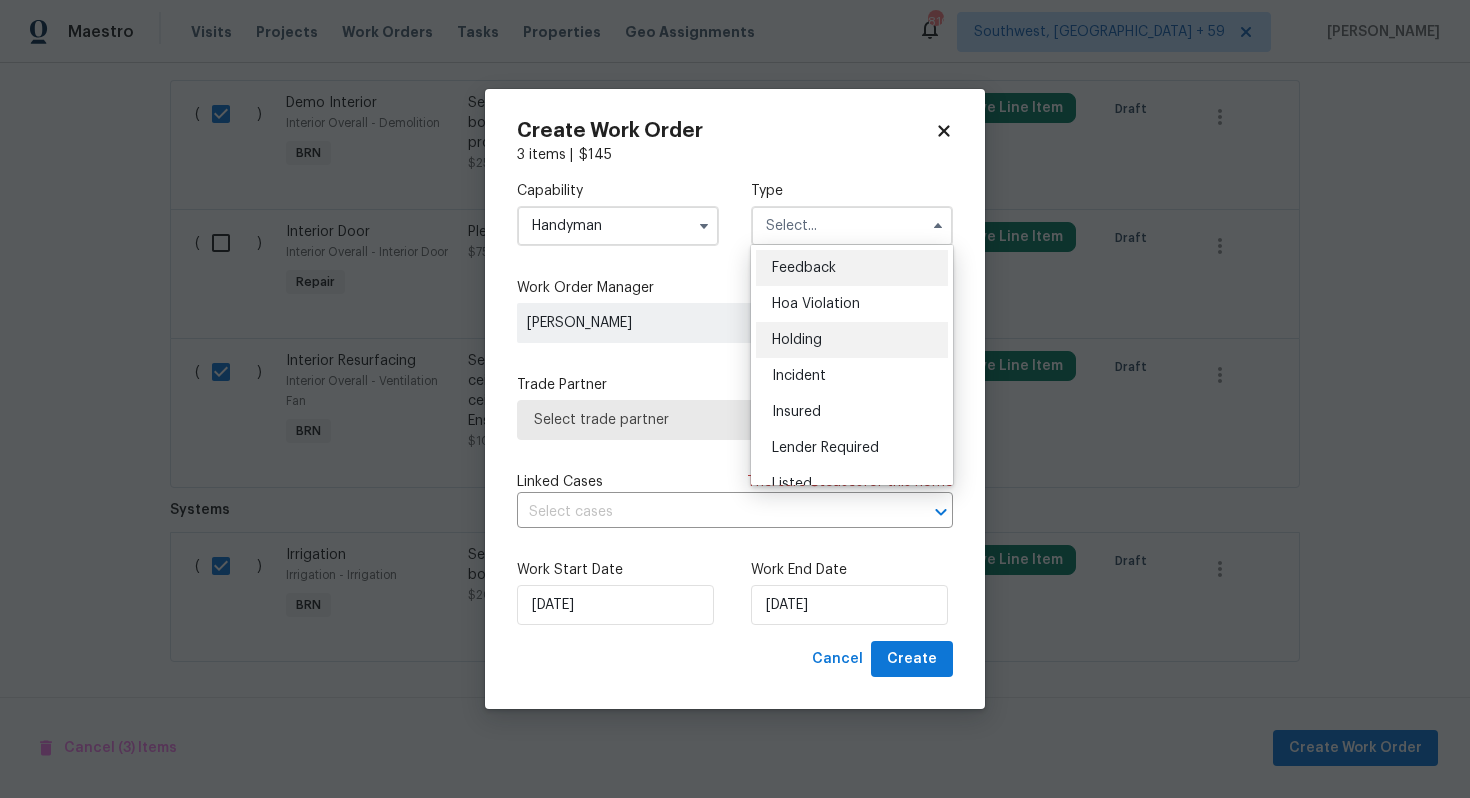 scroll, scrollTop: 454, scrollLeft: 0, axis: vertical 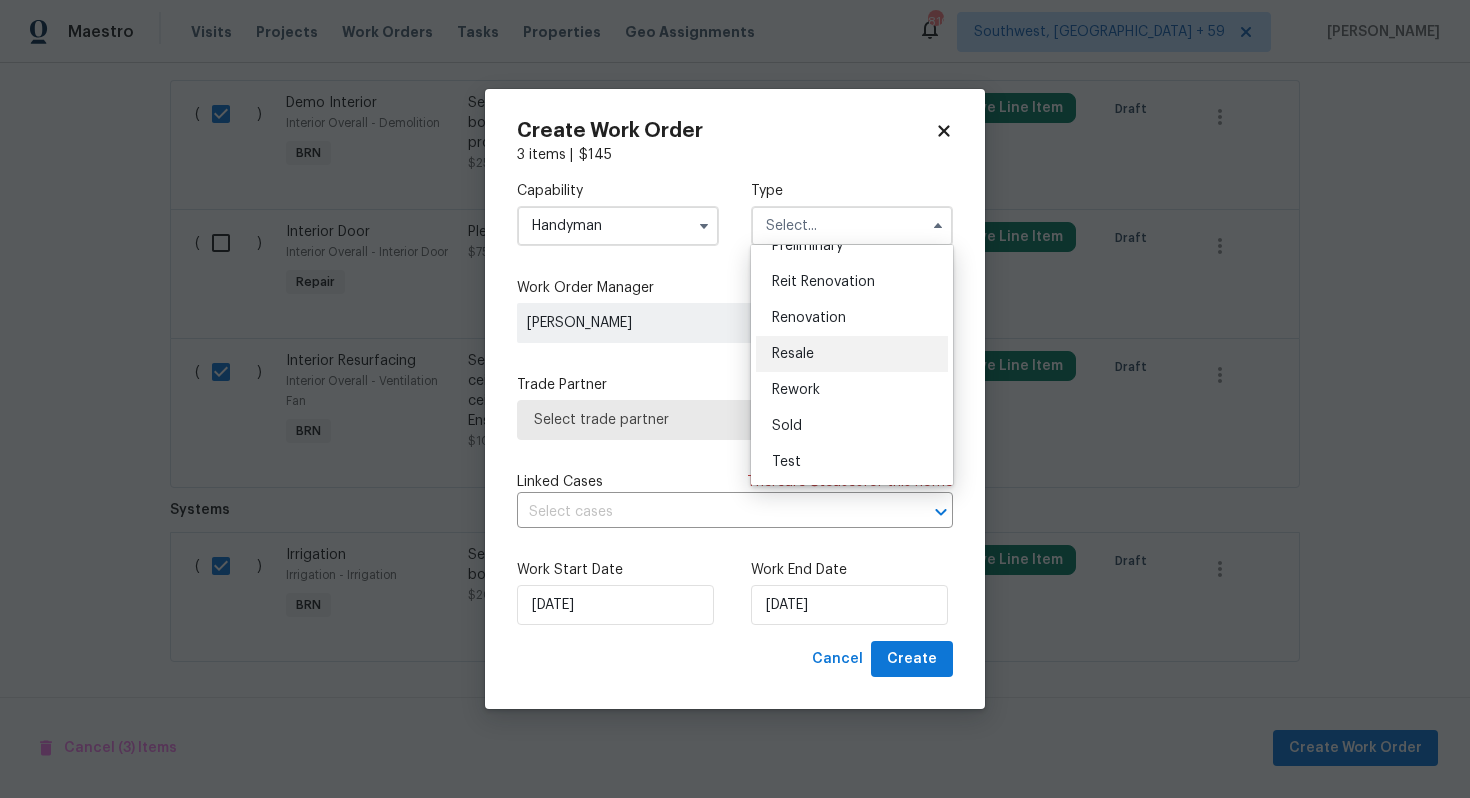 click on "Resale" at bounding box center (852, 354) 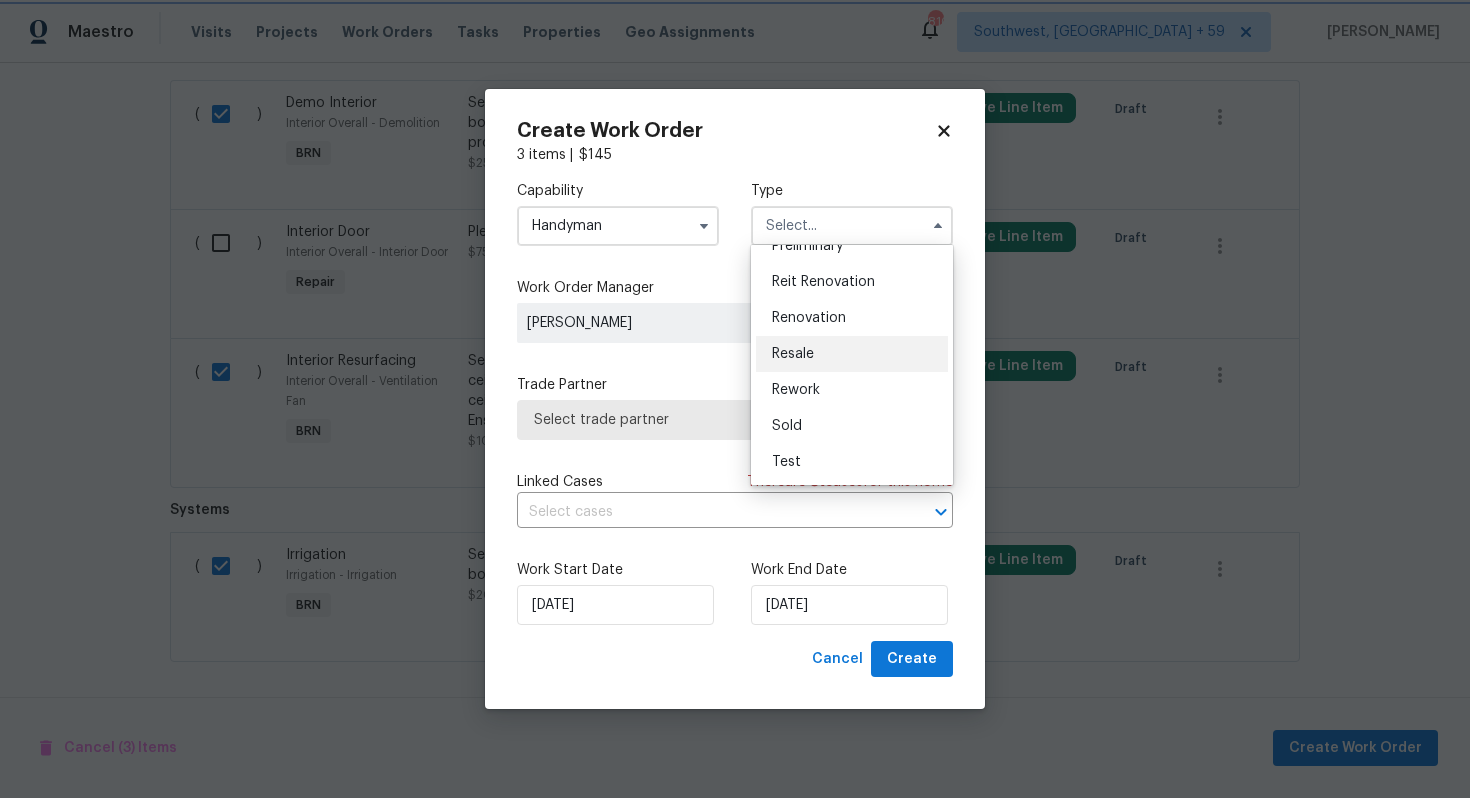 type on "Resale" 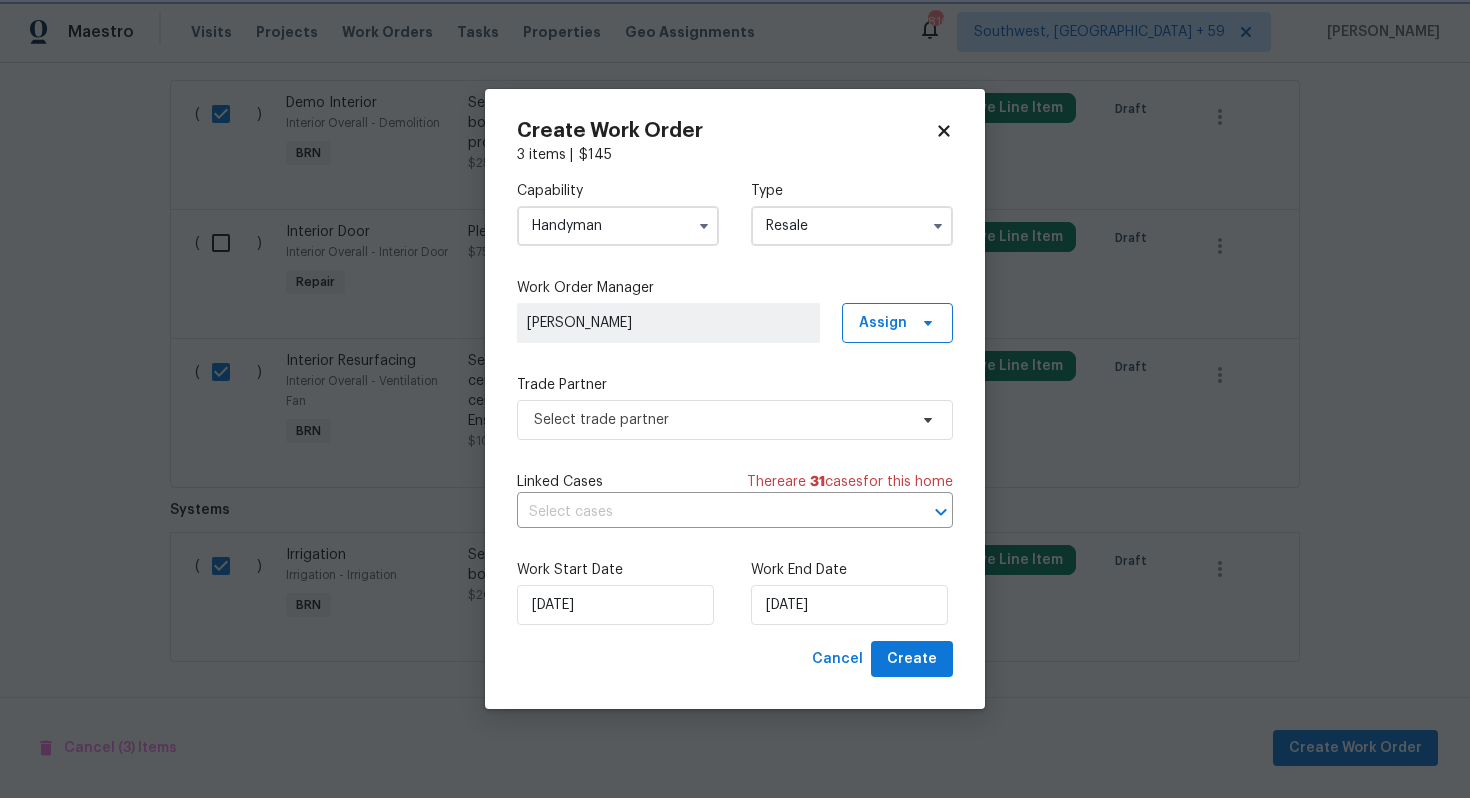 scroll, scrollTop: 0, scrollLeft: 0, axis: both 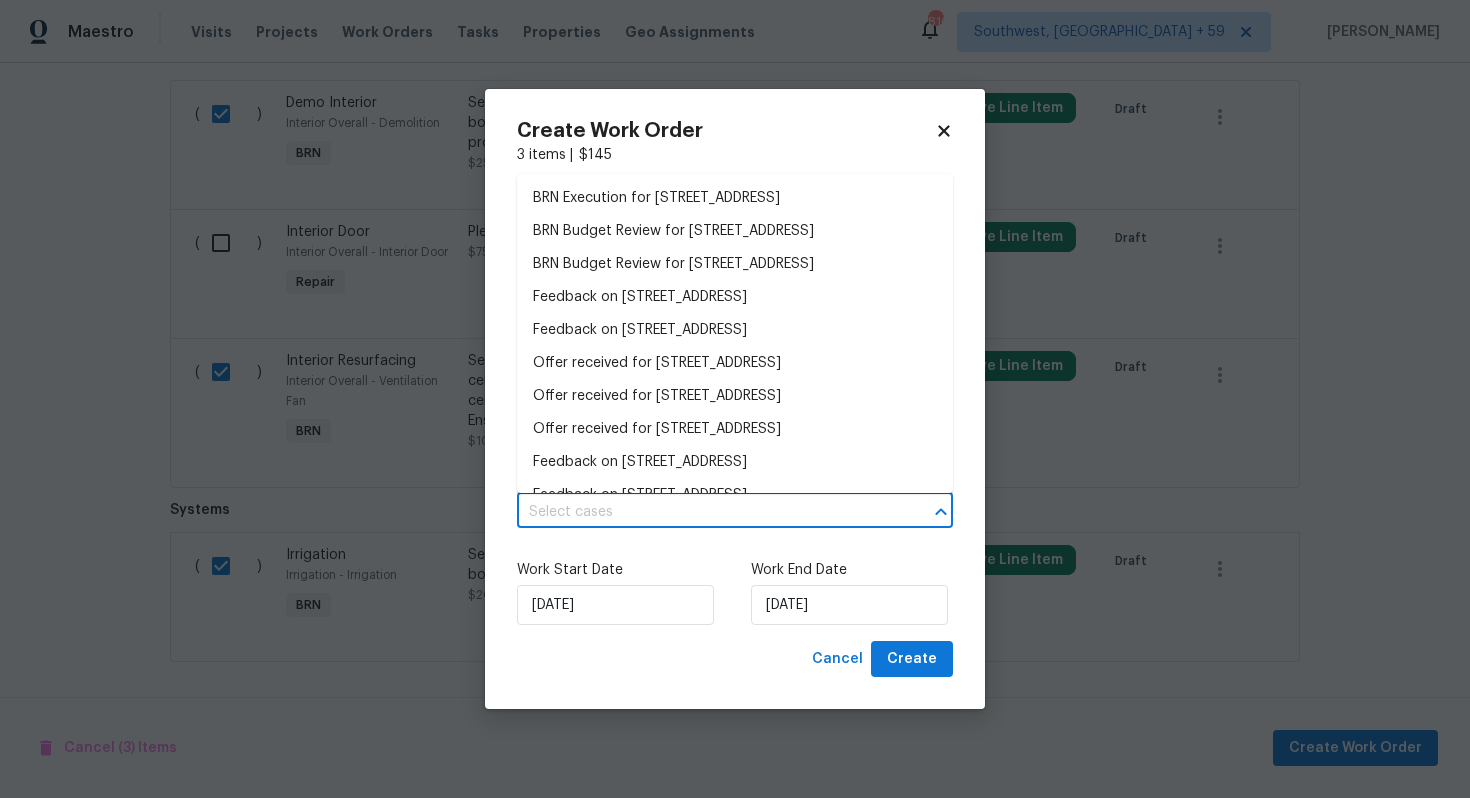 click on "Maestro Visits Projects Work Orders Tasks Properties Geo Assignments 810 Southwest, FL + 59 Ajay Godson Back to all projects 24601 Blue Heron Cir, Lancaster, SC 29720 2 Beds | 2 Baths | Total: 1292 ft² | Above Grade: 1292 ft² | Basement Finished: N/A | 2017 Not seen today Mark Seen Actions Last Visit Date 6/26/2025  by  Billy Towle   Project Listed   10/11/2024  -  1/15/2025 In Progress Visits Work Orders Maintenance Notes Condition Adjustments Costs Photos Floor Plans Cases LISTED   10/11/24  -  1/15/25 In Progress J&M Renovations HANDYMAN, BRN_AND_LRR $200.00 1 Repair 1/14/2025  -  1/15/2025 Paid BRN   Draft Remedy Pest Control PESTS, BRN_AND_LRR $150.00 7/11/2025  -  7/14/2025 Draft RENOVATION   8/29/24  -  9/9/24 Complete SmartSolutions LANDSCAPING_MAINTENANCE, HARDSCAPE_LANDSCAPE $350.00 1 Repair 8/29/2024  -  9/3/2024 Paid Nordman Enterprises GENERAL_CONTRACTOR, OD_SELECT $1,127.60 8 Repairs 8/29/2024  -  9/3/2024 Paid Carpet Doctors LLC PRESSURE_WASHING, CARPET_CLEANING $160.00 1 Repair 8/29/2024  -" at bounding box center (735, 399) 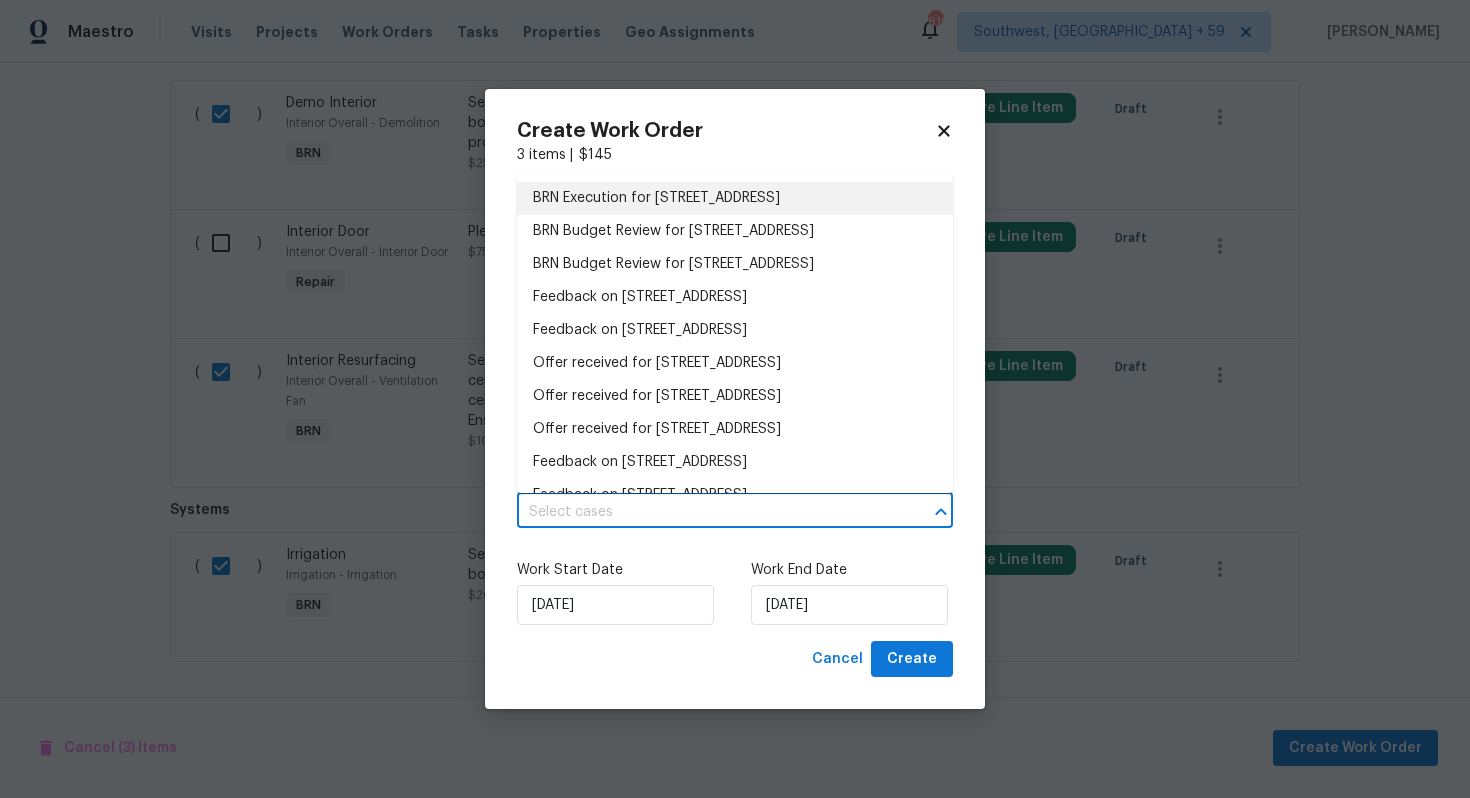 click on "BRN Execution for 24601 Blue Heron Cir, Lancaster, SC 29720" at bounding box center (735, 198) 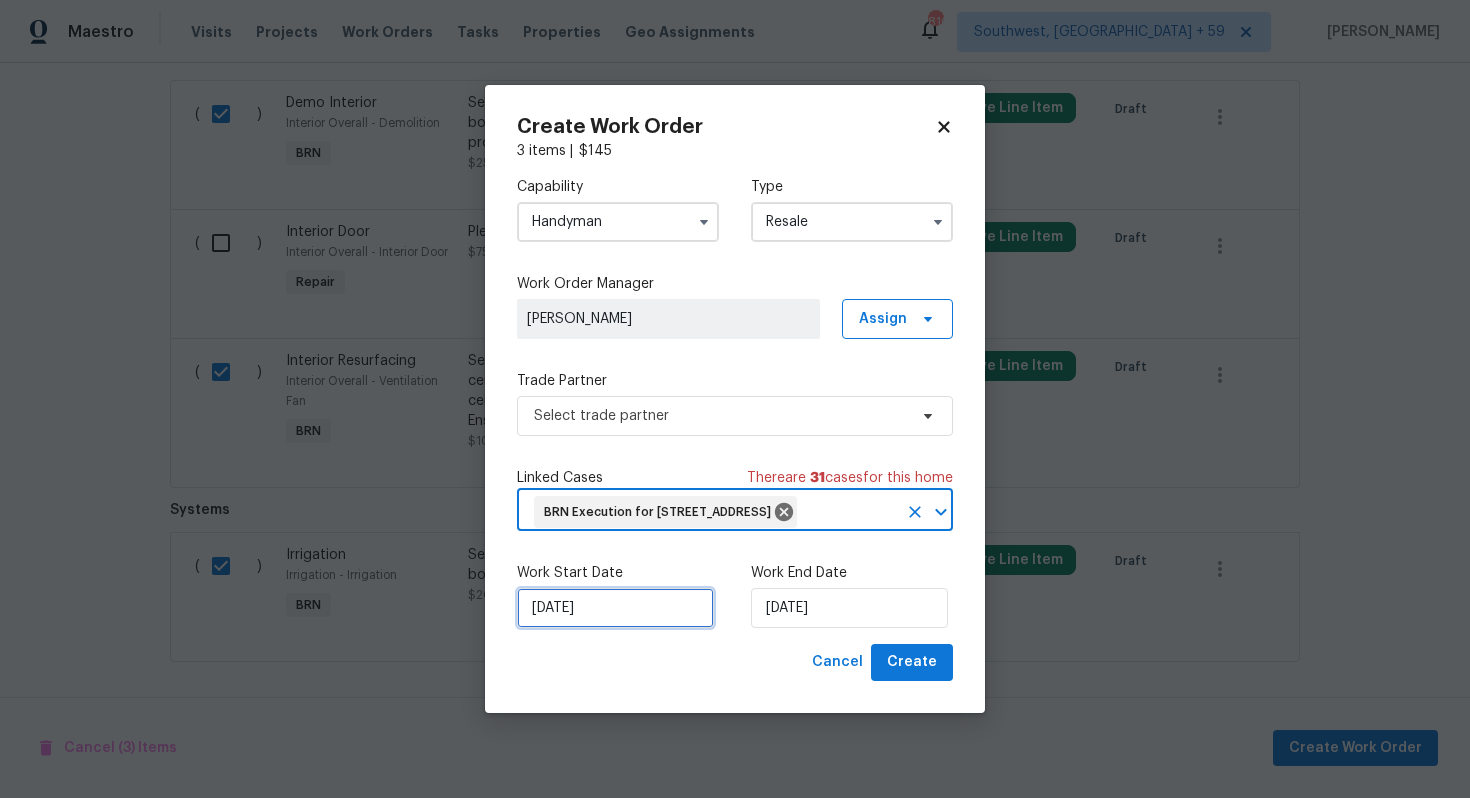 click on "[DATE]" at bounding box center (615, 608) 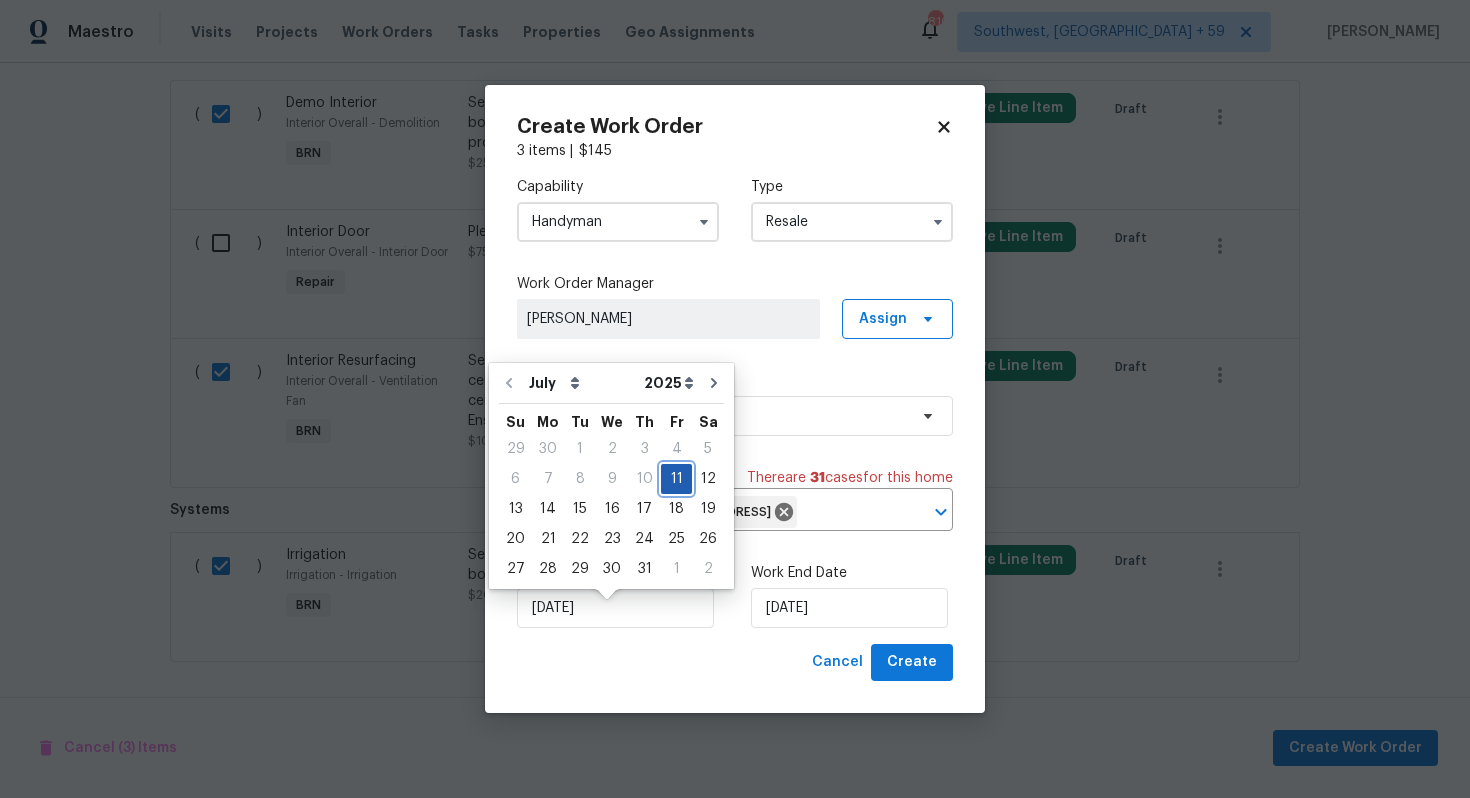 click on "11" at bounding box center (676, 479) 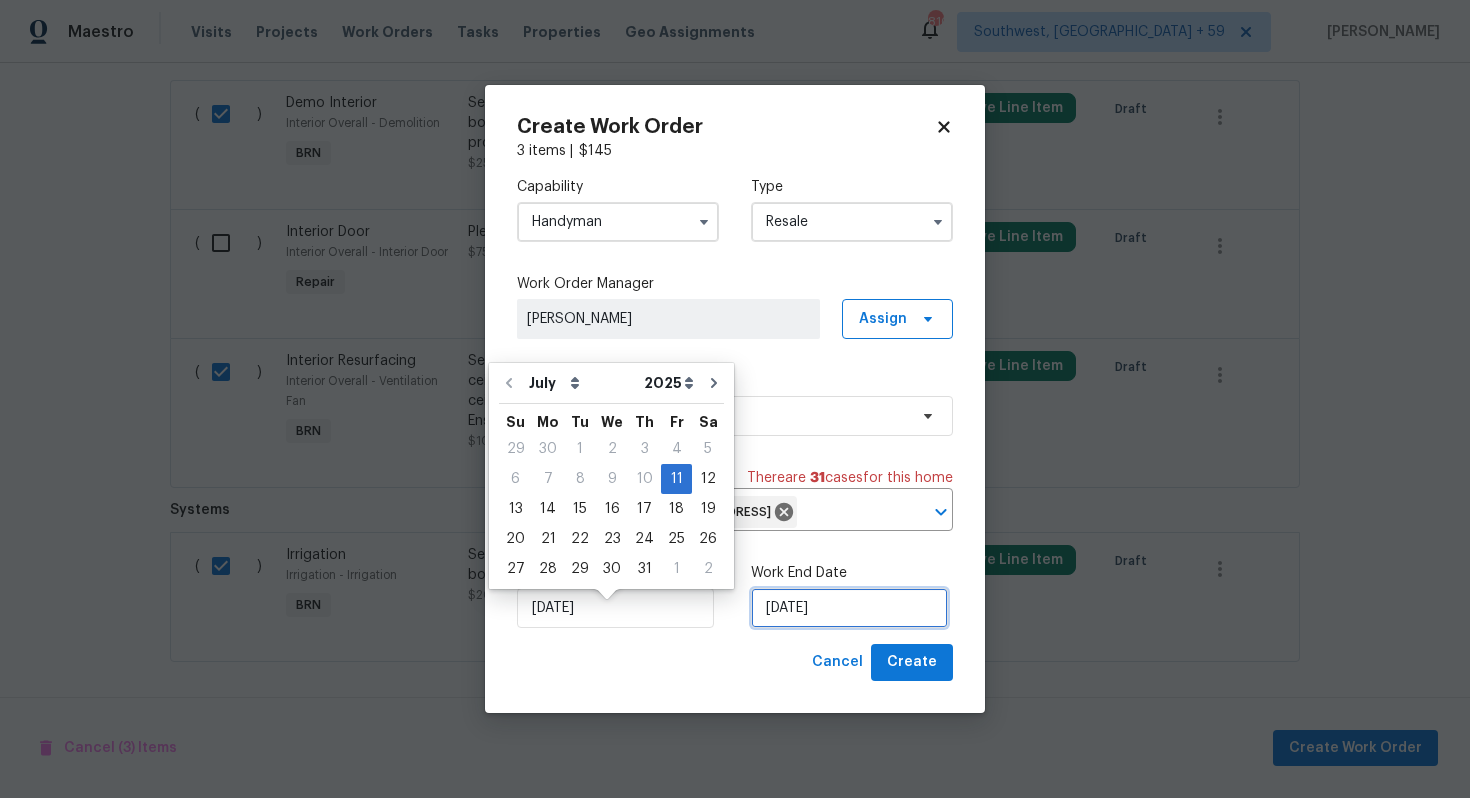 click on "[DATE]" at bounding box center (849, 608) 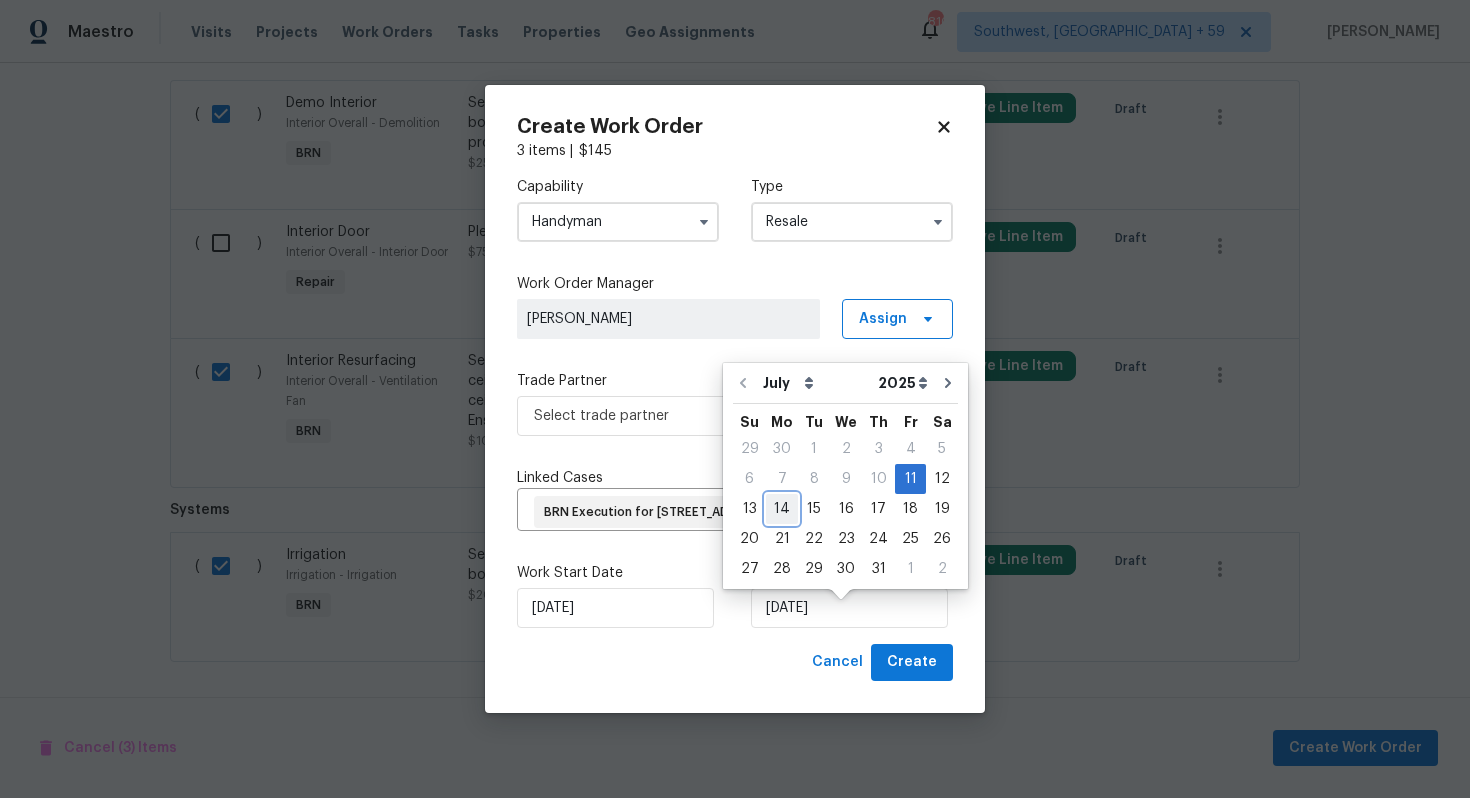 click on "14" at bounding box center [782, 509] 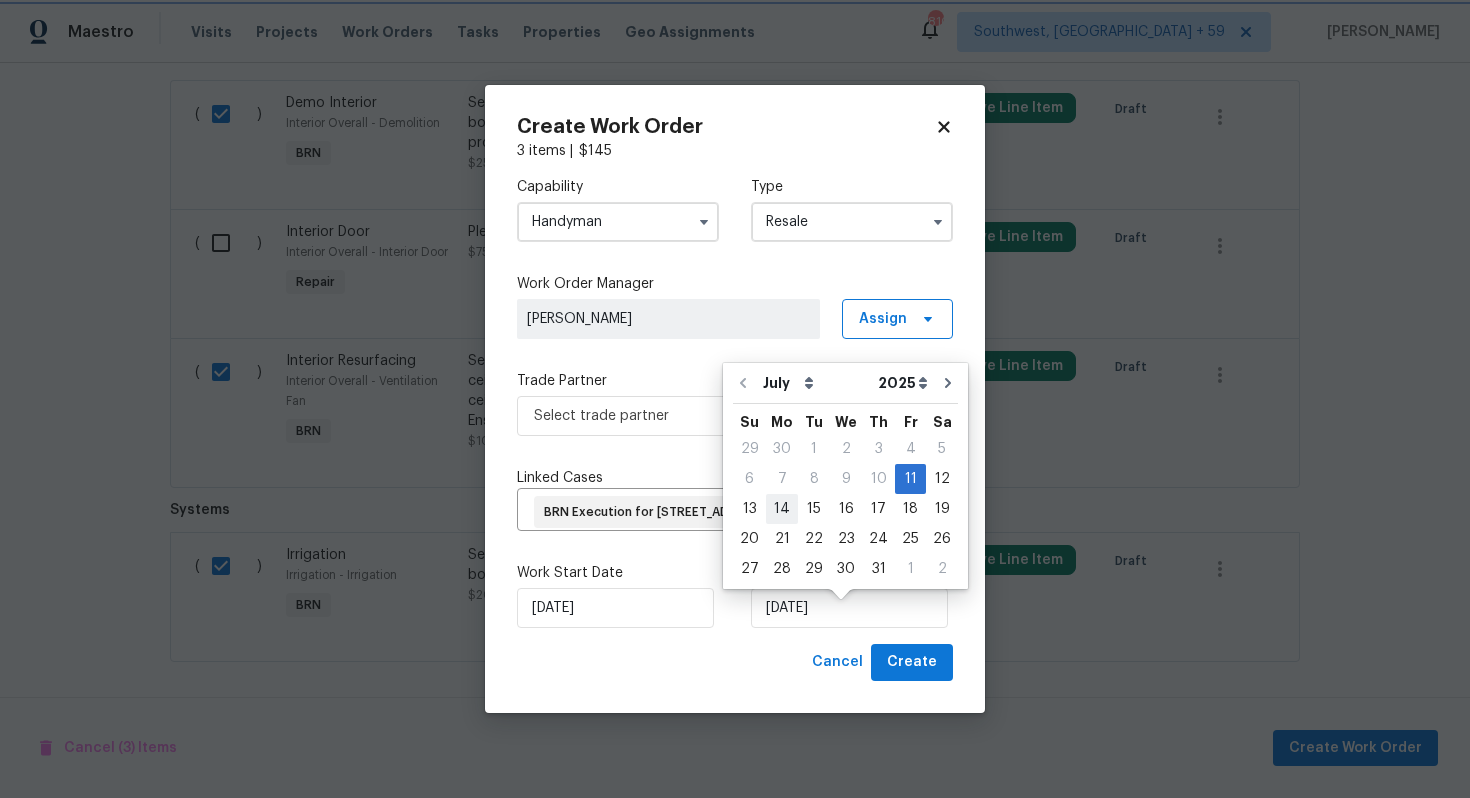 type on "[DATE]" 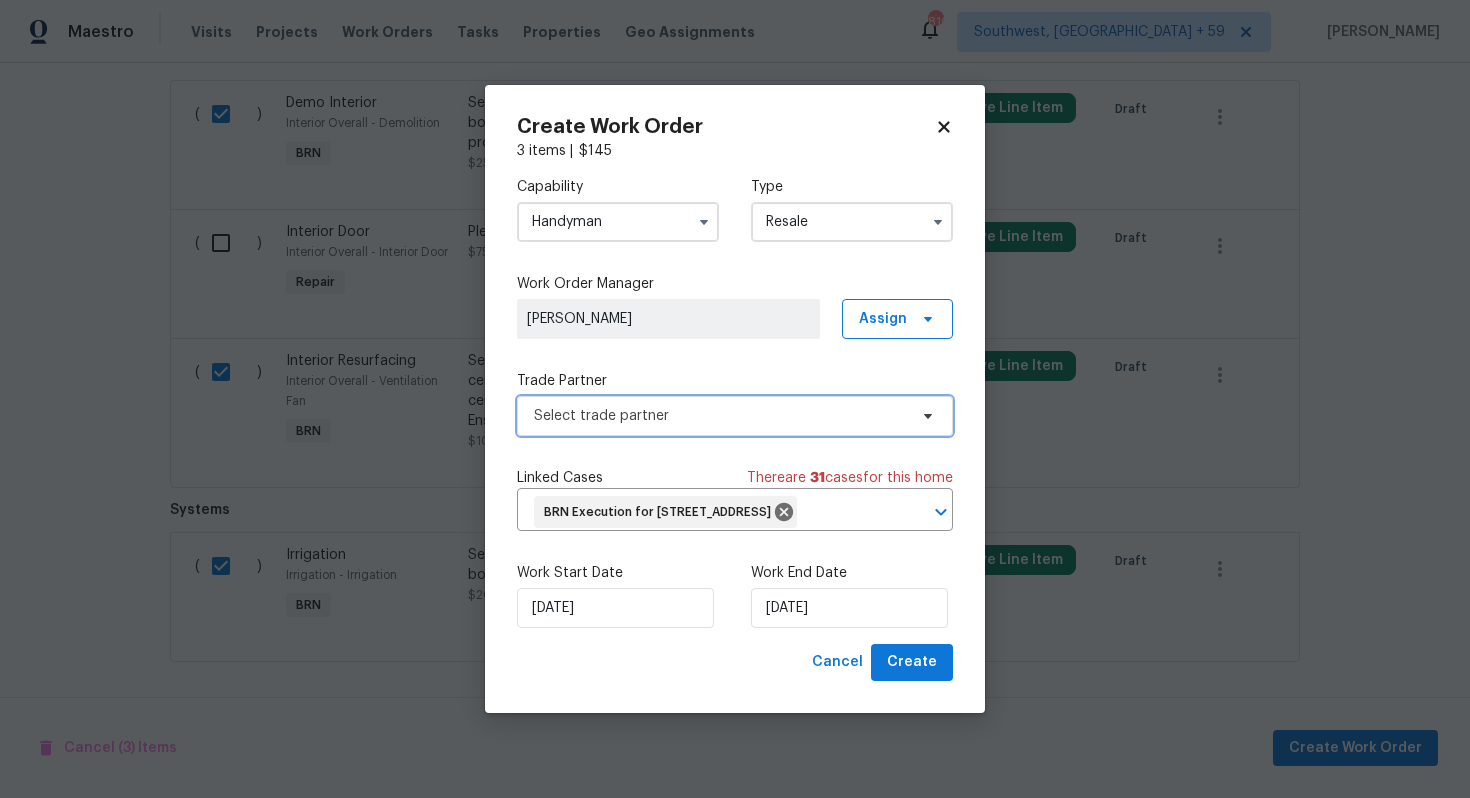 click on "Select trade partner" at bounding box center [720, 416] 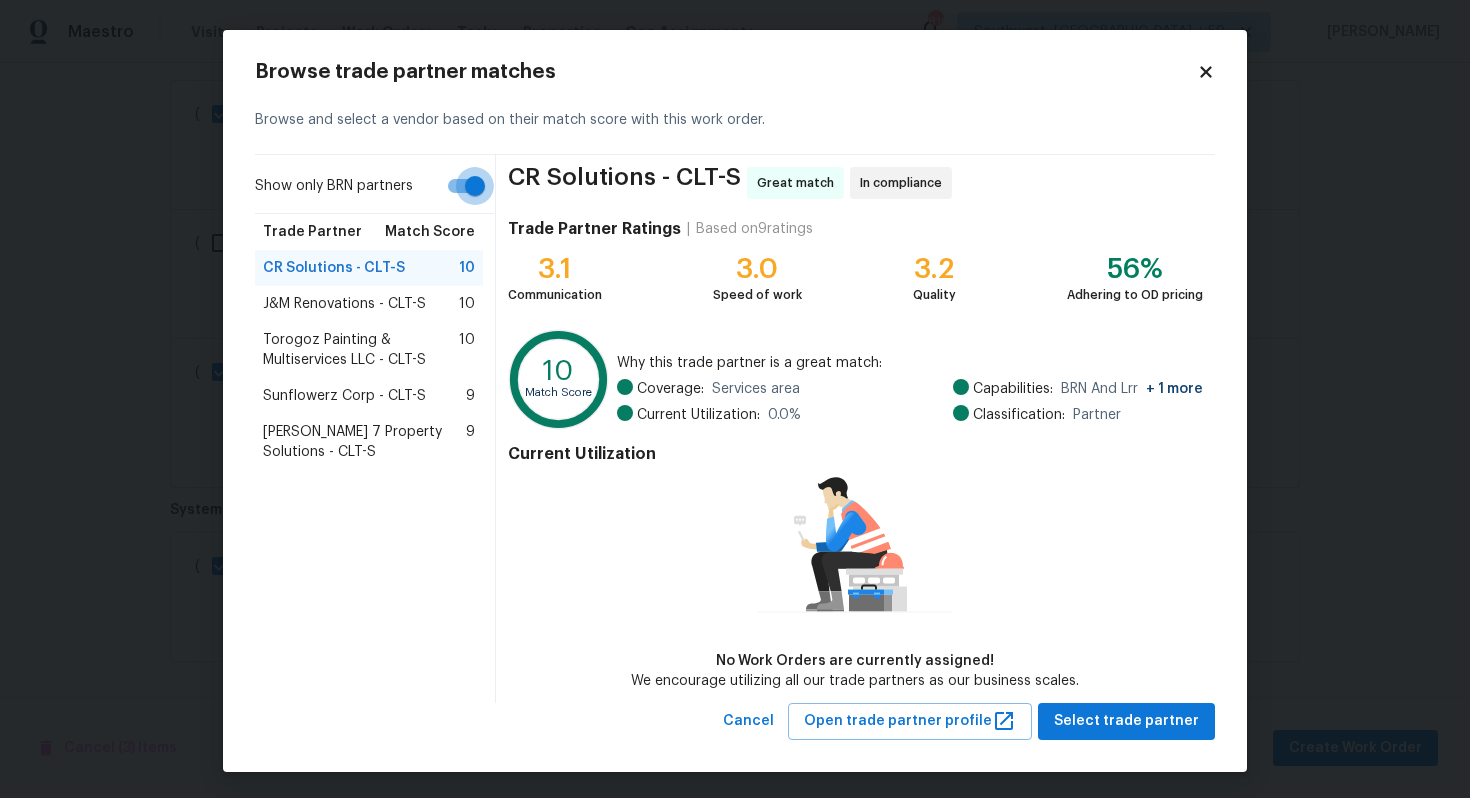 click on "Show only BRN partners" at bounding box center [475, 186] 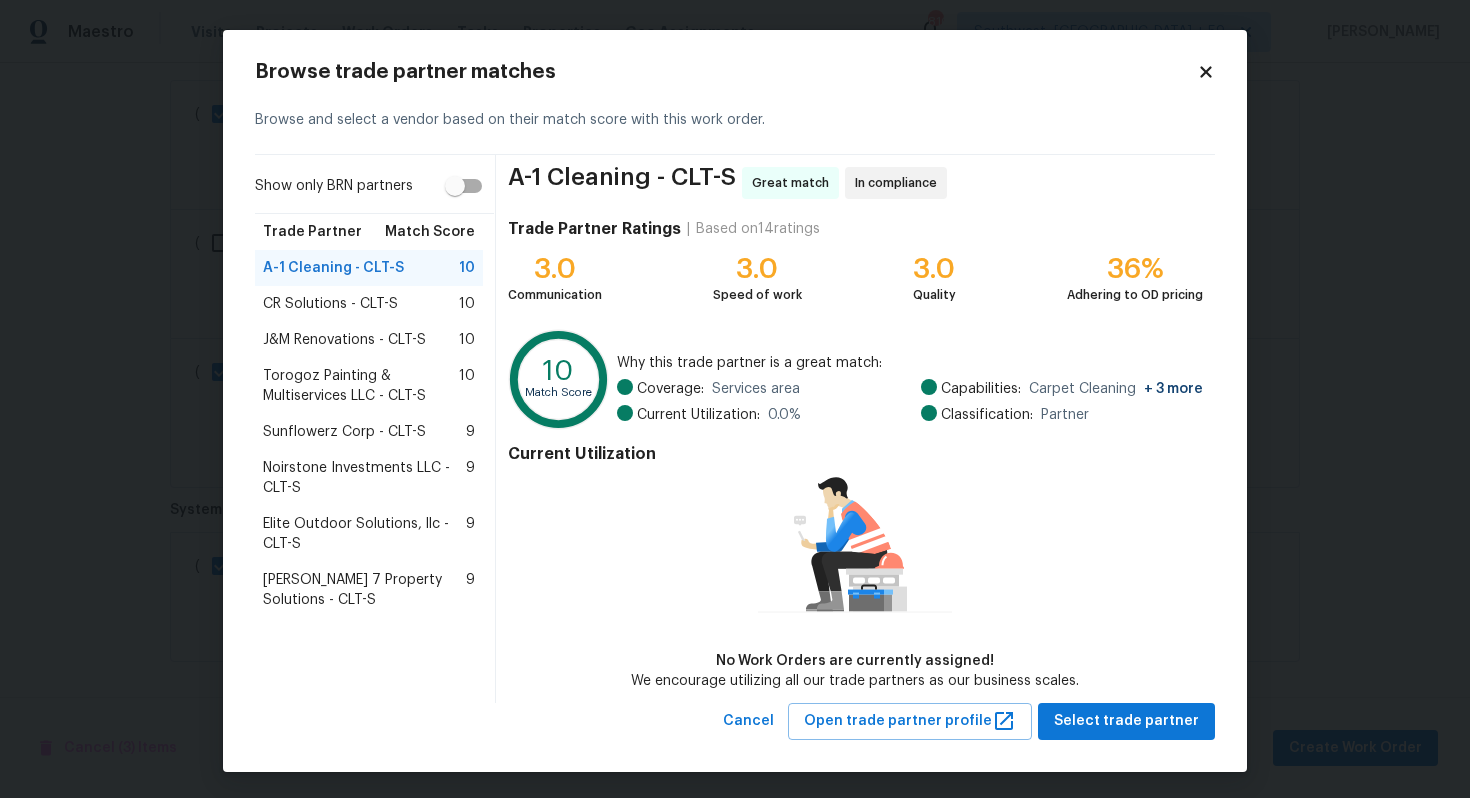 click on "Torogoz Painting & Multiservices LLC - CLT-S" at bounding box center [361, 386] 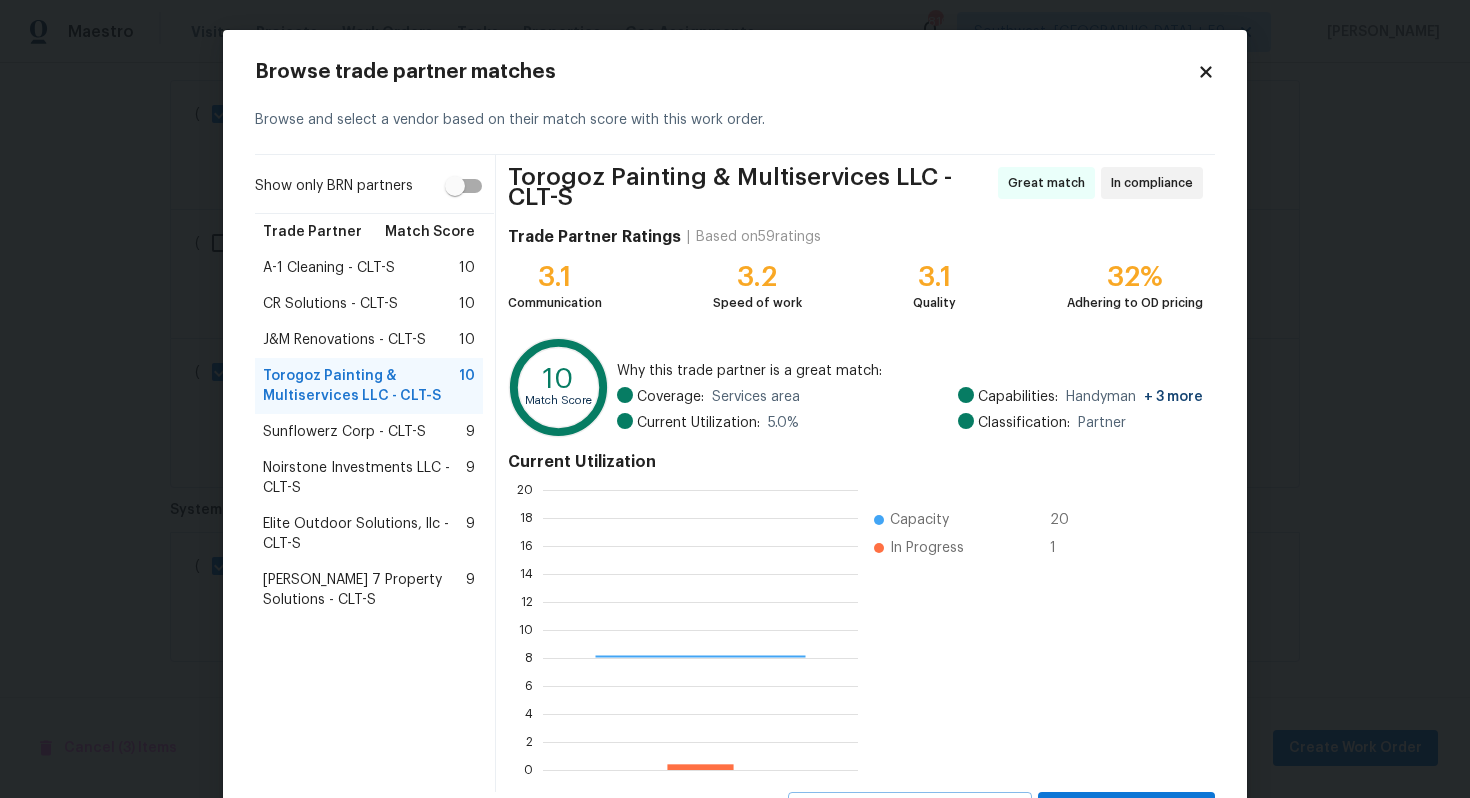 scroll, scrollTop: 2, scrollLeft: 2, axis: both 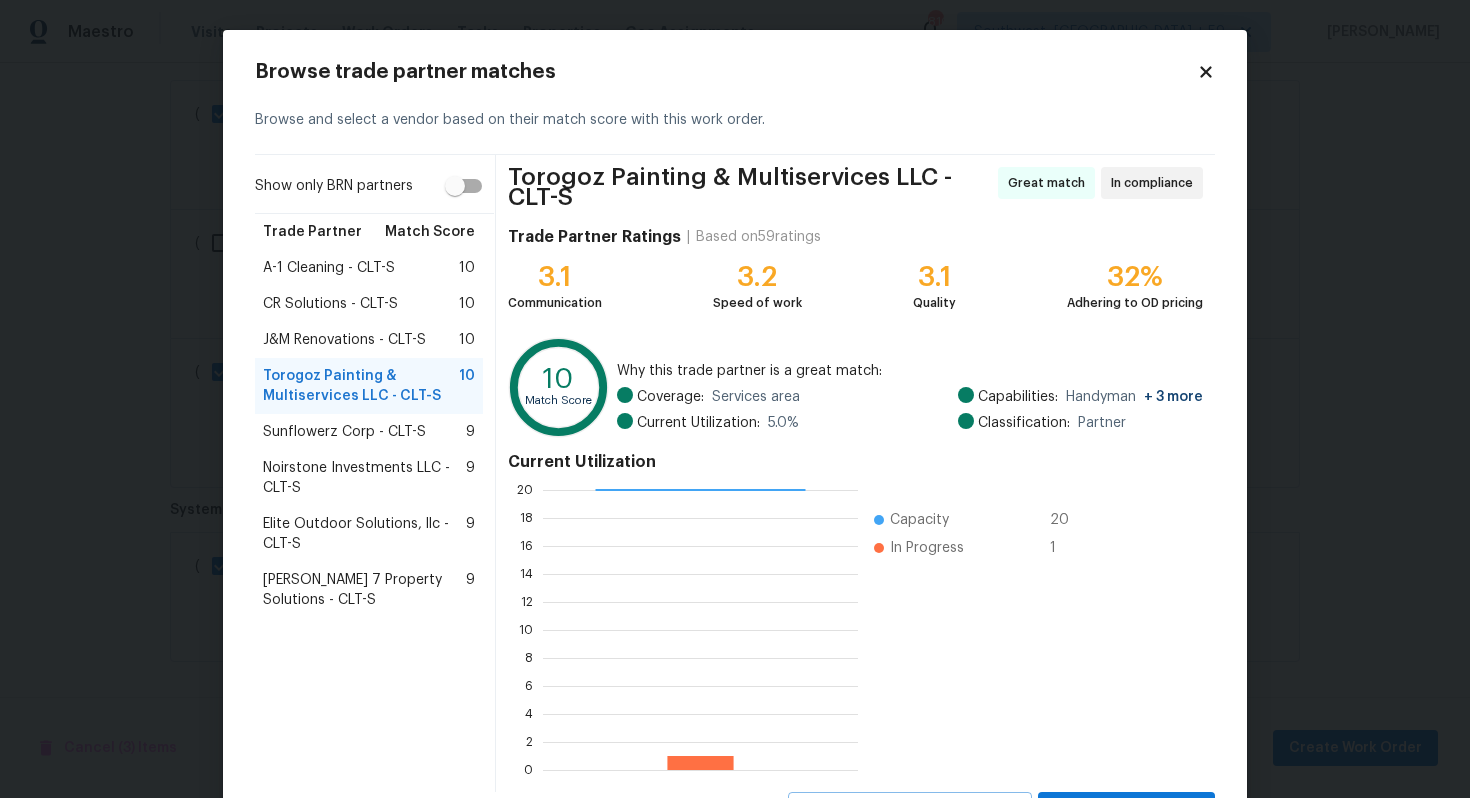 click on "J&M Renovations - CLT-S" at bounding box center [344, 340] 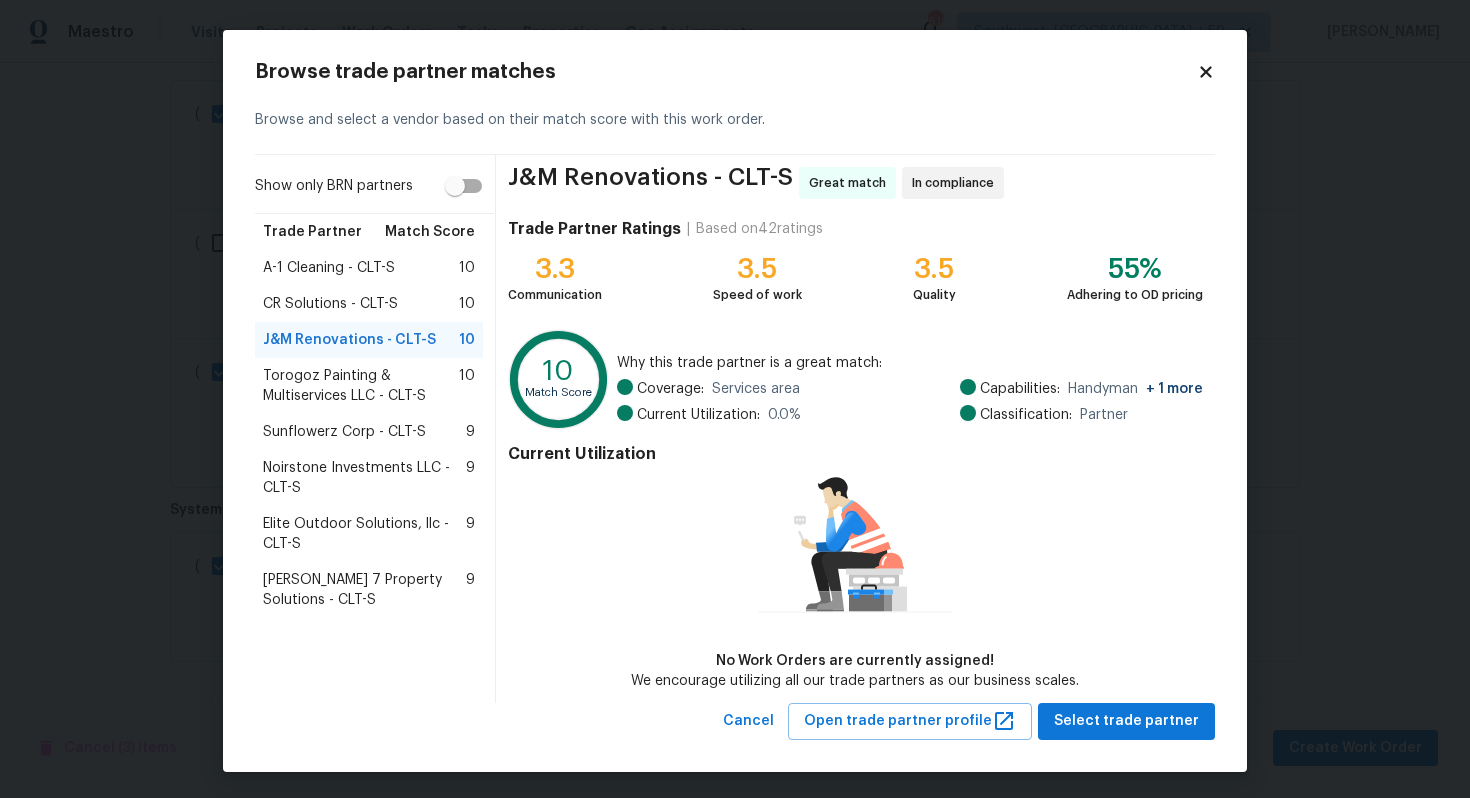 click on "J&M Renovations - CLT-S" at bounding box center [349, 340] 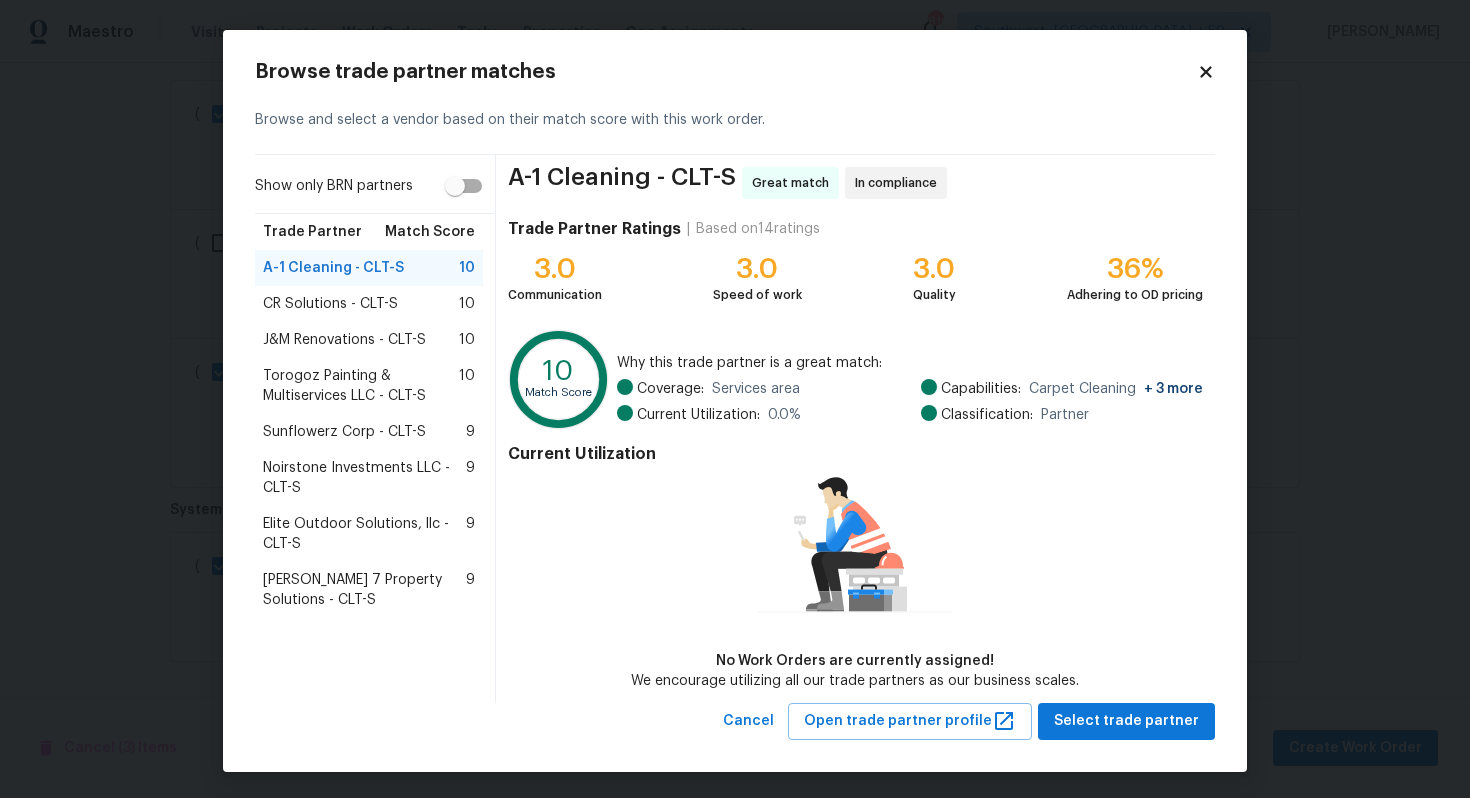 click on "J&M Renovations - CLT-S" at bounding box center [344, 340] 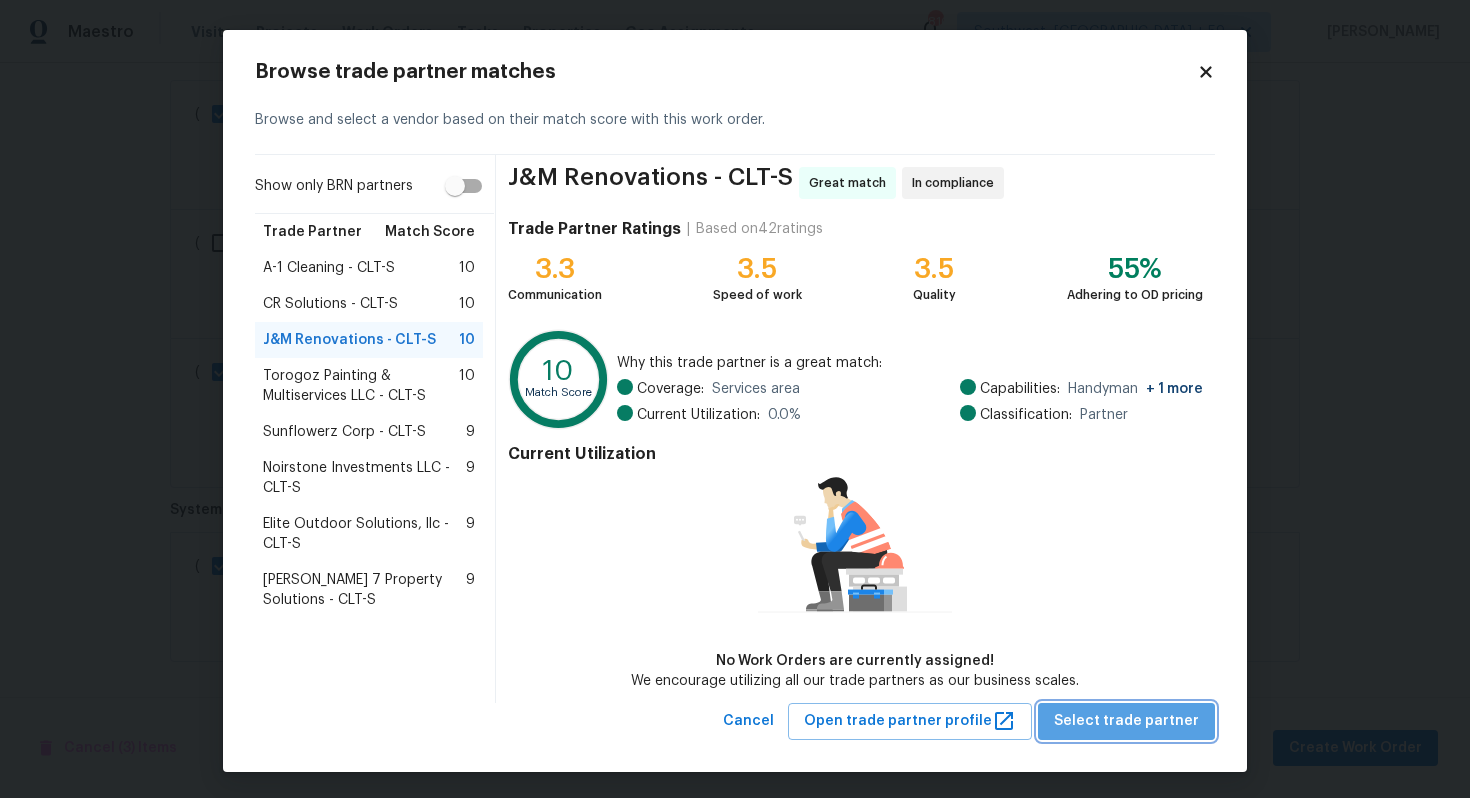 click on "Select trade partner" at bounding box center [1126, 721] 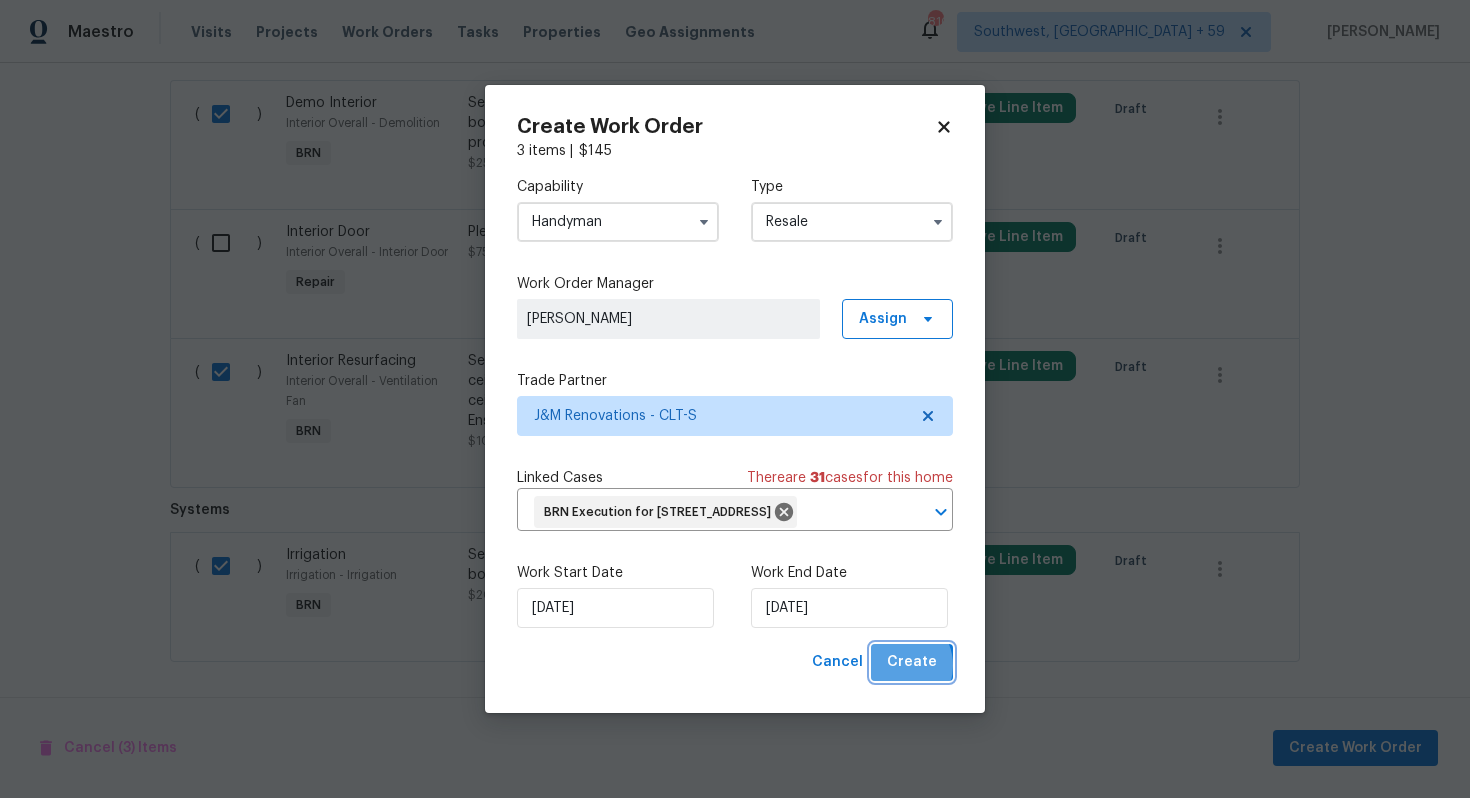 click on "Create" at bounding box center [912, 662] 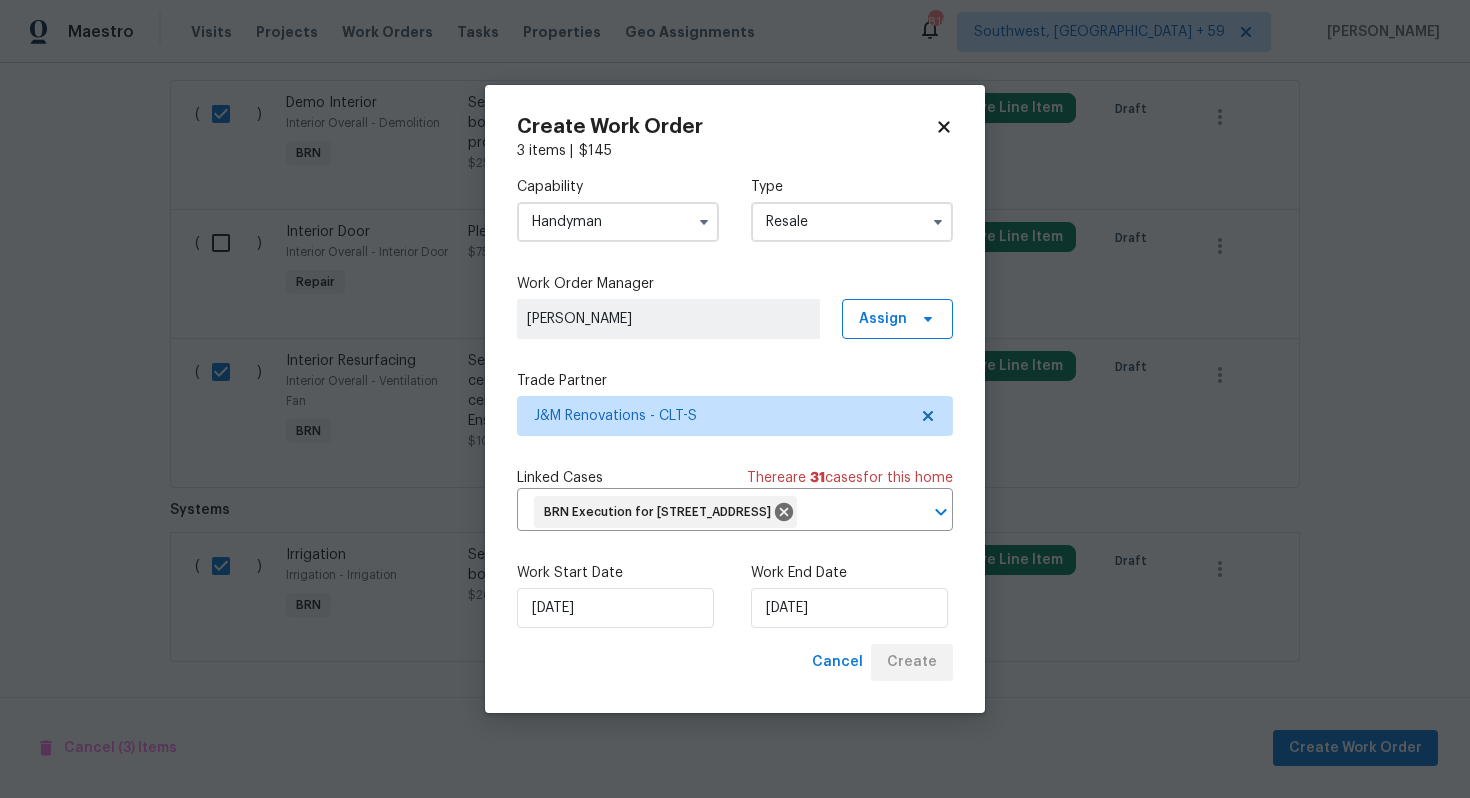 checkbox on "false" 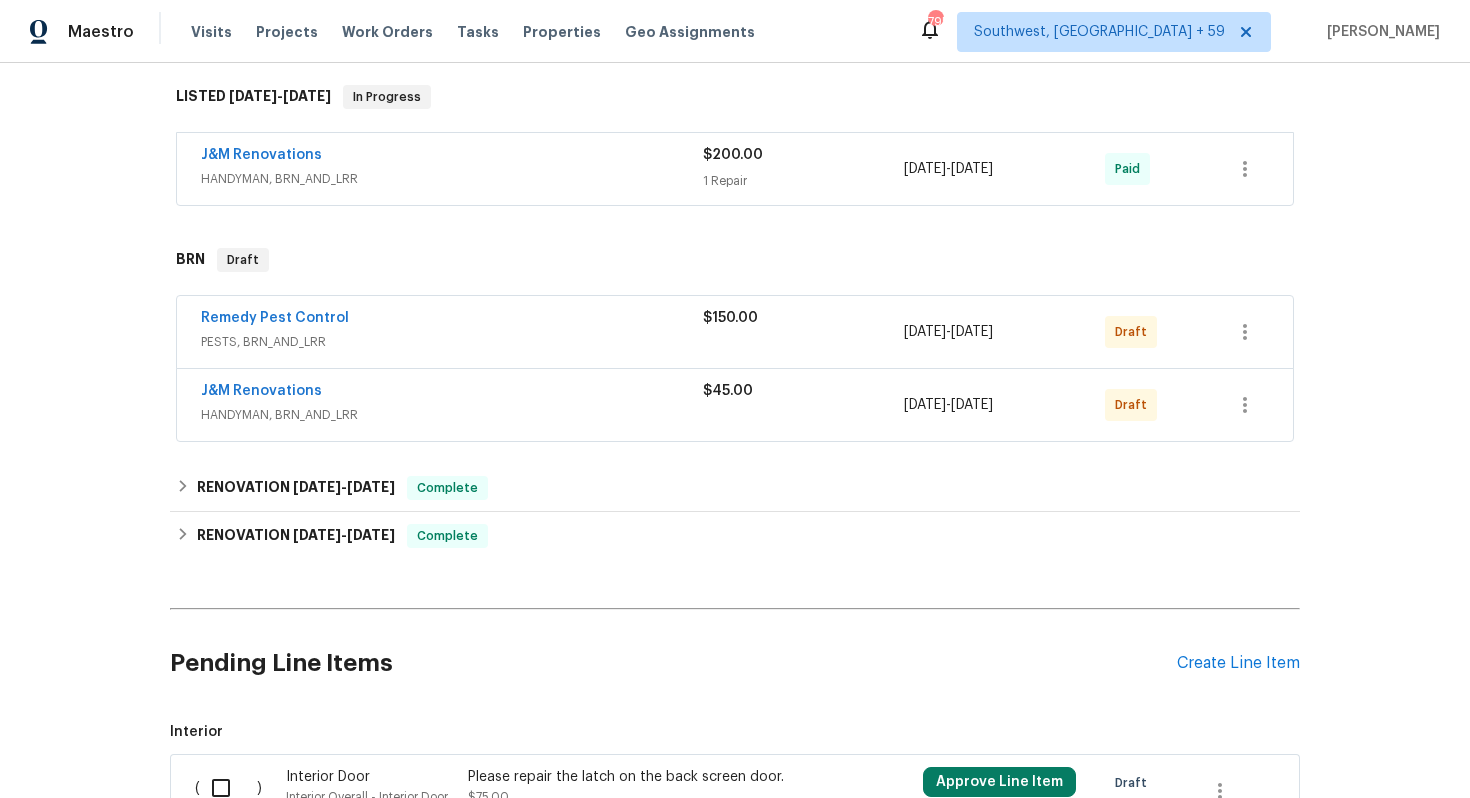 scroll, scrollTop: 356, scrollLeft: 0, axis: vertical 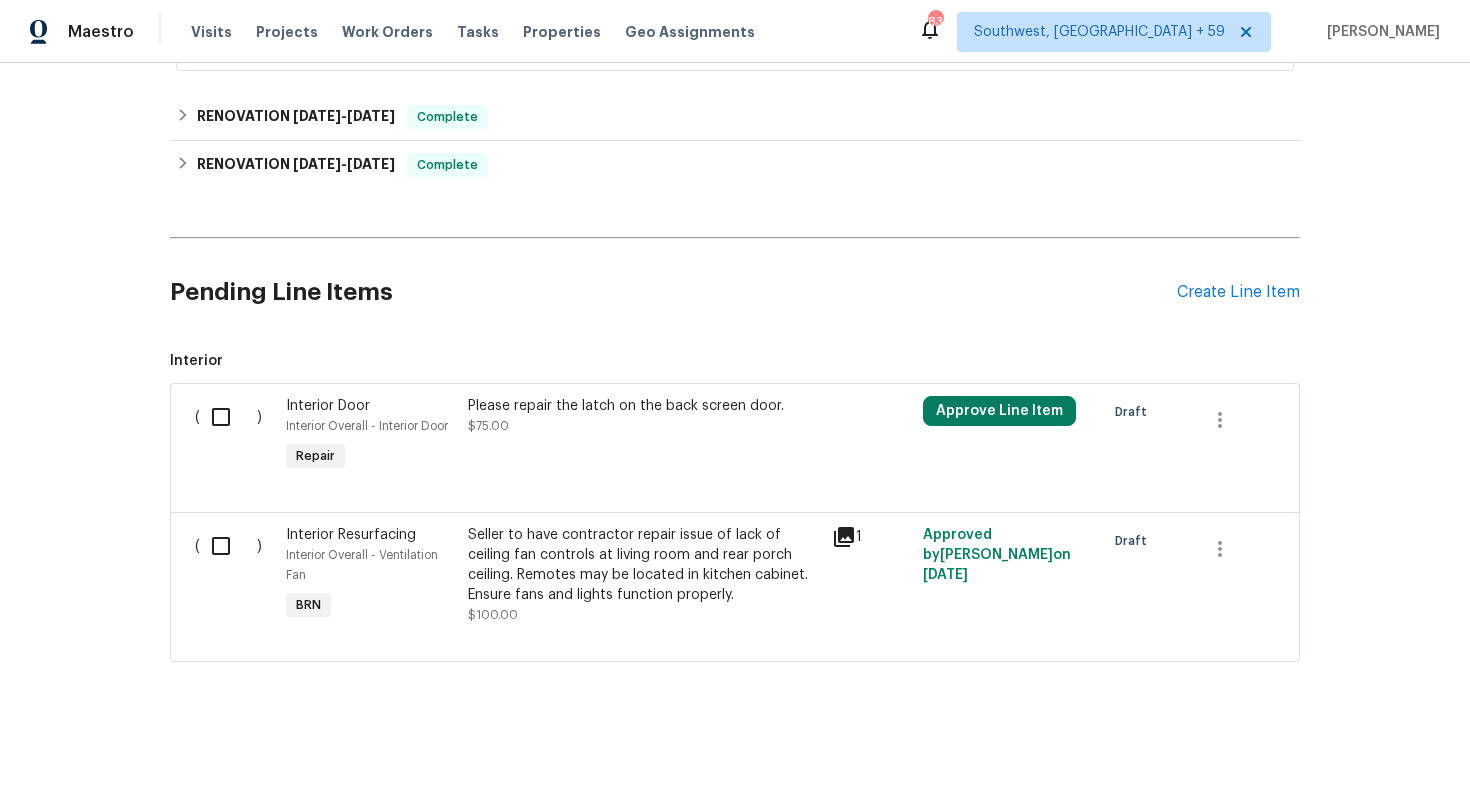 click on "Seller to have contractor repair issue of lack of ceiling fan controls at living room and rear porch ceiling. Remotes may be located in kitchen cabinet. Ensure fans and lights function properly." at bounding box center (644, 565) 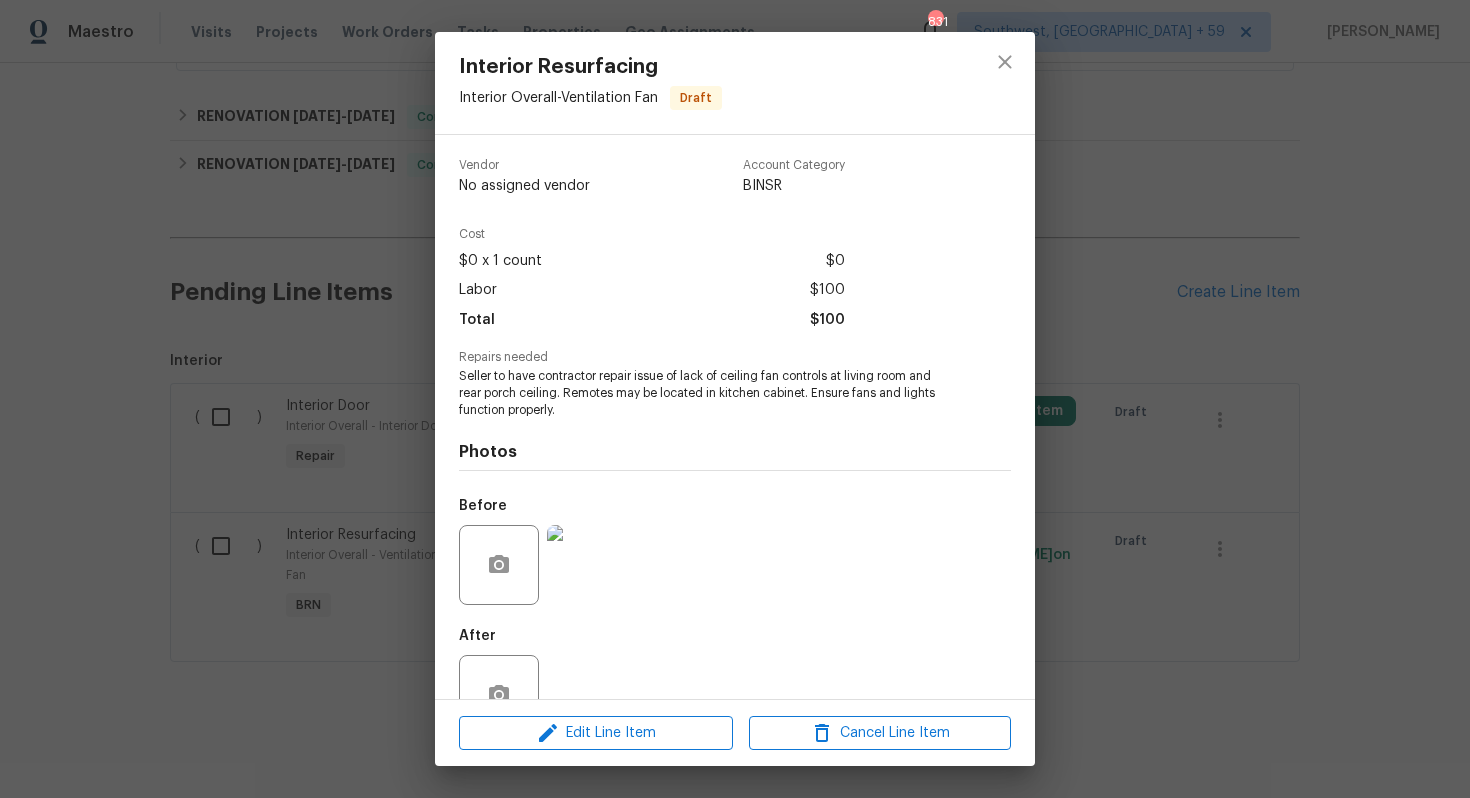 click on "Seller to have contractor repair issue of lack of ceiling fan controls at living room and rear porch ceiling. Remotes may be located in kitchen cabinet. Ensure fans and lights function properly." at bounding box center (707, 393) 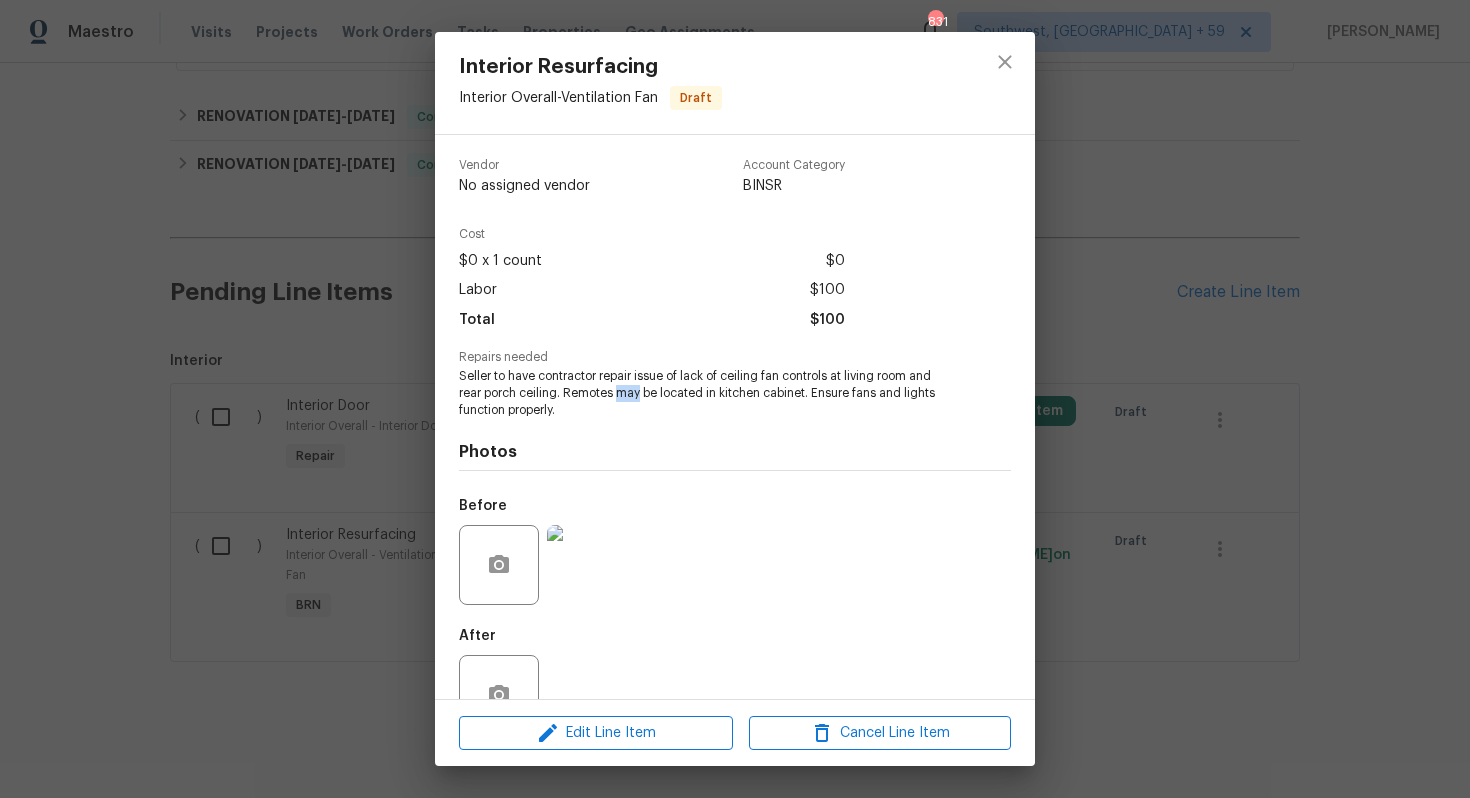click on "Seller to have contractor repair issue of lack of ceiling fan controls at living room and rear porch ceiling. Remotes may be located in kitchen cabinet. Ensure fans and lights function properly." at bounding box center [707, 393] 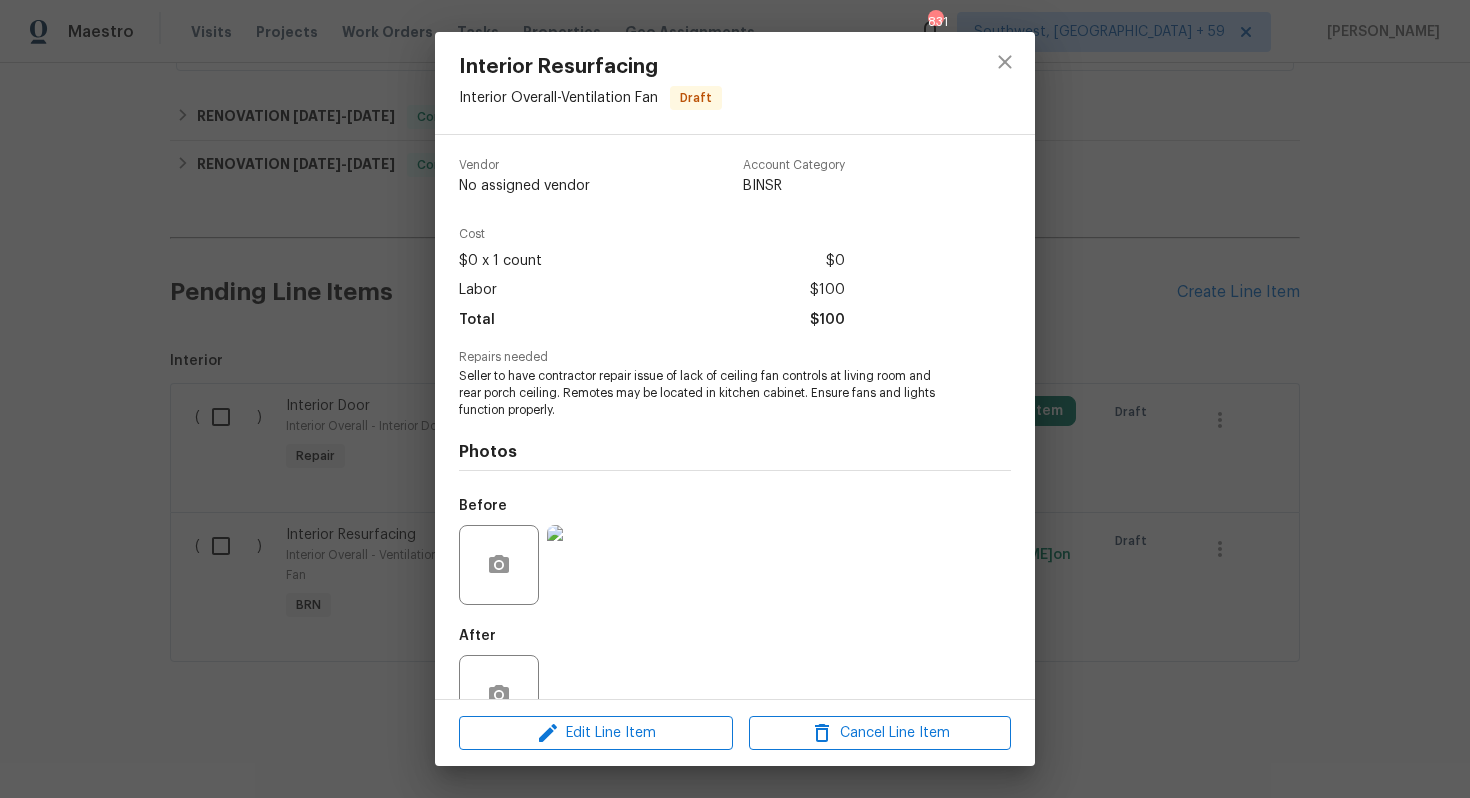 click on "Seller to have contractor repair issue of lack of ceiling fan controls at living room and rear porch ceiling. Remotes may be located in kitchen cabinet. Ensure fans and lights function properly." at bounding box center (707, 393) 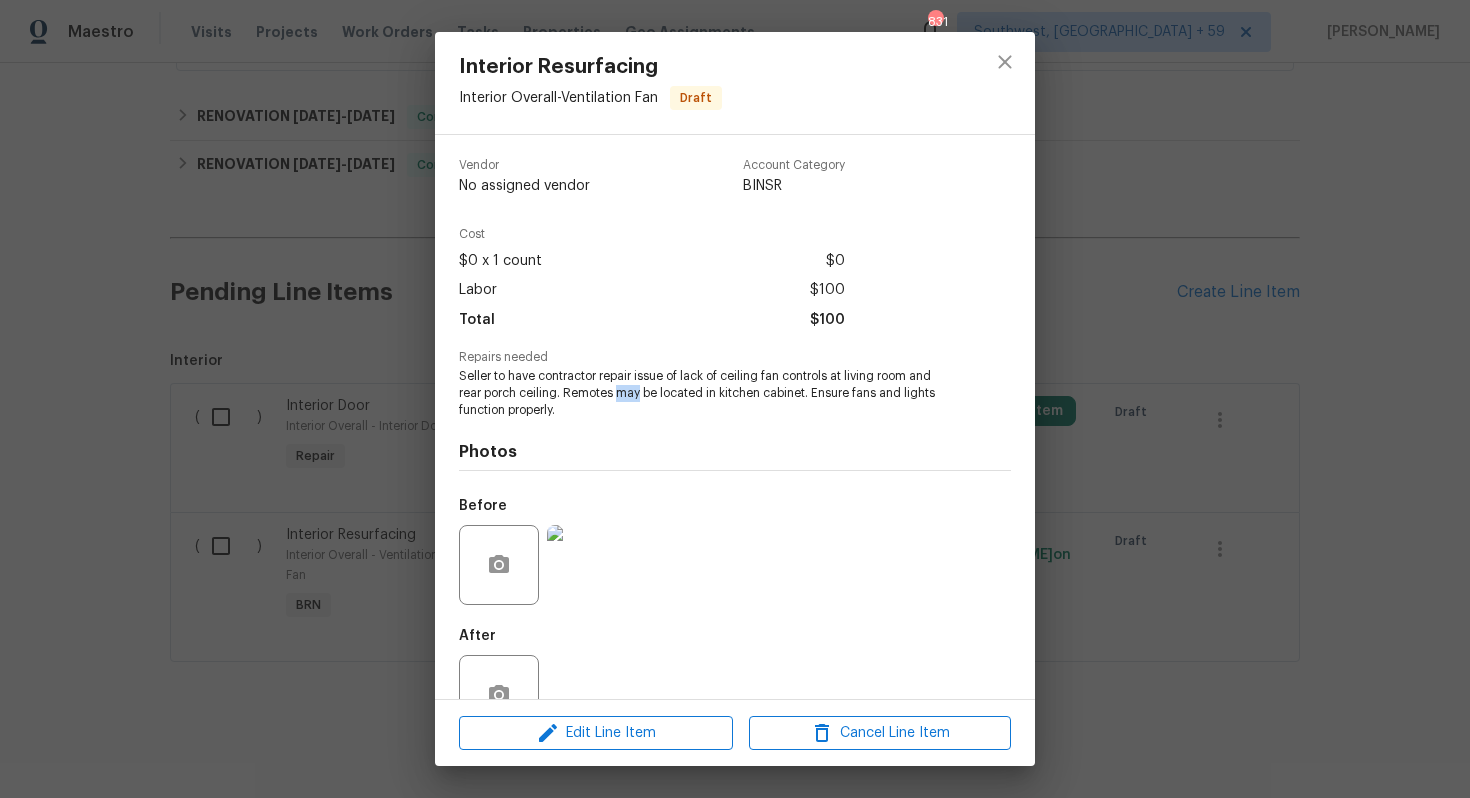 click on "Seller to have contractor repair issue of lack of ceiling fan controls at living room and rear porch ceiling. Remotes may be located in kitchen cabinet. Ensure fans and lights function properly." at bounding box center [707, 393] 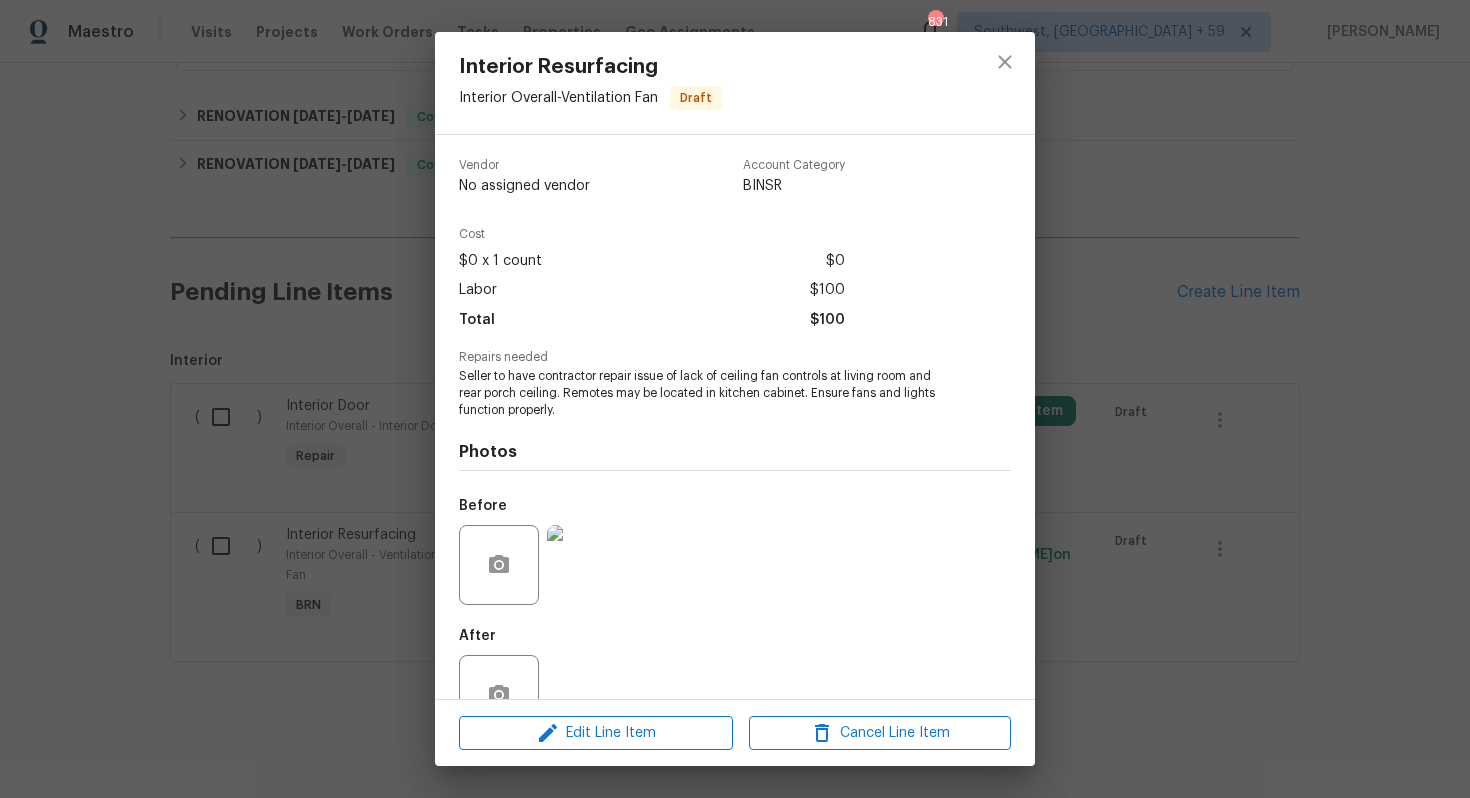 click on "Interior Resurfacing Interior Overall  -  Ventilation Fan Draft Vendor No assigned vendor Account Category BINSR Cost $0 x 1 count $0 Labor $100 Total $100 Repairs needed Seller to have contractor repair issue of lack of ceiling fan controls at living room and rear porch ceiling. Remotes may be located in kitchen cabinet. Ensure fans and lights function properly. Photos Before After  Edit Line Item  Cancel Line Item" at bounding box center (735, 399) 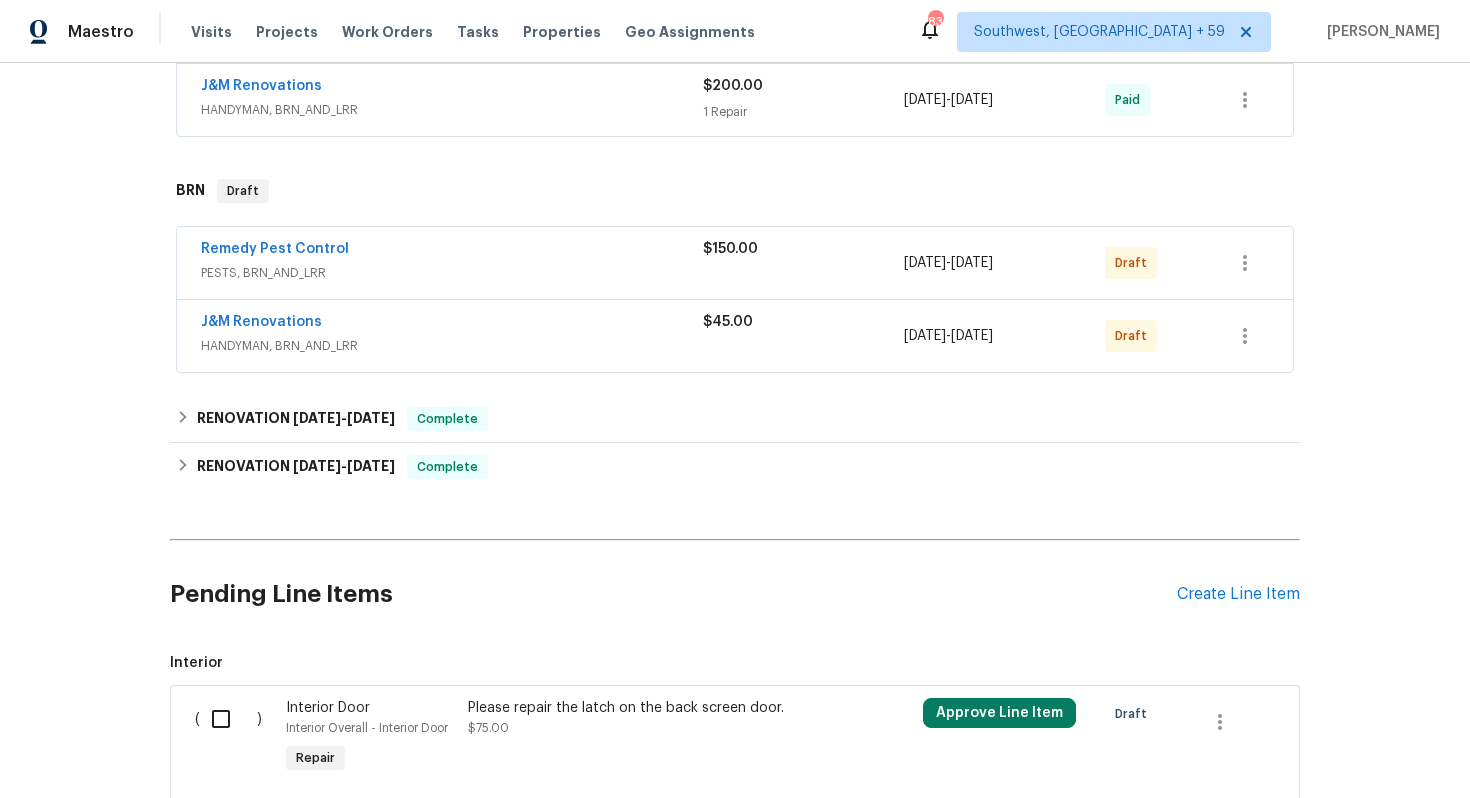scroll, scrollTop: 357, scrollLeft: 0, axis: vertical 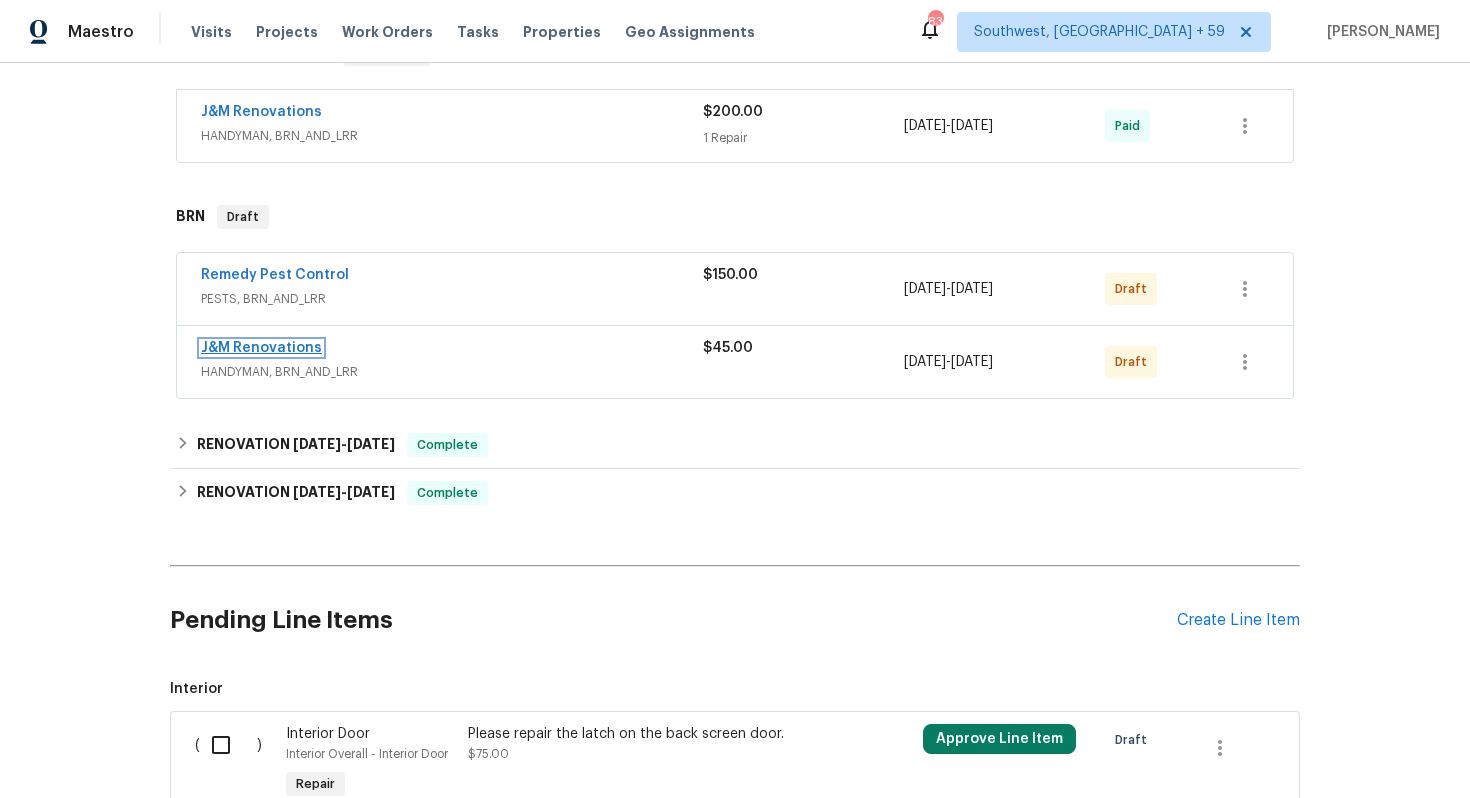 click on "J&M Renovations" at bounding box center (261, 348) 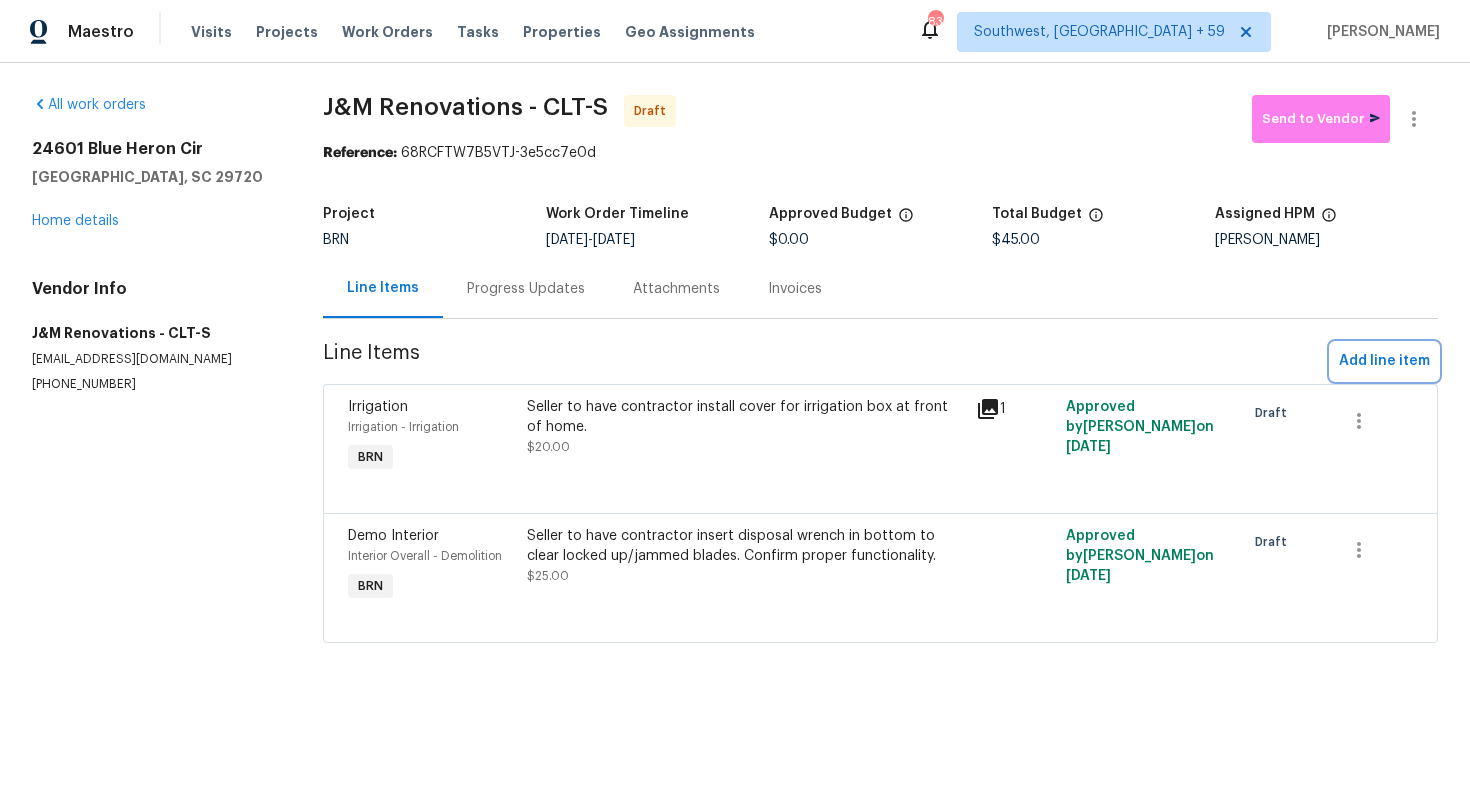 click on "Add line item" at bounding box center [1384, 361] 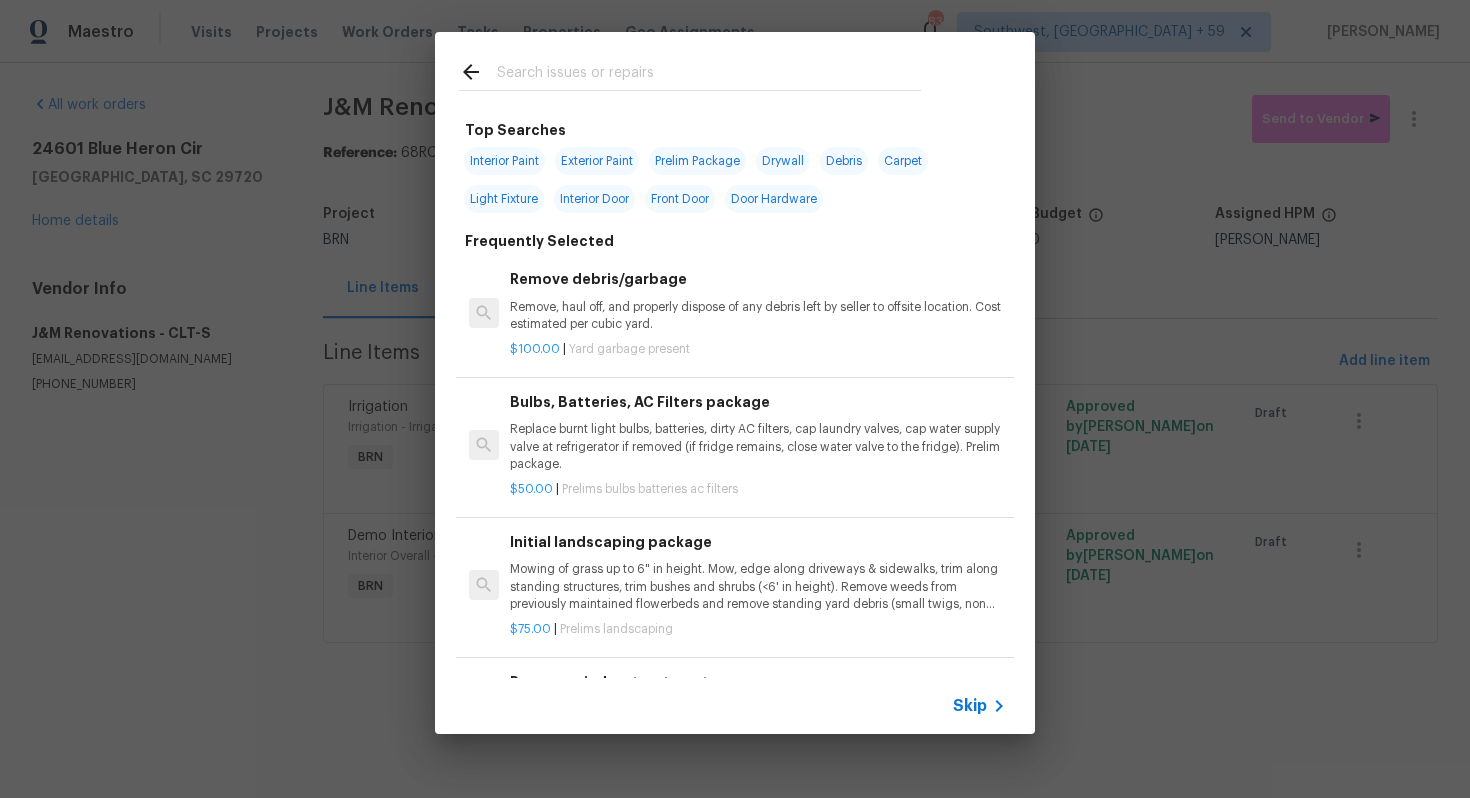 click on "Skip" at bounding box center (970, 706) 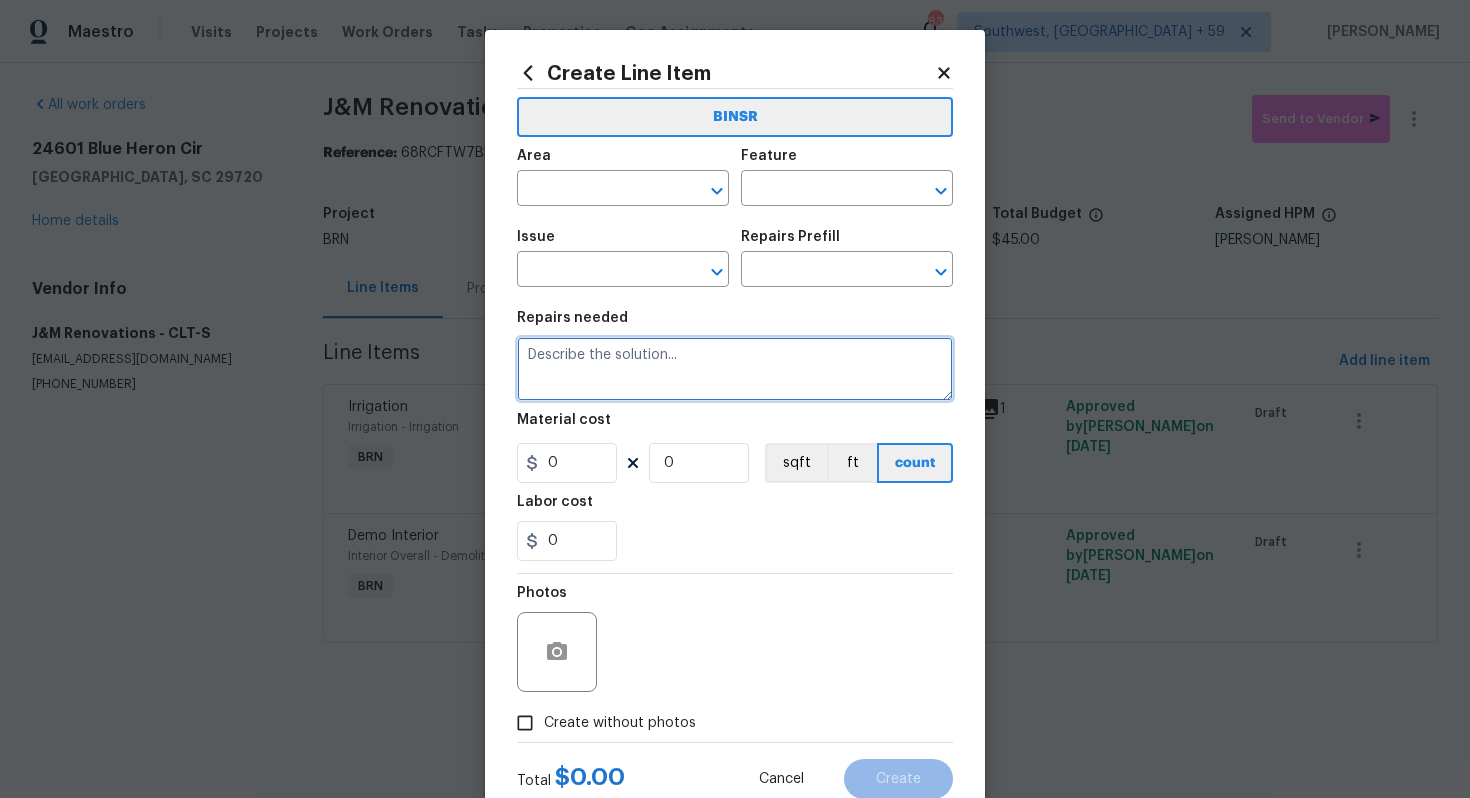 click at bounding box center (735, 369) 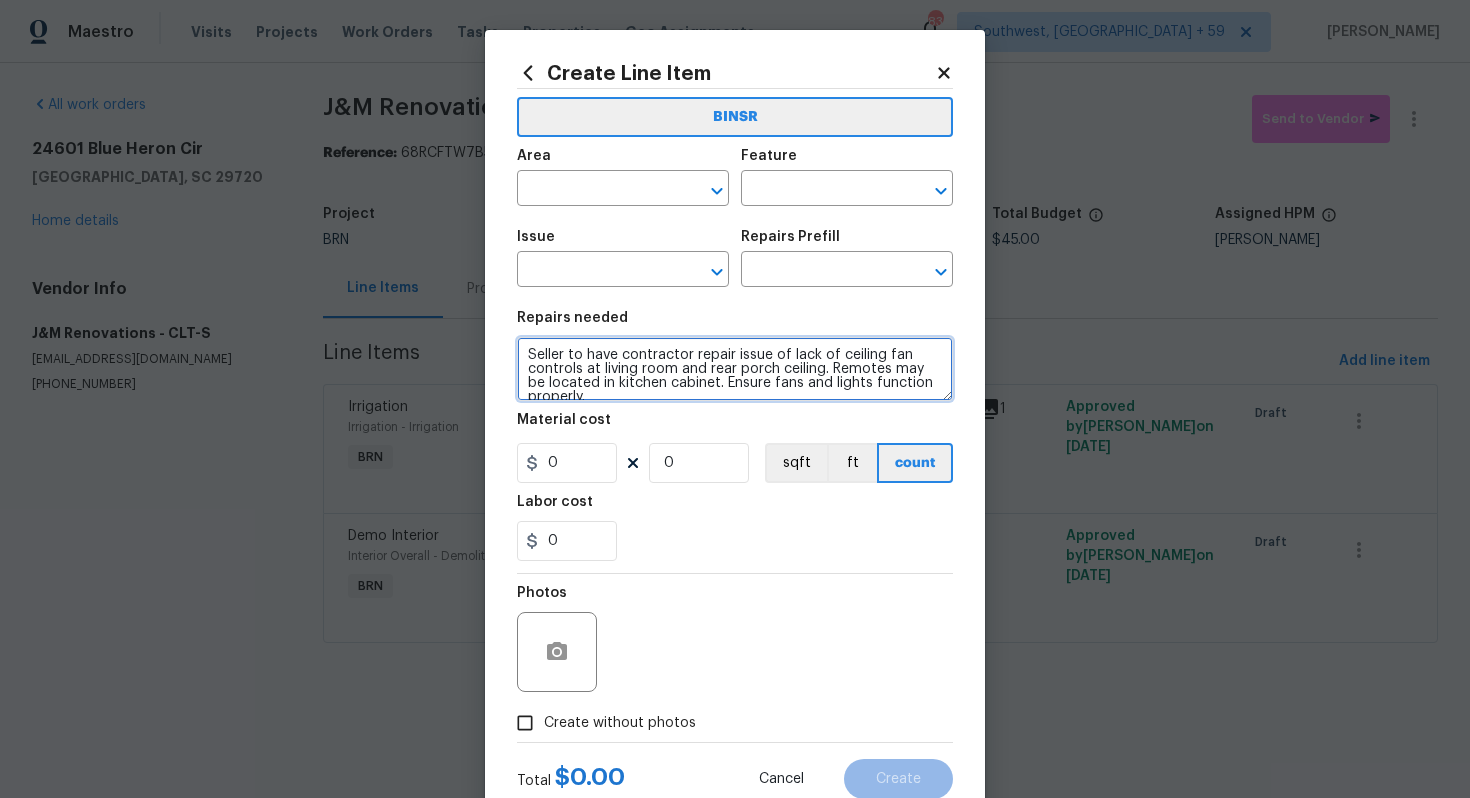 scroll, scrollTop: 18, scrollLeft: 0, axis: vertical 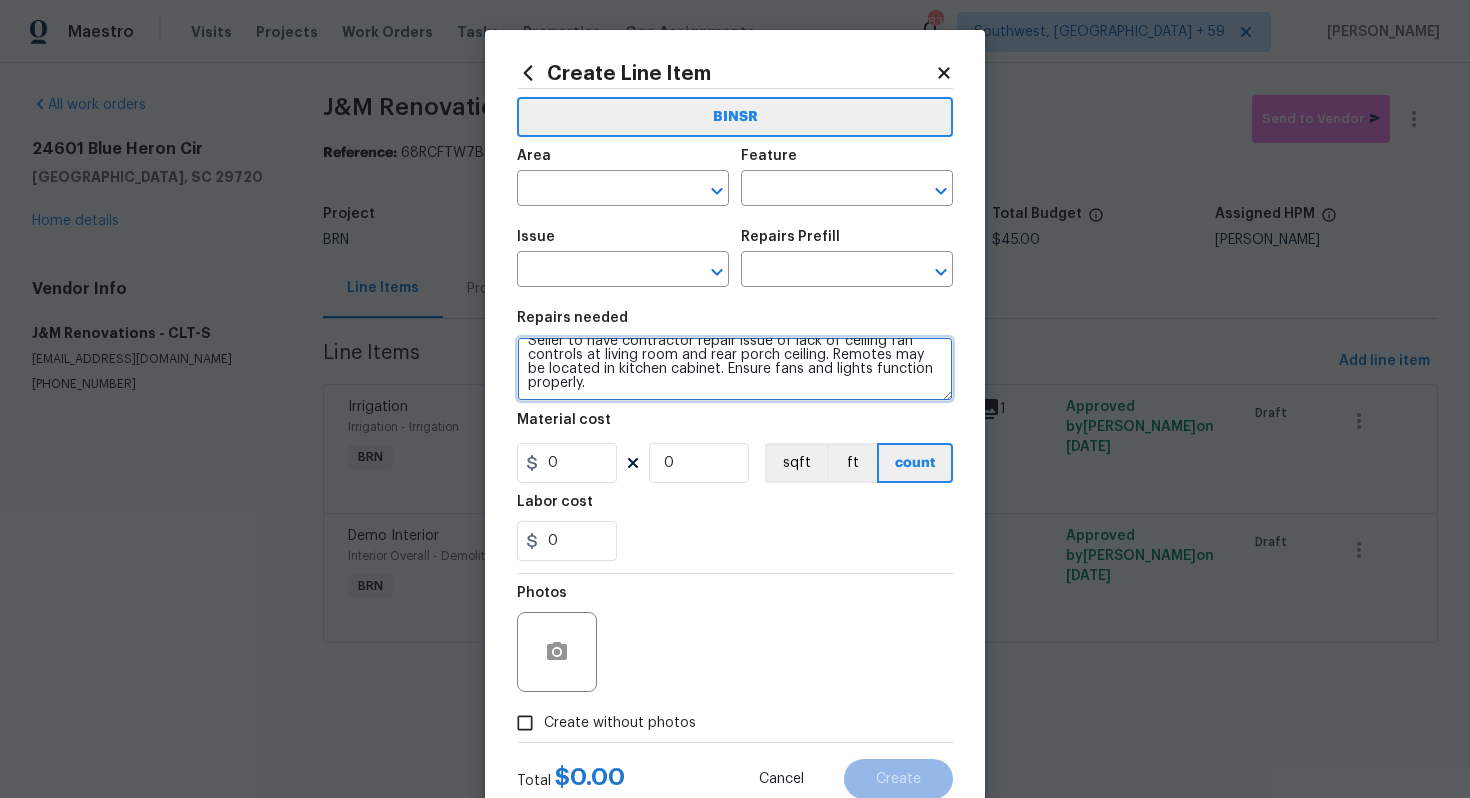 type on "Seller to have contractor repair issue of lack of ceiling fan controls at living room and rear porch ceiling. Remotes may be located in kitchen cabinet. Ensure fans and lights function properly." 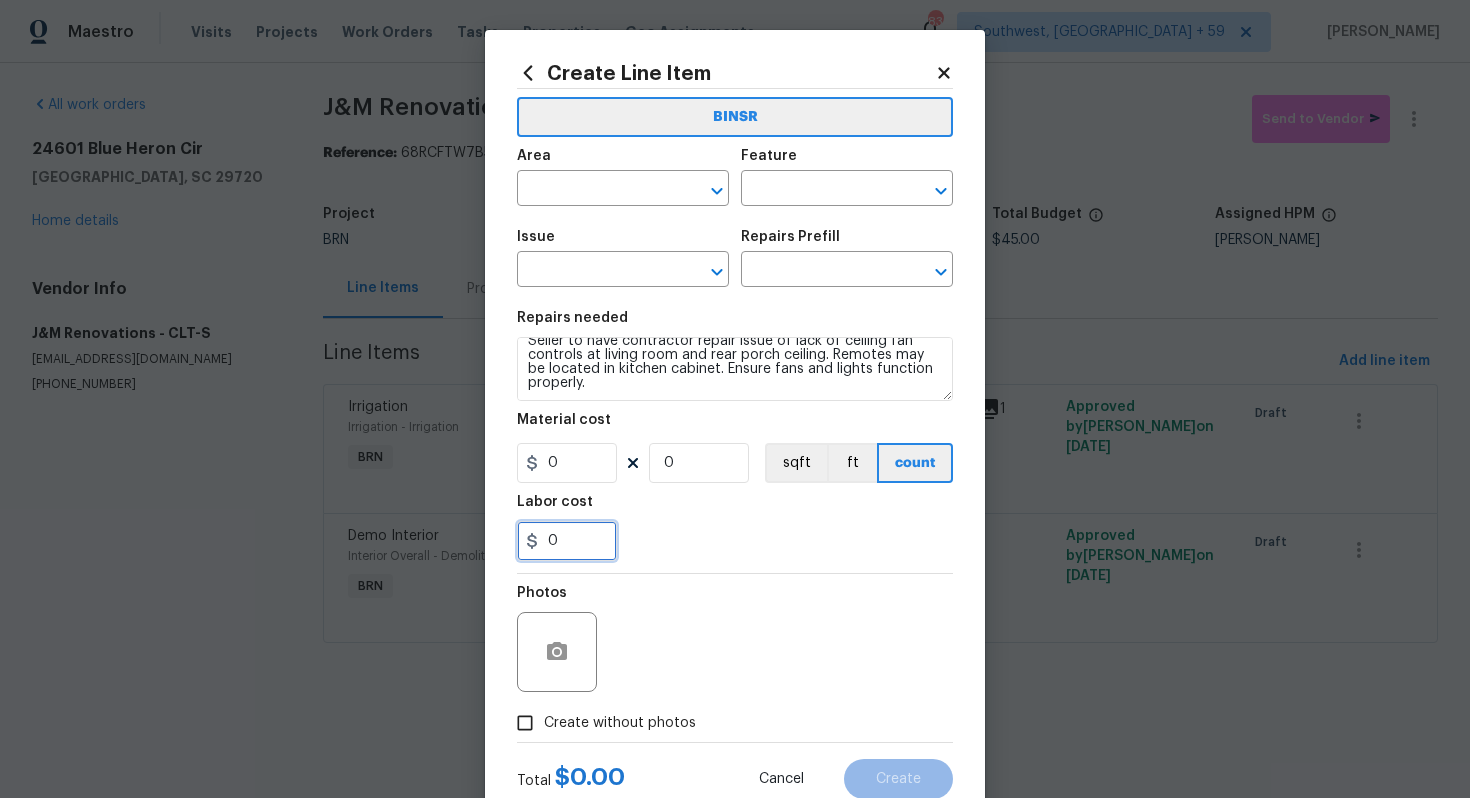 click on "0" at bounding box center [567, 541] 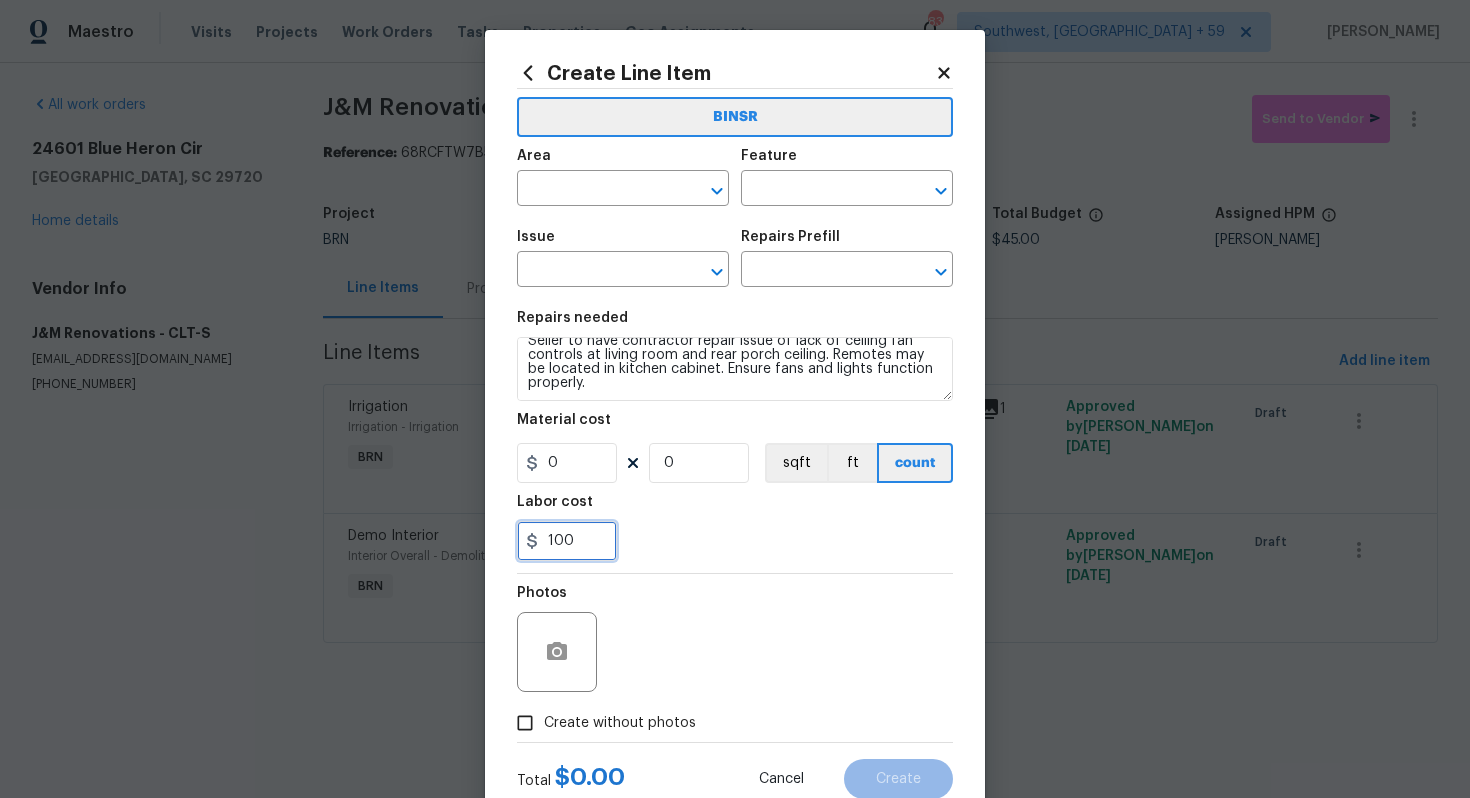 type on "100" 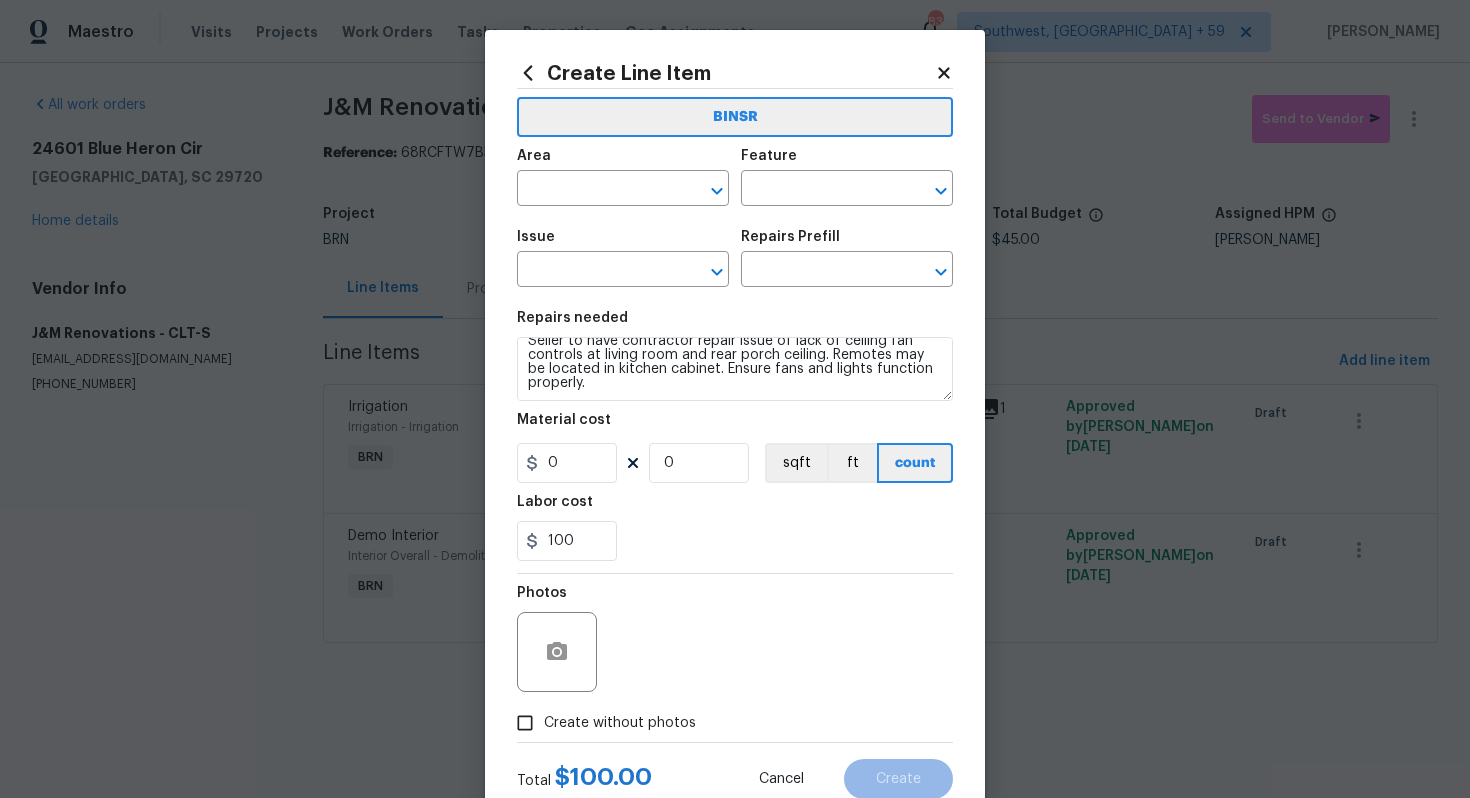 click on "100" at bounding box center (735, 541) 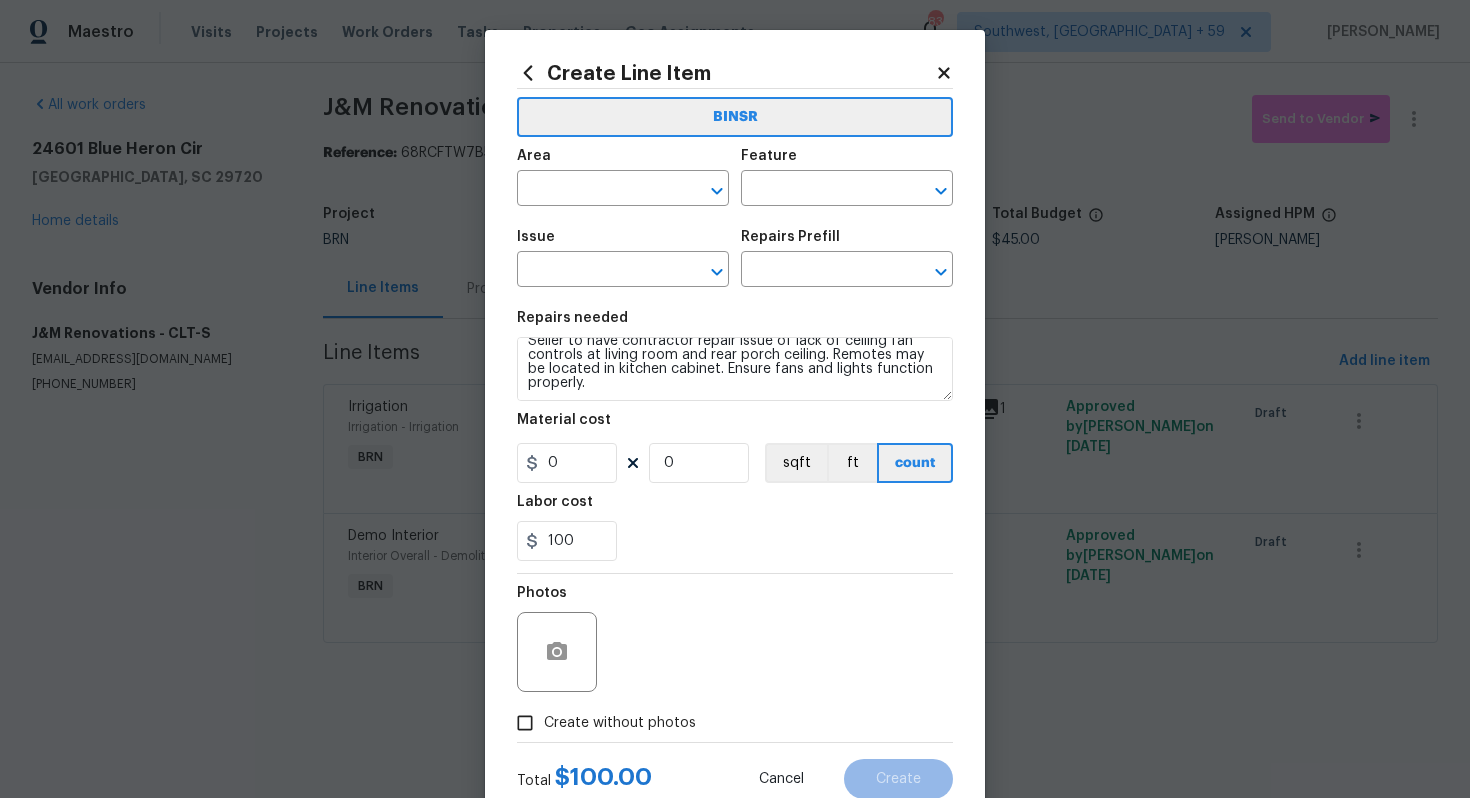 scroll, scrollTop: 0, scrollLeft: 0, axis: both 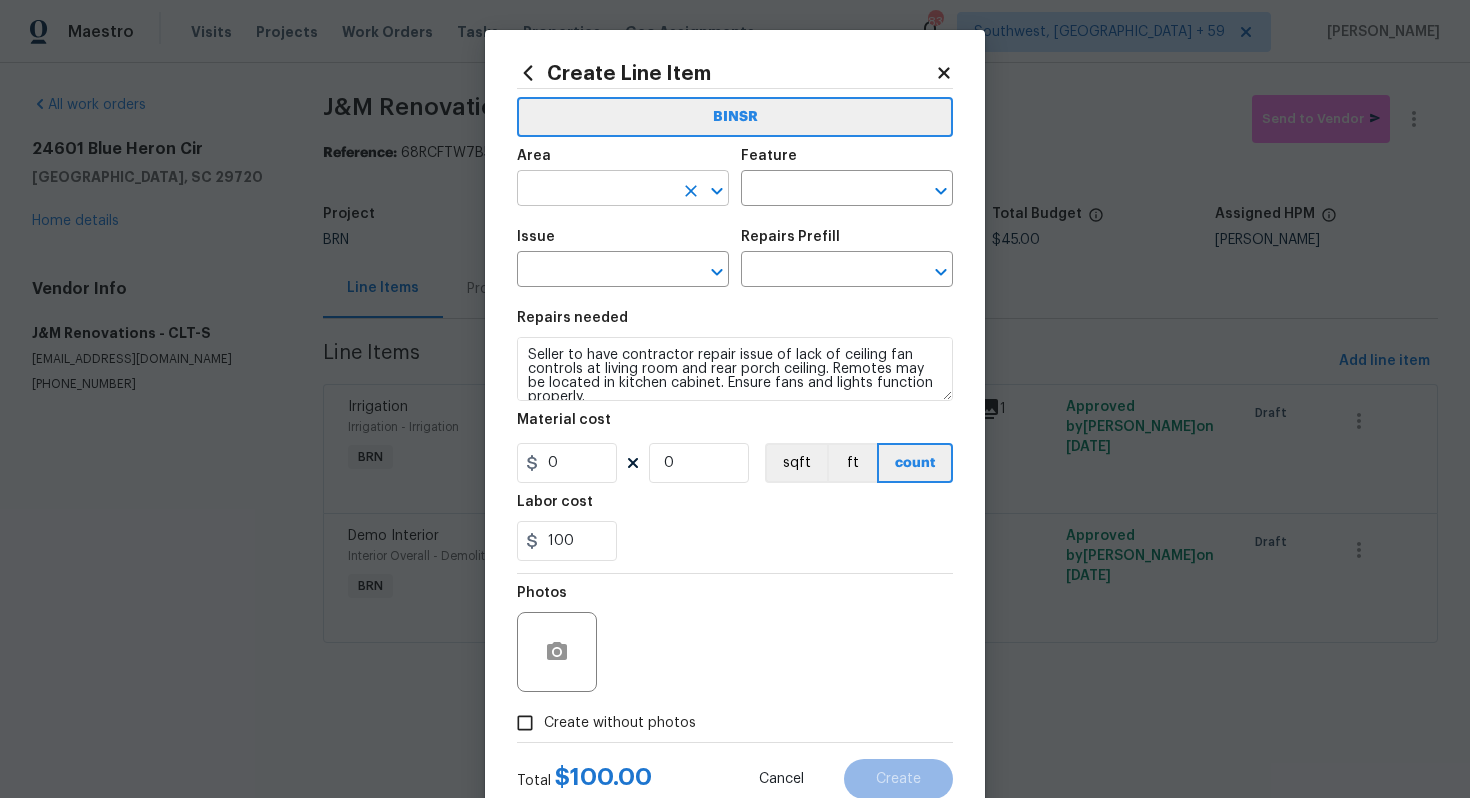 click at bounding box center [595, 190] 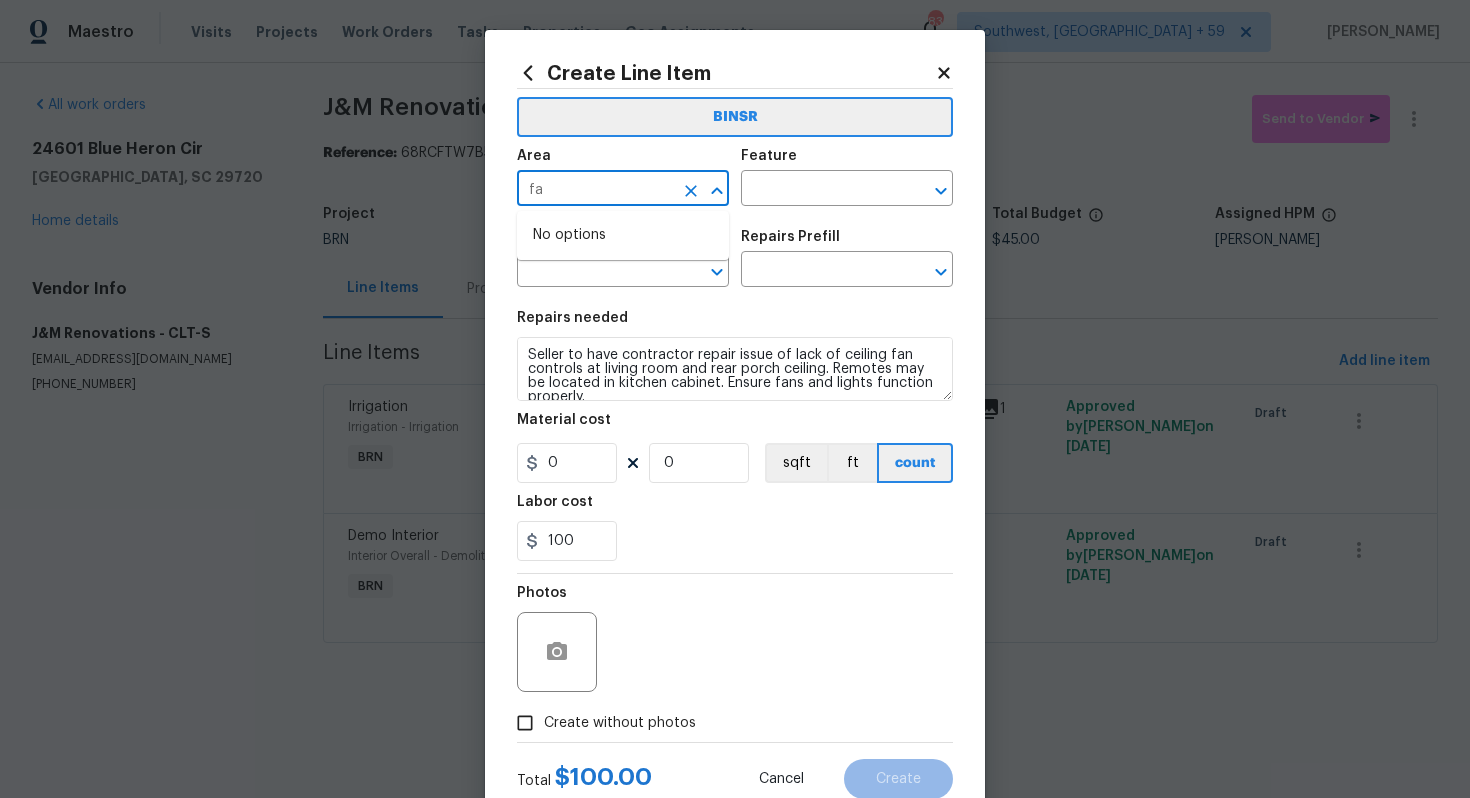 type on "f" 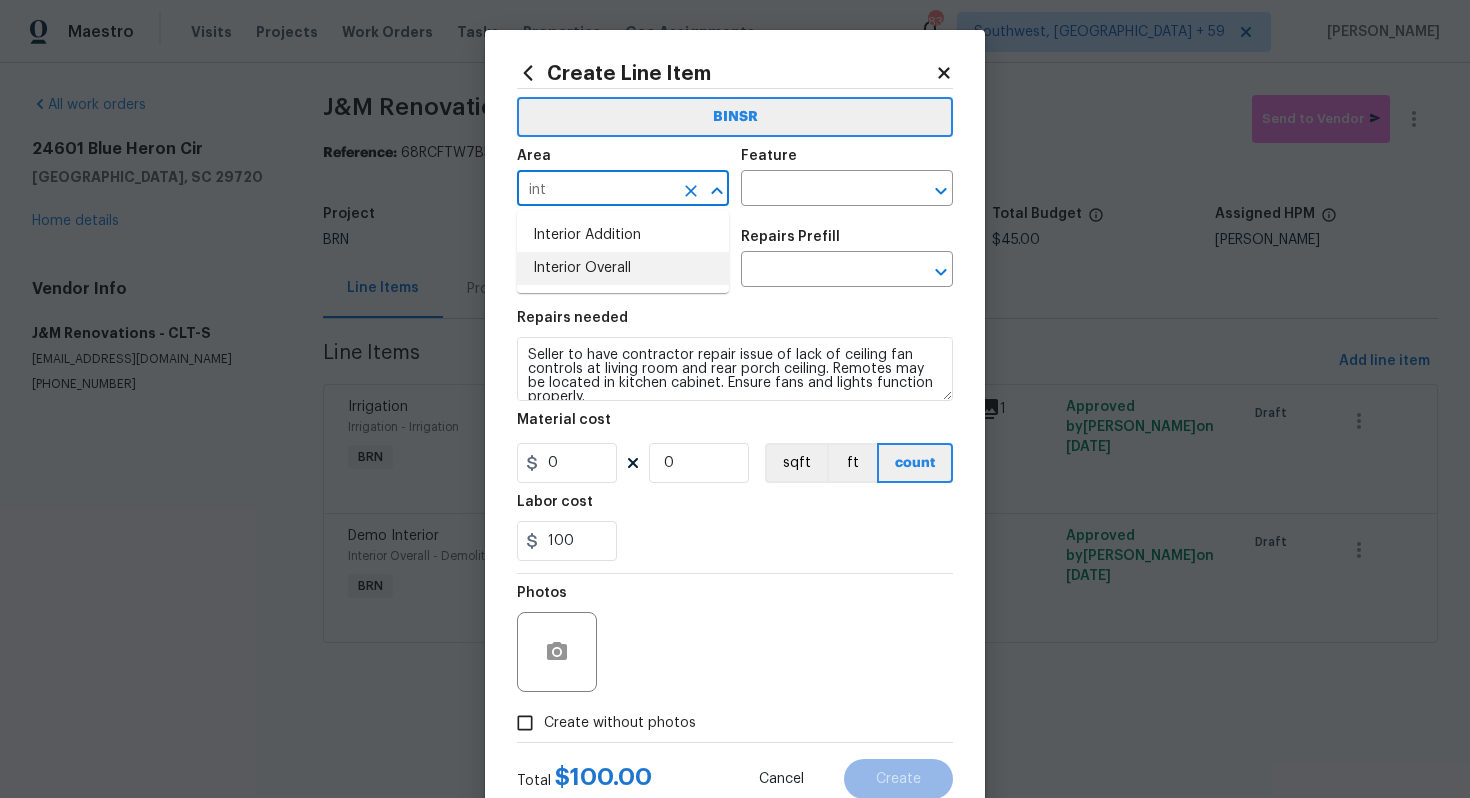 click on "Interior Overall" at bounding box center (623, 268) 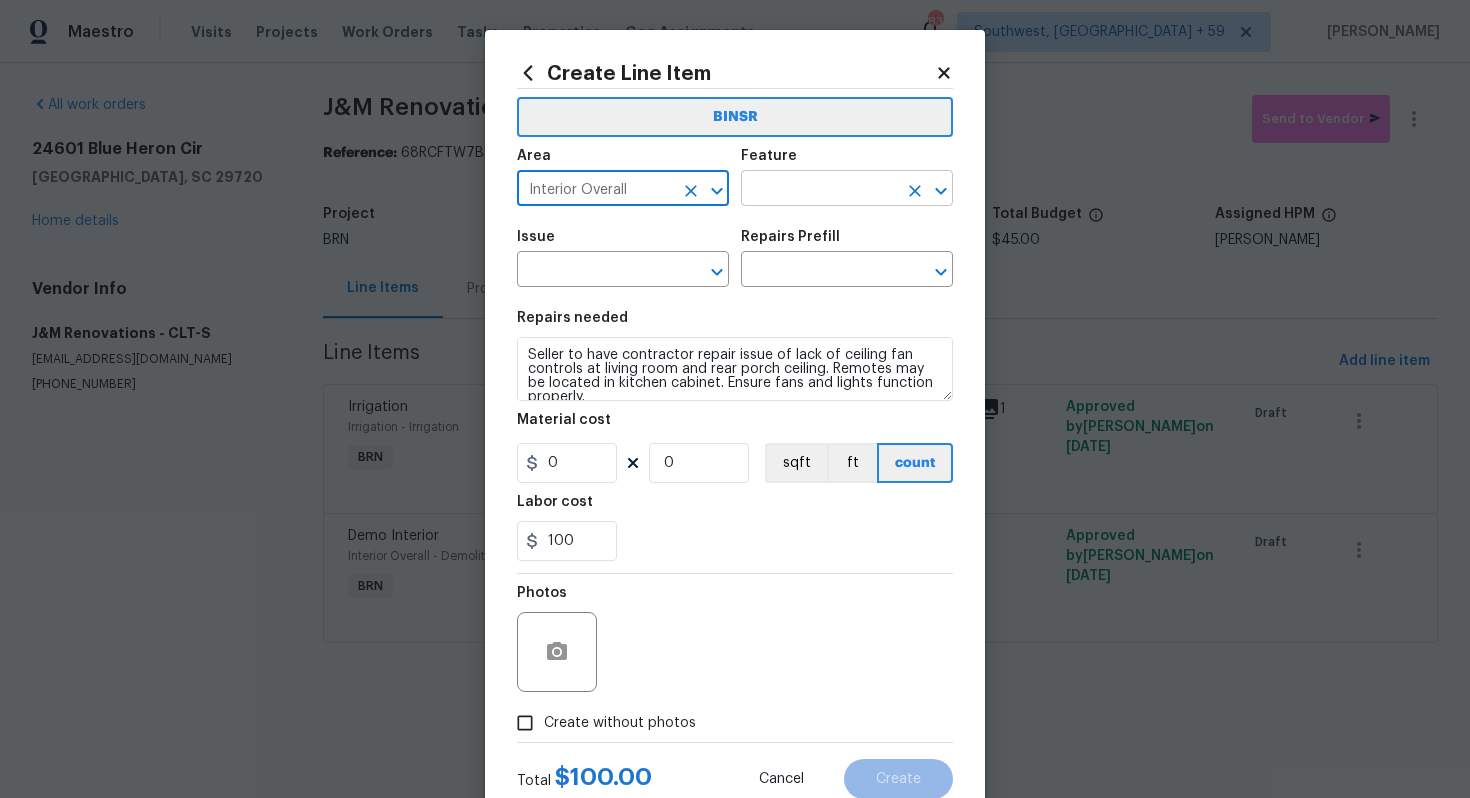 type on "Interior Overall" 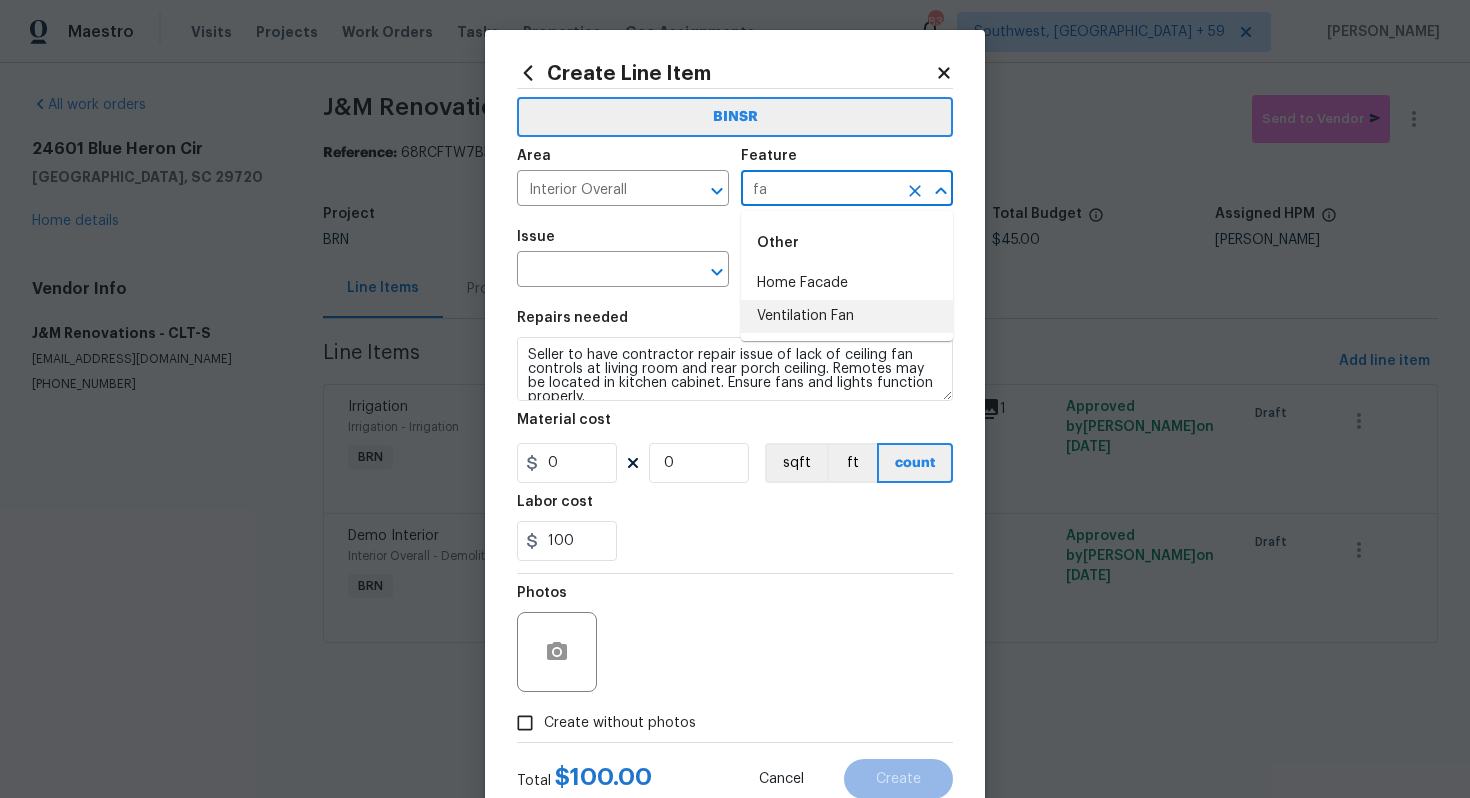click on "Ventilation Fan" at bounding box center [847, 316] 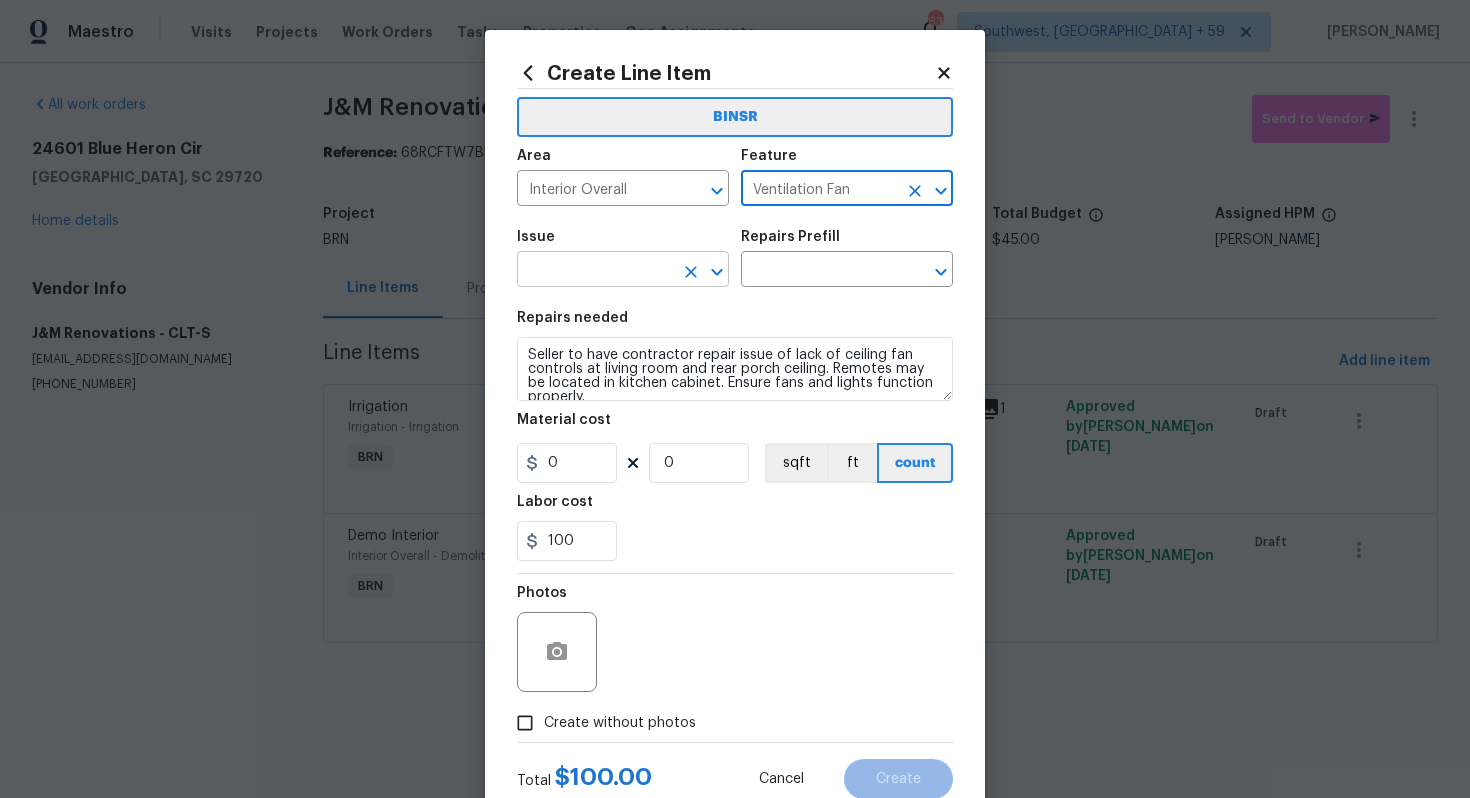 type on "Ventilation Fan" 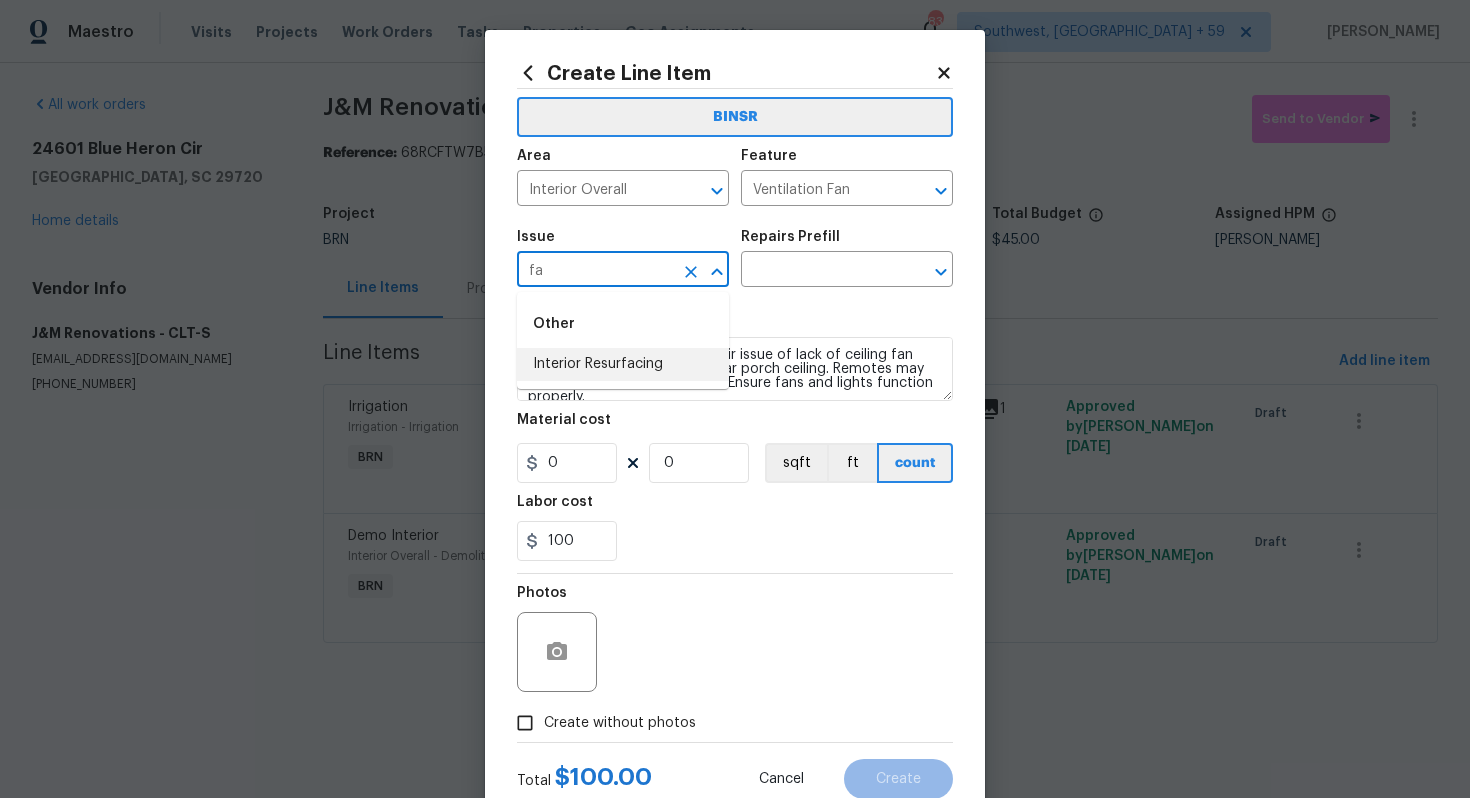 click on "Interior Resurfacing" at bounding box center [623, 364] 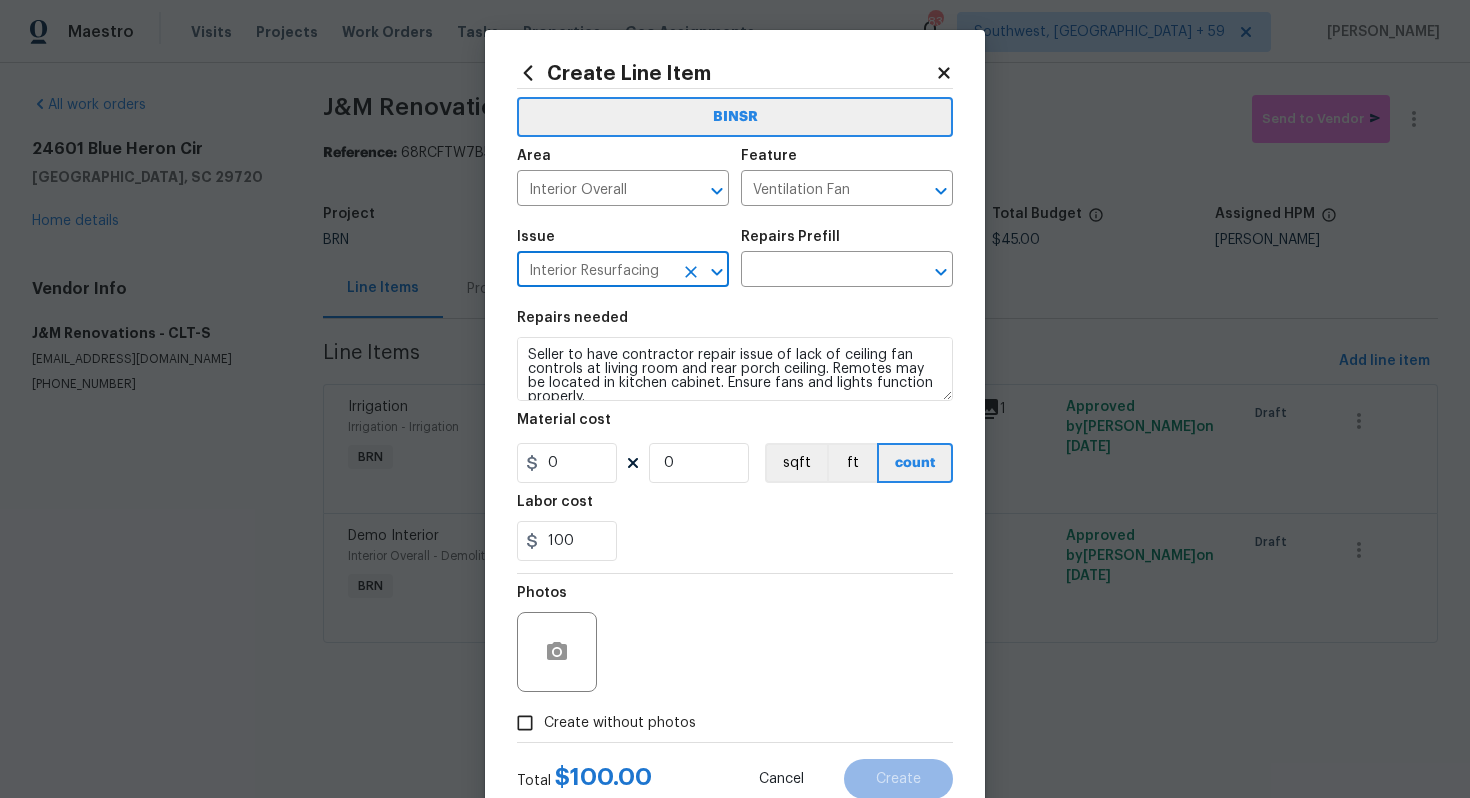 type on "Interior Resurfacing" 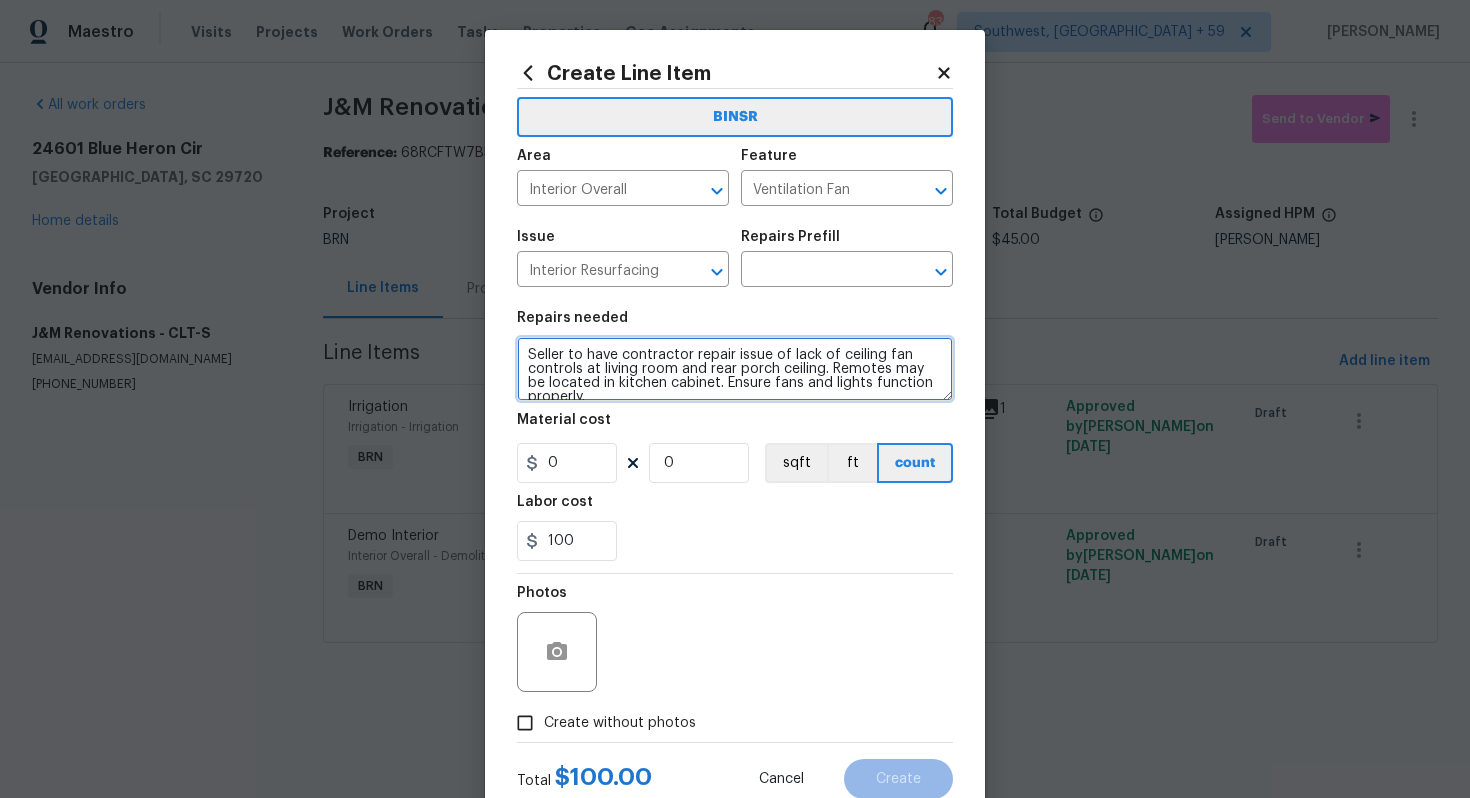 scroll, scrollTop: 28, scrollLeft: 0, axis: vertical 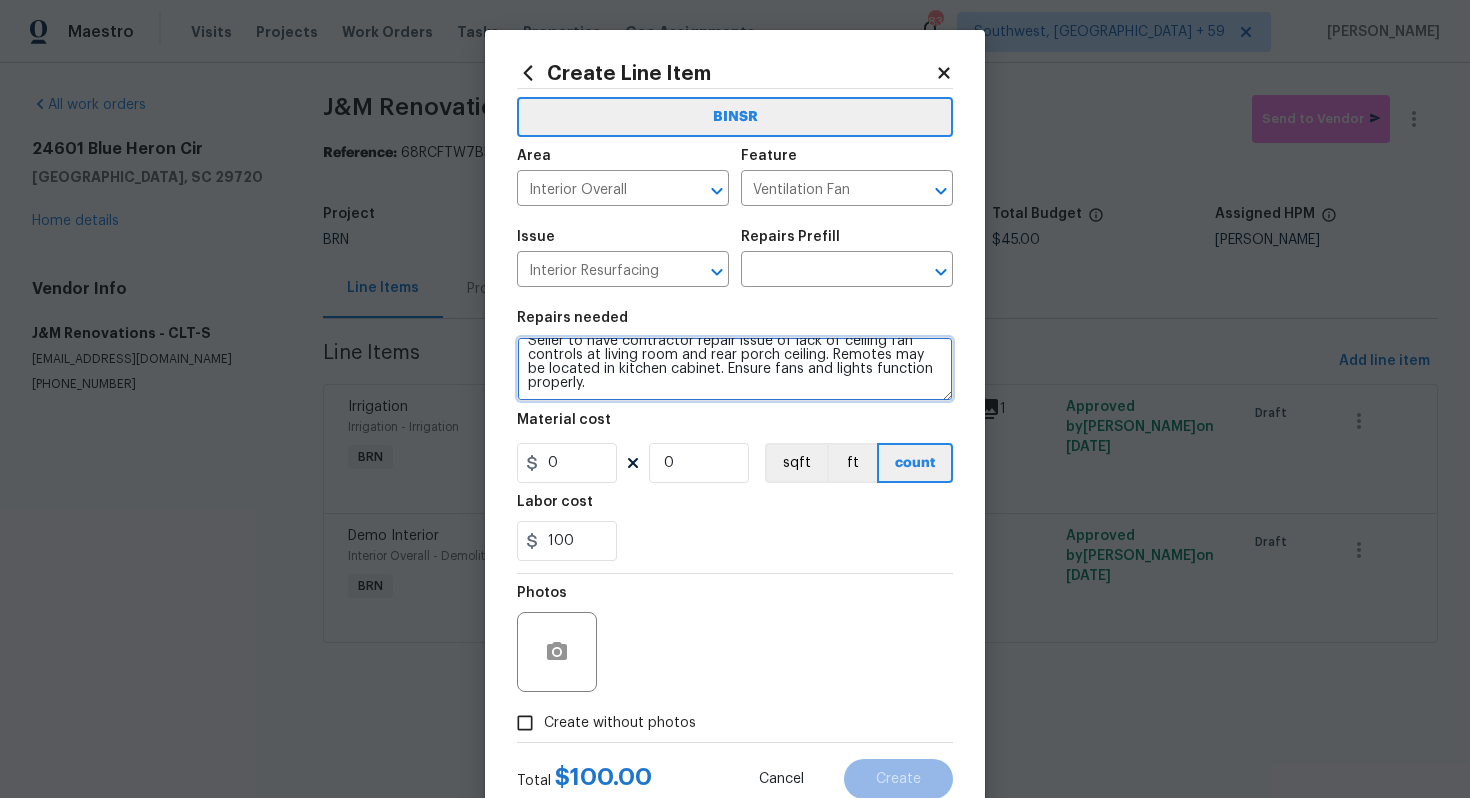 drag, startPoint x: 526, startPoint y: 360, endPoint x: 633, endPoint y: 412, distance: 118.966385 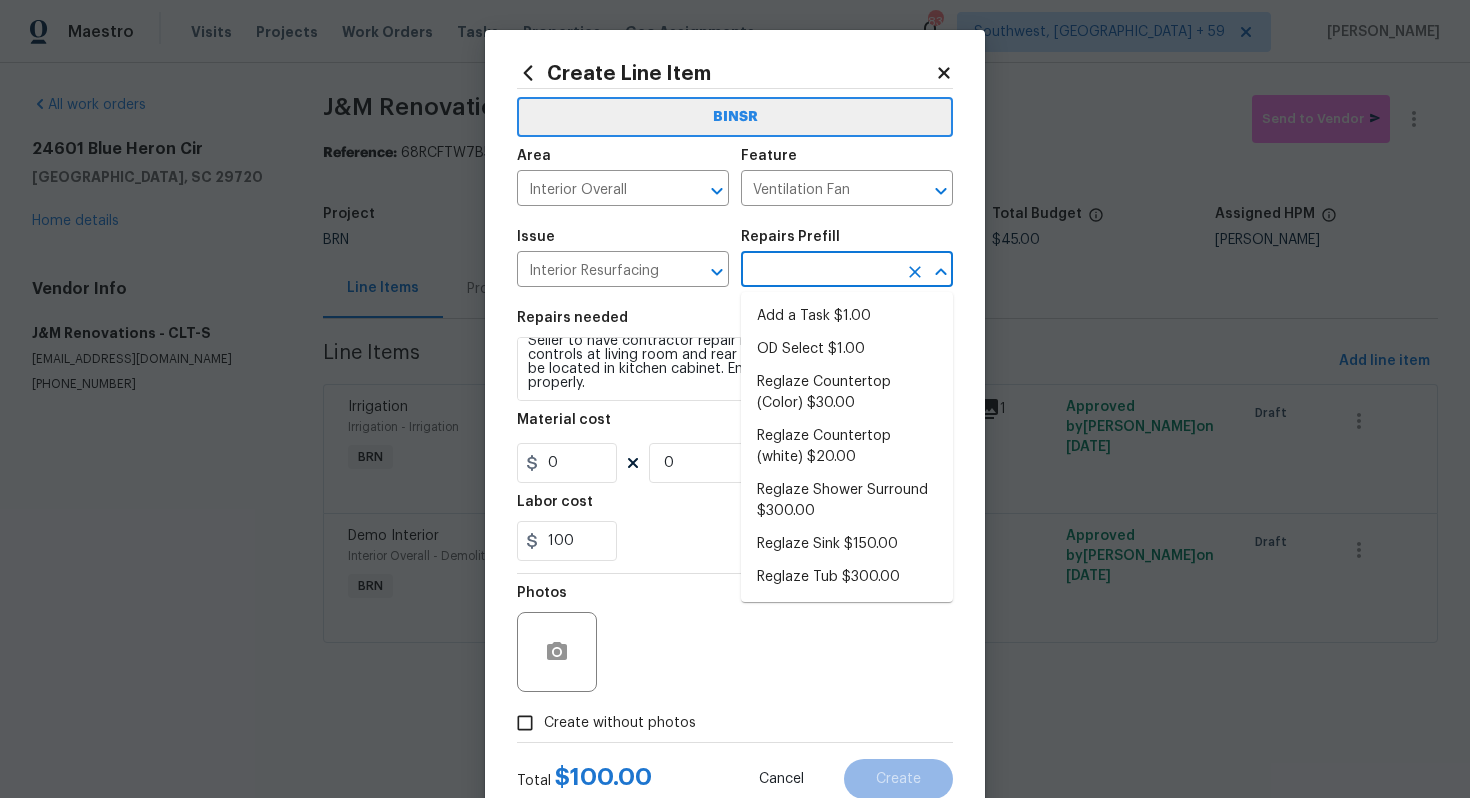 click at bounding box center (819, 271) 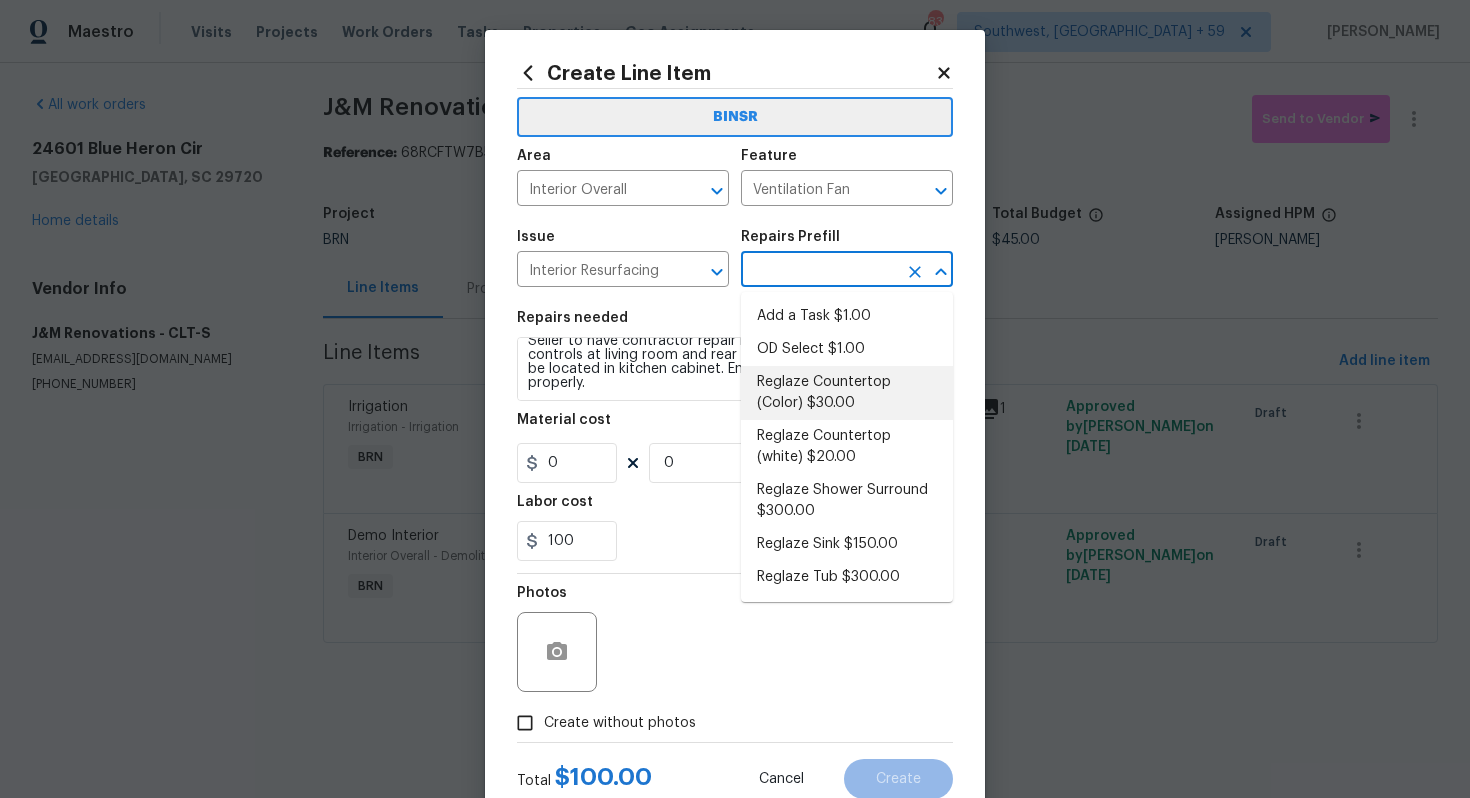 click on "Reglaze Countertop (Color) $30.00" at bounding box center (847, 393) 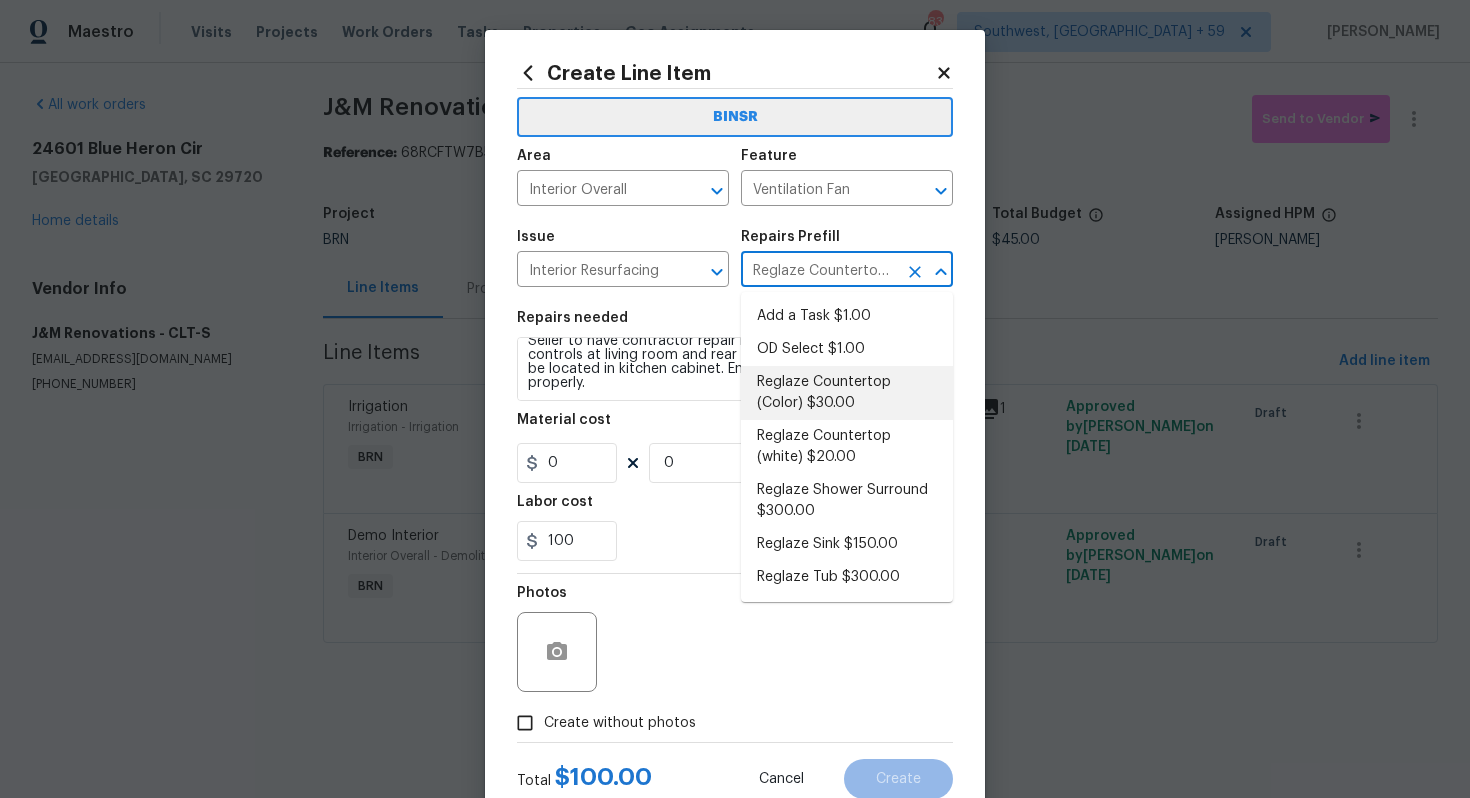 type on "Prep, mask and reglaze finish the countertop (Speckle) PM to approve of finish selection. Ensure that the finish is smooth, consistent and that the proper millage is applied. Clean up and dispose of all debris properly." 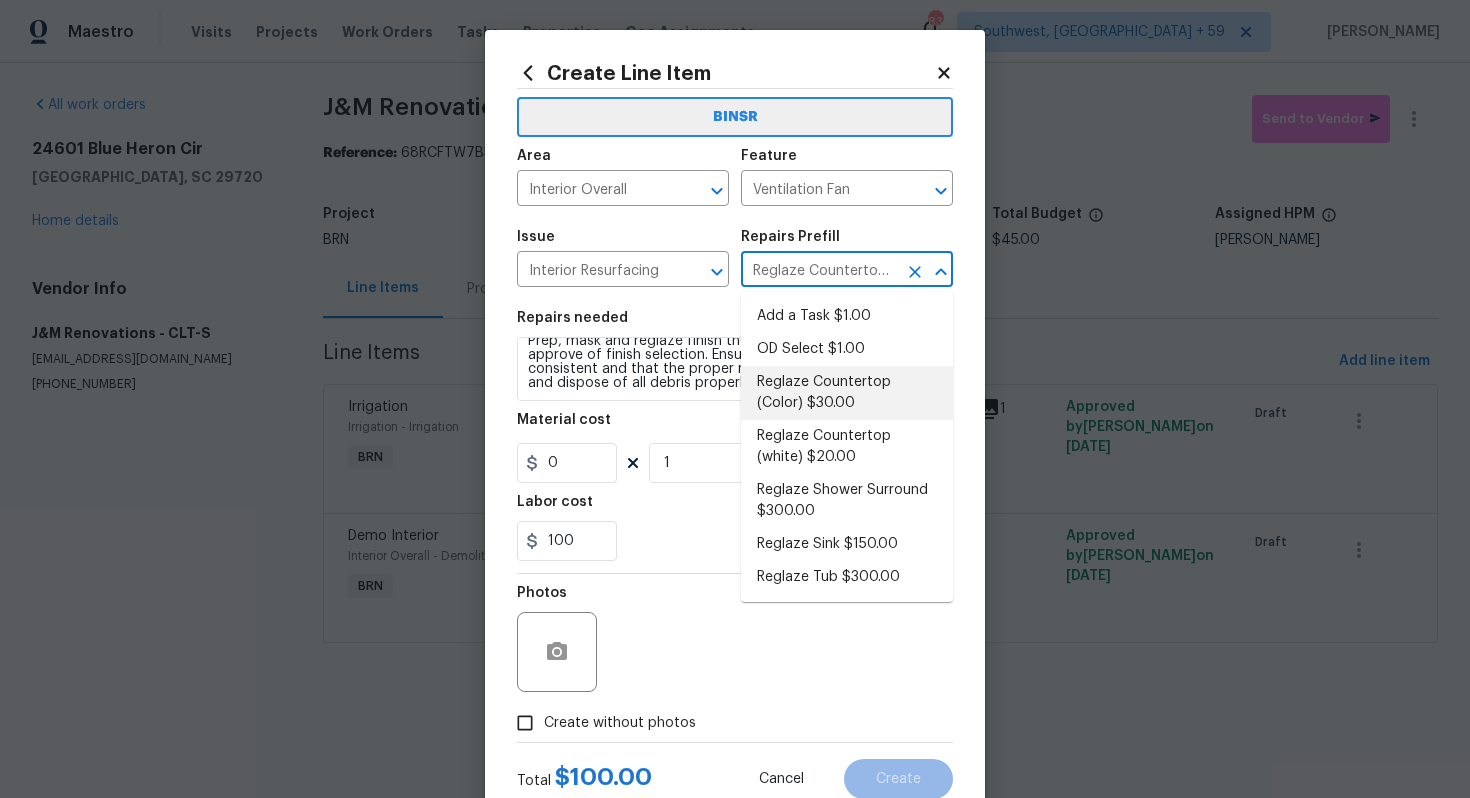 type on "30" 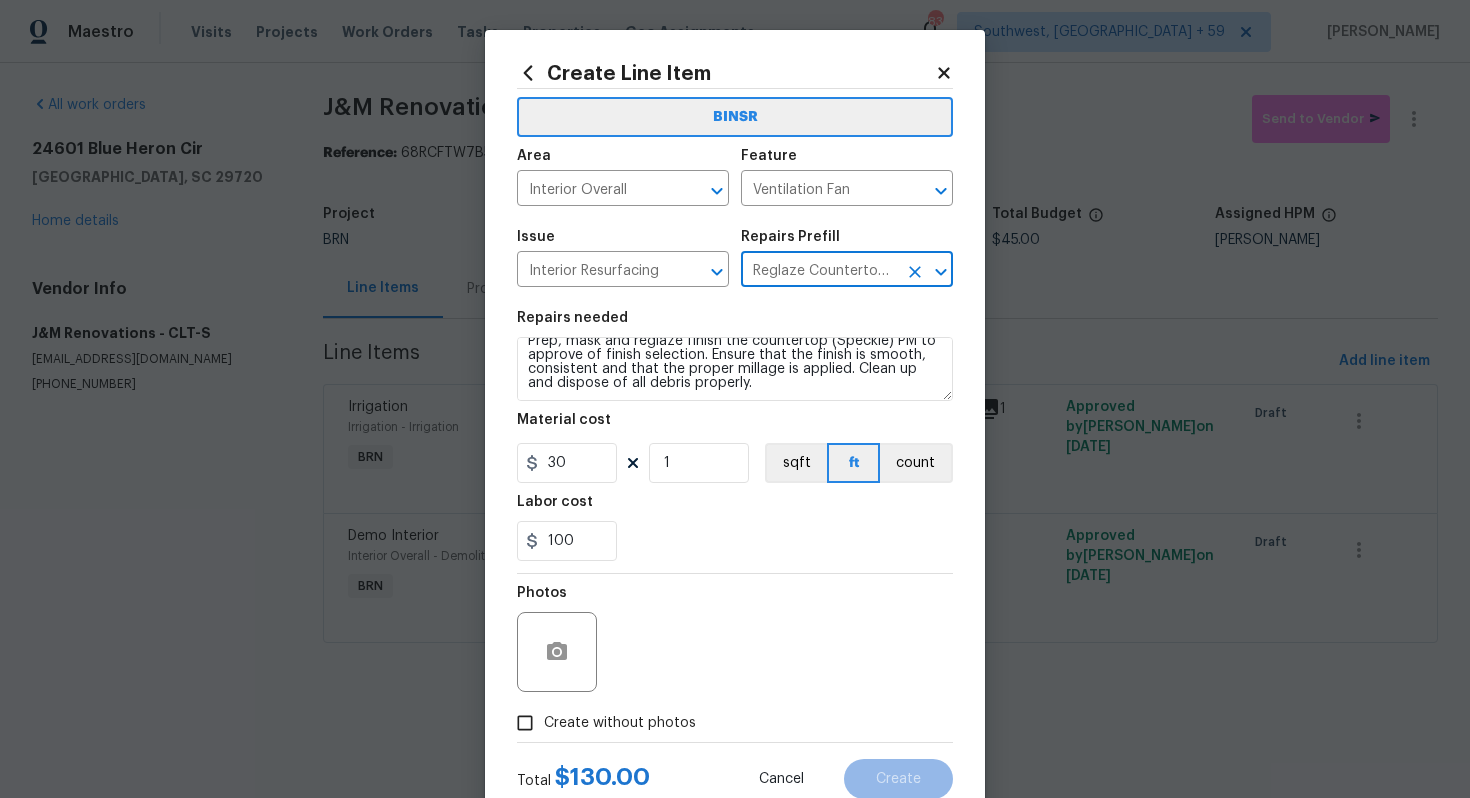 scroll, scrollTop: 0, scrollLeft: 0, axis: both 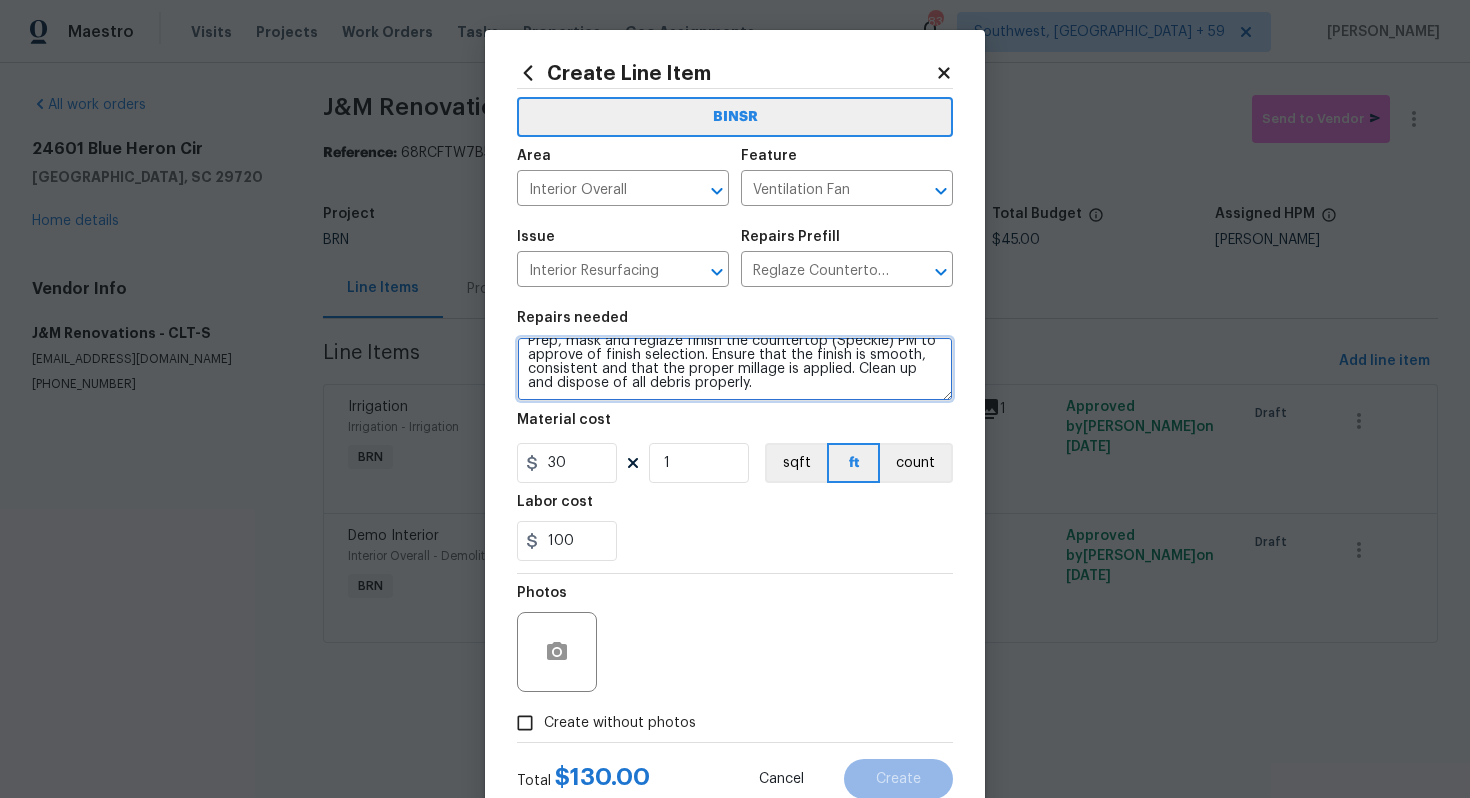 drag, startPoint x: 525, startPoint y: 356, endPoint x: 682, endPoint y: 440, distance: 178.05898 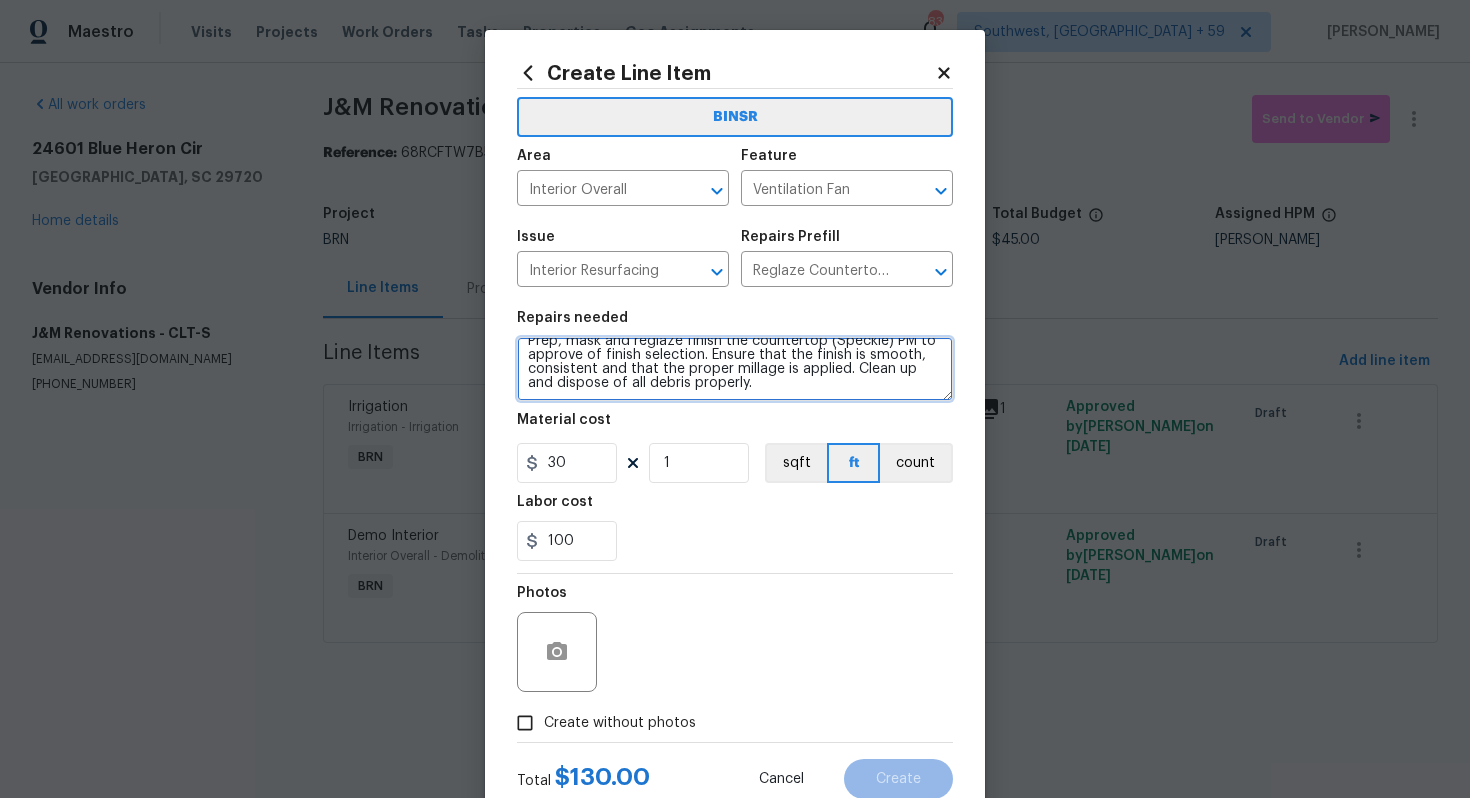 click on "Repairs needed Prep, mask and reglaze finish the countertop (Speckle) PM to approve of finish selection. Ensure that the finish is smooth, consistent and that the proper millage is applied. Clean up and dispose of all debris properly. Material cost 30 1 sqft ft count Labor cost 100" at bounding box center [735, 436] 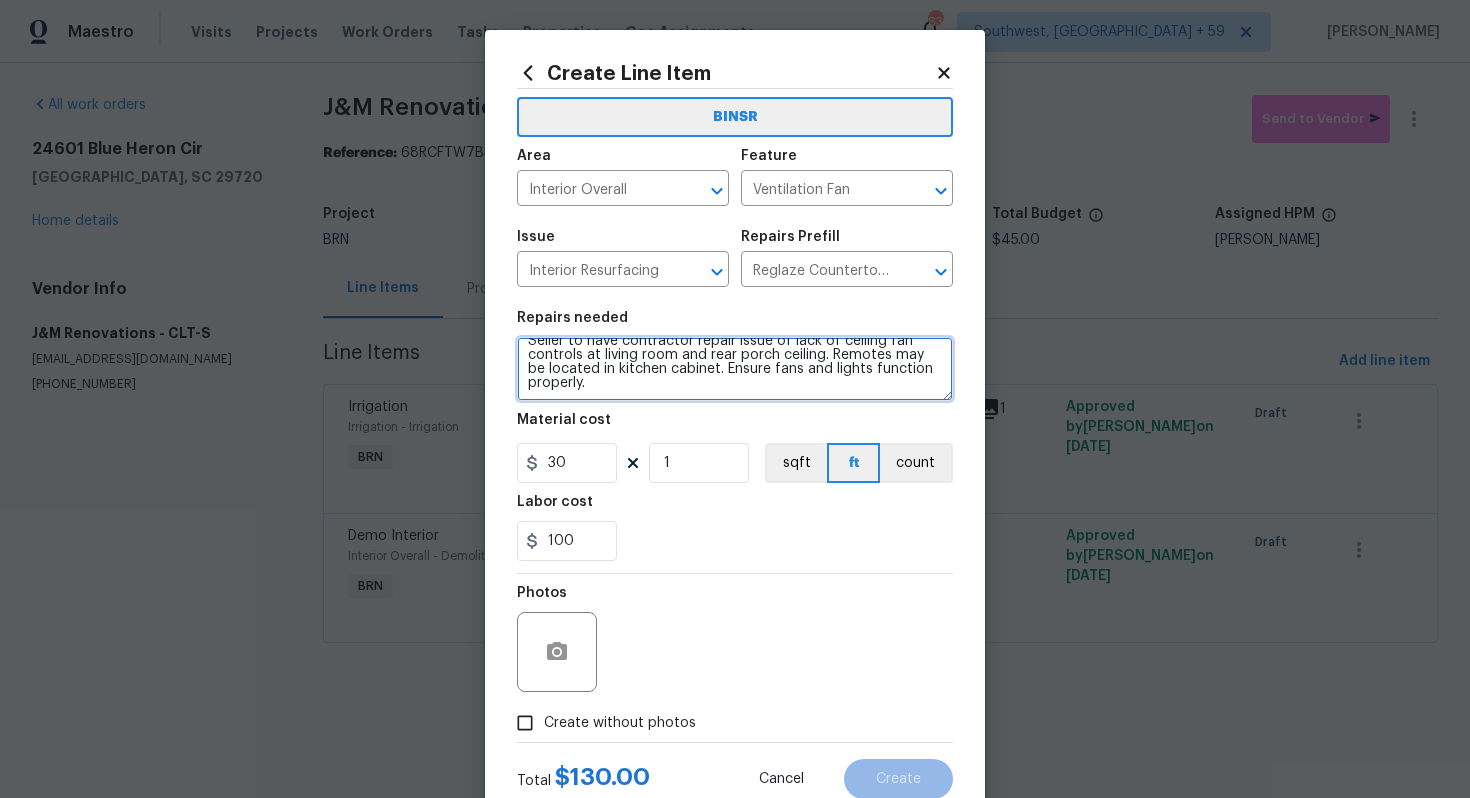 scroll, scrollTop: 18, scrollLeft: 0, axis: vertical 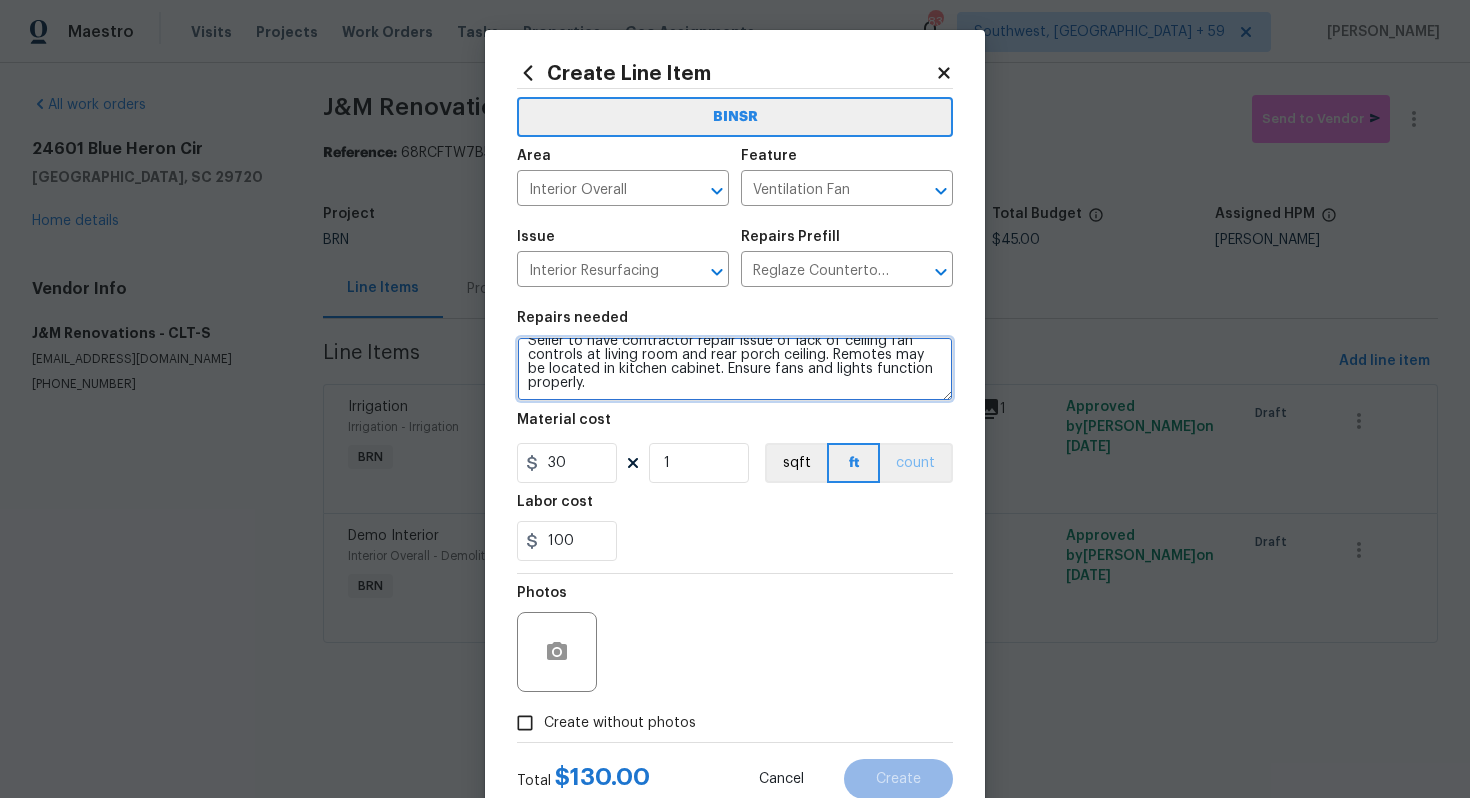 type on "Seller to have contractor repair issue of lack of ceiling fan controls at living room and rear porch ceiling. Remotes may be located in kitchen cabinet. Ensure fans and lights function properly." 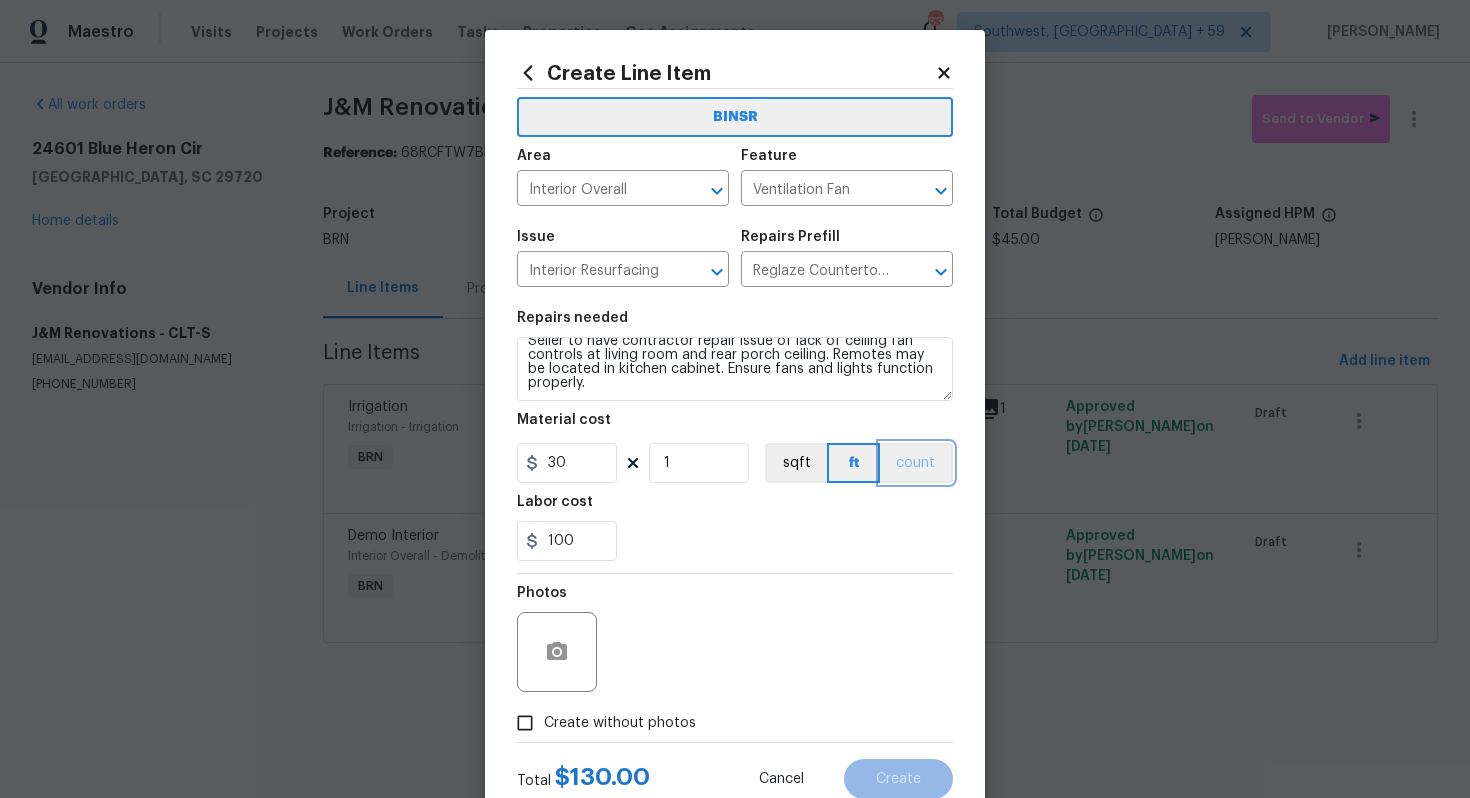 click on "count" at bounding box center [916, 463] 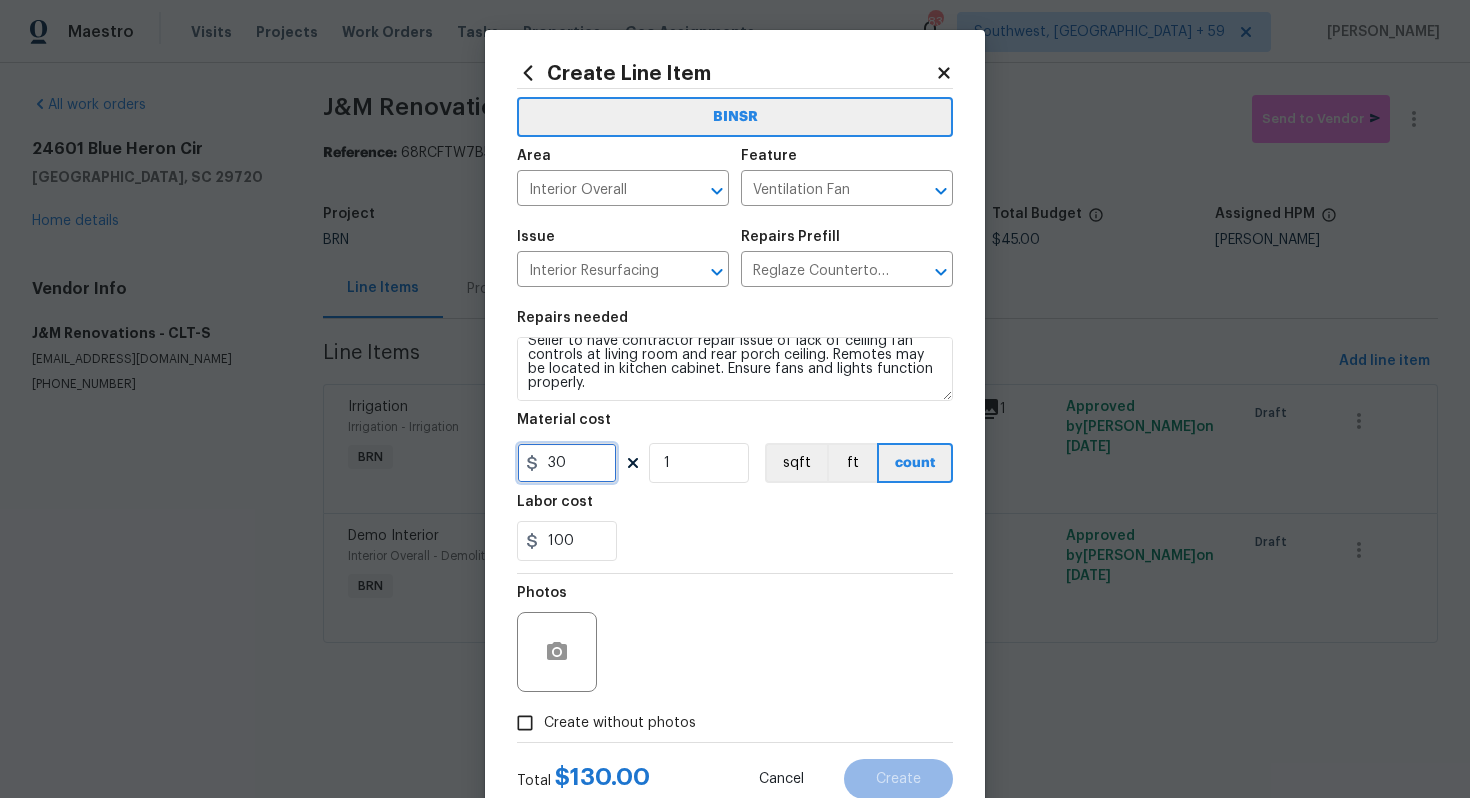 click on "30" at bounding box center [567, 463] 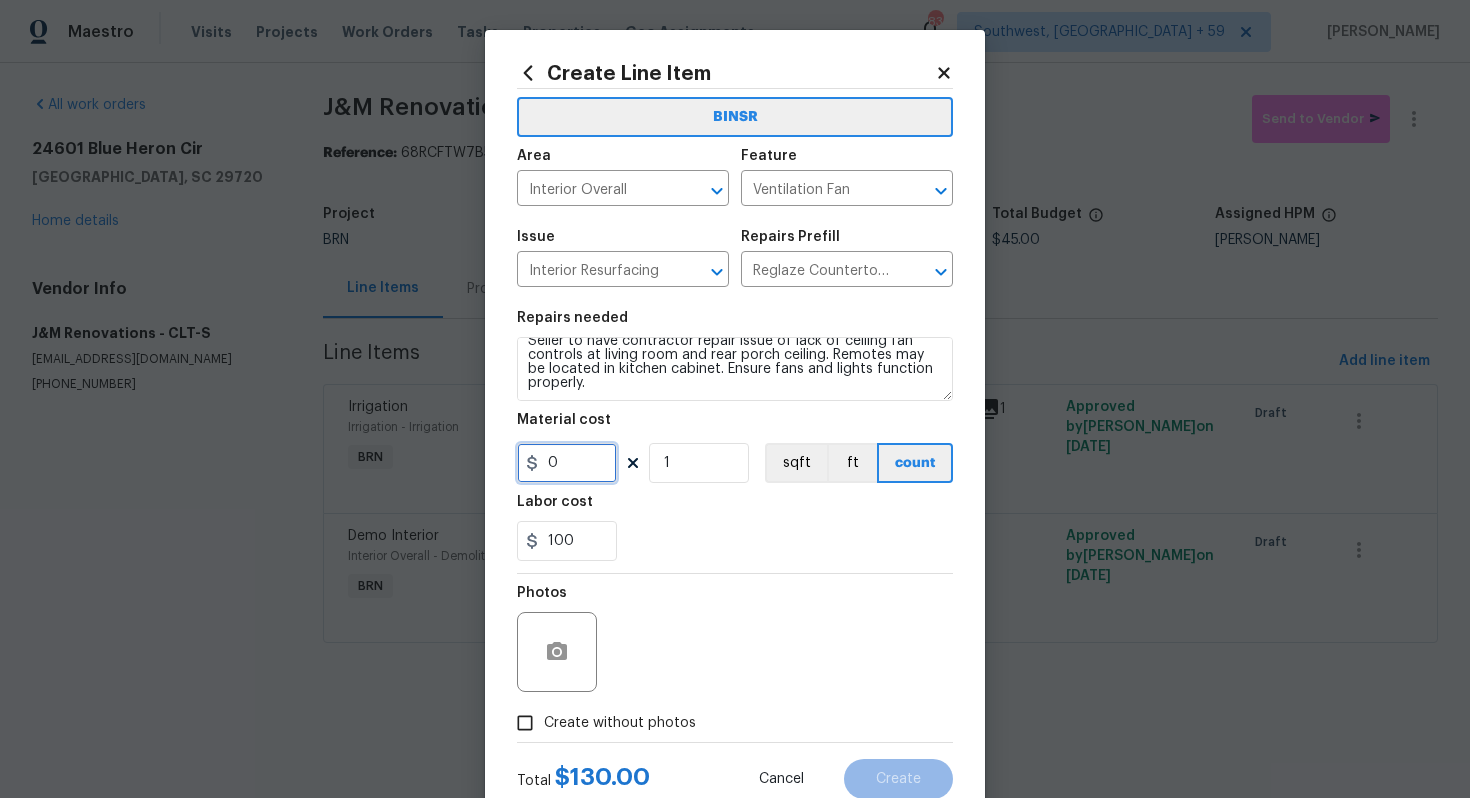 type on "0" 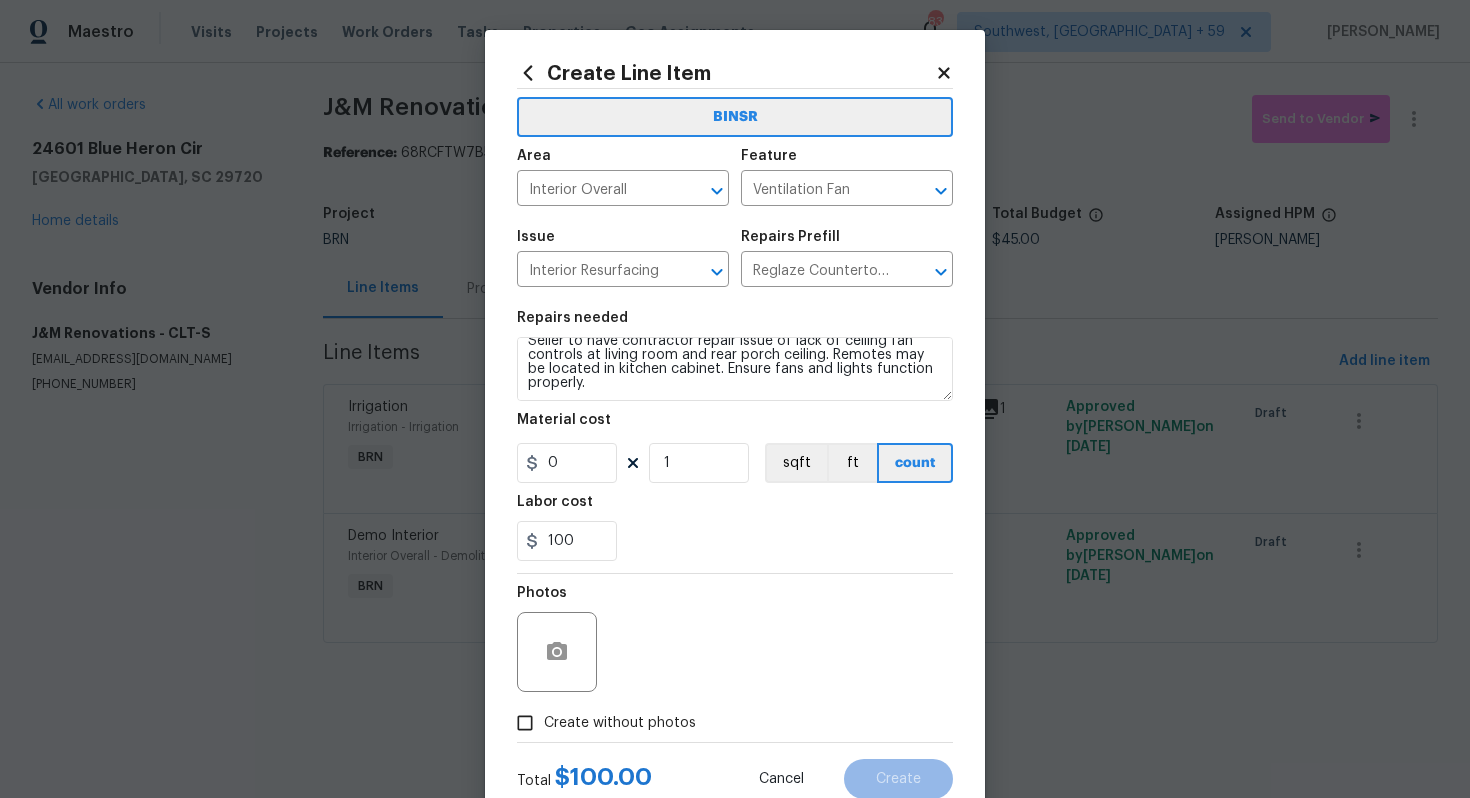 click on "100" at bounding box center [735, 541] 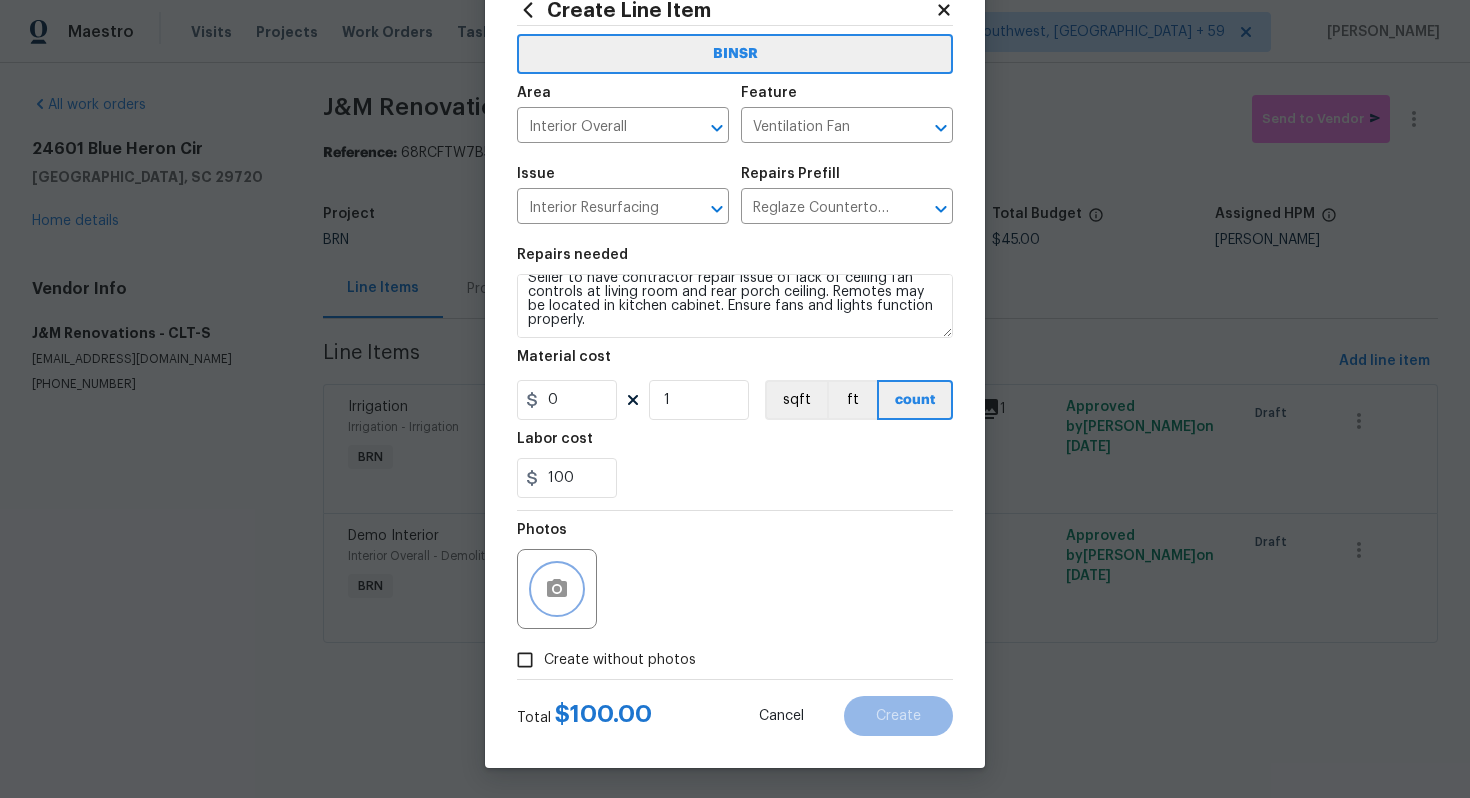 click 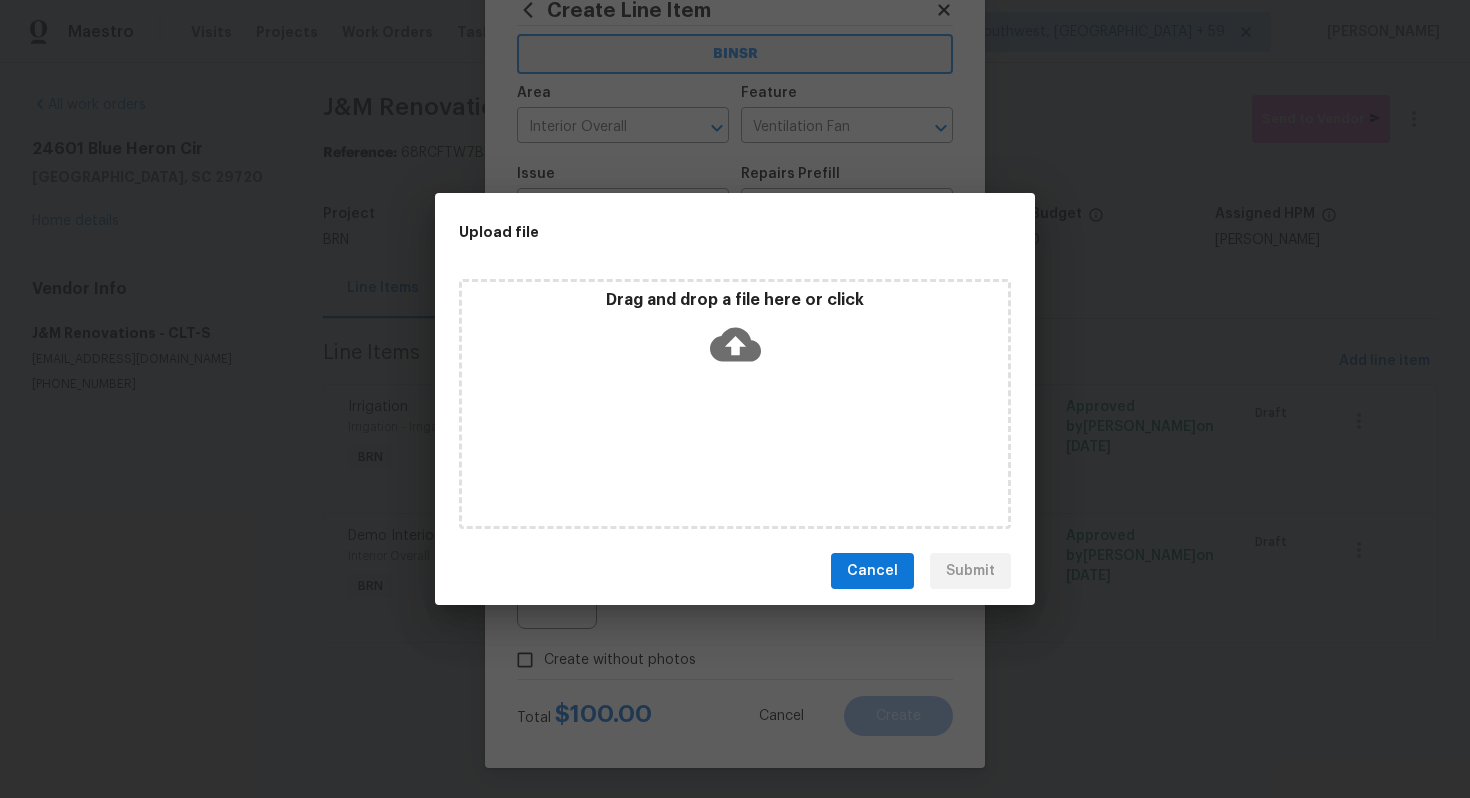 click 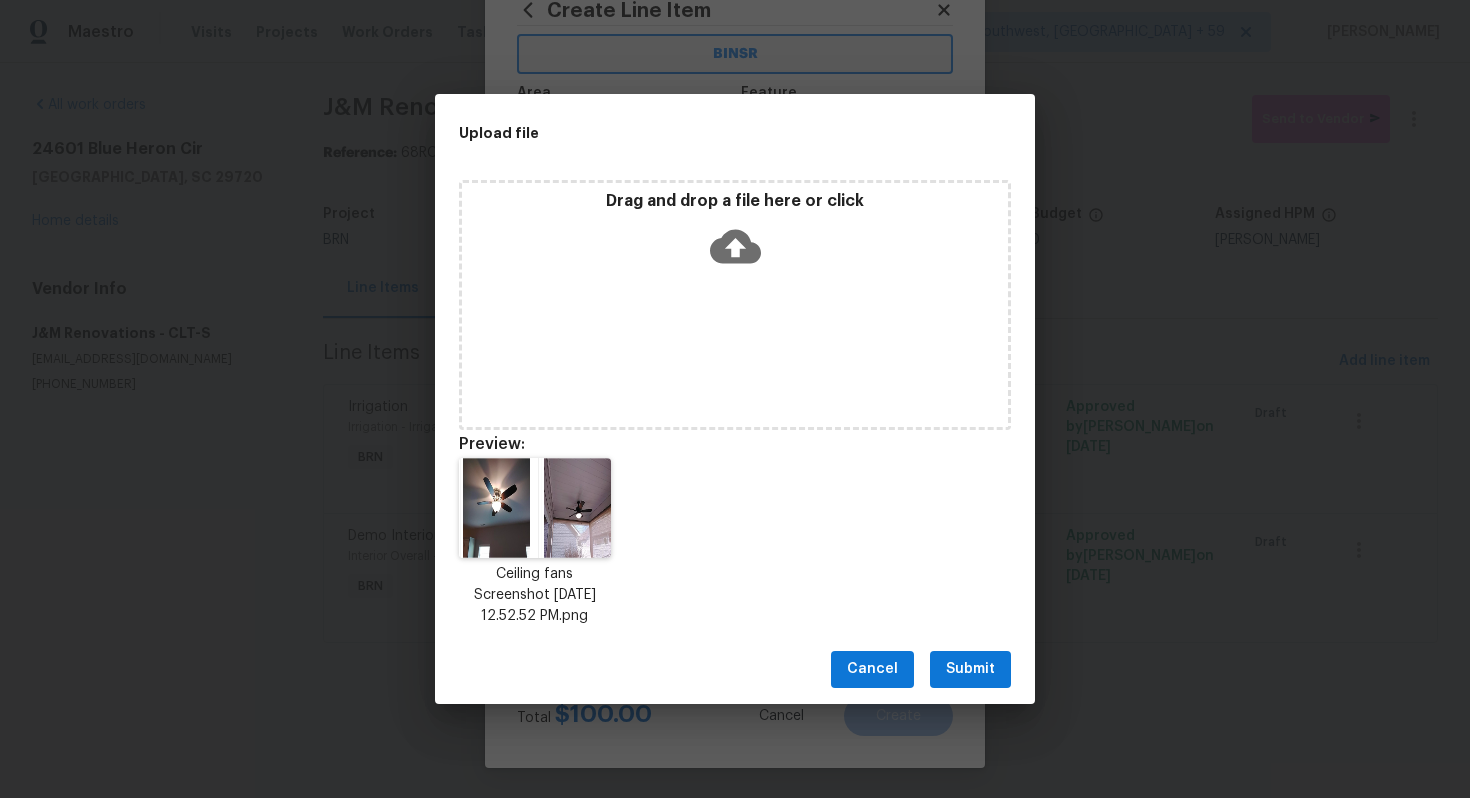 click on "Submit" at bounding box center (970, 669) 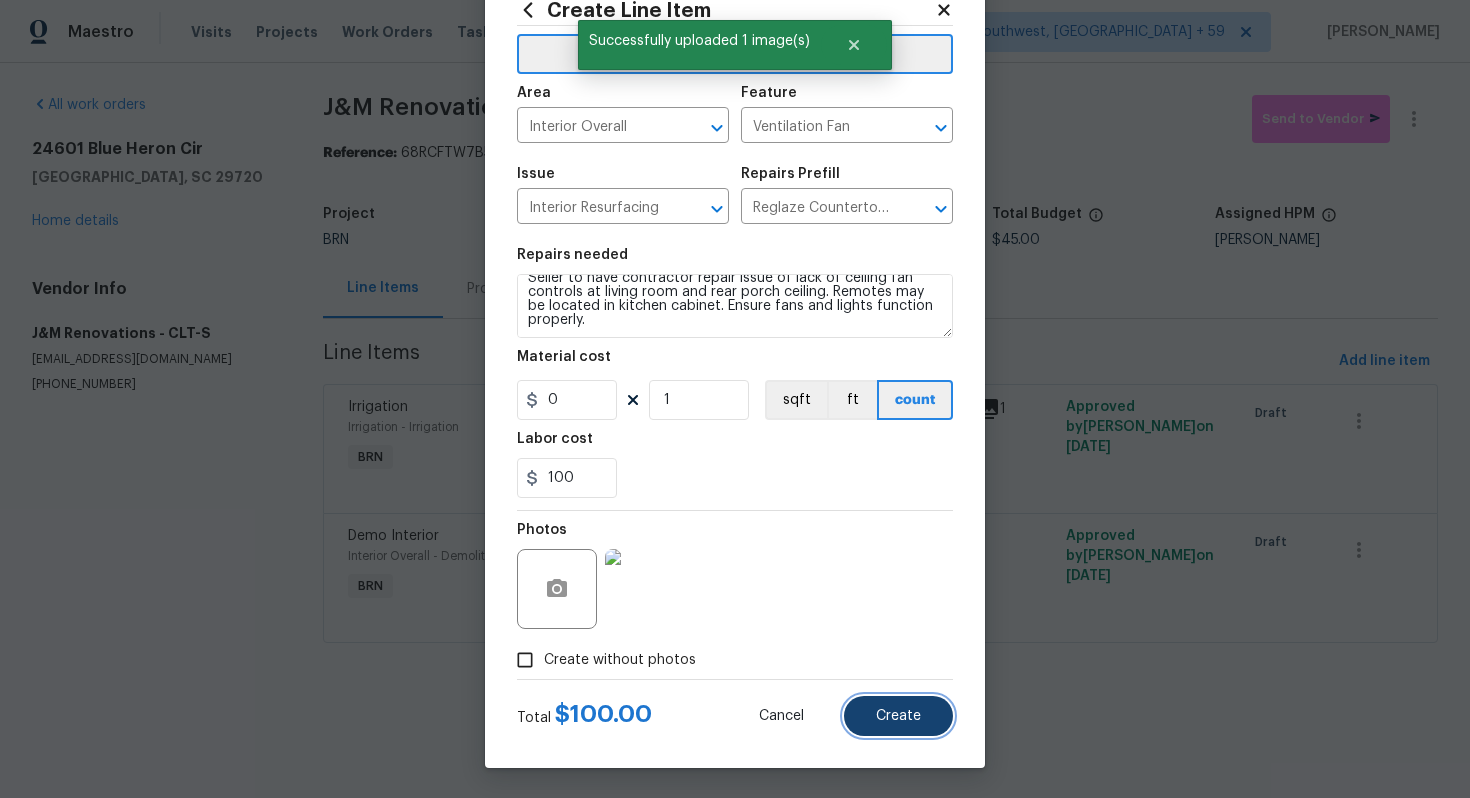 click on "Create" at bounding box center [898, 716] 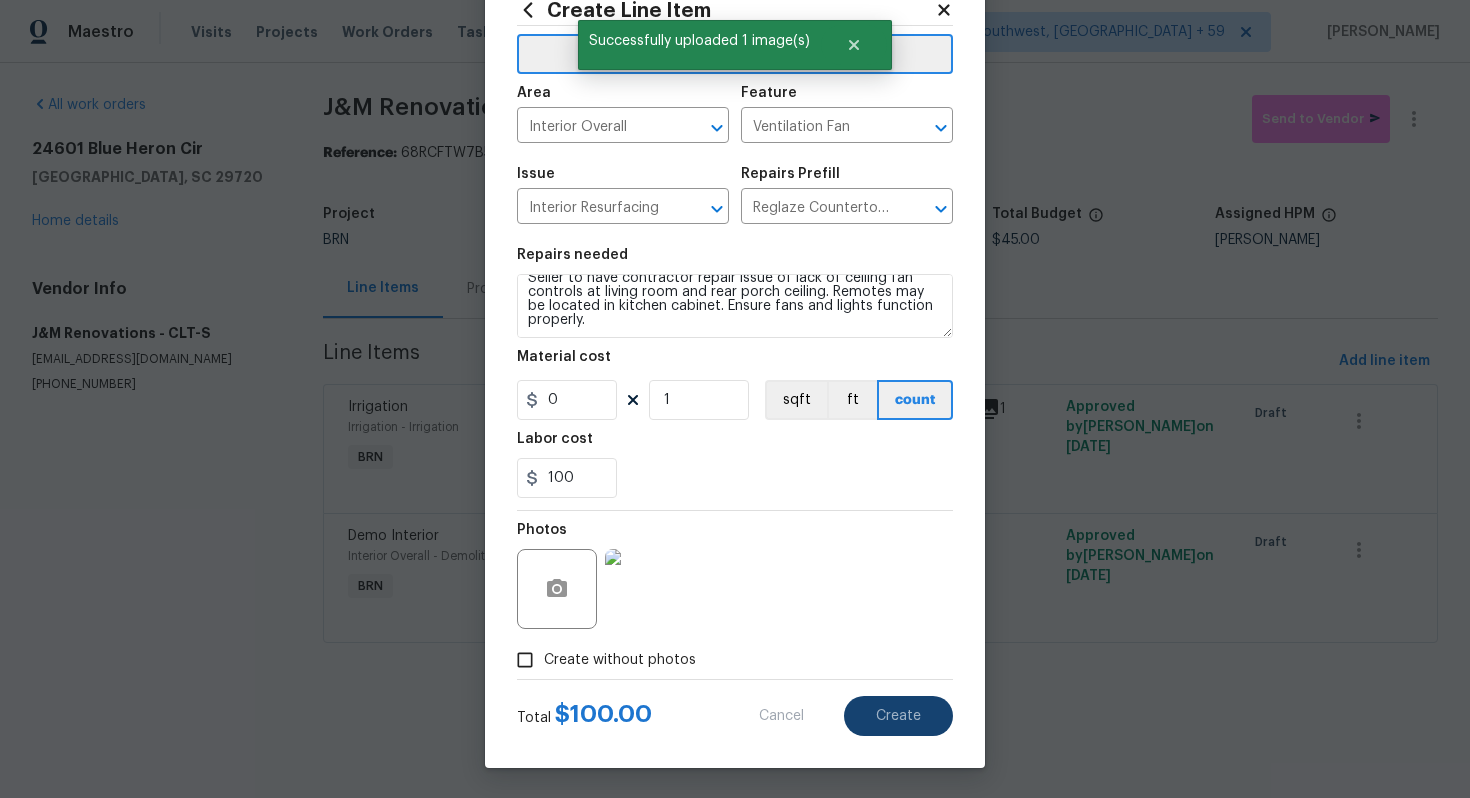 type 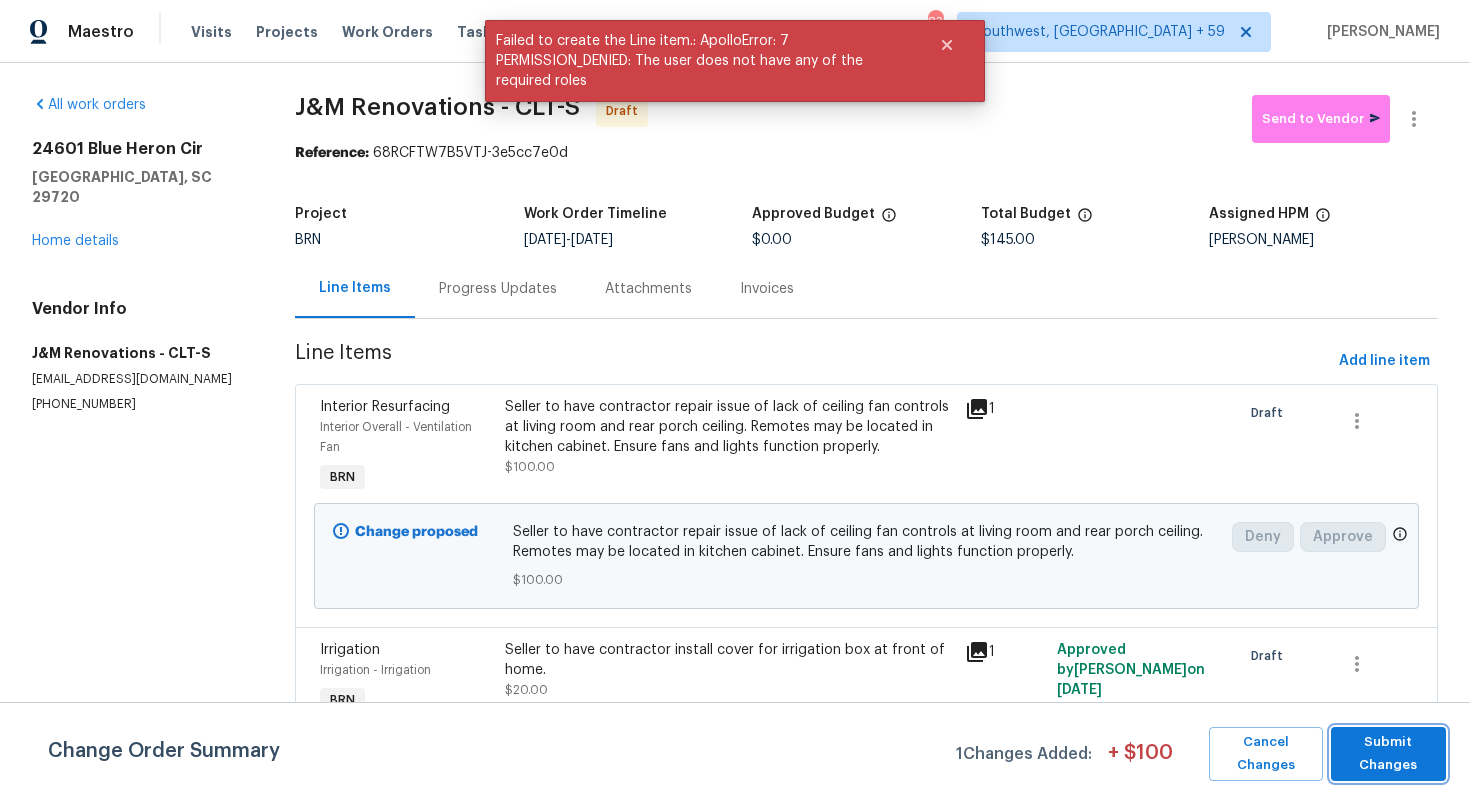 click on "Submit Changes" at bounding box center (1388, 754) 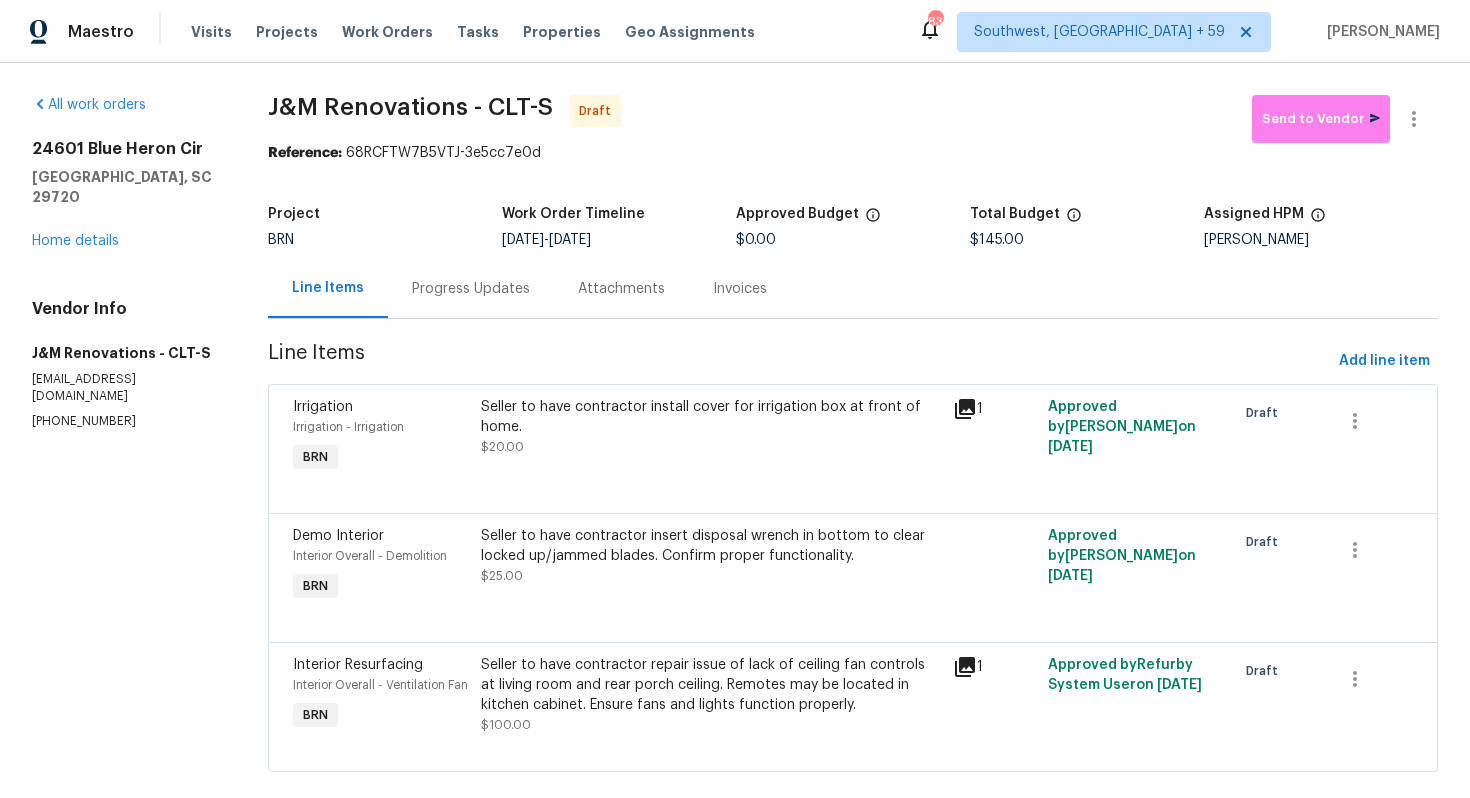 click on "Progress Updates" at bounding box center [471, 289] 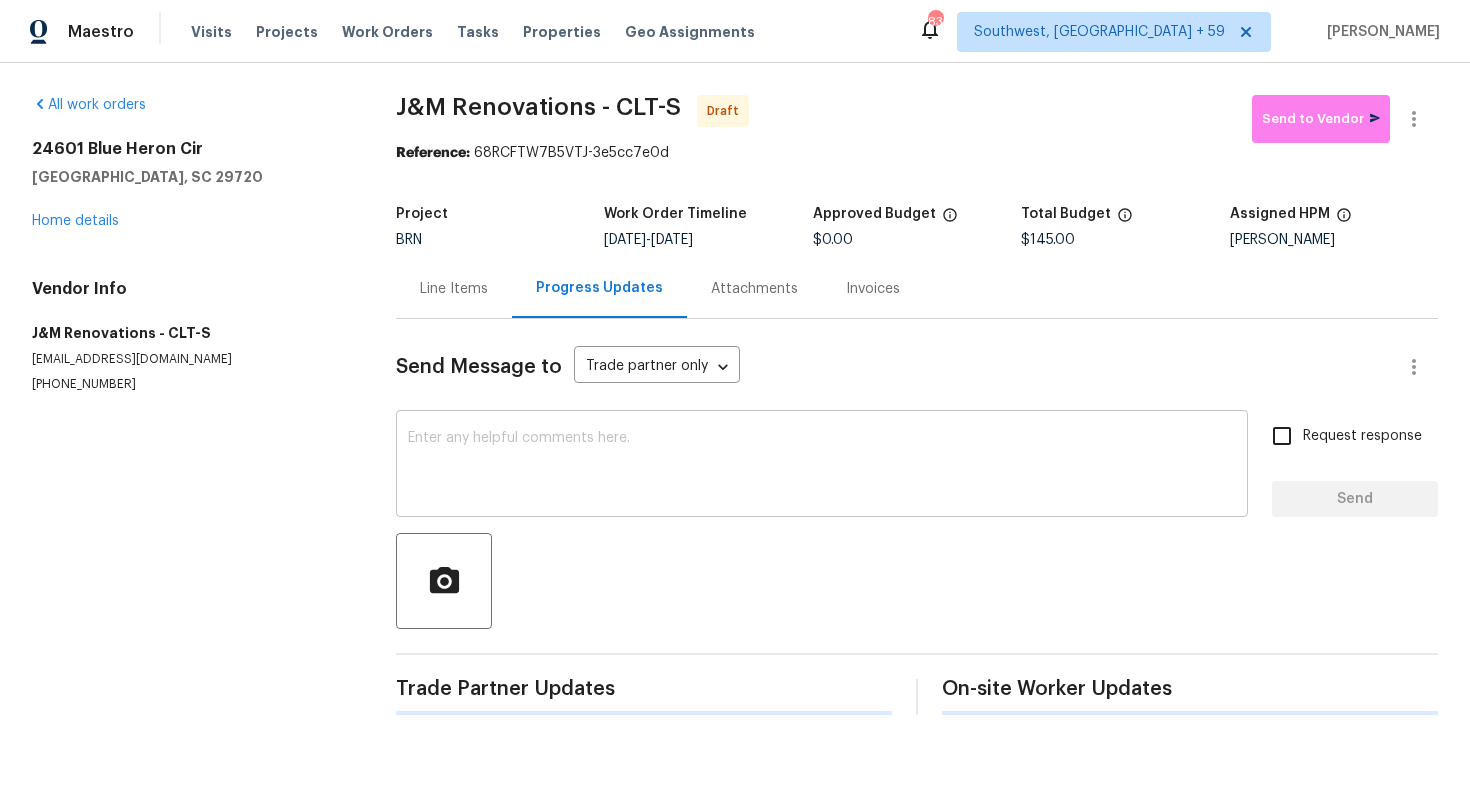 click at bounding box center [822, 466] 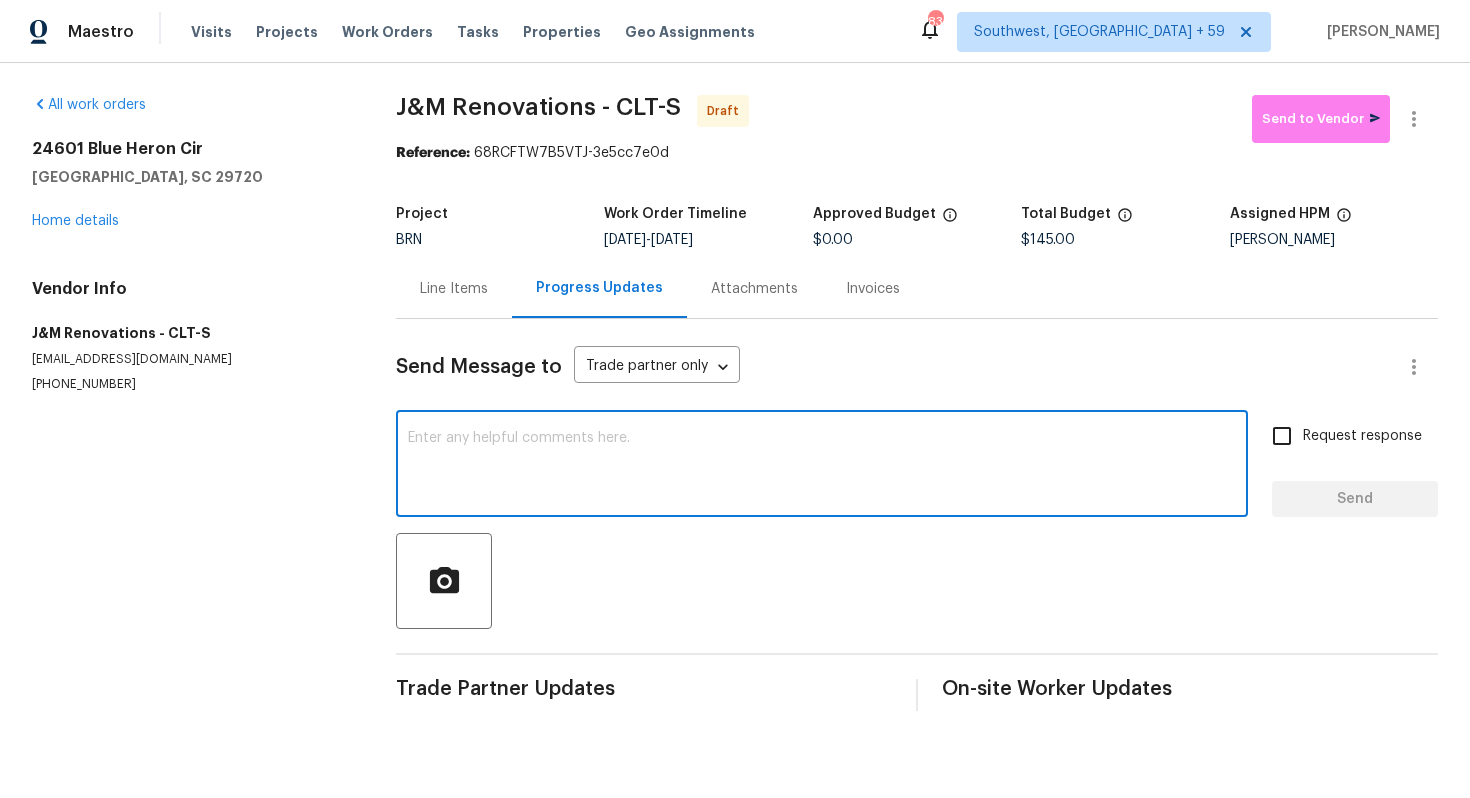 paste on "Hey! This is Ajay with Opendoor. I’m confirming a BRN Work Order for the property at Address with a target date of 7/. Please review and accept the WO within 24 hours and provide a schedule within the target date. The given target date is based on the criticality of the closing. However, if you need more time to complete this work, please do let me know and I’ll see what can be done about it. And the cost can be updated based on the work required here at the time of inspection too. You can contact us through the portal or by phone/text at [PHONE_NUMBER]." 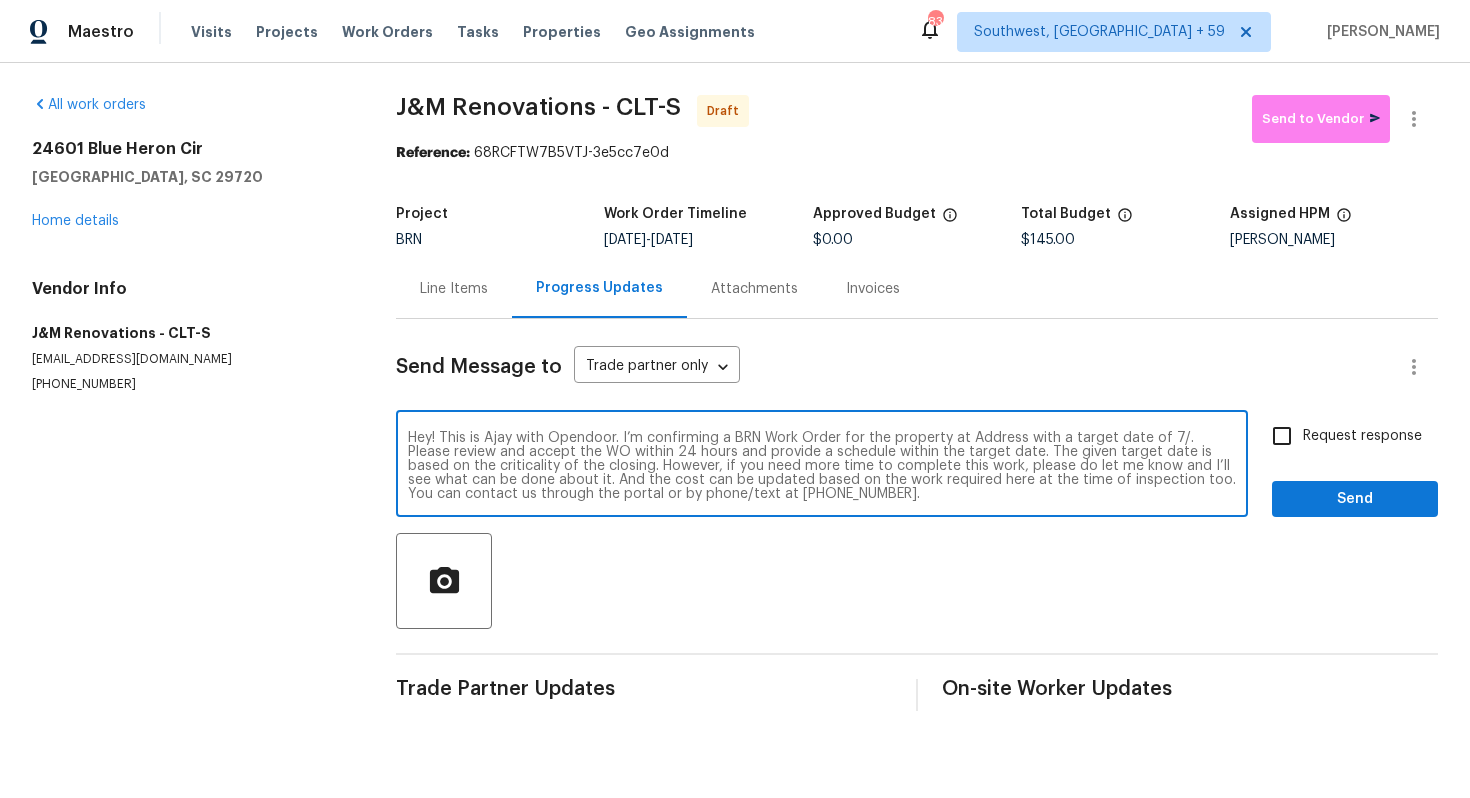 scroll, scrollTop: 0, scrollLeft: 0, axis: both 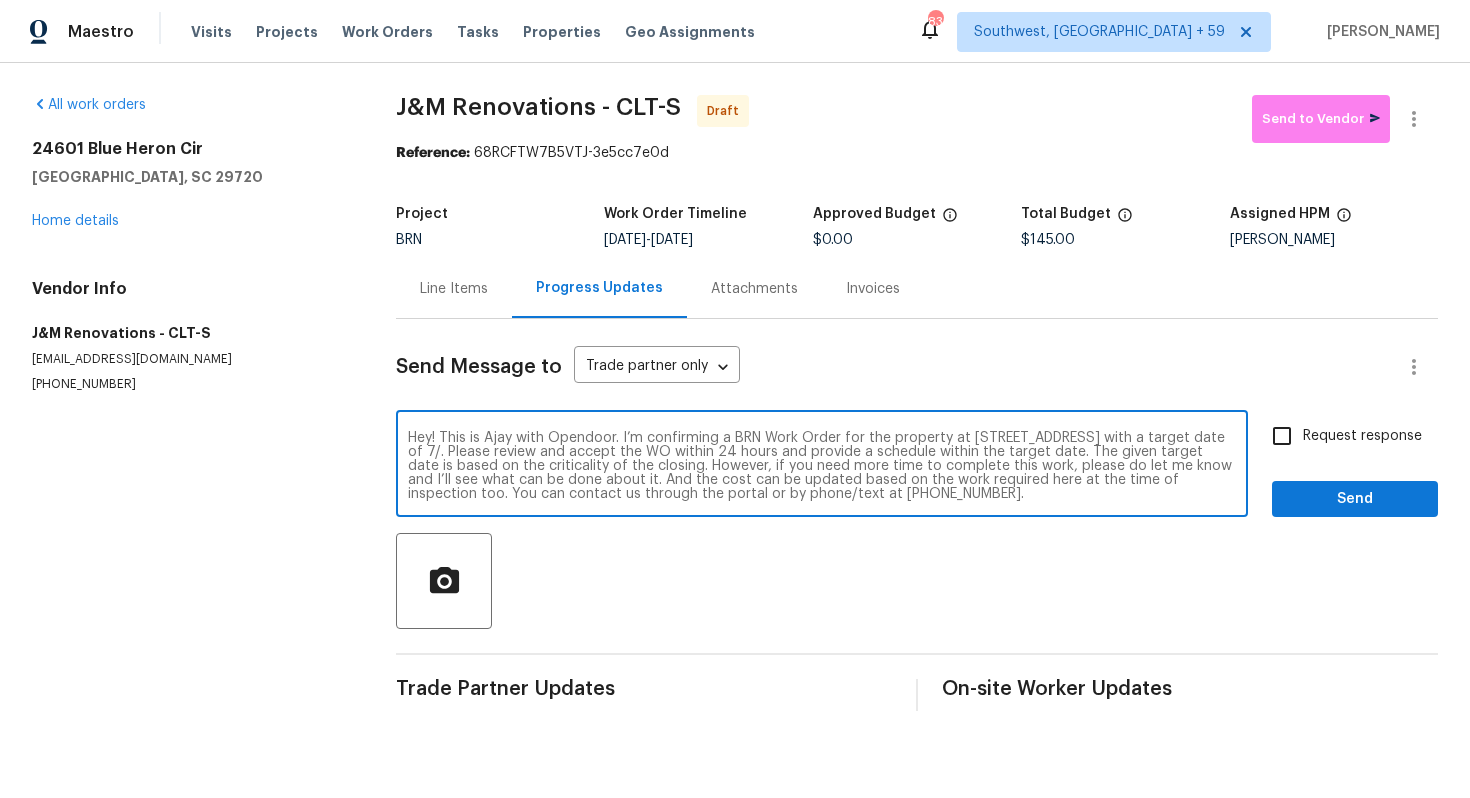 click on "Hey! This is Ajay with Opendoor. I’m confirming a BRN Work Order for the property at [STREET_ADDRESS] with a target date of 7/. Please review and accept the WO within 24 hours and provide a schedule within the target date. The given target date is based on the criticality of the closing. However, if you need more time to complete this work, please do let me know and I’ll see what can be done about it. And the cost can be updated based on the work required here at the time of inspection too. You can contact us through the portal or by phone/text at [PHONE_NUMBER]." at bounding box center (822, 466) 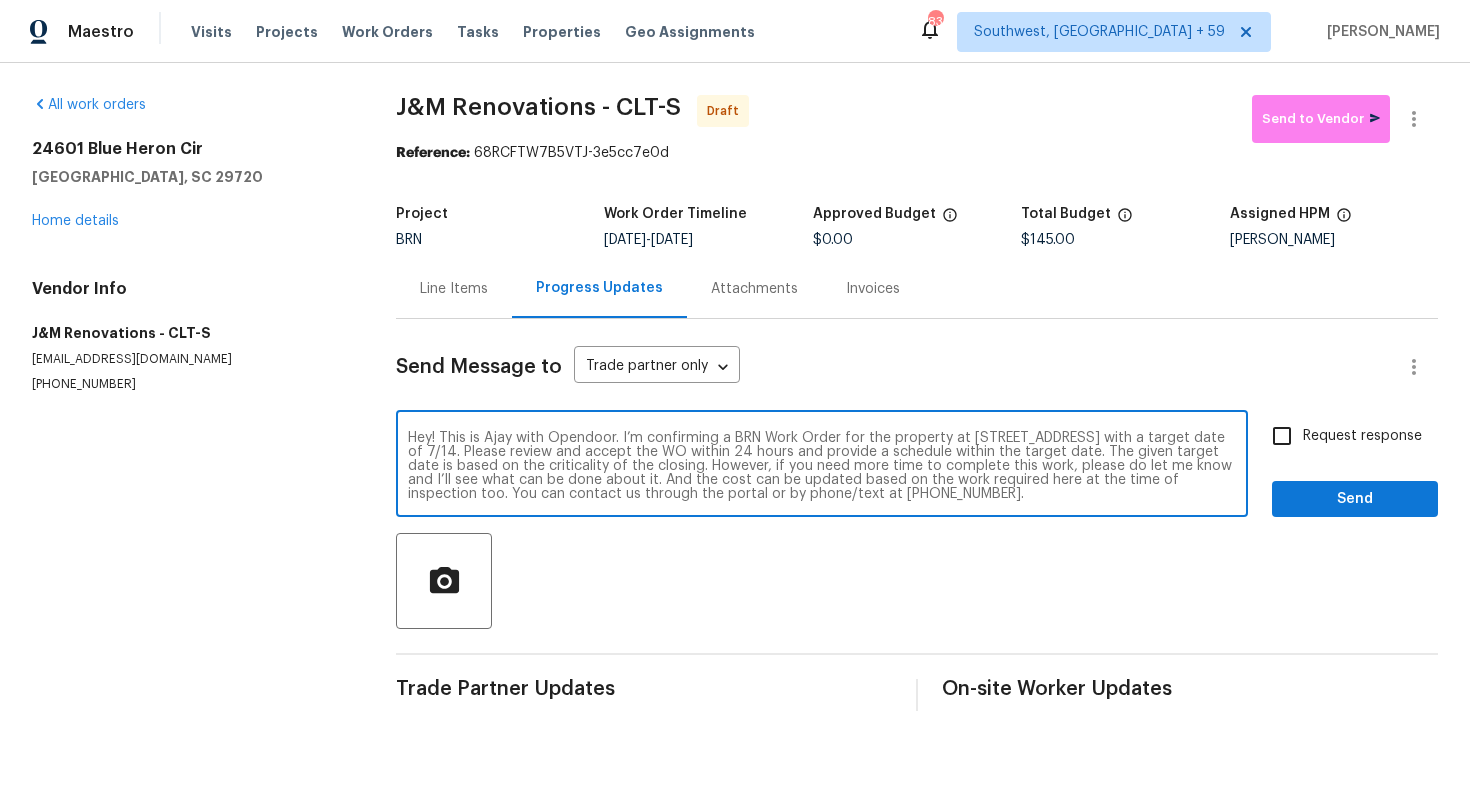 type on "Hey! This is Ajay with Opendoor. I’m confirming a BRN Work Order for the property at [STREET_ADDRESS] with a target date of 7/14. Please review and accept the WO within 24 hours and provide a schedule within the target date. The given target date is based on the criticality of the closing. However, if you need more time to complete this work, please do let me know and I’ll see what can be done about it. And the cost can be updated based on the work required here at the time of inspection too. You can contact us through the portal or by phone/text at [PHONE_NUMBER]." 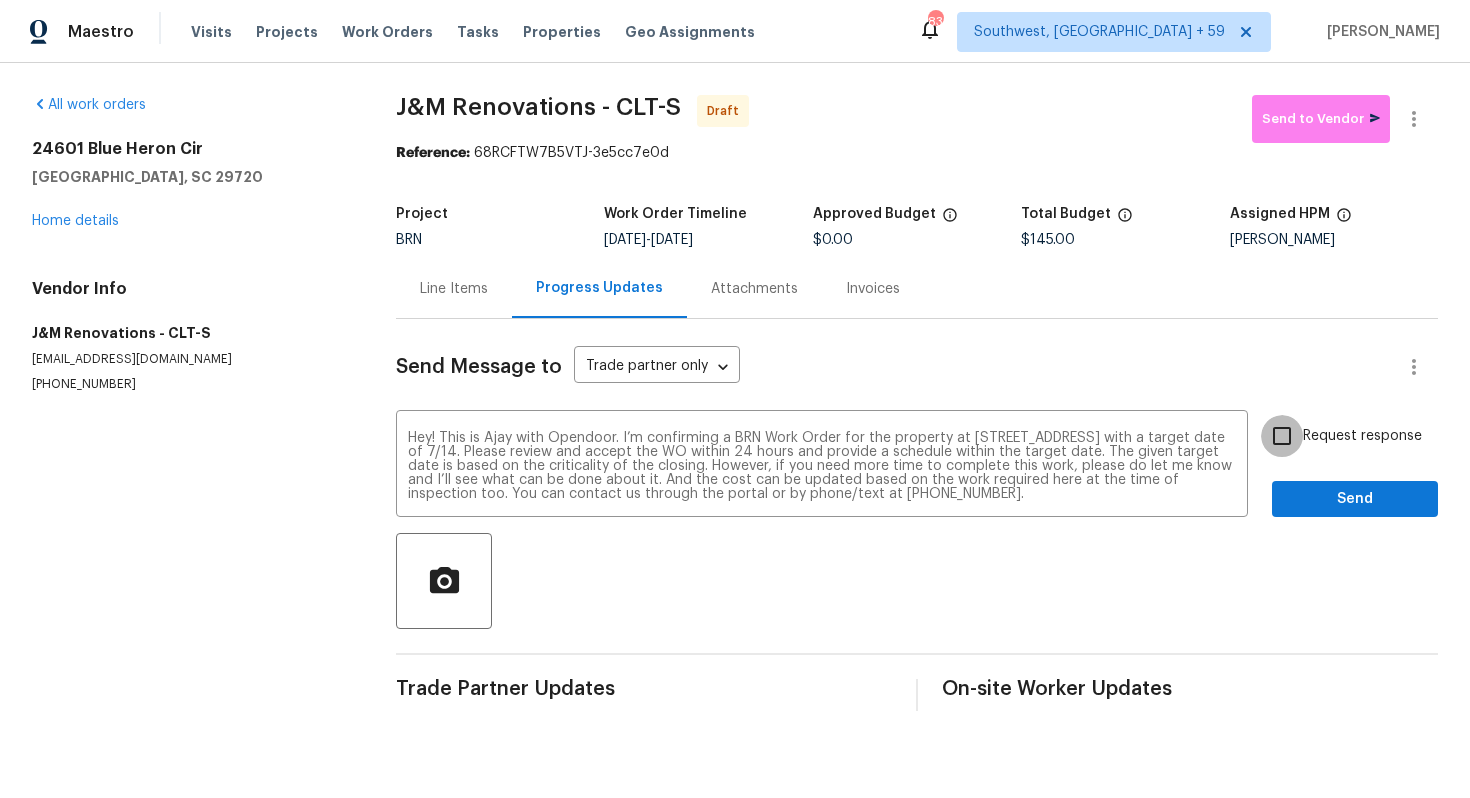 click on "Request response" at bounding box center (1282, 436) 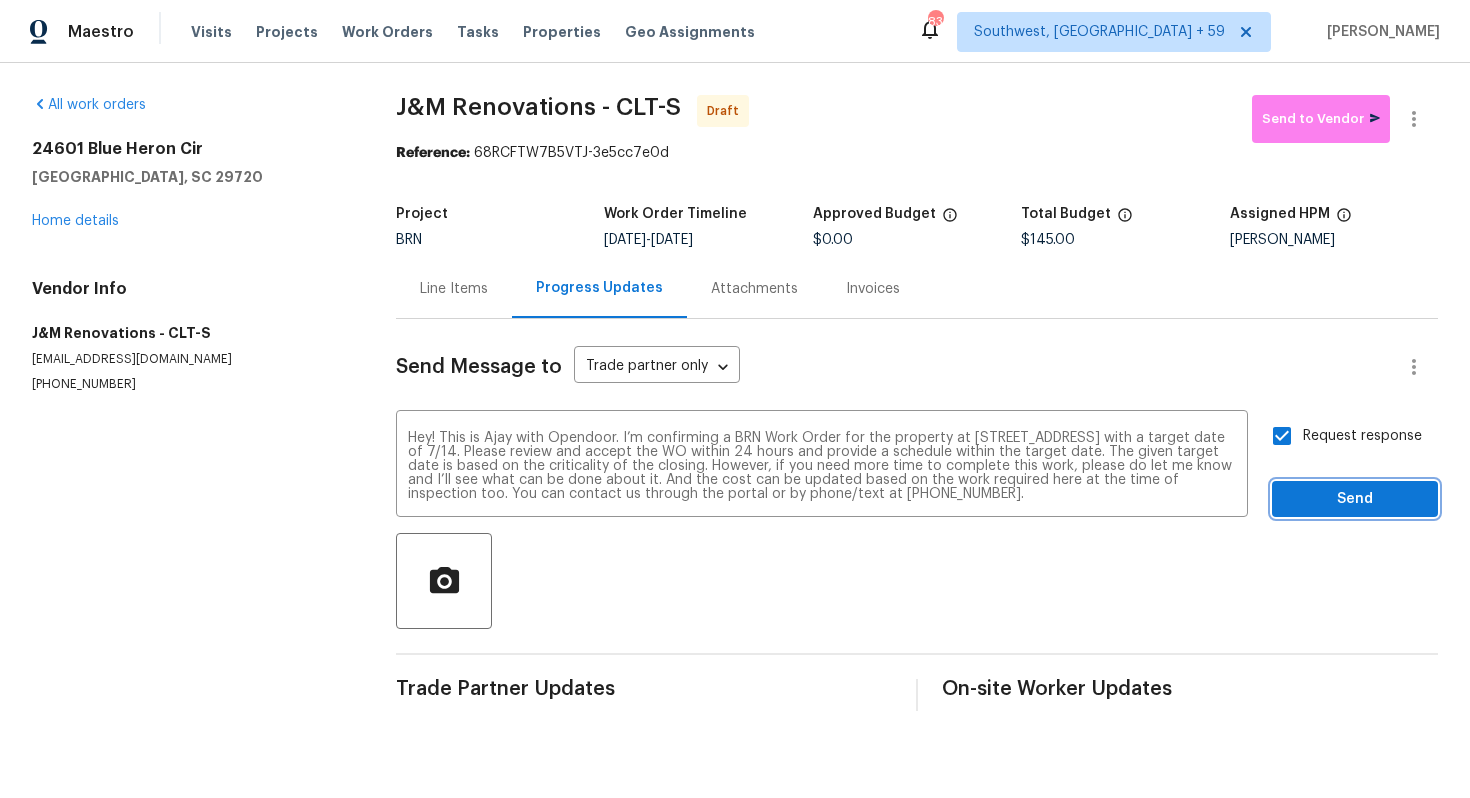 click on "Send" at bounding box center [1355, 499] 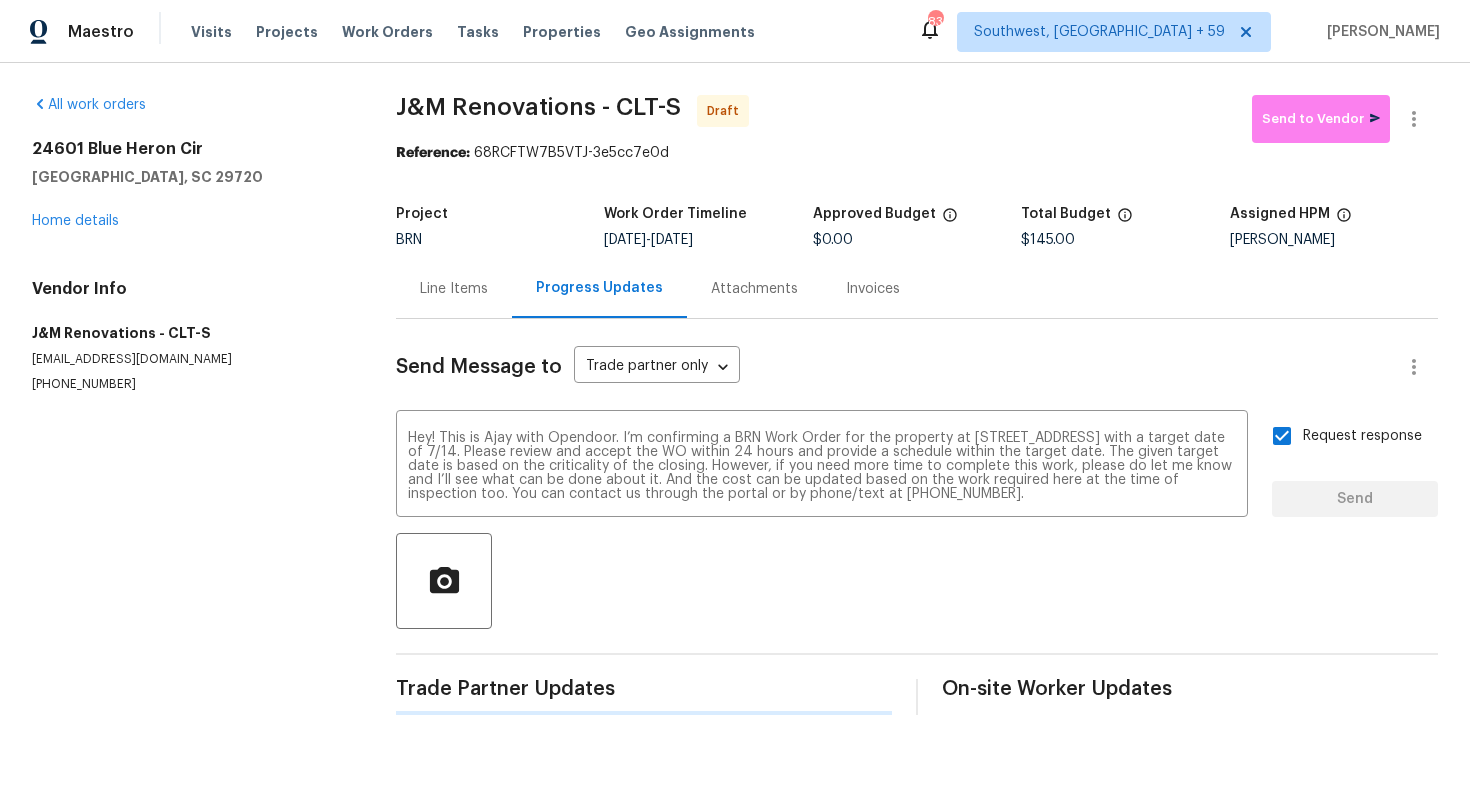 type 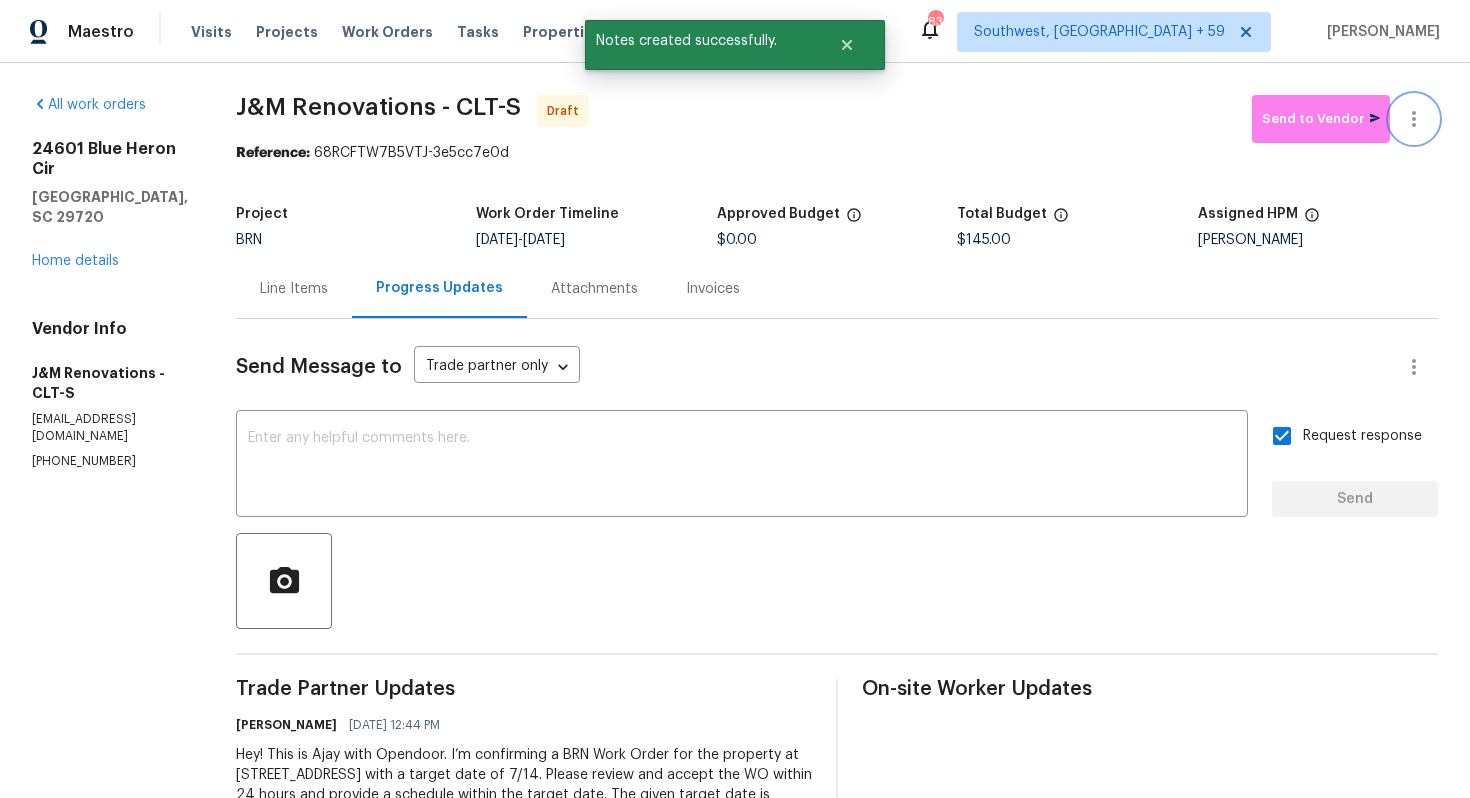 click at bounding box center (1414, 119) 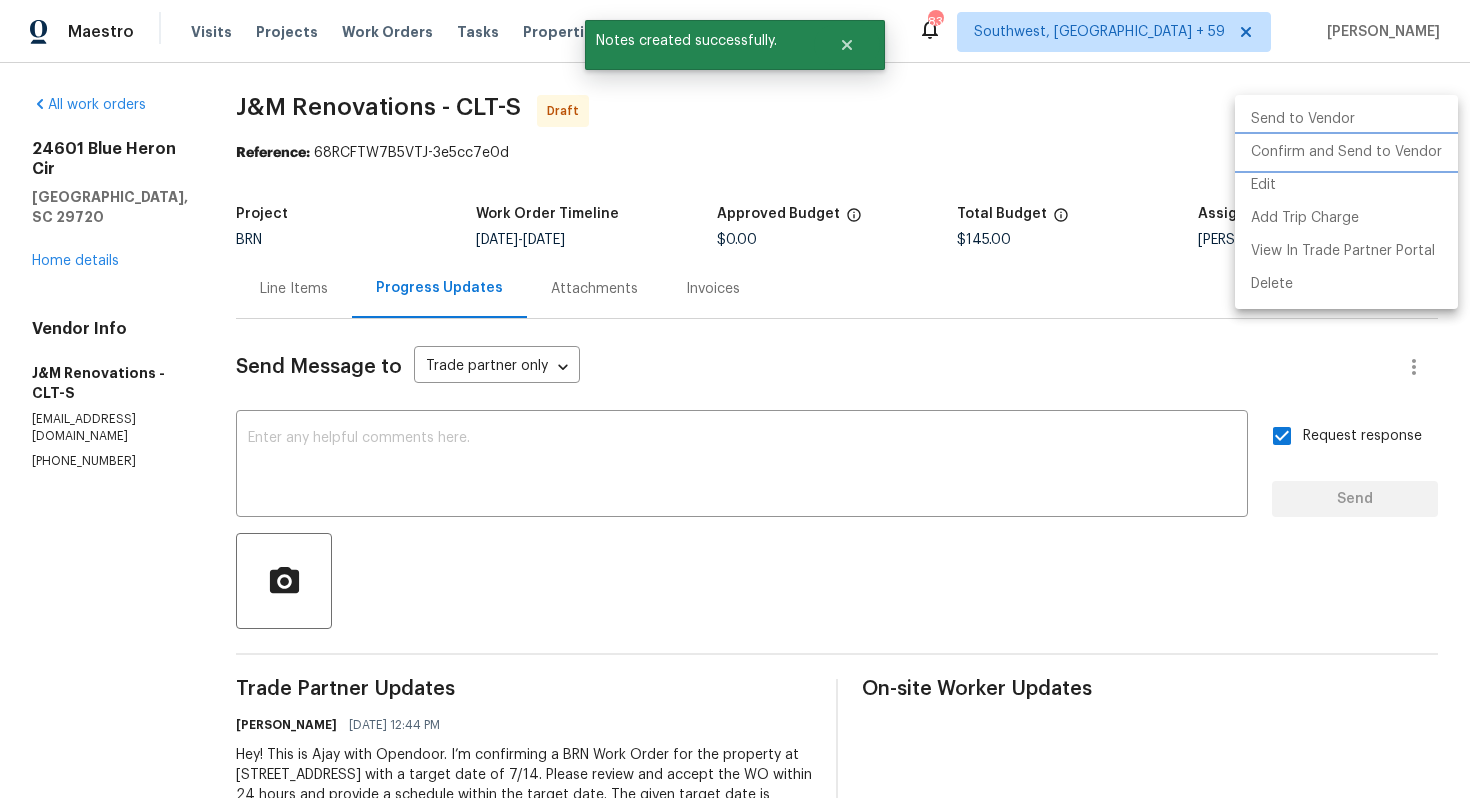 click on "Confirm and Send to Vendor" at bounding box center [1346, 152] 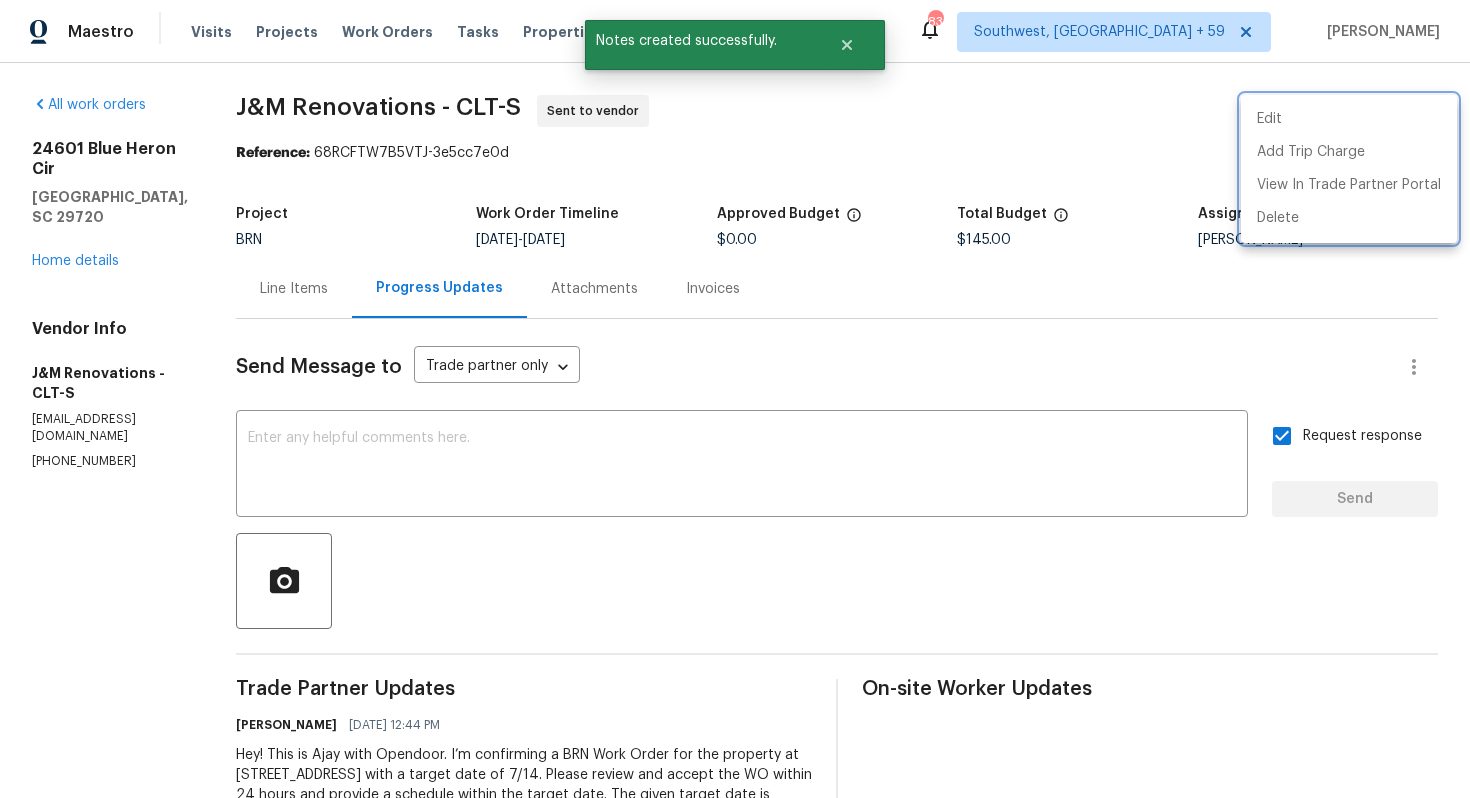 click at bounding box center (735, 399) 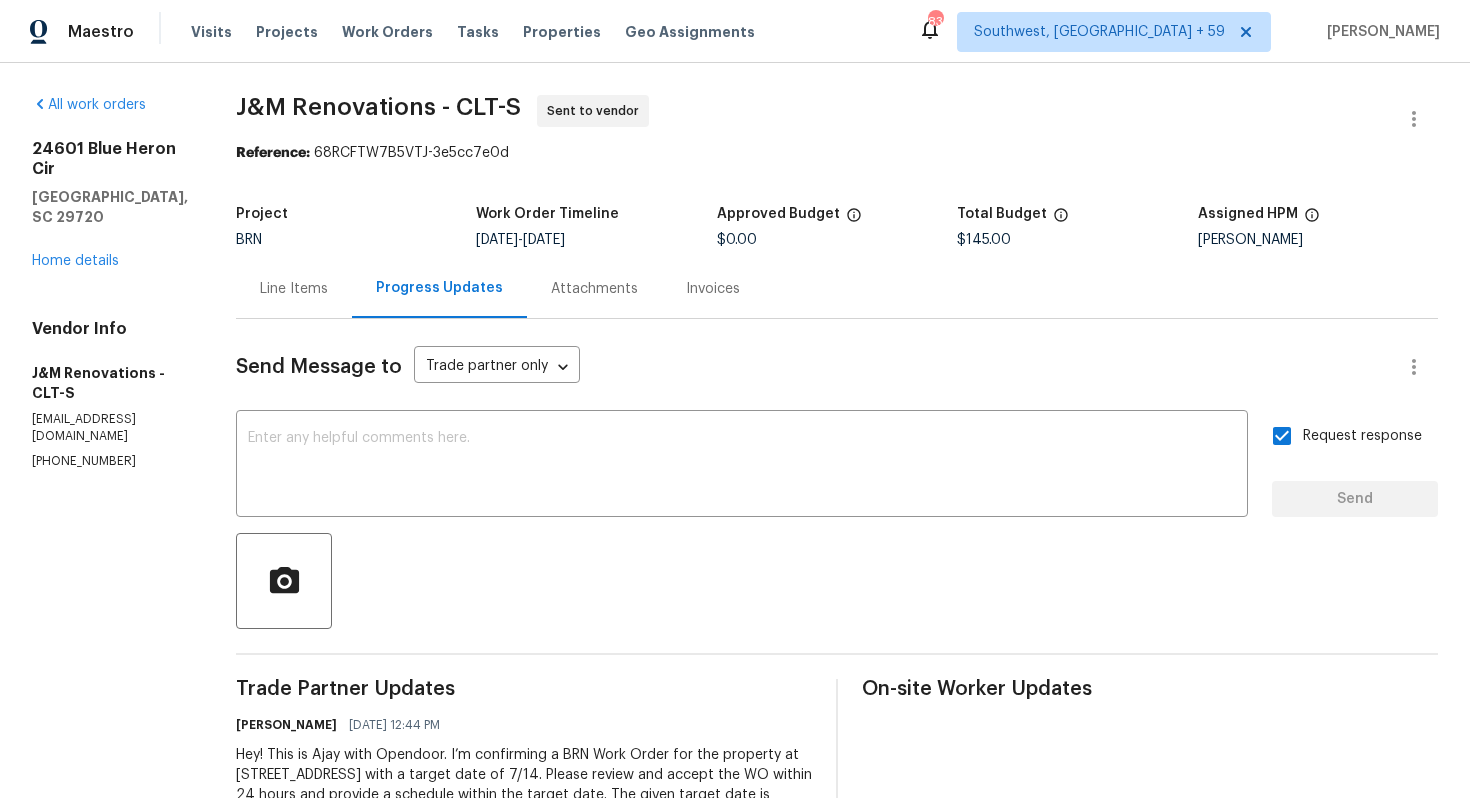 click on "Line Items" at bounding box center (294, 289) 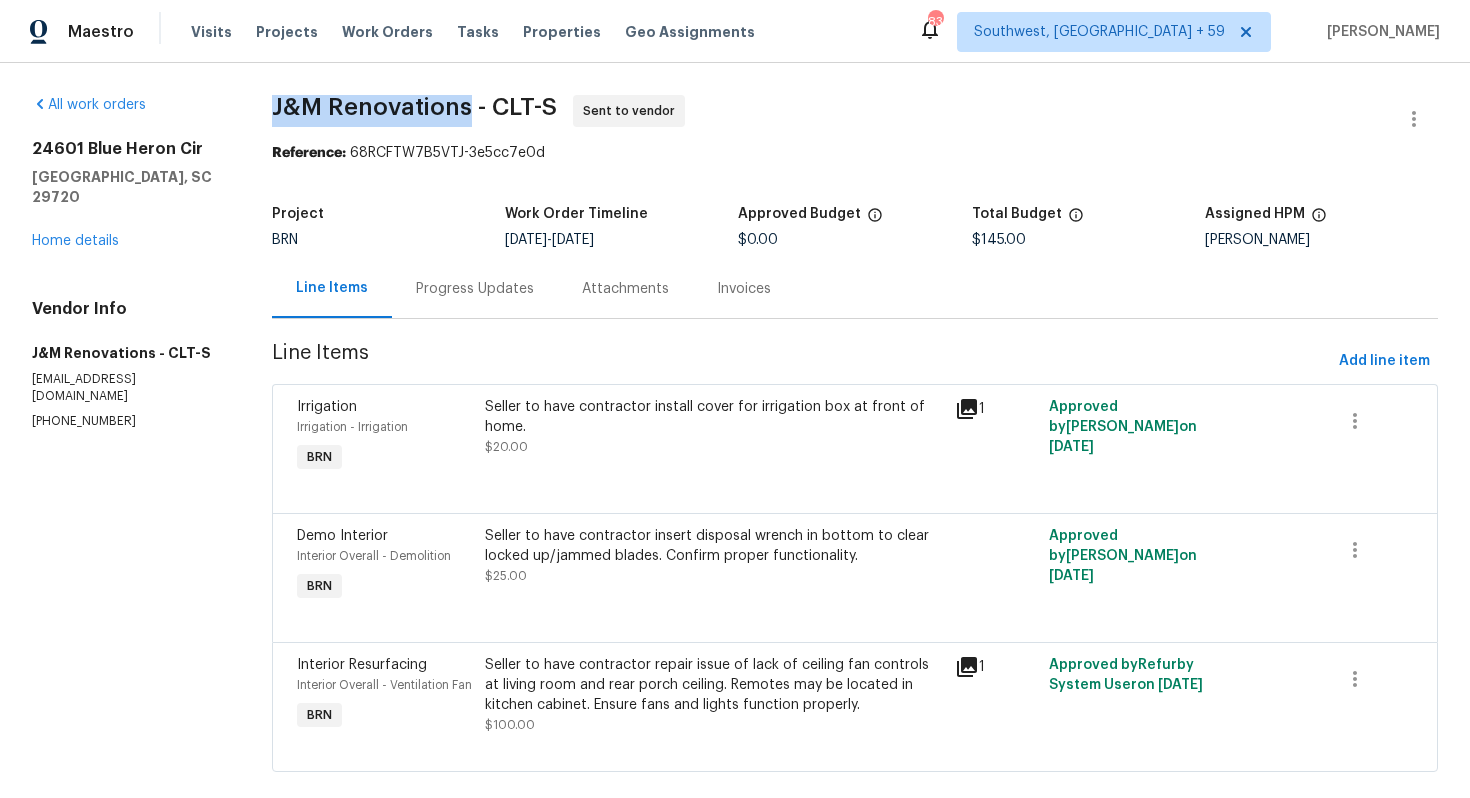 drag, startPoint x: 267, startPoint y: 107, endPoint x: 467, endPoint y: 99, distance: 200.15994 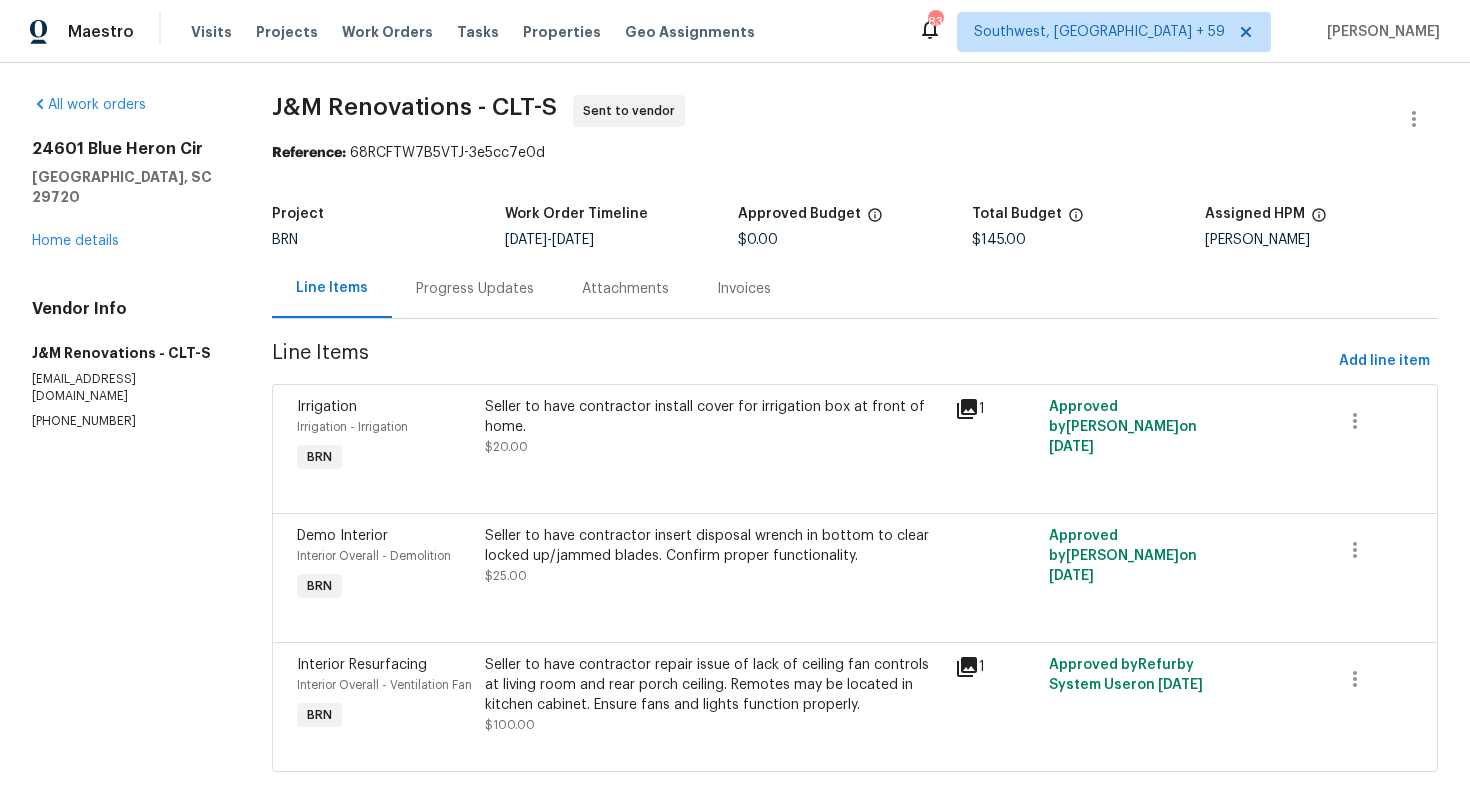 click on "J&M Renovations - CLT-S Sent to vendor" at bounding box center (831, 119) 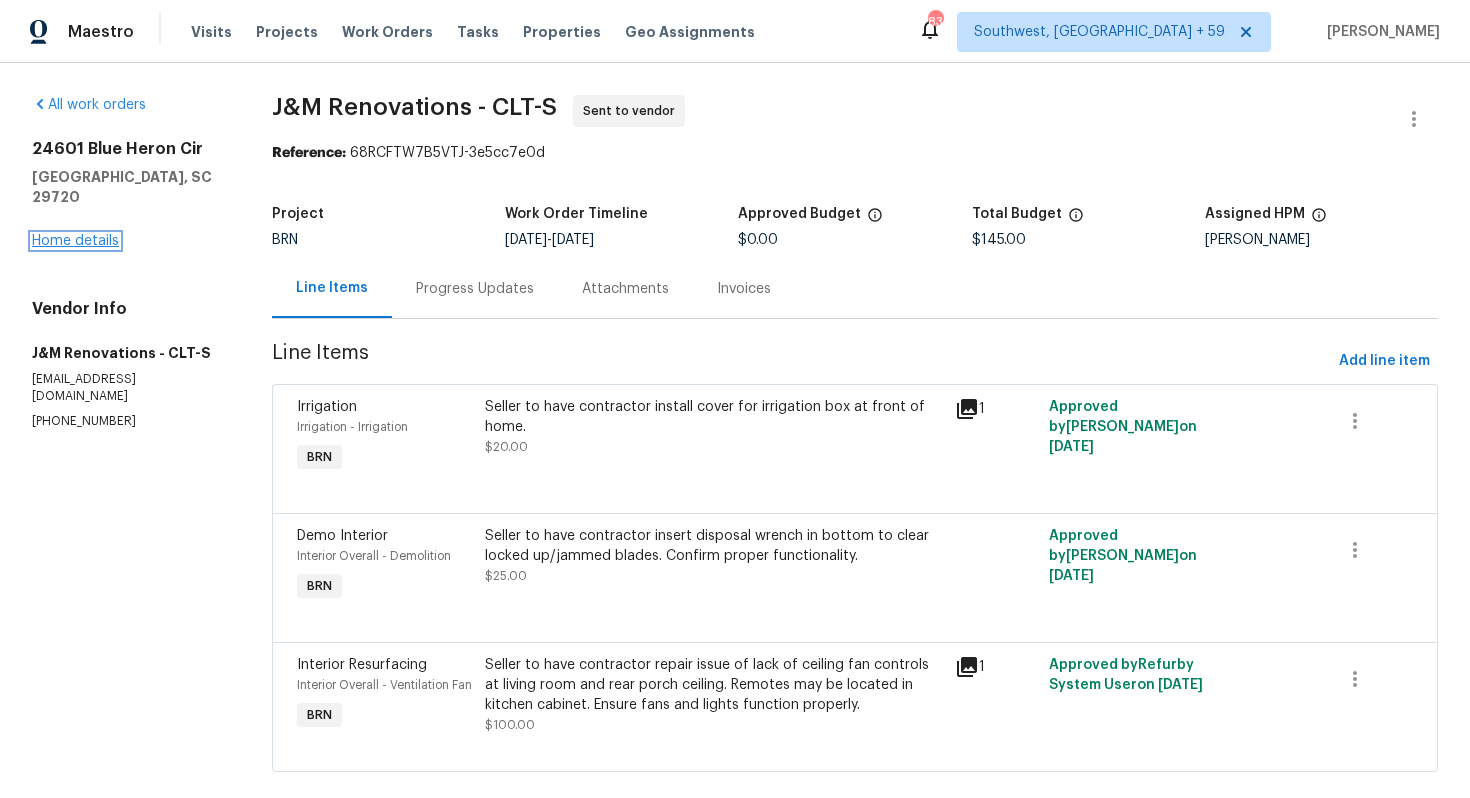 click on "Home details" at bounding box center [75, 241] 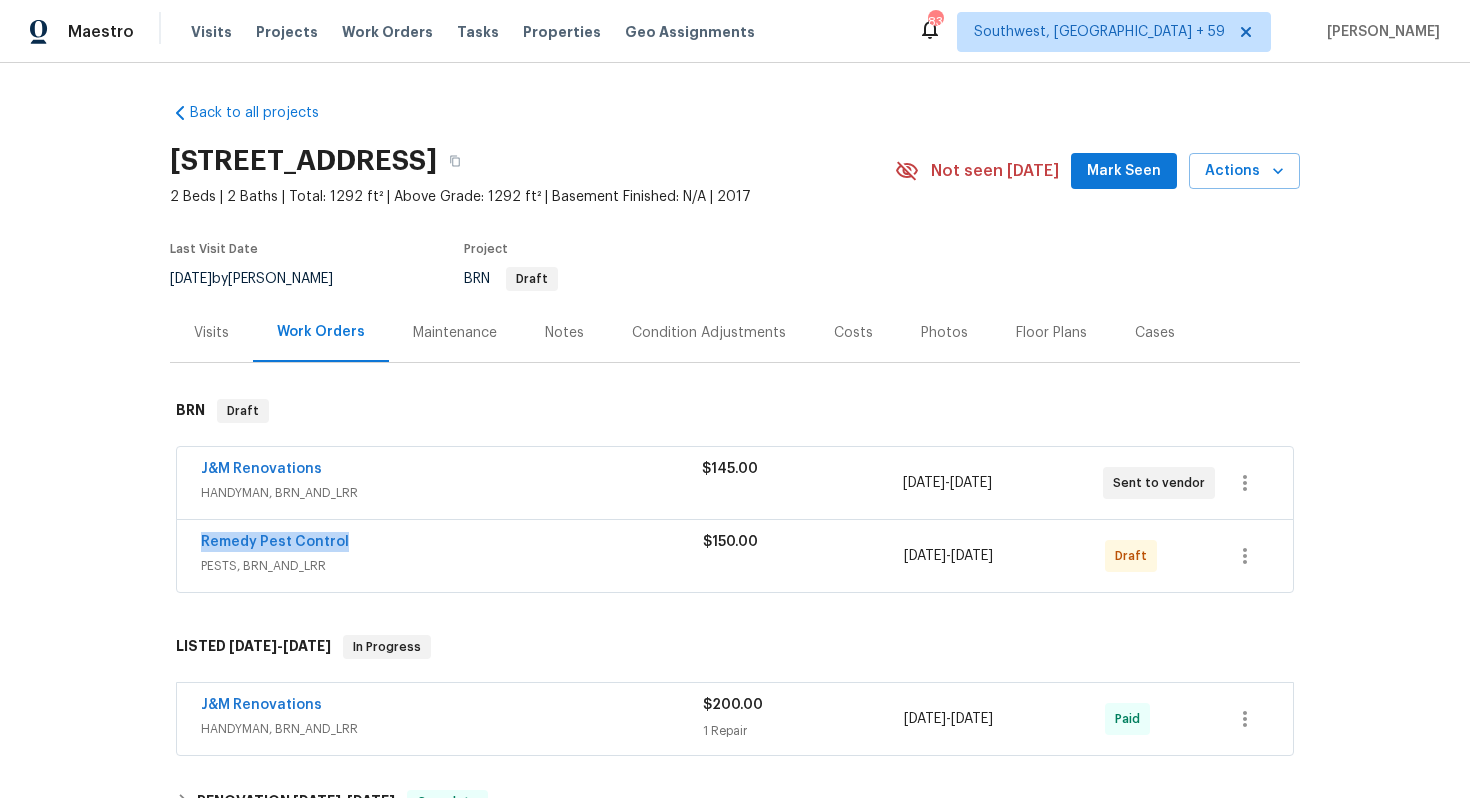 drag, startPoint x: 198, startPoint y: 539, endPoint x: 349, endPoint y: 543, distance: 151.05296 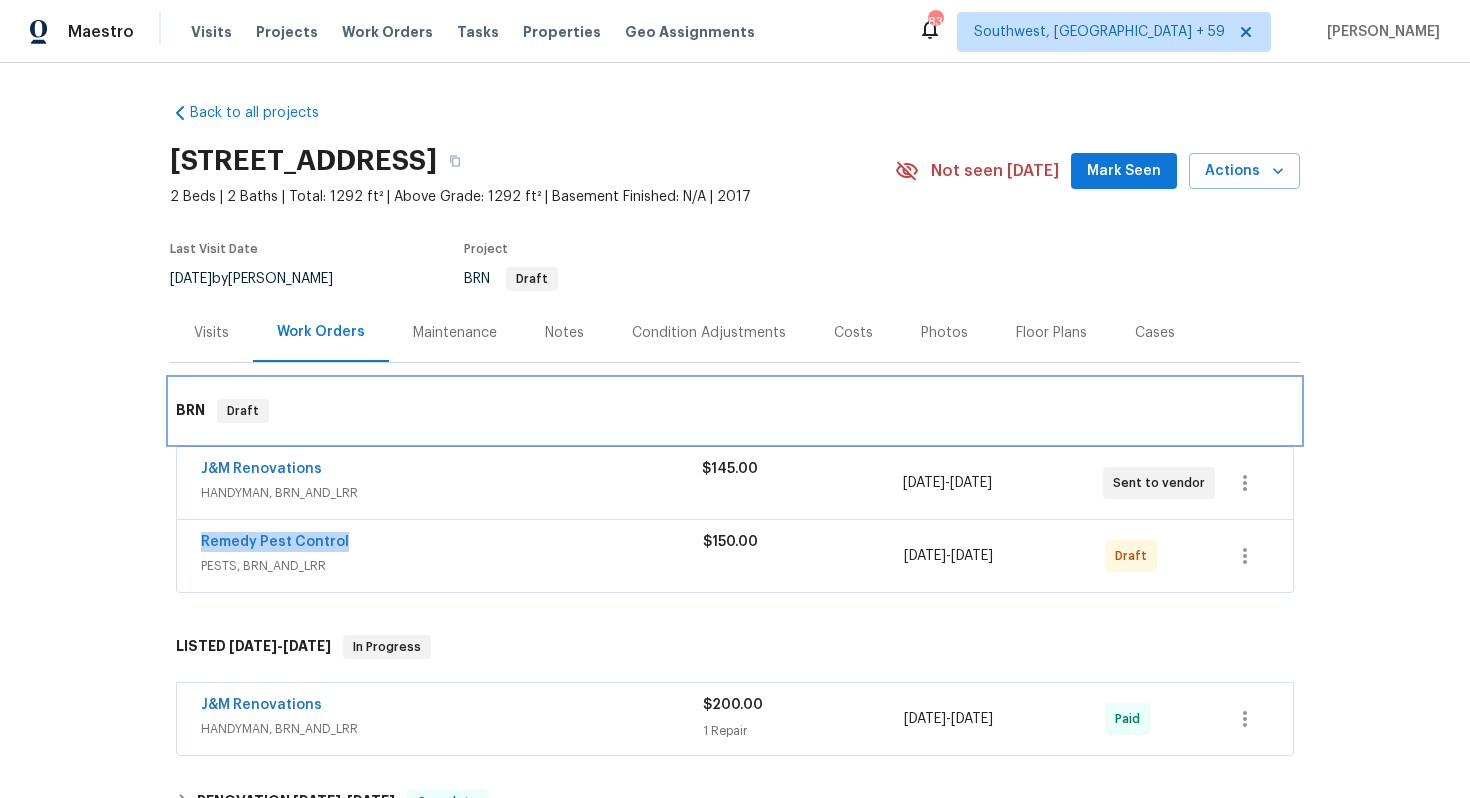 click on "BRN   Draft" at bounding box center [735, 411] 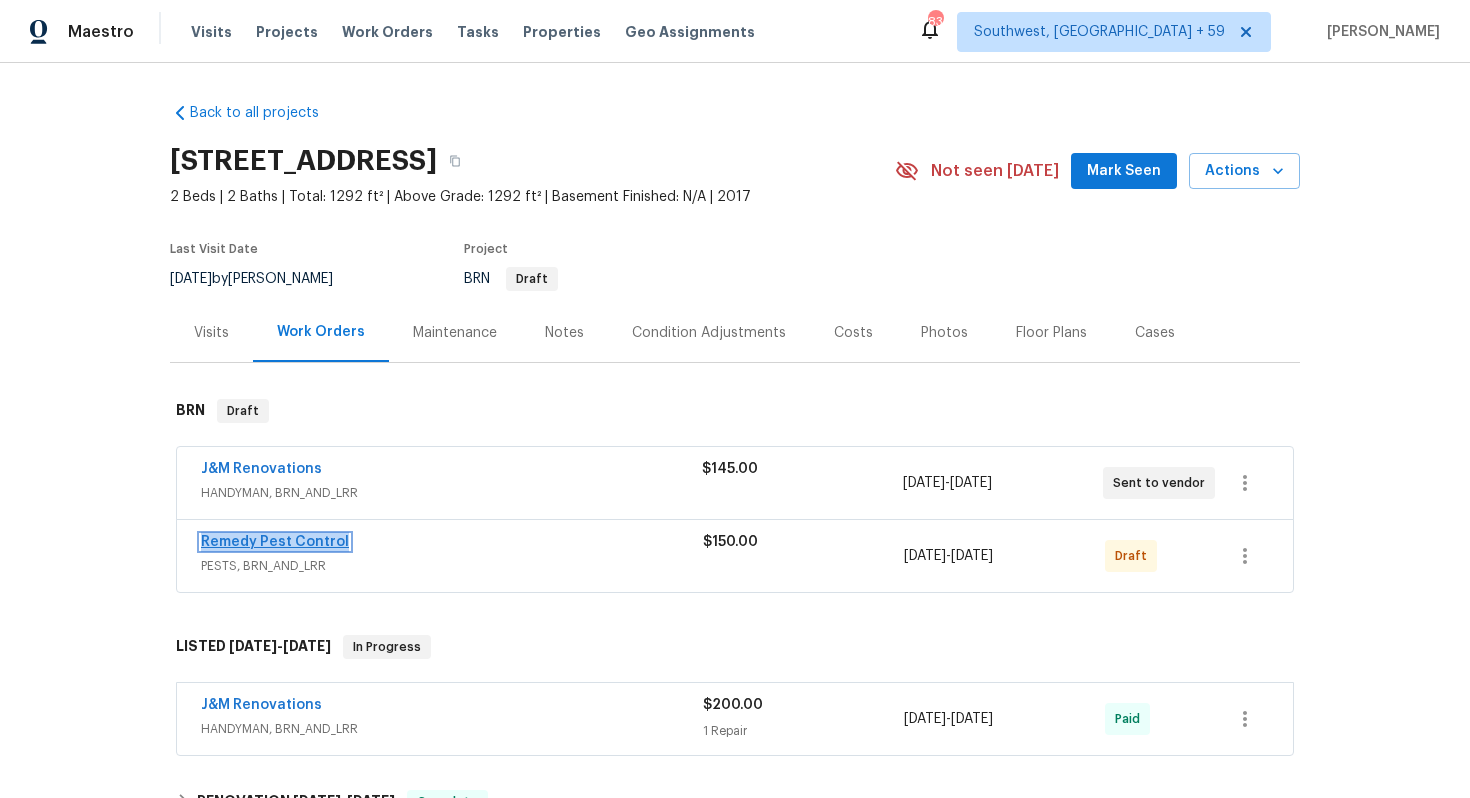 click on "Remedy Pest Control" at bounding box center [275, 542] 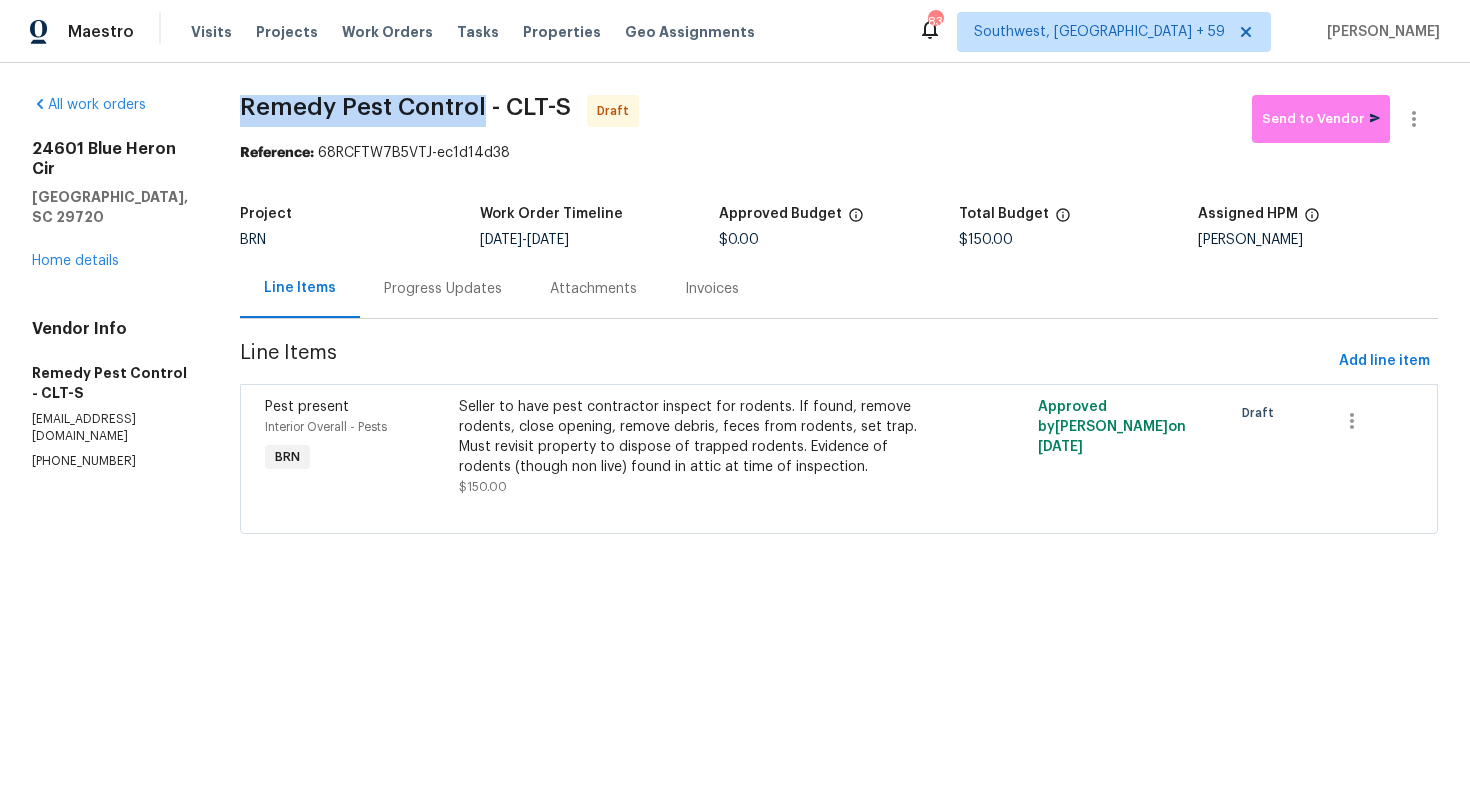 drag, startPoint x: 243, startPoint y: 110, endPoint x: 482, endPoint y: 107, distance: 239.01883 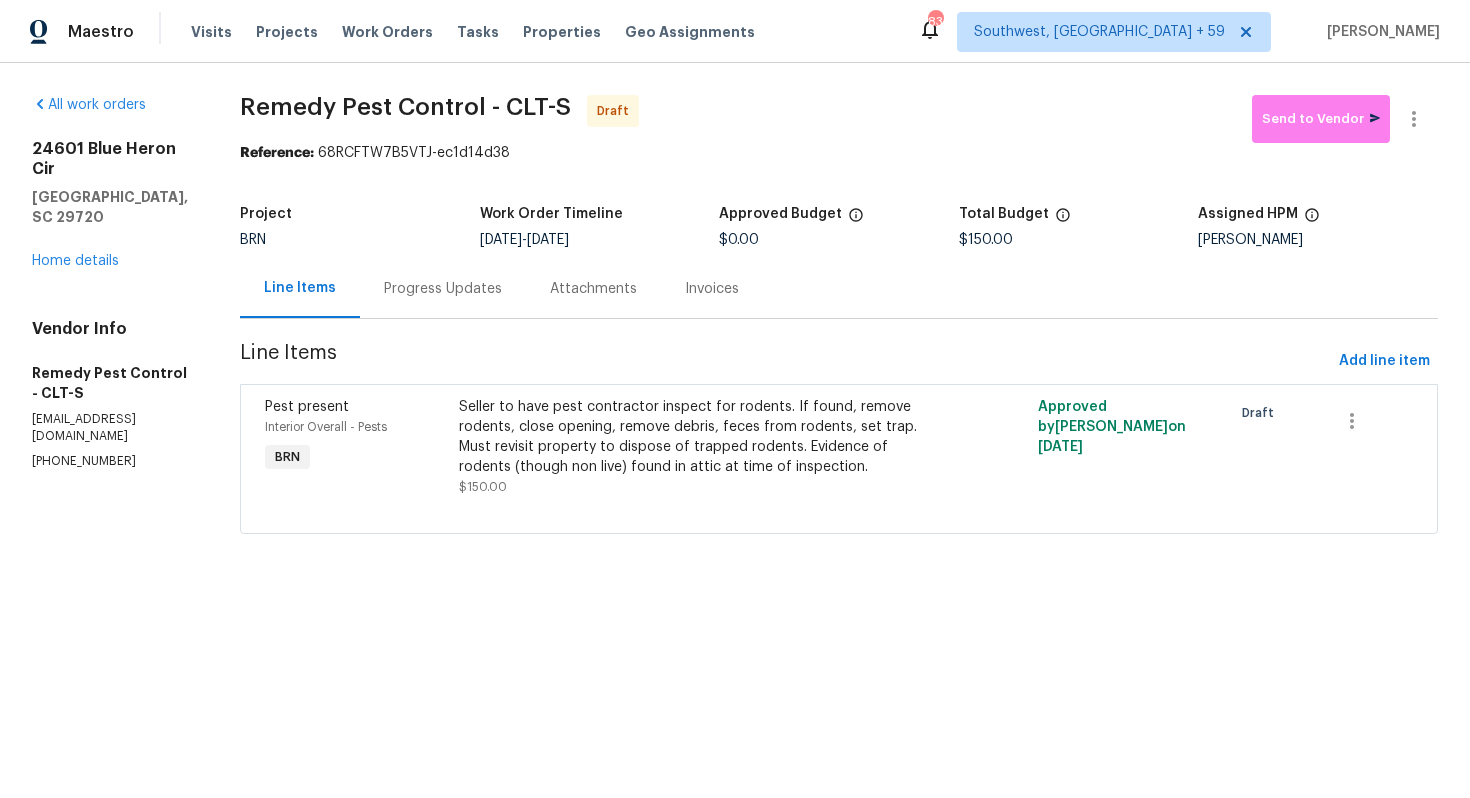 click on "Remedy Pest Control - CLT-S Draft" at bounding box center [746, 119] 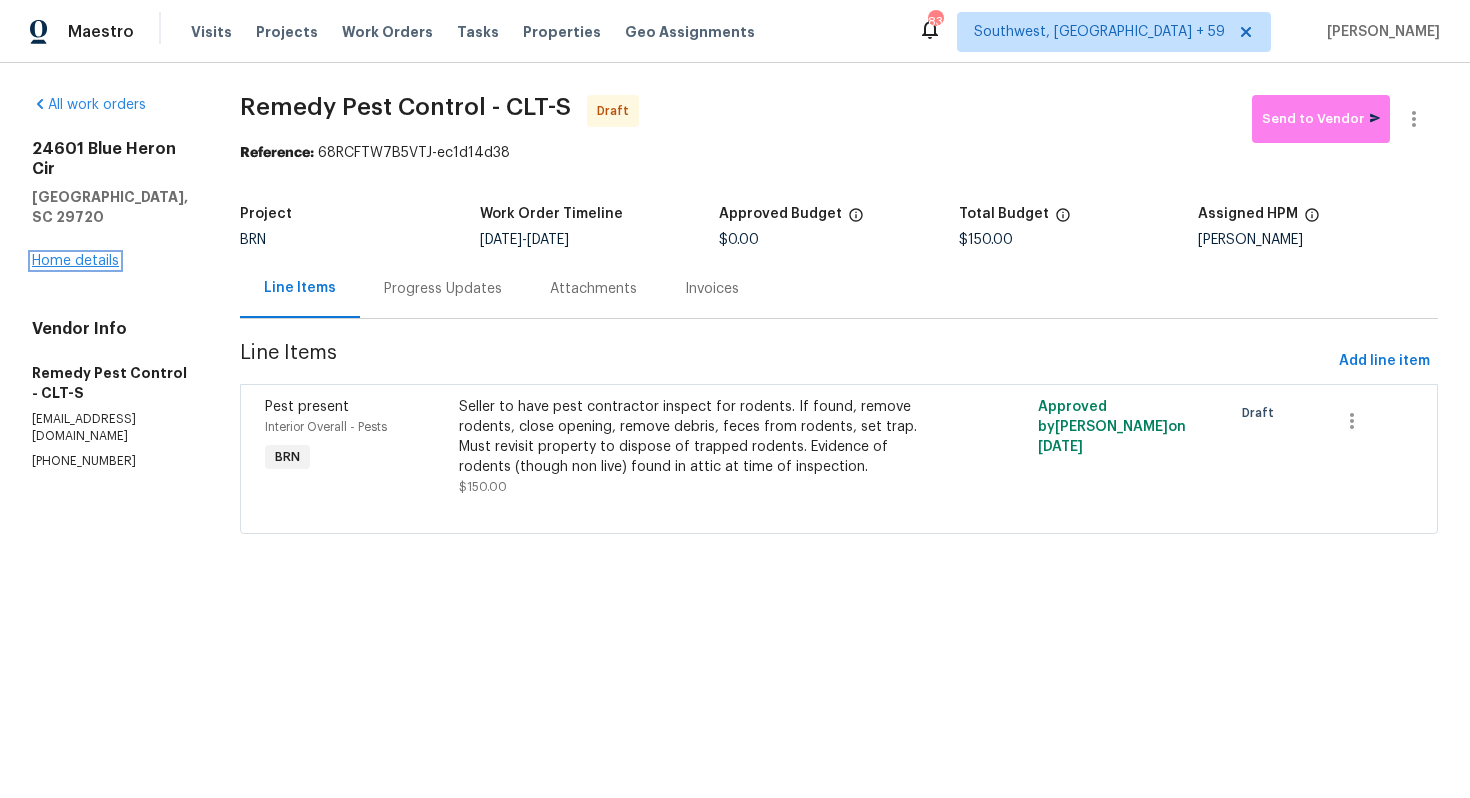 click on "Home details" at bounding box center (75, 261) 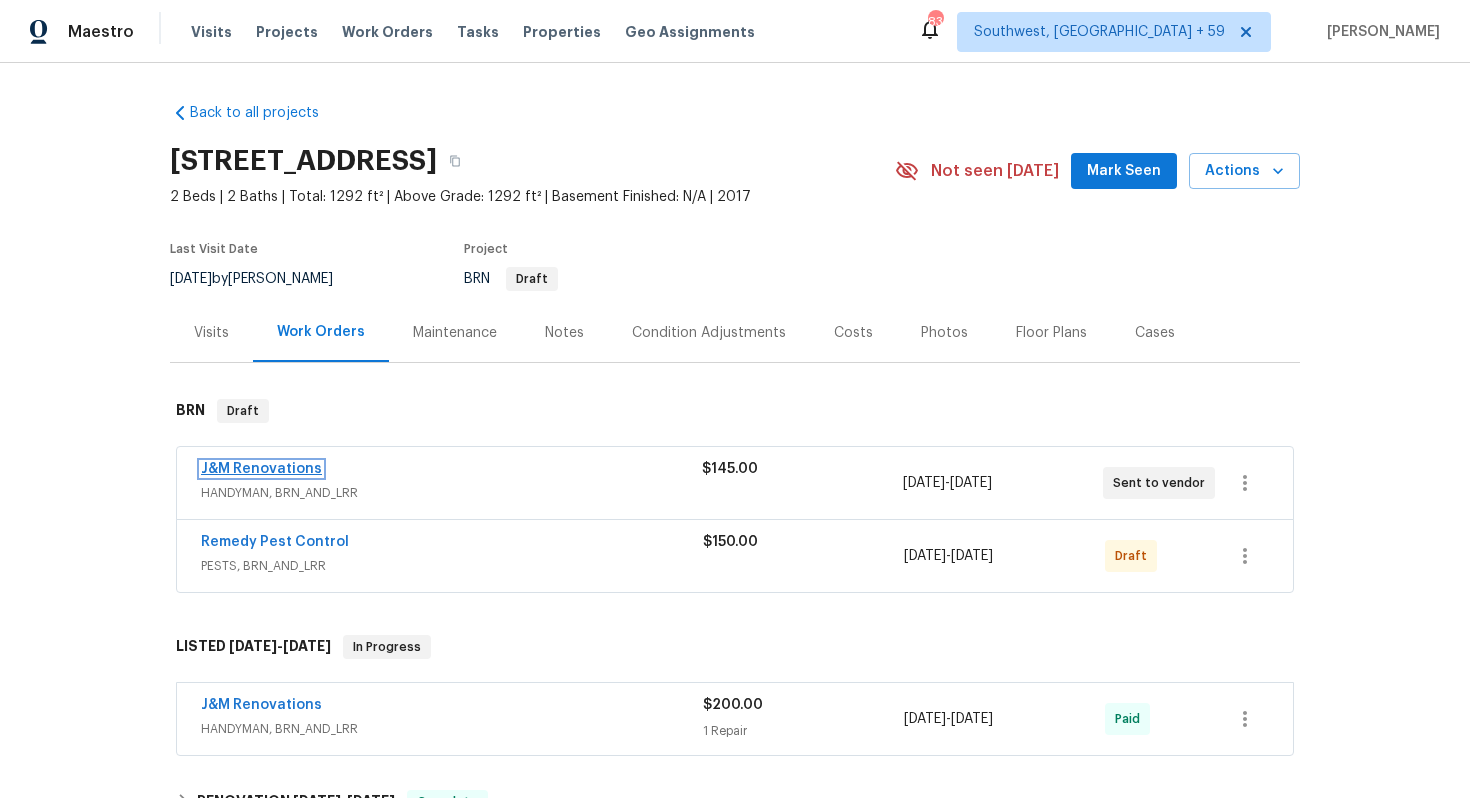 click on "J&M Renovations" at bounding box center (261, 469) 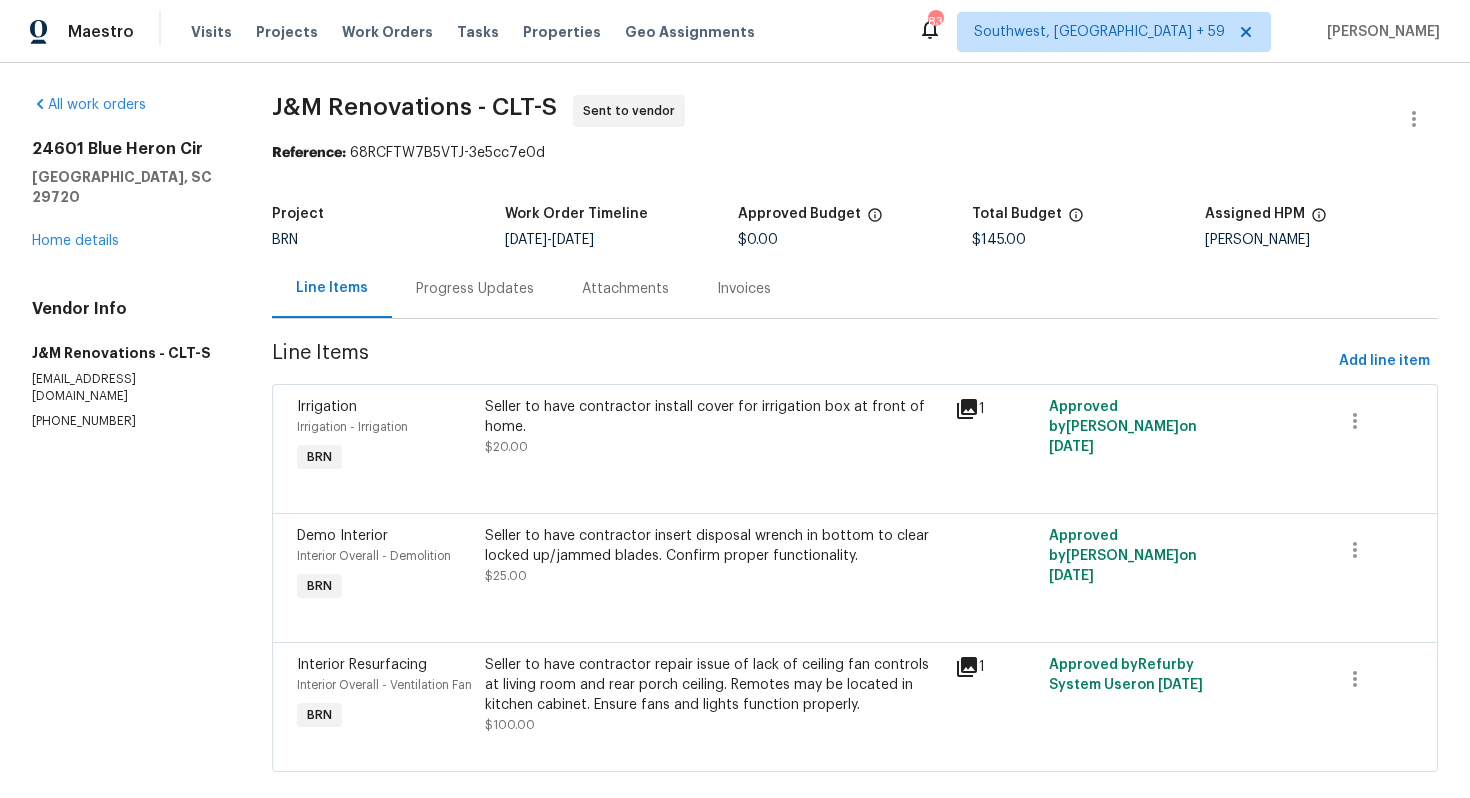 click on "Progress Updates" at bounding box center (475, 289) 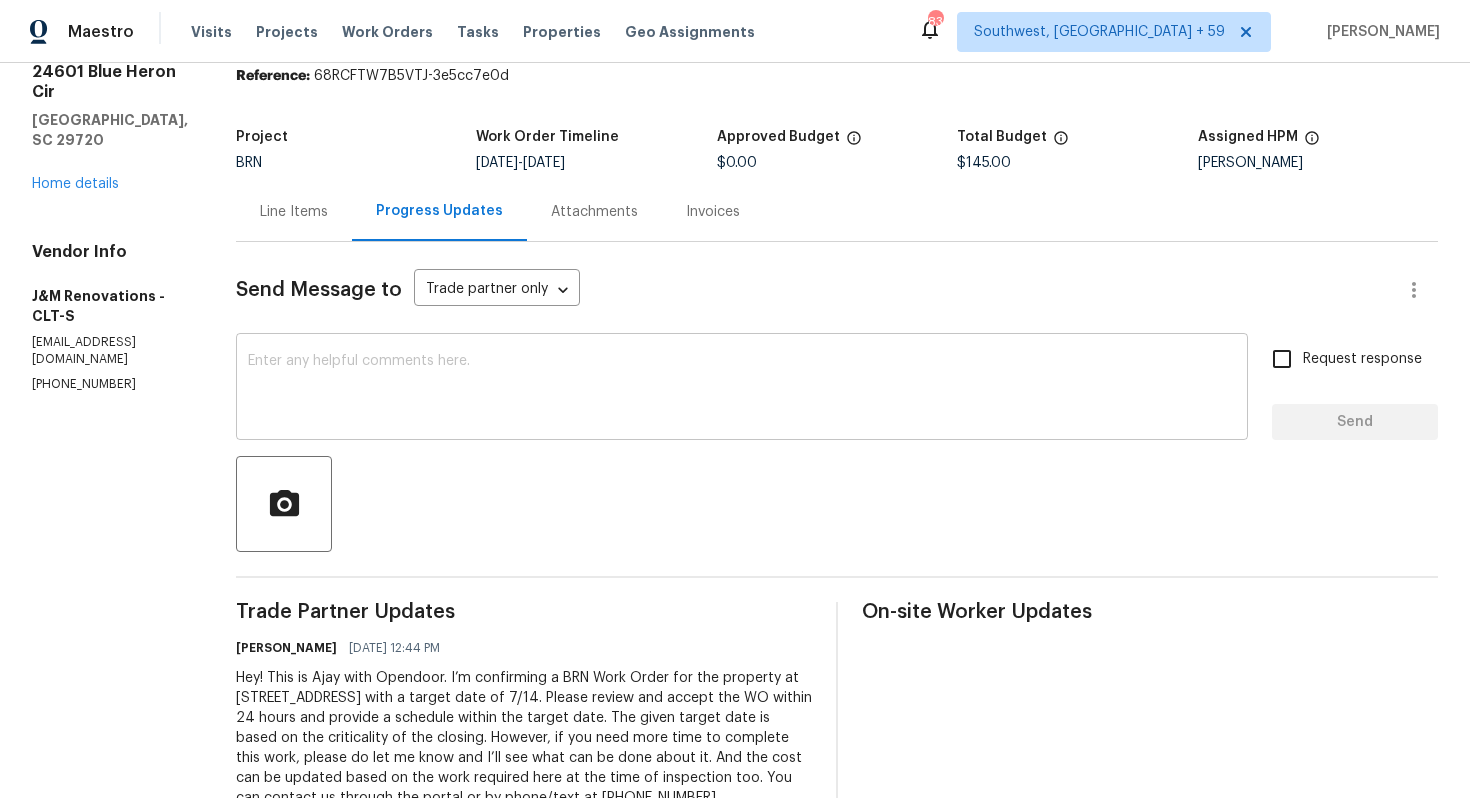 scroll, scrollTop: 143, scrollLeft: 0, axis: vertical 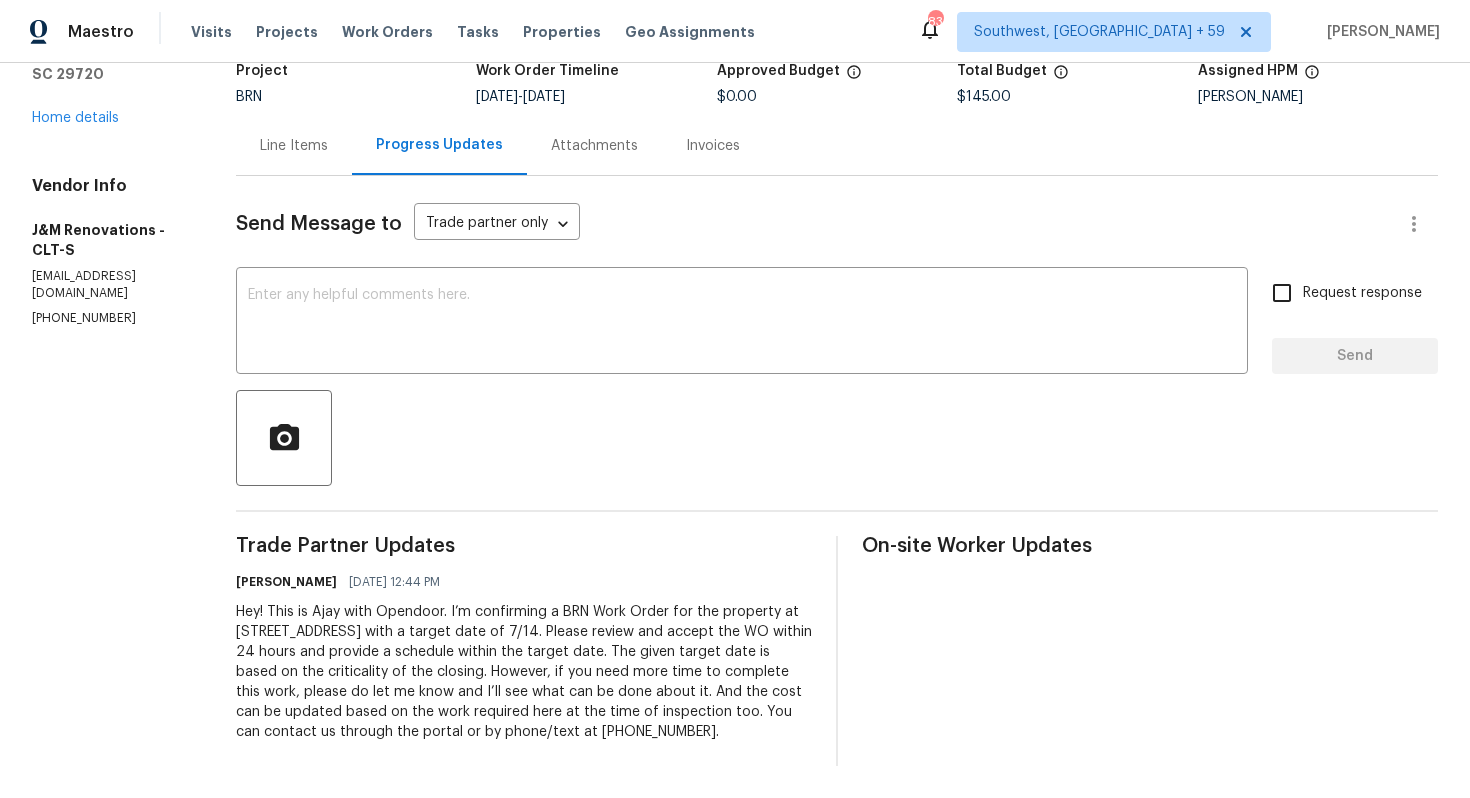 click on "Hey! This is Ajay with Opendoor. I’m confirming a BRN Work Order for the property at 24601 Blue Heron Cir, Lancaster, SC 29720 with a target date of 7/14. Please review and accept the WO within 24 hours and provide a schedule within the target date. The given target date is based on the criticality of the closing. However, if you need more time to complete this work, please do let me know and I’ll see what can be done about it. And the cost can be updated based on the work required here at the time of inspection too. You can contact us through the portal or by phone/text at 650-800-9524." at bounding box center [524, 672] 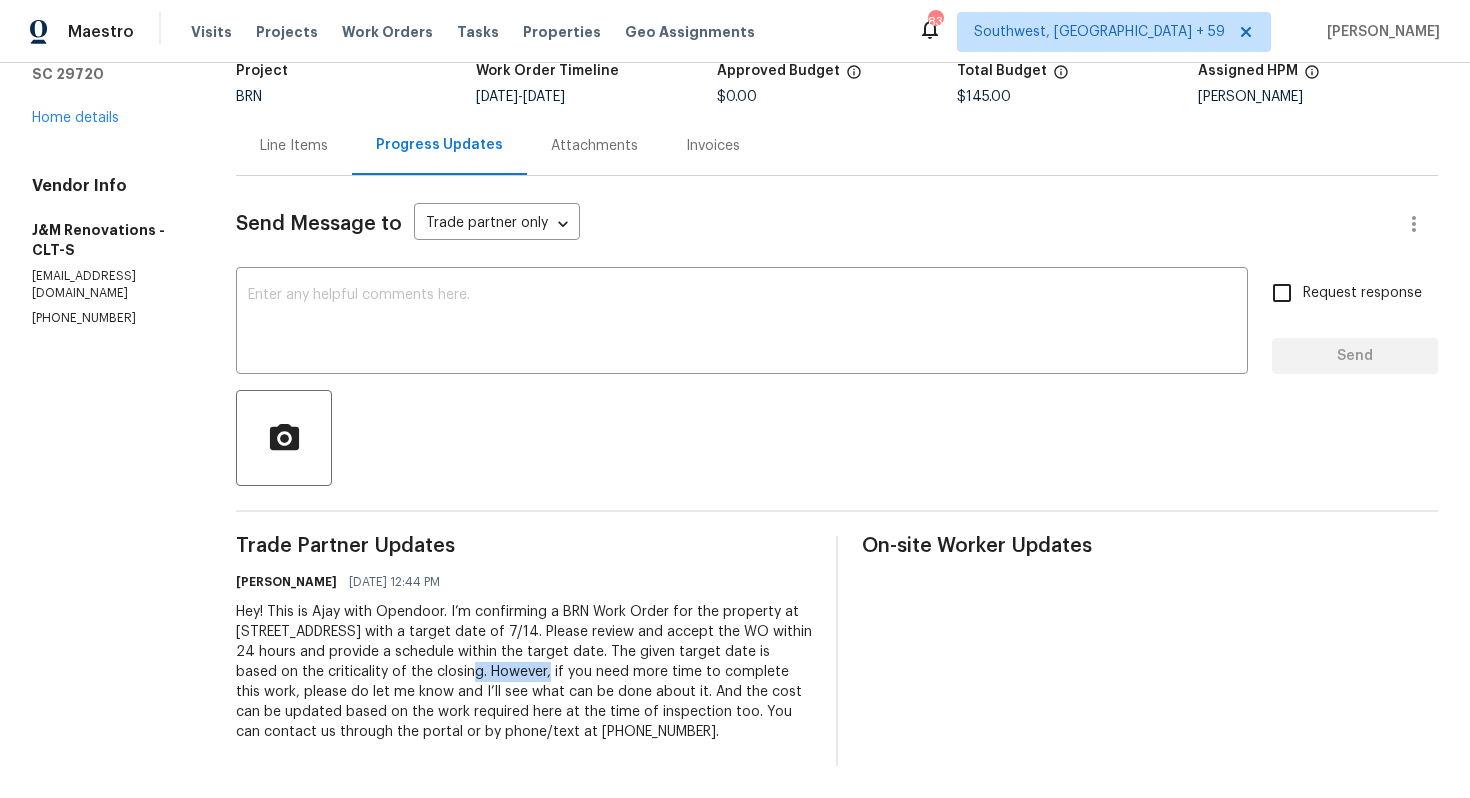 click on "Hey! This is Ajay with Opendoor. I’m confirming a BRN Work Order for the property at 24601 Blue Heron Cir, Lancaster, SC 29720 with a target date of 7/14. Please review and accept the WO within 24 hours and provide a schedule within the target date. The given target date is based on the criticality of the closing. However, if you need more time to complete this work, please do let me know and I’ll see what can be done about it. And the cost can be updated based on the work required here at the time of inspection too. You can contact us through the portal or by phone/text at 650-800-9524." at bounding box center (524, 672) 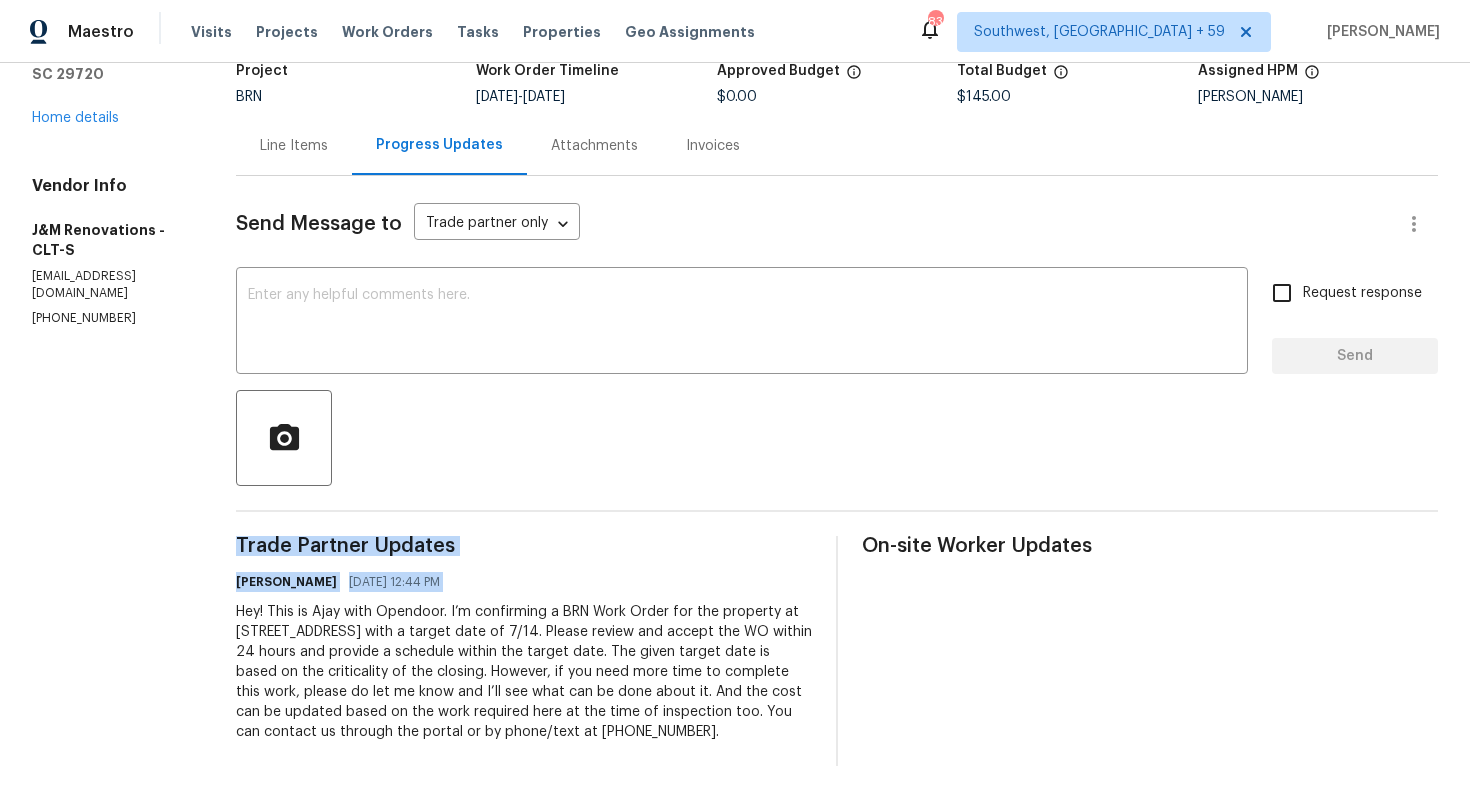 copy on "Trade Partner Updates Ajay Godson 07/11/2025 12:44 PM" 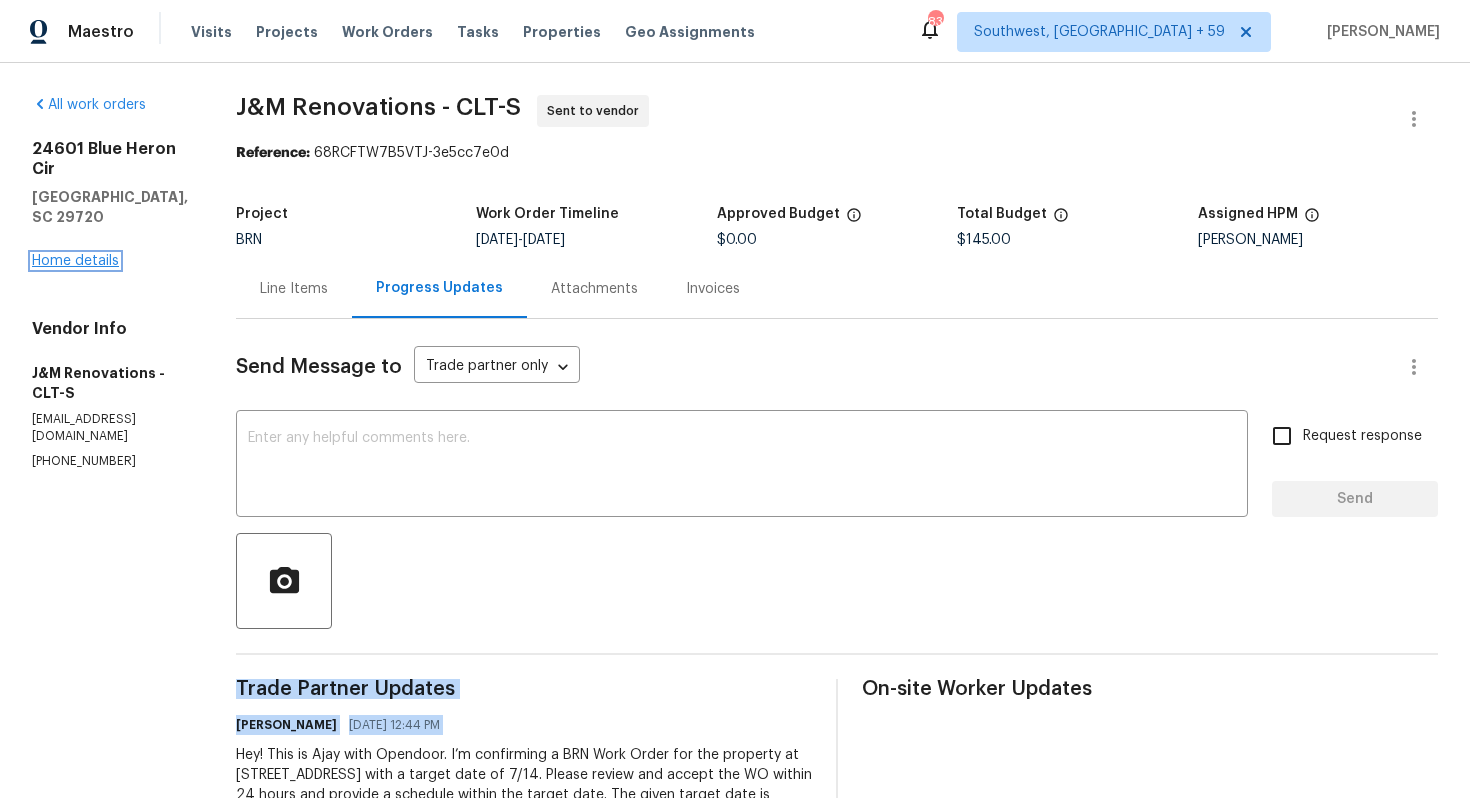 click on "Home details" at bounding box center (75, 261) 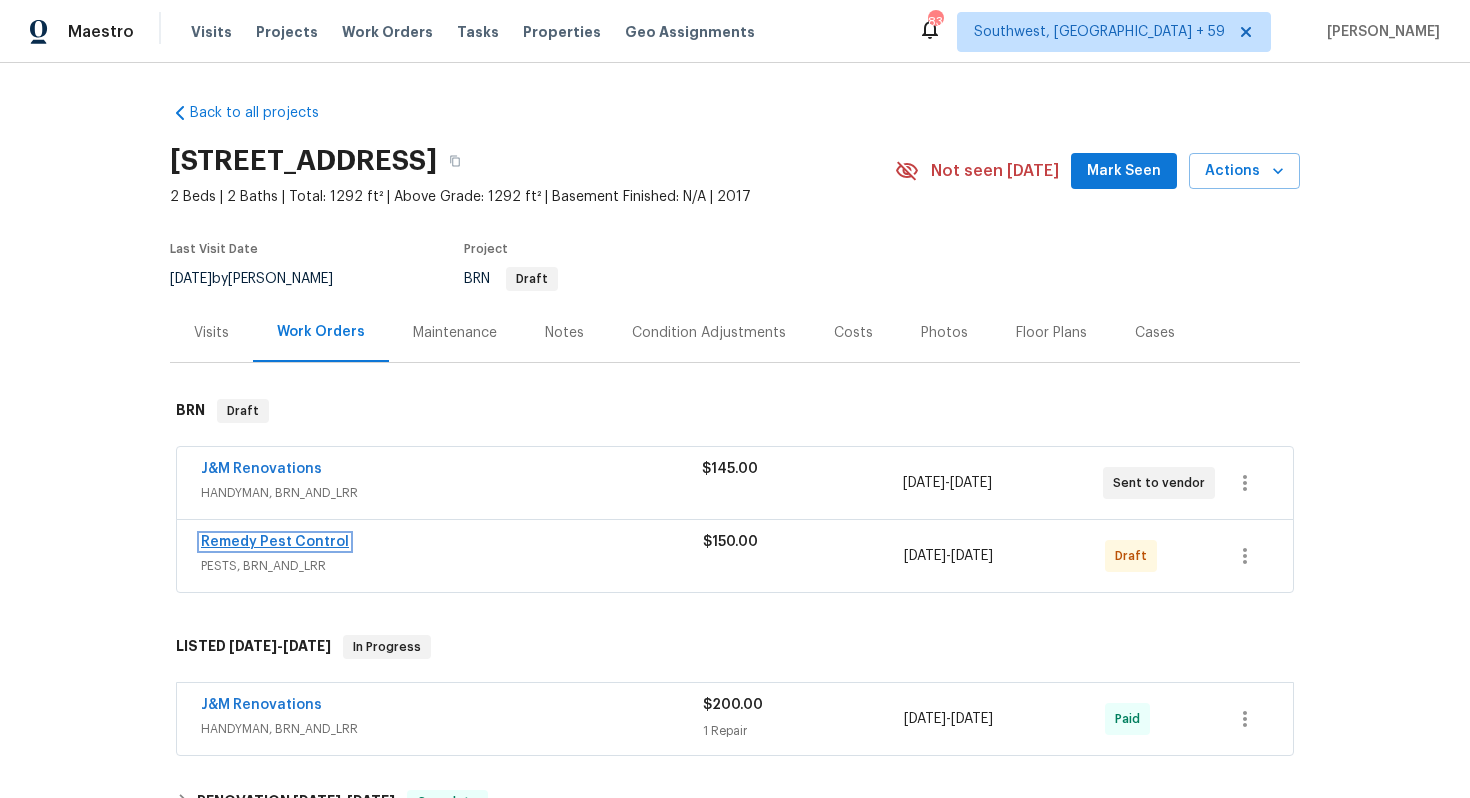 click on "Remedy Pest Control" at bounding box center [275, 542] 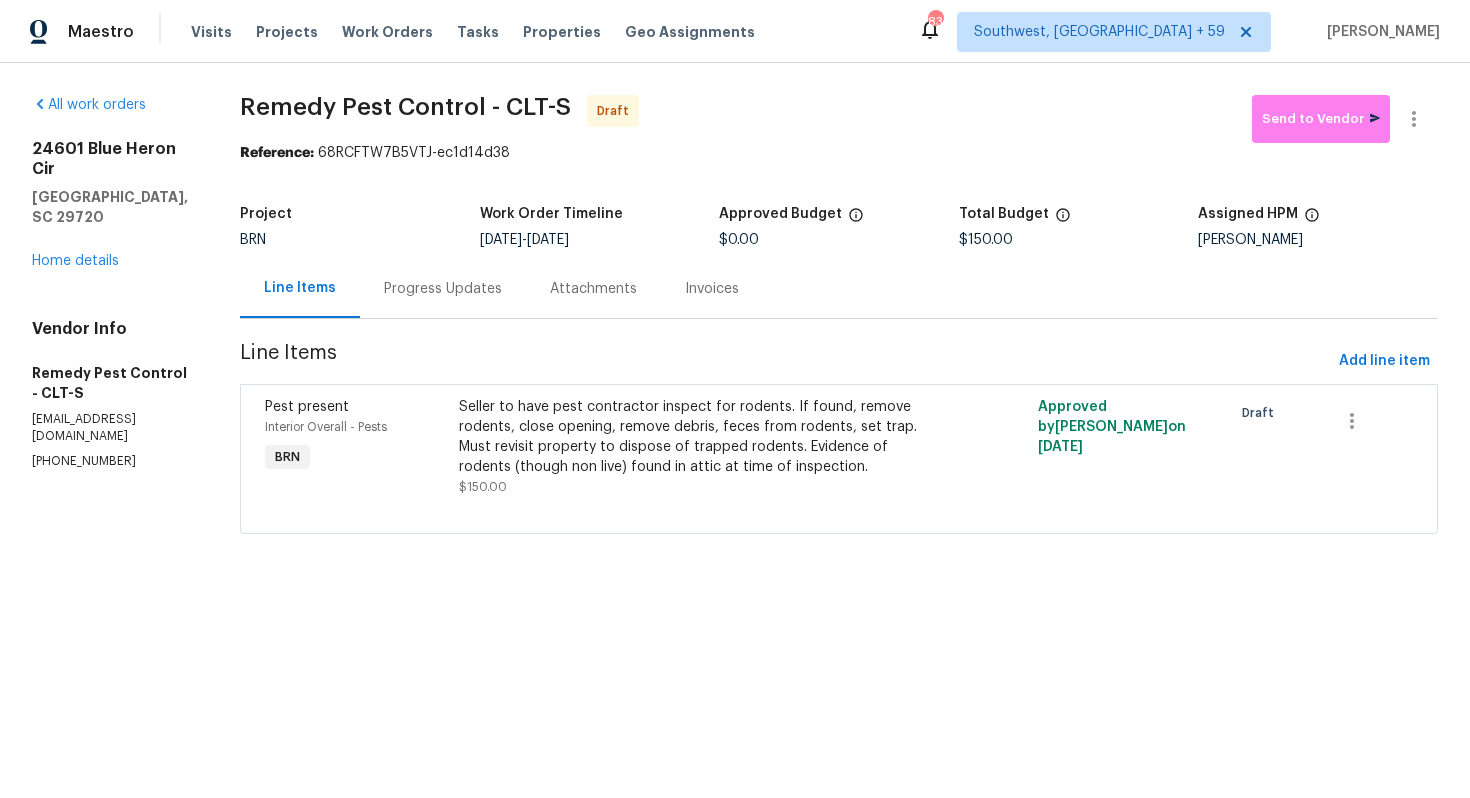 click on "Progress Updates" at bounding box center [443, 289] 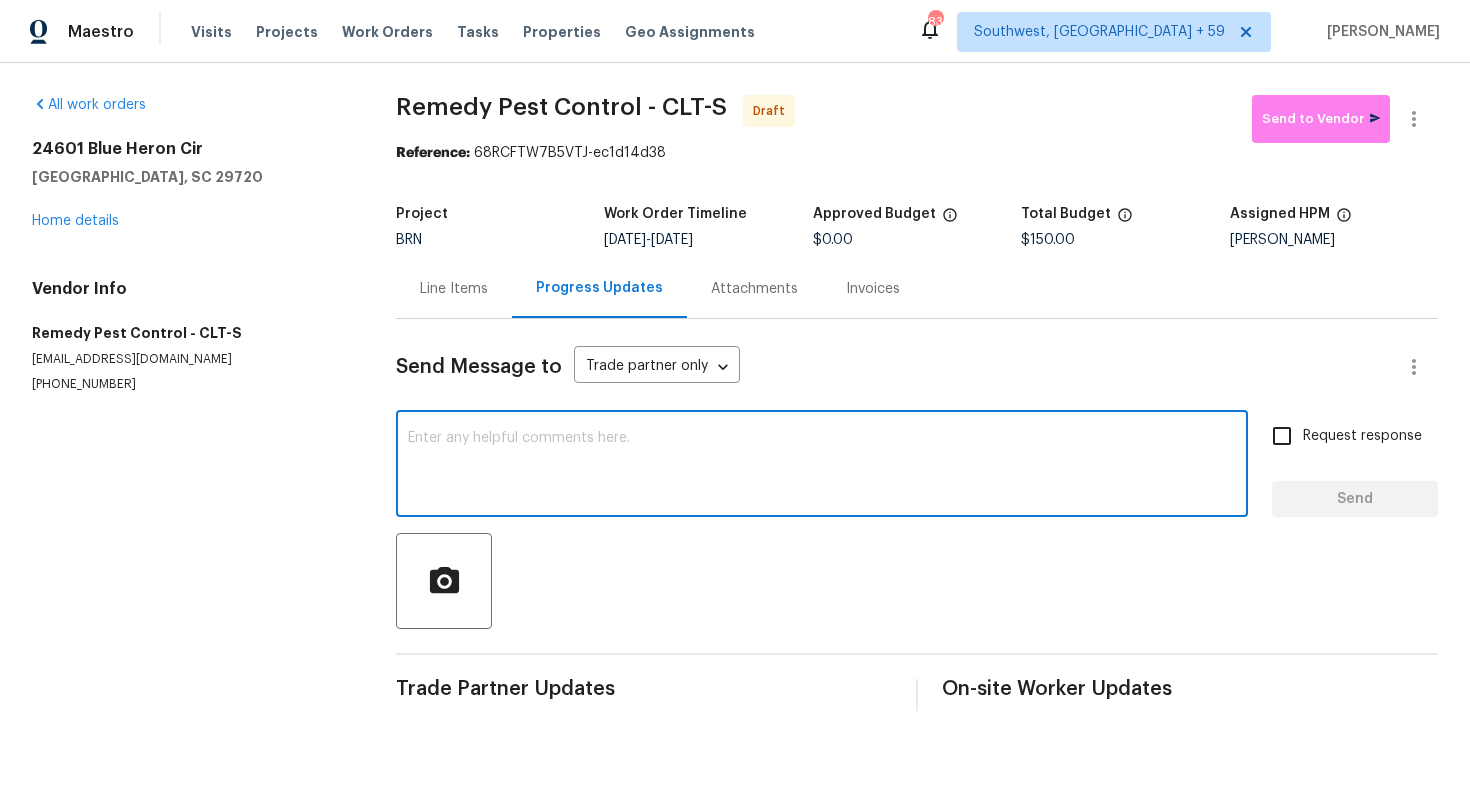 click at bounding box center [822, 466] 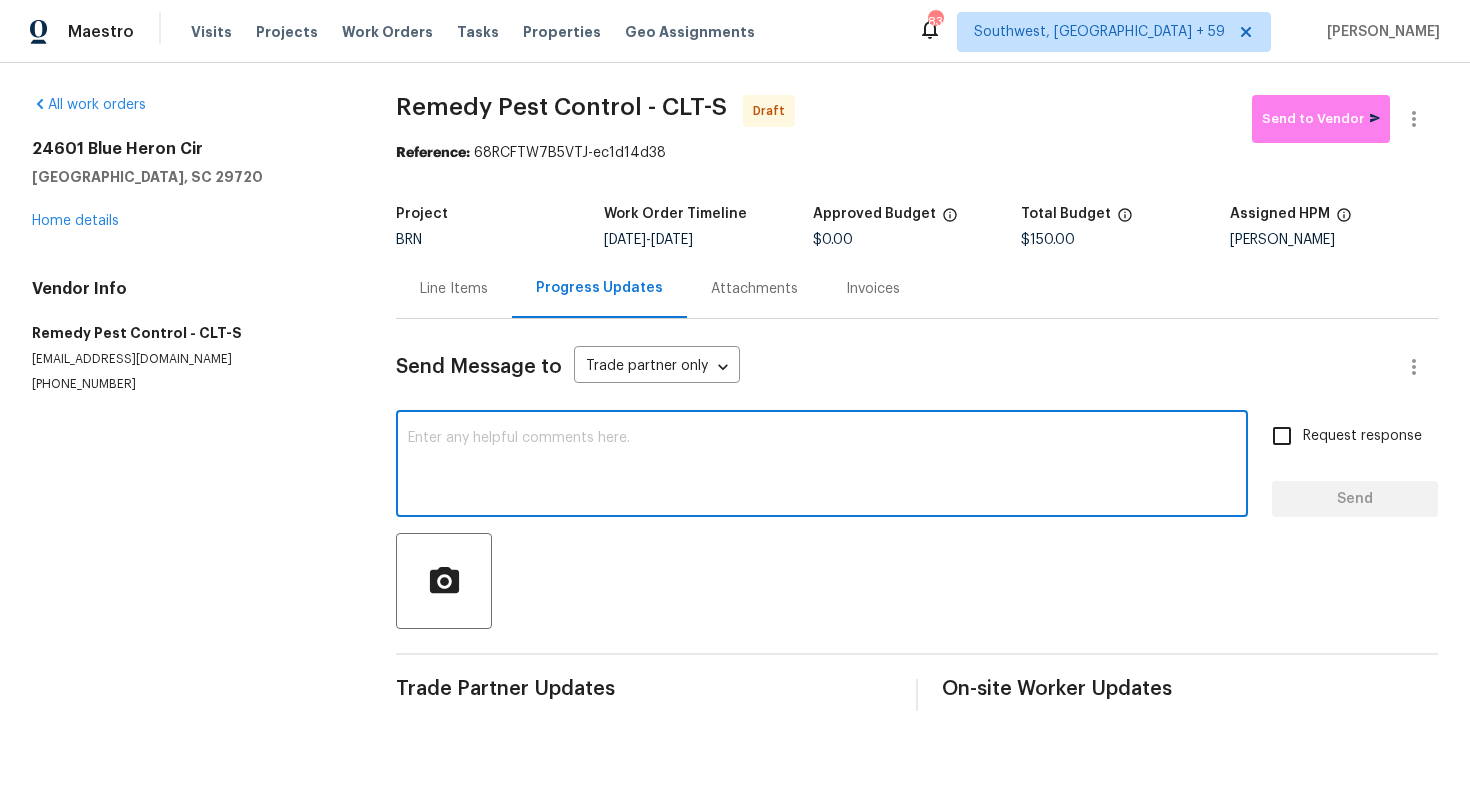paste on "Hey! This is Ajay with Opendoor. I’m confirming a BRN Work Order for the property at 24601 Blue Heron Cir, Lancaster, SC 29720 with a target date of 7/14. Please review and accept the WO within 24 hours and provide a schedule within the target date. The given target date is based on the criticality of the closing. However, if you need more time to complete this work, please do let me know and I’ll see what can be done about it. And the cost can be updated based on the work required here at the time of inspection too. You can contact us through the portal or by phone/text at 650-800-9524." 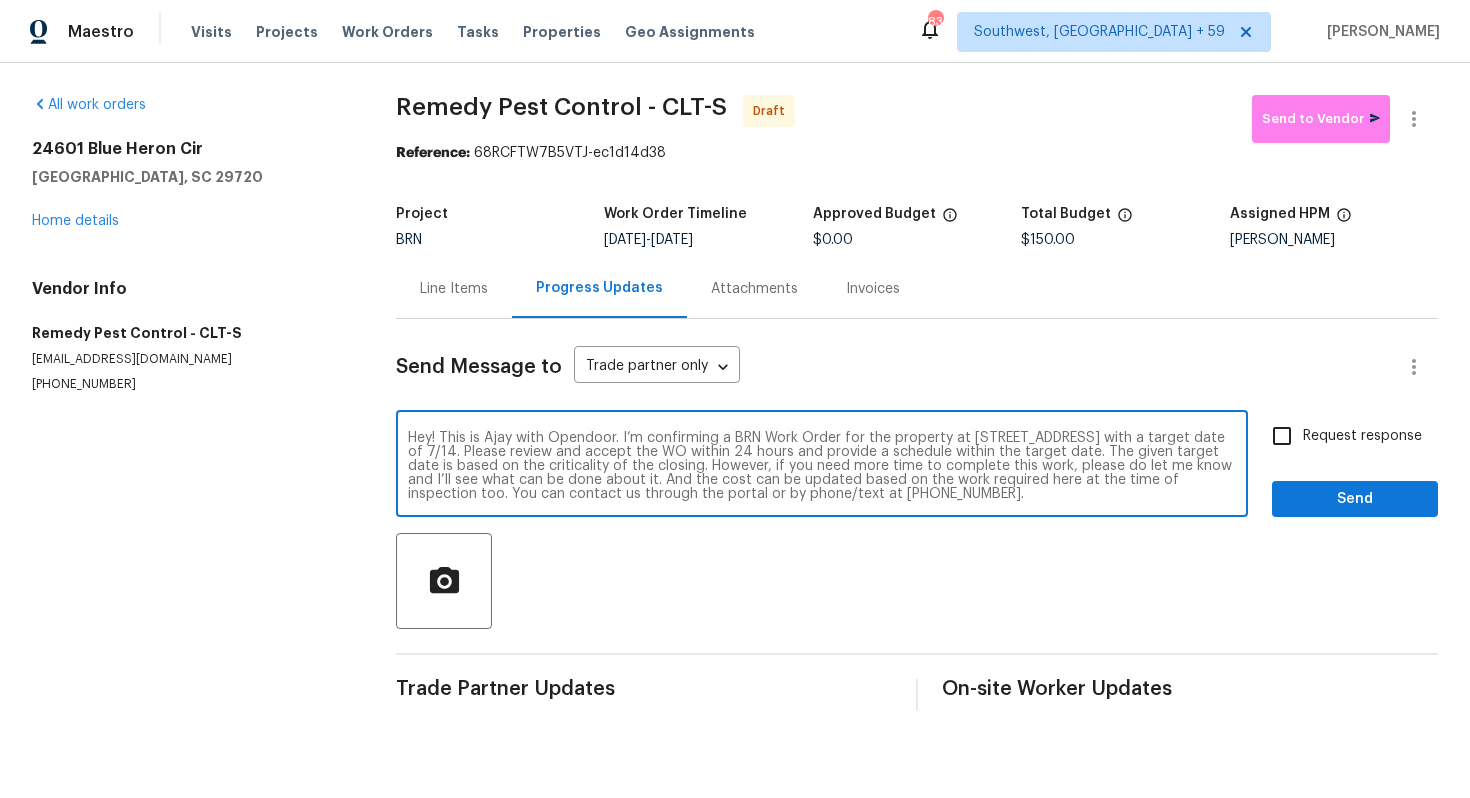 scroll, scrollTop: 0, scrollLeft: 0, axis: both 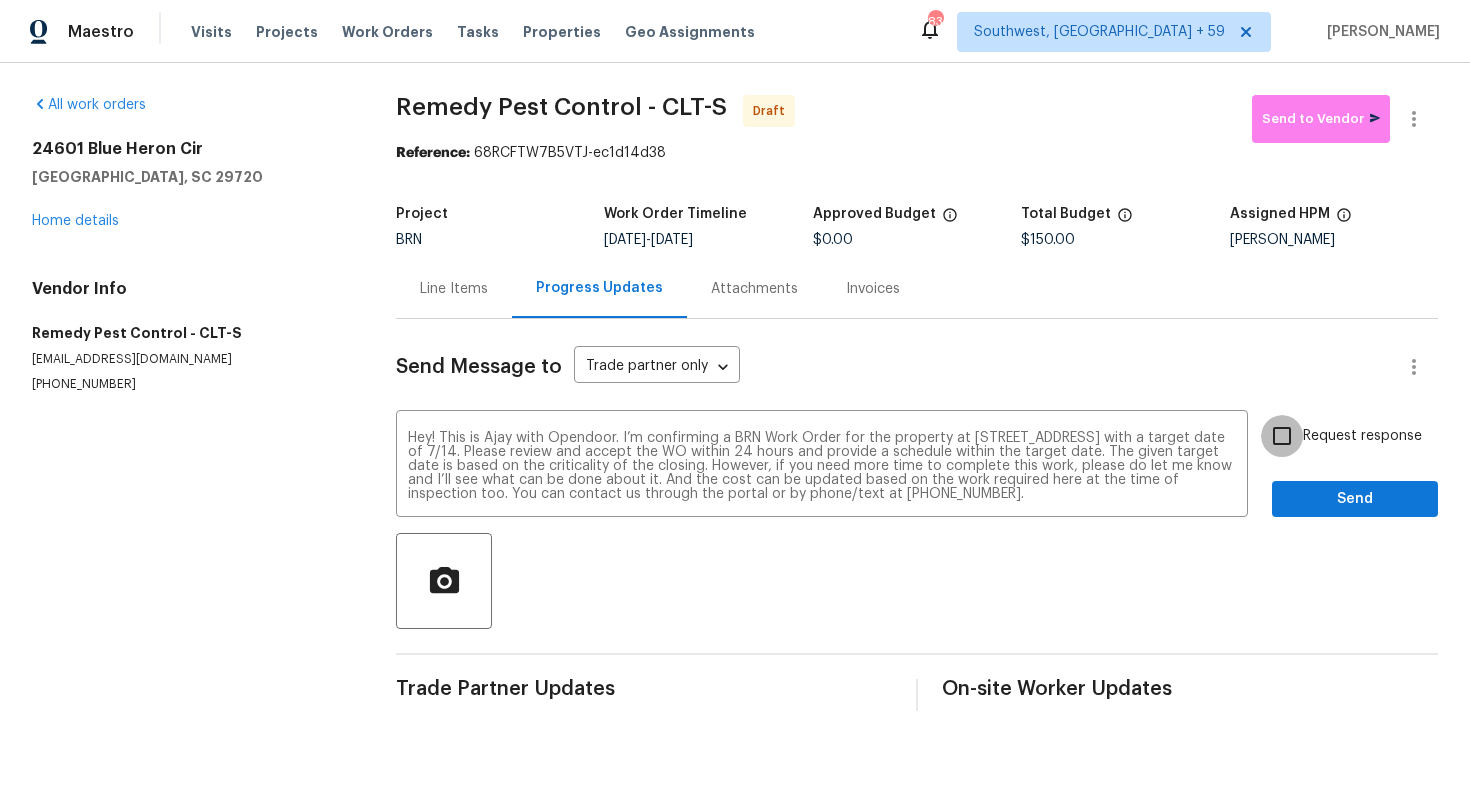 click on "Request response" at bounding box center (1282, 436) 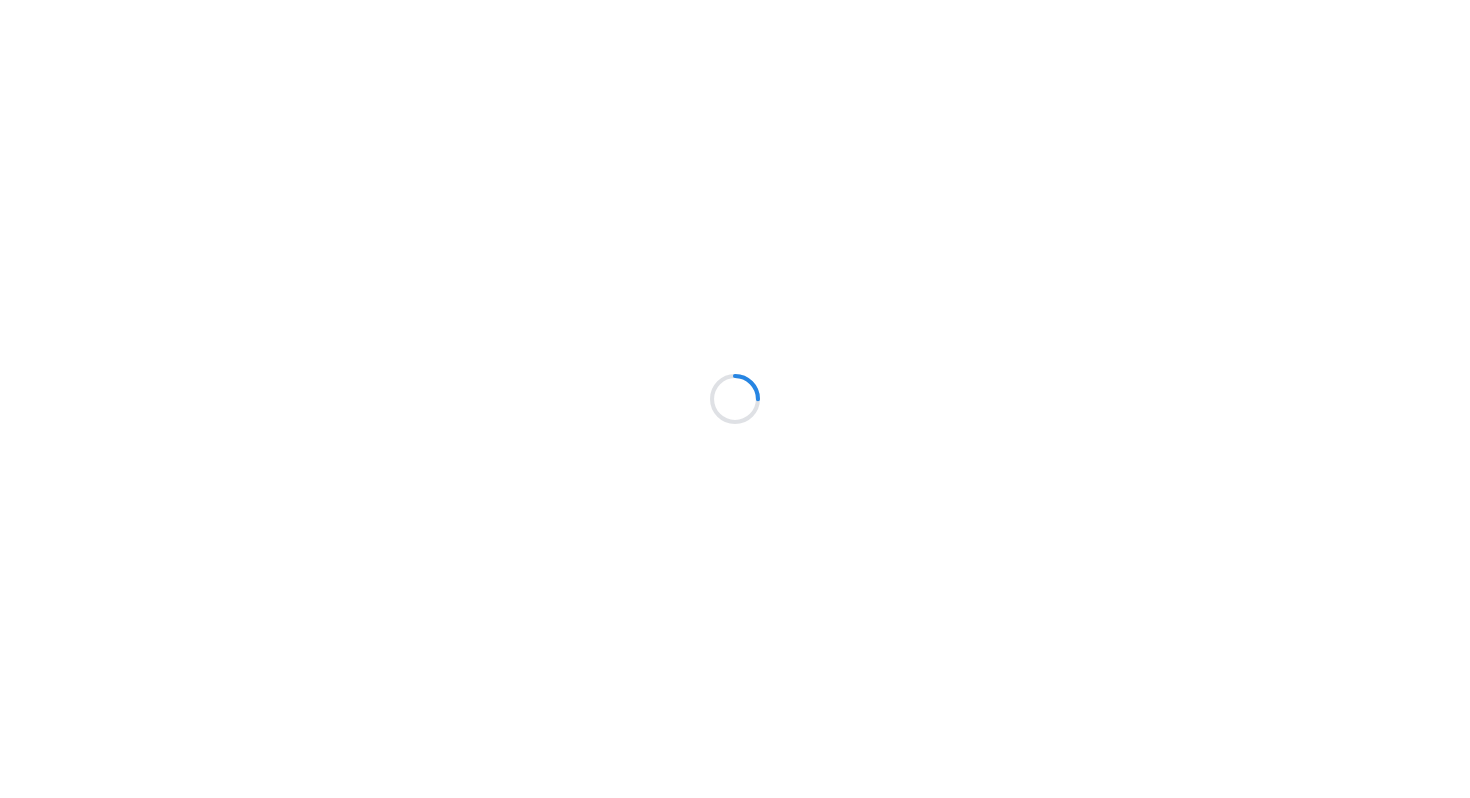 scroll, scrollTop: 0, scrollLeft: 0, axis: both 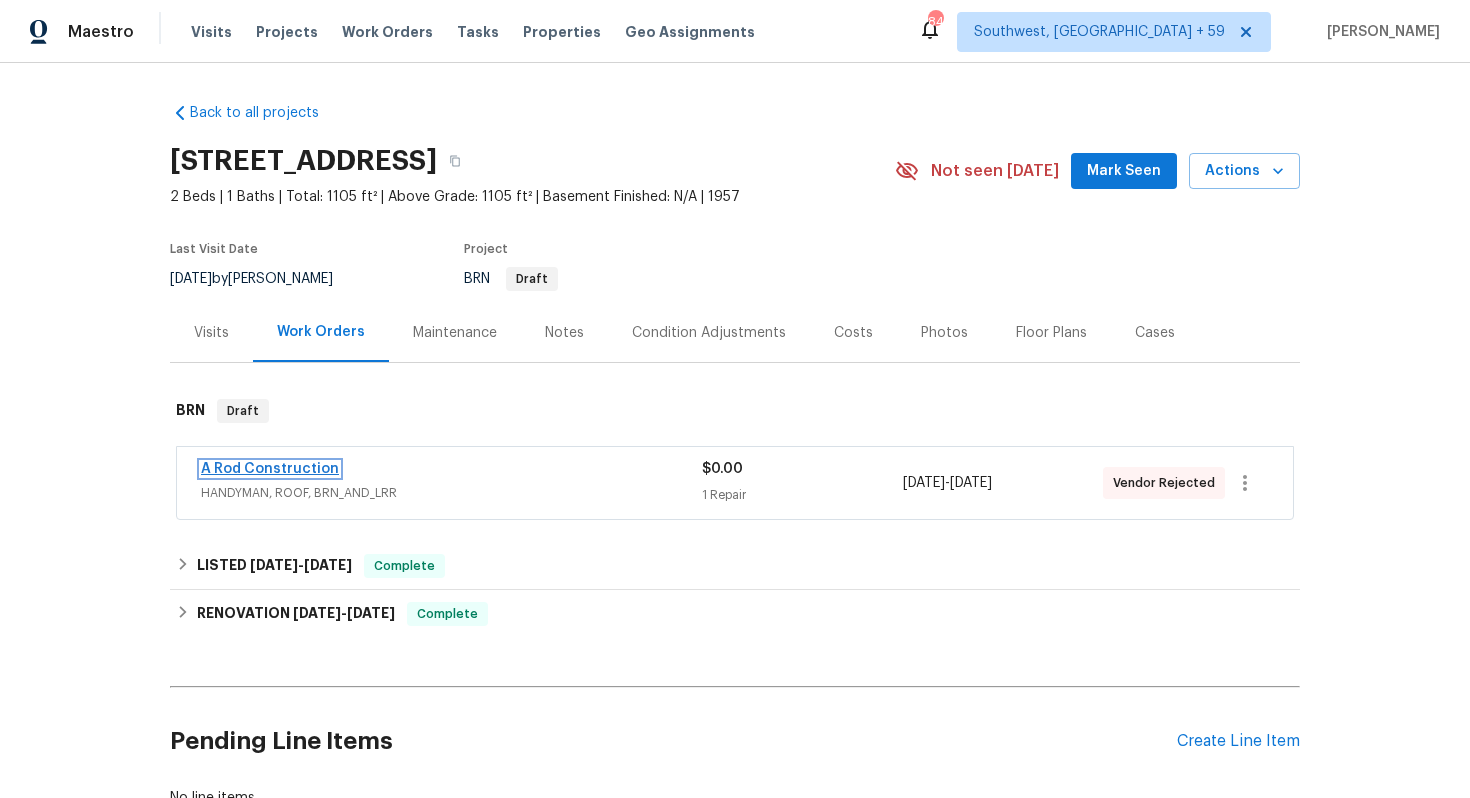 click on "A Rod Construction" at bounding box center (270, 469) 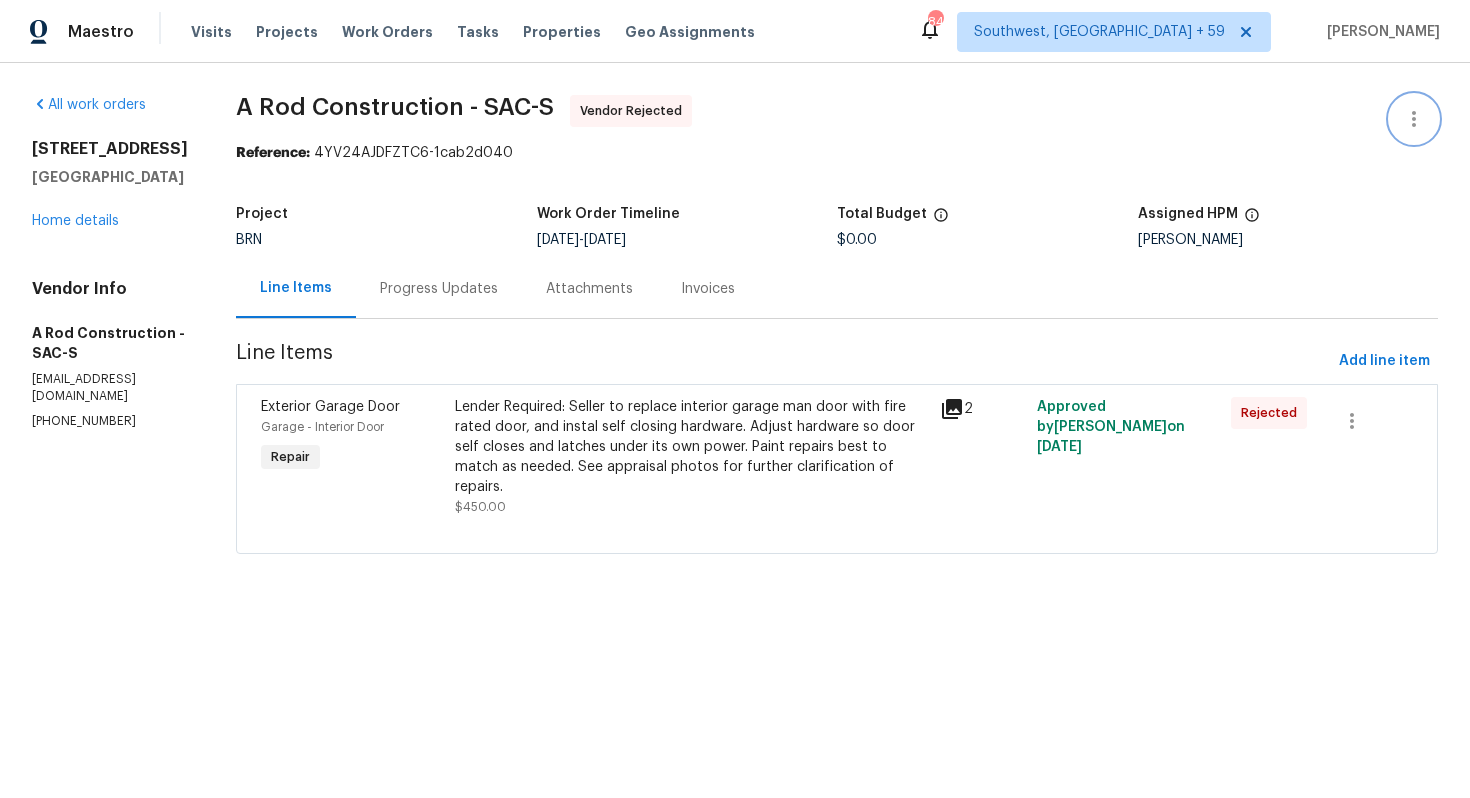 click 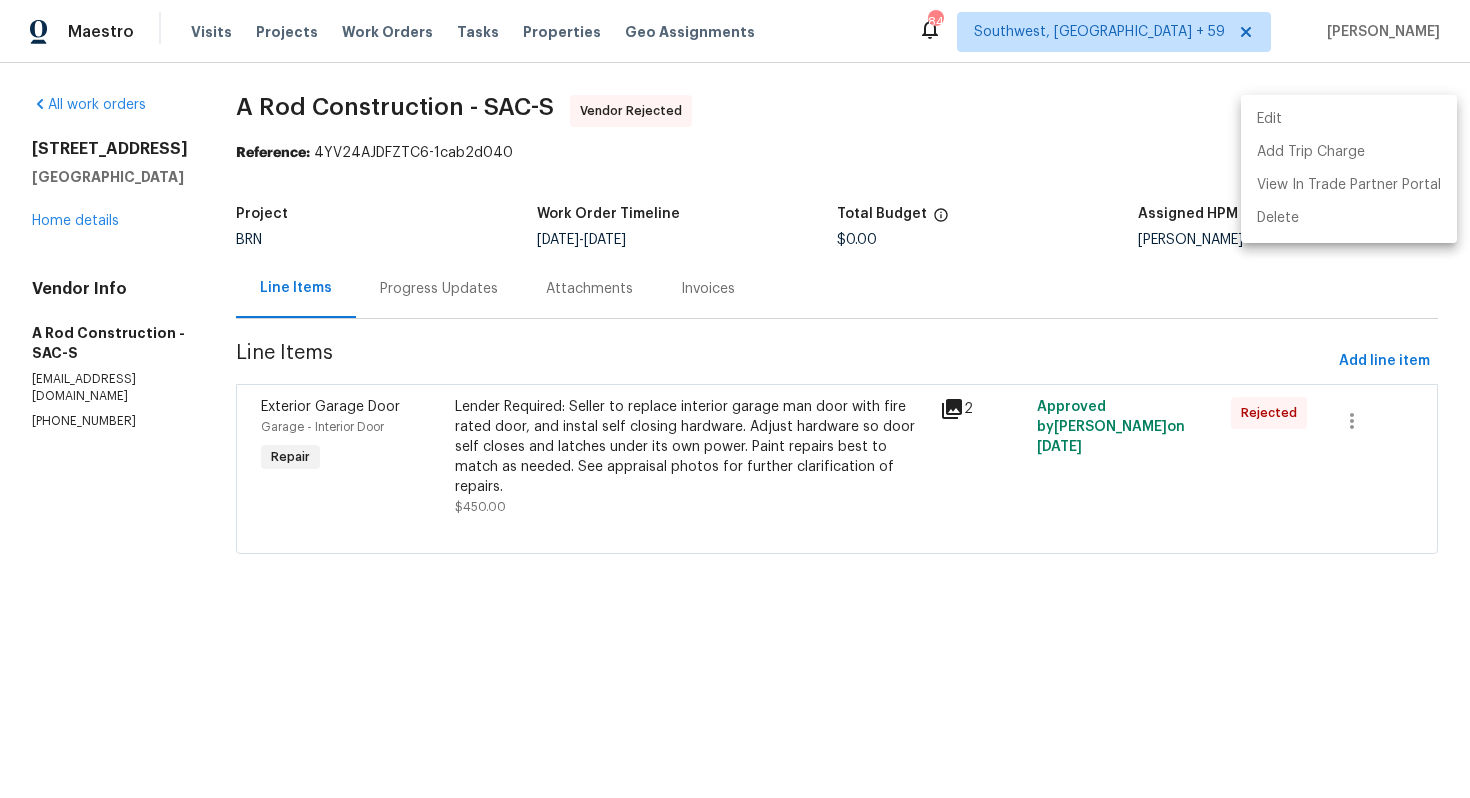 click on "Edit" at bounding box center (1349, 119) 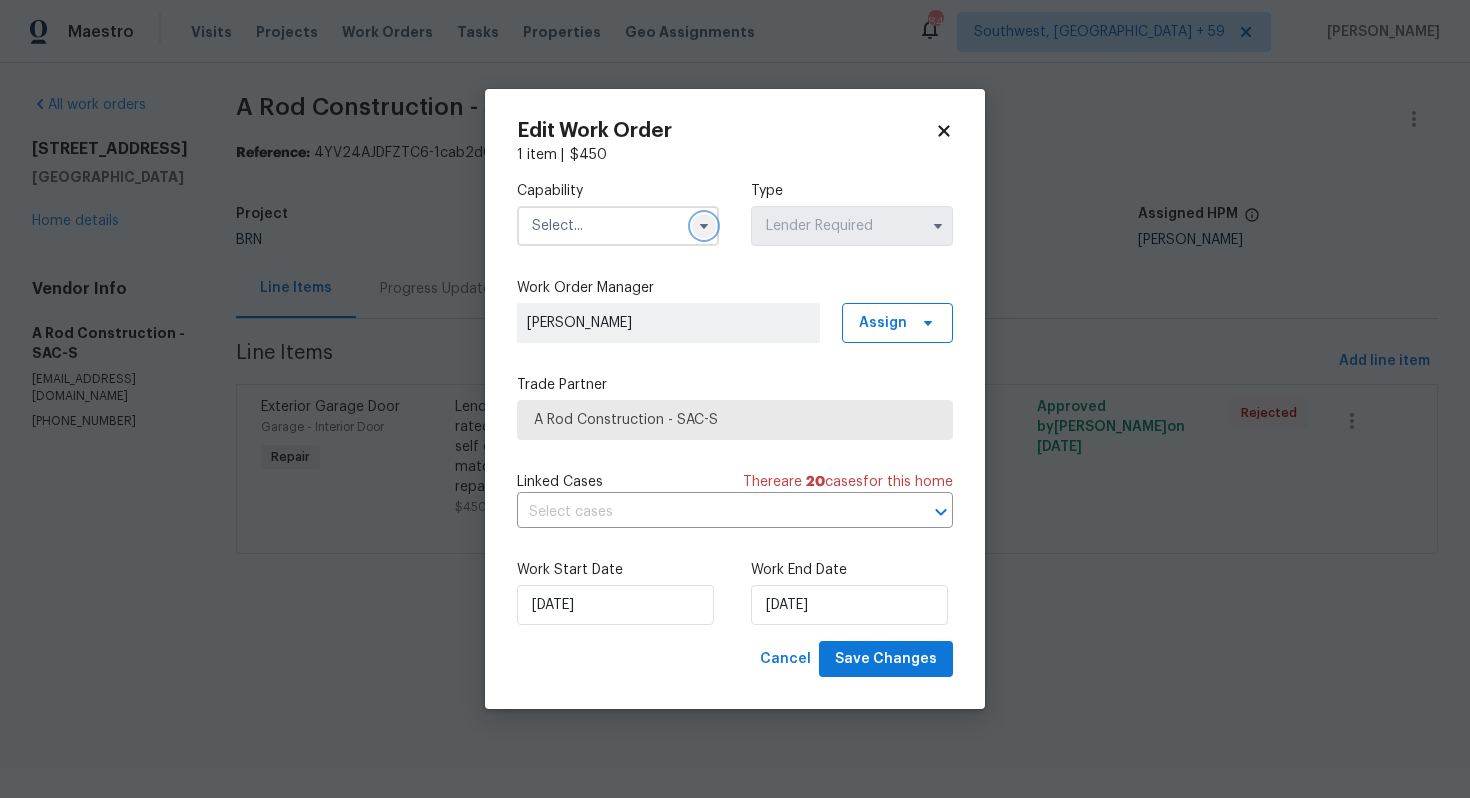 click 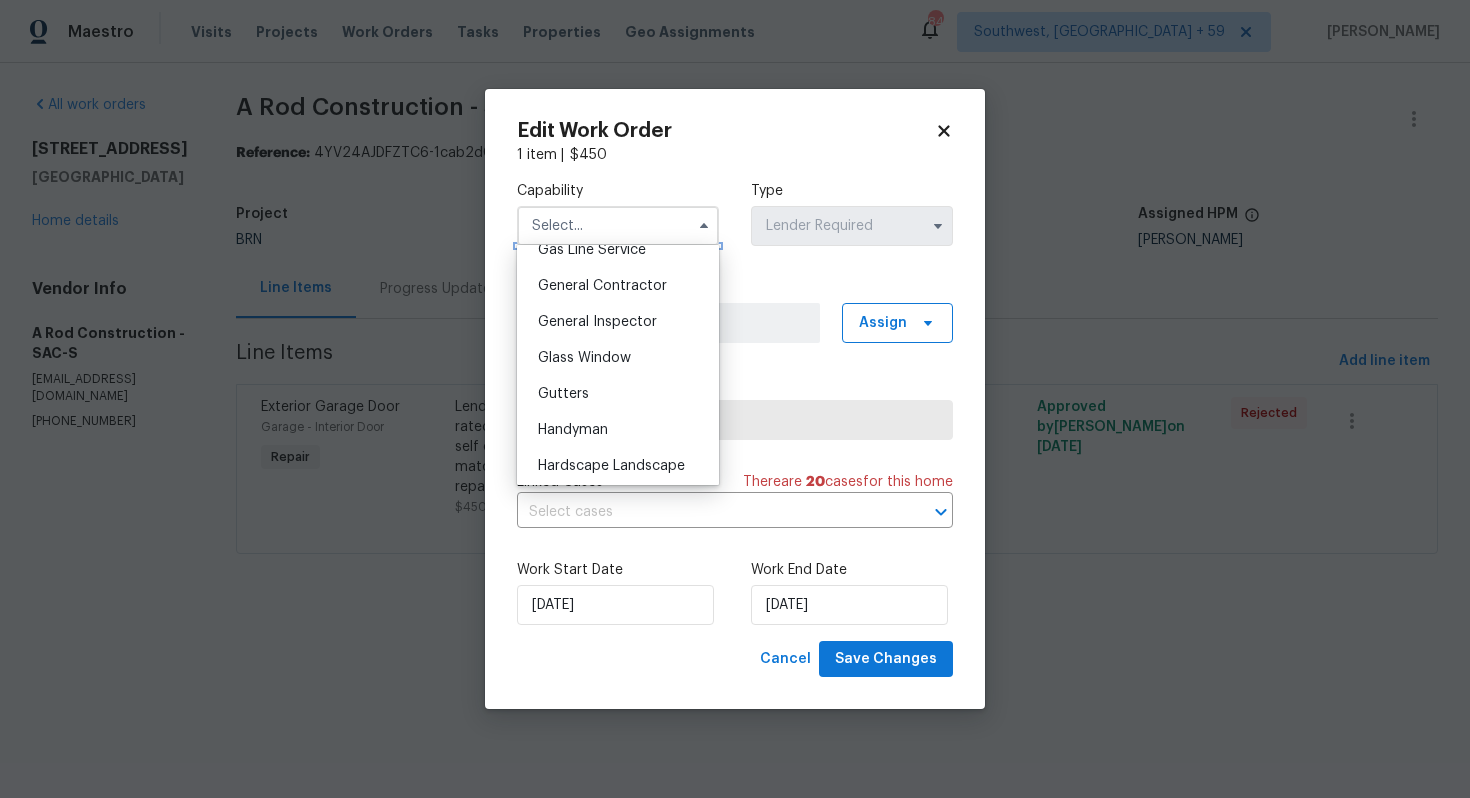 scroll, scrollTop: 937, scrollLeft: 0, axis: vertical 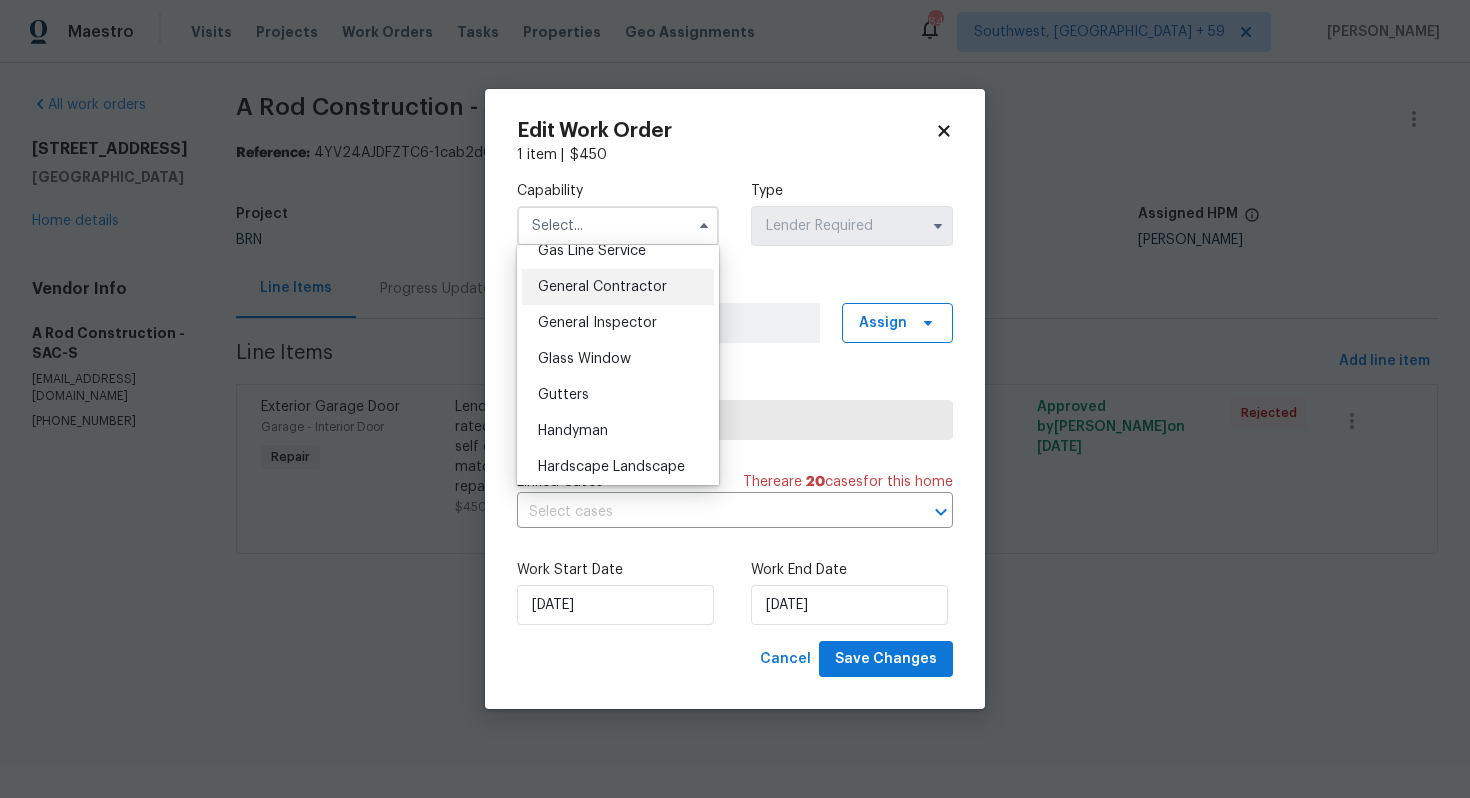 click on "General Contractor" at bounding box center [618, 287] 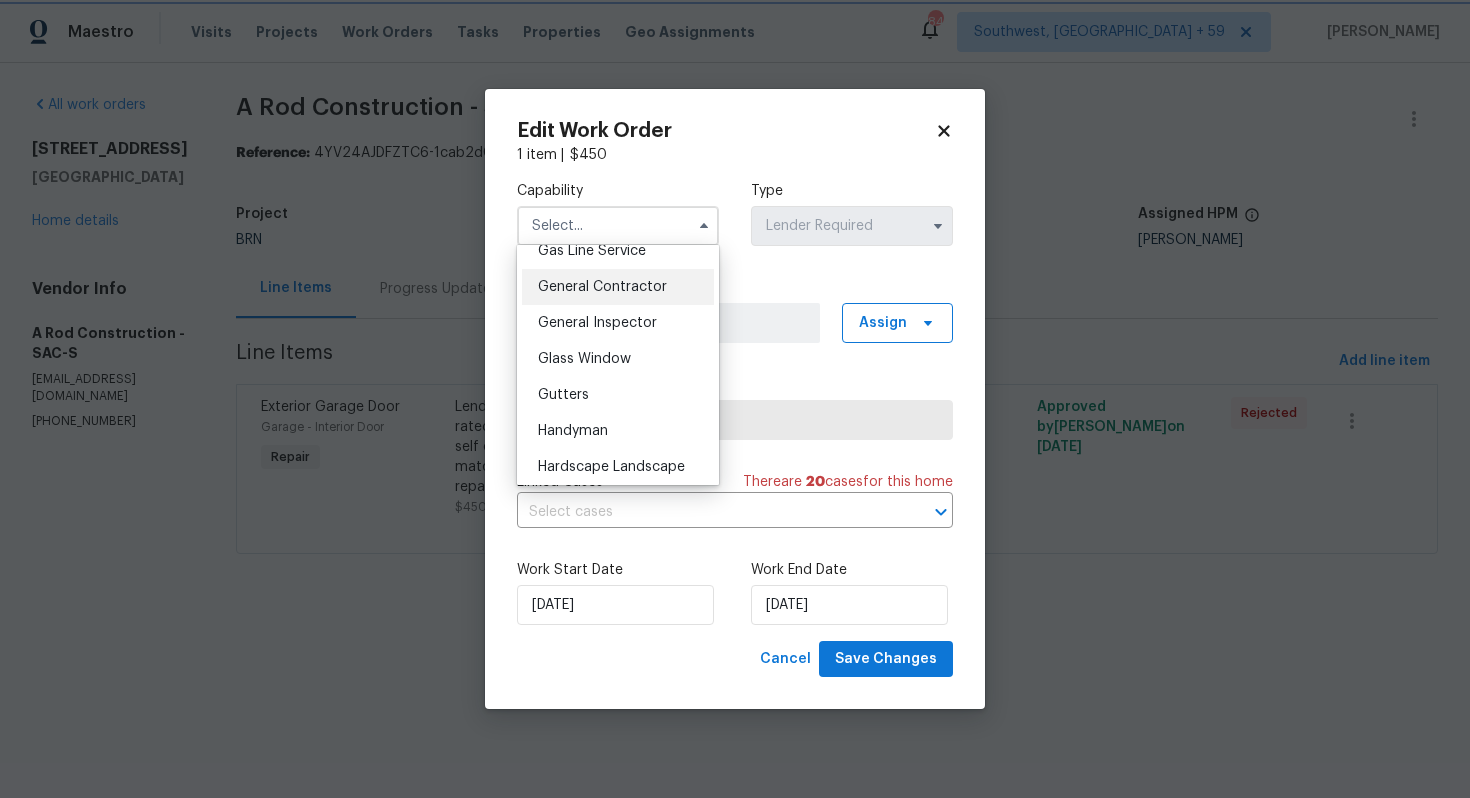 type on "General Contractor" 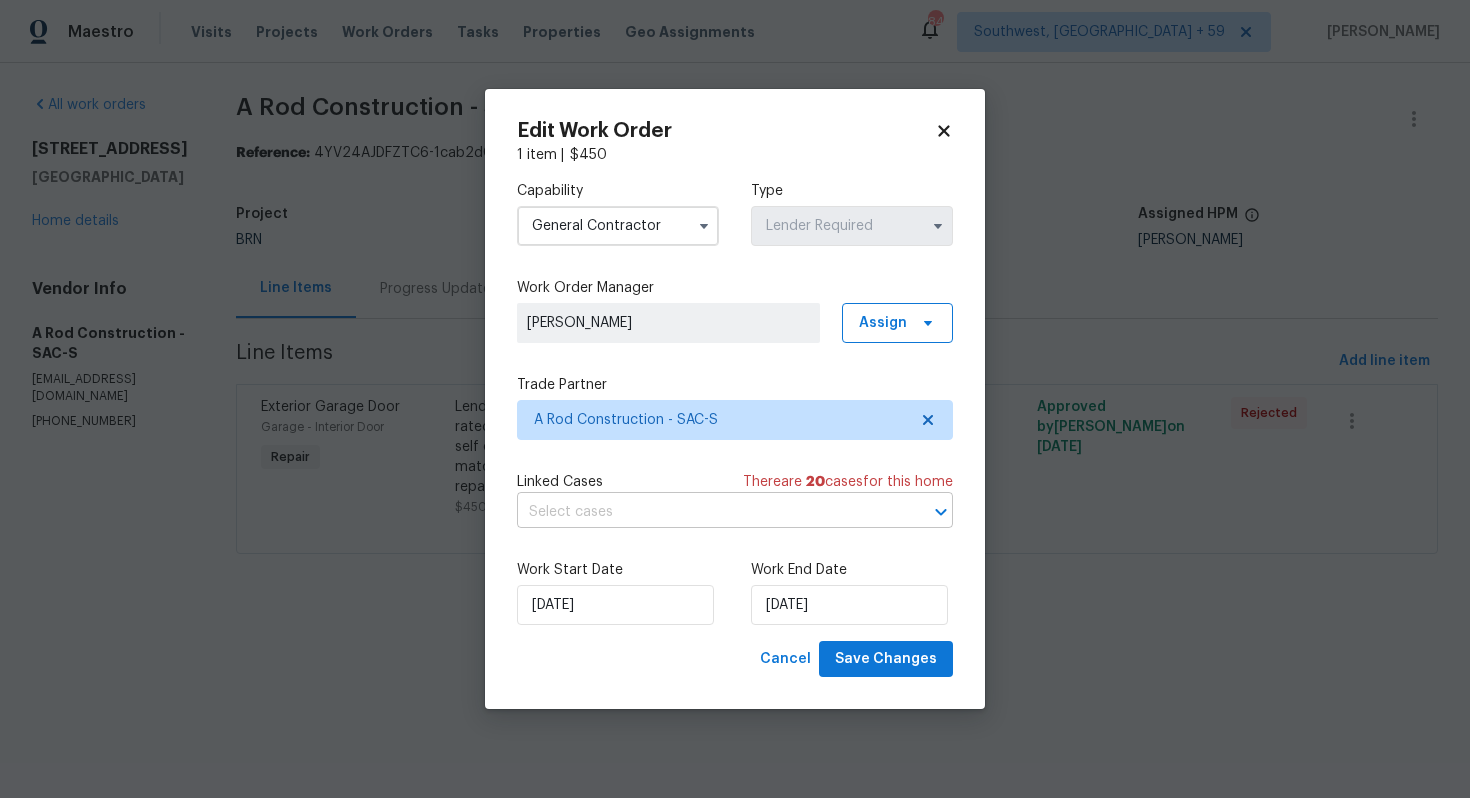 click at bounding box center [707, 512] 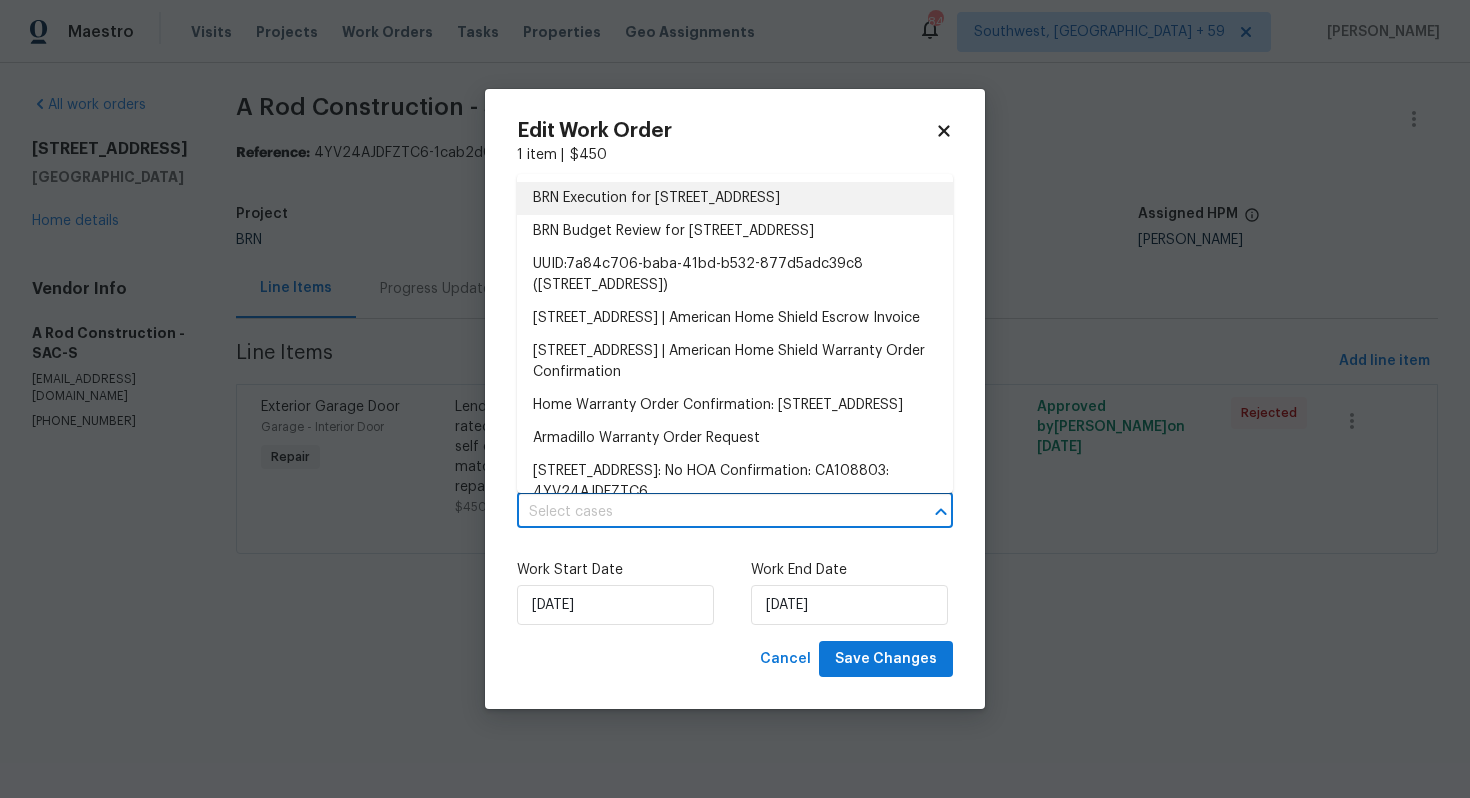 click on "BRN Execution for [STREET_ADDRESS]" at bounding box center (735, 198) 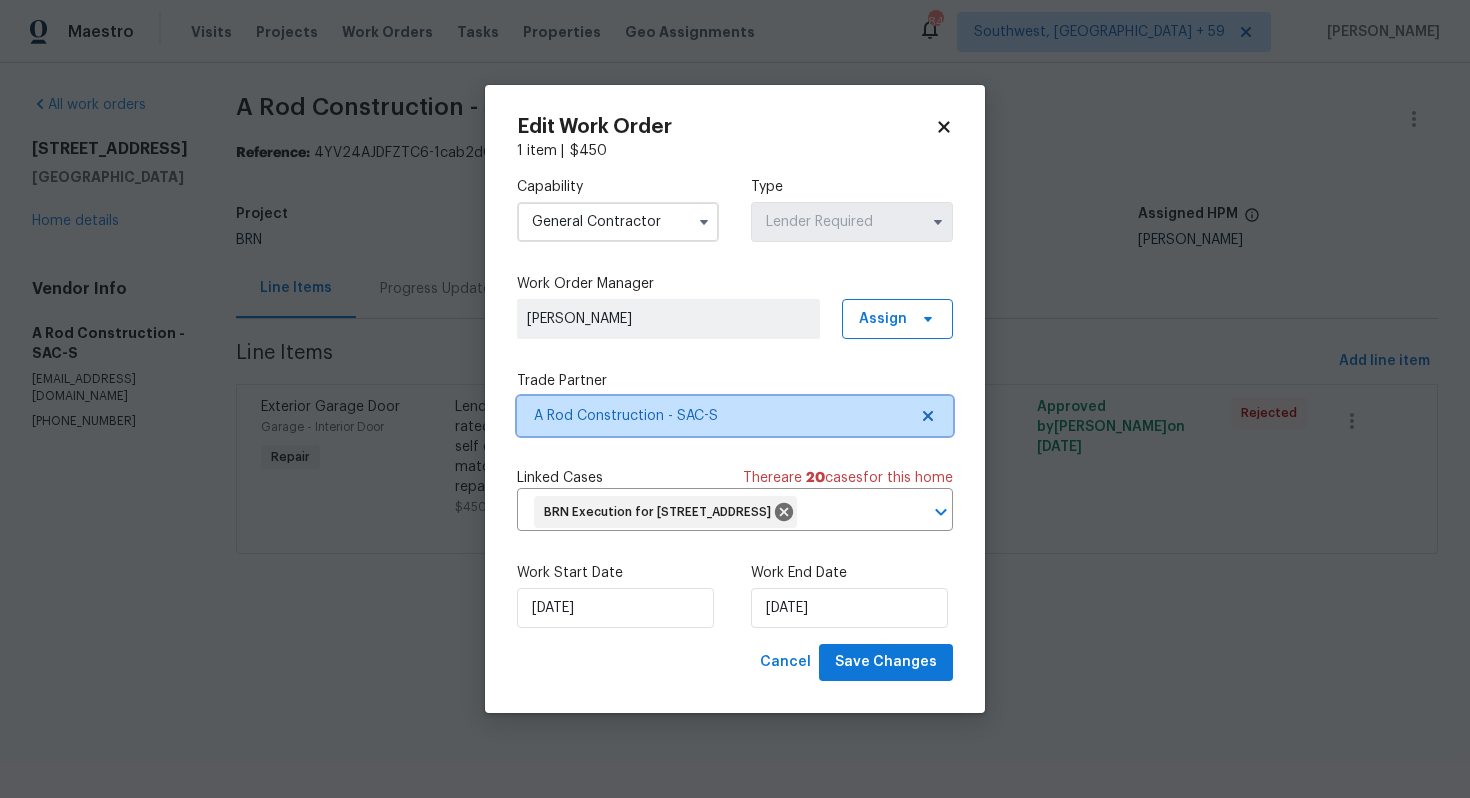 click 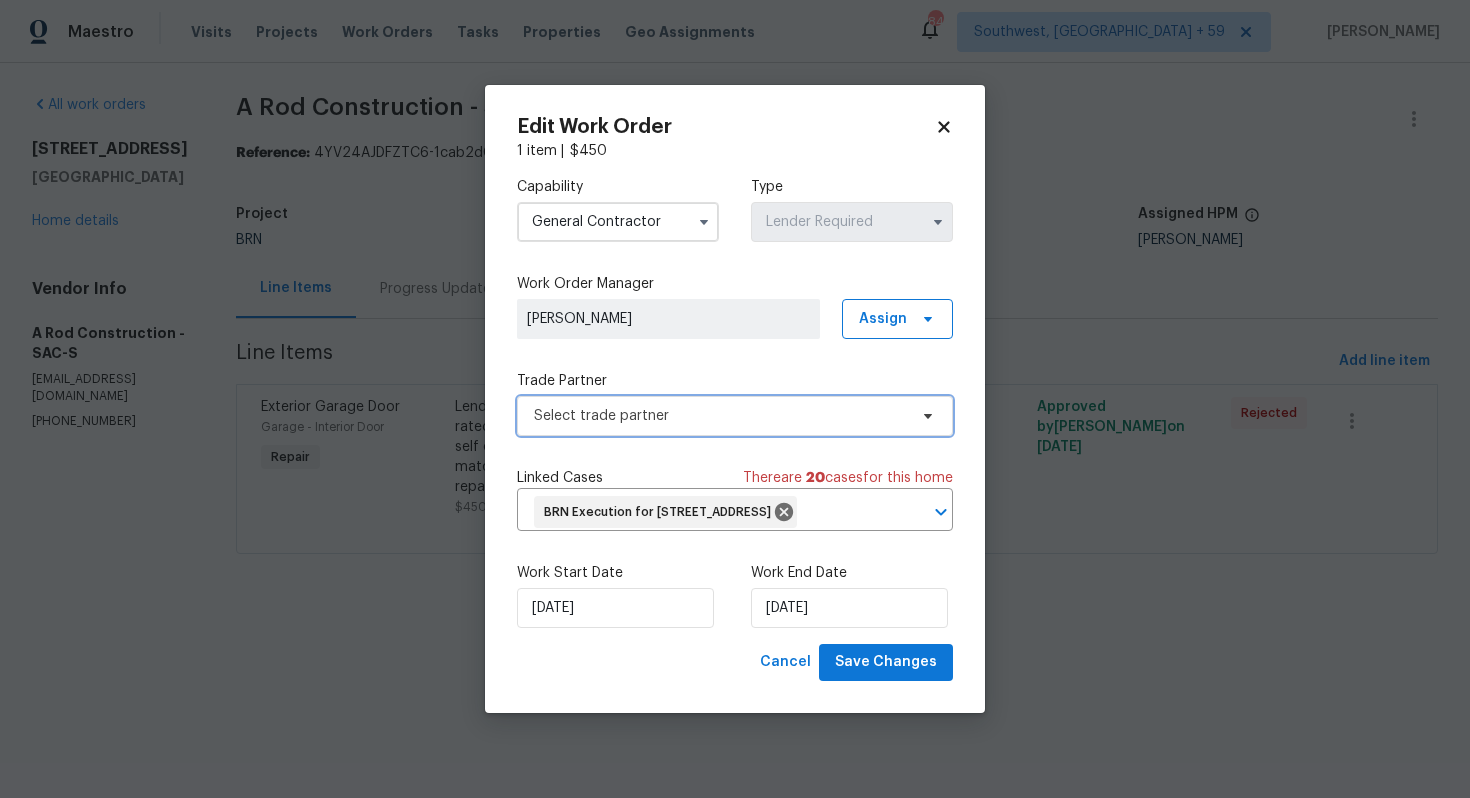 click on "Select trade partner" at bounding box center [735, 416] 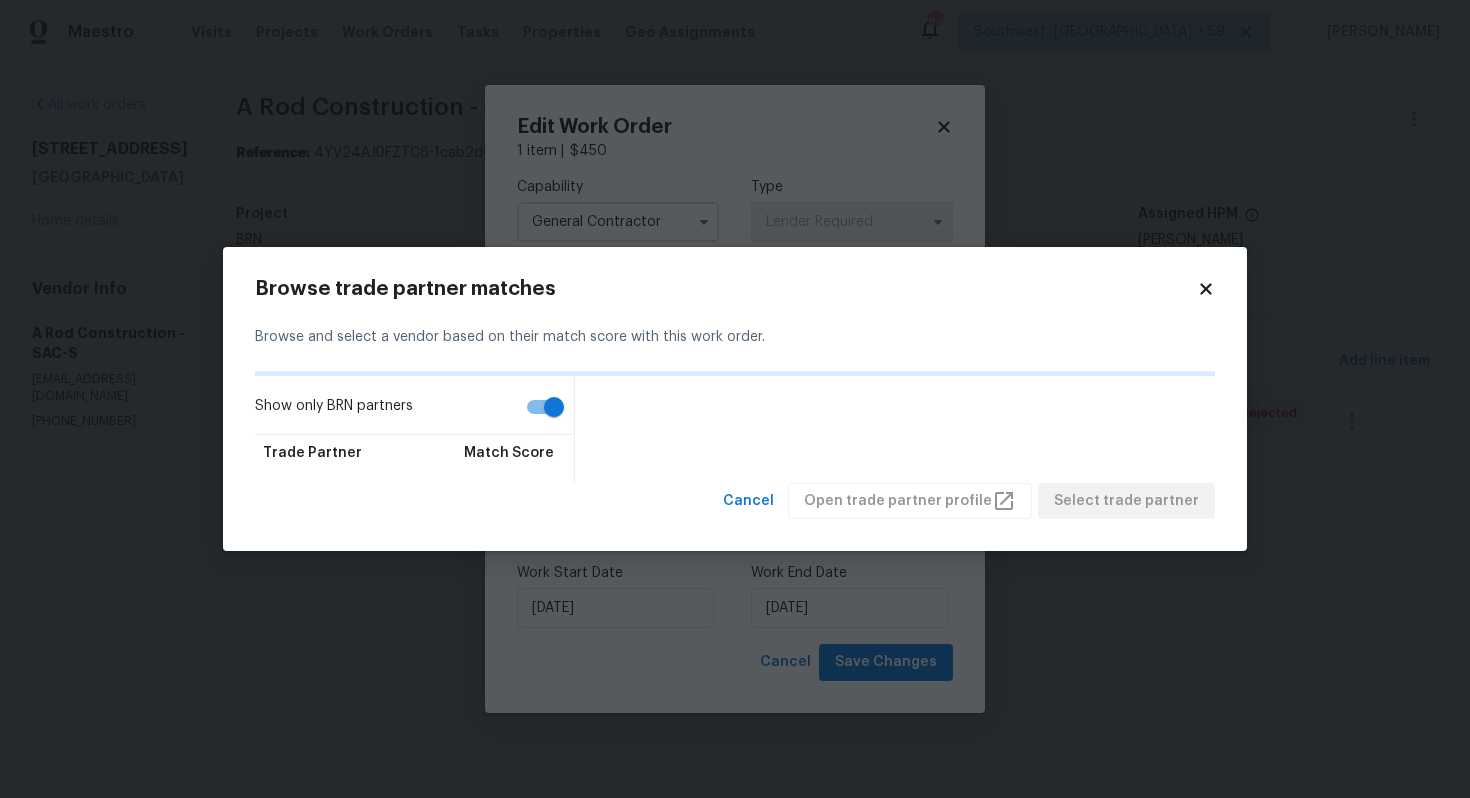 click on "Show only BRN partners" at bounding box center [554, 407] 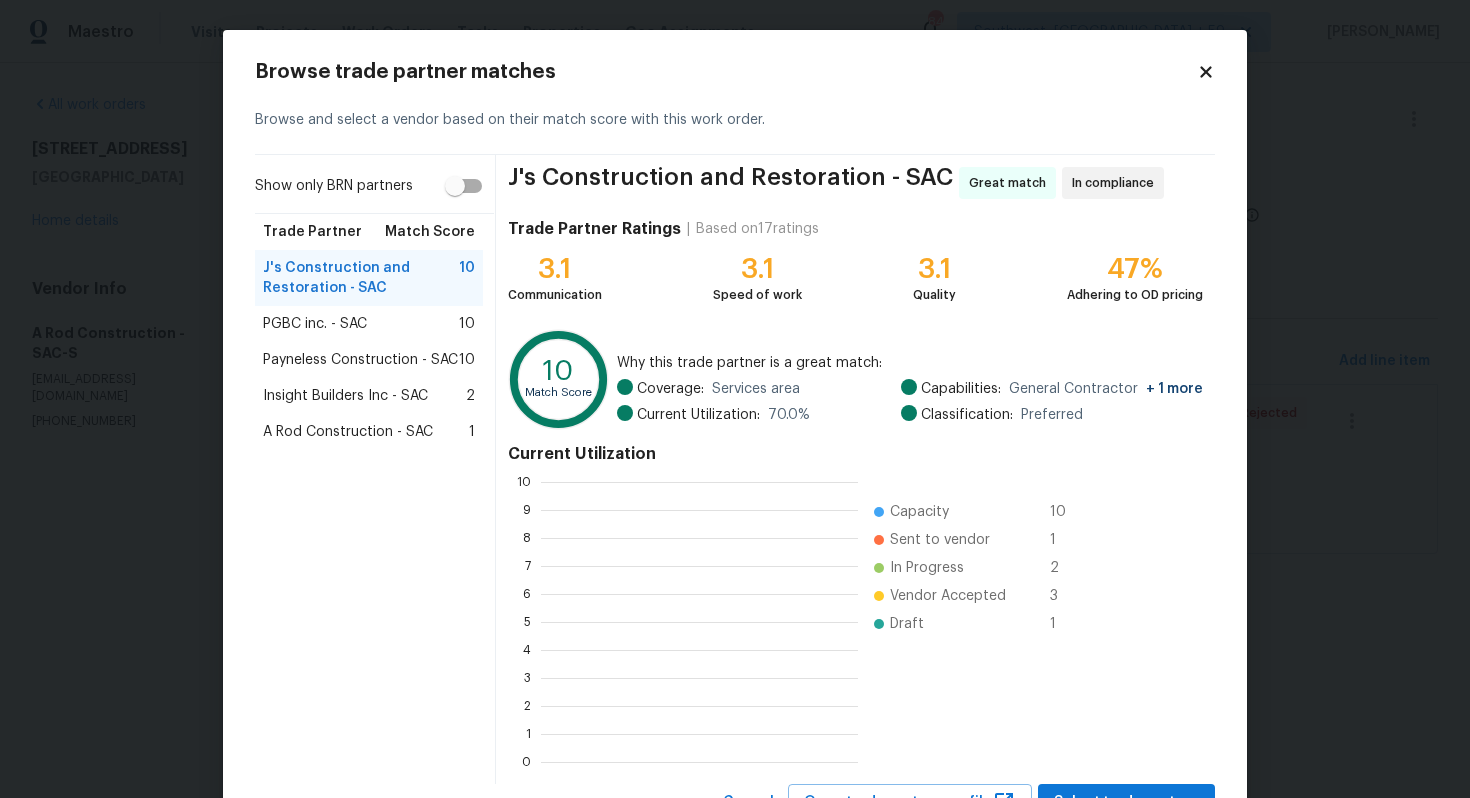 scroll, scrollTop: 2, scrollLeft: 2, axis: both 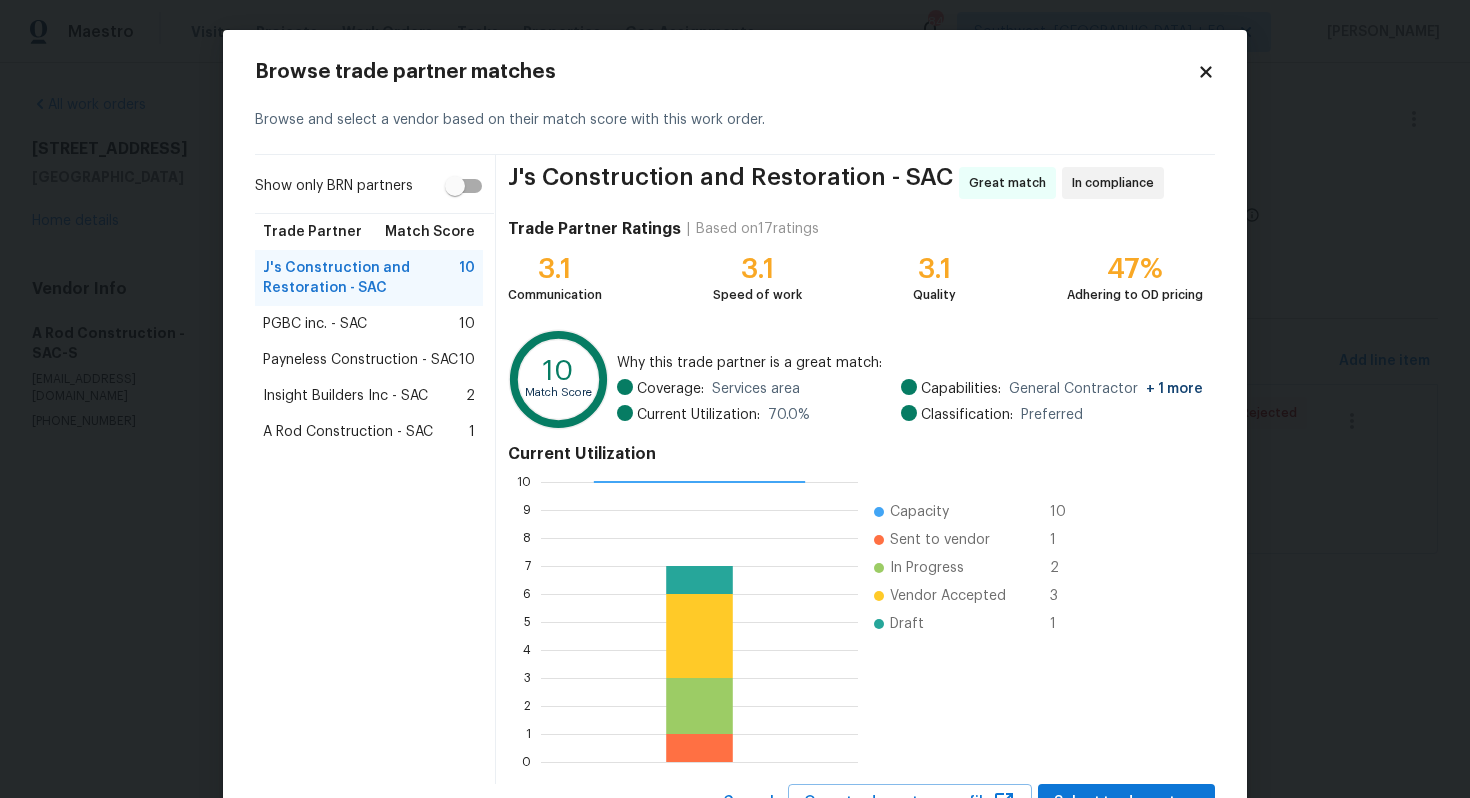 click on "PGBC inc. - SAC 10" at bounding box center (369, 324) 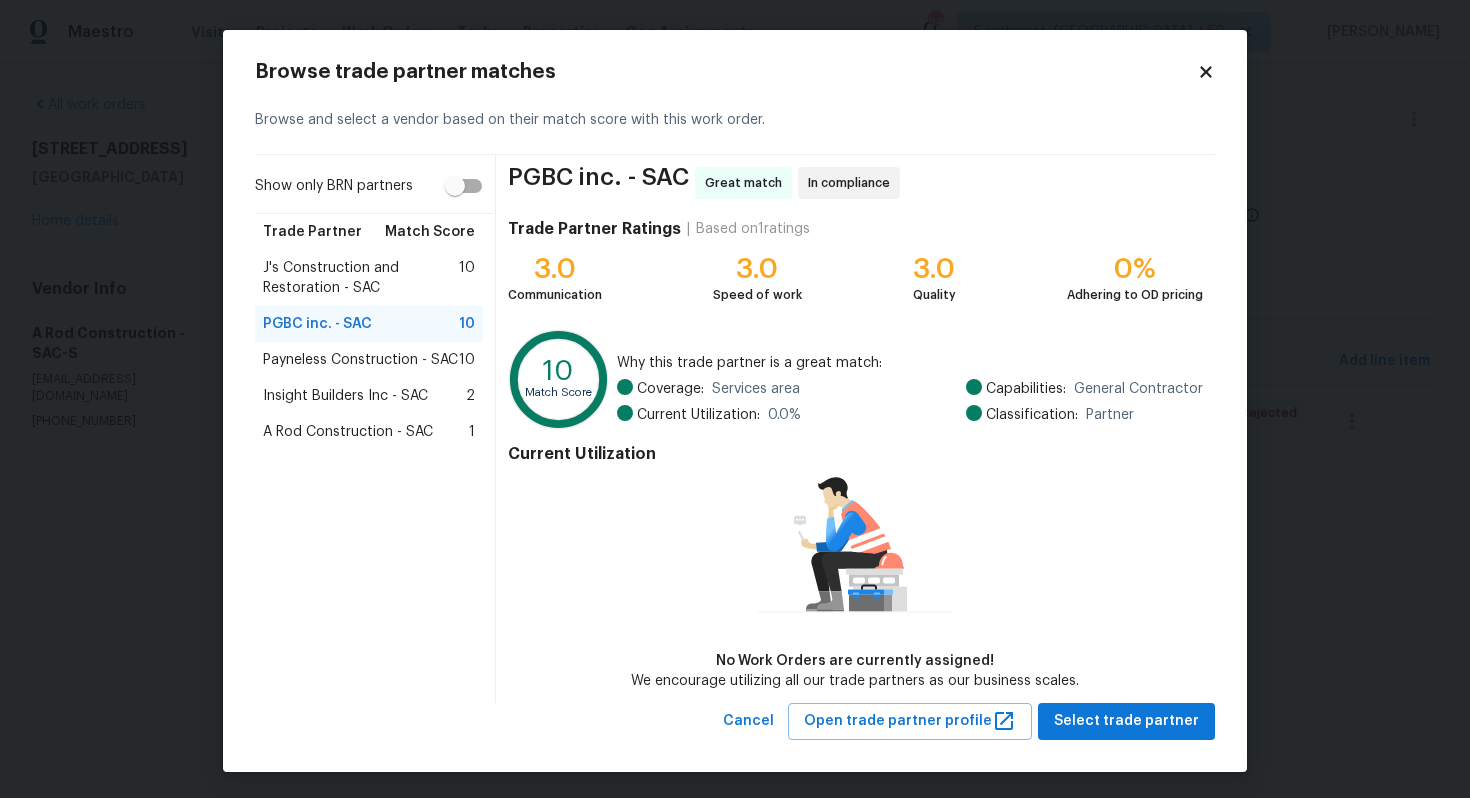 click on "J's Construction and Restoration - SAC" at bounding box center [361, 278] 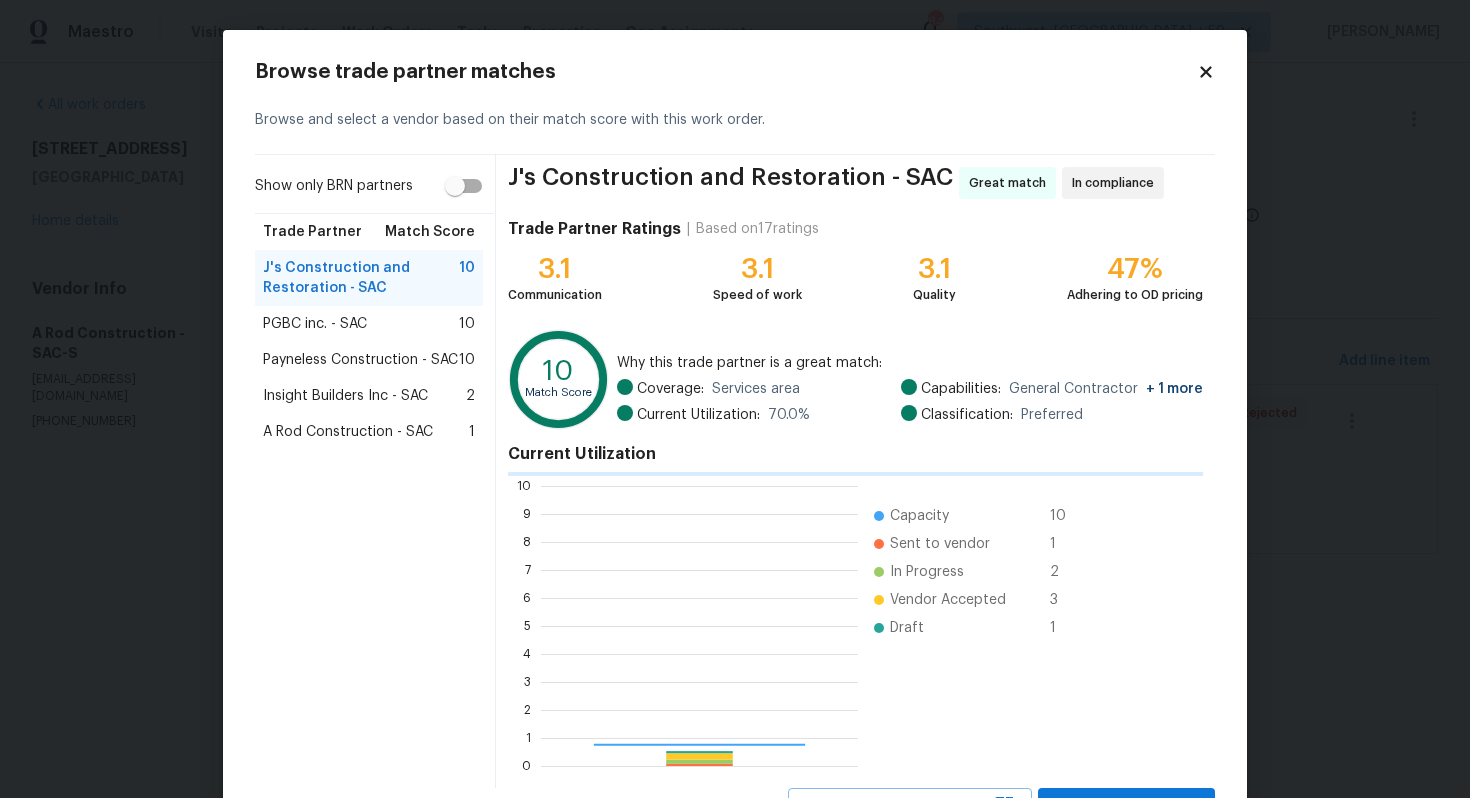 scroll, scrollTop: 2, scrollLeft: 2, axis: both 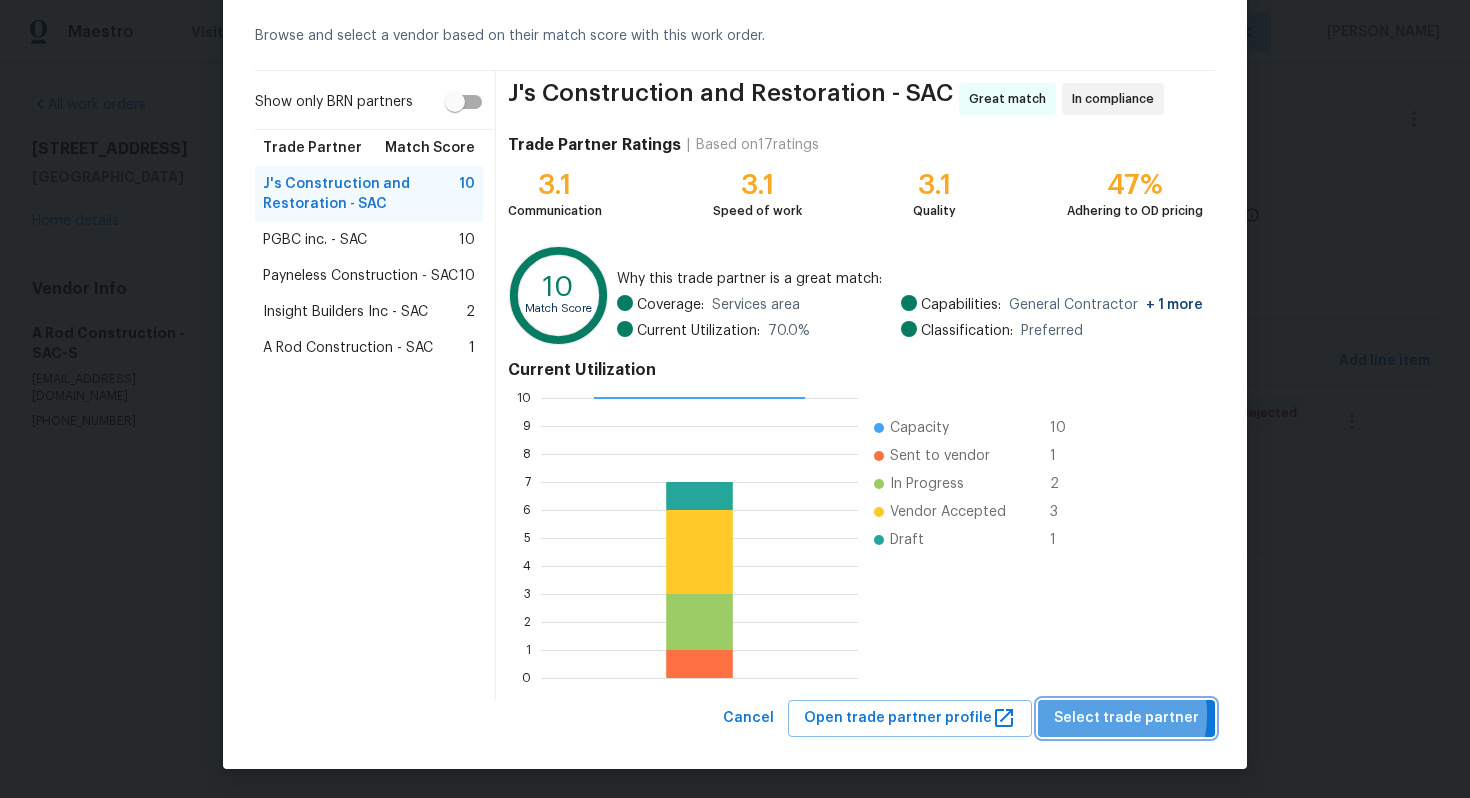 click on "Select trade partner" at bounding box center [1126, 718] 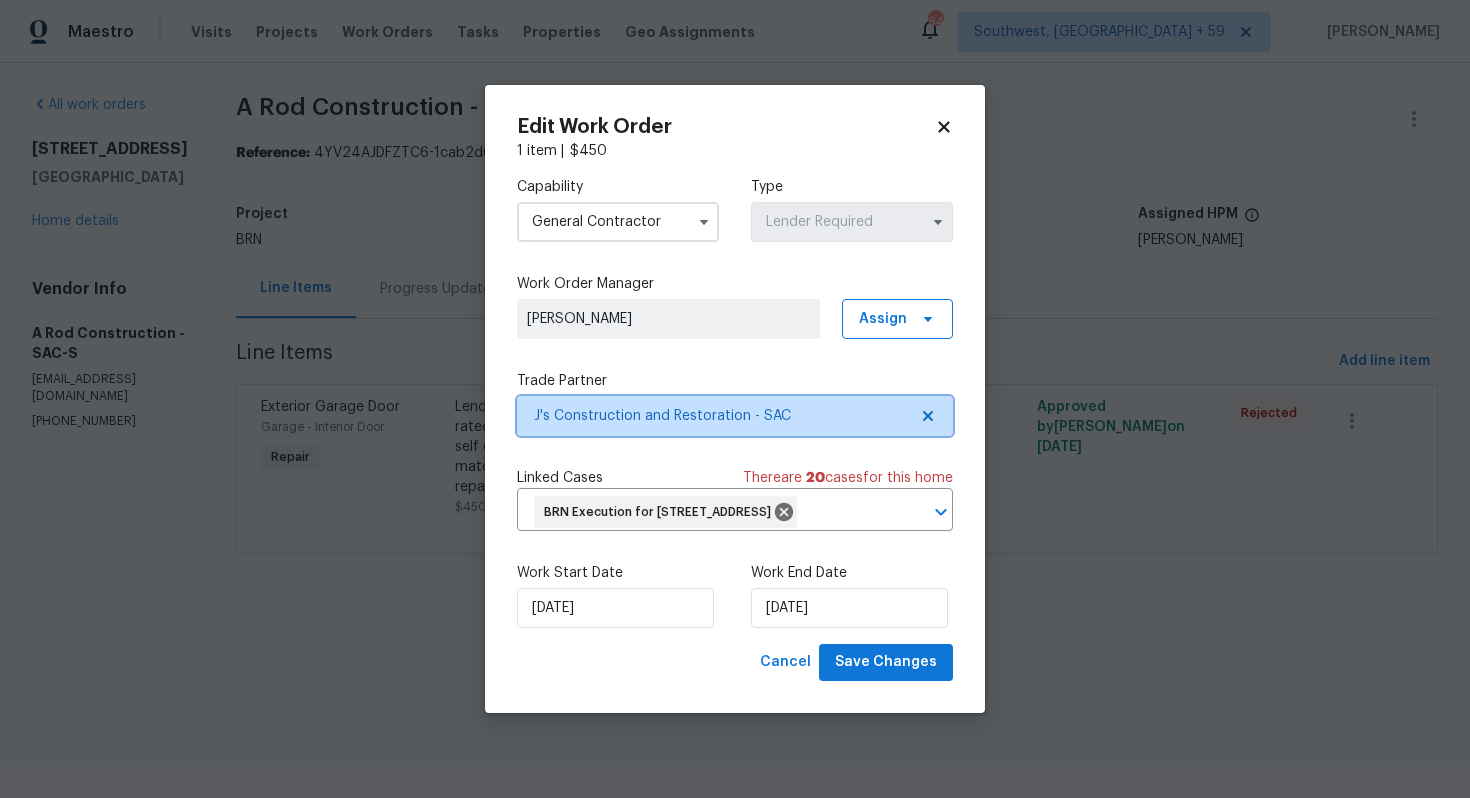 scroll, scrollTop: 0, scrollLeft: 0, axis: both 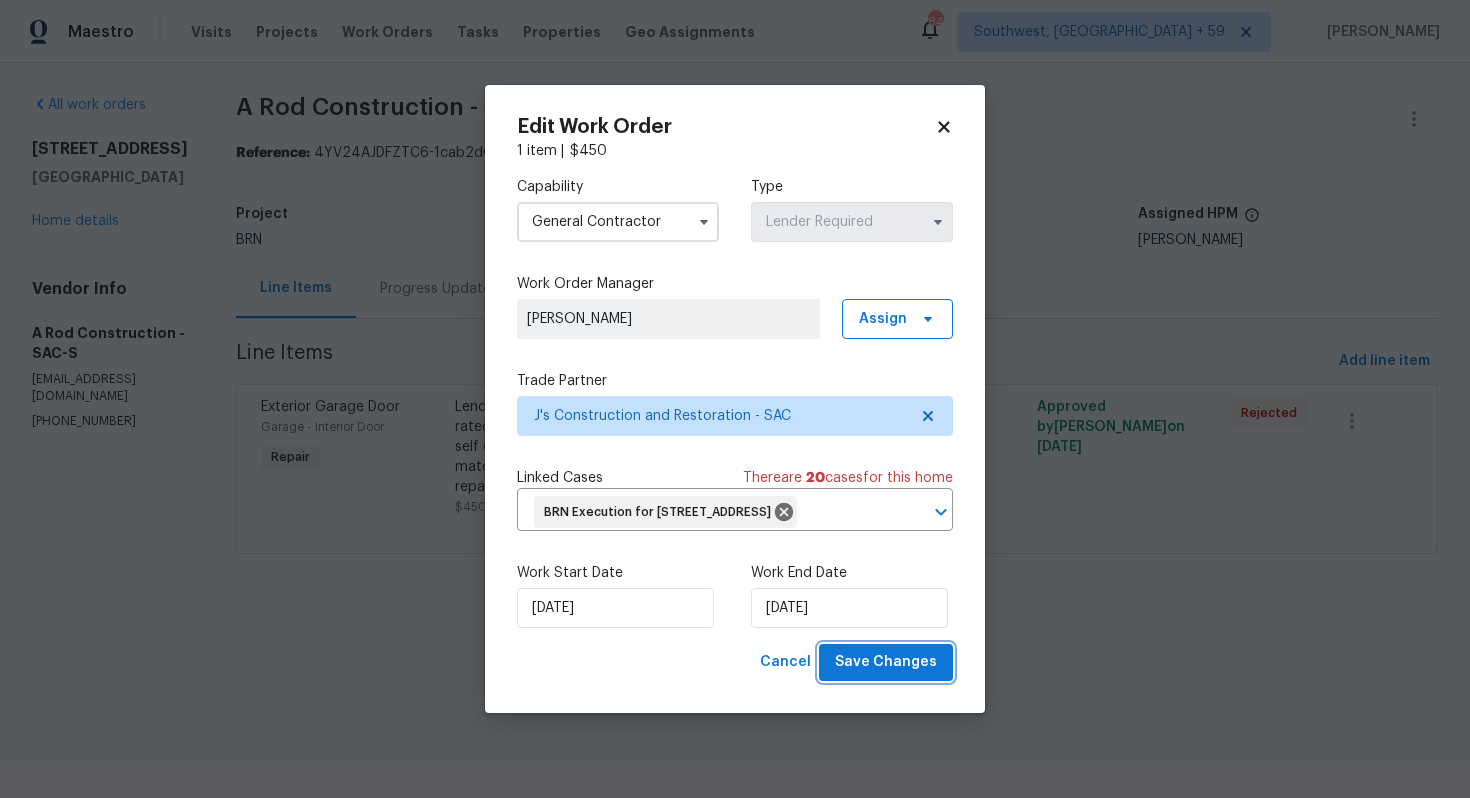click on "Save Changes" at bounding box center (886, 662) 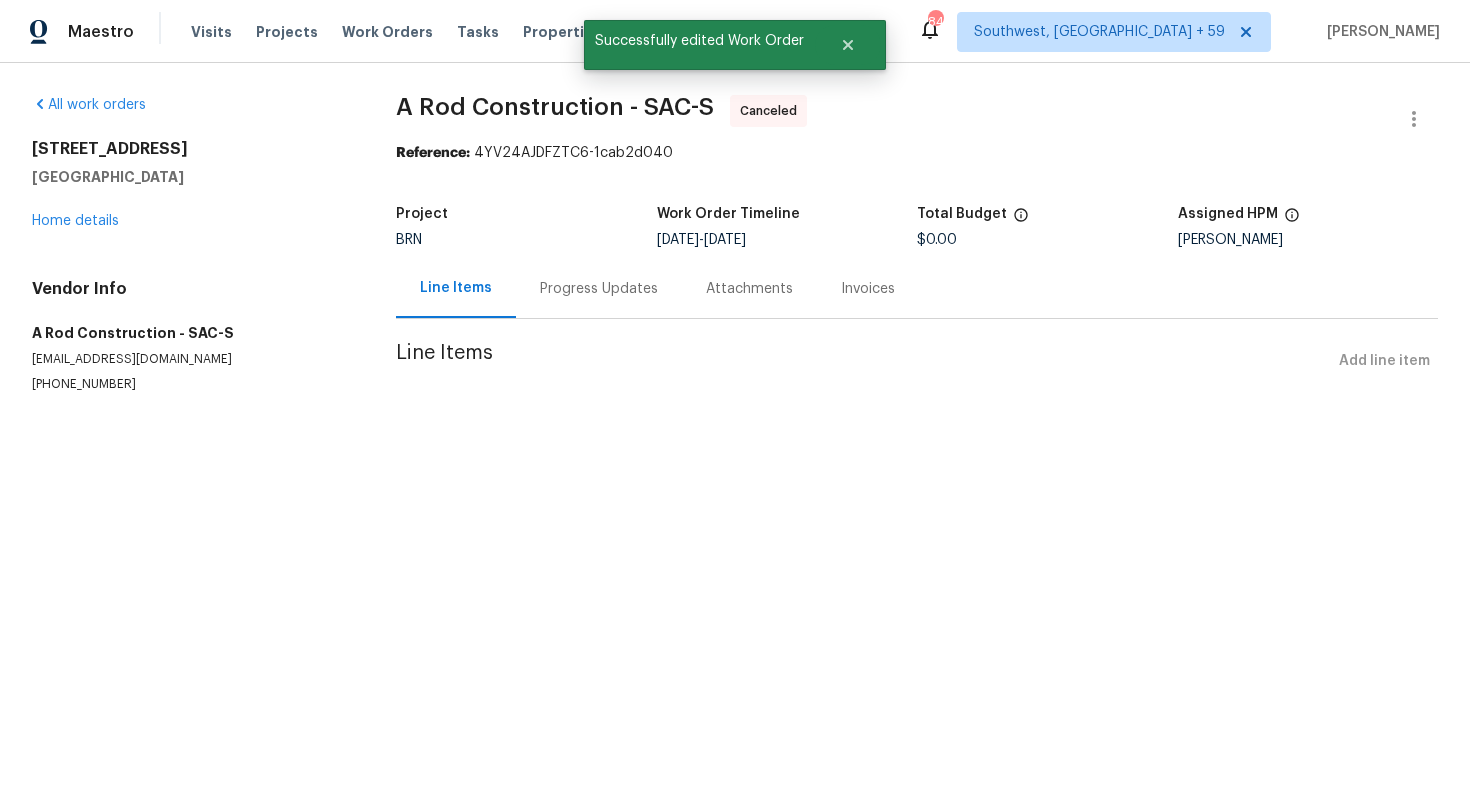 click on "Progress Updates" at bounding box center [599, 289] 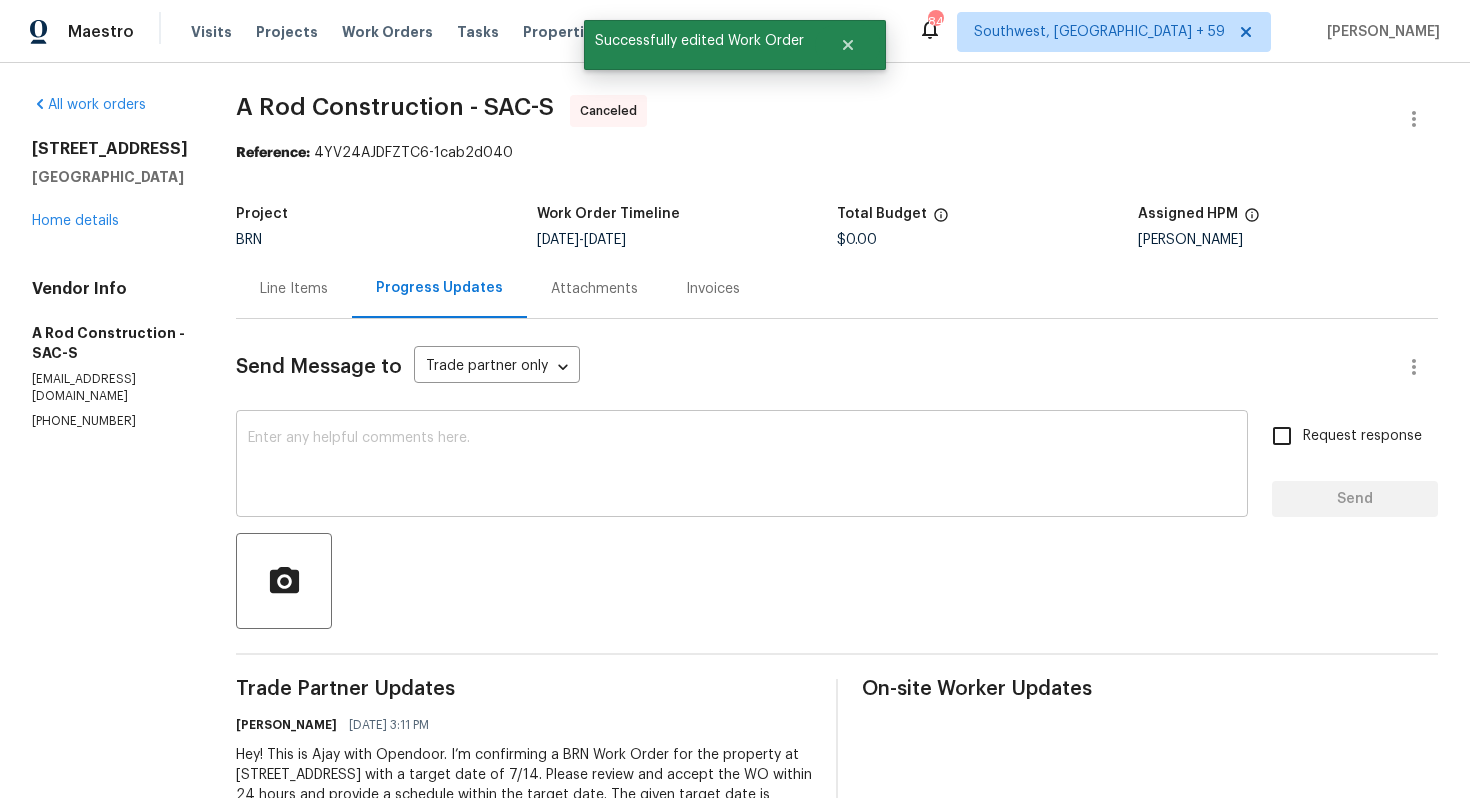 scroll, scrollTop: 163, scrollLeft: 0, axis: vertical 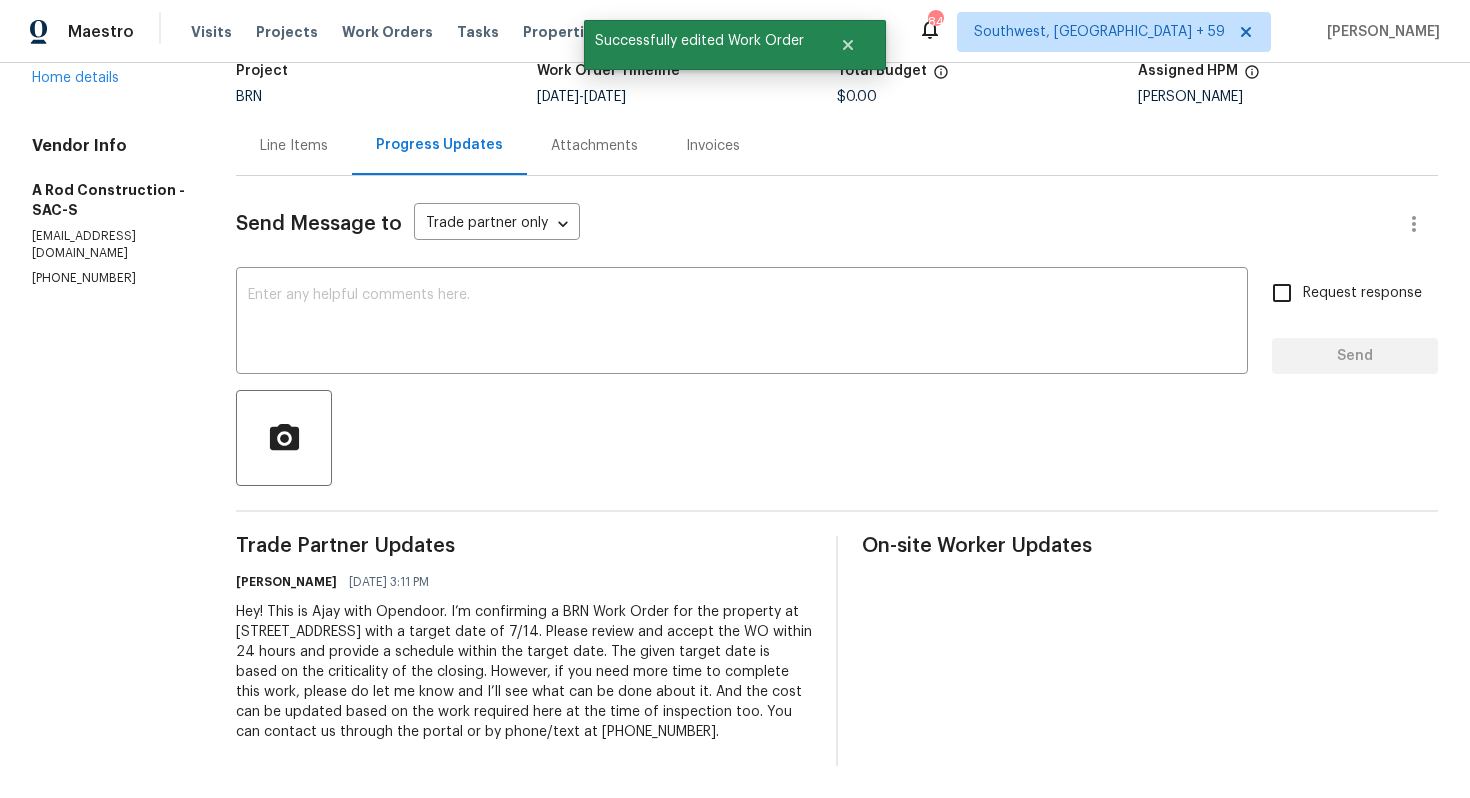 click on "Hey! This is Ajay with Opendoor. I’m confirming a BRN Work Order for the property at [STREET_ADDRESS] with a target date of 7/14. Please review and accept the WO within 24 hours and provide a schedule within the target date. The given target date is based on the criticality of the closing. However, if you need more time to complete this work, please do let me know and I’ll see what can be done about it. And the cost can be updated based on the work required here at the time of inspection too. You can contact us through the portal or by phone/text at [PHONE_NUMBER]." at bounding box center [524, 672] 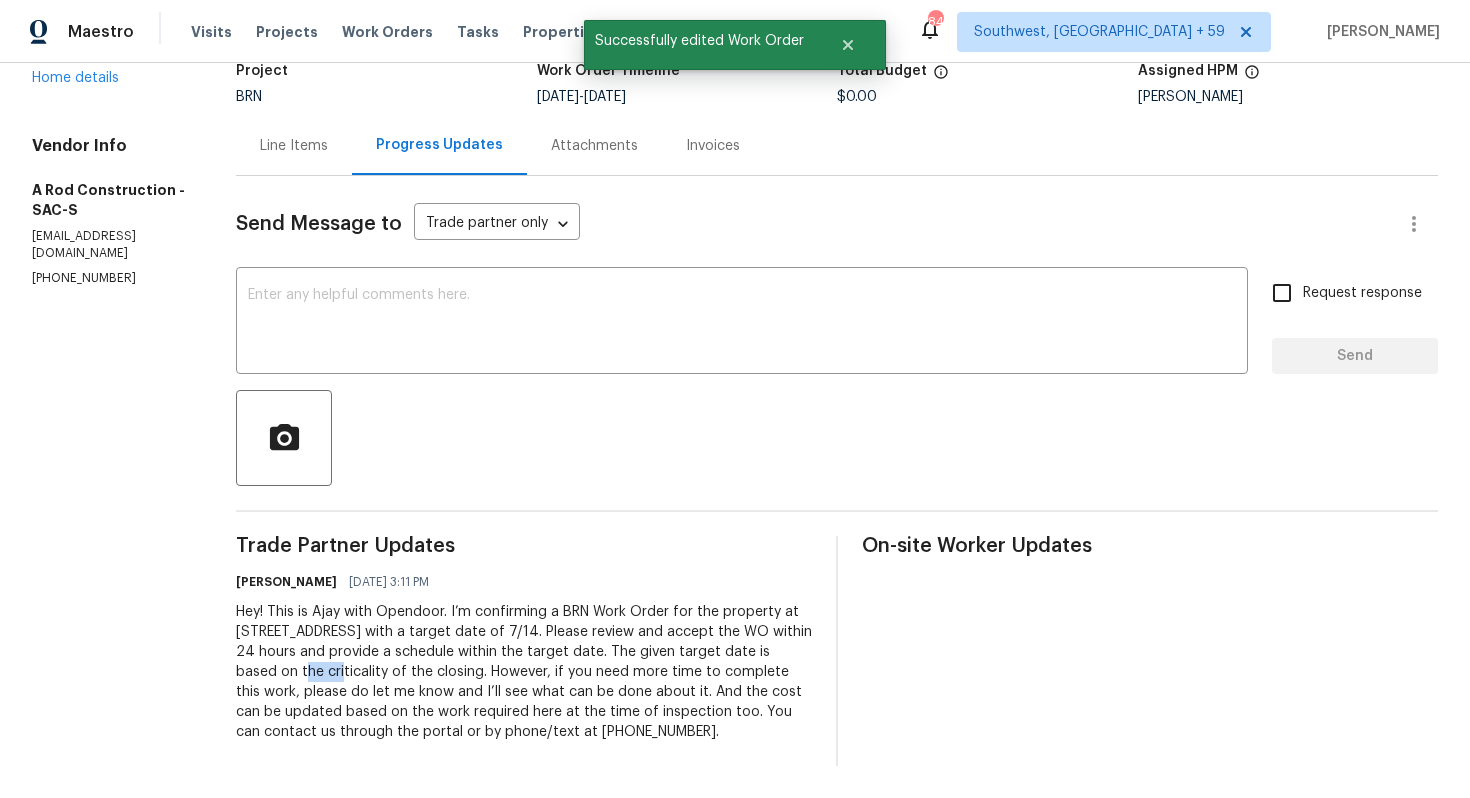 click on "Hey! This is Ajay with Opendoor. I’m confirming a BRN Work Order for the property at [STREET_ADDRESS] with a target date of 7/14. Please review and accept the WO within 24 hours and provide a schedule within the target date. The given target date is based on the criticality of the closing. However, if you need more time to complete this work, please do let me know and I’ll see what can be done about it. And the cost can be updated based on the work required here at the time of inspection too. You can contact us through the portal or by phone/text at [PHONE_NUMBER]." at bounding box center [524, 672] 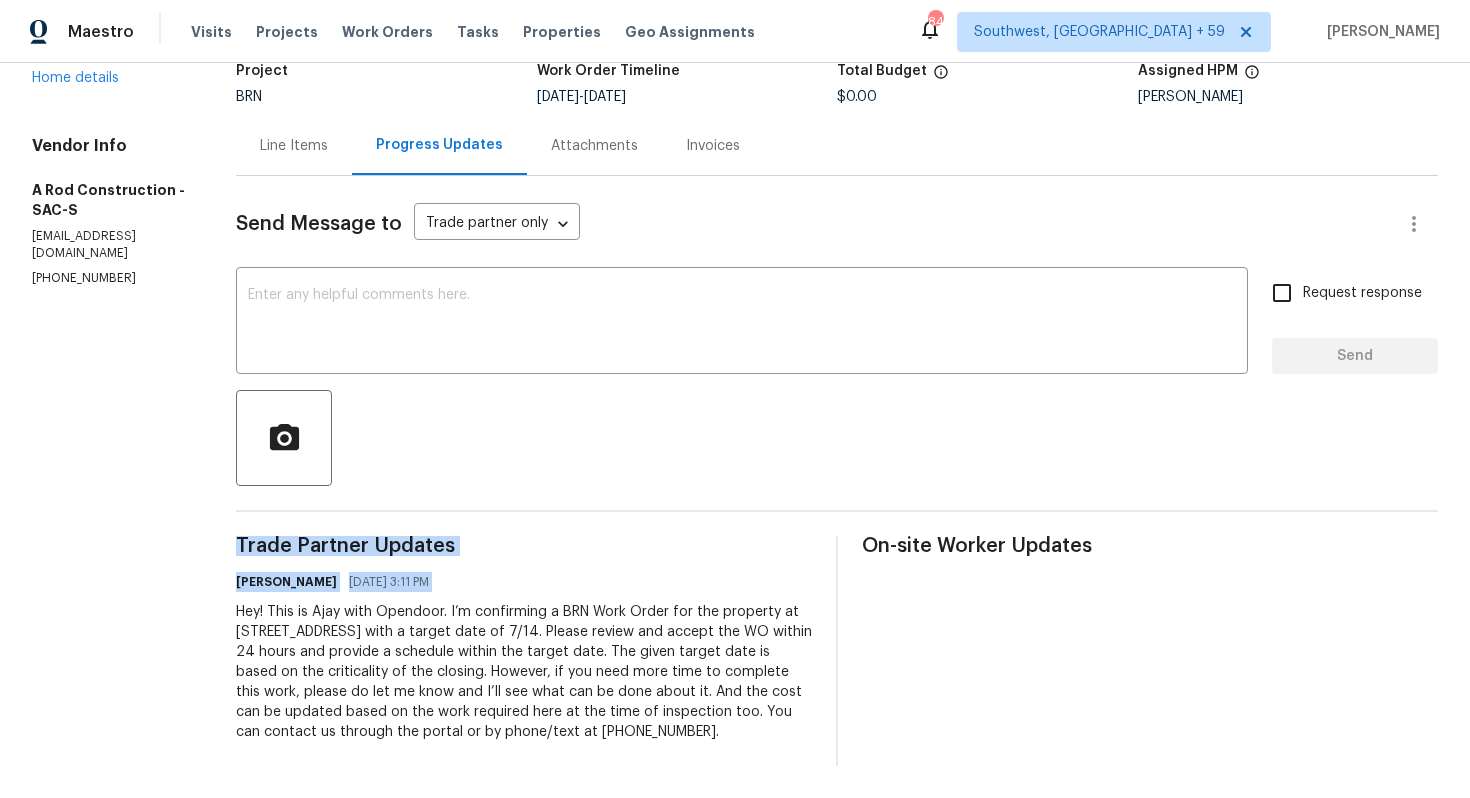 copy on "Trade Partner Updates [PERSON_NAME] [DATE] 3:11 PM" 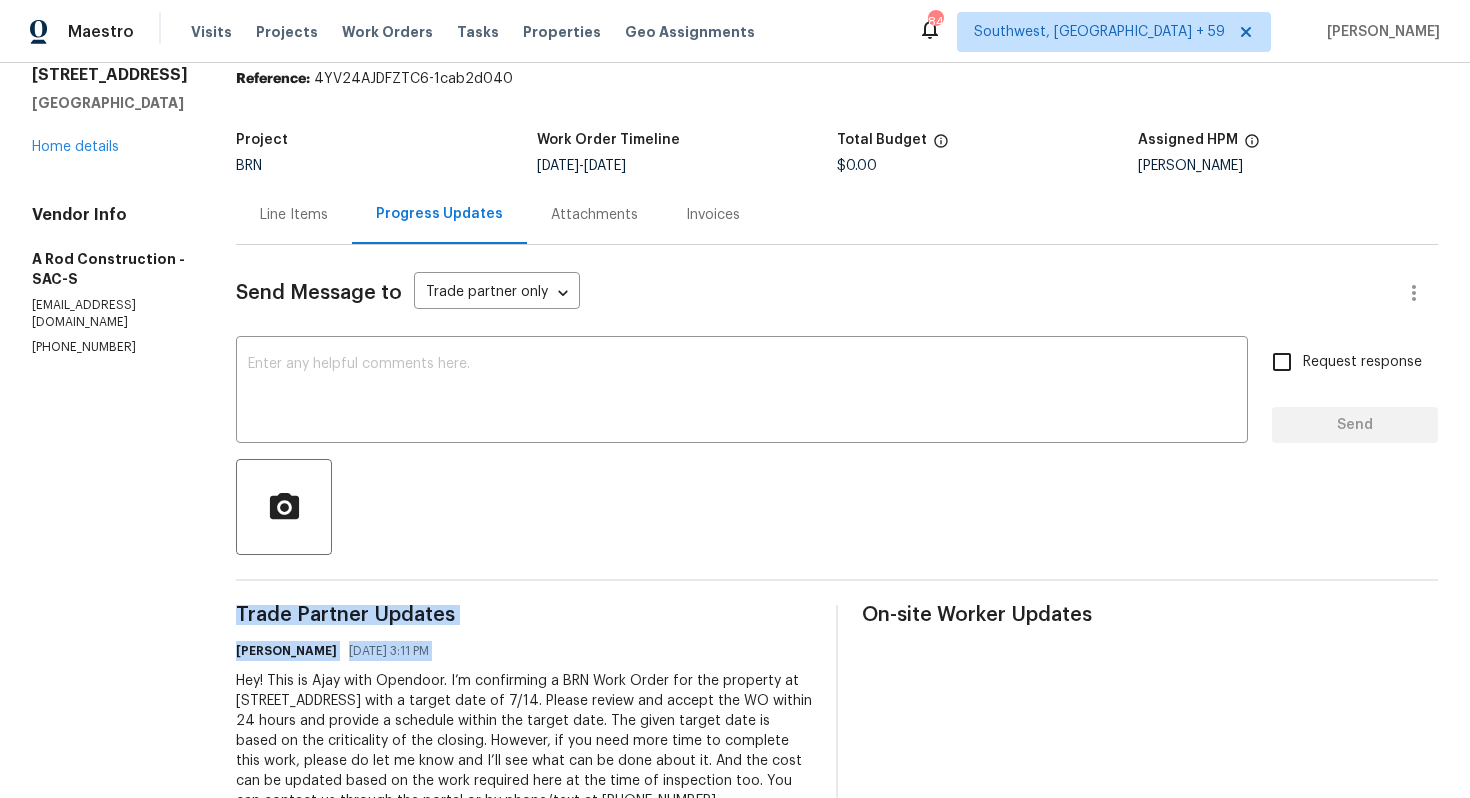 scroll, scrollTop: 0, scrollLeft: 0, axis: both 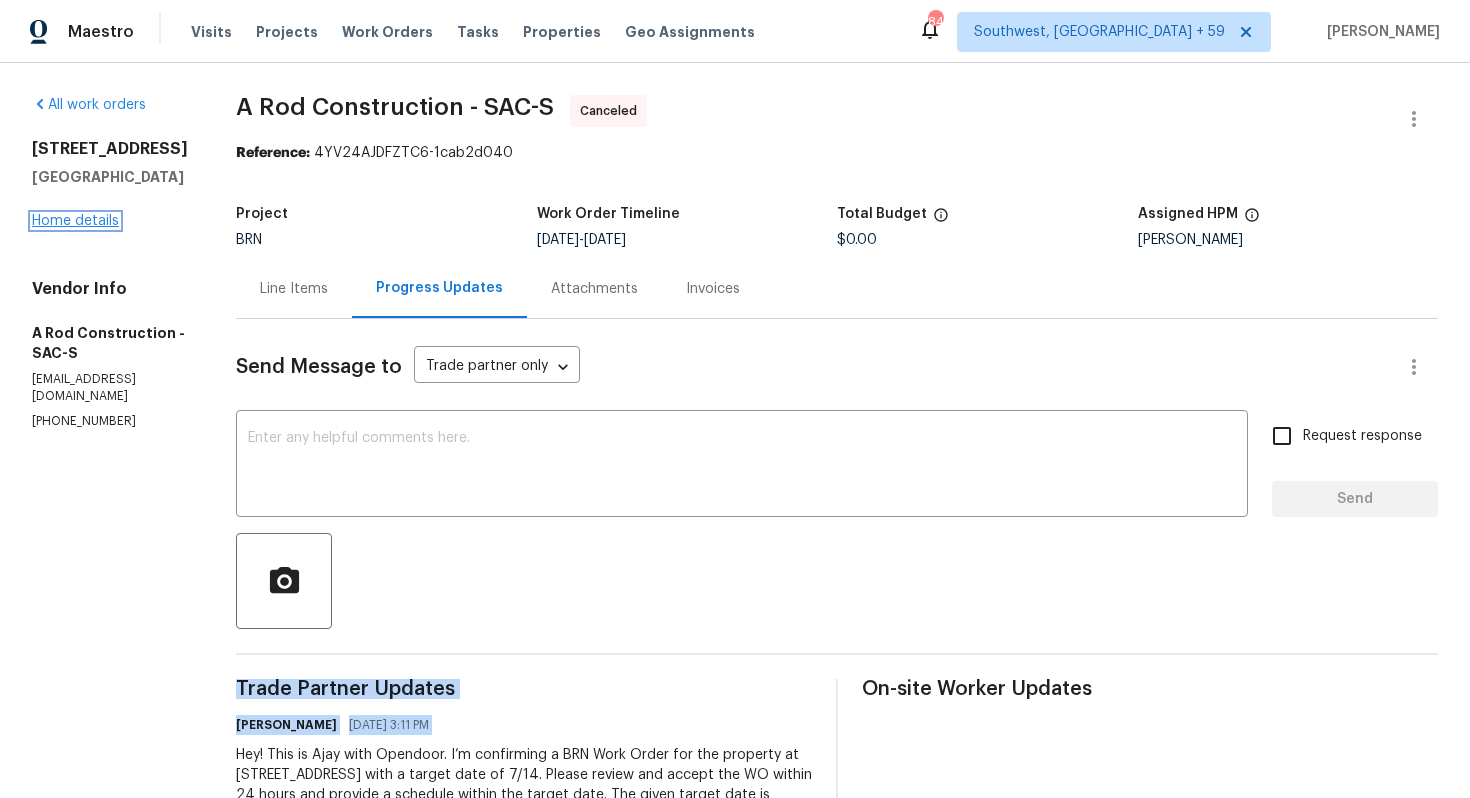 click on "Home details" at bounding box center [75, 221] 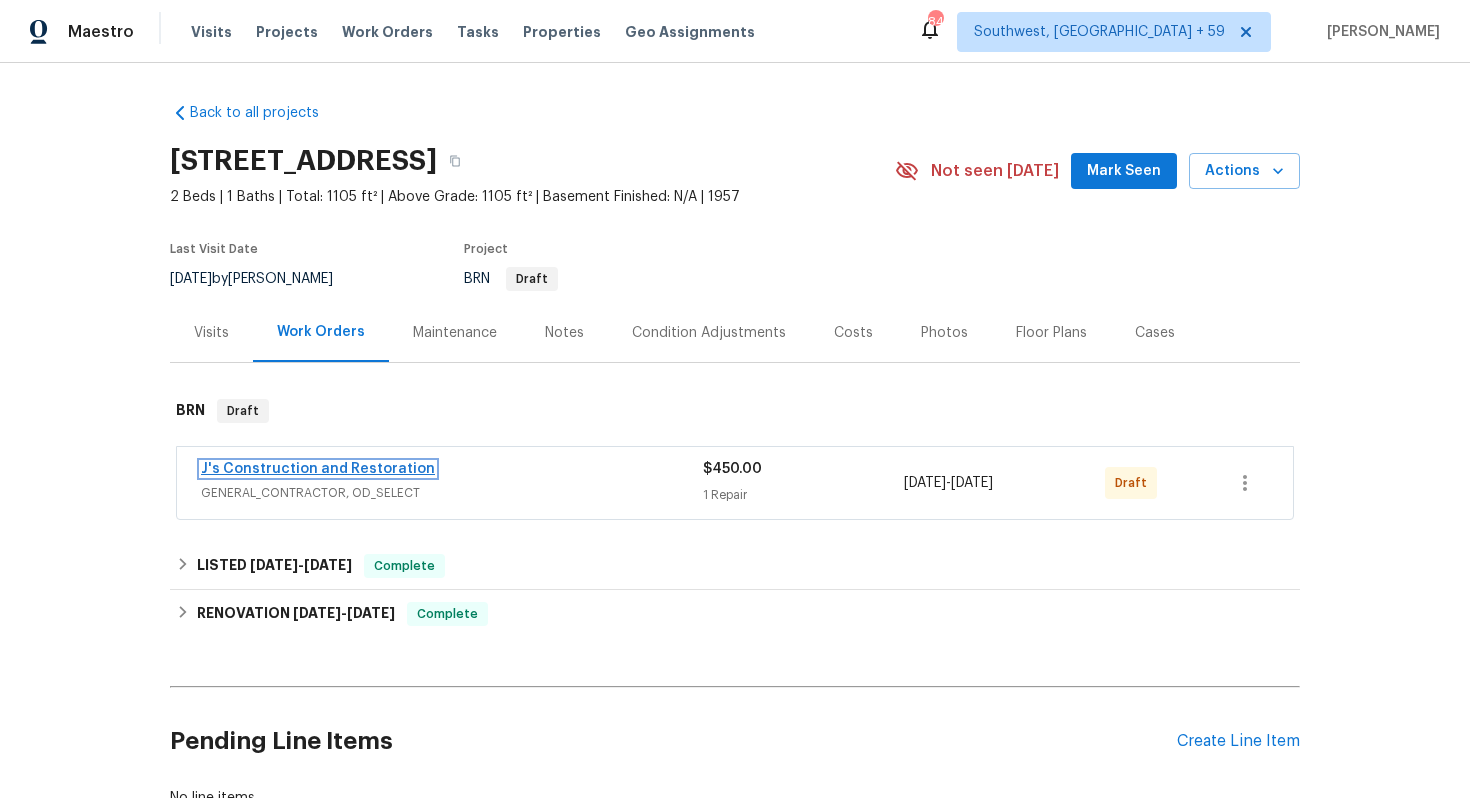 click on "J's Construction and Restoration" at bounding box center [318, 469] 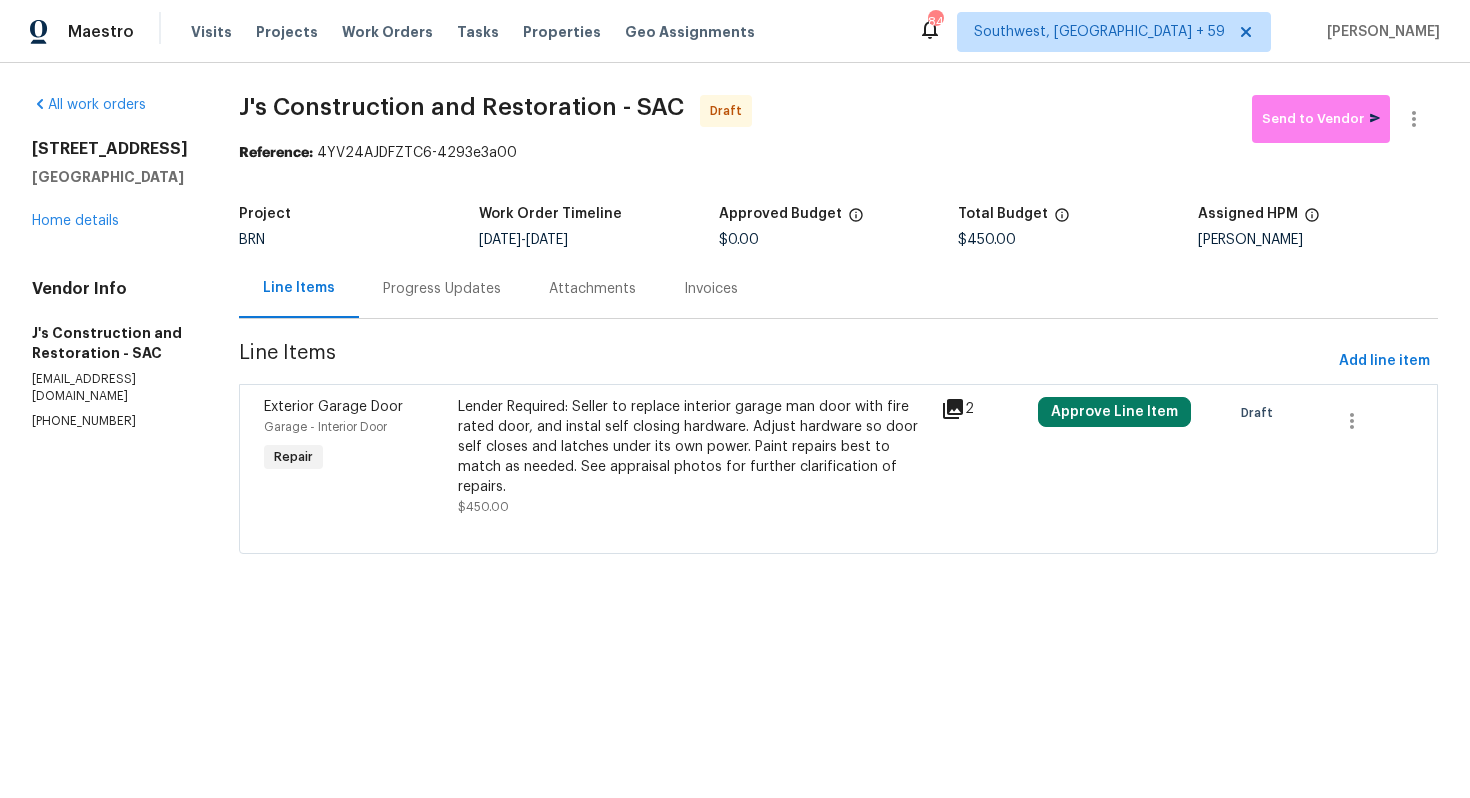 click on "Progress Updates" at bounding box center (442, 288) 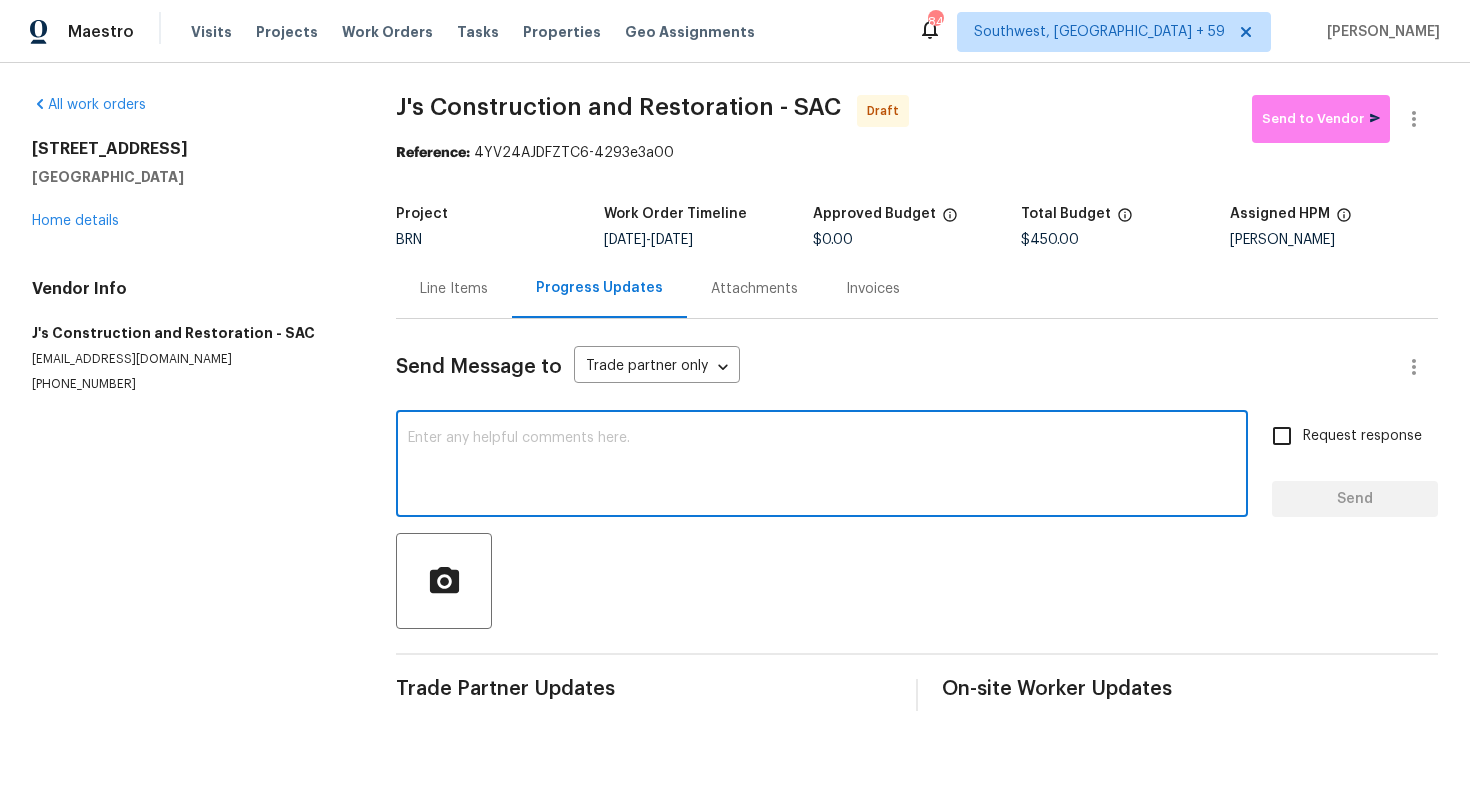 click at bounding box center (822, 466) 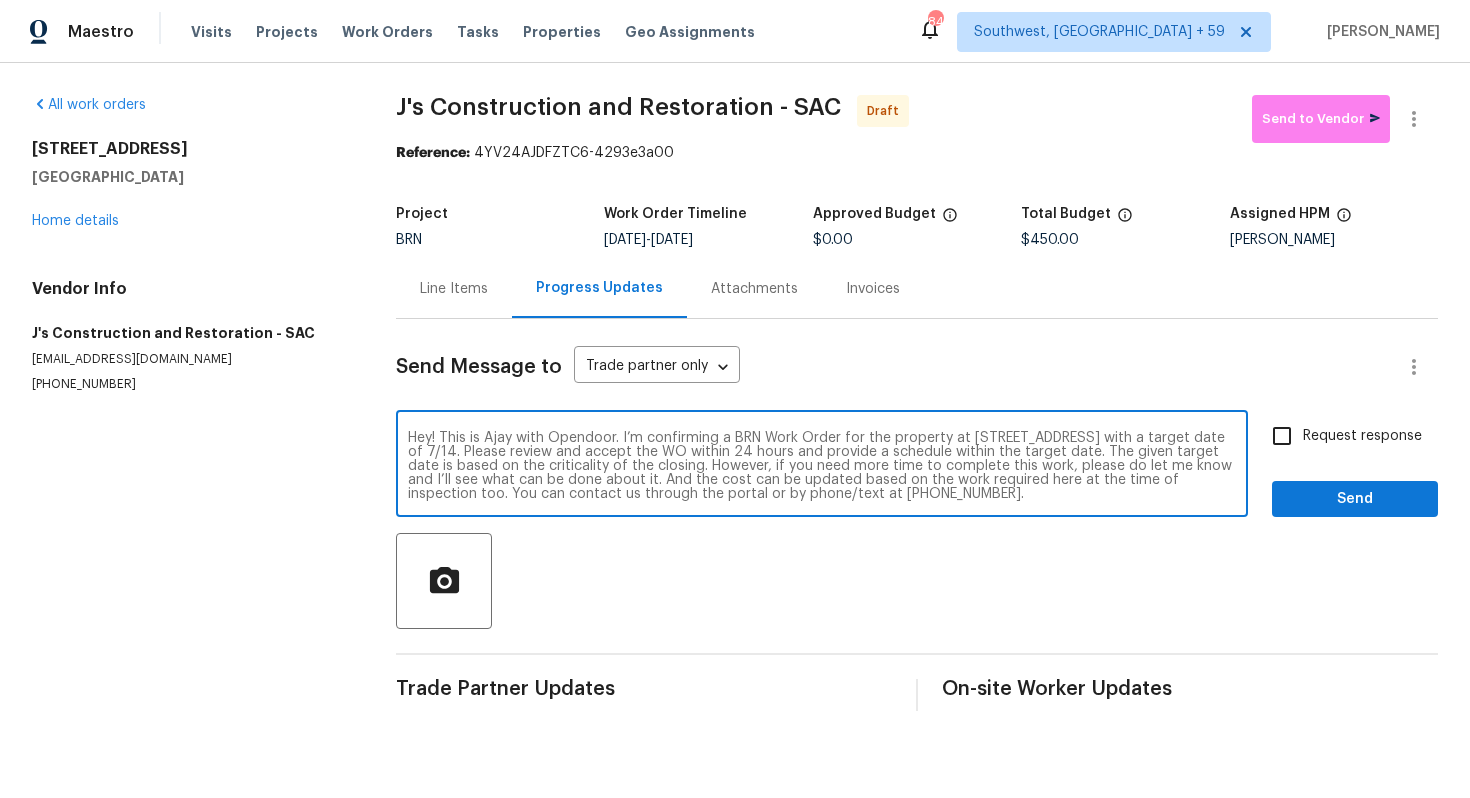 scroll, scrollTop: 0, scrollLeft: 0, axis: both 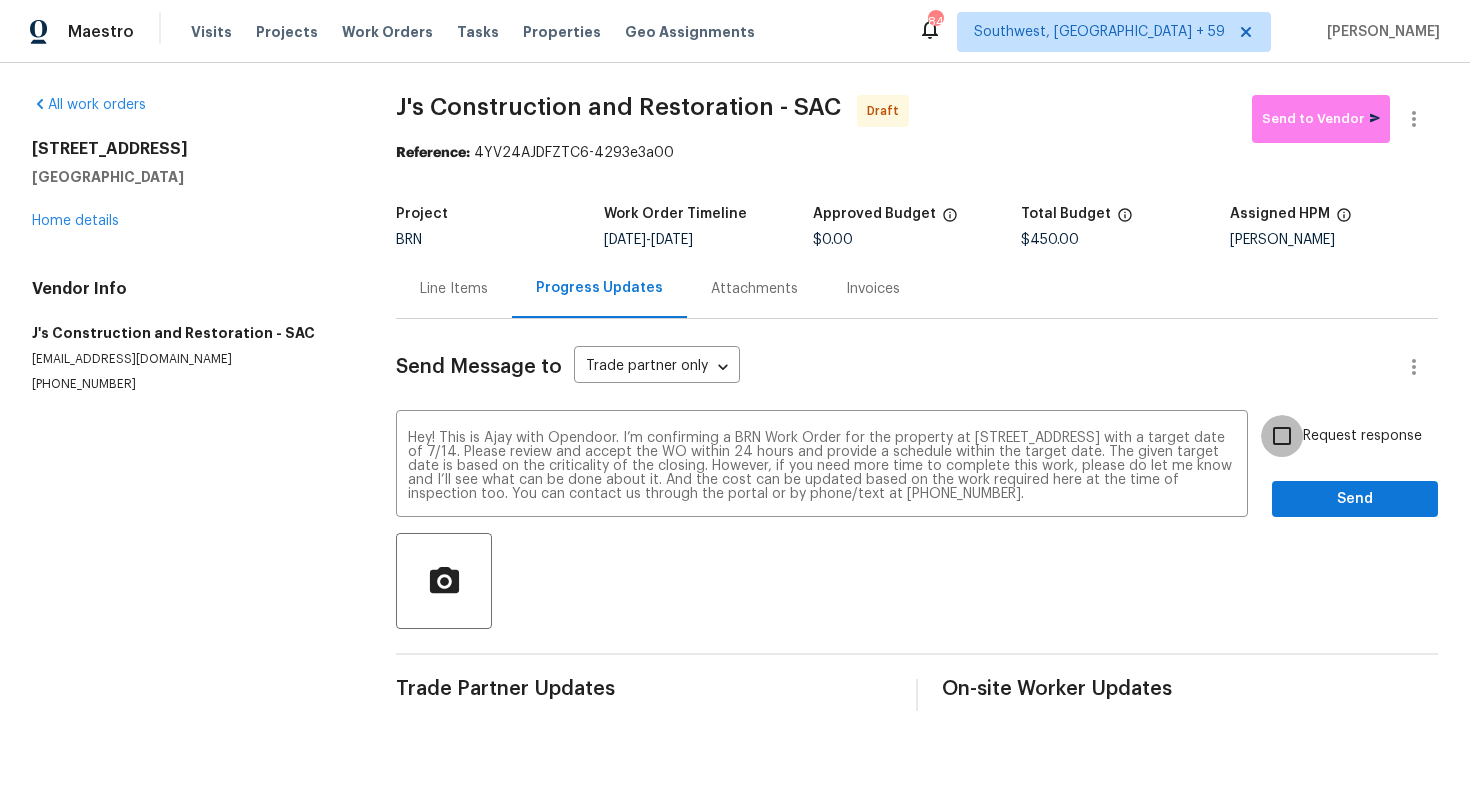 click on "Request response" at bounding box center (1282, 436) 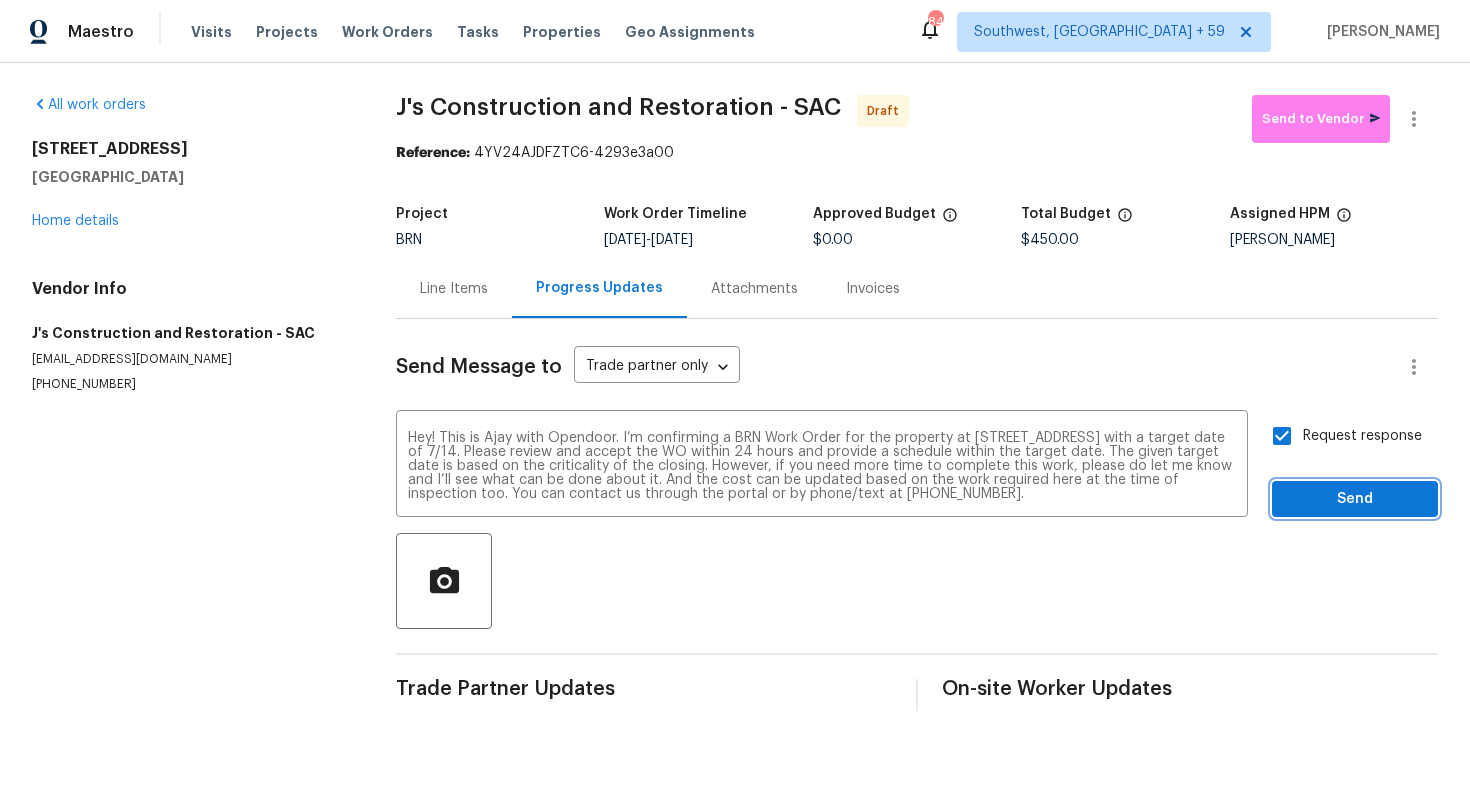 click on "Send" at bounding box center (1355, 499) 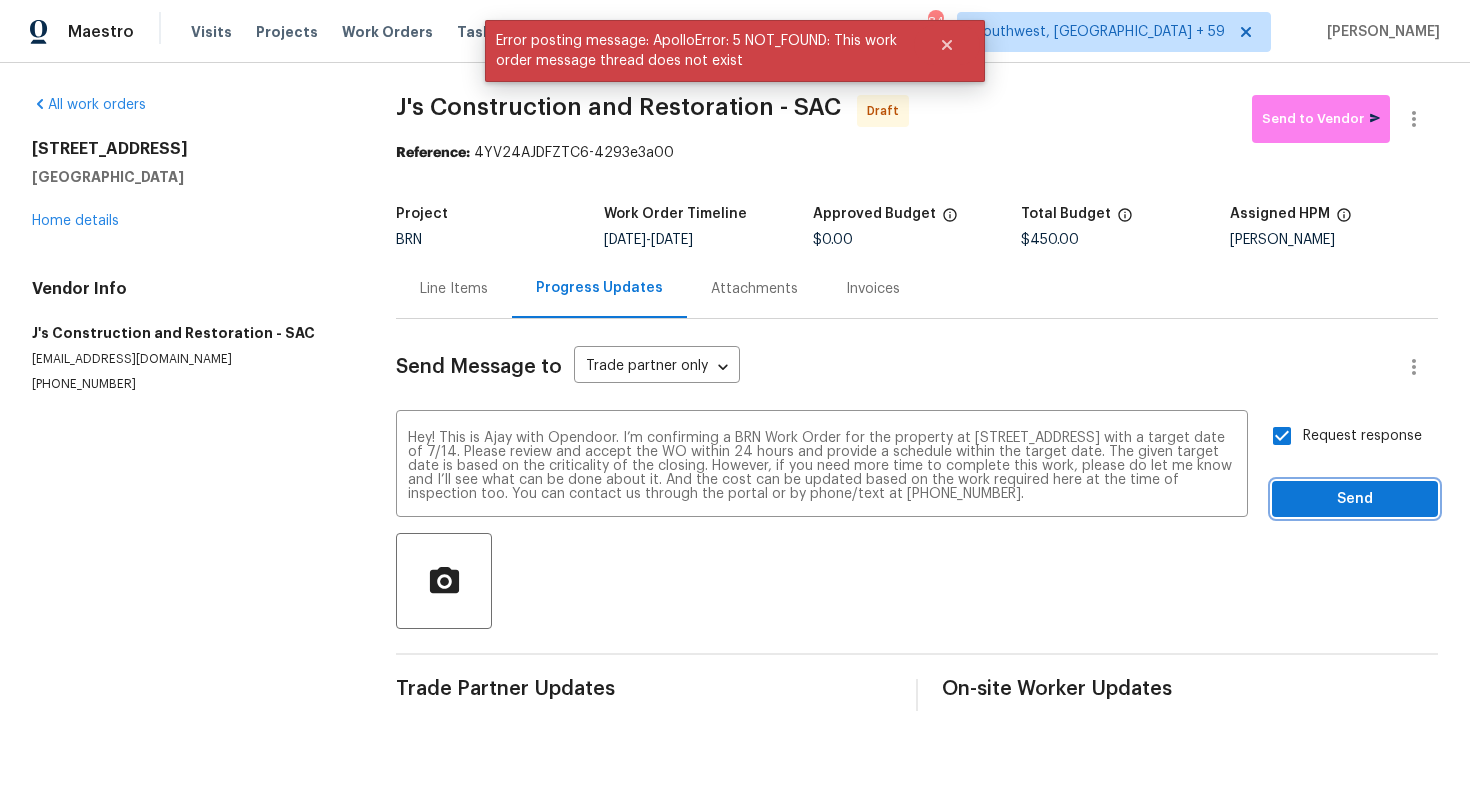 click on "Send" at bounding box center [1355, 499] 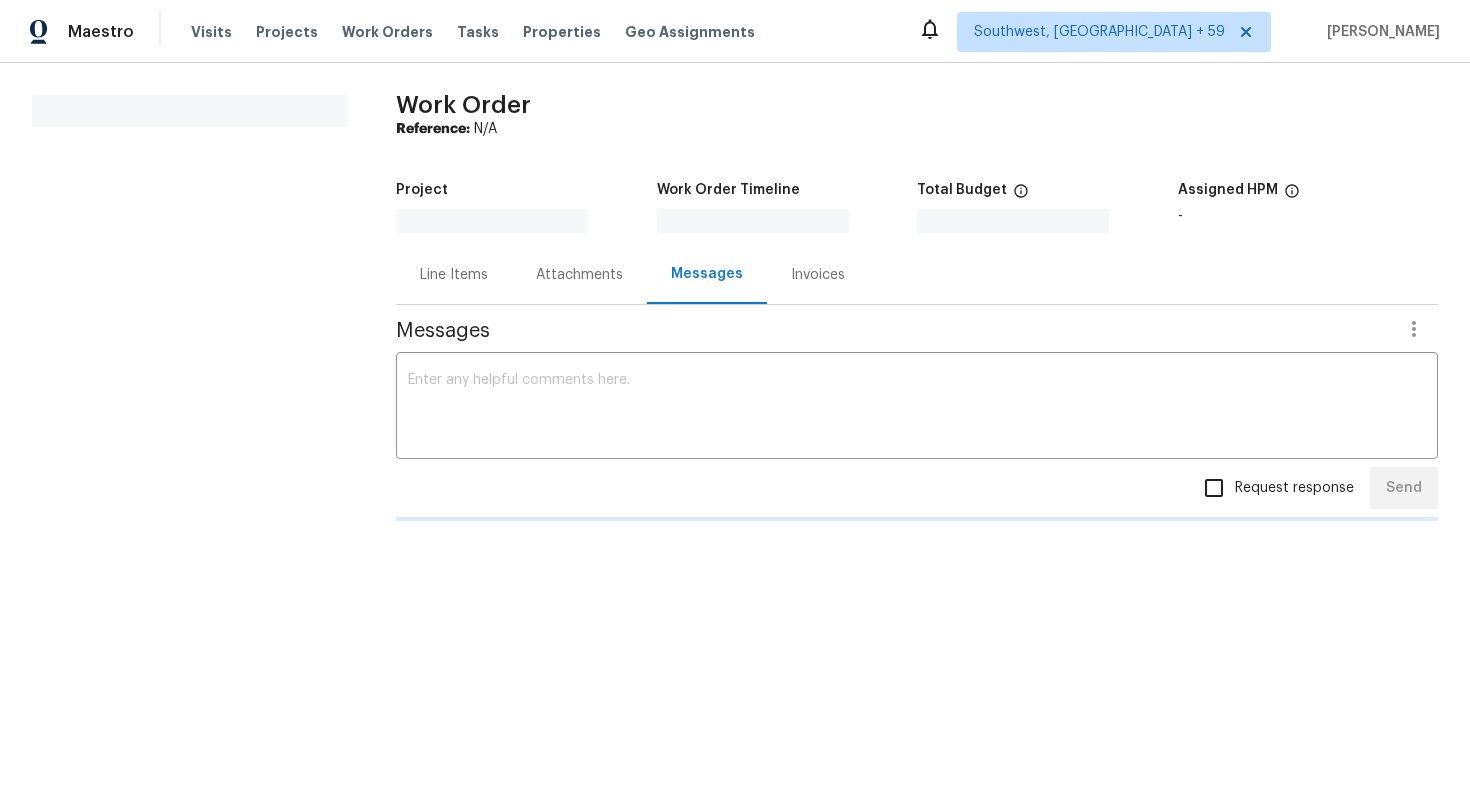 scroll, scrollTop: 0, scrollLeft: 0, axis: both 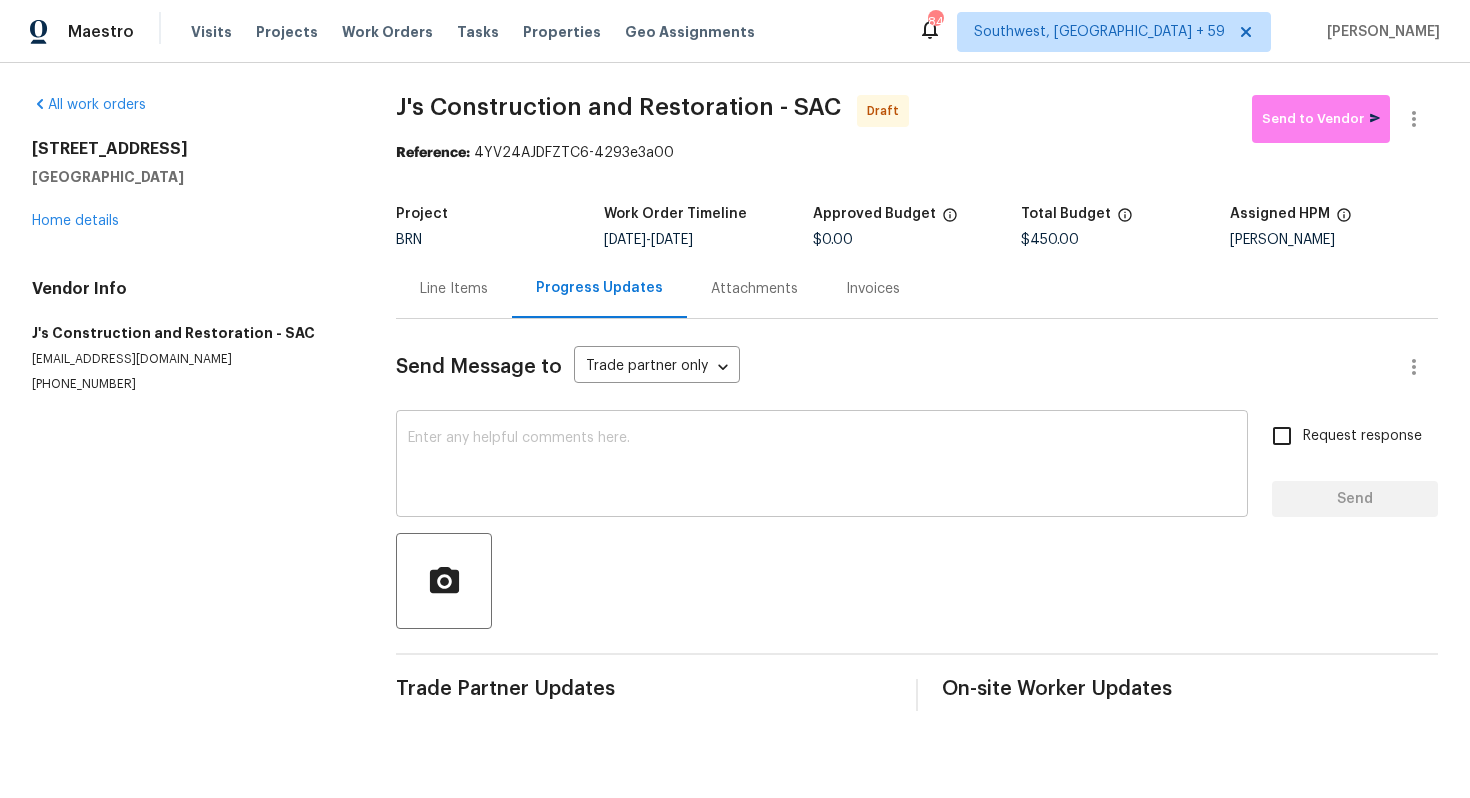 click at bounding box center (822, 466) 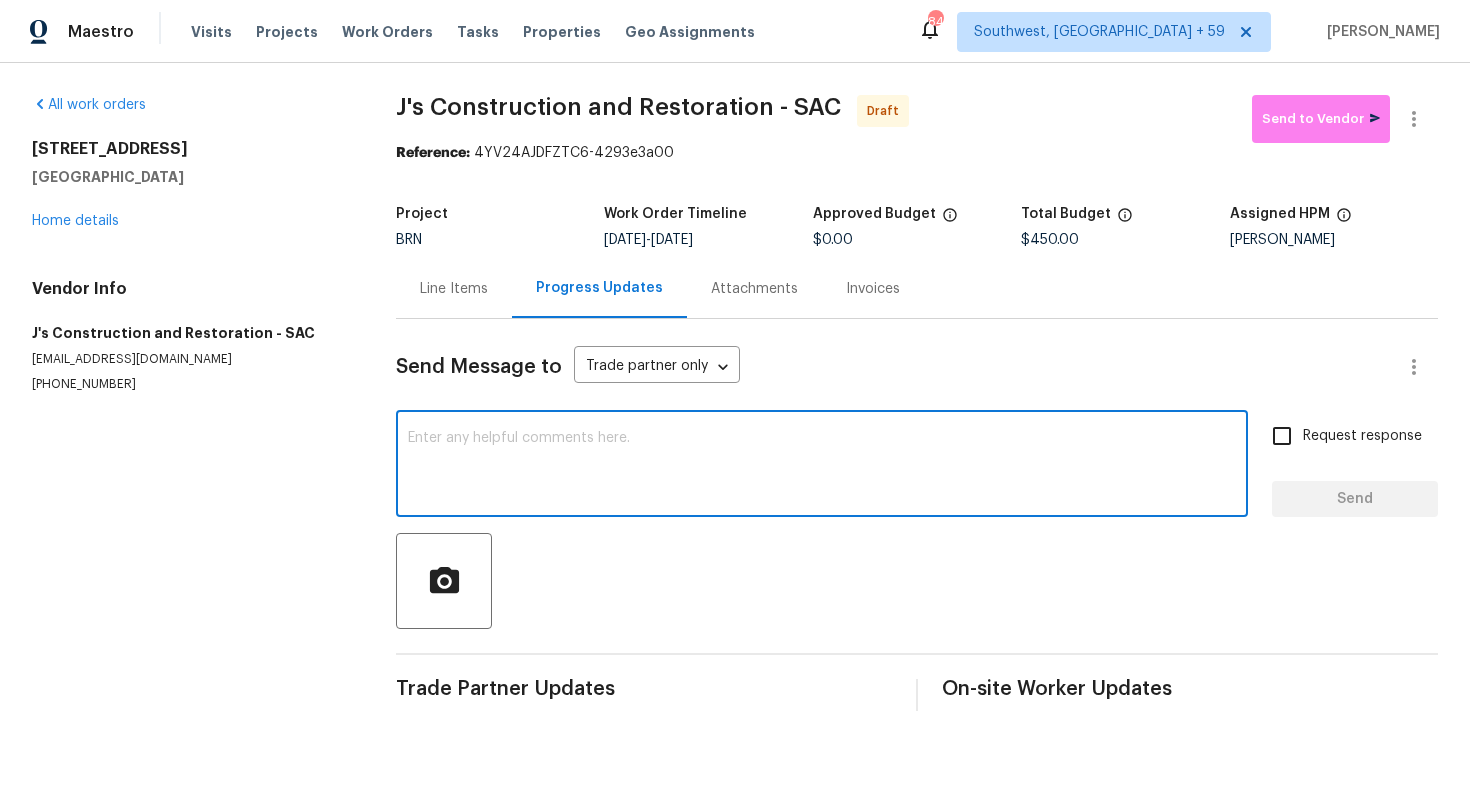 paste on "Hey! This is Ajay with Opendoor. I’m confirming a BRN Work Order for the property at [STREET_ADDRESS] with a target date of 7/14. Please review and accept the WO within 24 hours and provide a schedule within the target date. The given target date is based on the criticality of the closing. However, if you need more time to complete this work, please do let me know and I’ll see what can be done about it. And the cost can be updated based on the work required here at the time of inspection too. You can contact us through the portal or by phone/text at [PHONE_NUMBER]." 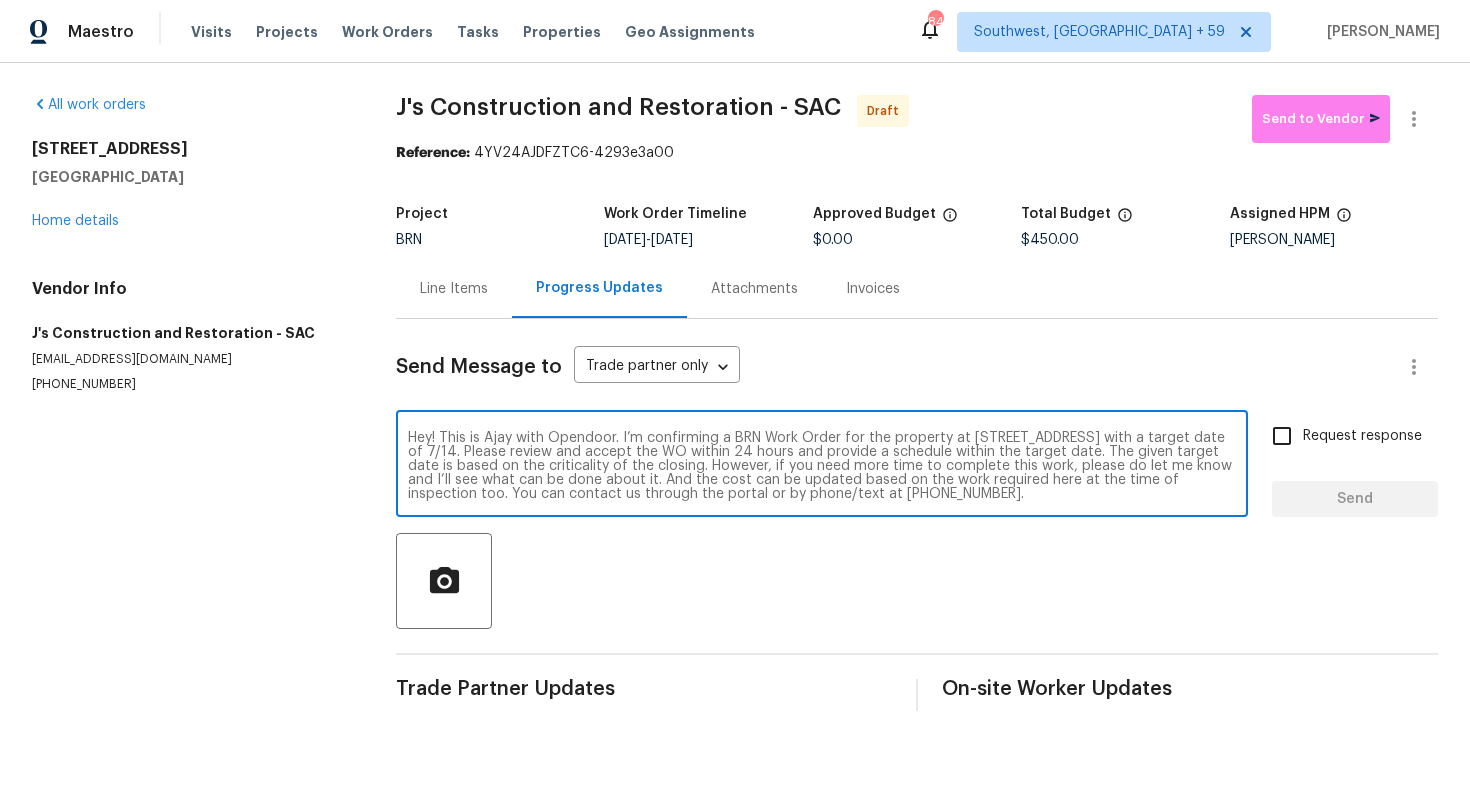 scroll, scrollTop: 14, scrollLeft: 0, axis: vertical 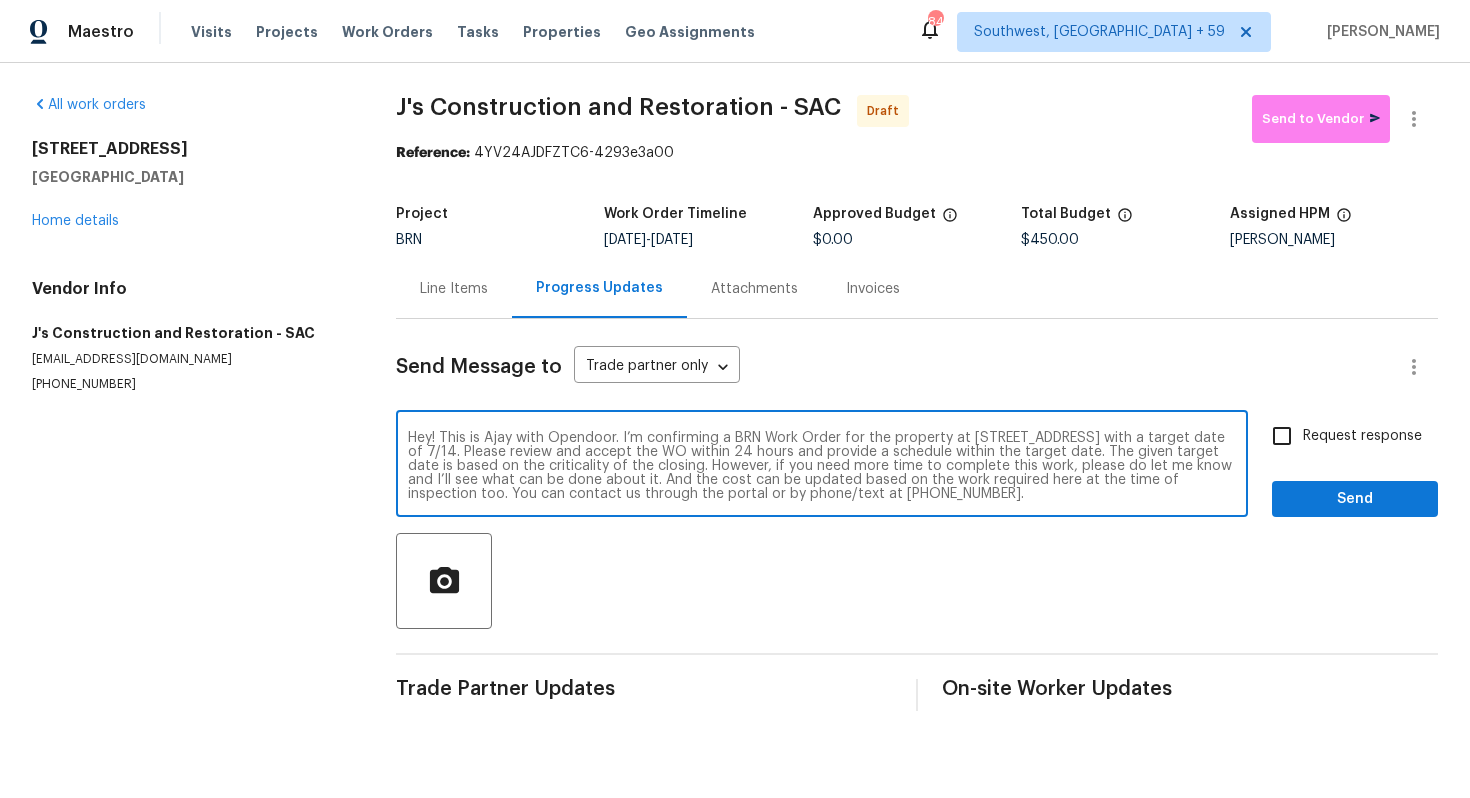 type on "Hey! This is Ajay with Opendoor. I’m confirming a BRN Work Order for the property at [STREET_ADDRESS] with a target date of 7/14. Please review and accept the WO within 24 hours and provide a schedule within the target date. The given target date is based on the criticality of the closing. However, if you need more time to complete this work, please do let me know and I’ll see what can be done about it. And the cost can be updated based on the work required here at the time of inspection too. You can contact us through the portal or by phone/text at [PHONE_NUMBER]." 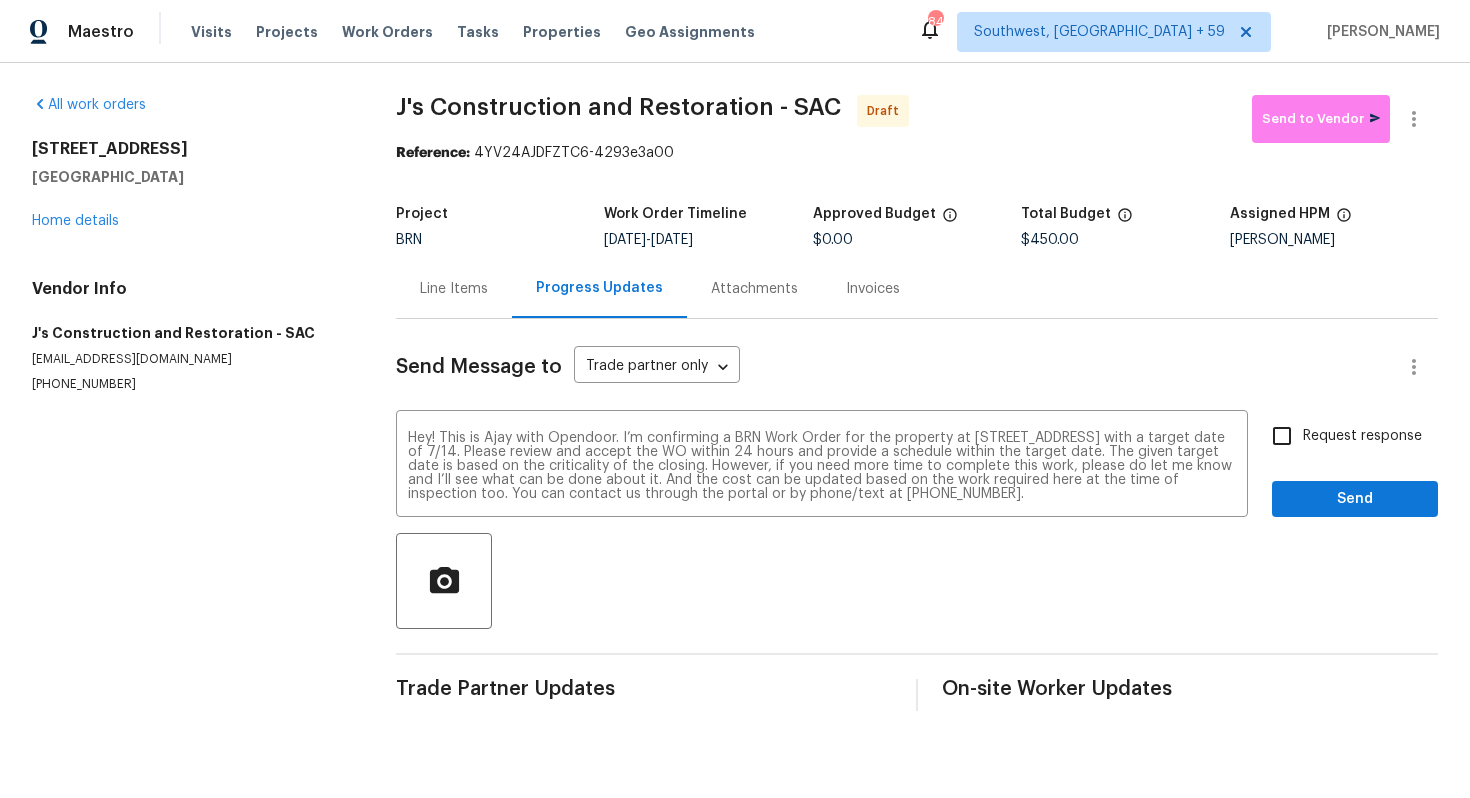 click on "Request response" at bounding box center (1362, 436) 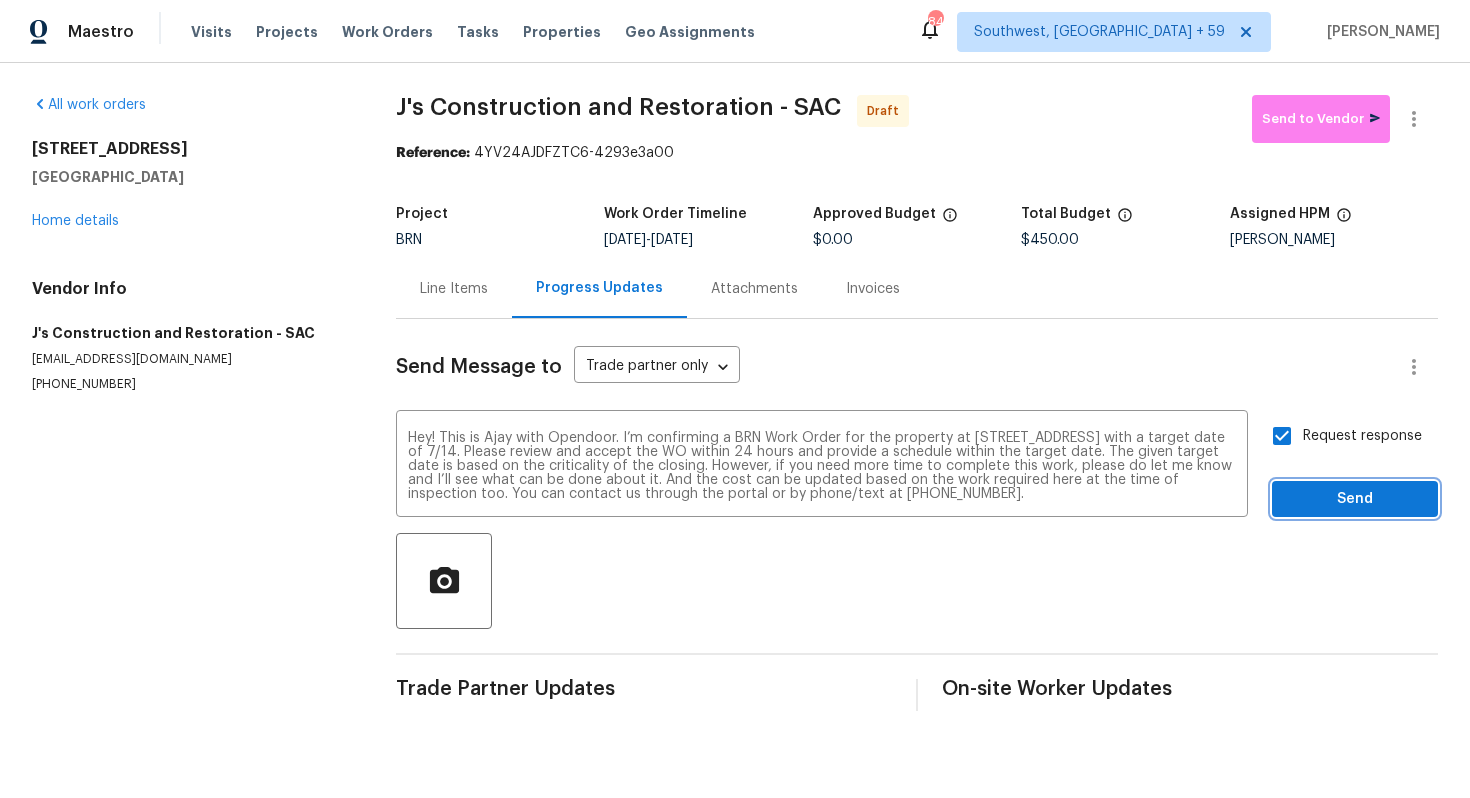 click on "Send" at bounding box center [1355, 499] 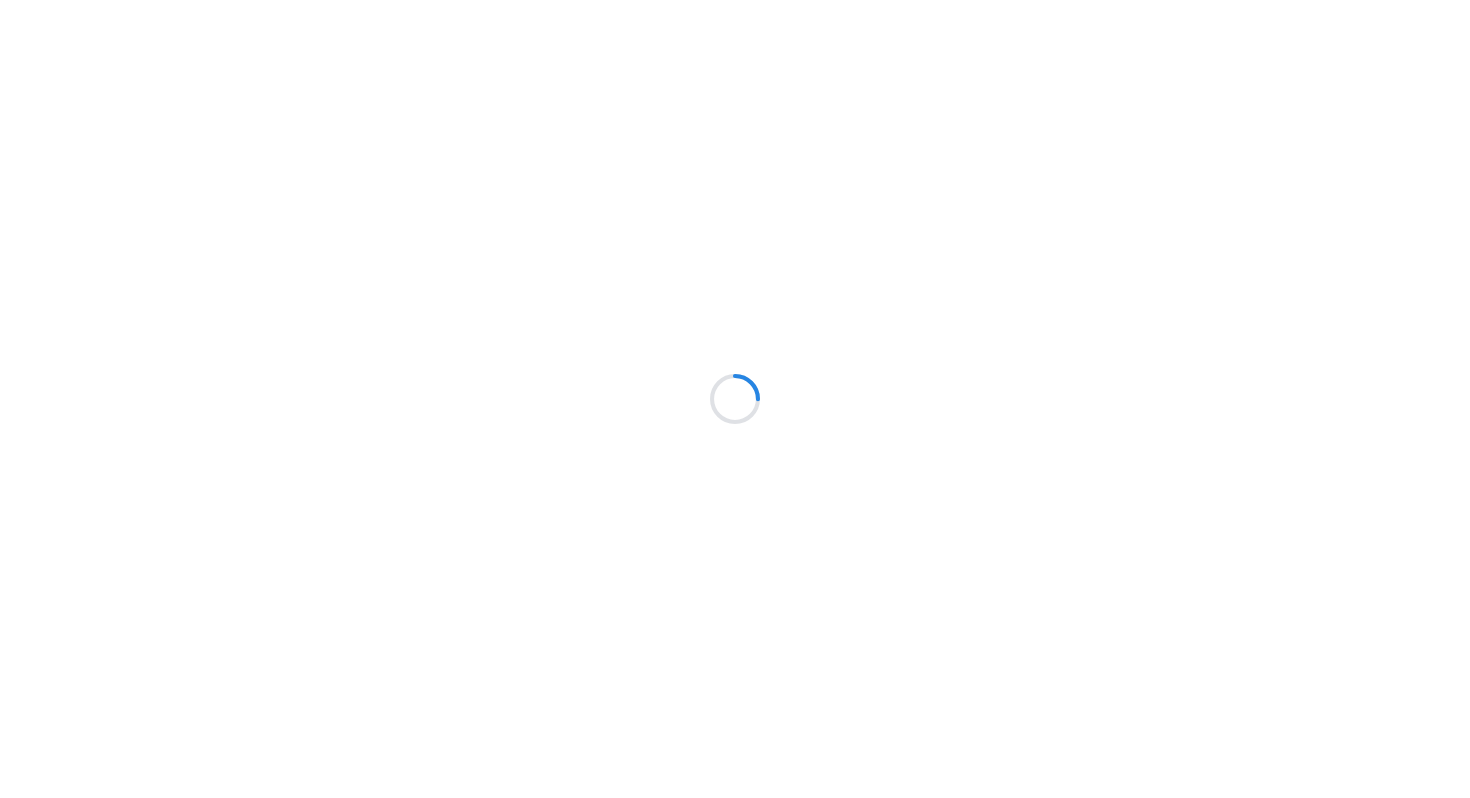 scroll, scrollTop: 0, scrollLeft: 0, axis: both 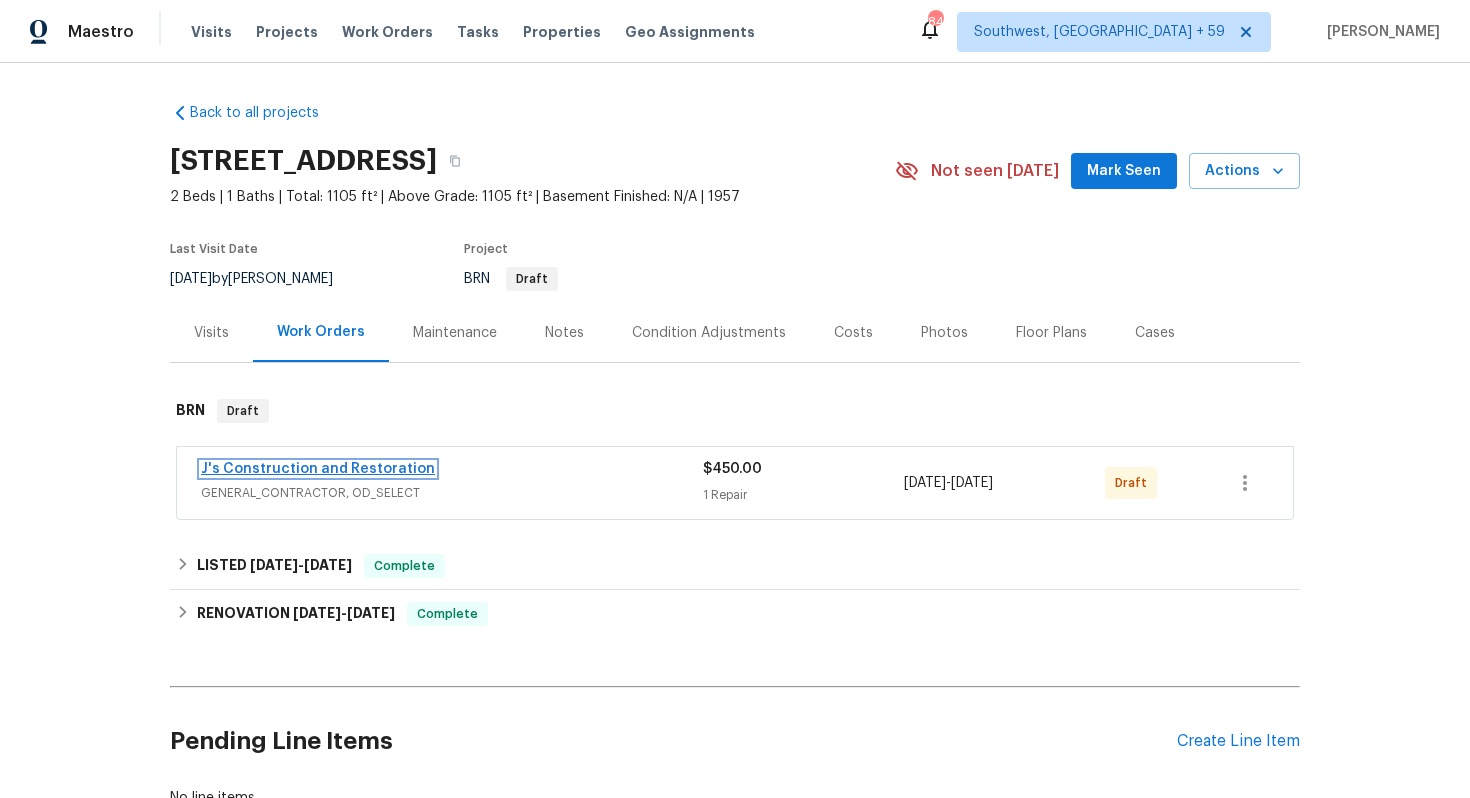 click on "J's Construction and Restoration" at bounding box center [318, 469] 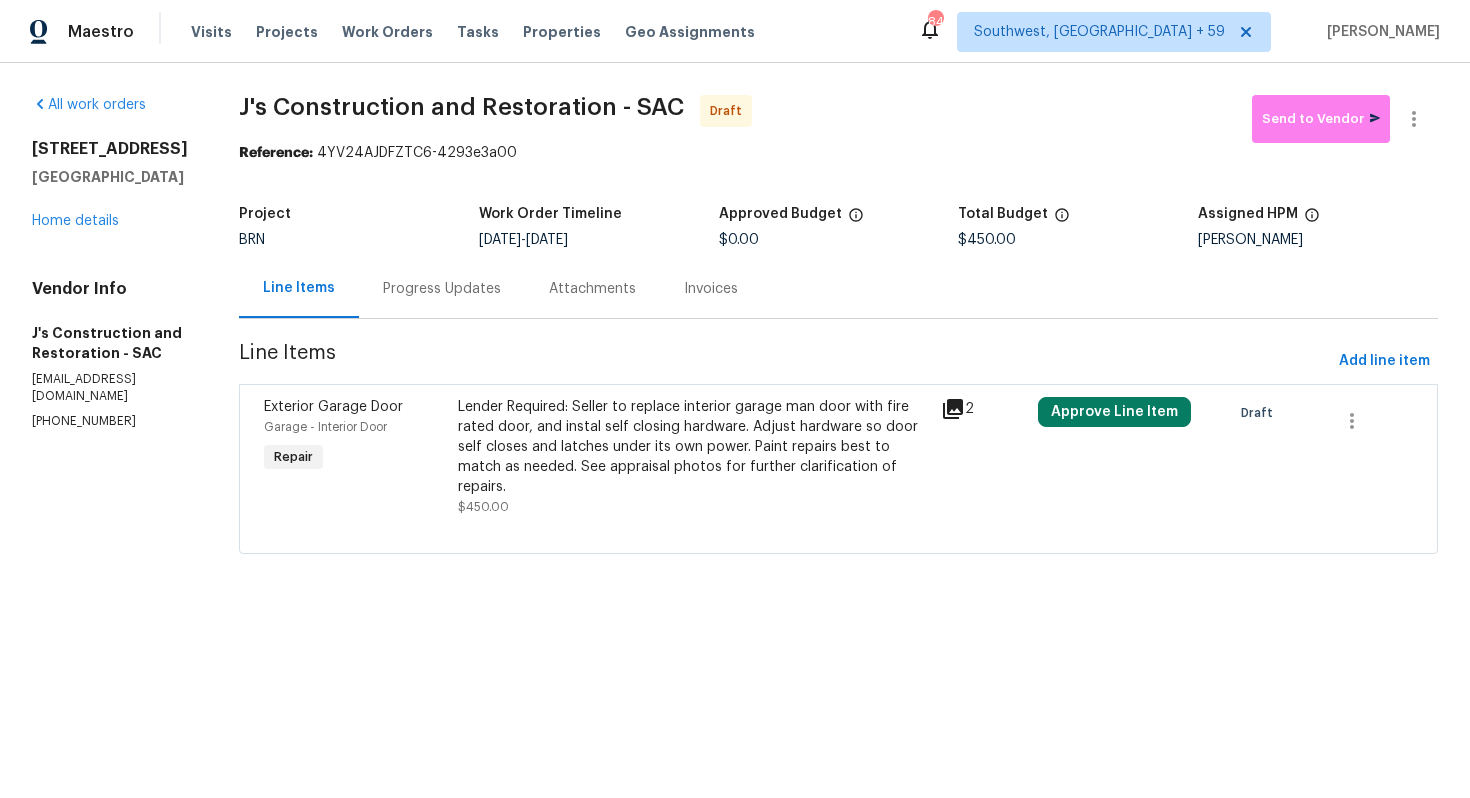 click on "Progress Updates" at bounding box center (442, 288) 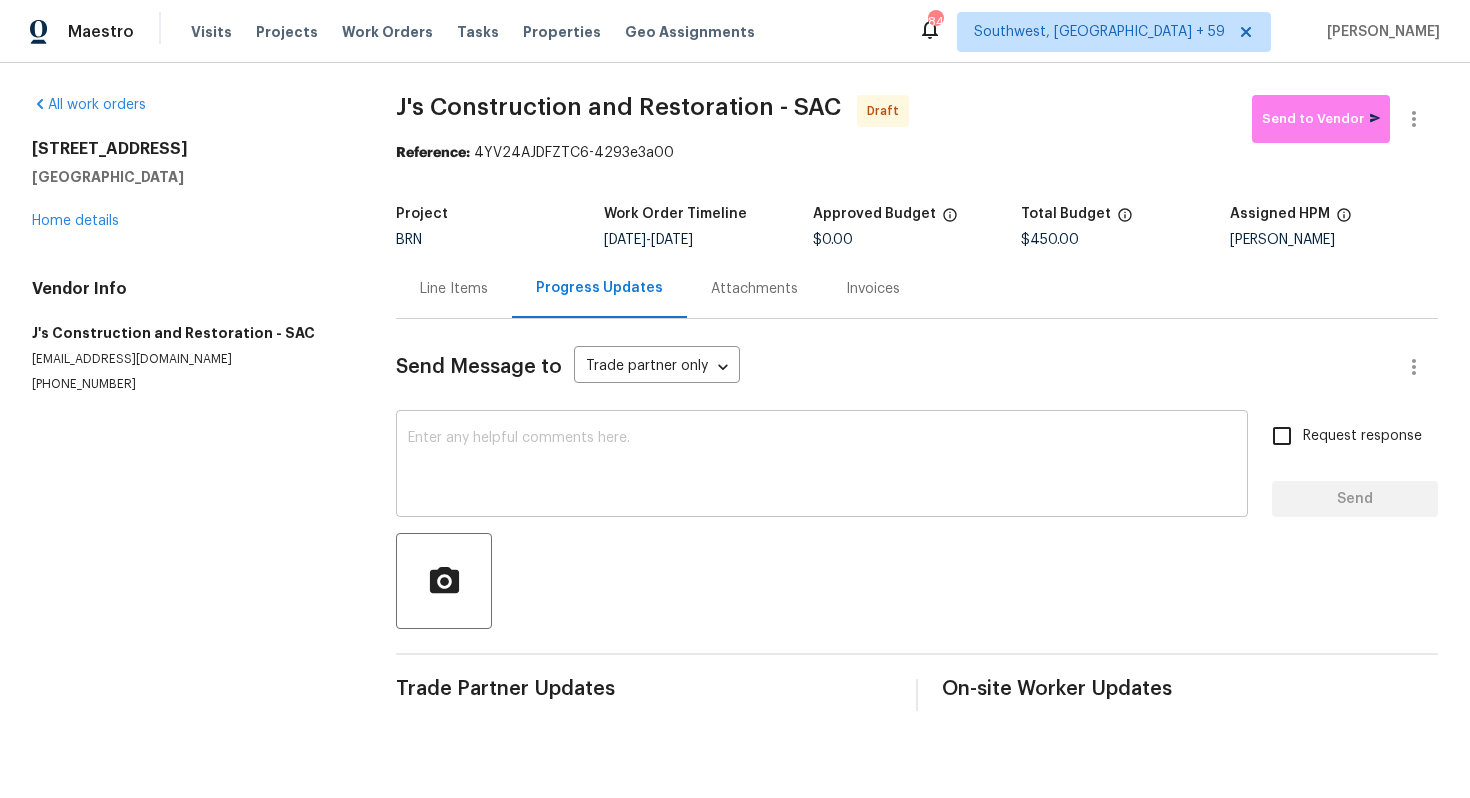 click at bounding box center [822, 466] 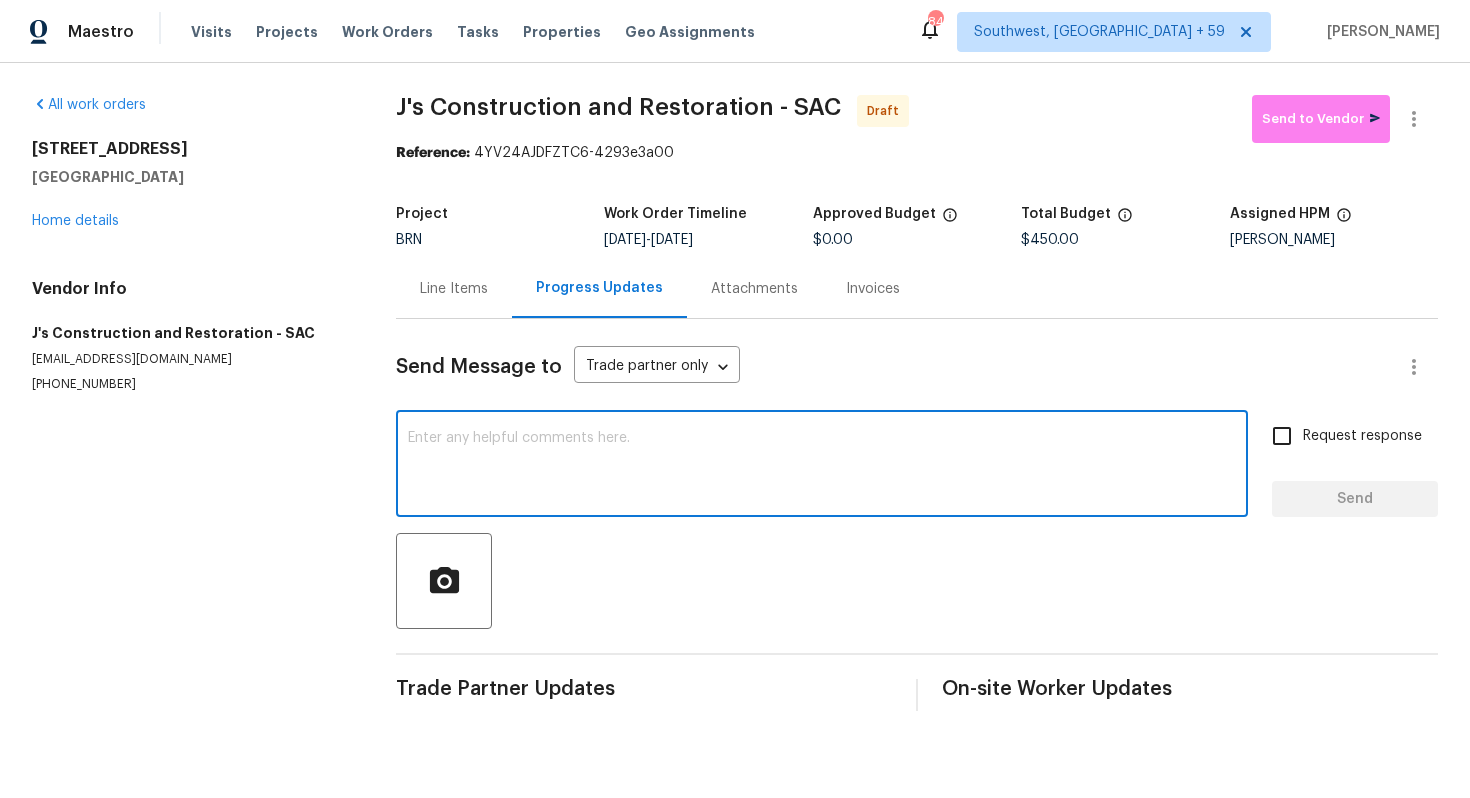 paste on "Hey! This is Ajay with Opendoor. I’m confirming a BRN Work Order for the property at [STREET_ADDRESS] with a target date of 7/14. Please review and accept the WO within 24 hours and provide a schedule within the target date. The given target date is based on the criticality of the closing. However, if you need more time to complete this work, please do let me know and I’ll see what can be done about it. And the cost can be updated based on the work required here at the time of inspection too. You can contact us through the portal or by phone/text at [PHONE_NUMBER]." 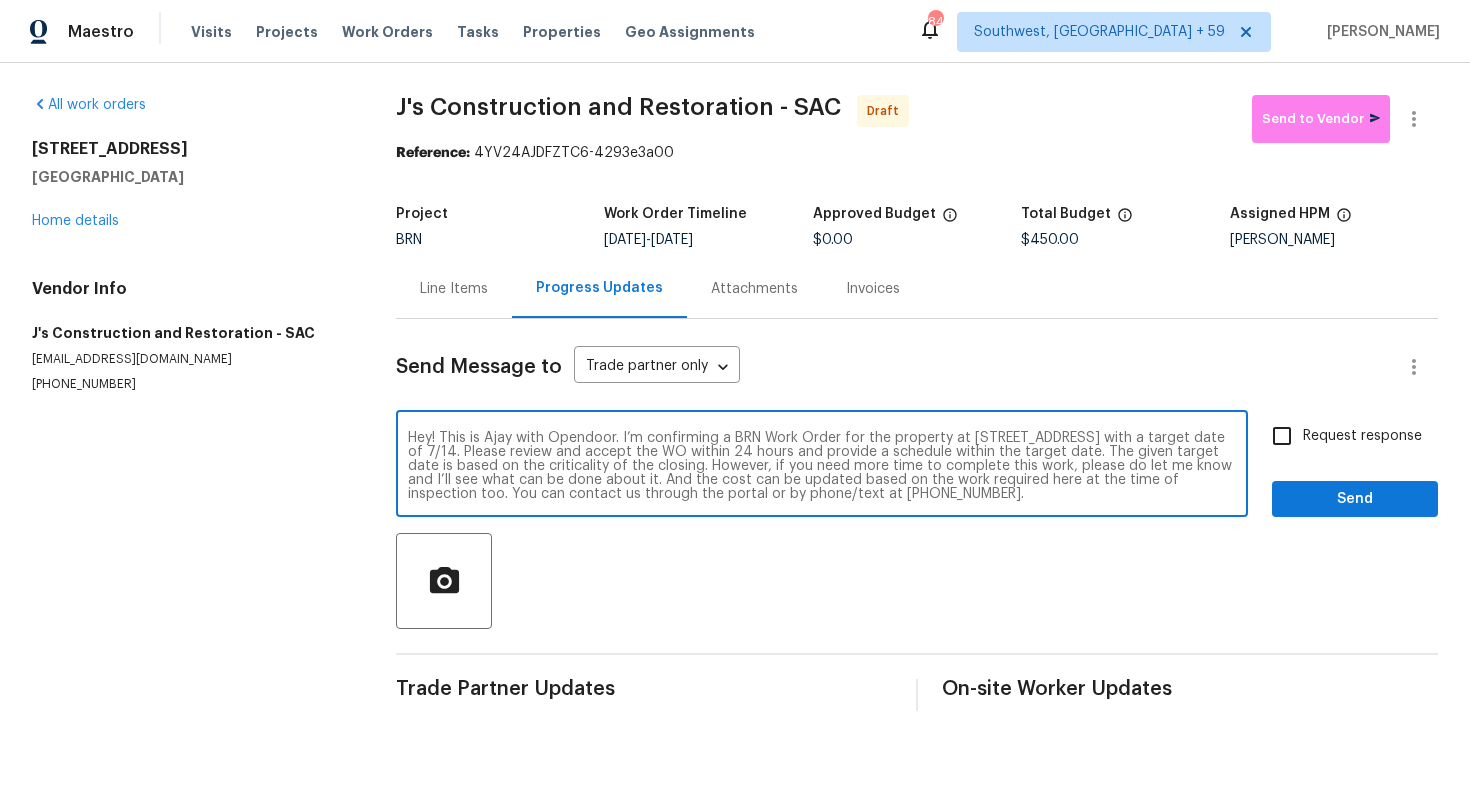 scroll, scrollTop: 14, scrollLeft: 0, axis: vertical 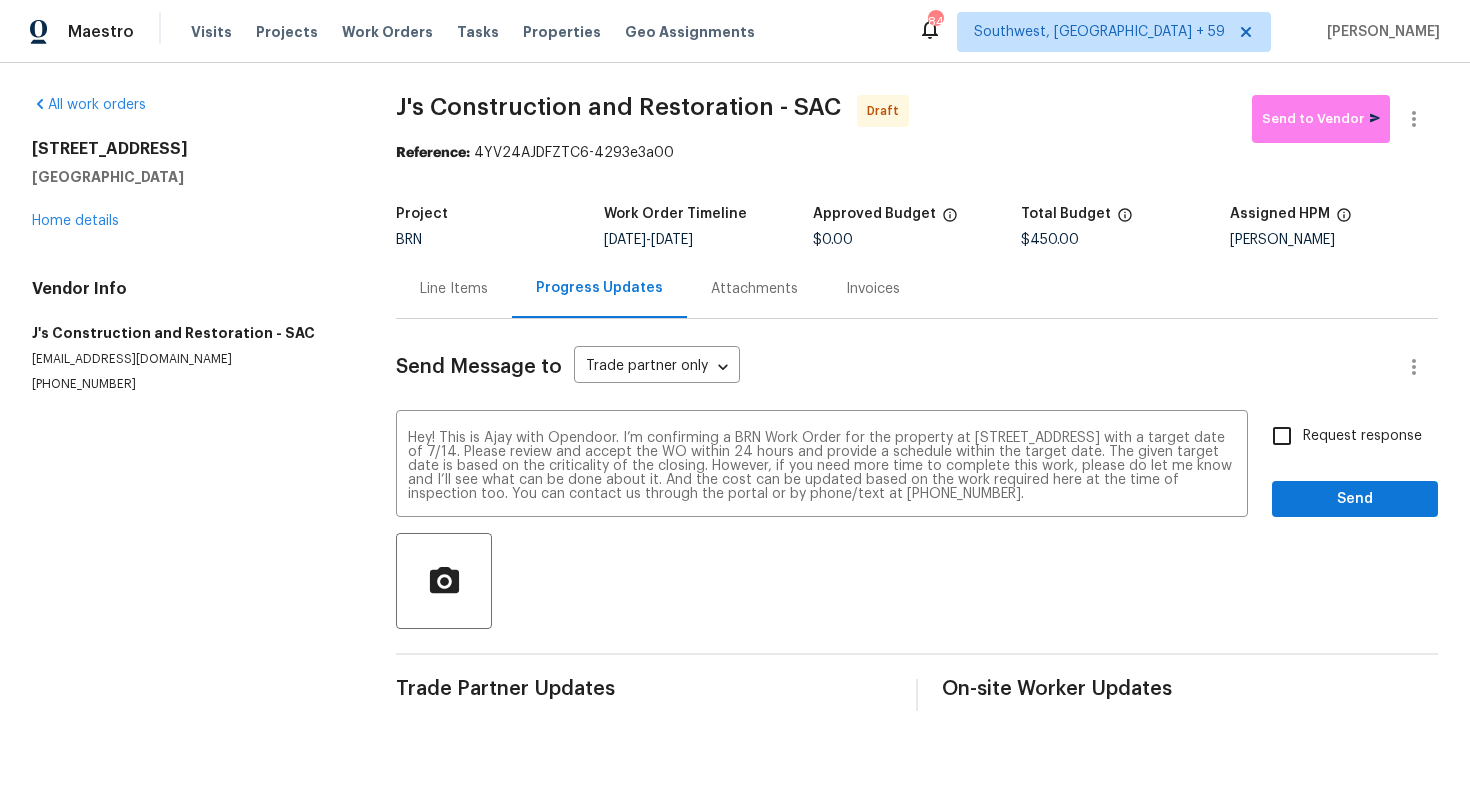 click on "Request response" at bounding box center [1362, 436] 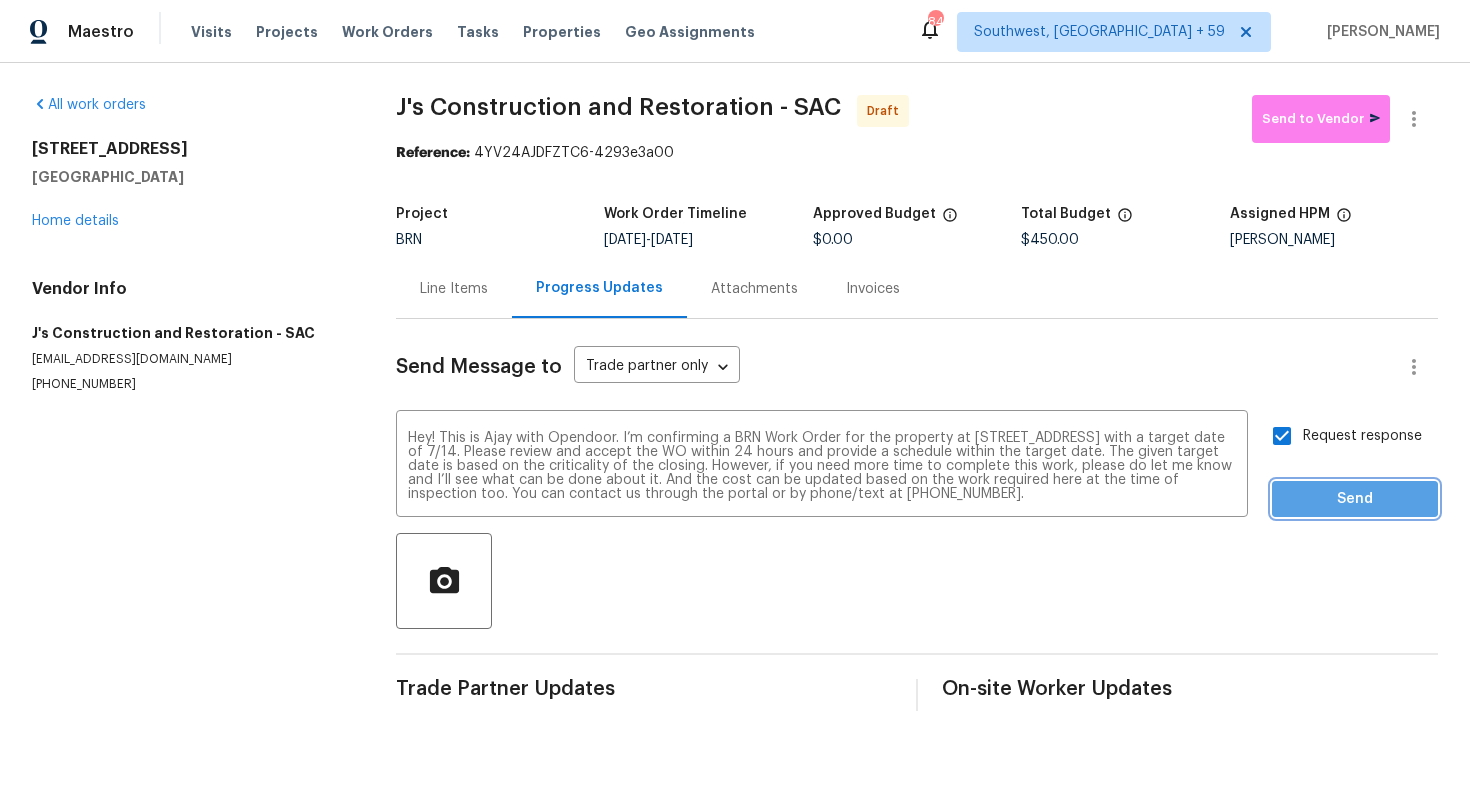 click on "Send" at bounding box center (1355, 499) 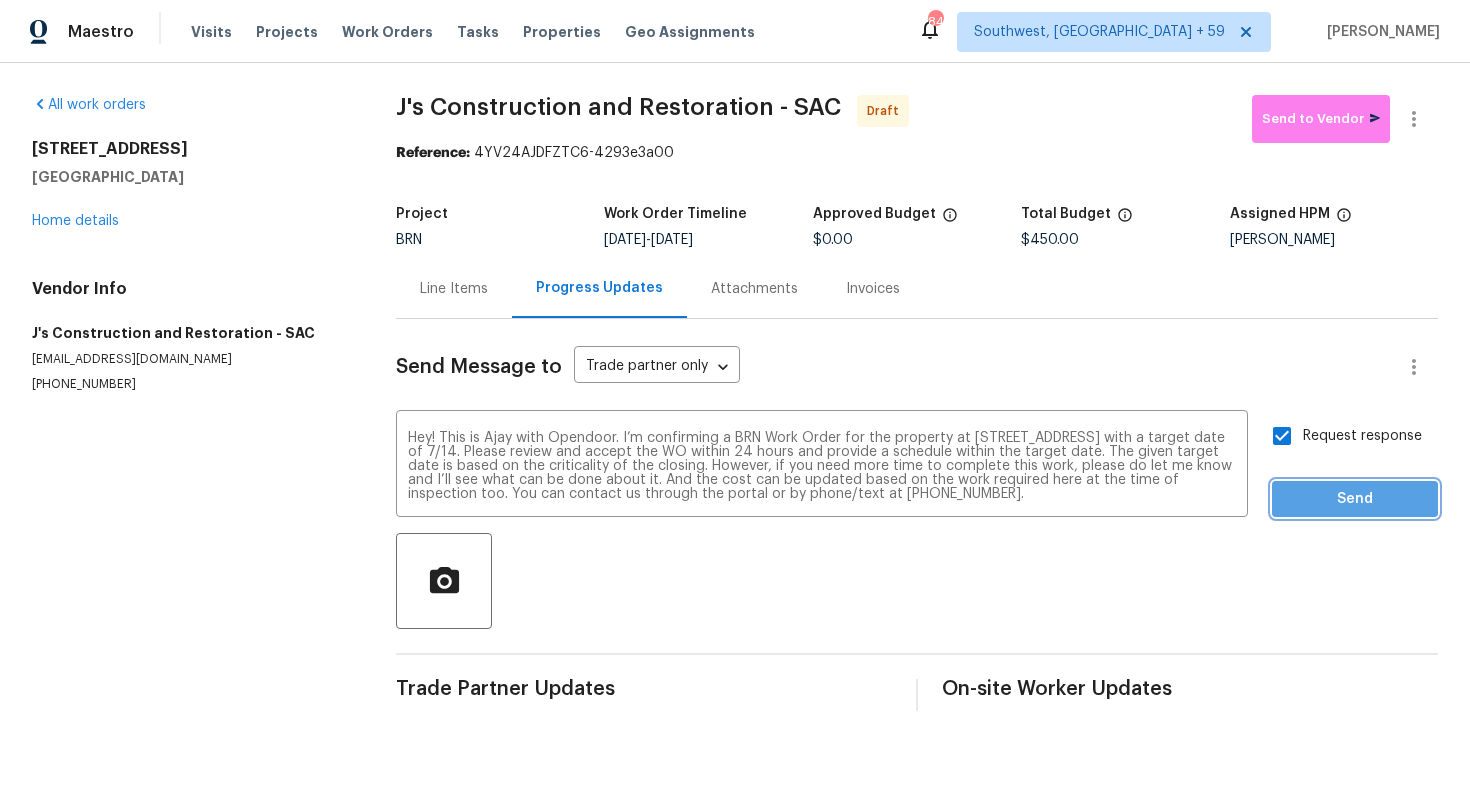 click on "Send" at bounding box center (1355, 499) 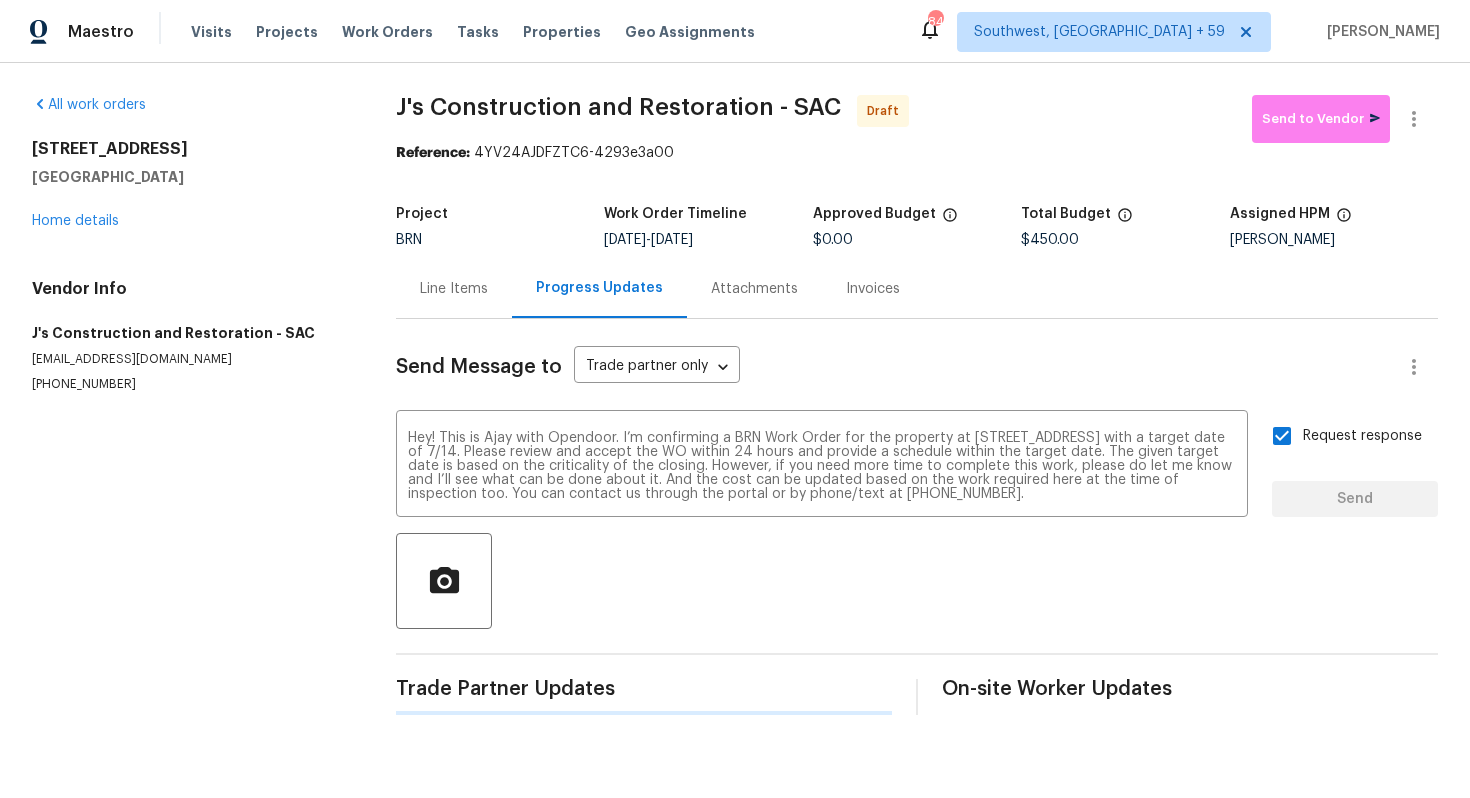 type 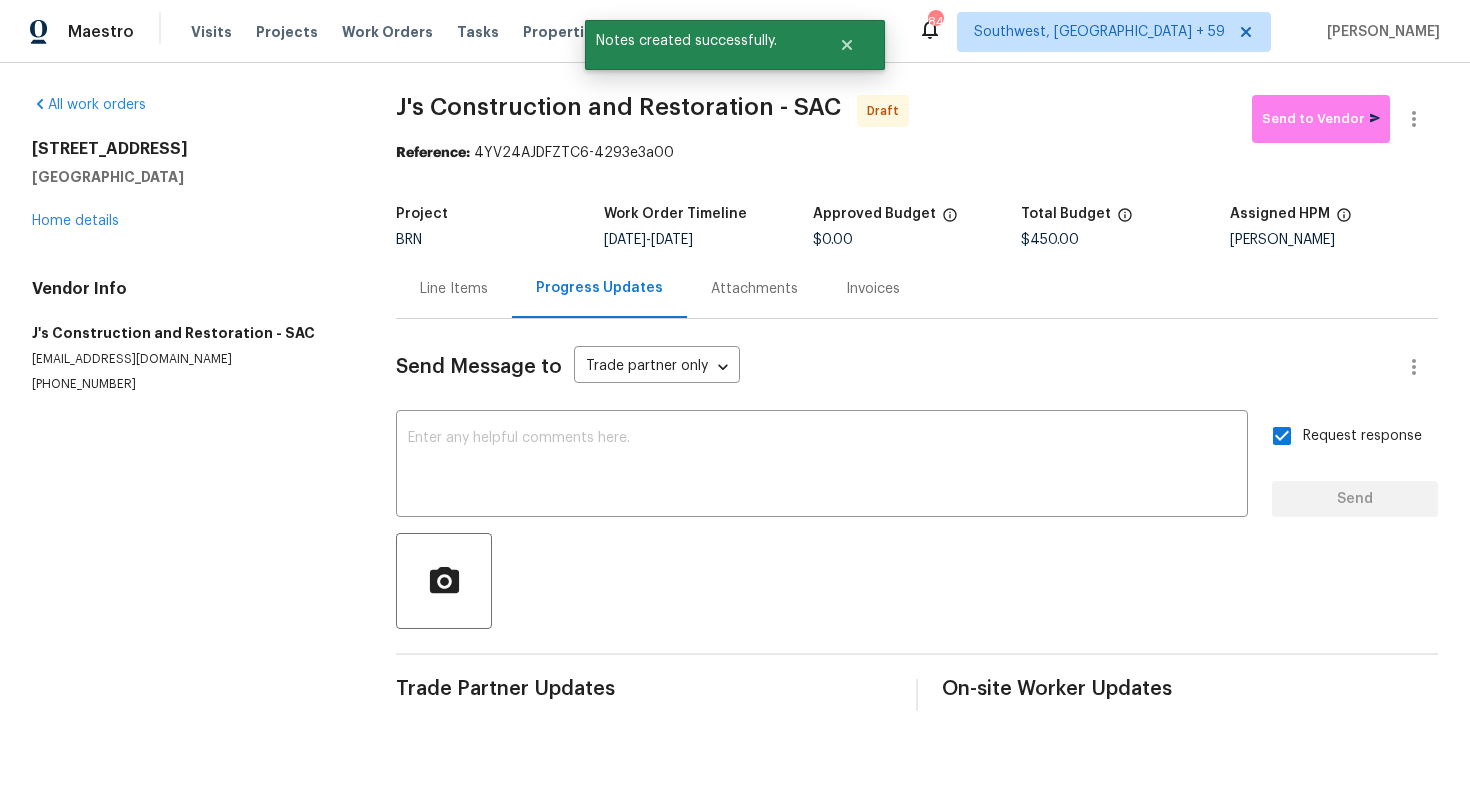 scroll, scrollTop: 0, scrollLeft: 0, axis: both 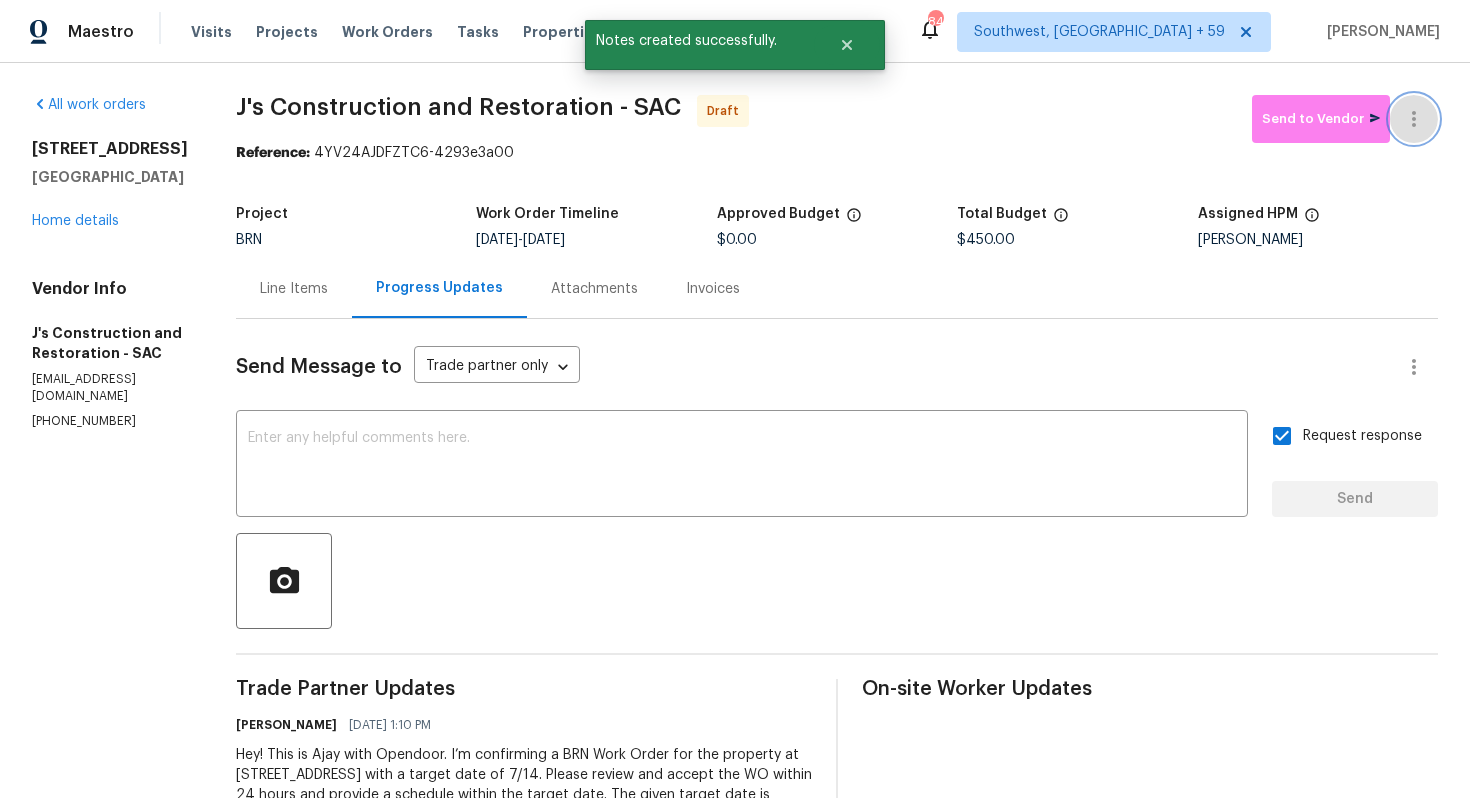 click 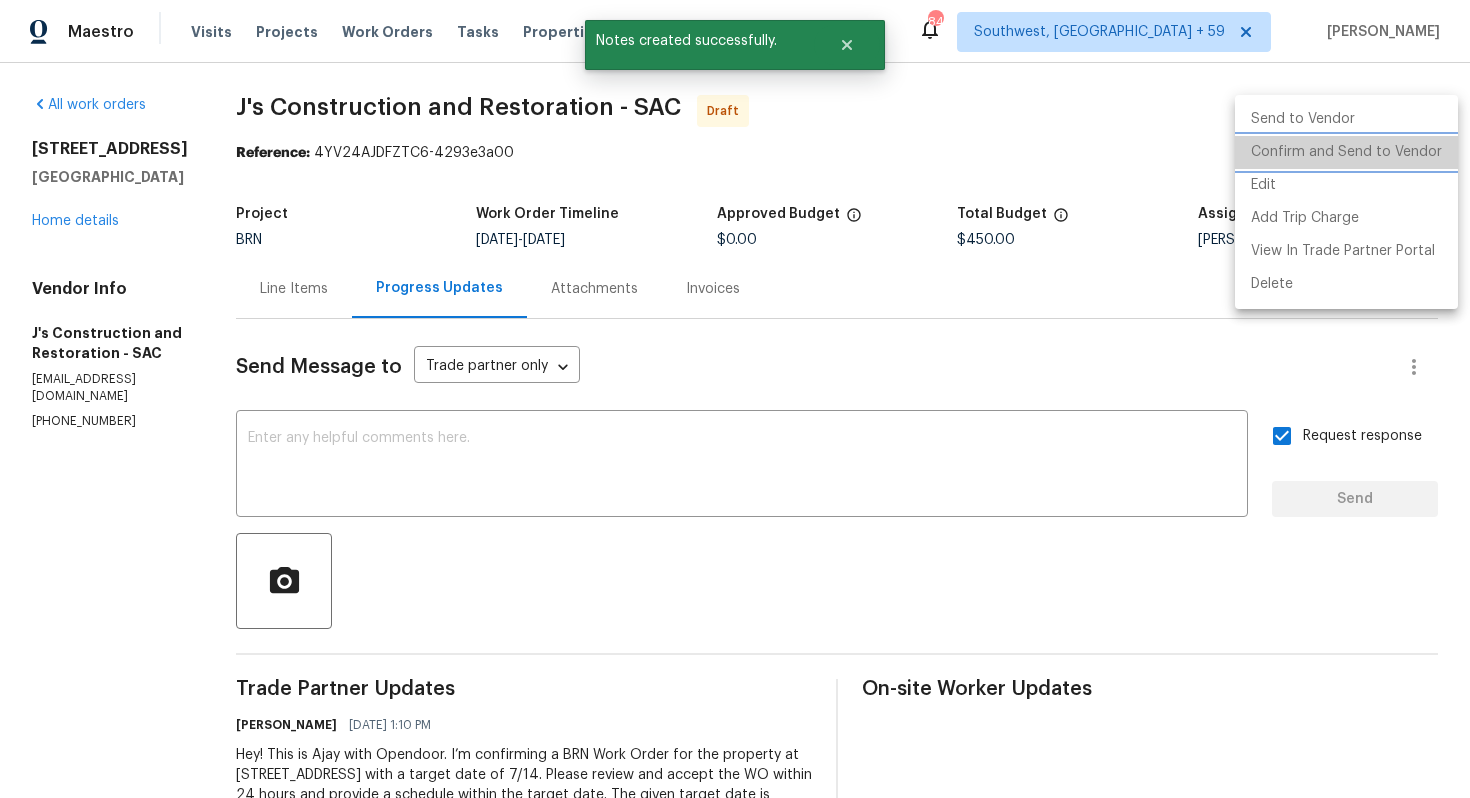 click on "Confirm and Send to Vendor" at bounding box center (1346, 152) 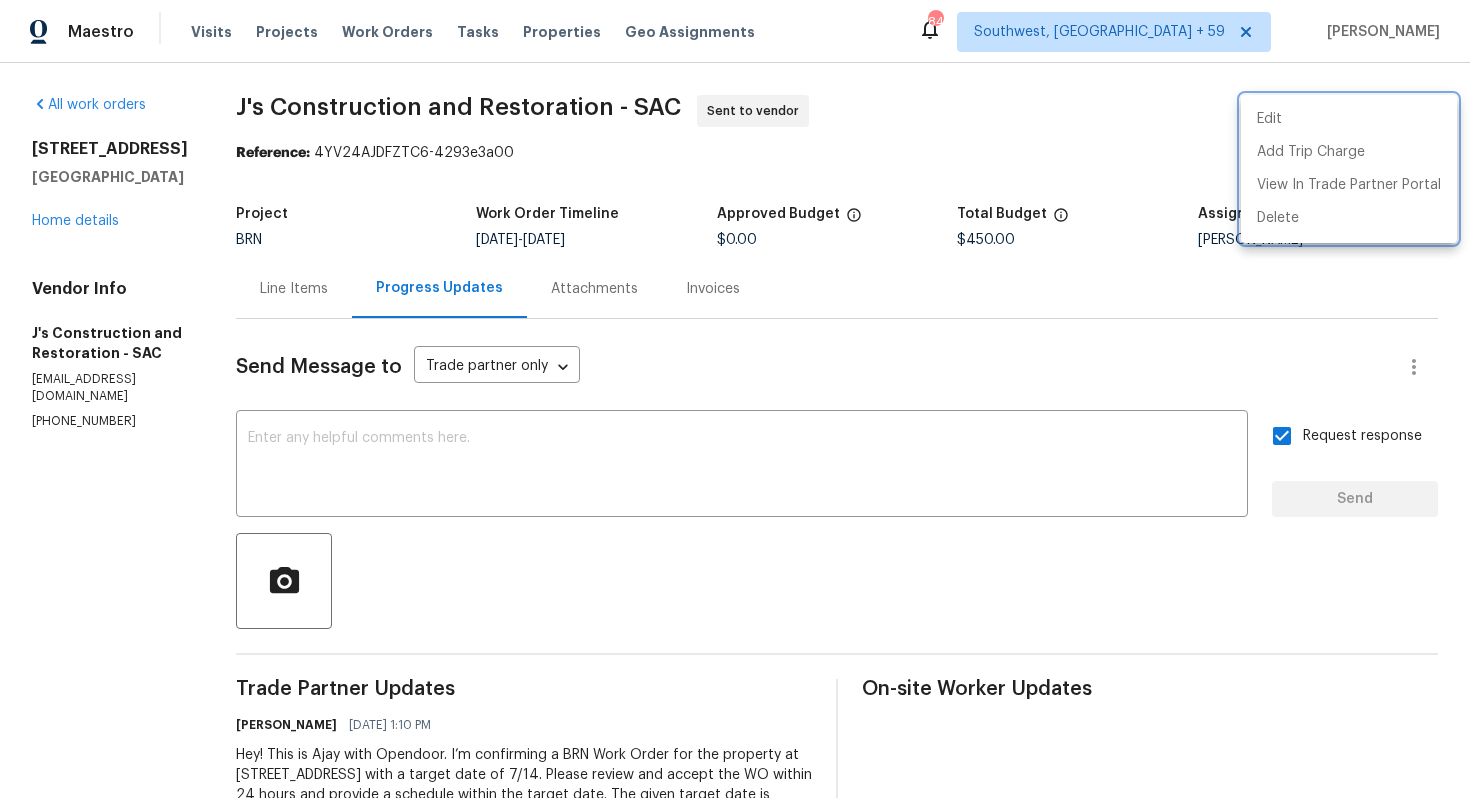 click at bounding box center [735, 399] 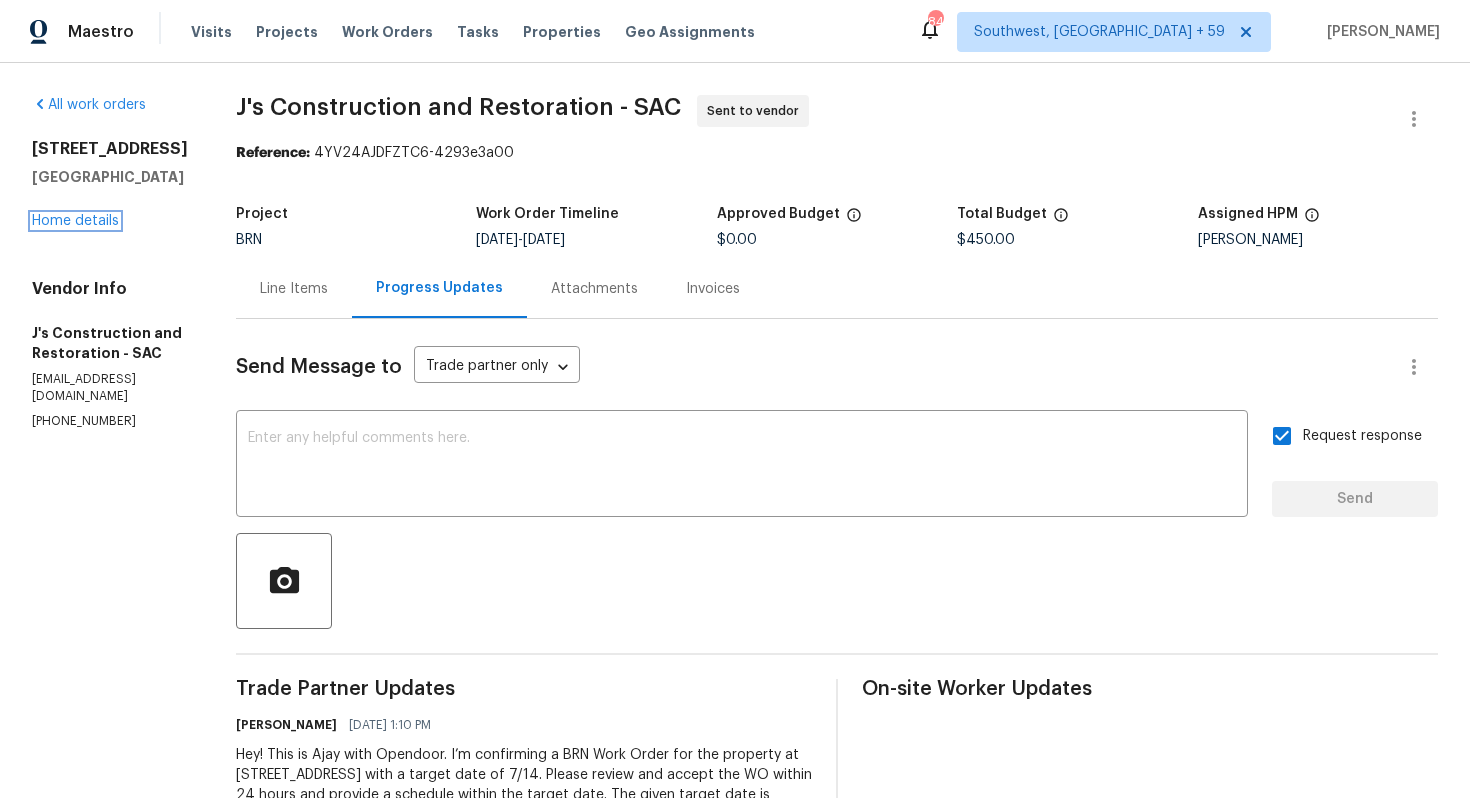 click on "Home details" at bounding box center (75, 221) 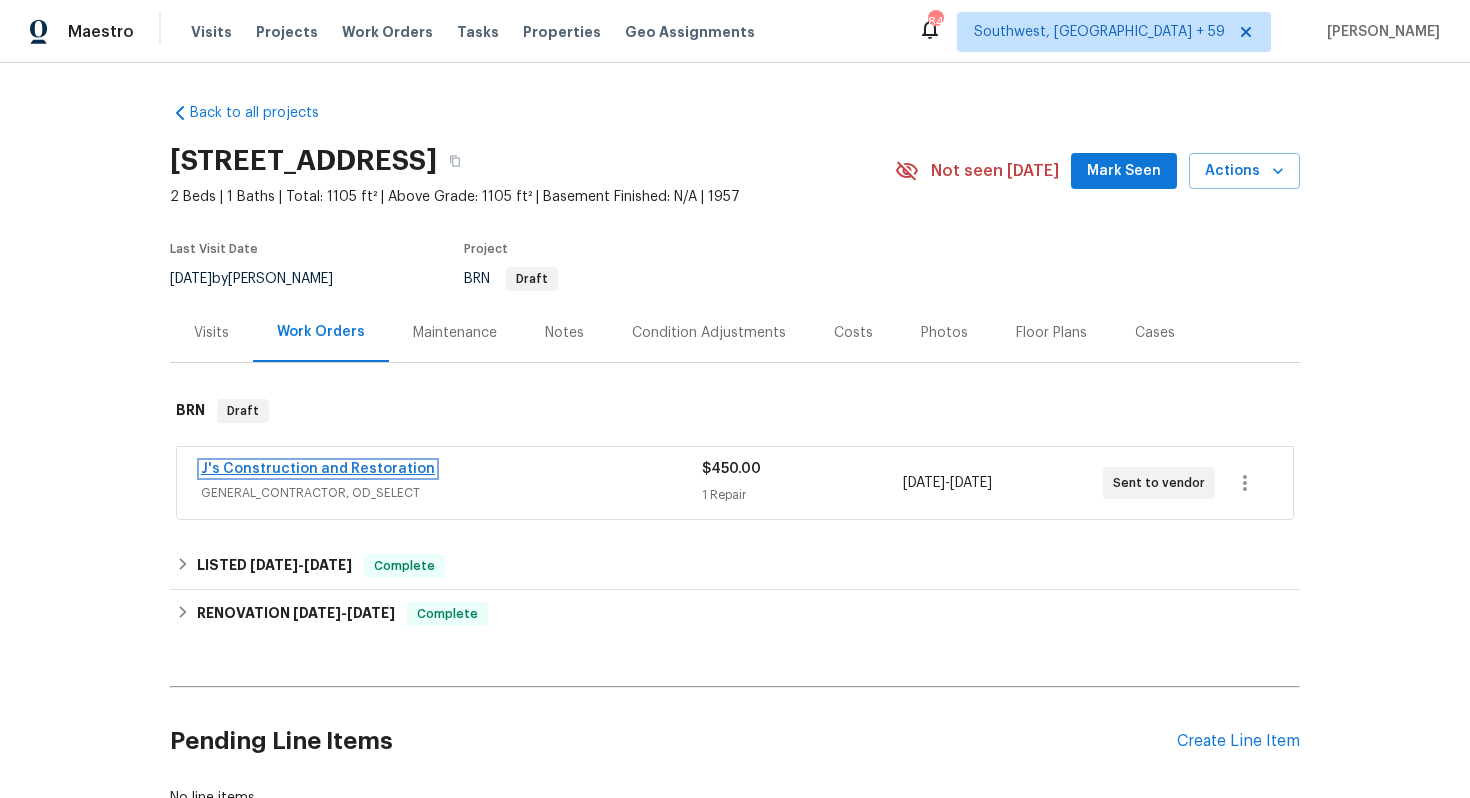 click on "J's Construction and Restoration" at bounding box center [318, 469] 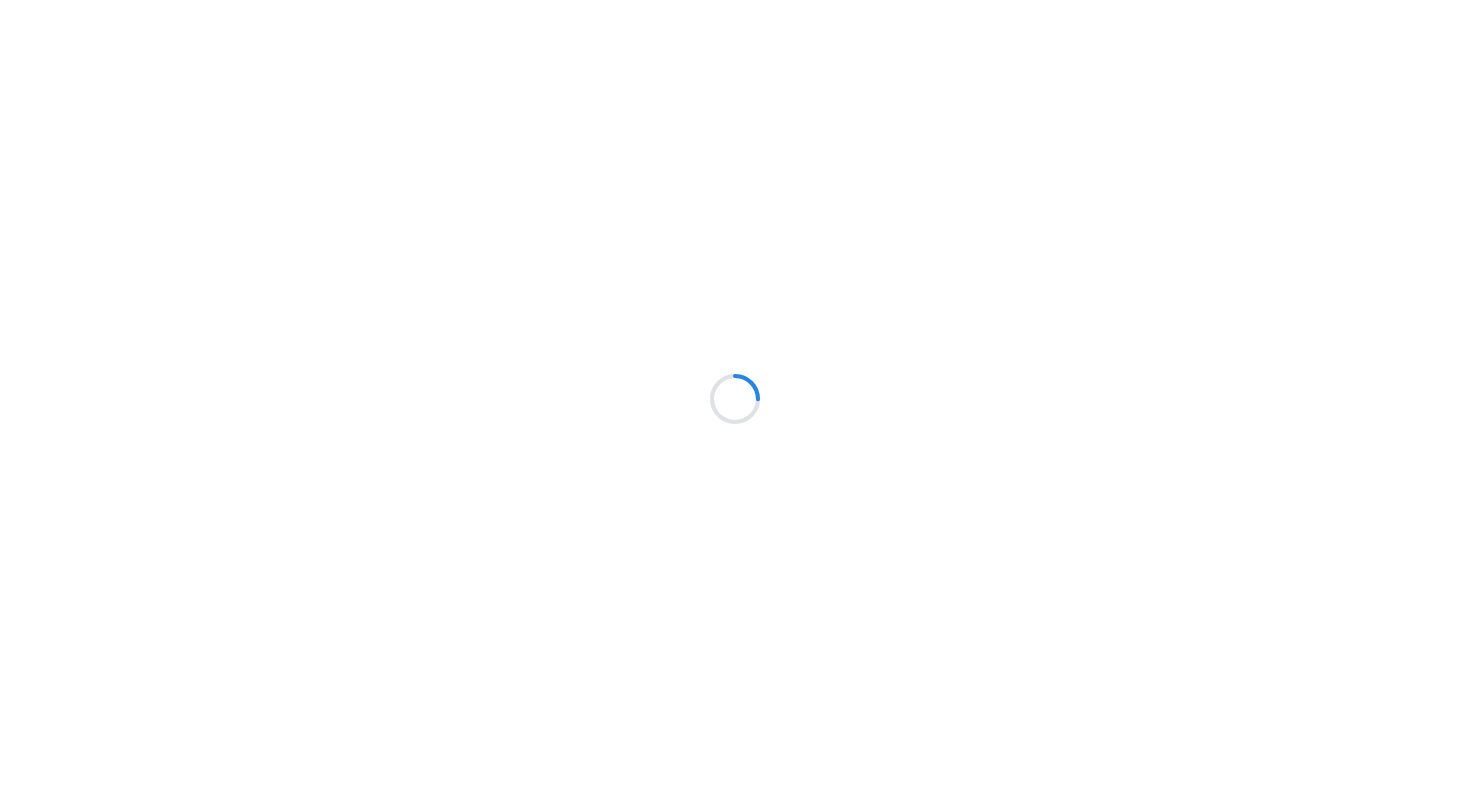 scroll, scrollTop: 0, scrollLeft: 0, axis: both 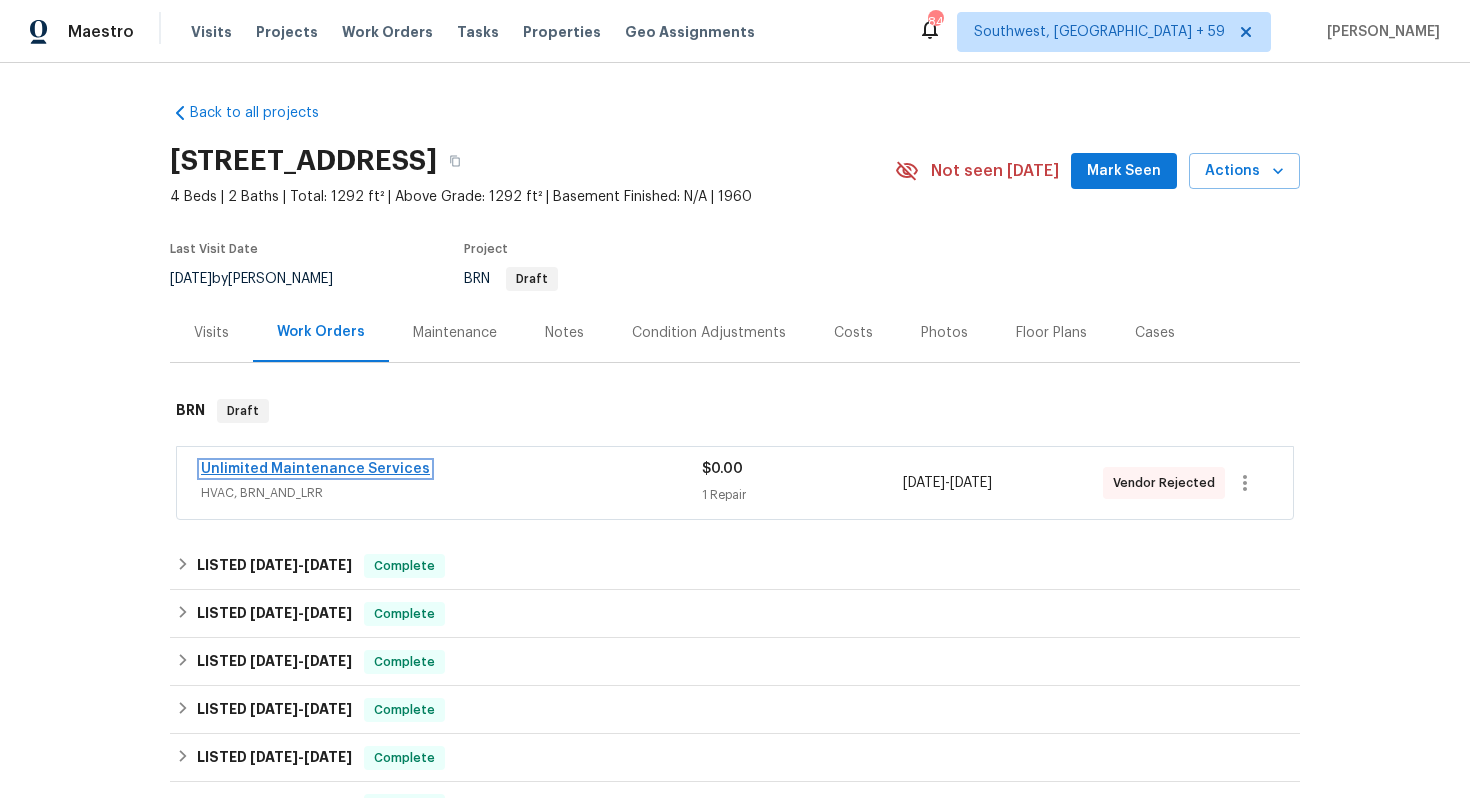 click on "Unlimited Maintenance Services" at bounding box center (315, 469) 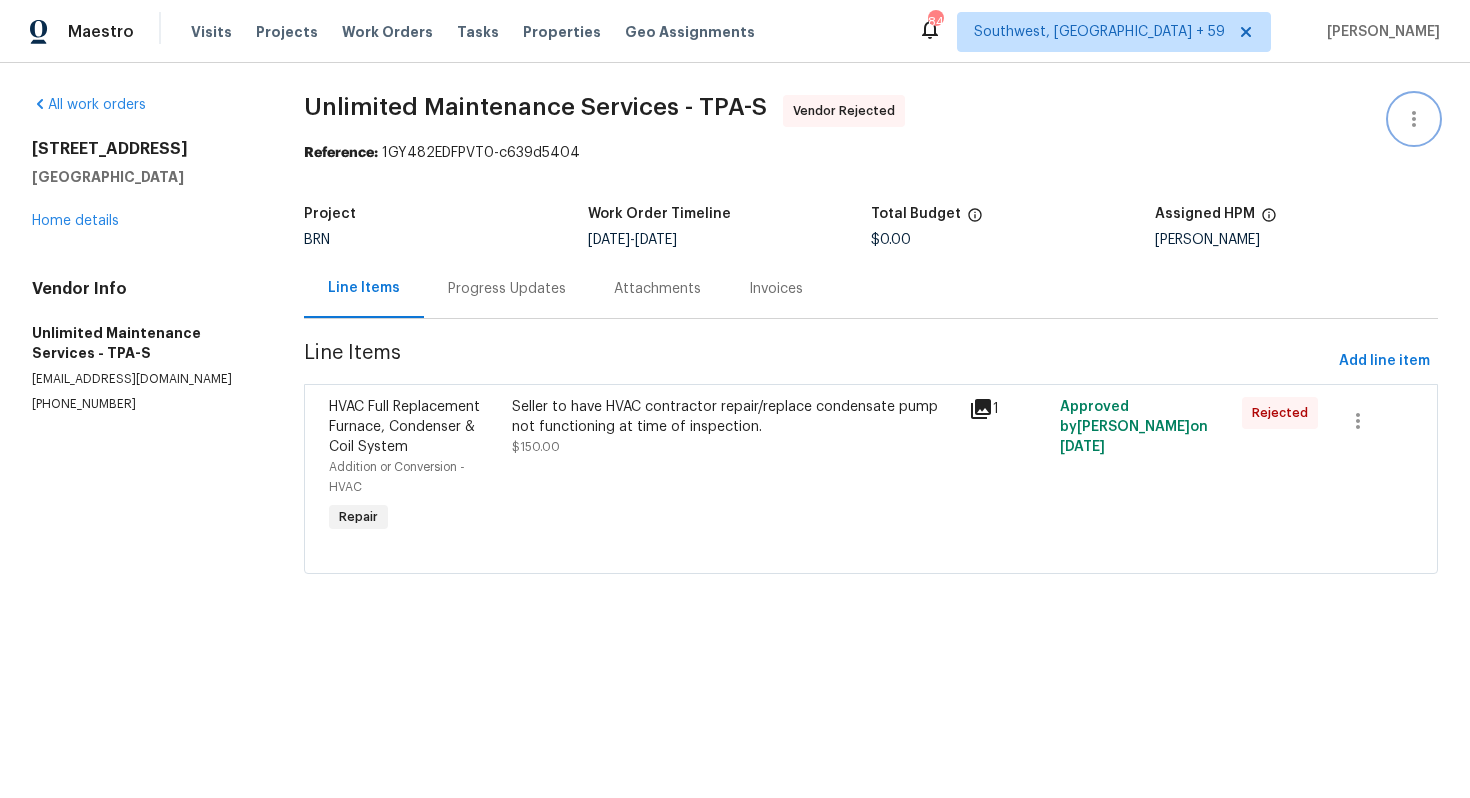 click at bounding box center [1414, 119] 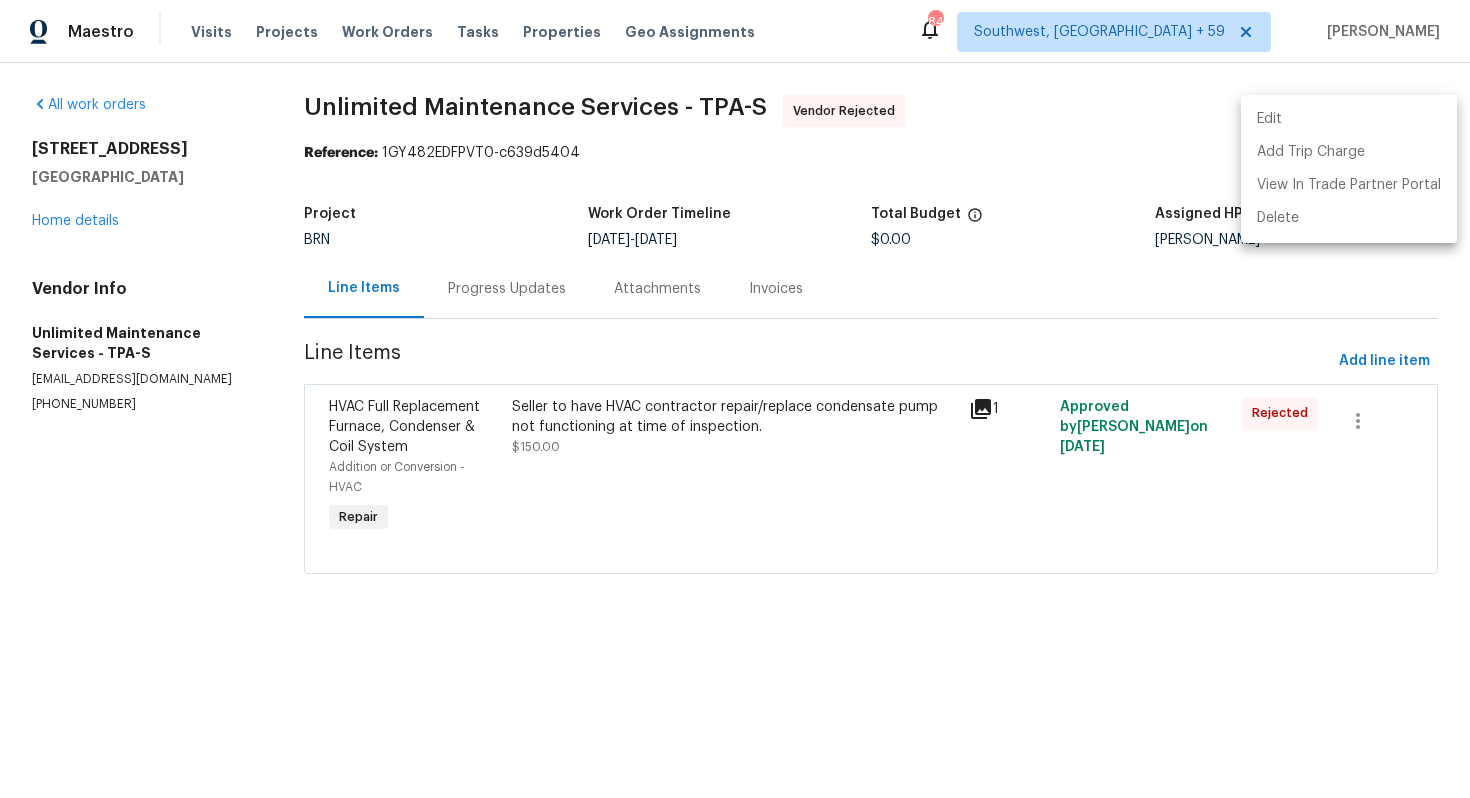 click on "Edit" at bounding box center (1349, 119) 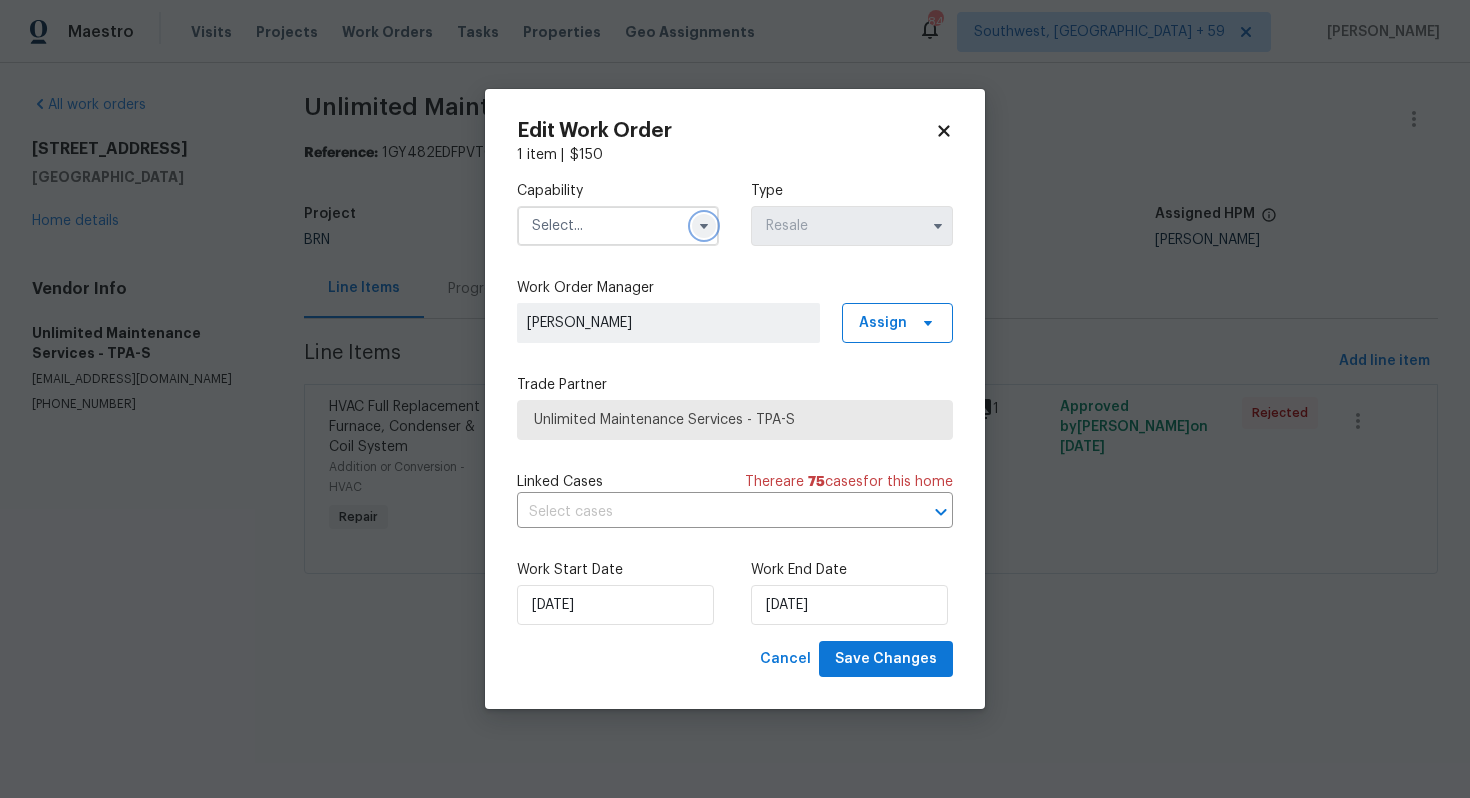 click 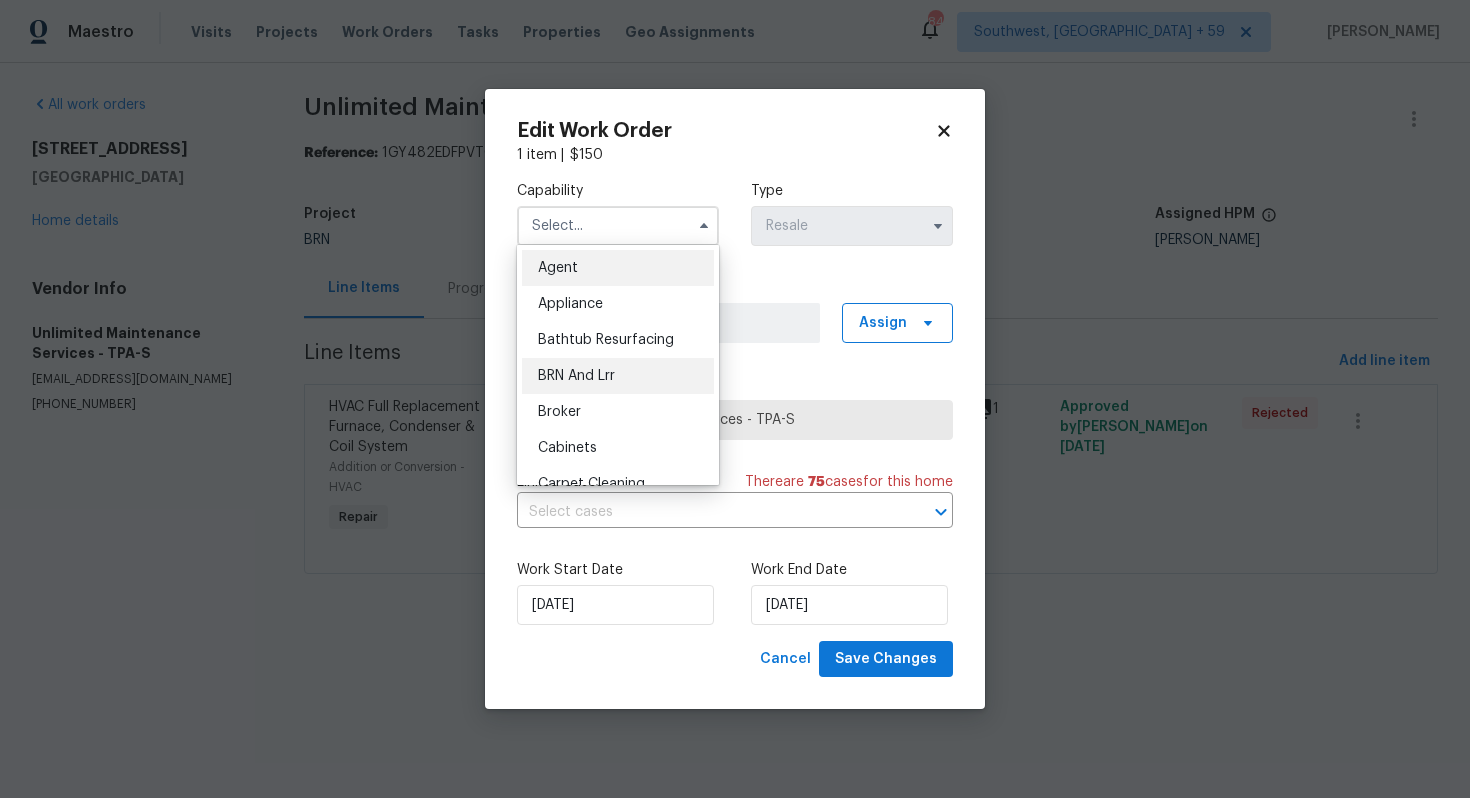 click on "BRN And Lrr" at bounding box center [618, 376] 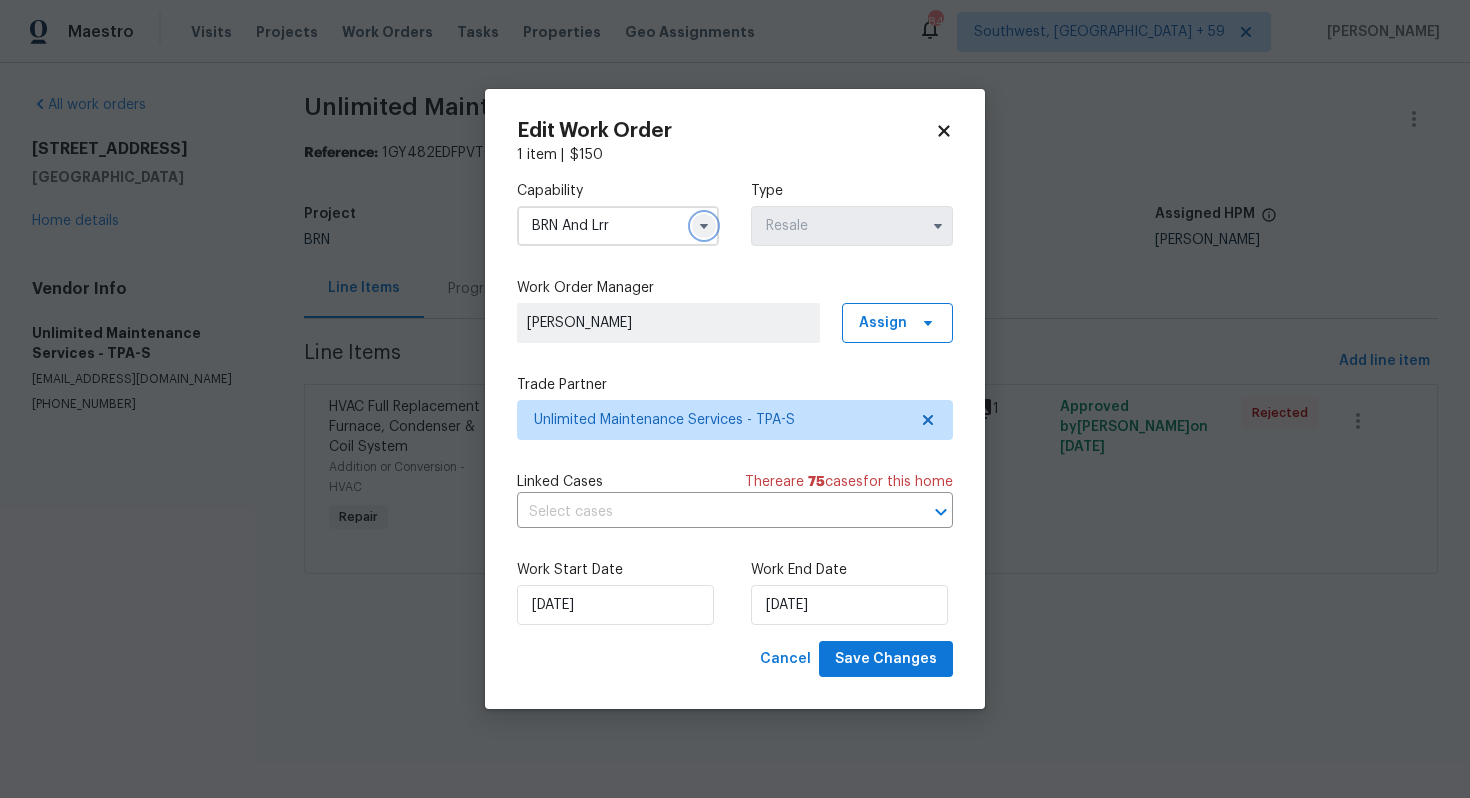 click at bounding box center (704, 226) 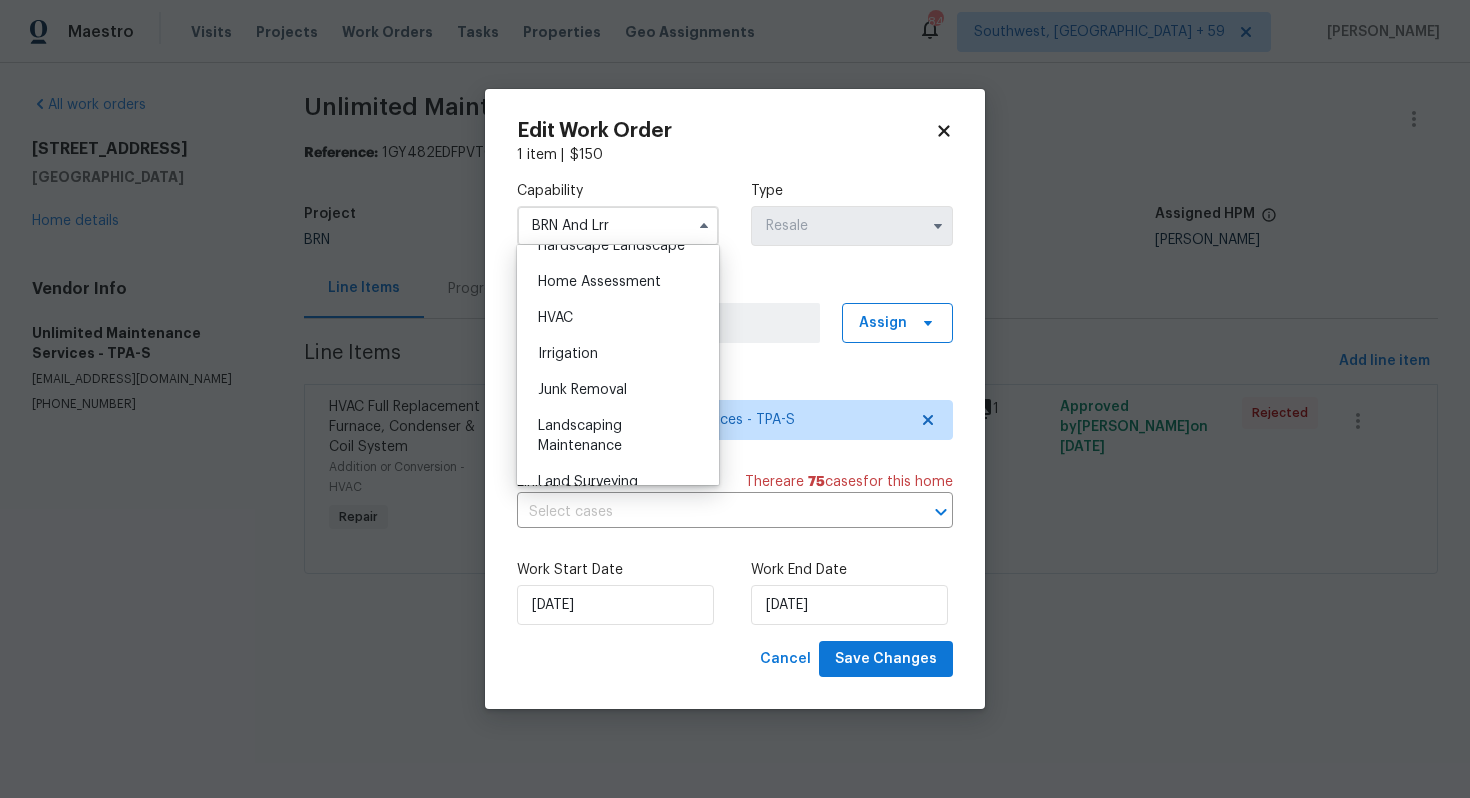 scroll, scrollTop: 1113, scrollLeft: 0, axis: vertical 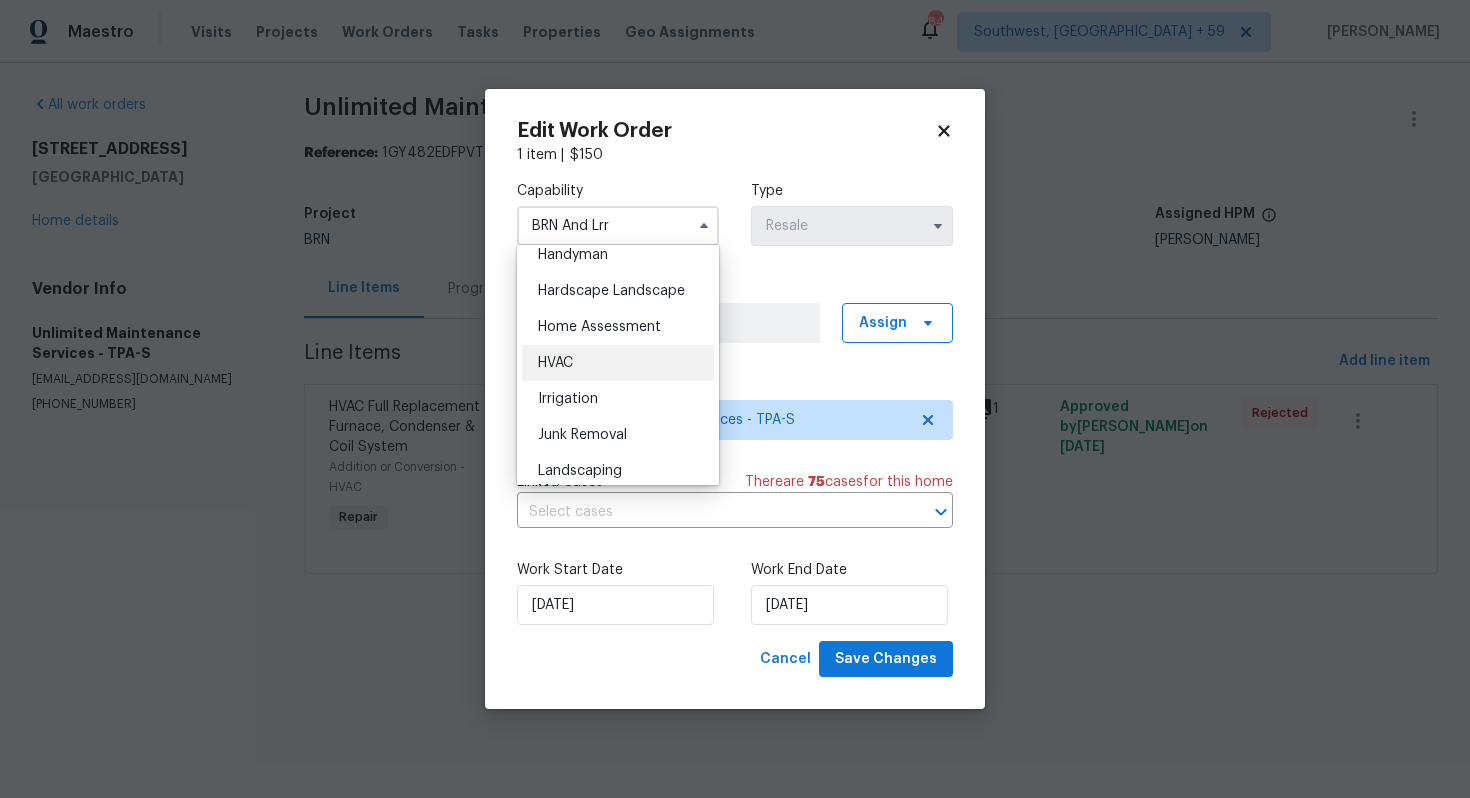 click on "HVAC" at bounding box center (618, 363) 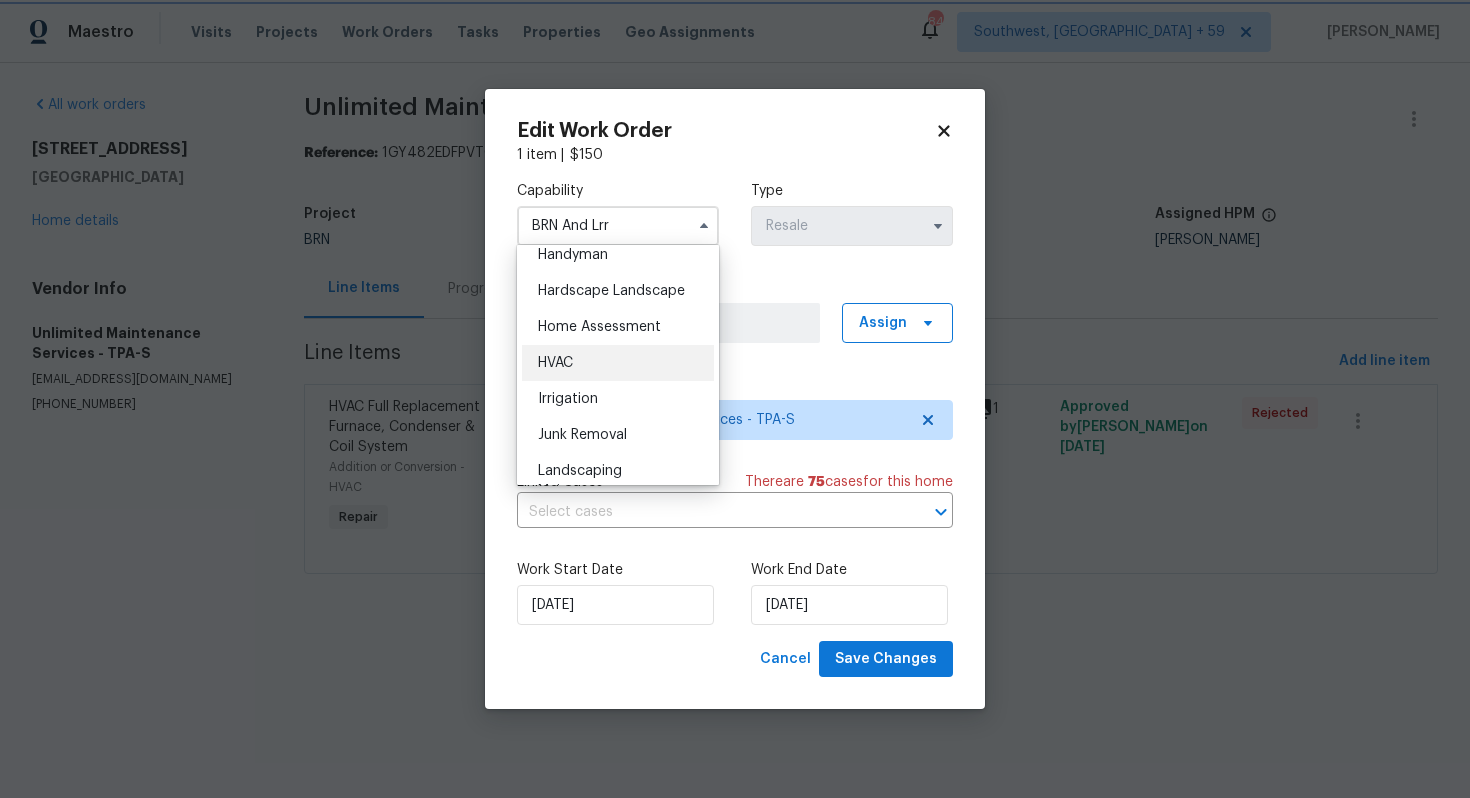 type on "HVAC" 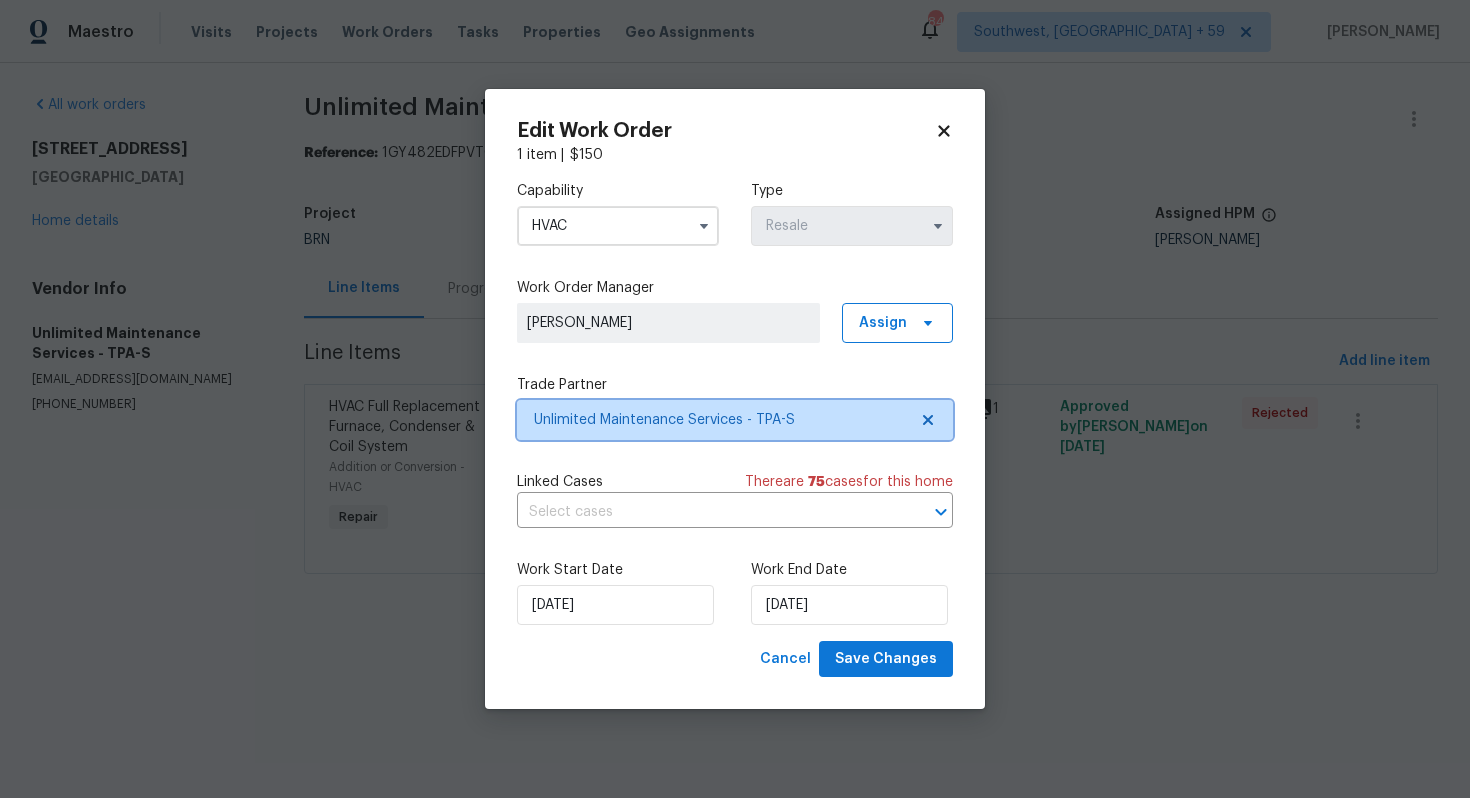 click 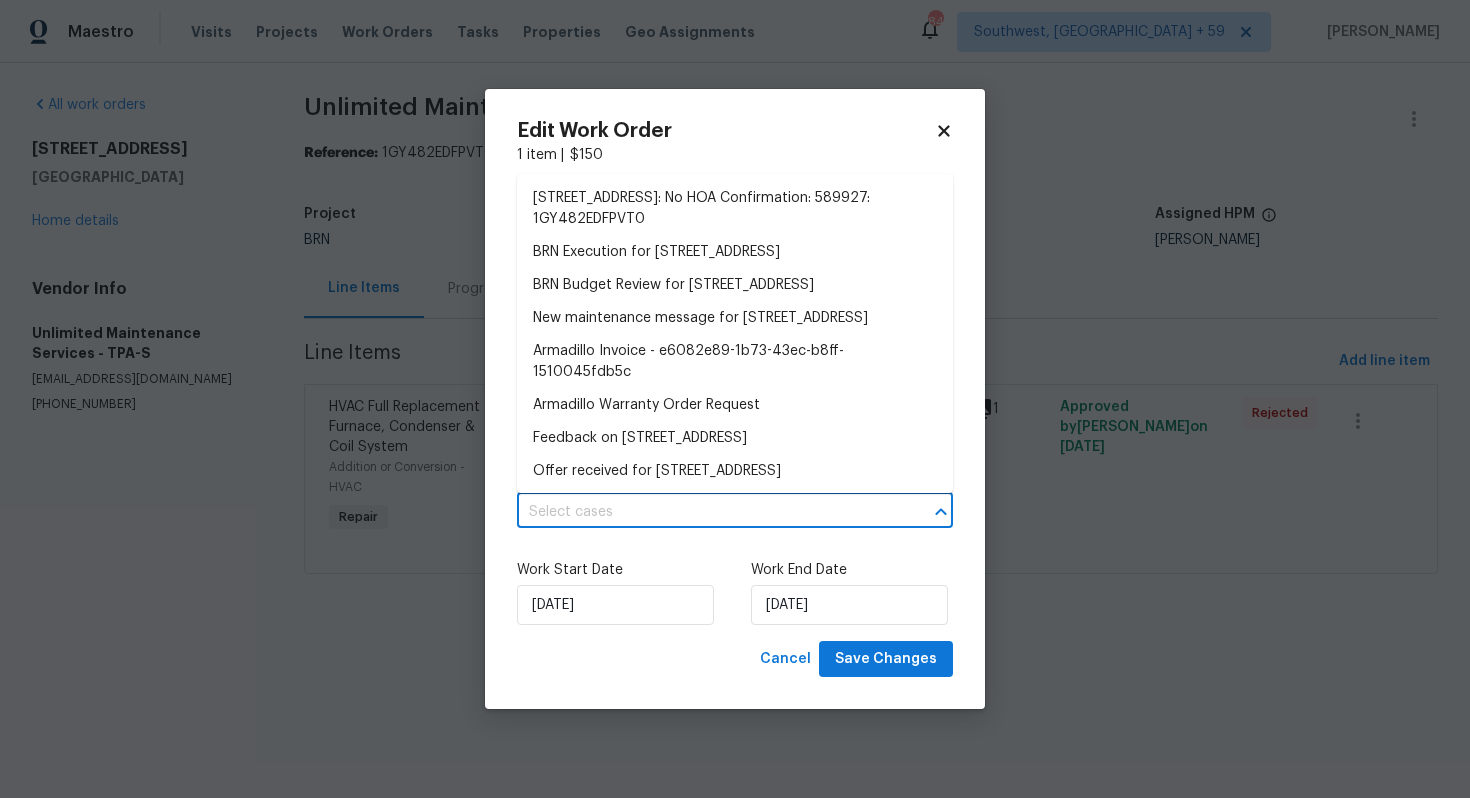 click at bounding box center (707, 512) 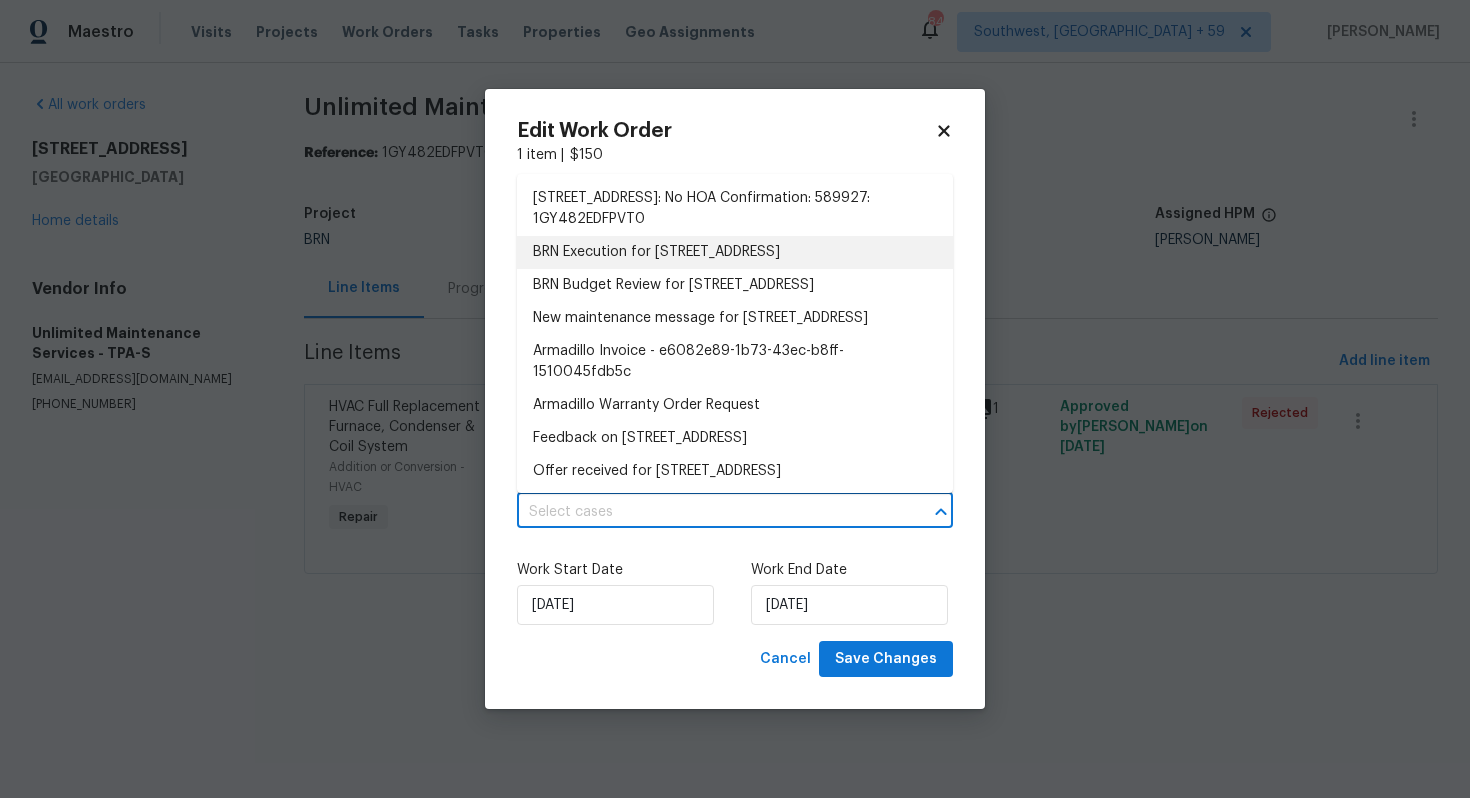 click on "BRN Execution for 4011 Mesa Ave, Sarasota, FL 34233" at bounding box center (735, 252) 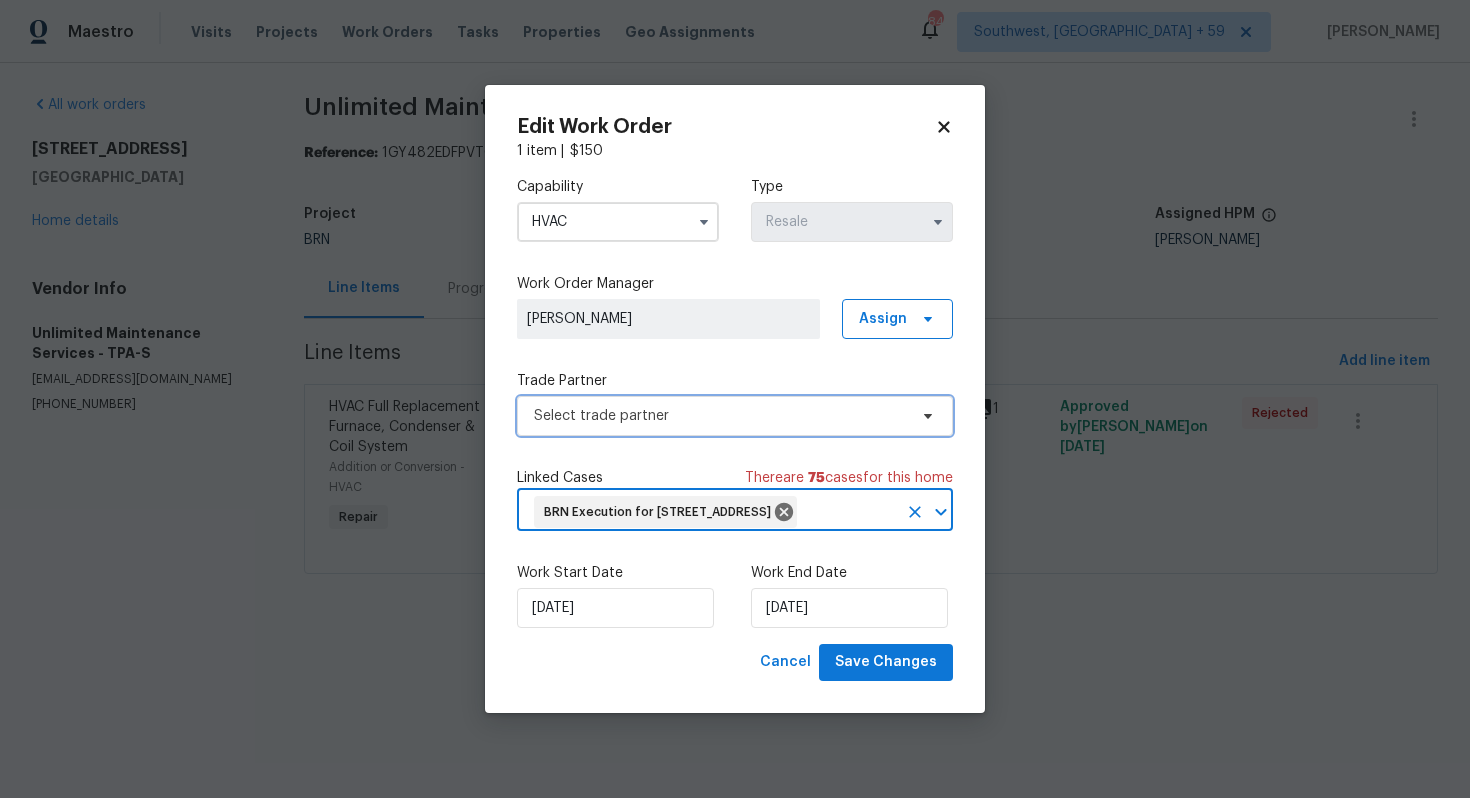 click on "Select trade partner" at bounding box center [735, 416] 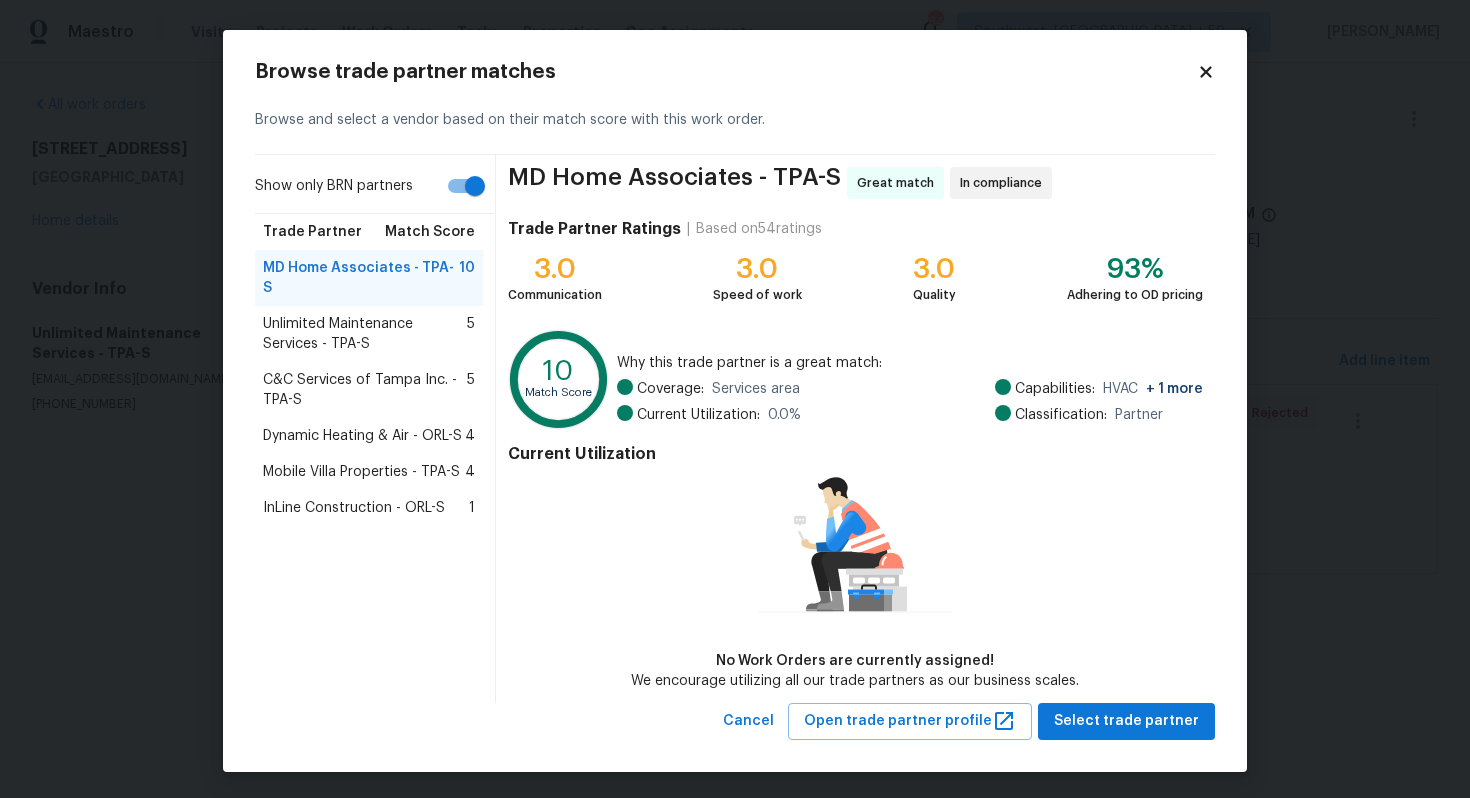 click on "C&C Services of Tampa Inc. - TPA-S" at bounding box center [365, 390] 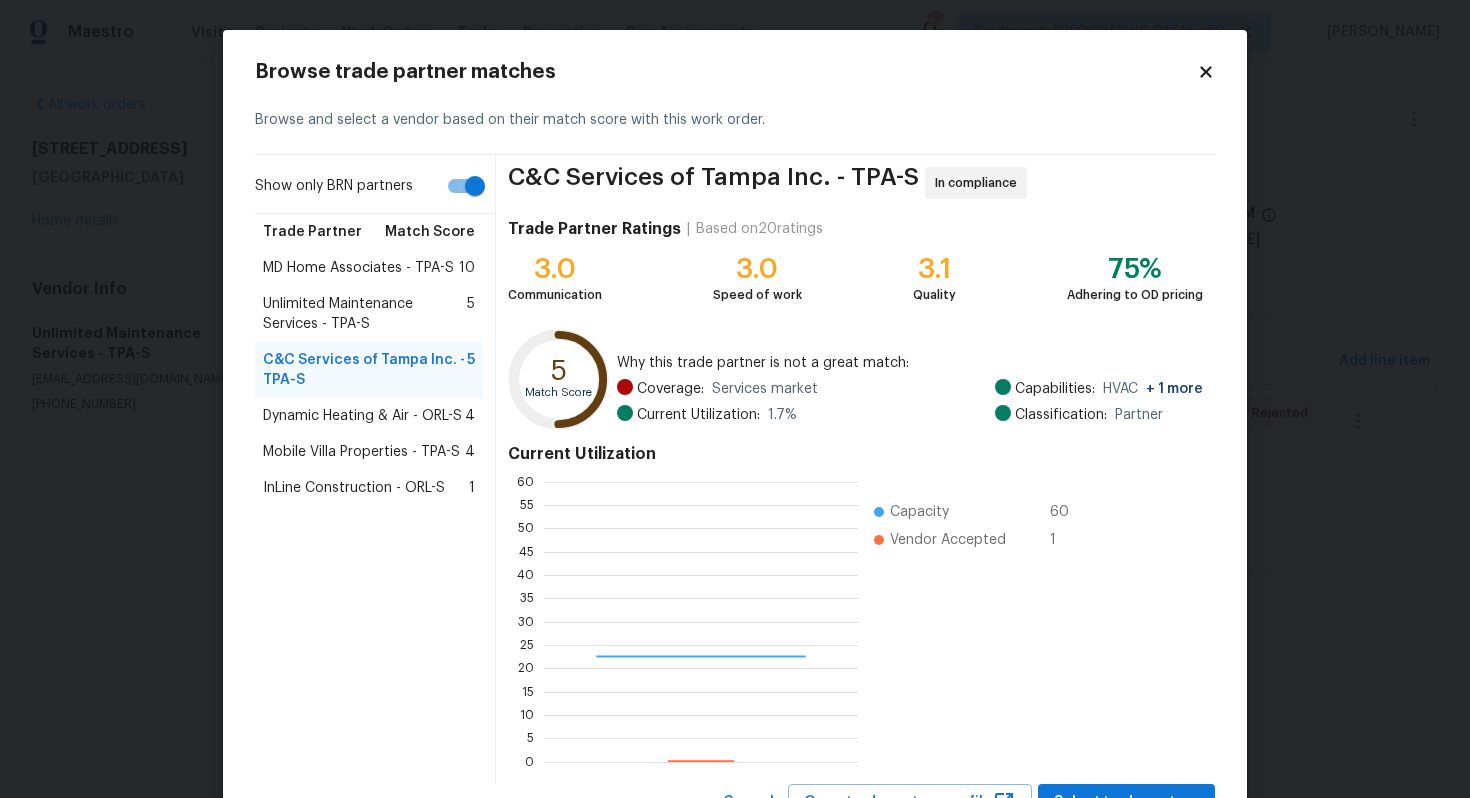 scroll, scrollTop: 2, scrollLeft: 1, axis: both 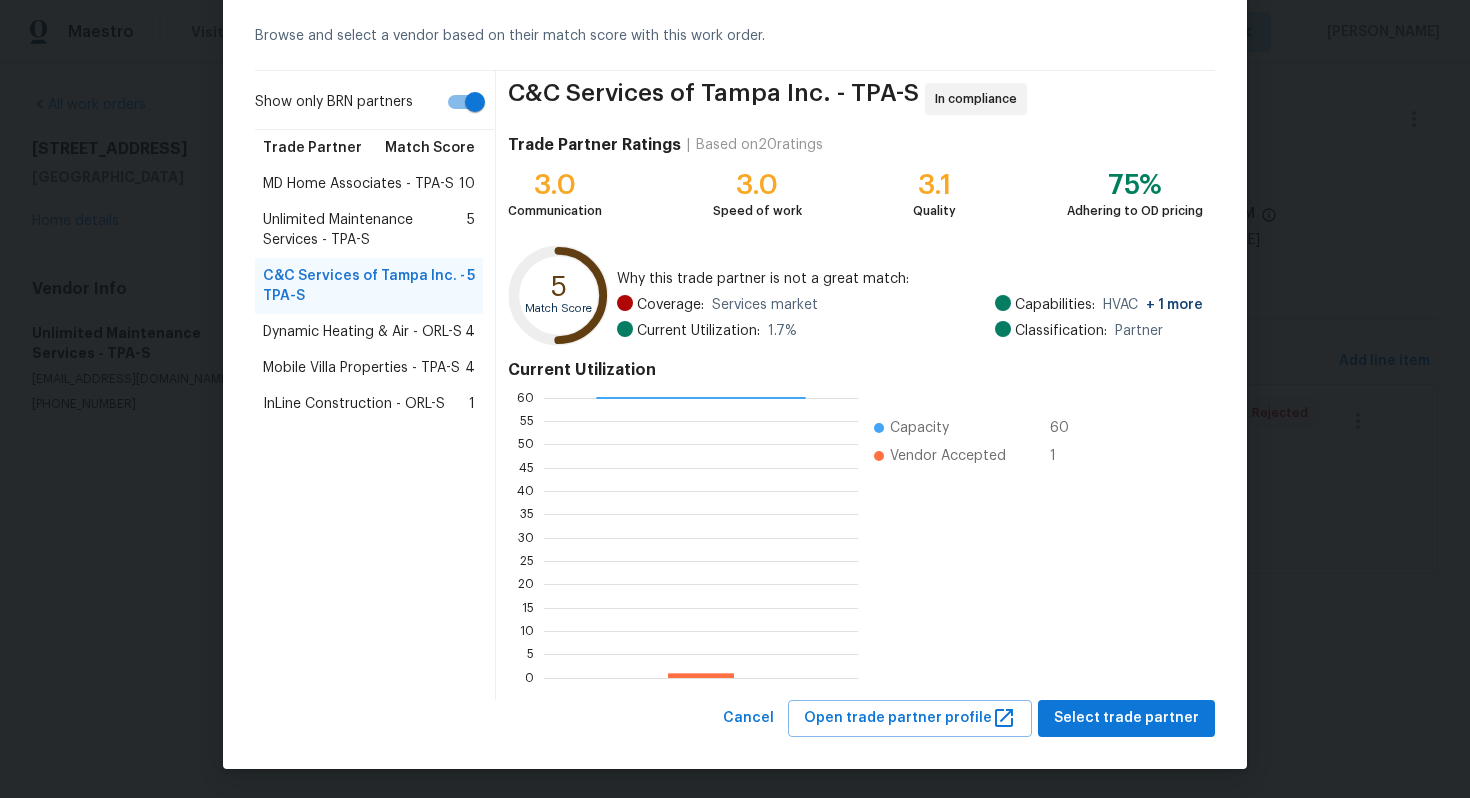 click on "Dynamic Heating & Air - ORL-S" at bounding box center (362, 332) 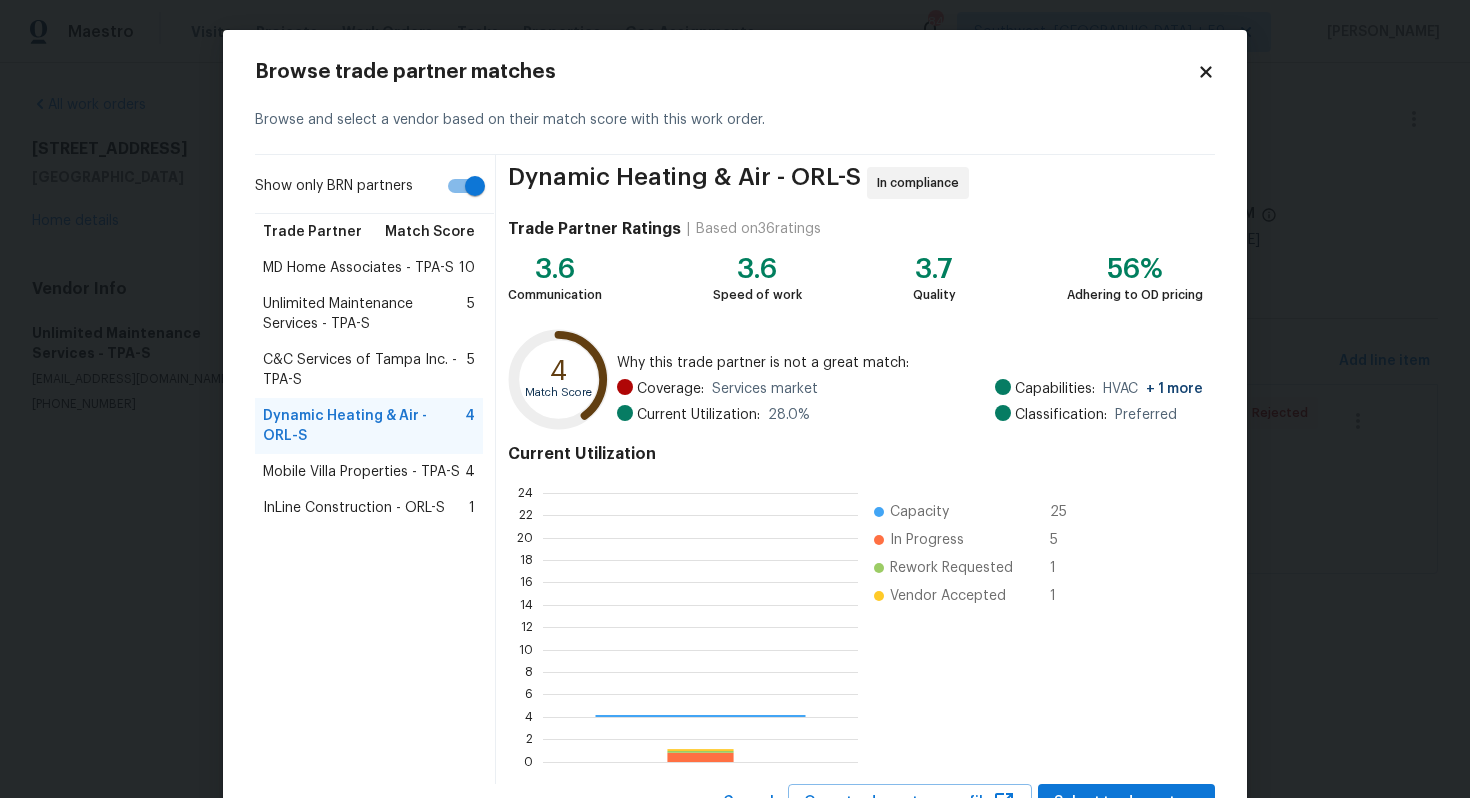 scroll, scrollTop: 2, scrollLeft: 2, axis: both 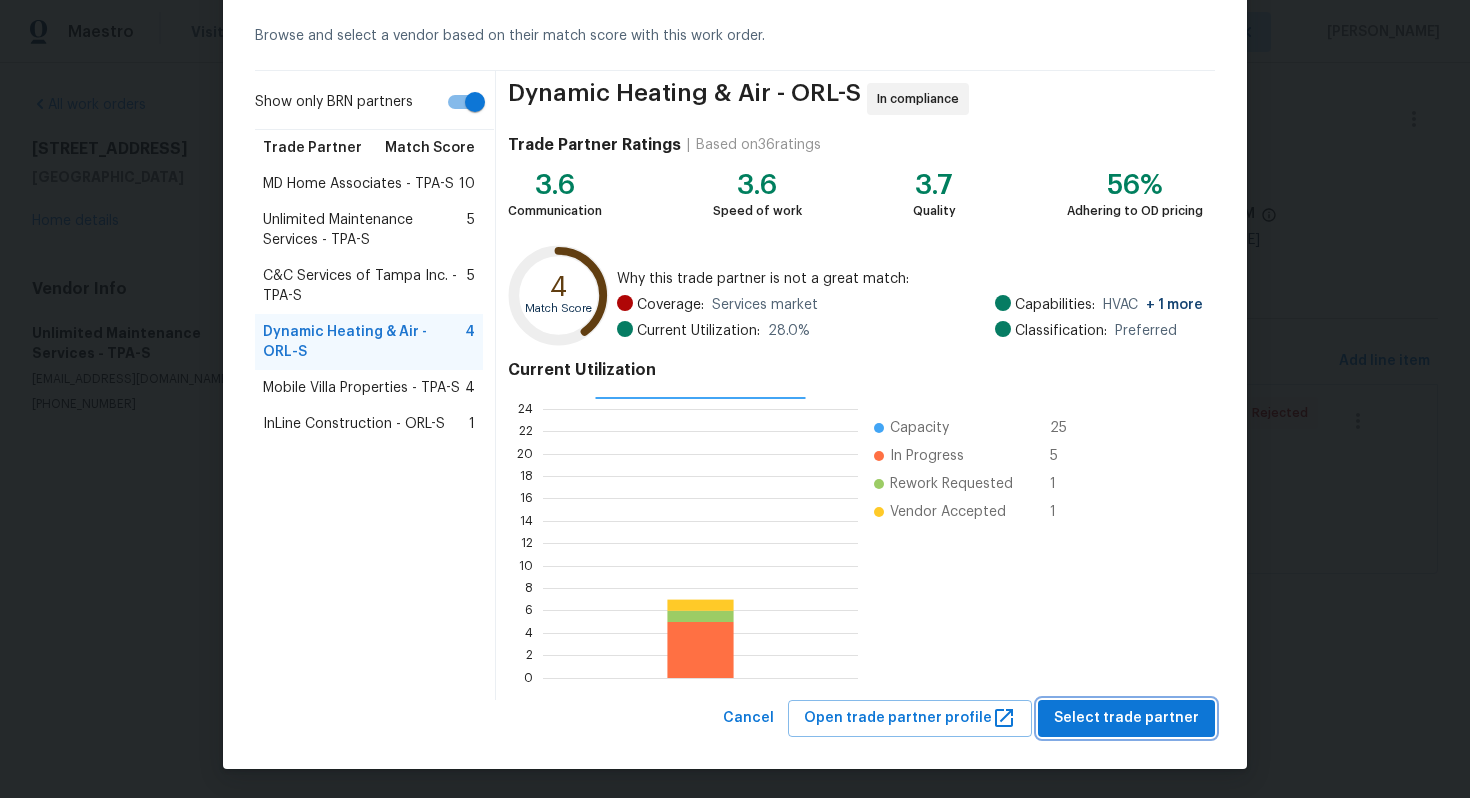 click on "Select trade partner" at bounding box center (1126, 718) 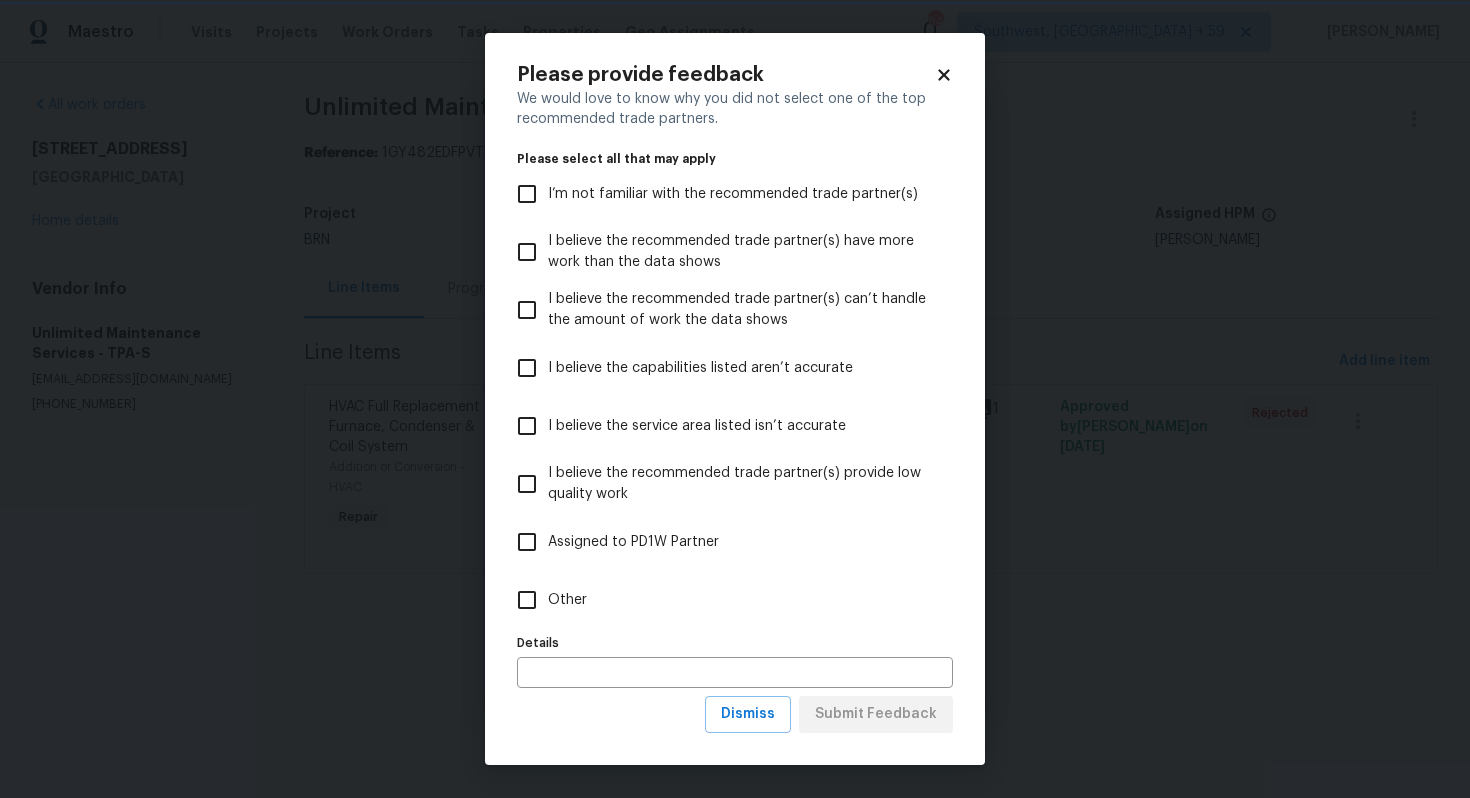 scroll, scrollTop: 0, scrollLeft: 0, axis: both 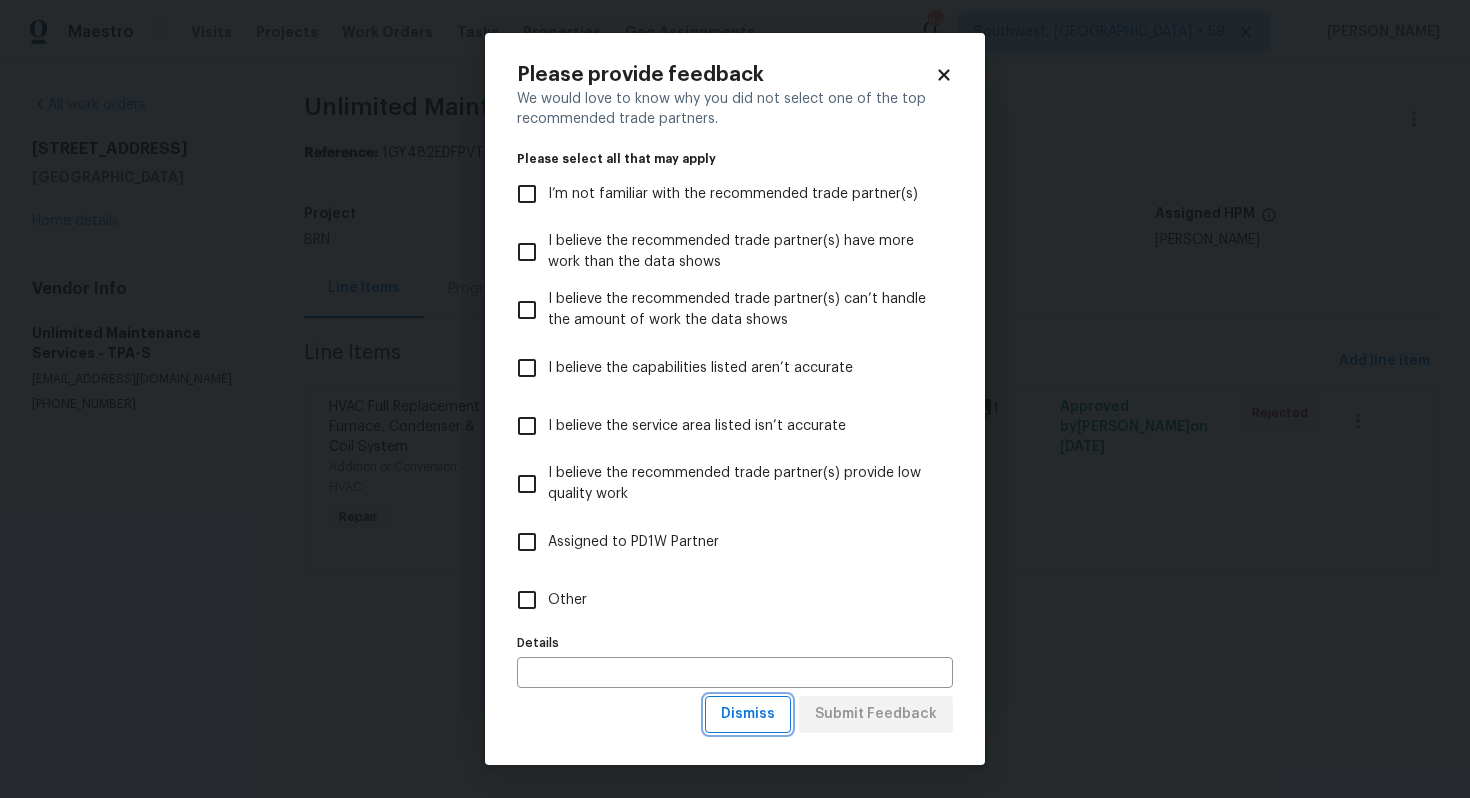 click on "Dismiss" at bounding box center (748, 714) 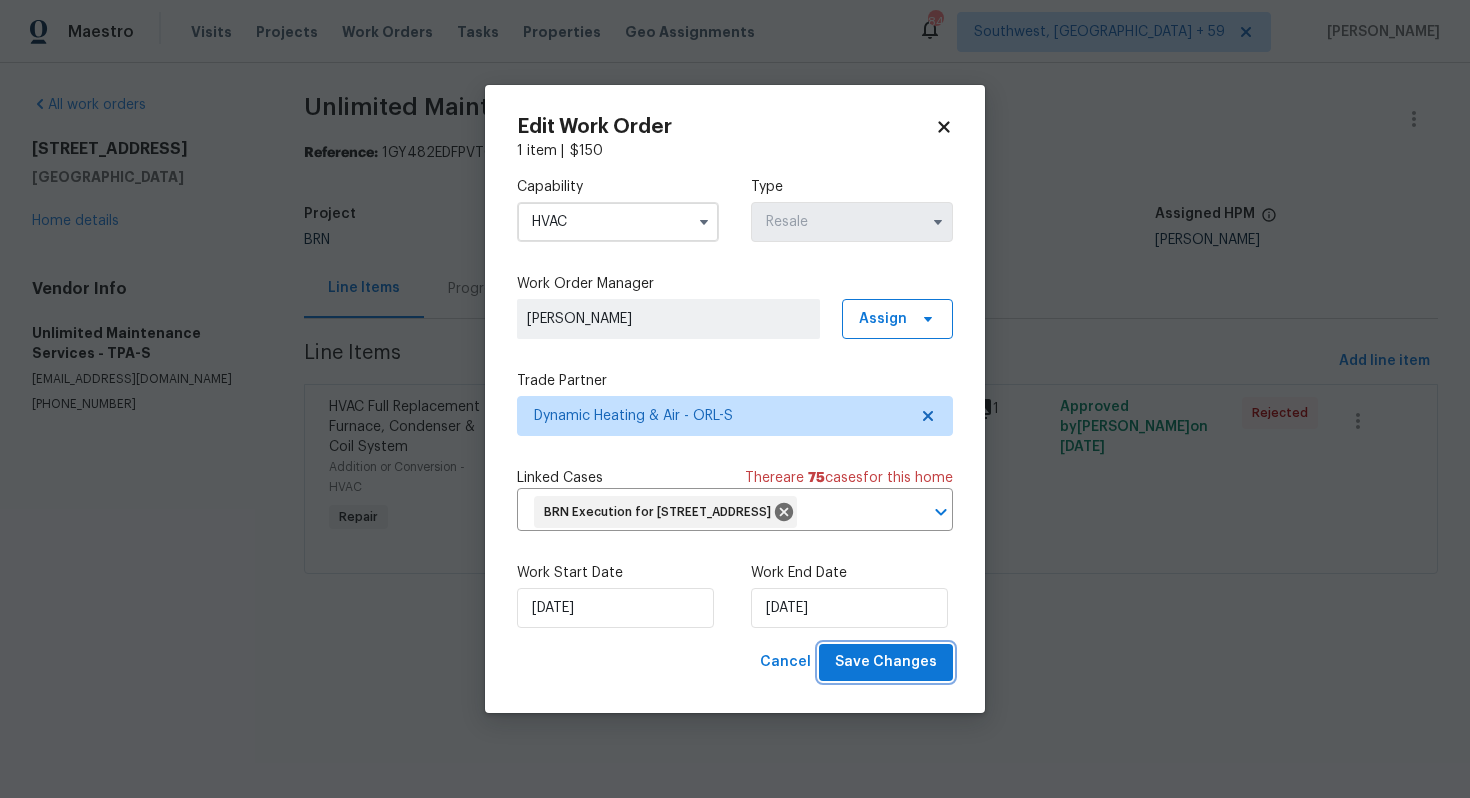 click on "Save Changes" at bounding box center (886, 662) 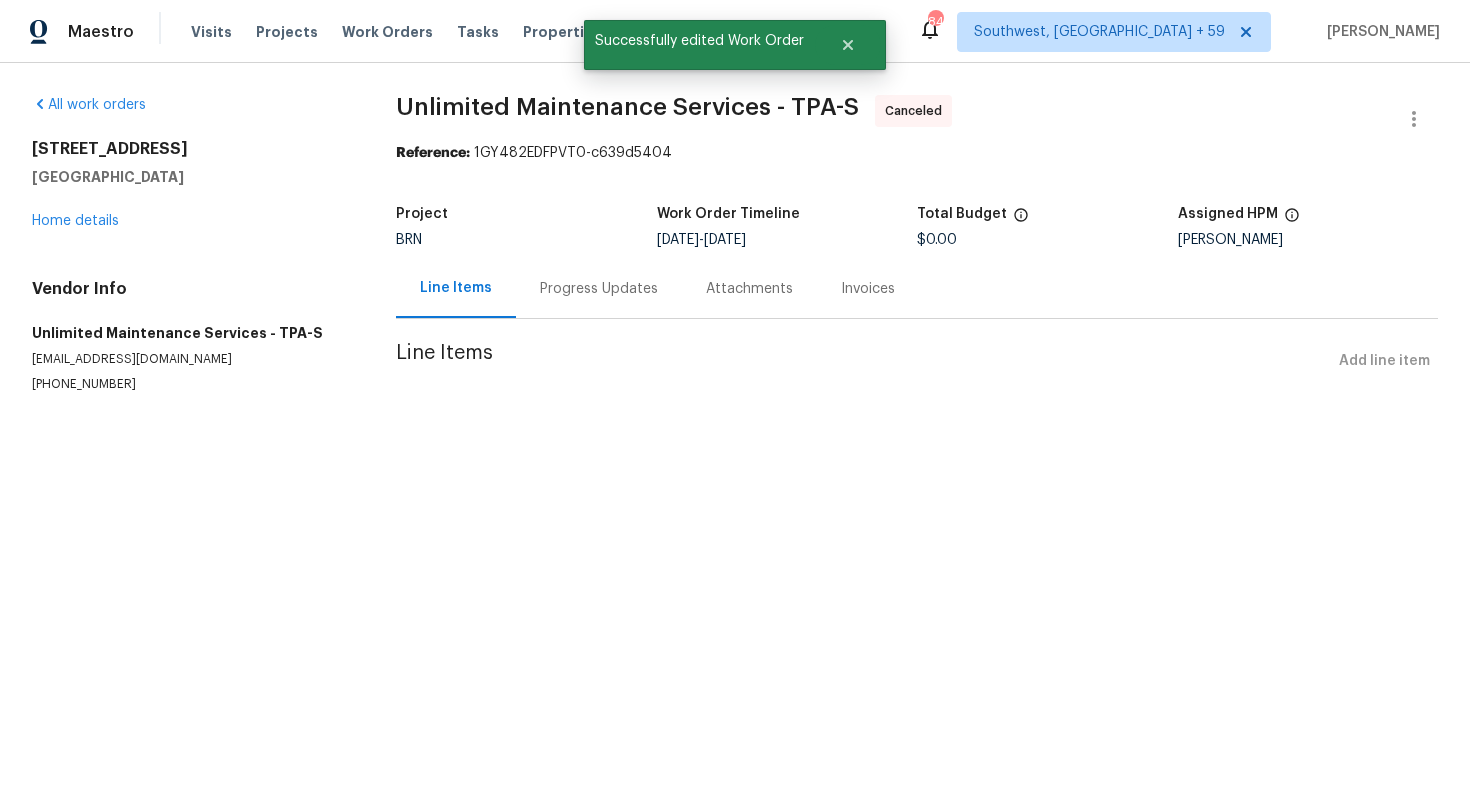 click on "Progress Updates" at bounding box center (599, 289) 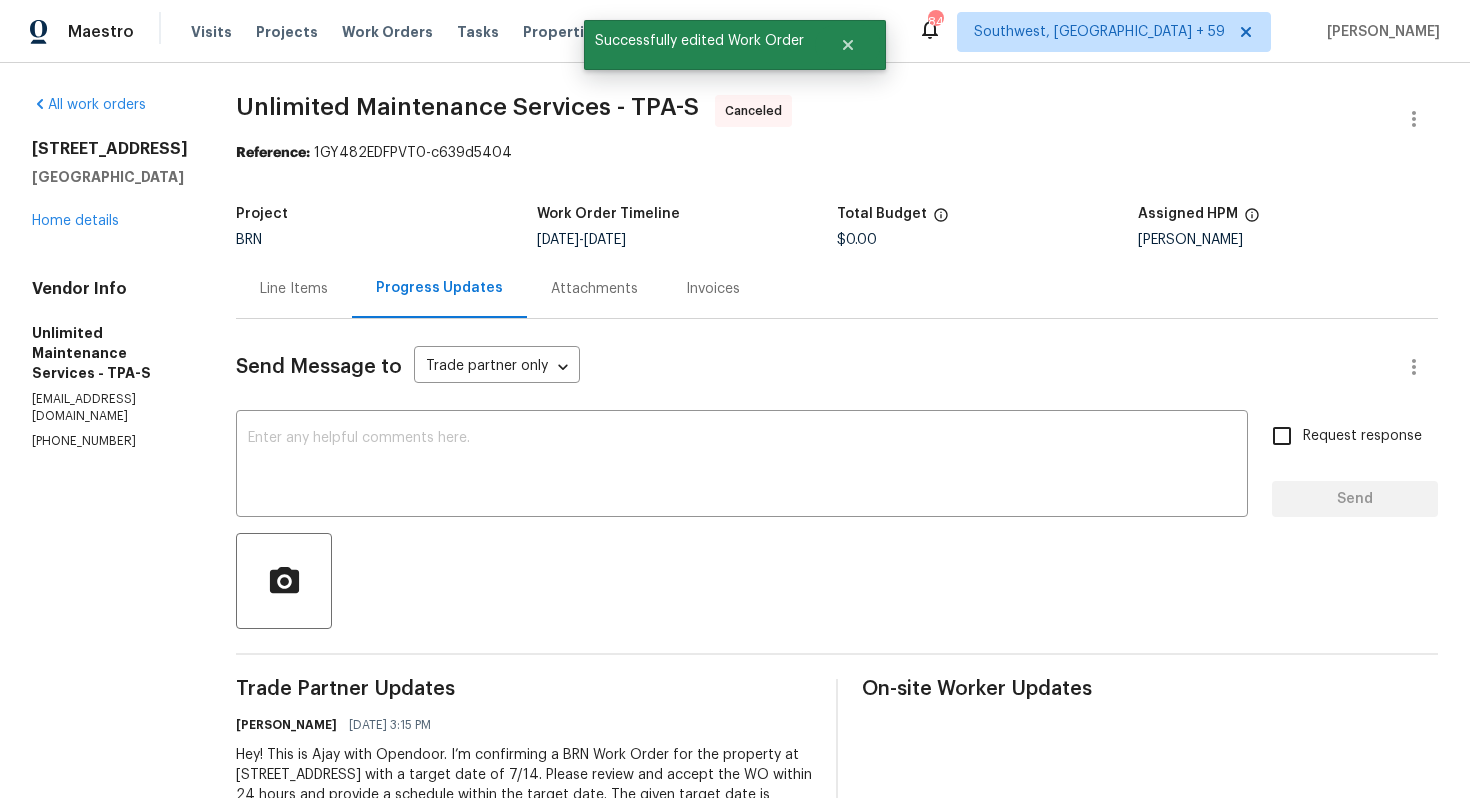 scroll, scrollTop: 143, scrollLeft: 0, axis: vertical 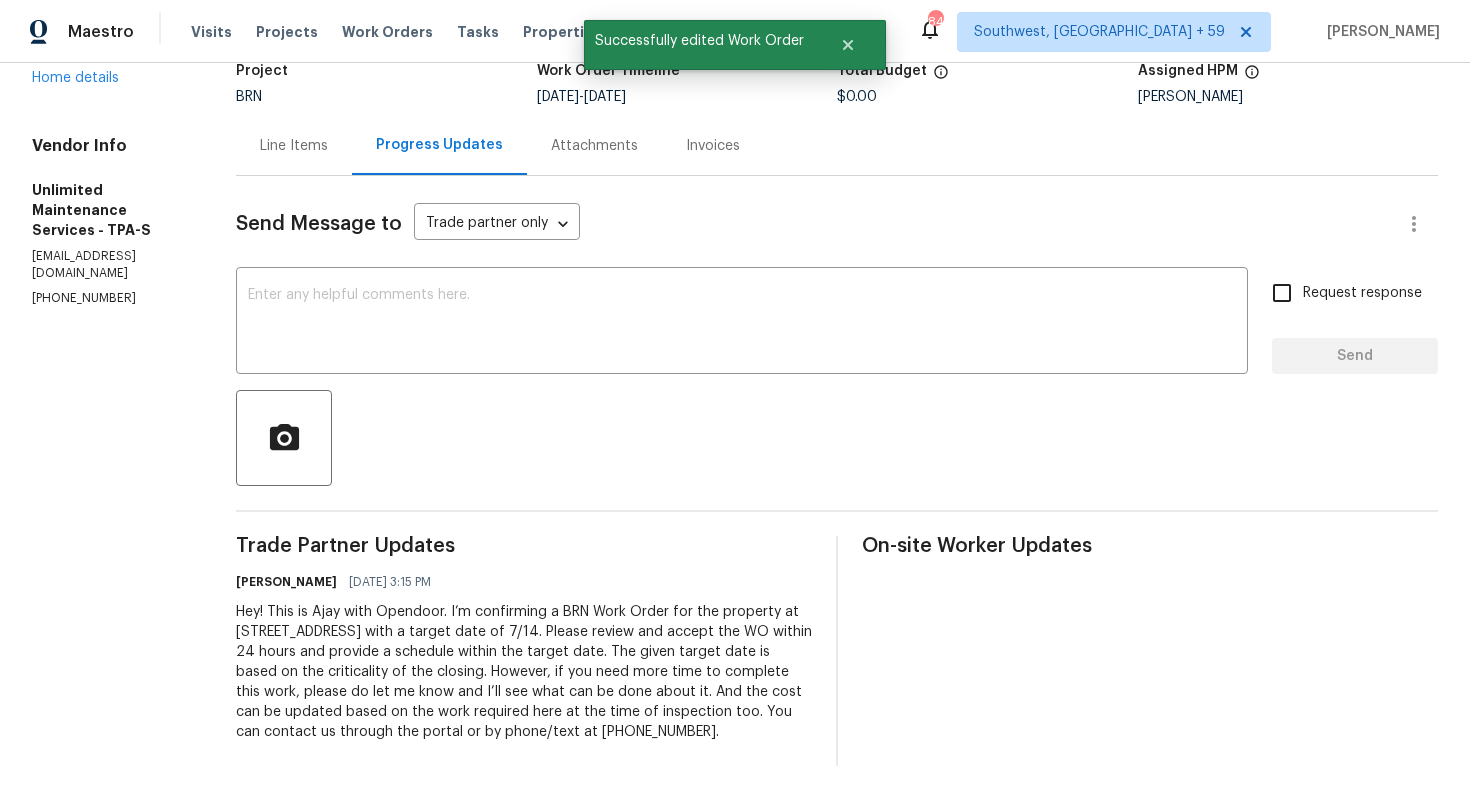 click on "Hey! This is Ajay with Opendoor. I’m confirming a BRN Work Order for the property at 4011 Mesa Ave, Sarasota, FL 34233 with a target date of 7/14. Please review and accept the WO within 24 hours and provide a schedule within the target date. The given target date is based on the criticality of the closing. However, if you need more time to complete this work, please do let me know and I’ll see what can be done about it. And the cost can be updated based on the work required here at the time of inspection too. You can contact us through the portal or by phone/text at 650-800-9524." at bounding box center (524, 672) 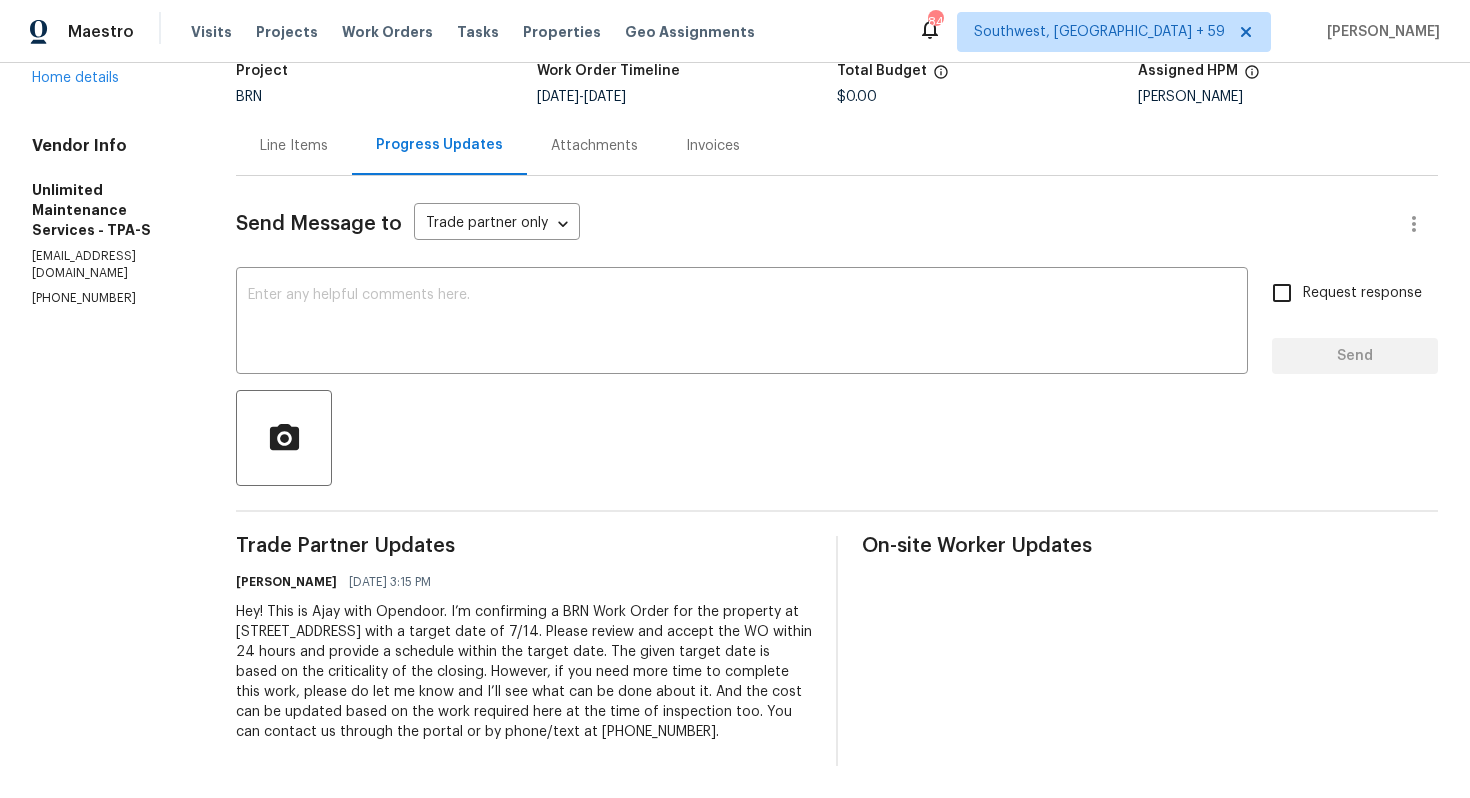 click on "Hey! This is Ajay with Opendoor. I’m confirming a BRN Work Order for the property at 4011 Mesa Ave, Sarasota, FL 34233 with a target date of 7/14. Please review and accept the WO within 24 hours and provide a schedule within the target date. The given target date is based on the criticality of the closing. However, if you need more time to complete this work, please do let me know and I’ll see what can be done about it. And the cost can be updated based on the work required here at the time of inspection too. You can contact us through the portal or by phone/text at 650-800-9524." at bounding box center (524, 672) 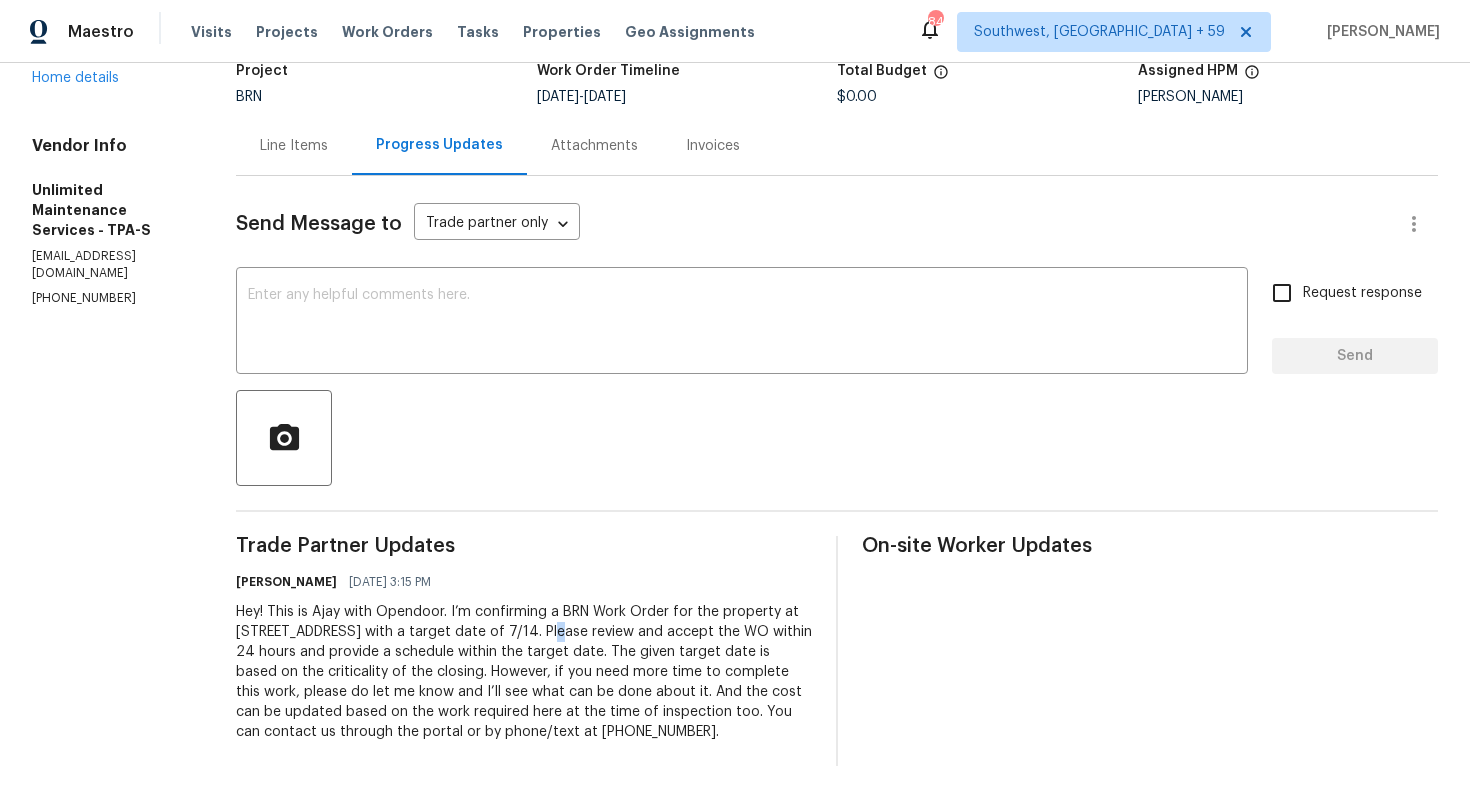 click on "Hey! This is Ajay with Opendoor. I’m confirming a BRN Work Order for the property at 4011 Mesa Ave, Sarasota, FL 34233 with a target date of 7/14. Please review and accept the WO within 24 hours and provide a schedule within the target date. The given target date is based on the criticality of the closing. However, if you need more time to complete this work, please do let me know and I’ll see what can be done about it. And the cost can be updated based on the work required here at the time of inspection too. You can contact us through the portal or by phone/text at 650-800-9524." at bounding box center (524, 672) 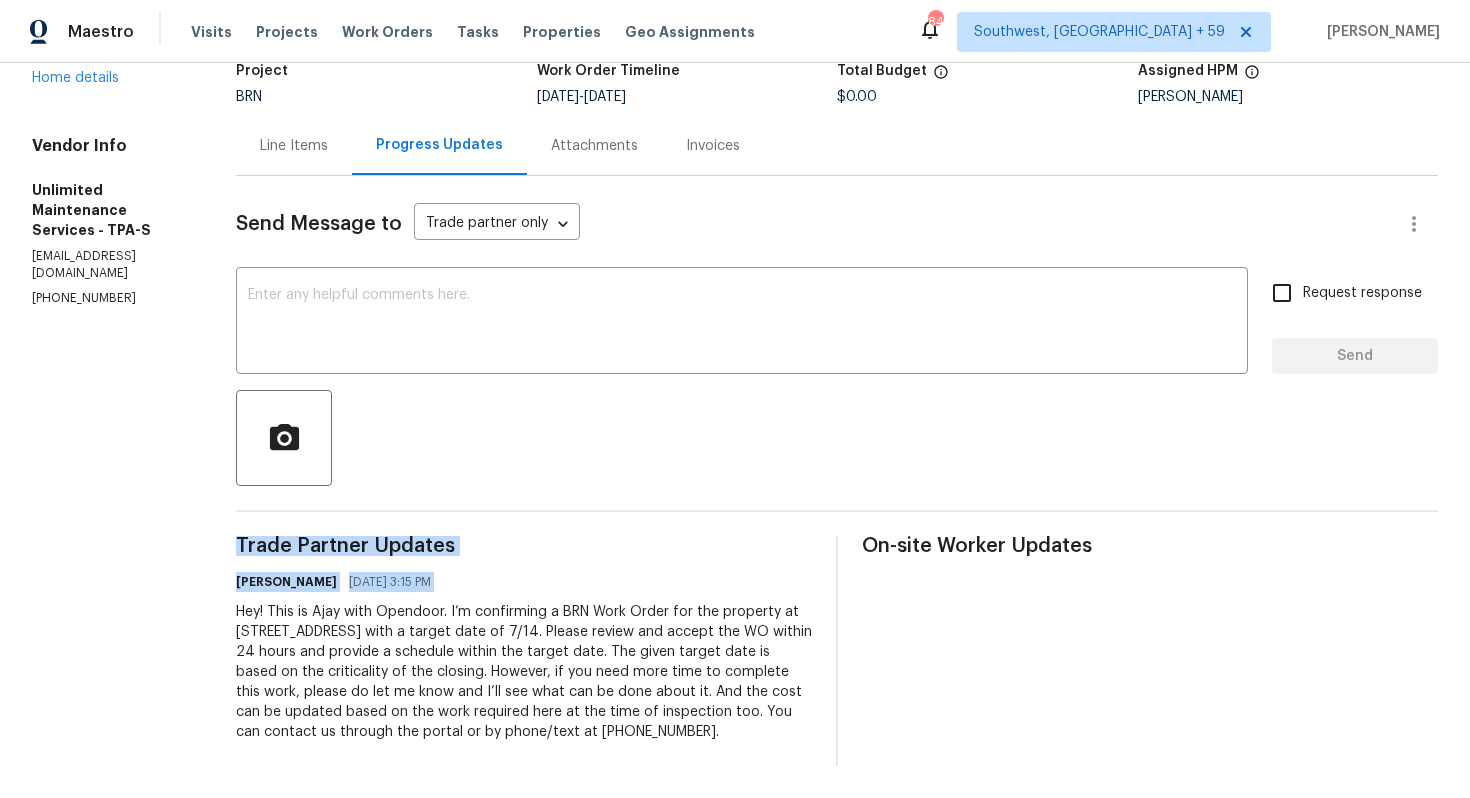 copy on "Trade Partner Updates Ajay Godson 07/10/2025 3:15 PM" 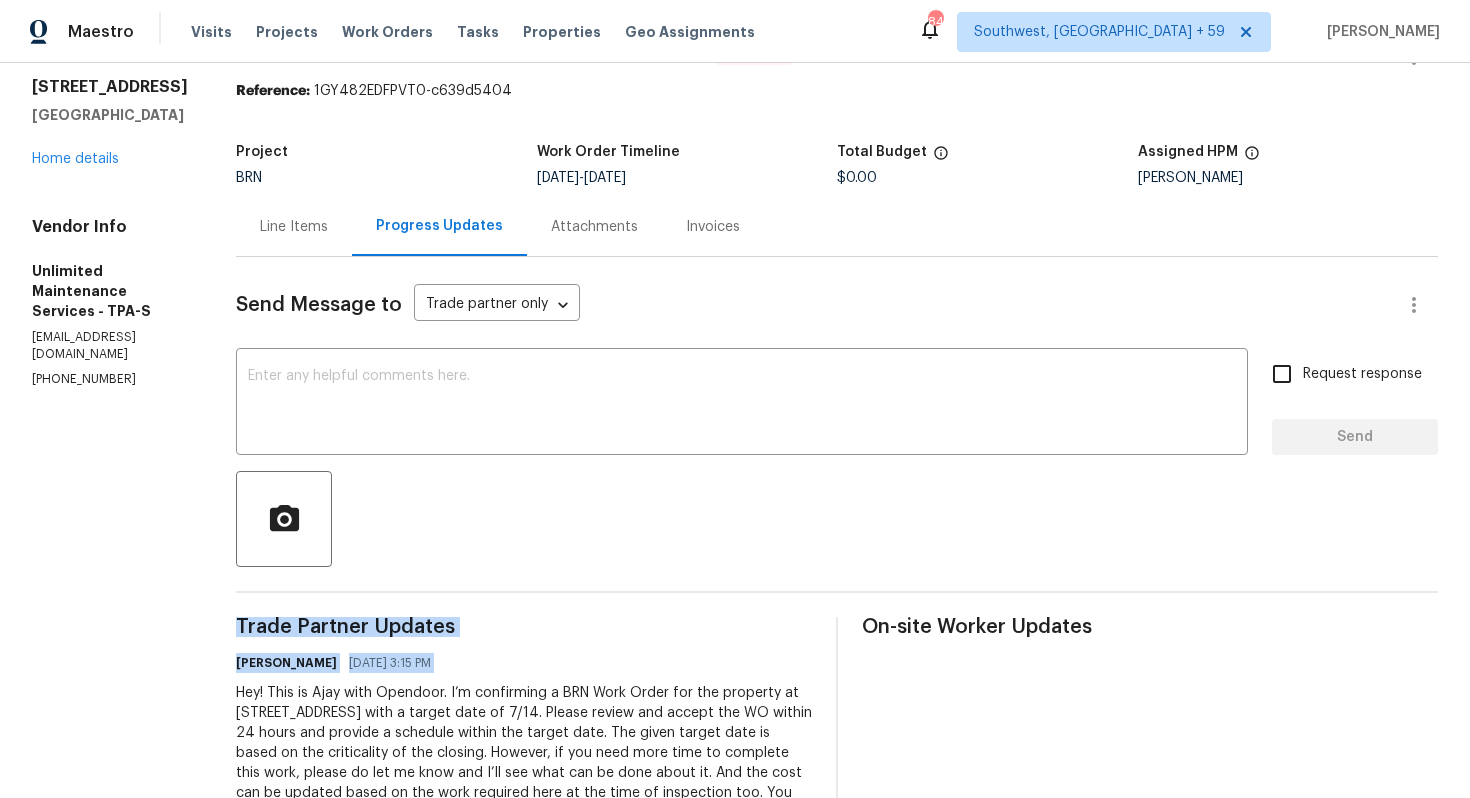 scroll, scrollTop: 0, scrollLeft: 0, axis: both 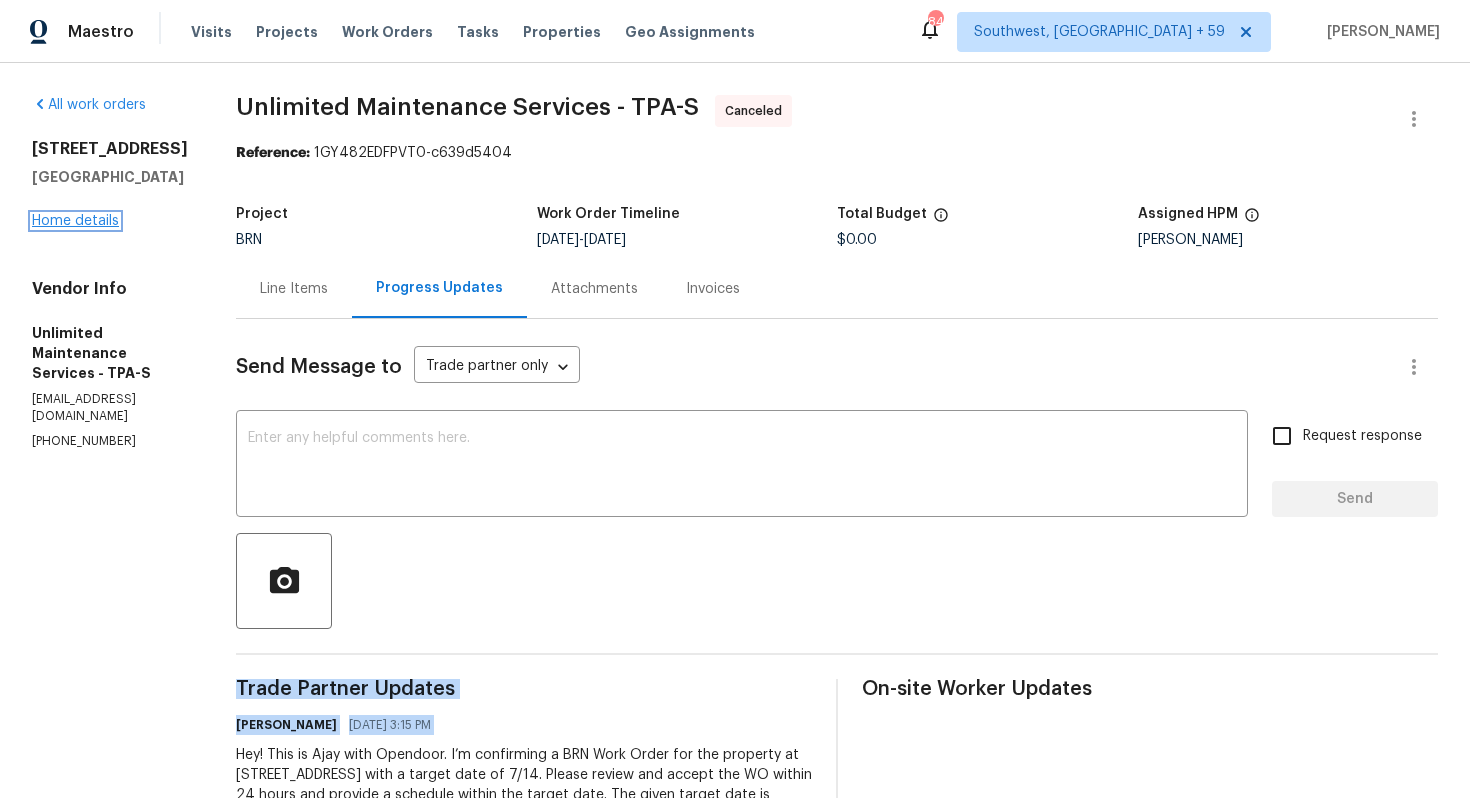 click on "Home details" at bounding box center (75, 221) 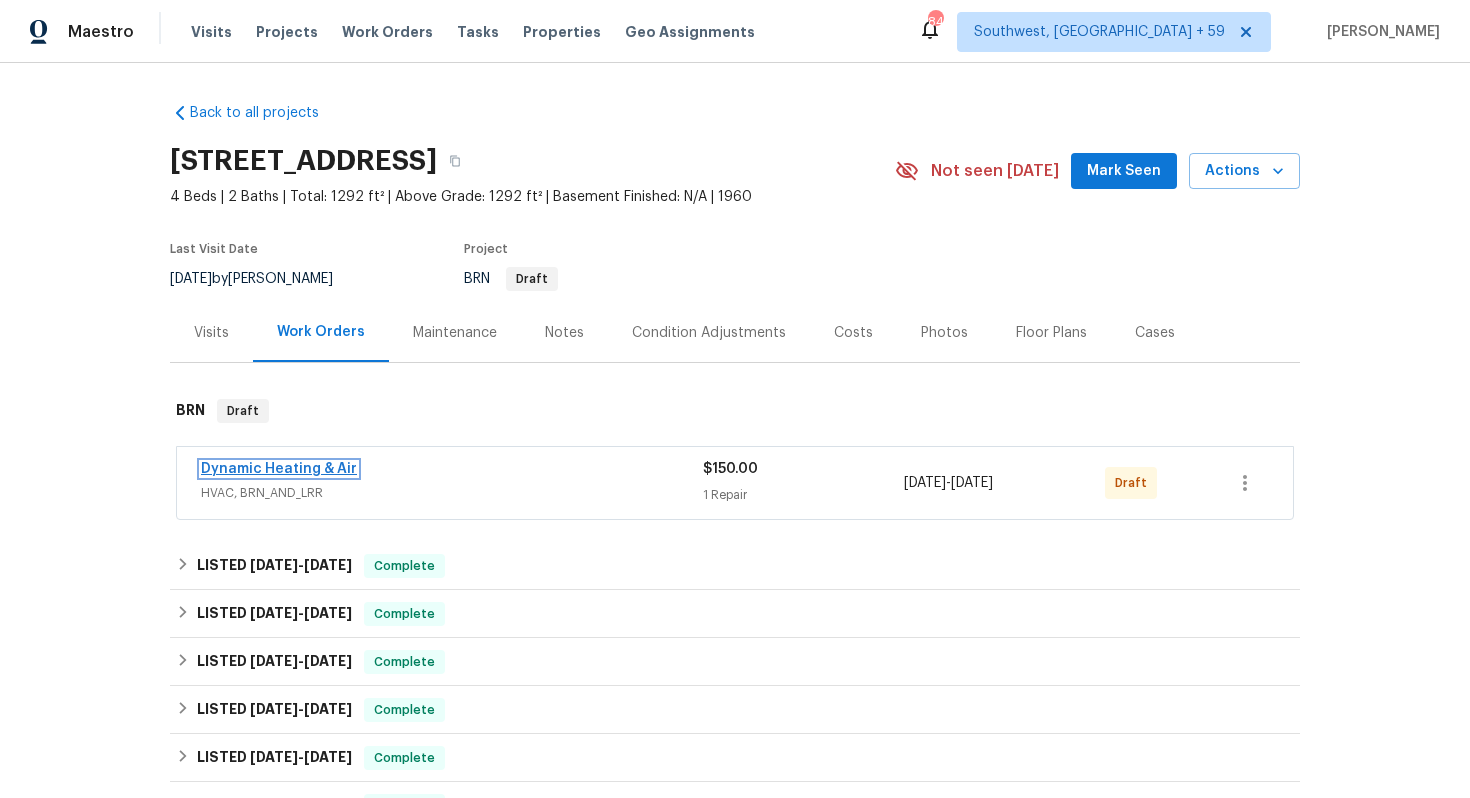 click on "Dynamic Heating & Air" at bounding box center (279, 469) 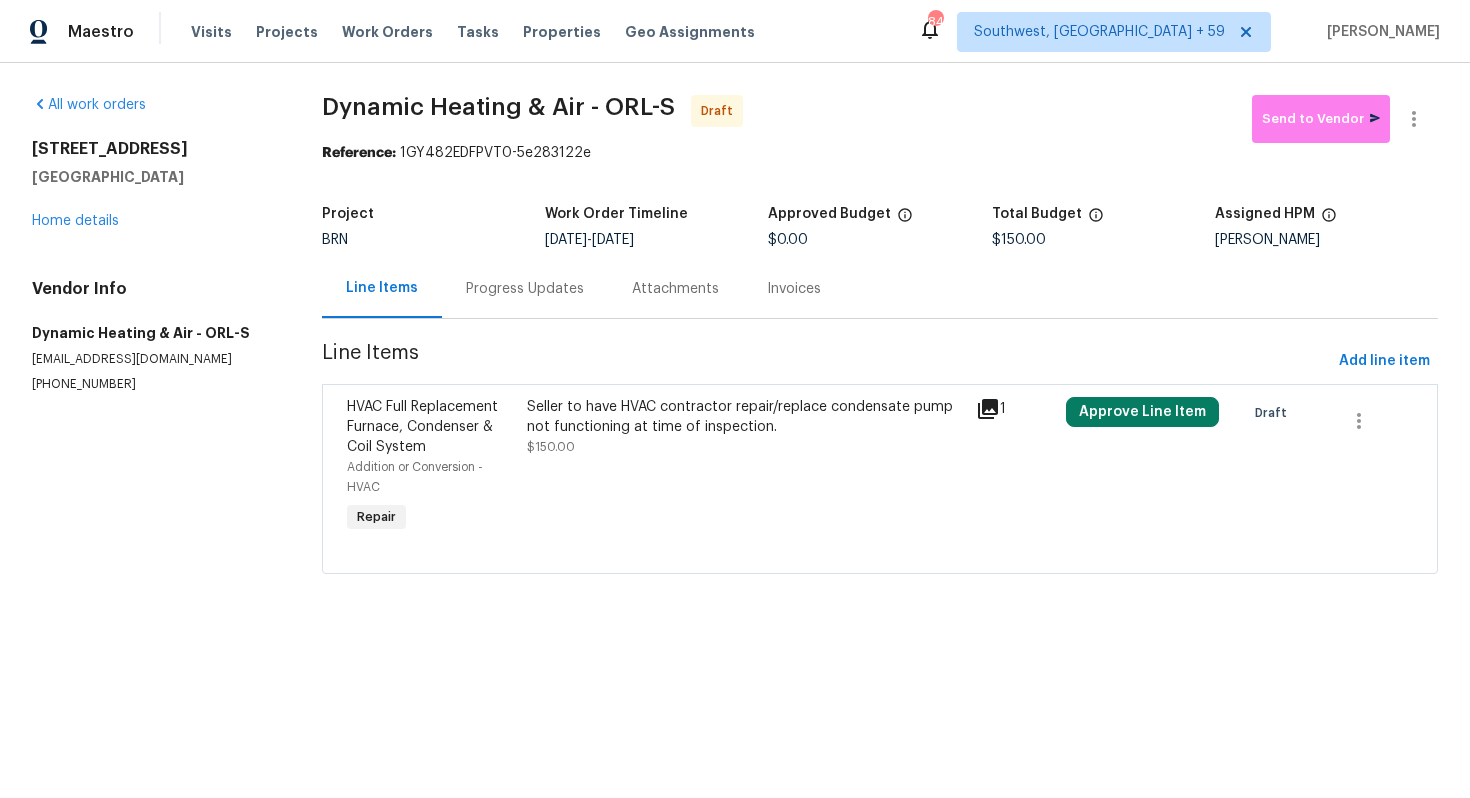 click on "Progress Updates" at bounding box center [525, 289] 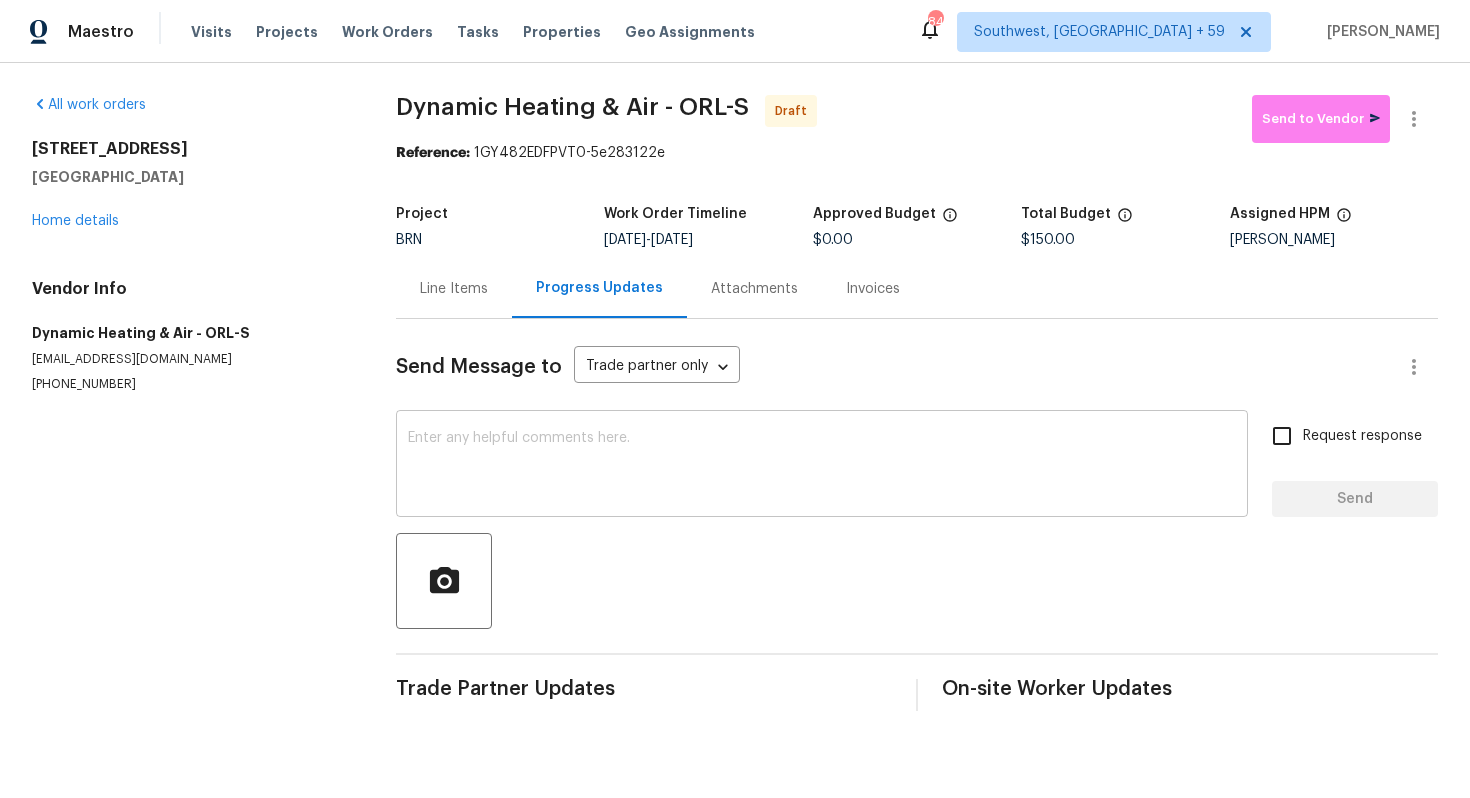 click at bounding box center [822, 466] 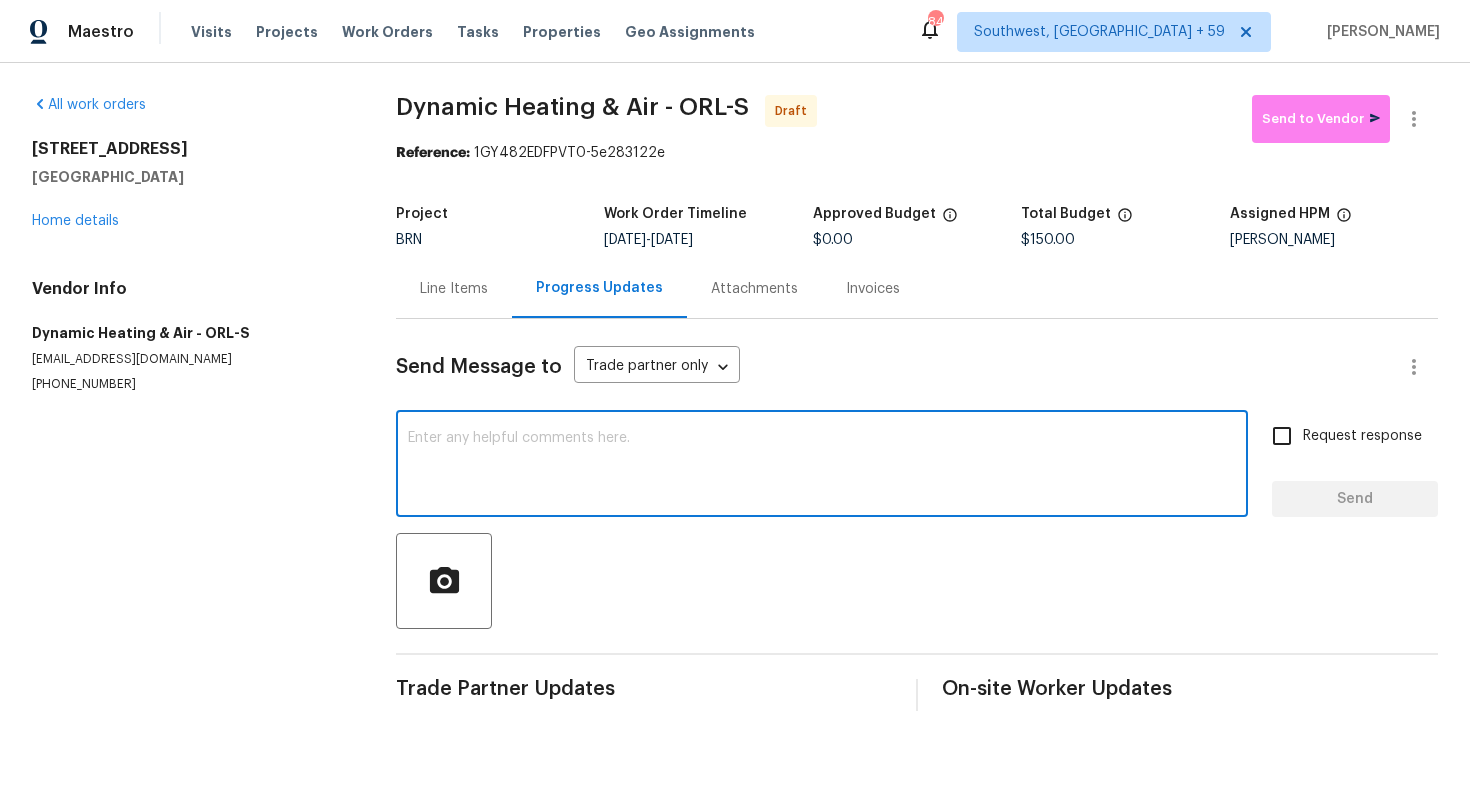 paste on "Hey! This is Ajay with Opendoor. I’m confirming a BRN Work Order for the property at 4011 Mesa Ave, Sarasota, FL 34233 with a target date of 7/14. Please review and accept the WO within 24 hours and provide a schedule within the target date. The given target date is based on the criticality of the closing. However, if you need more time to complete this work, please do let me know and I’ll see what can be done about it. And the cost can be updated based on the work required here at the time of inspection too. You can contact us through the portal or by phone/text at 650-800-9524." 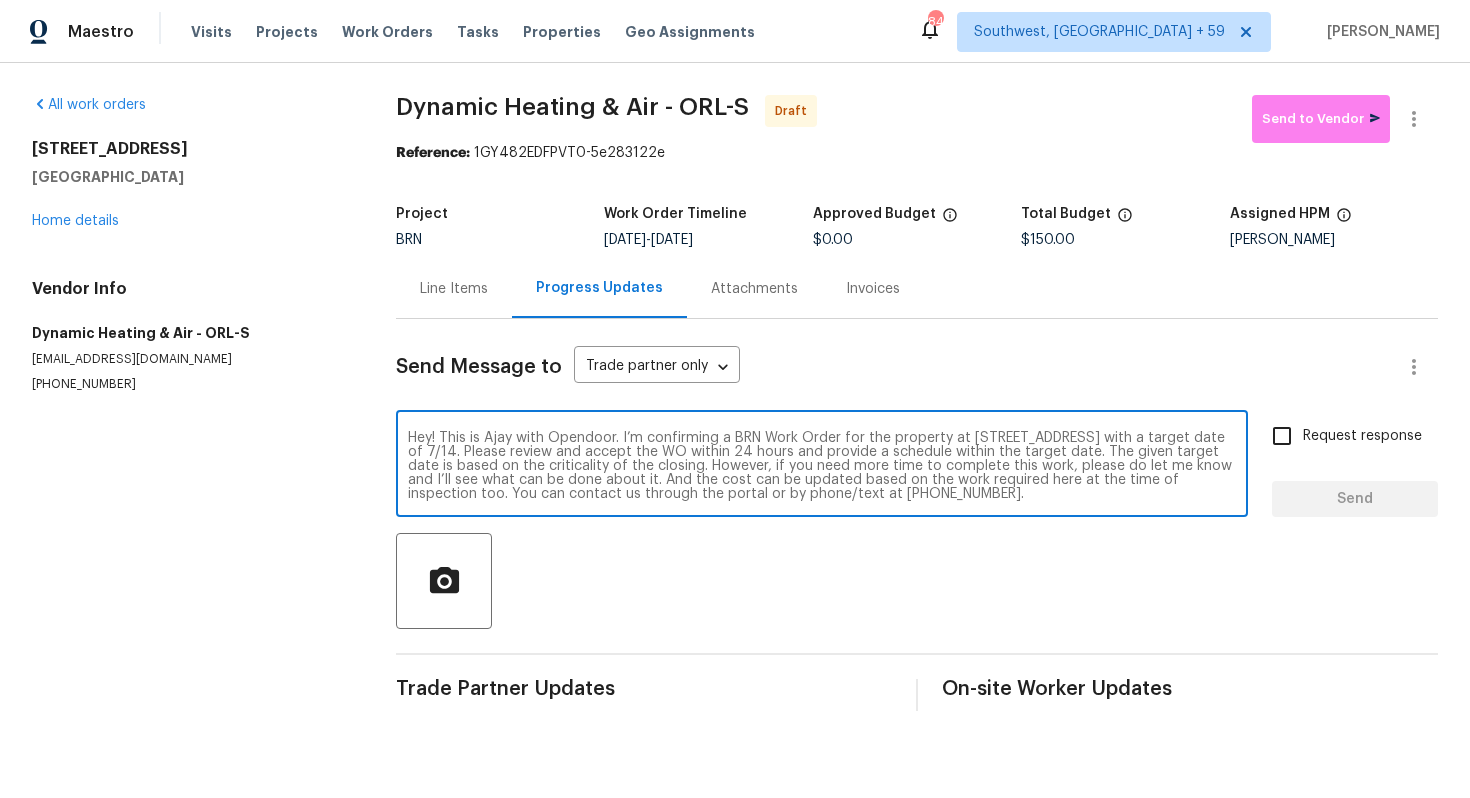 scroll, scrollTop: 14, scrollLeft: 0, axis: vertical 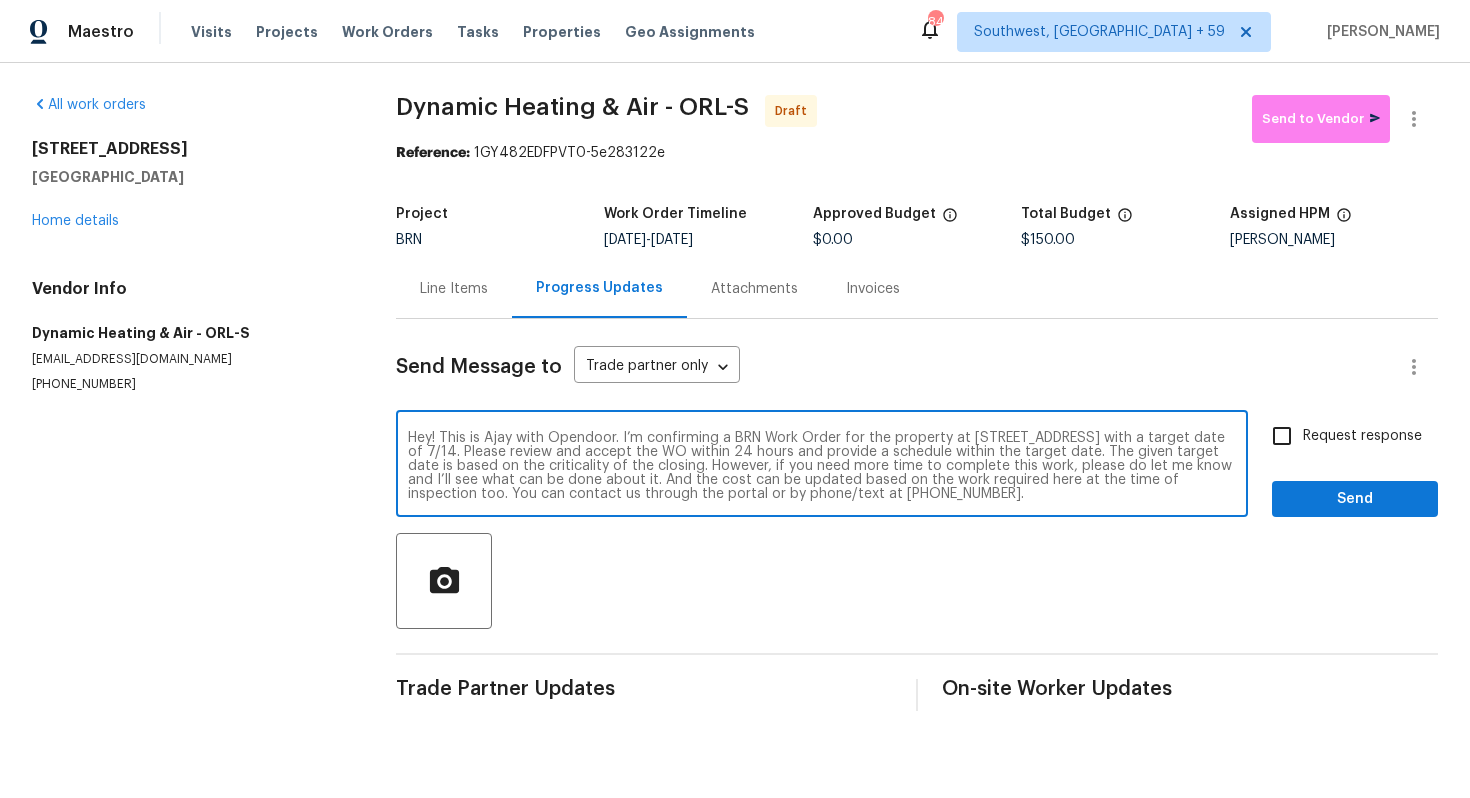 type on "Hey! This is Ajay with Opendoor. I’m confirming a BRN Work Order for the property at 4011 Mesa Ave, Sarasota, FL 34233 with a target date of 7/14. Please review and accept the WO within 24 hours and provide a schedule within the target date. The given target date is based on the criticality of the closing. However, if you need more time to complete this work, please do let me know and I’ll see what can be done about it. And the cost can be updated based on the work required here at the time of inspection too. You can contact us through the portal or by phone/text at 650-800-9524." 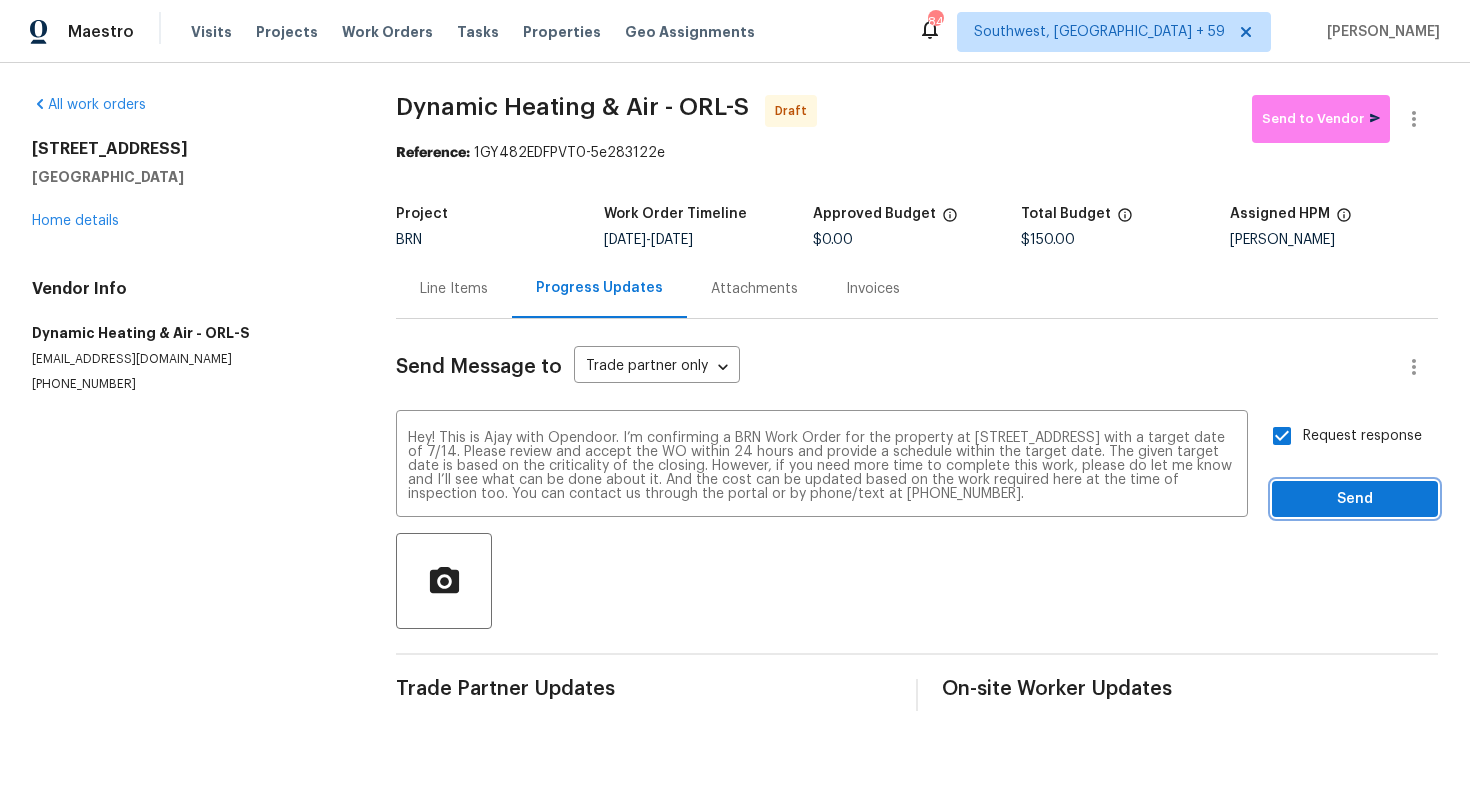 click on "Send" at bounding box center [1355, 499] 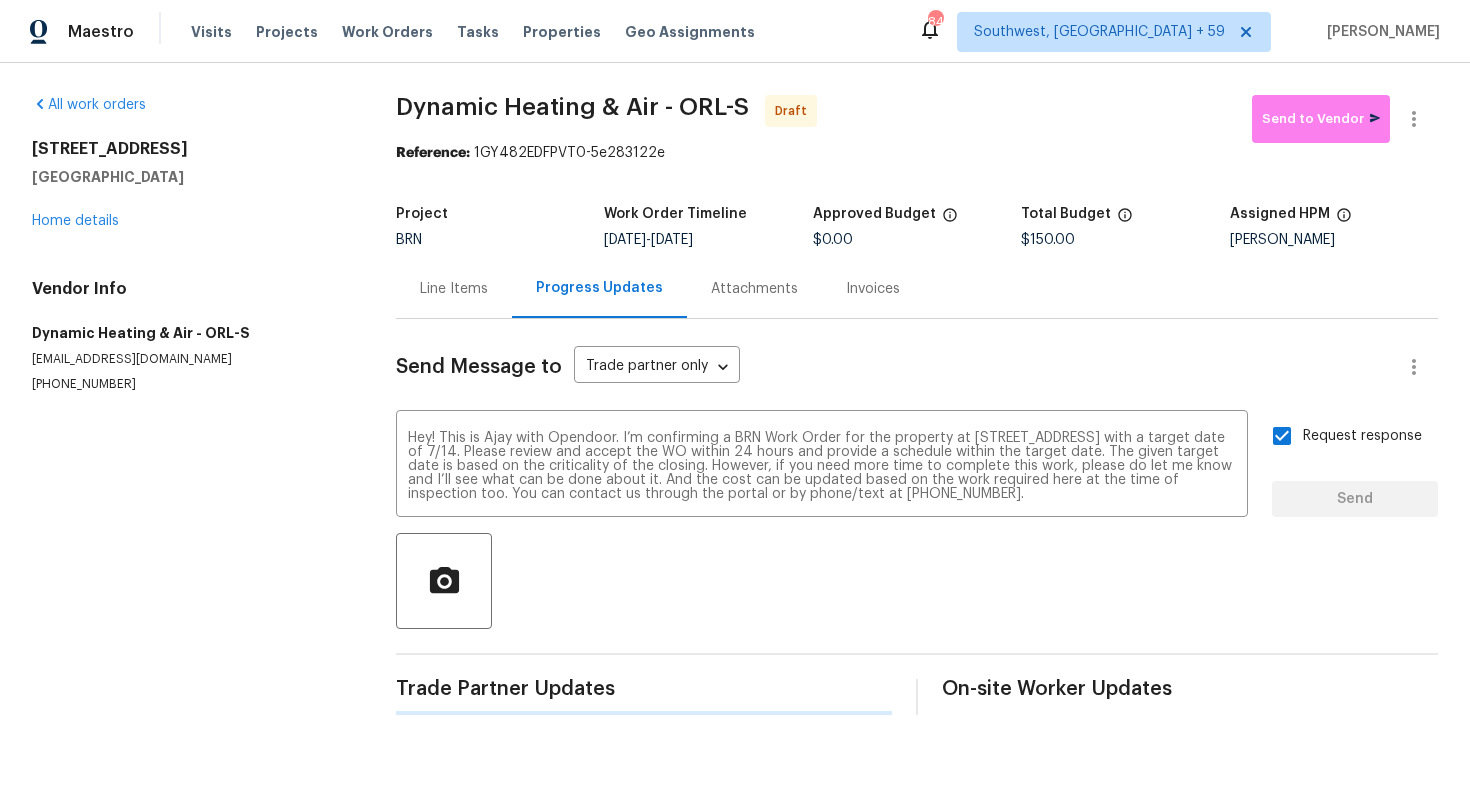 type 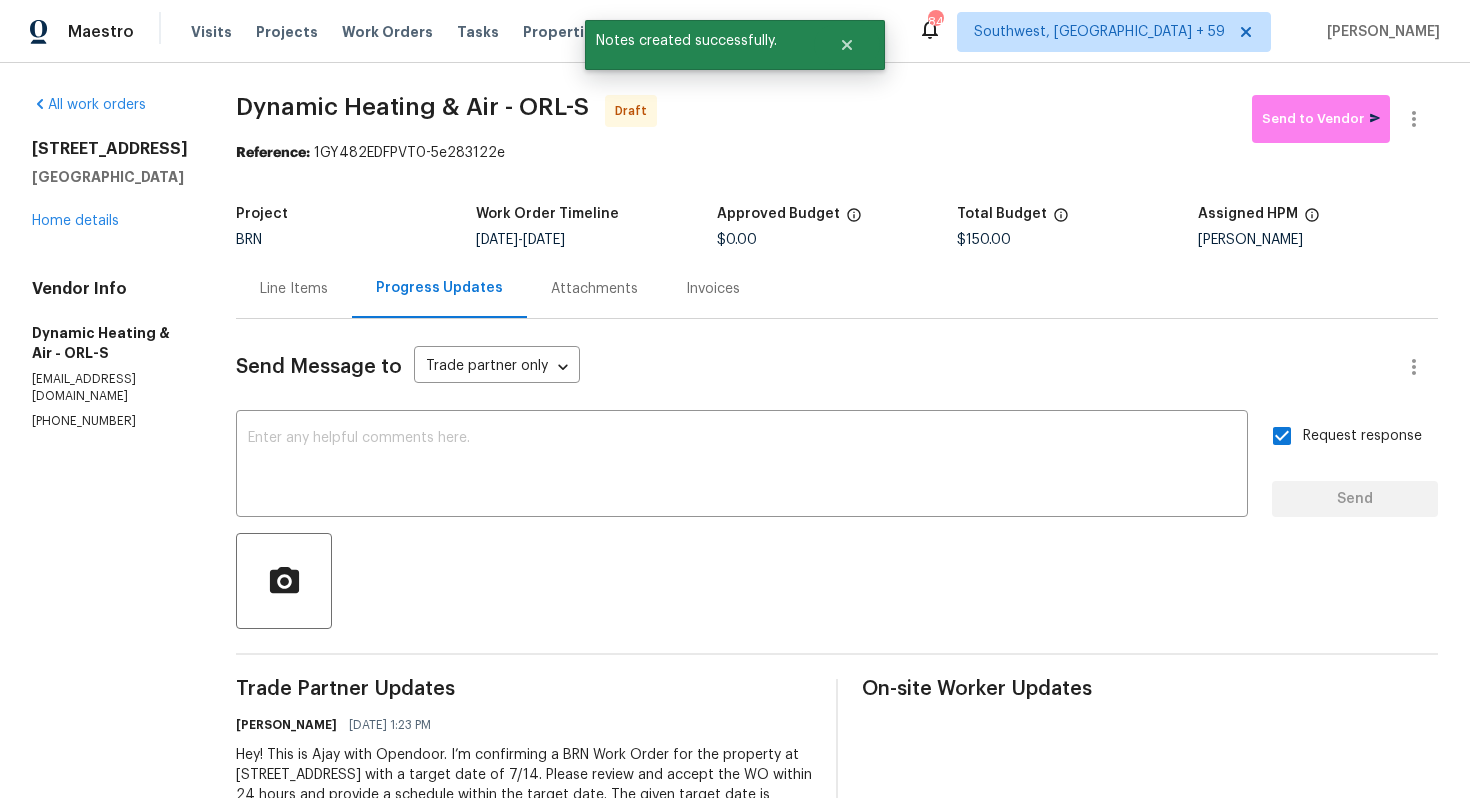 scroll, scrollTop: 0, scrollLeft: 0, axis: both 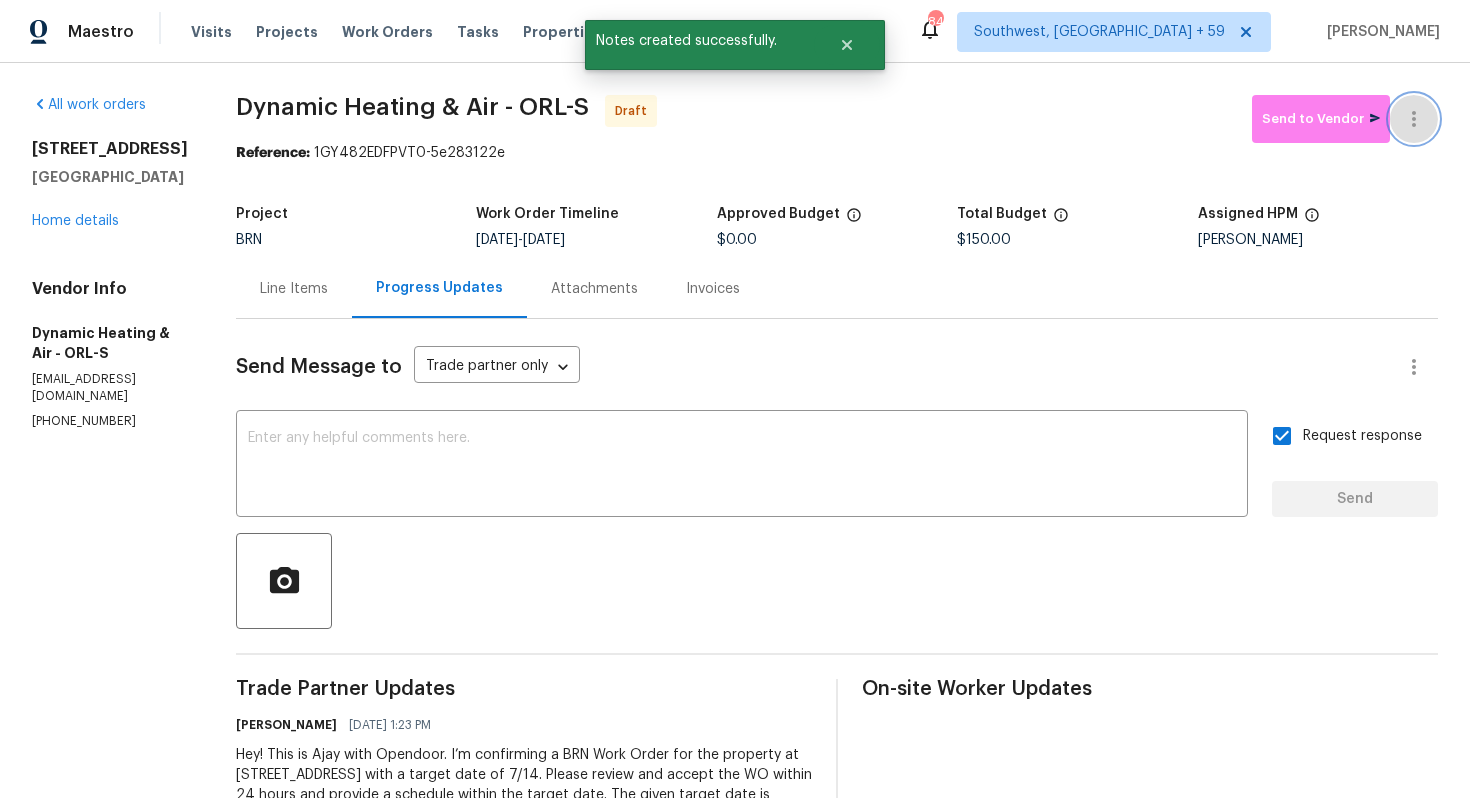 click 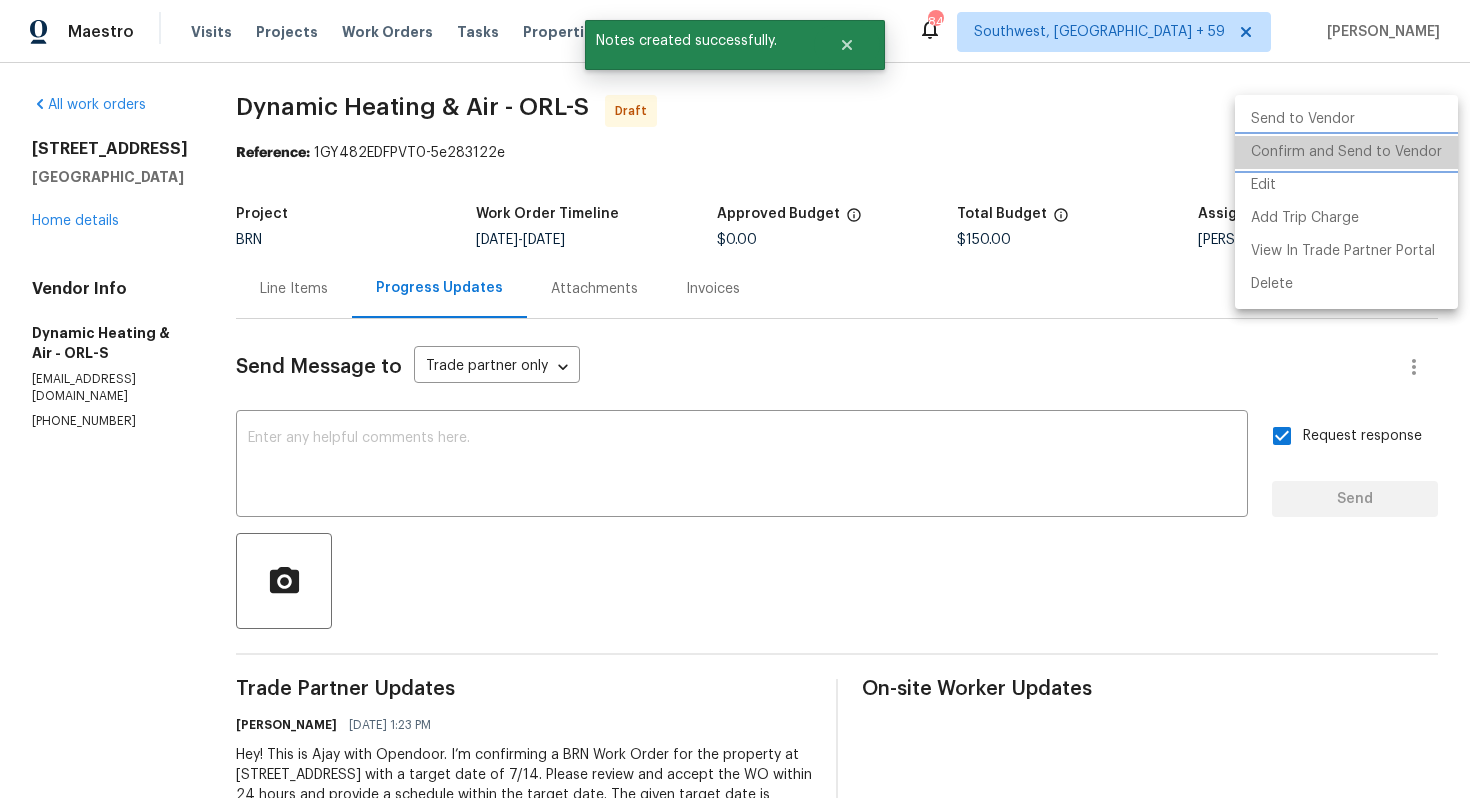 click on "Confirm and Send to Vendor" at bounding box center [1346, 152] 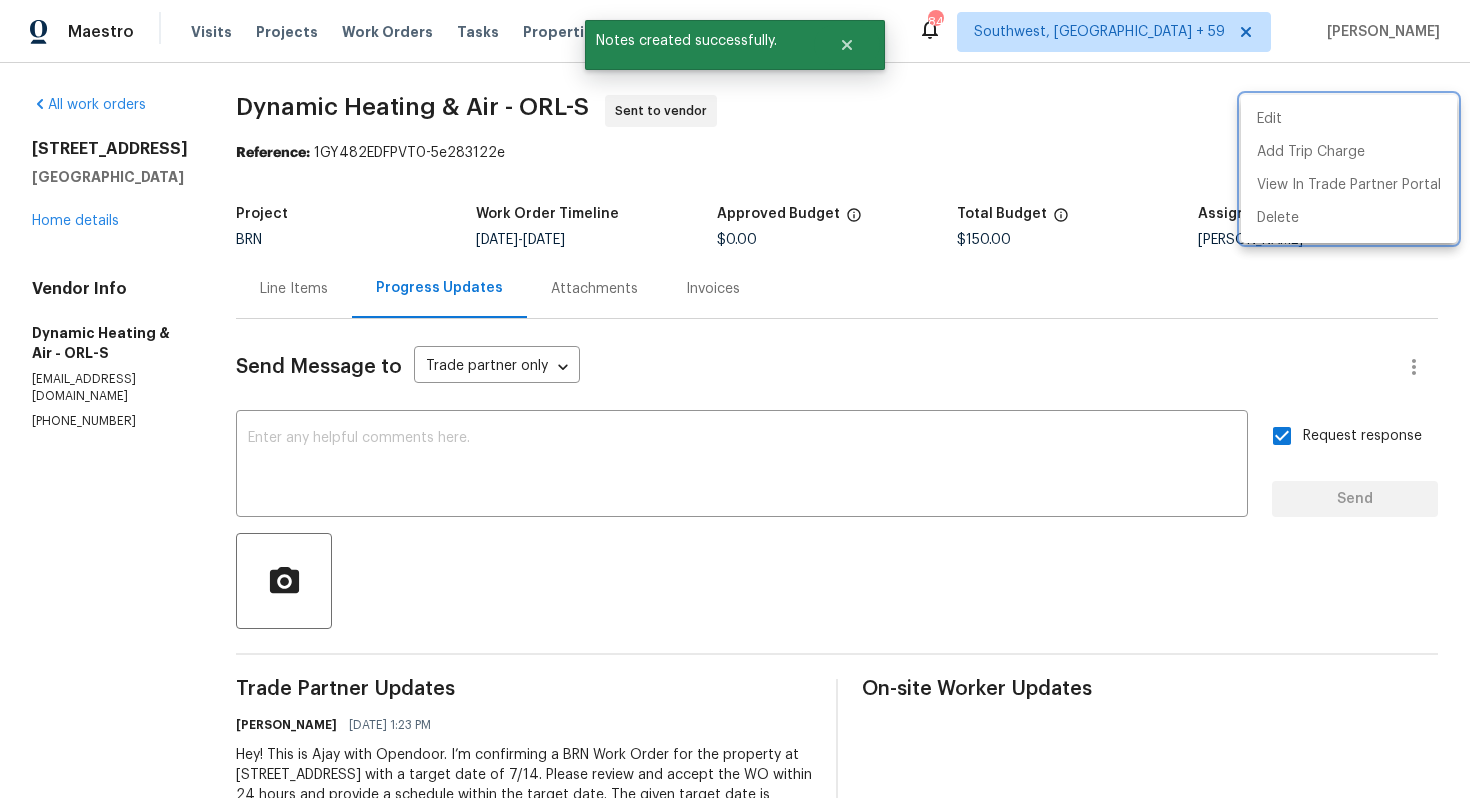 click at bounding box center (735, 399) 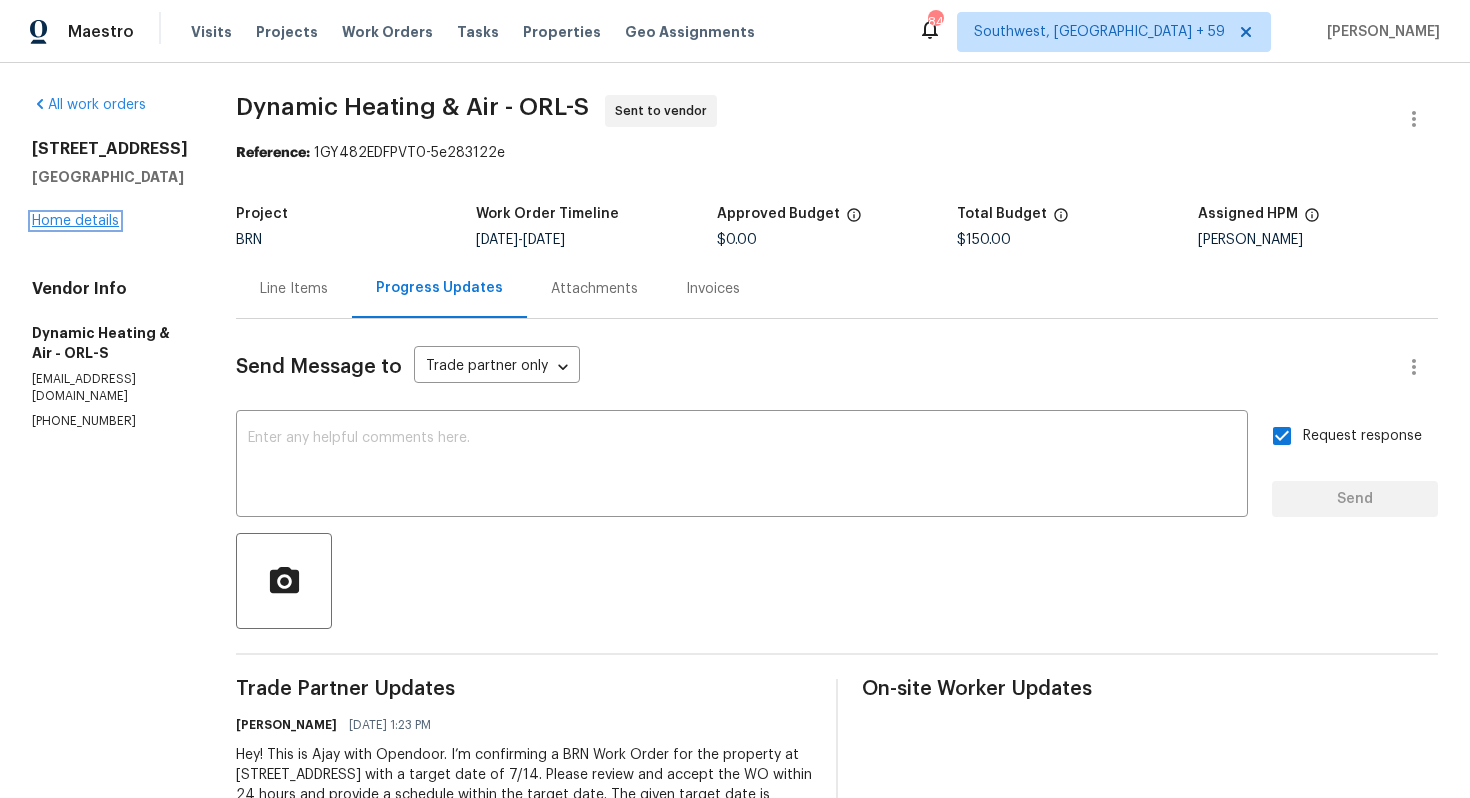 click on "Home details" at bounding box center (75, 221) 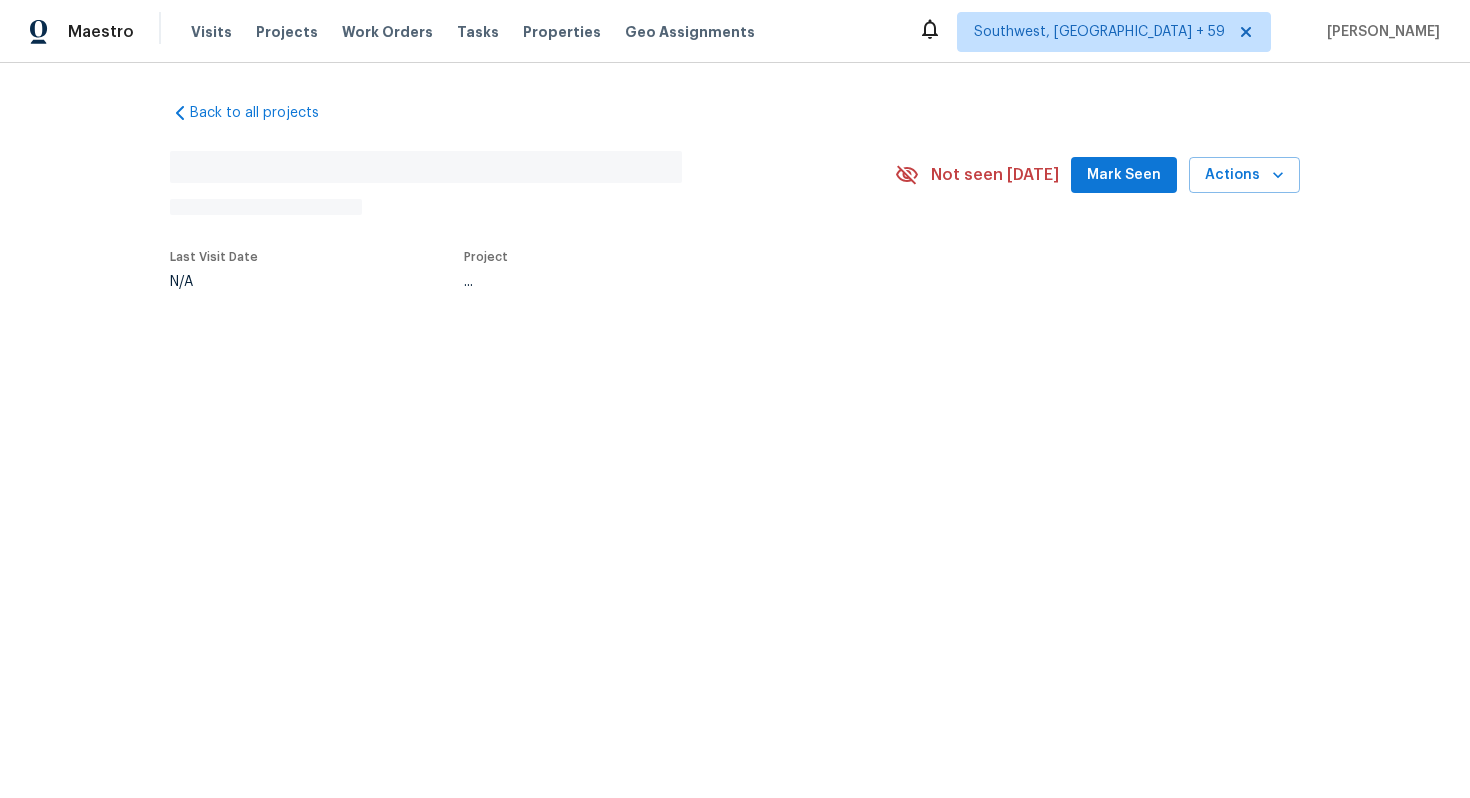 scroll, scrollTop: 0, scrollLeft: 0, axis: both 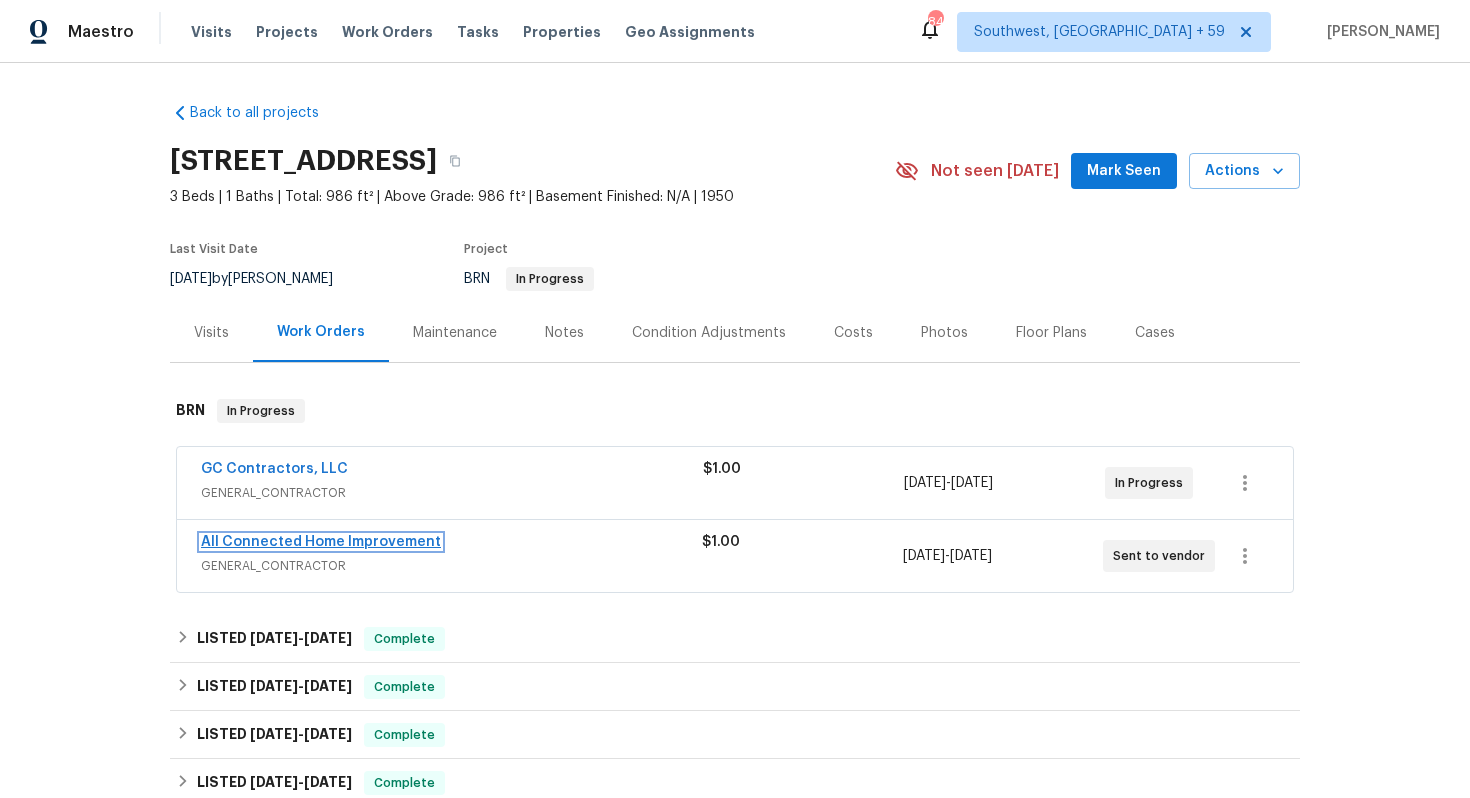 click on "All Connected Home Improvement" at bounding box center [321, 542] 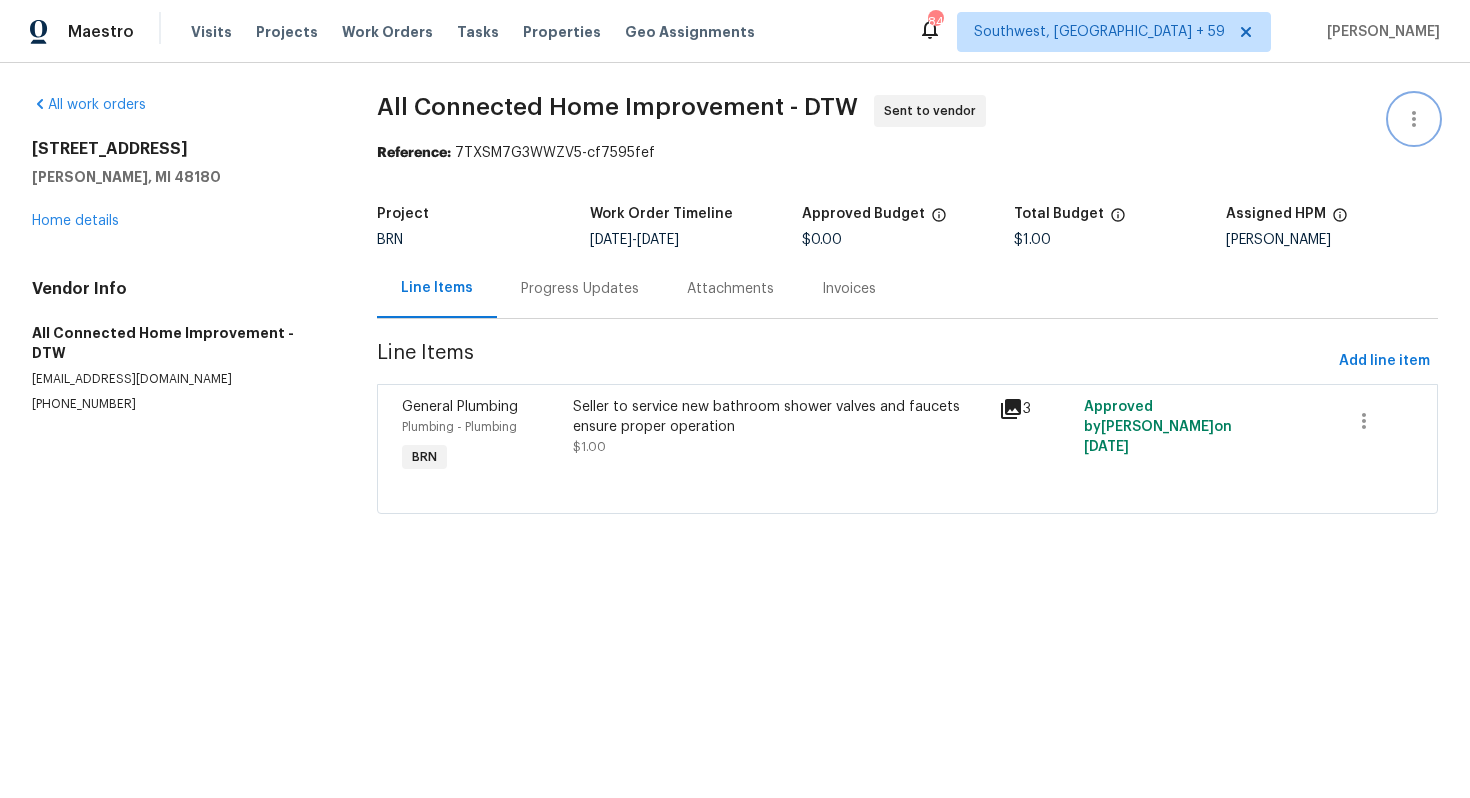 click at bounding box center (1414, 119) 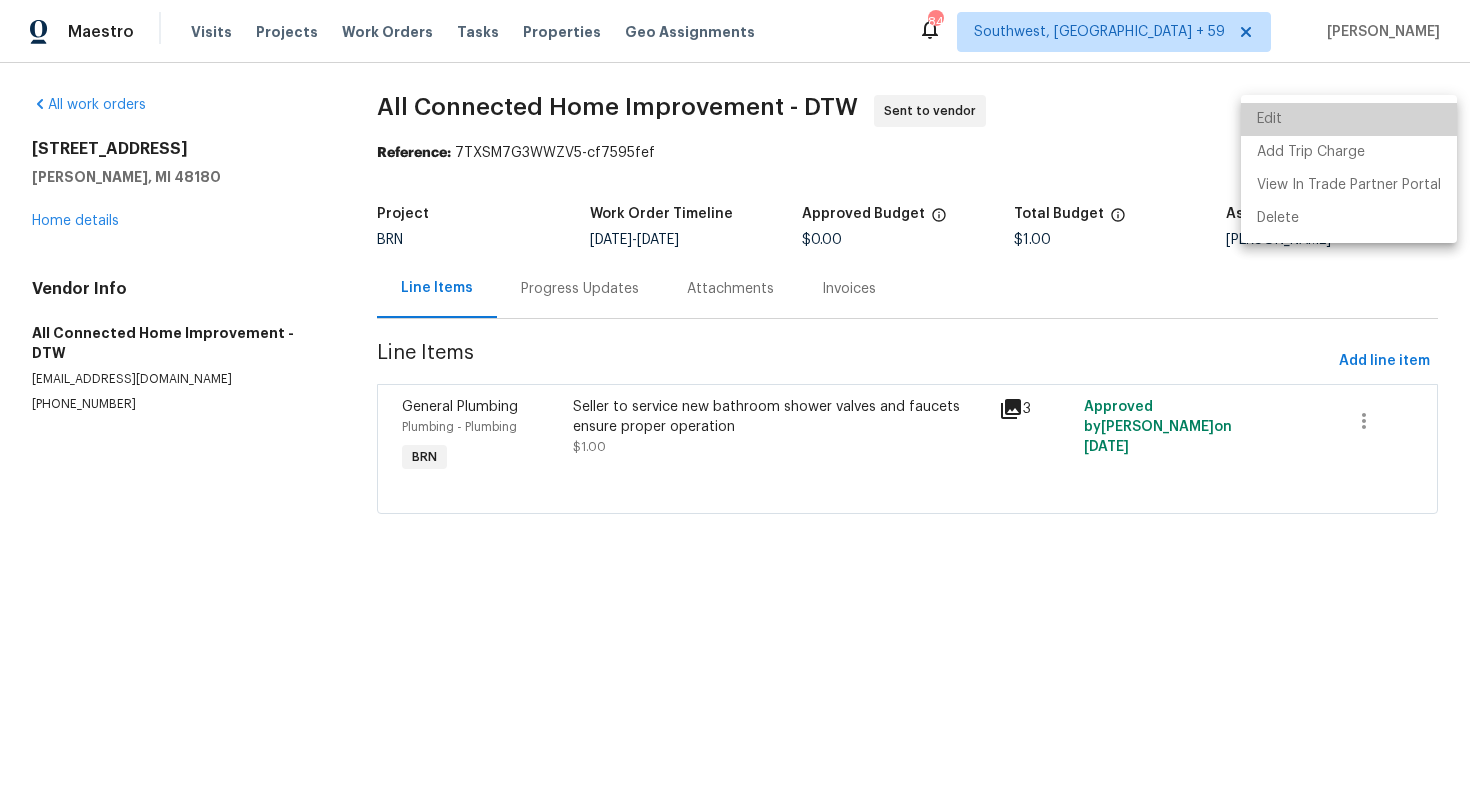 click on "Edit" at bounding box center [1349, 119] 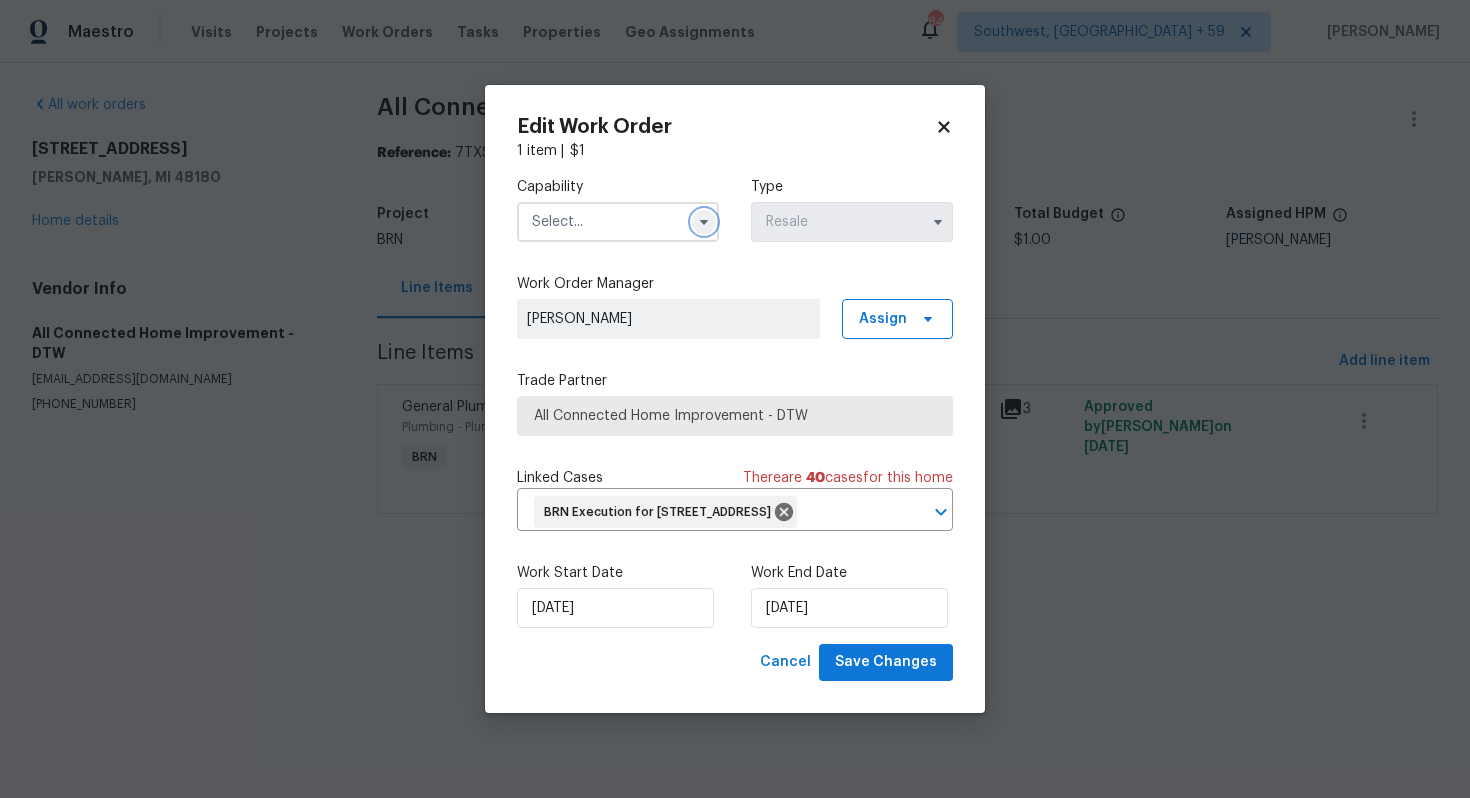 click 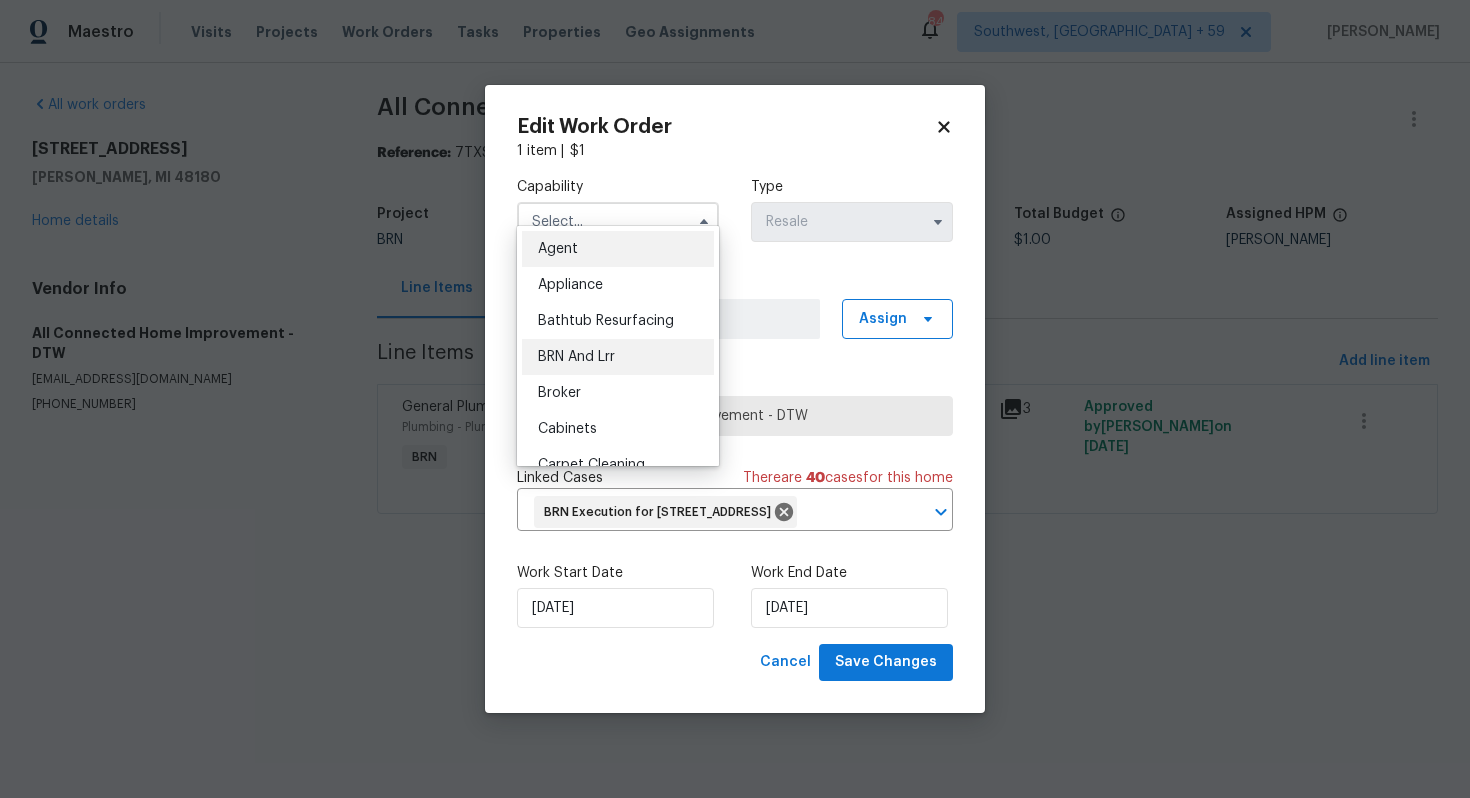 click on "BRN And Lrr" at bounding box center [618, 357] 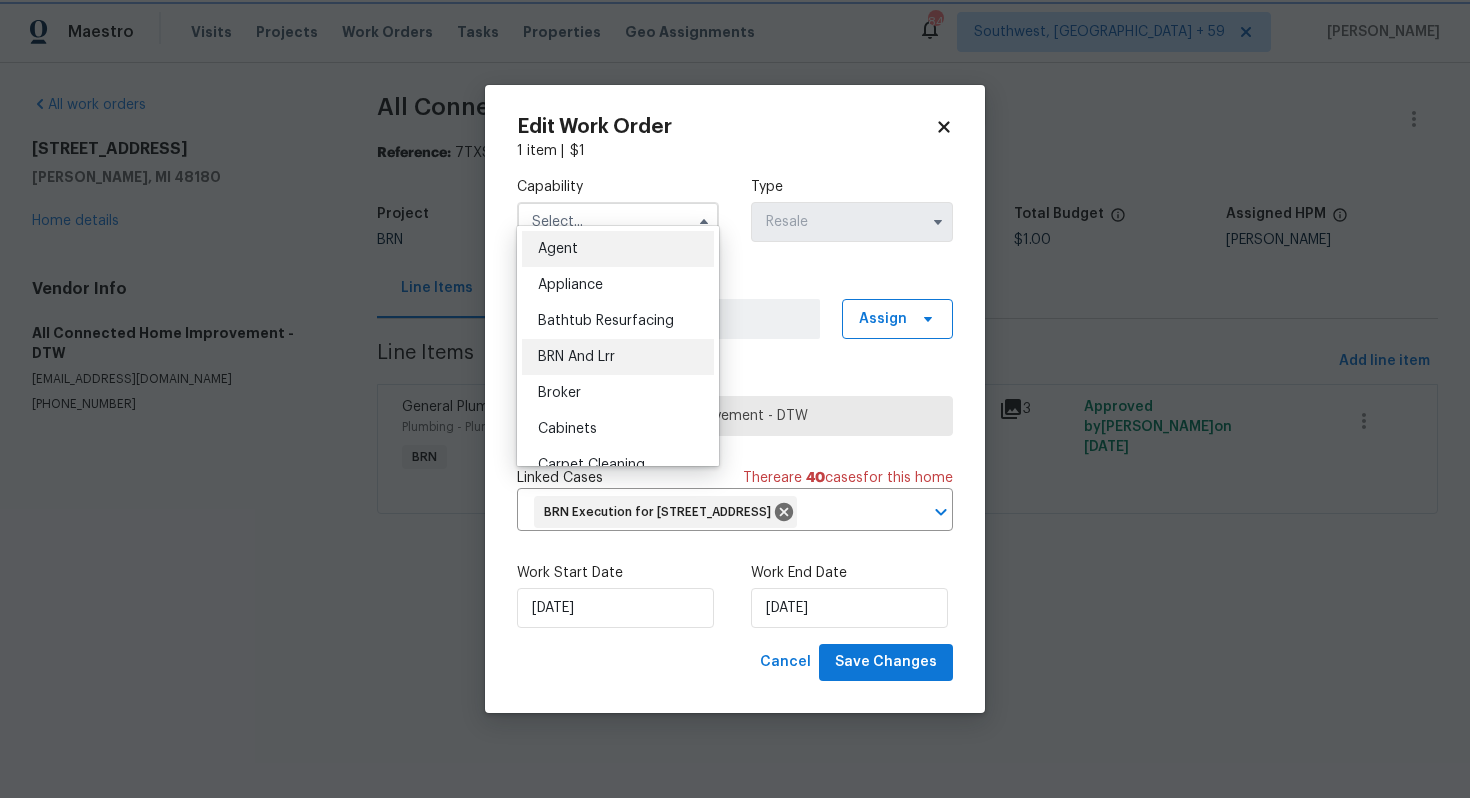 type on "BRN And Lrr" 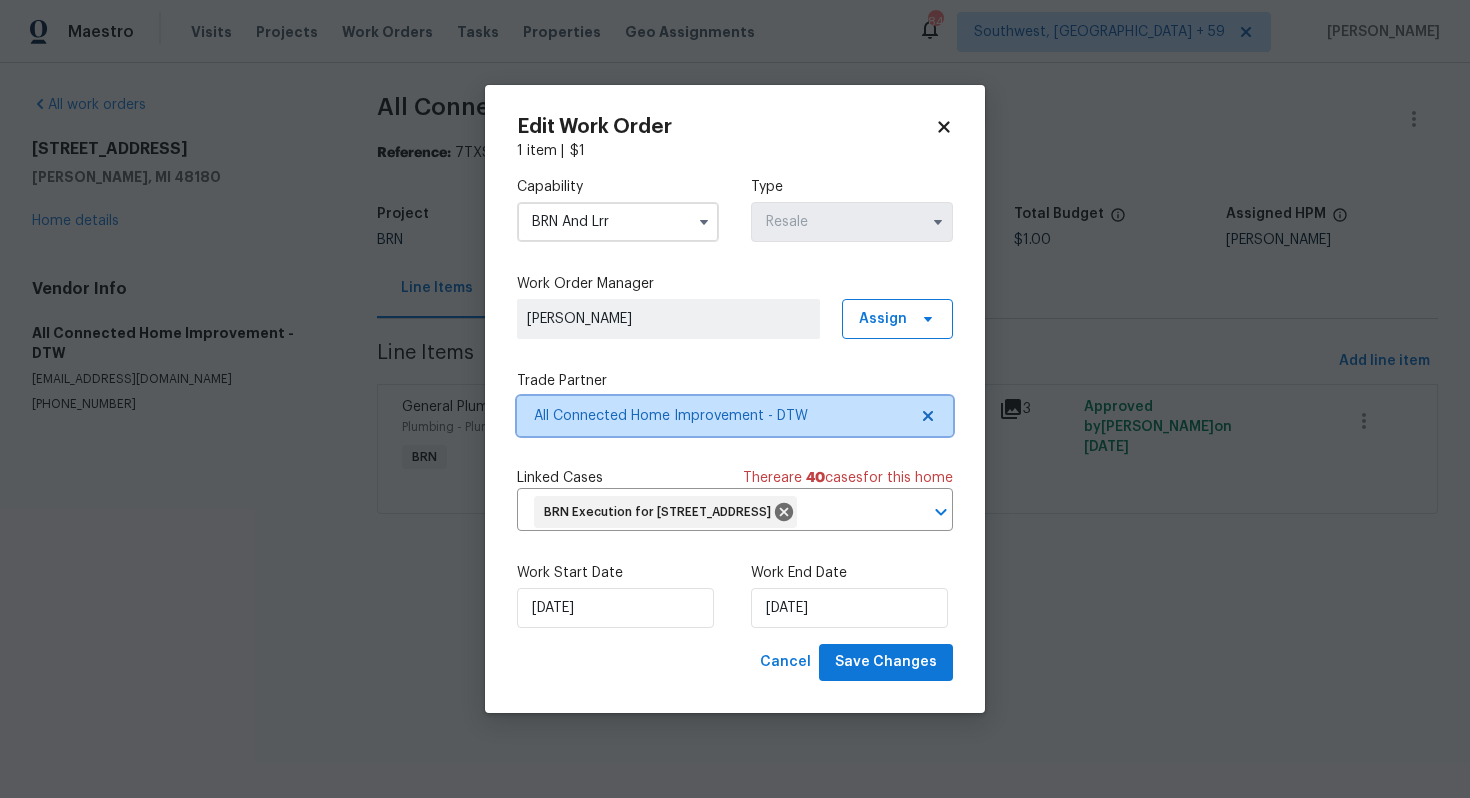 click 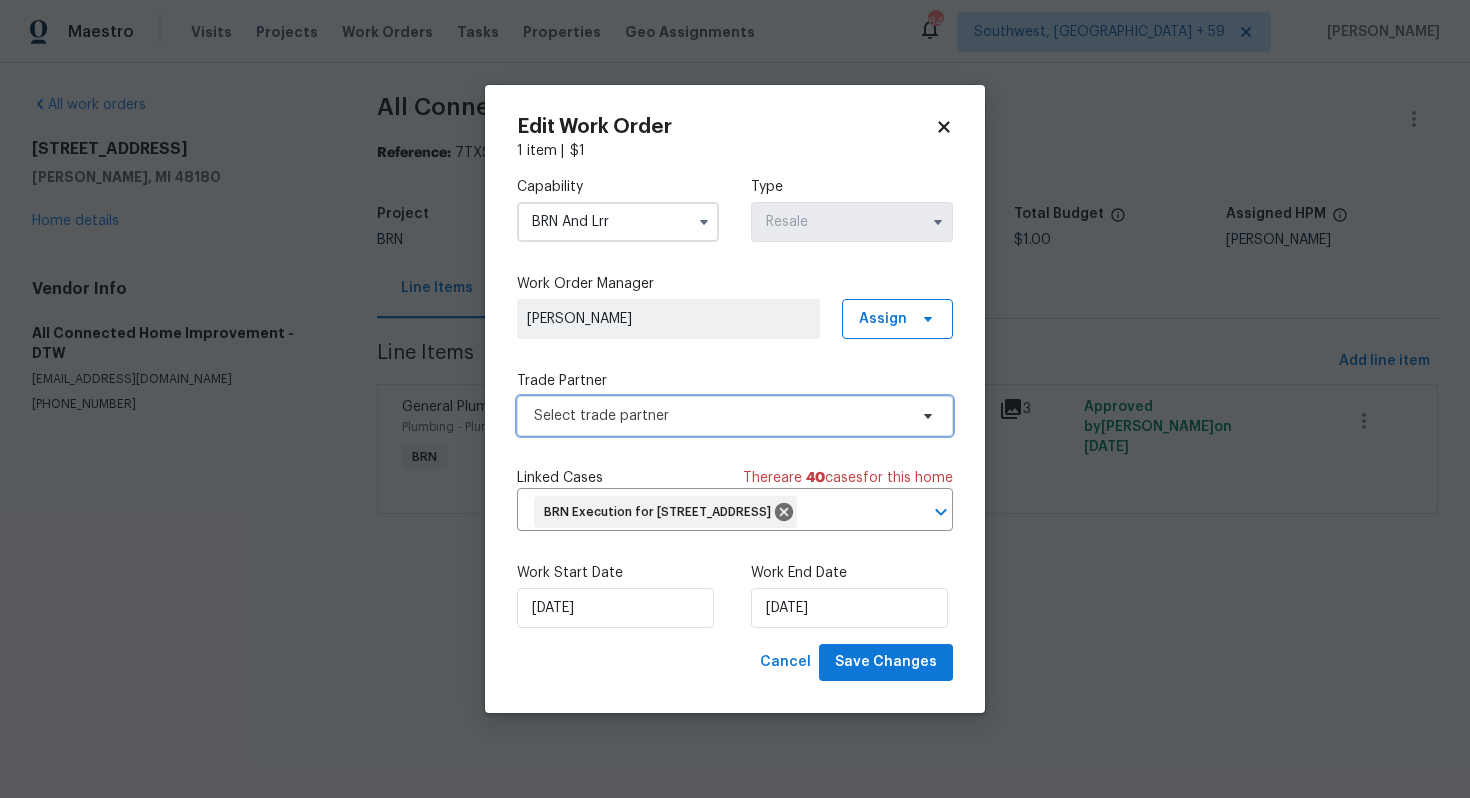 click on "Select trade partner" at bounding box center (720, 416) 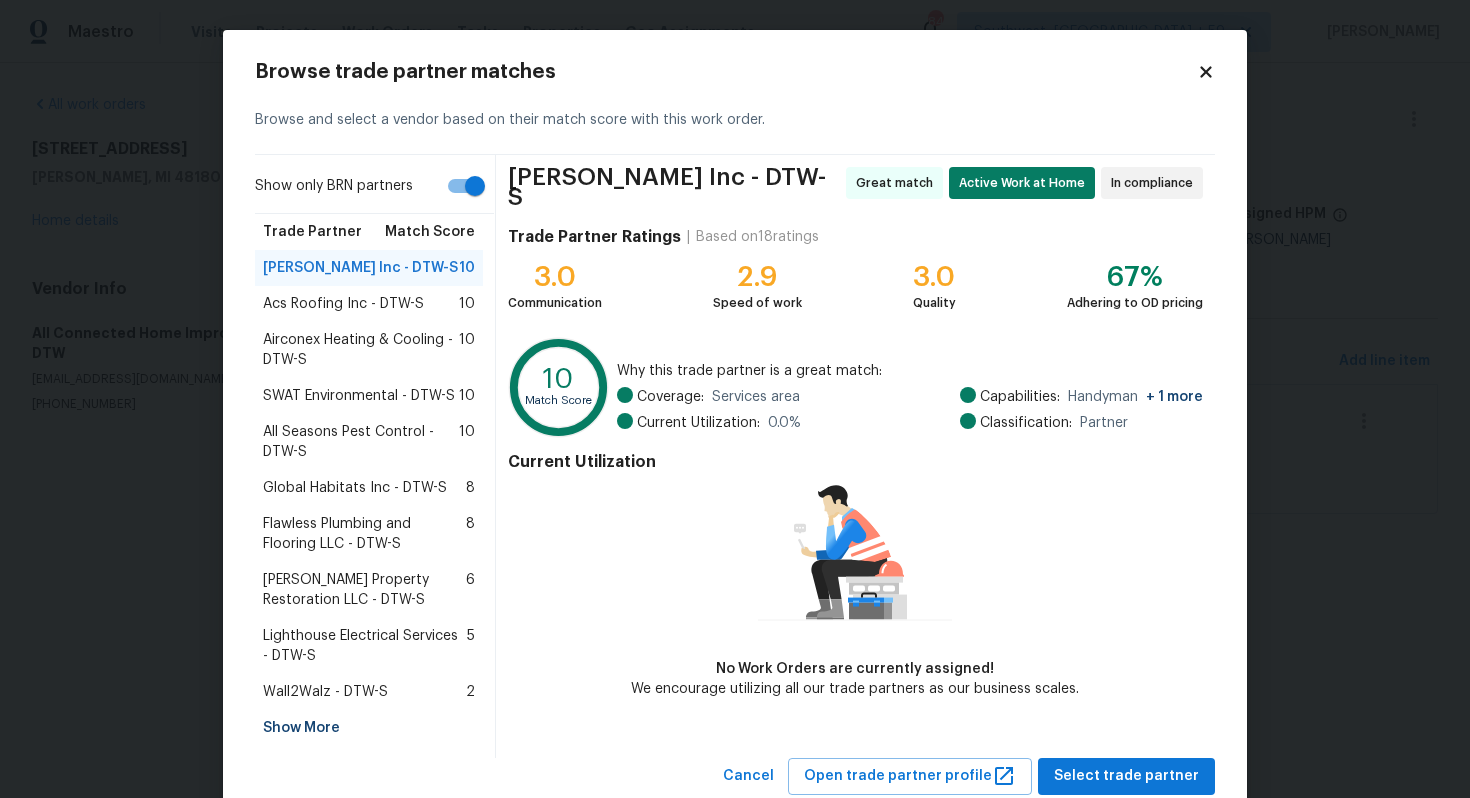 scroll, scrollTop: 58, scrollLeft: 0, axis: vertical 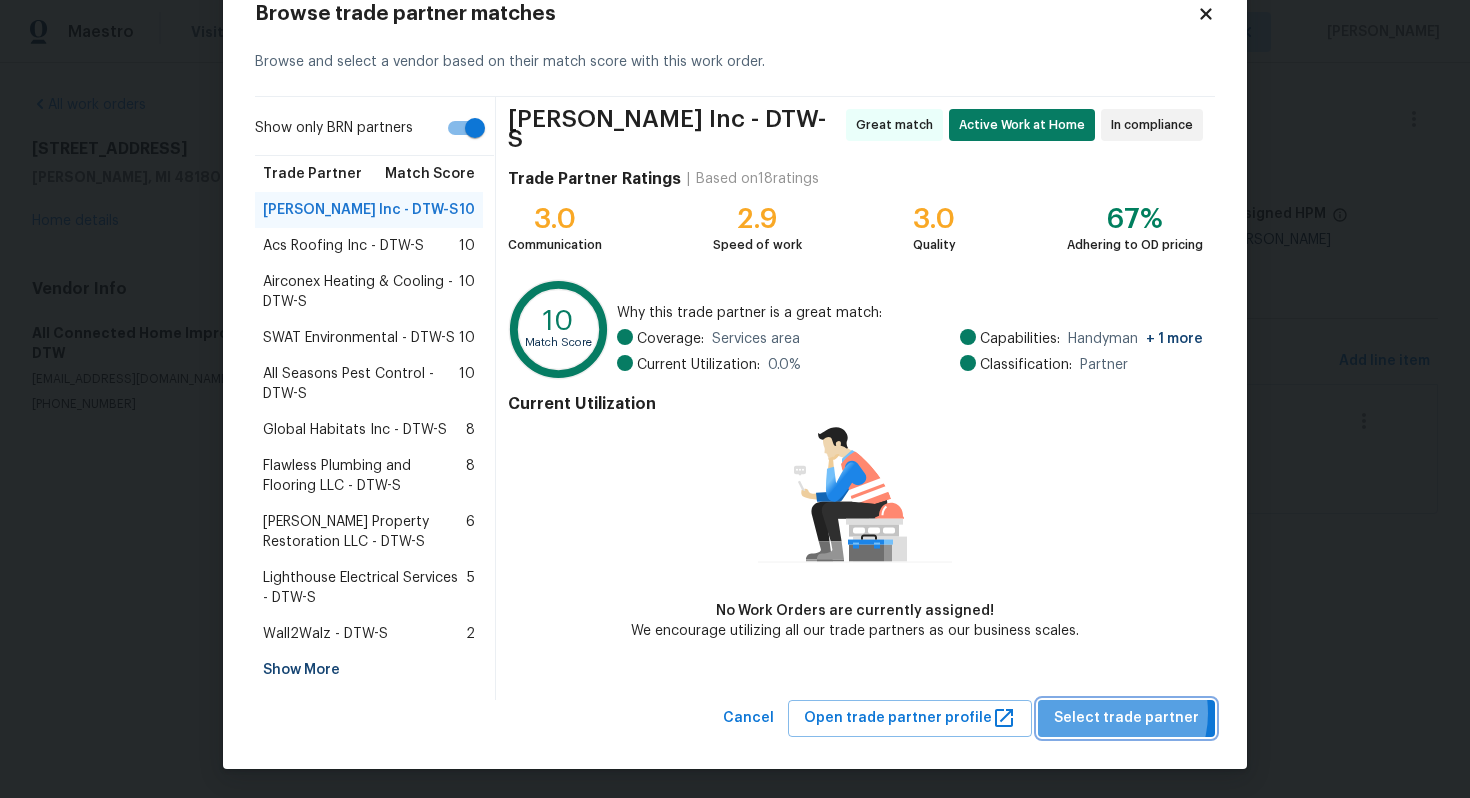 click on "Select trade partner" at bounding box center [1126, 718] 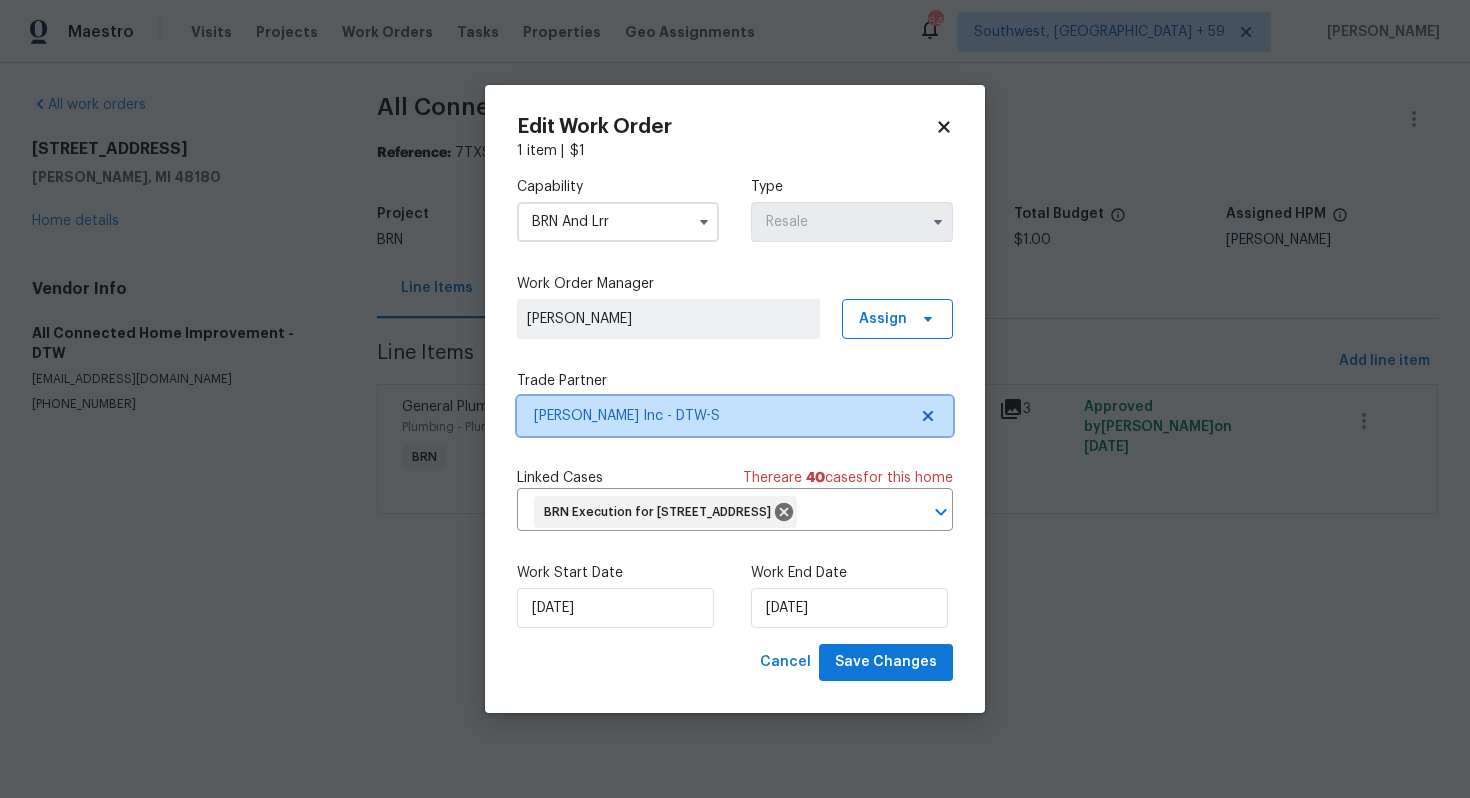scroll, scrollTop: 0, scrollLeft: 0, axis: both 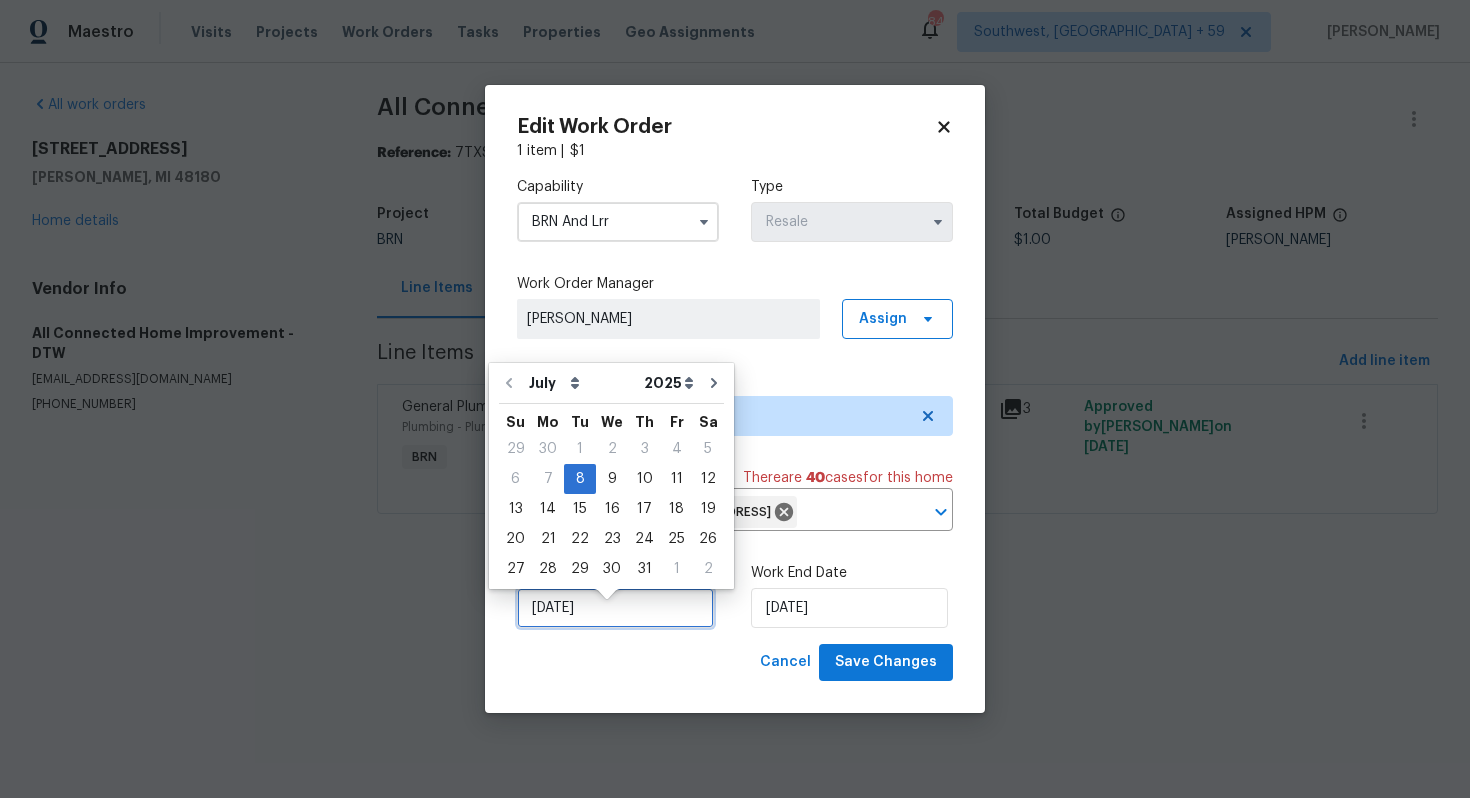 click on "[DATE]" at bounding box center [615, 608] 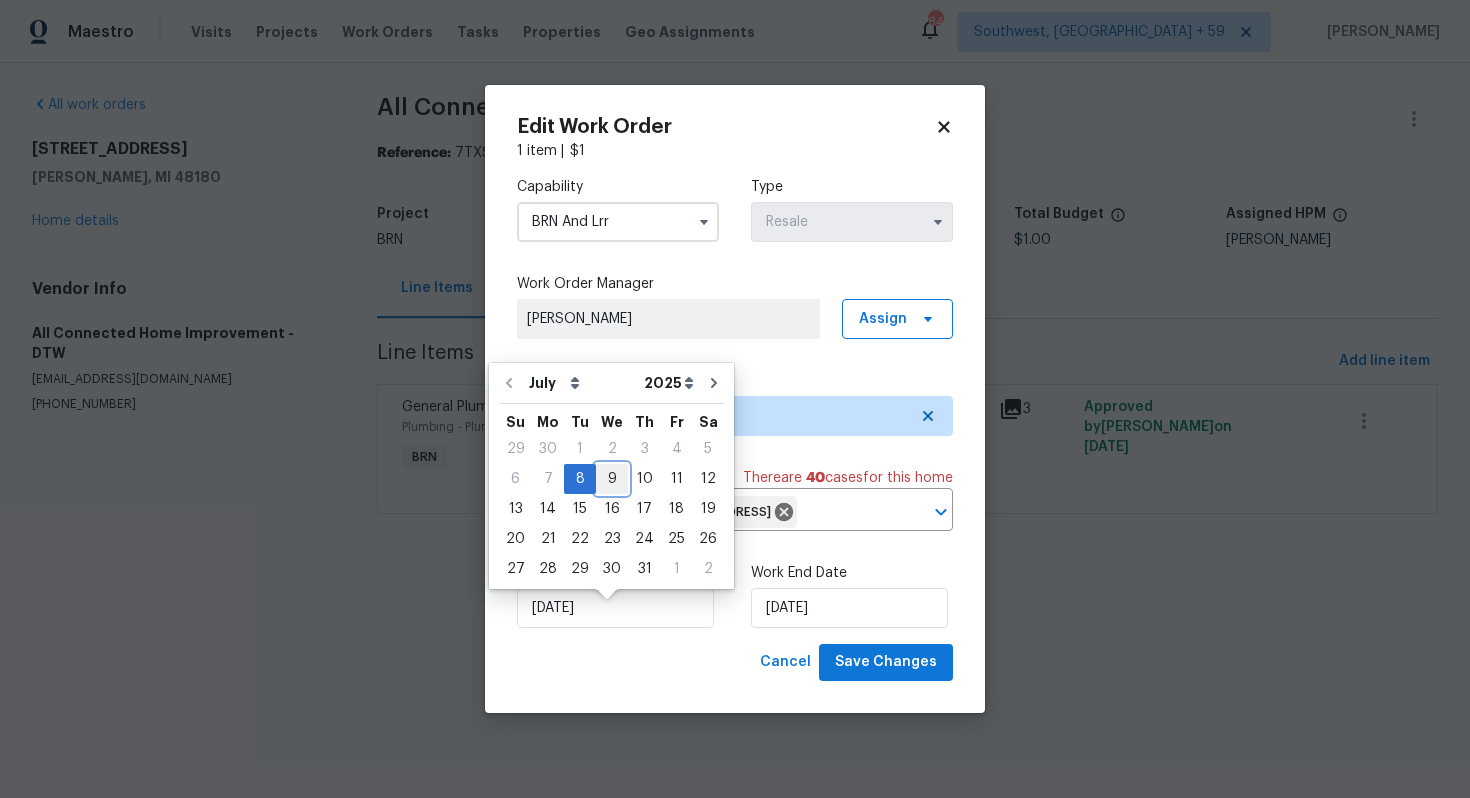 click on "9" at bounding box center [612, 479] 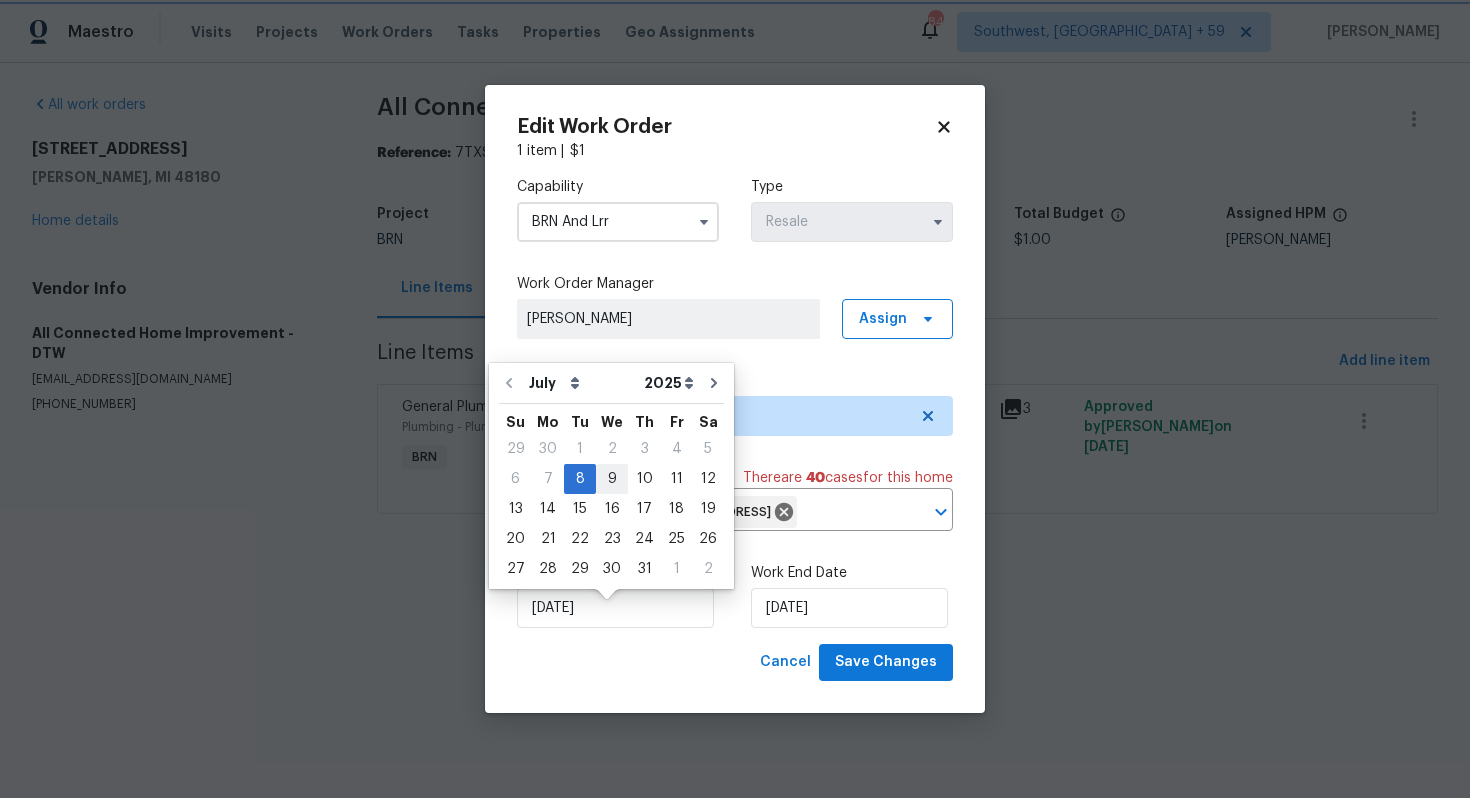 type on "[DATE]" 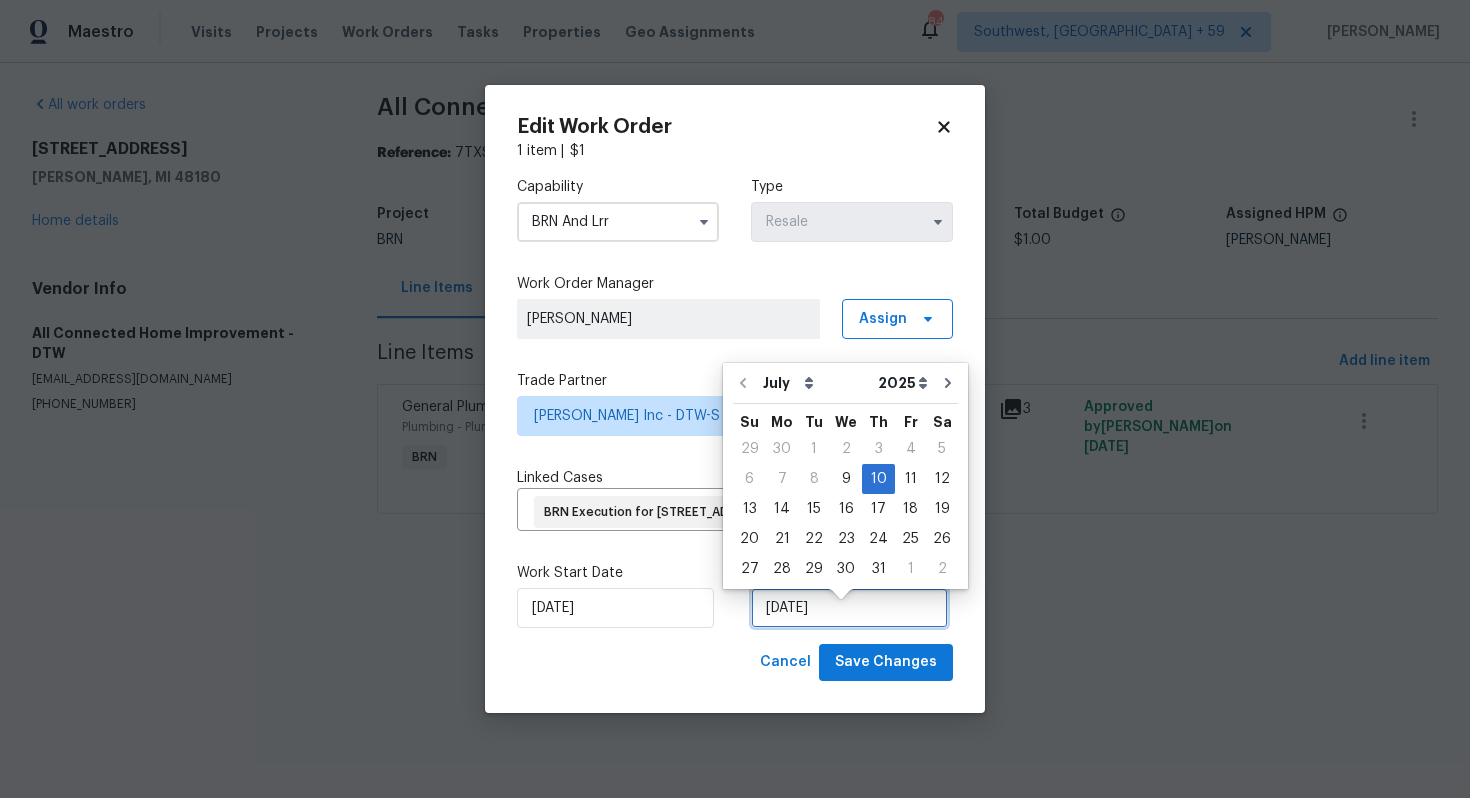 click on "[DATE]" at bounding box center [849, 608] 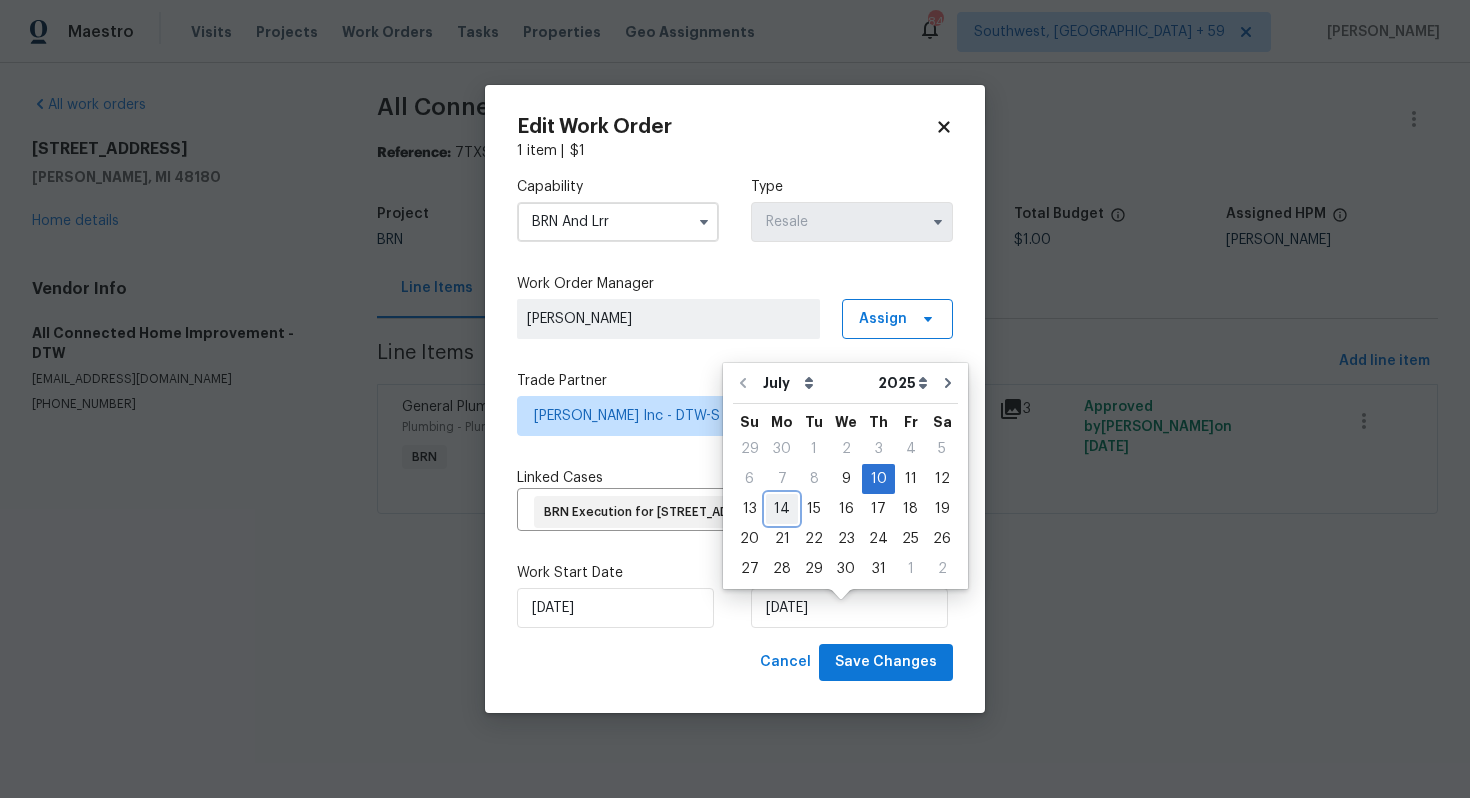 click on "14" at bounding box center [782, 509] 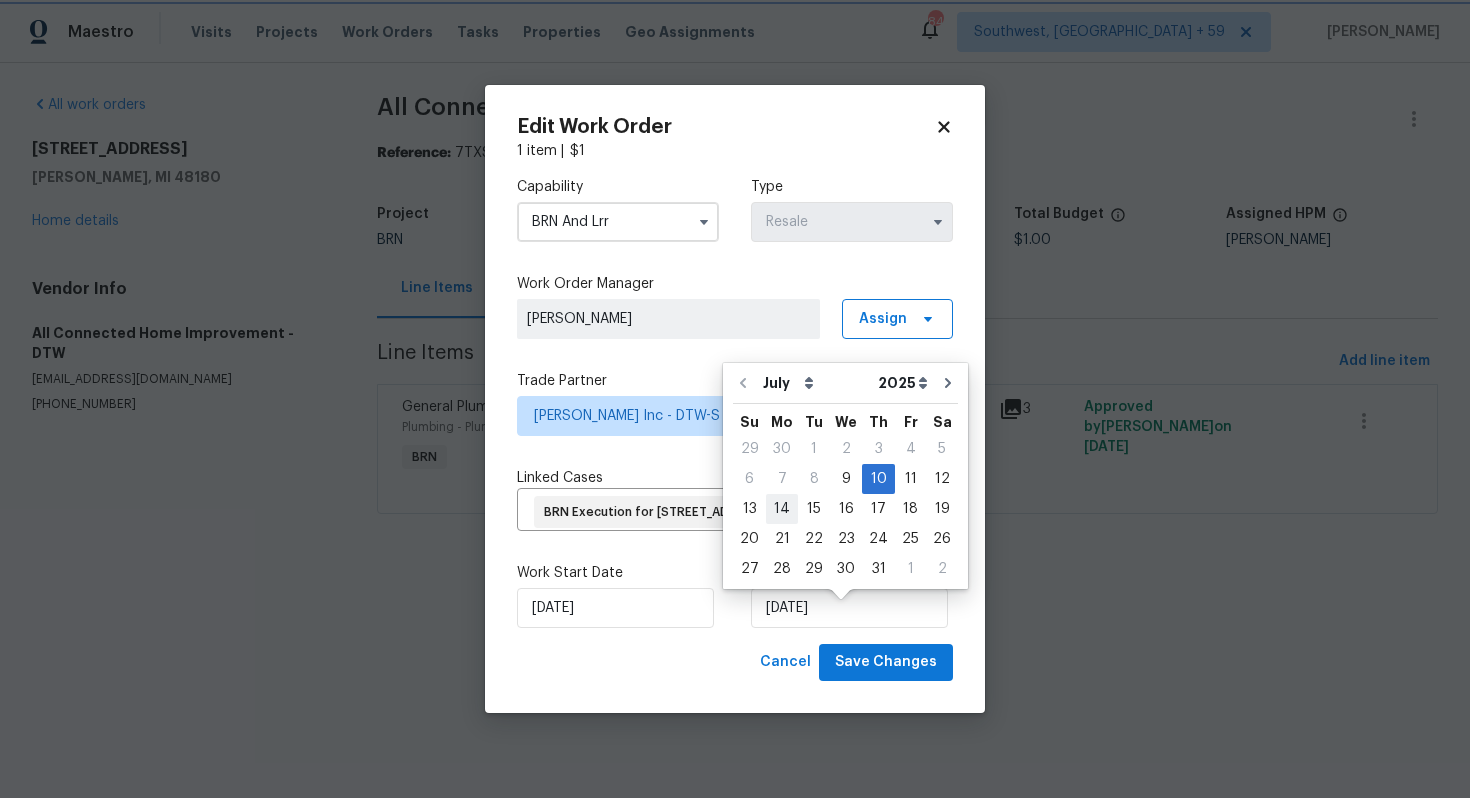 type on "[DATE]" 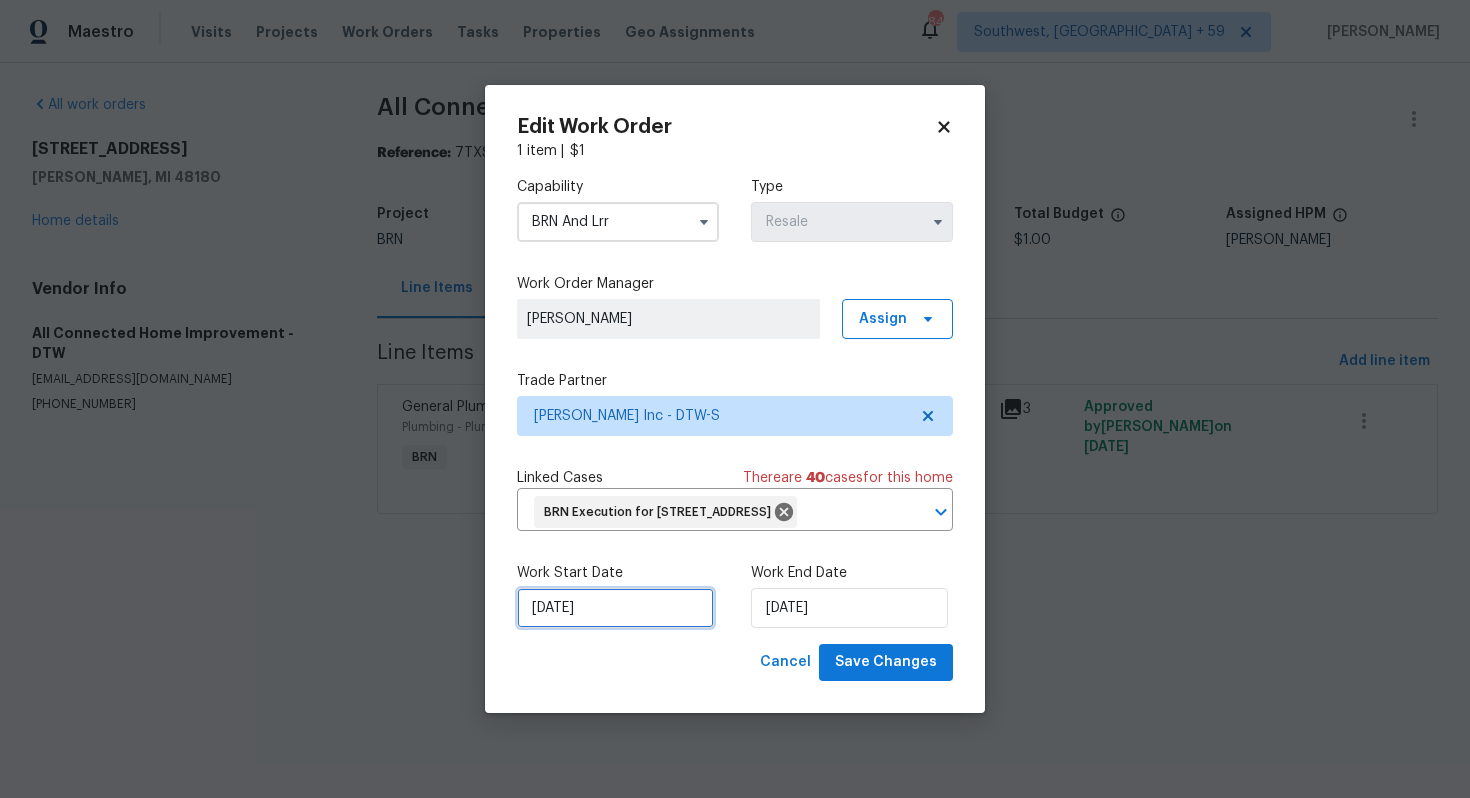 click on "[DATE]" at bounding box center (615, 608) 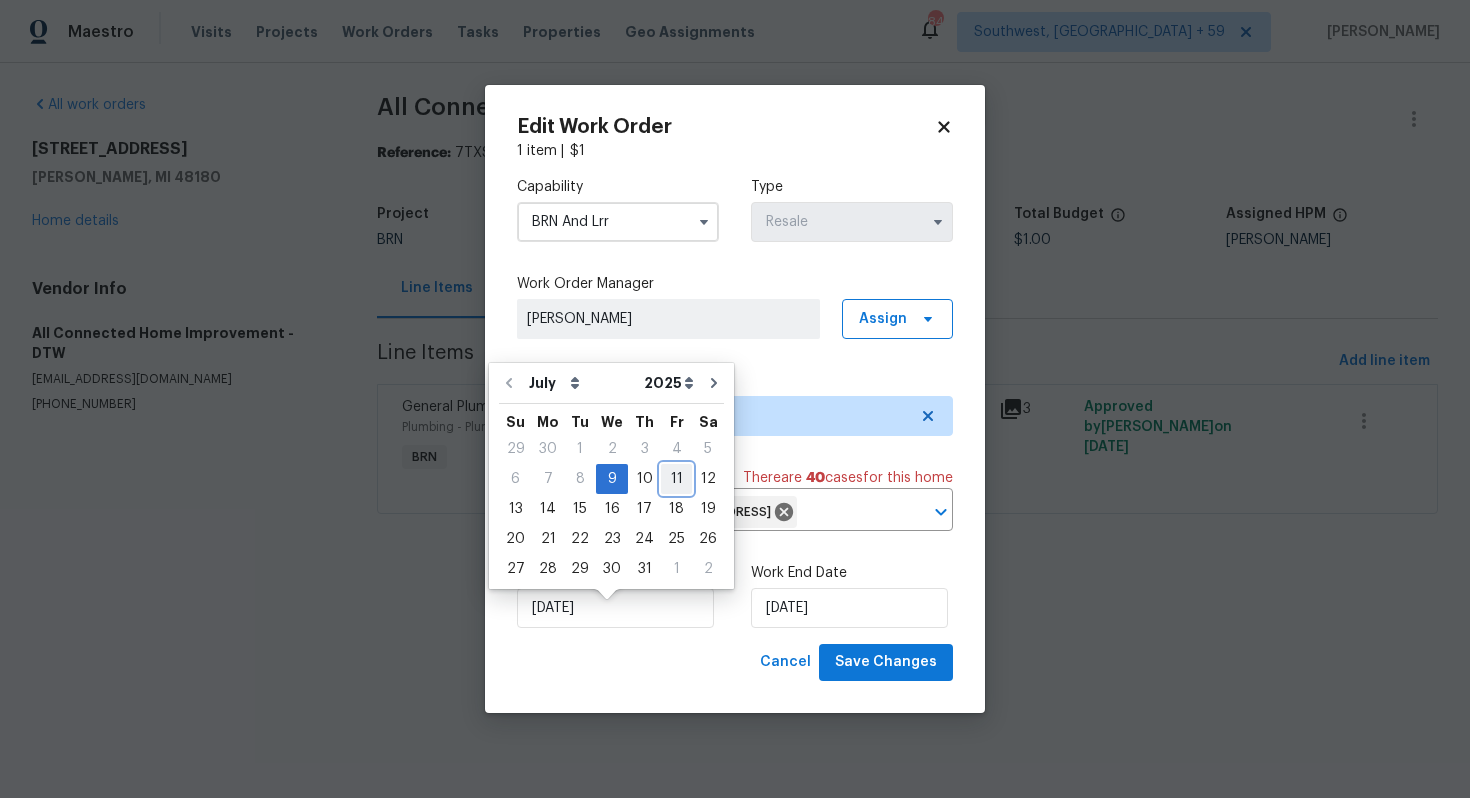 click on "11" at bounding box center (676, 479) 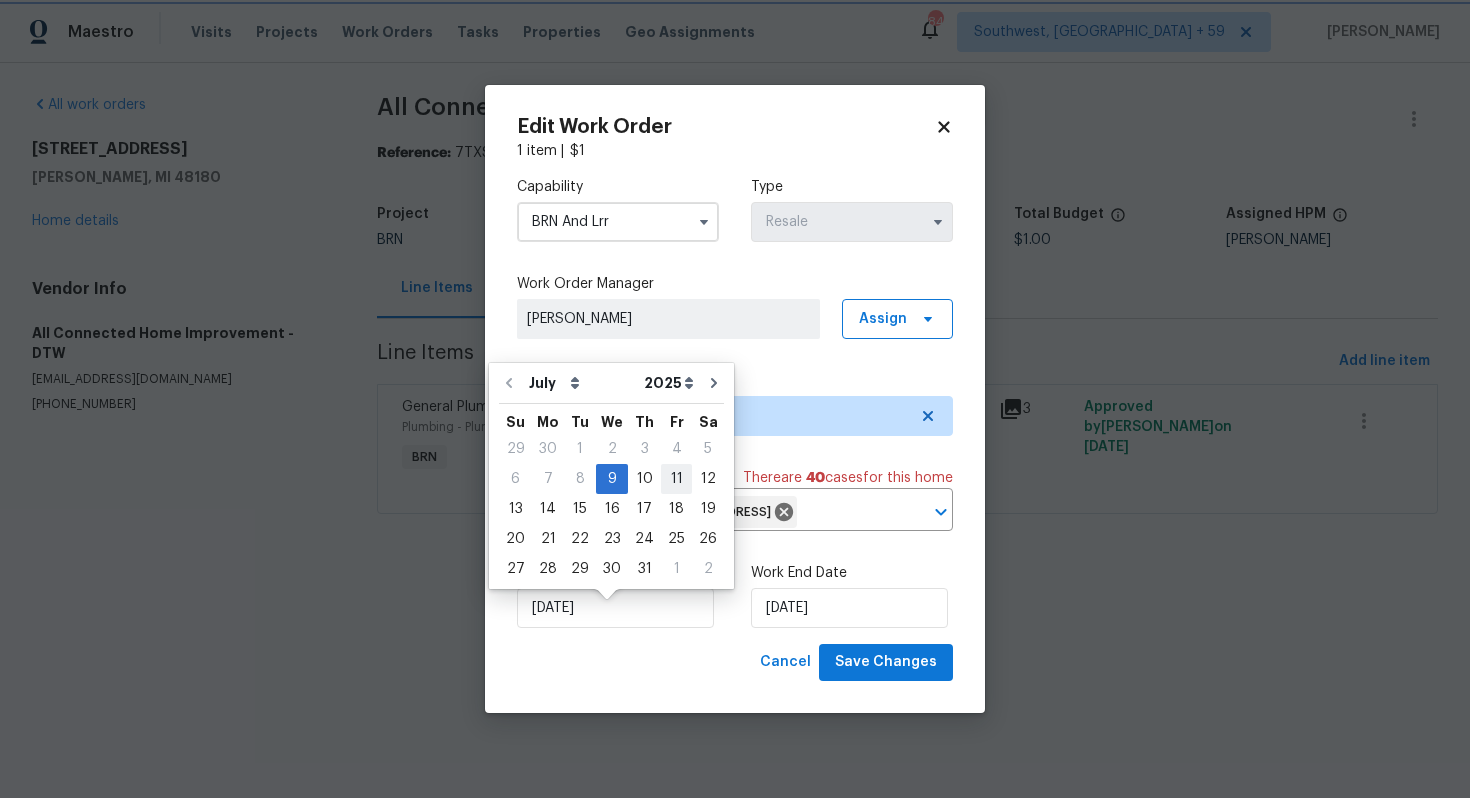 type on "[DATE]" 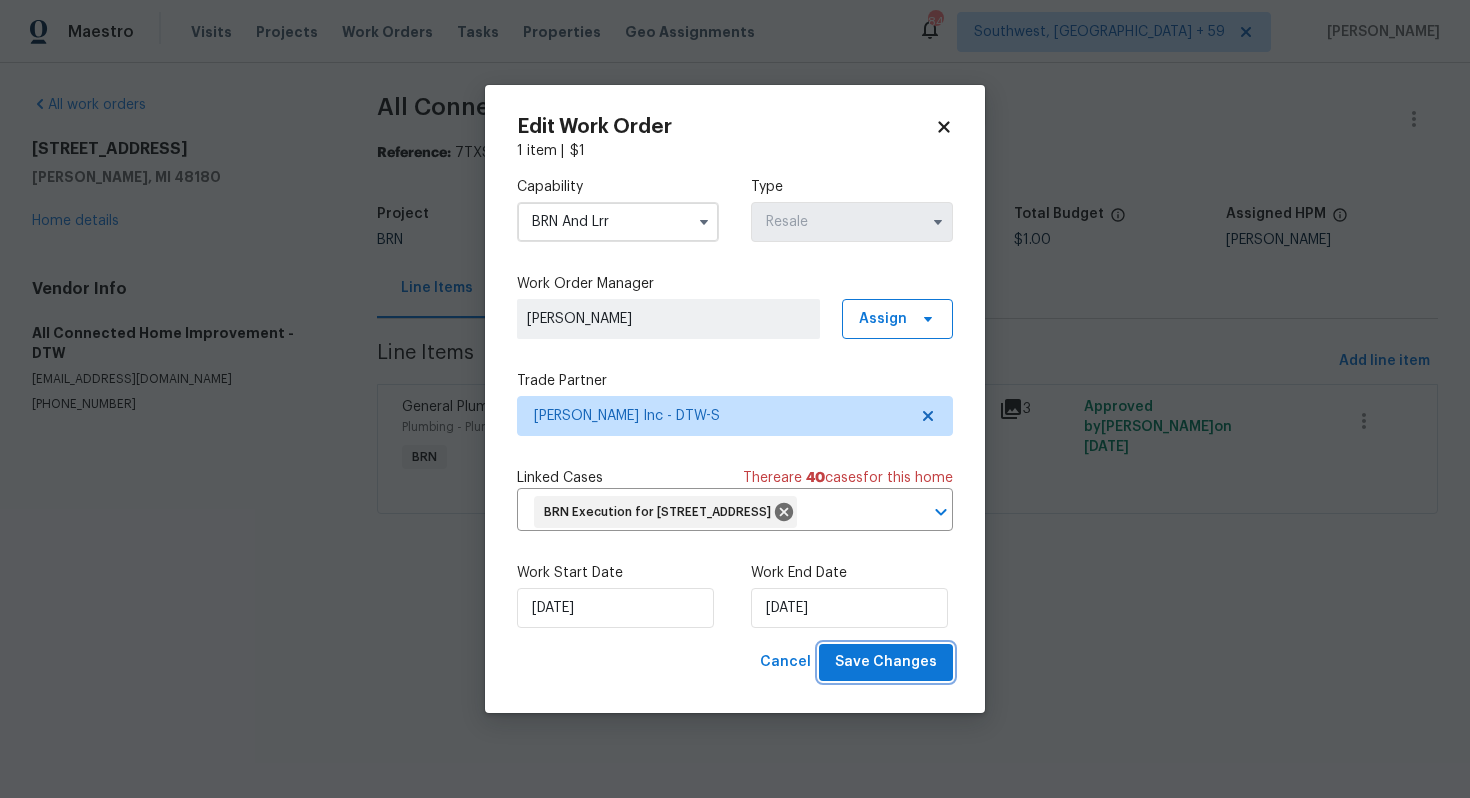 click on "Save Changes" at bounding box center (886, 662) 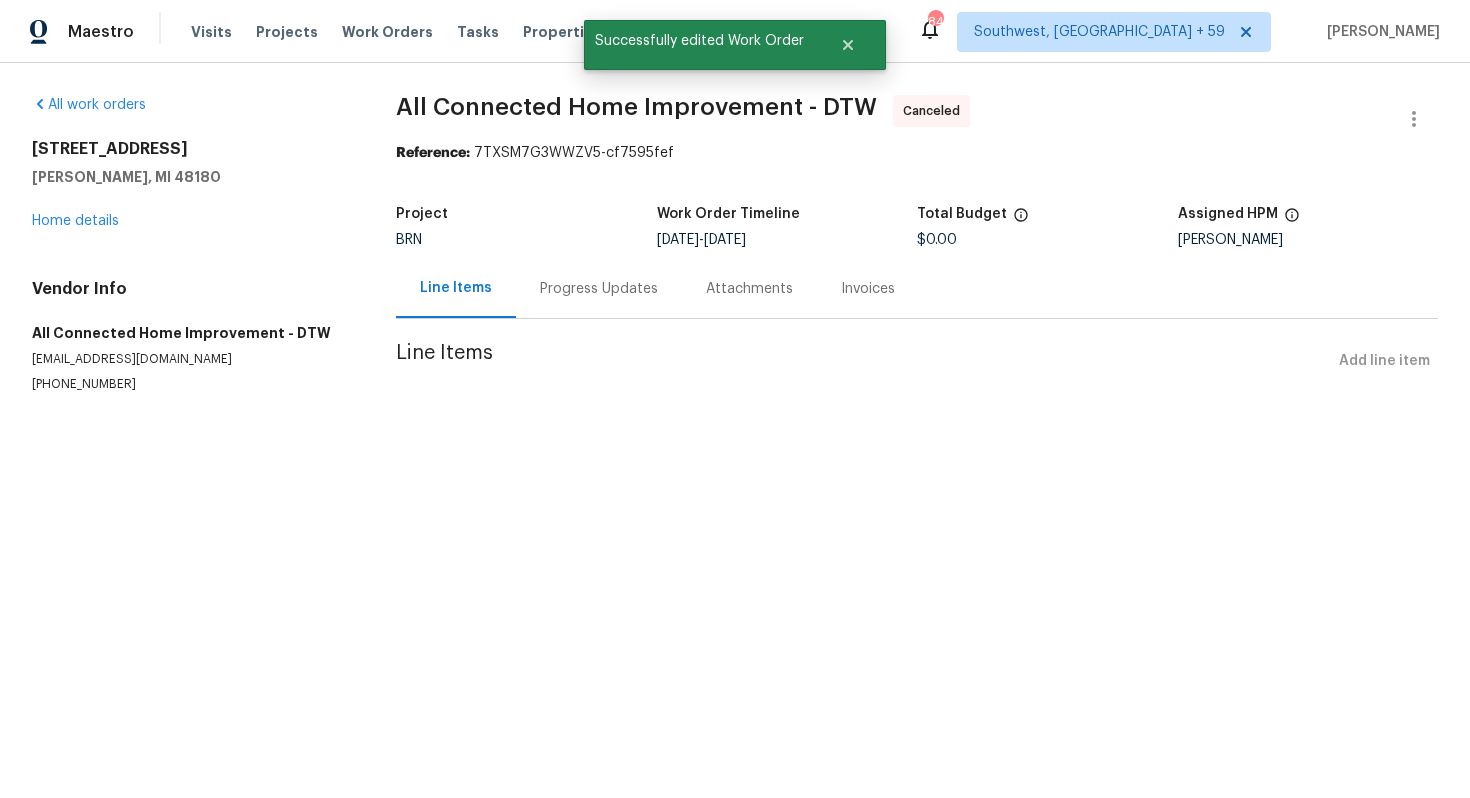 click on "Progress Updates" at bounding box center [599, 289] 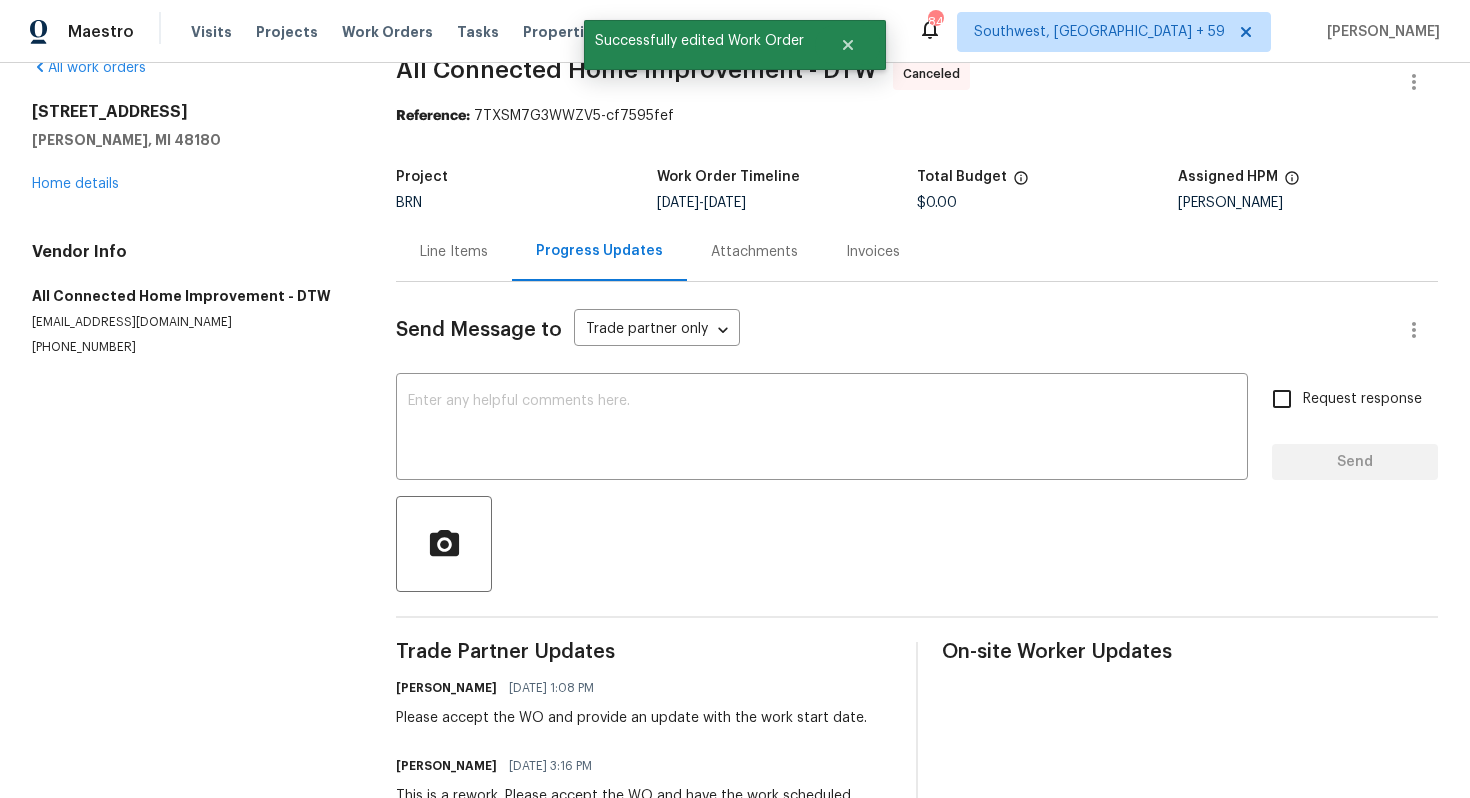 scroll, scrollTop: 0, scrollLeft: 0, axis: both 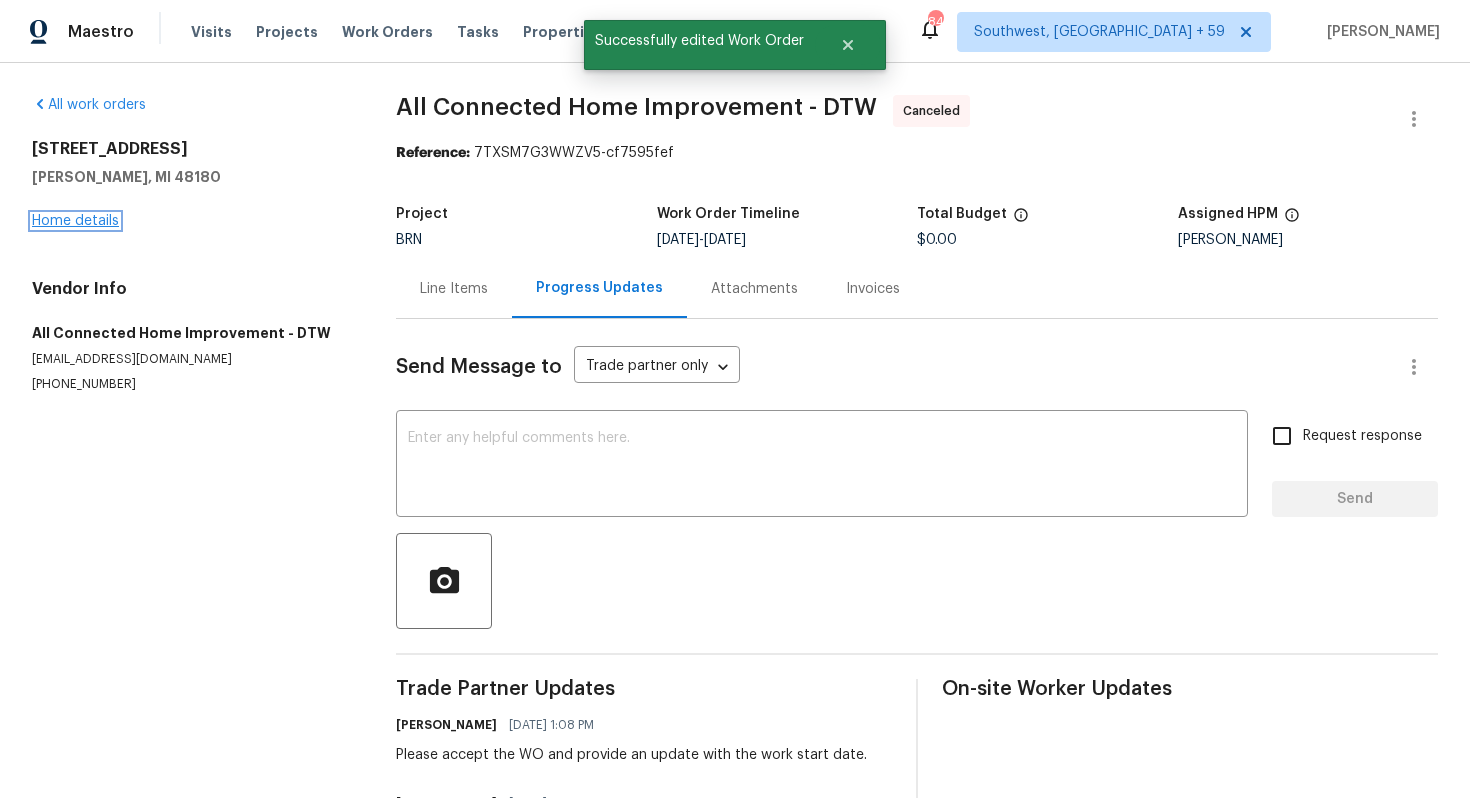 click on "Home details" at bounding box center (75, 221) 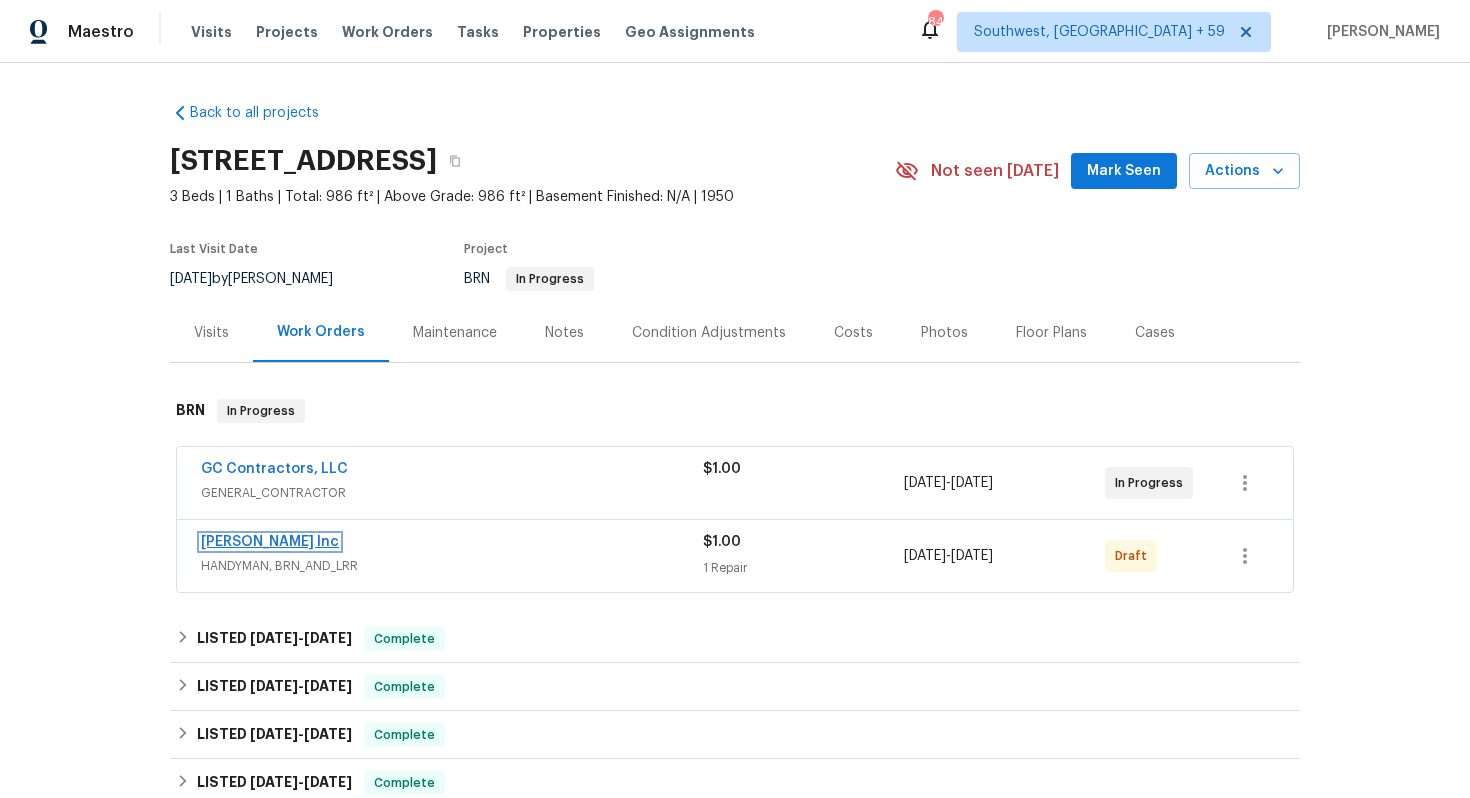 click on "[PERSON_NAME] Inc" at bounding box center (270, 542) 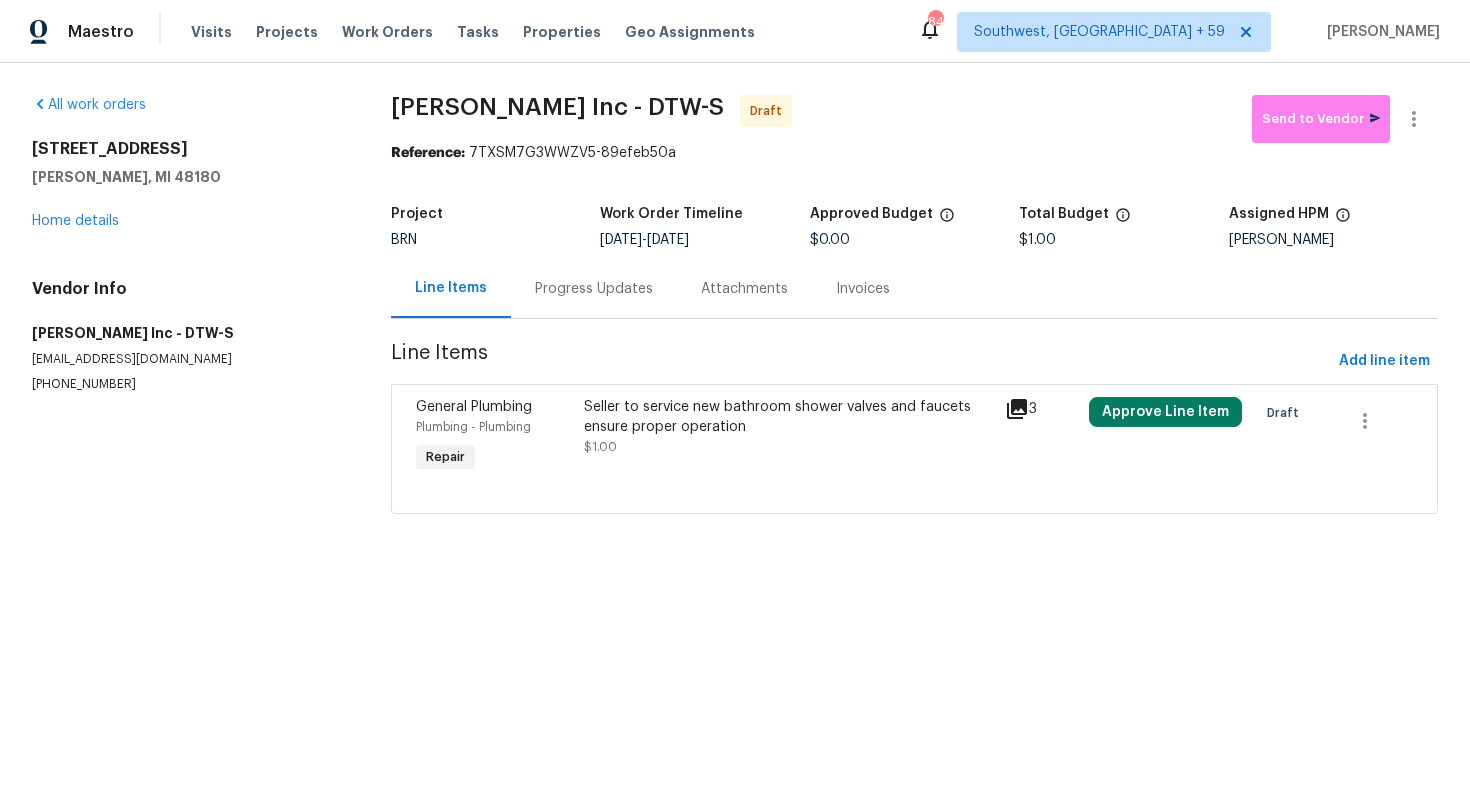 click on "Progress Updates" at bounding box center (594, 288) 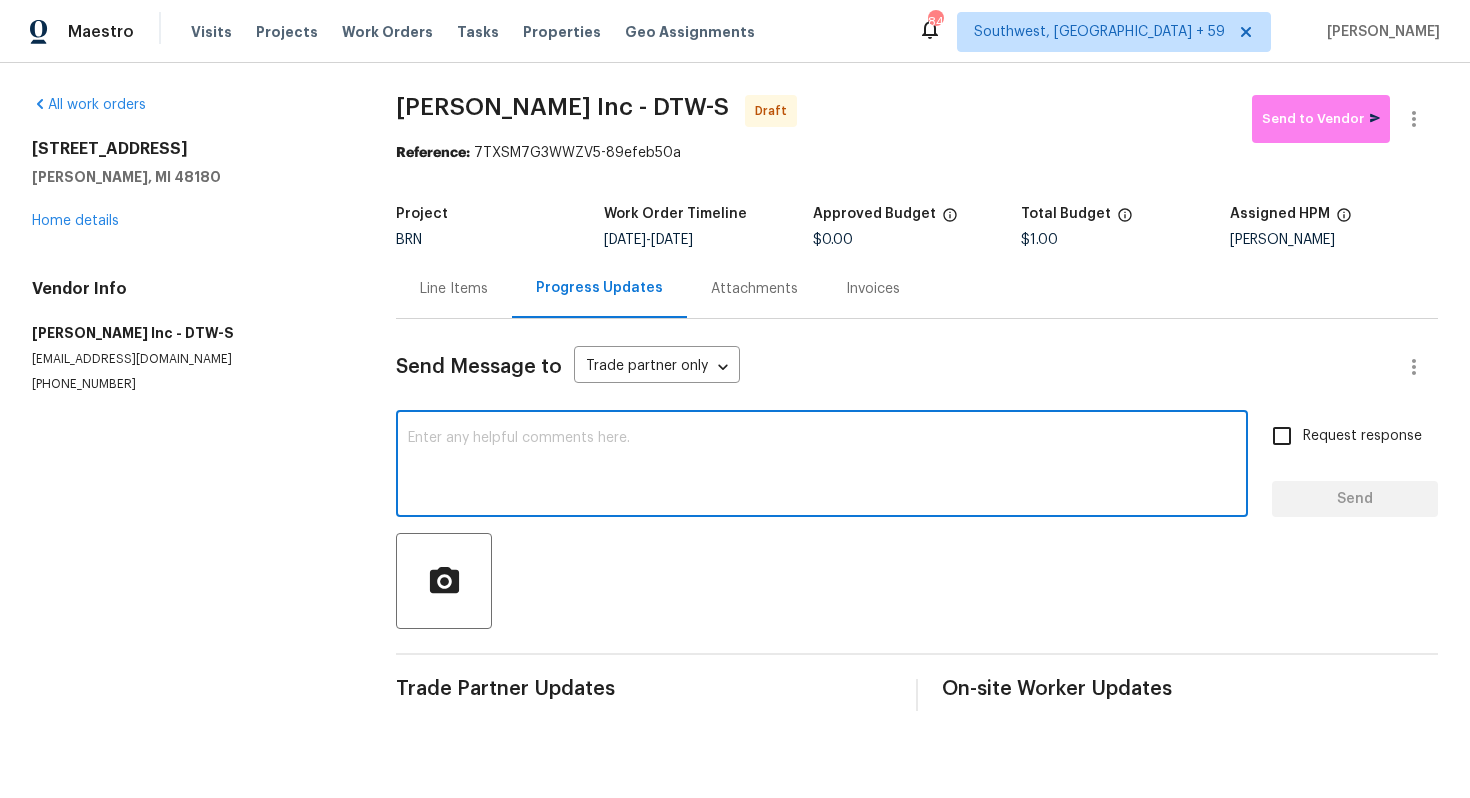 click at bounding box center (822, 466) 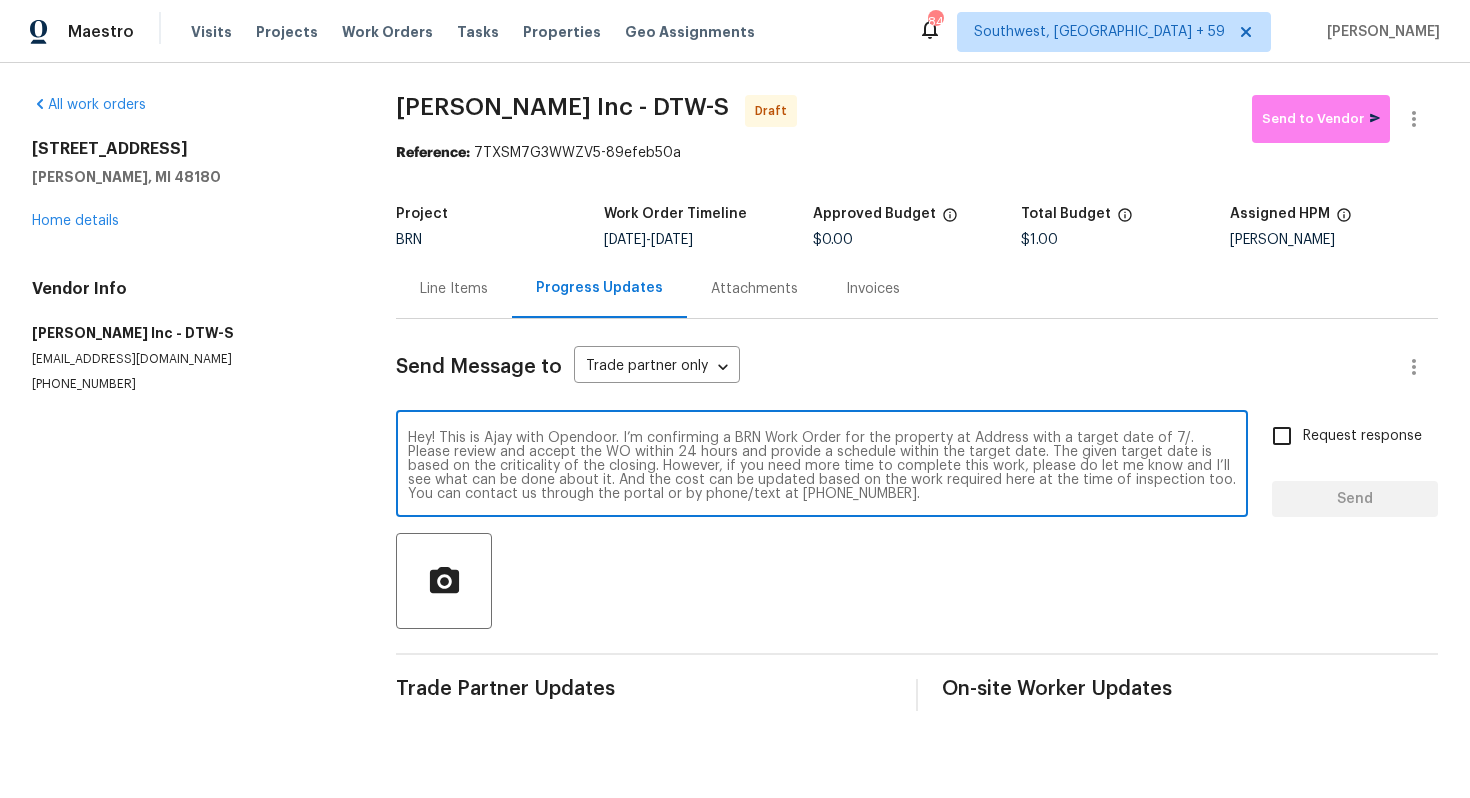 scroll, scrollTop: 14, scrollLeft: 0, axis: vertical 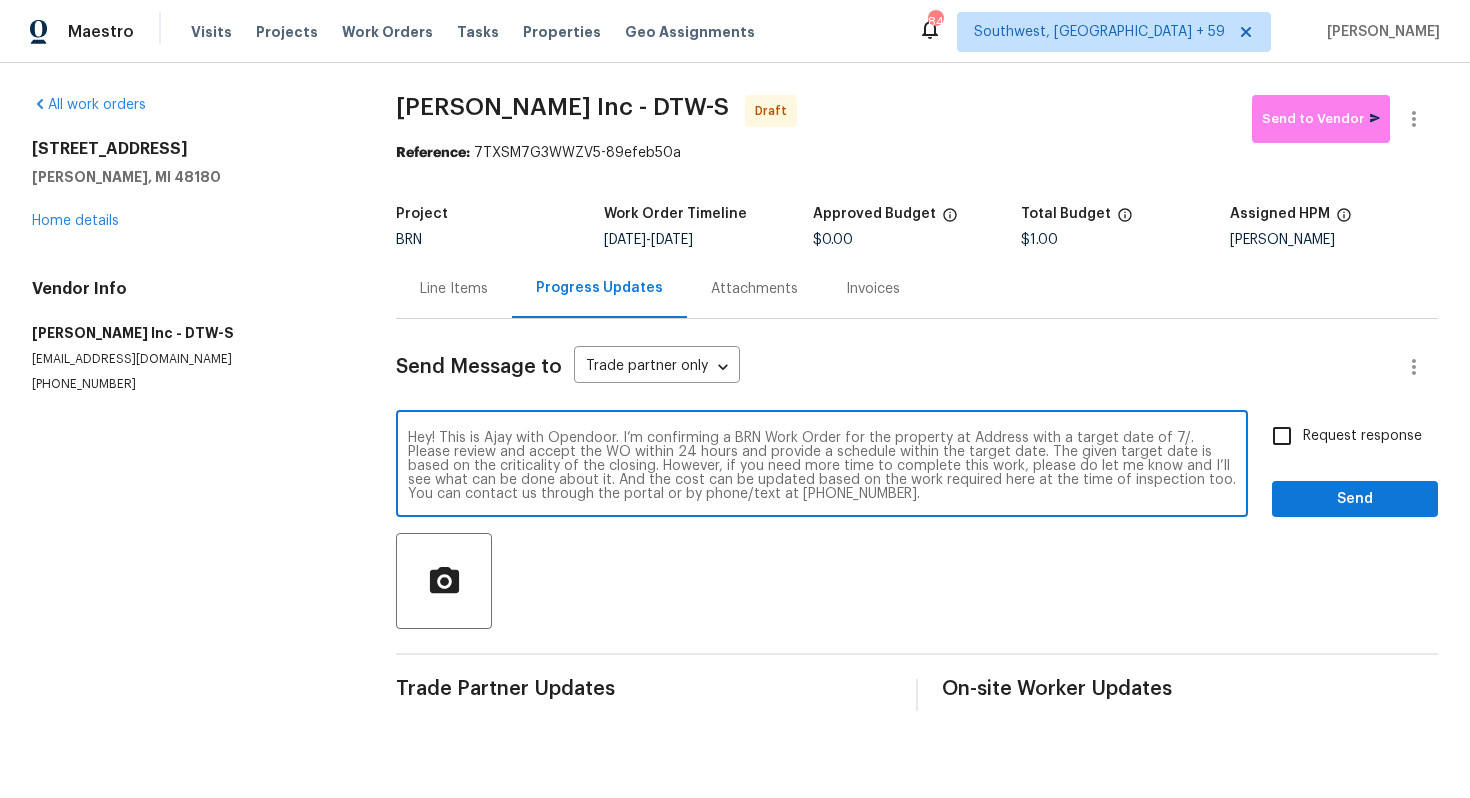 click on "Hey! This is Ajay with Opendoor. I’m confirming a BRN Work Order for the property at Address with a target date of 7/. Please review and accept the WO within 24 hours and provide a schedule within the target date. The given target date is based on the criticality of the closing. However, if you need more time to complete this work, please do let me know and I’ll see what can be done about it. And the cost can be updated based on the work required here at the time of inspection too. You can contact us through the portal or by phone/text at [PHONE_NUMBER]." at bounding box center [822, 466] 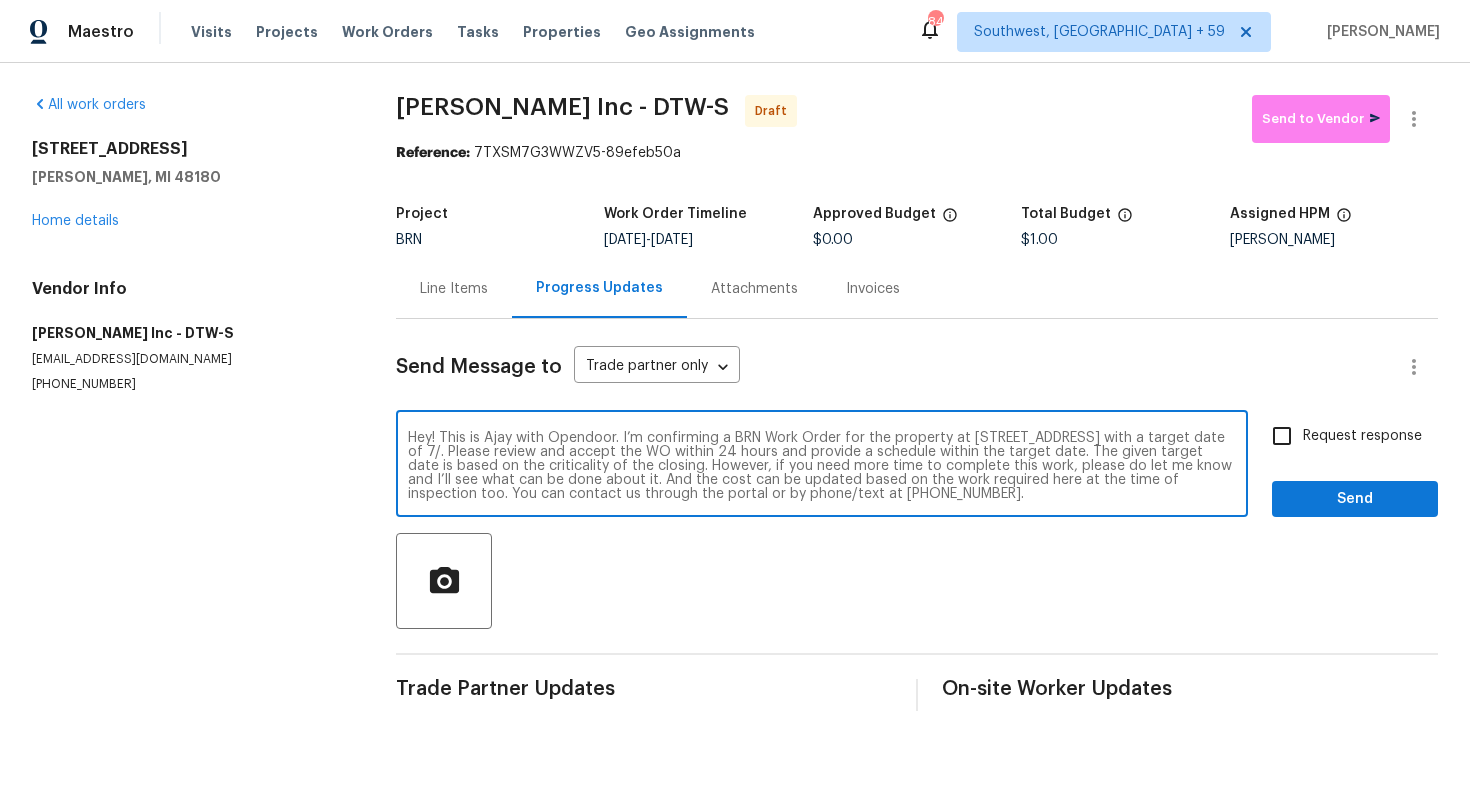 click on "Hey! This is Ajay with Opendoor. I’m confirming a BRN Work Order for the property at [STREET_ADDRESS] with a target date of 7/. Please review and accept the WO within 24 hours and provide a schedule within the target date. The given target date is based on the criticality of the closing. However, if you need more time to complete this work, please do let me know and I’ll see what can be done about it. And the cost can be updated based on the work required here at the time of inspection too. You can contact us through the portal or by phone/text at [PHONE_NUMBER]." at bounding box center (822, 466) 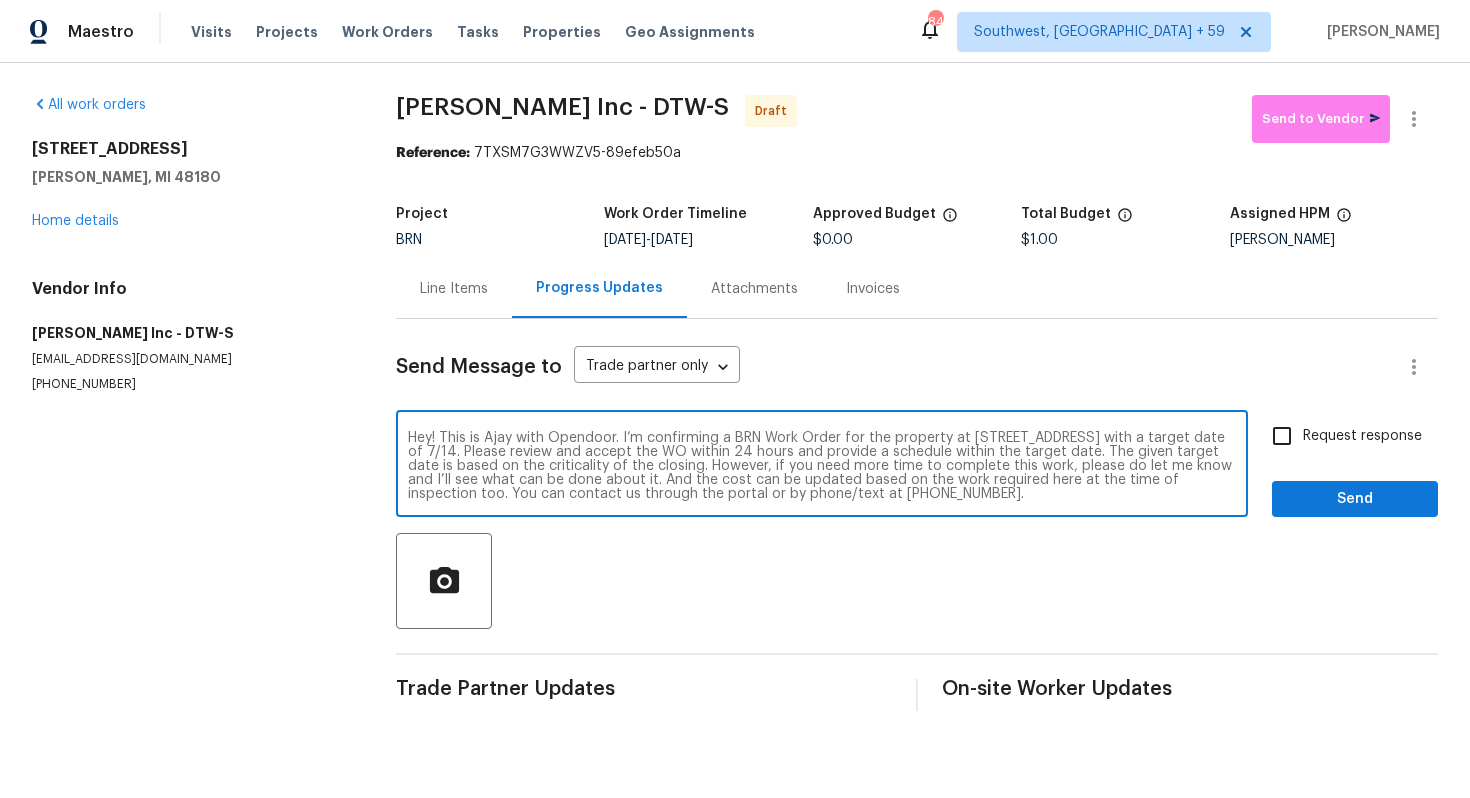 type on "Hey! This is Ajay with Opendoor. I’m confirming a BRN Work Order for the property at [STREET_ADDRESS] with a target date of 7/14. Please review and accept the WO within 24 hours and provide a schedule within the target date. The given target date is based on the criticality of the closing. However, if you need more time to complete this work, please do let me know and I’ll see what can be done about it. And the cost can be updated based on the work required here at the time of inspection too. You can contact us through the portal or by phone/text at [PHONE_NUMBER]." 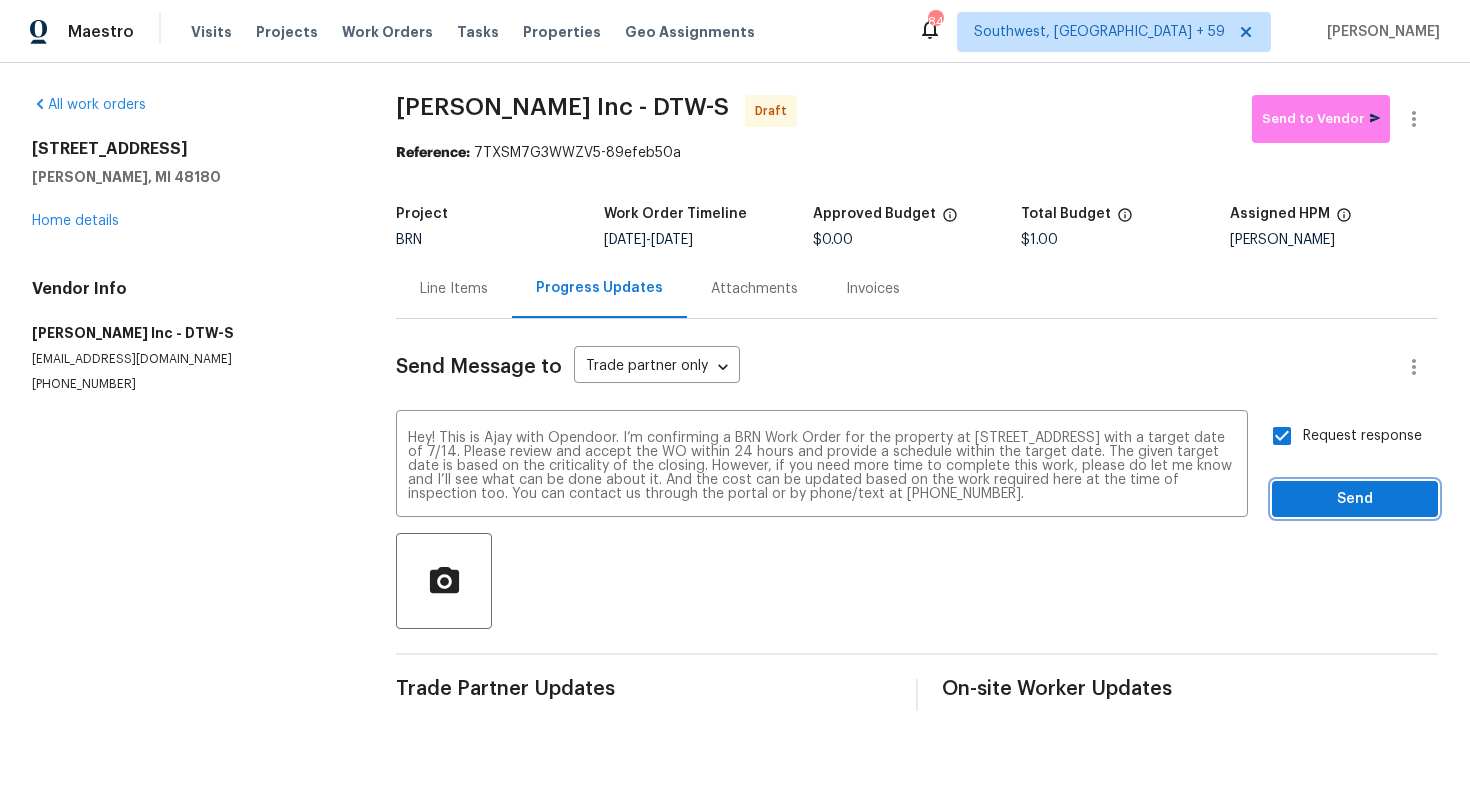 click on "Send" at bounding box center (1355, 499) 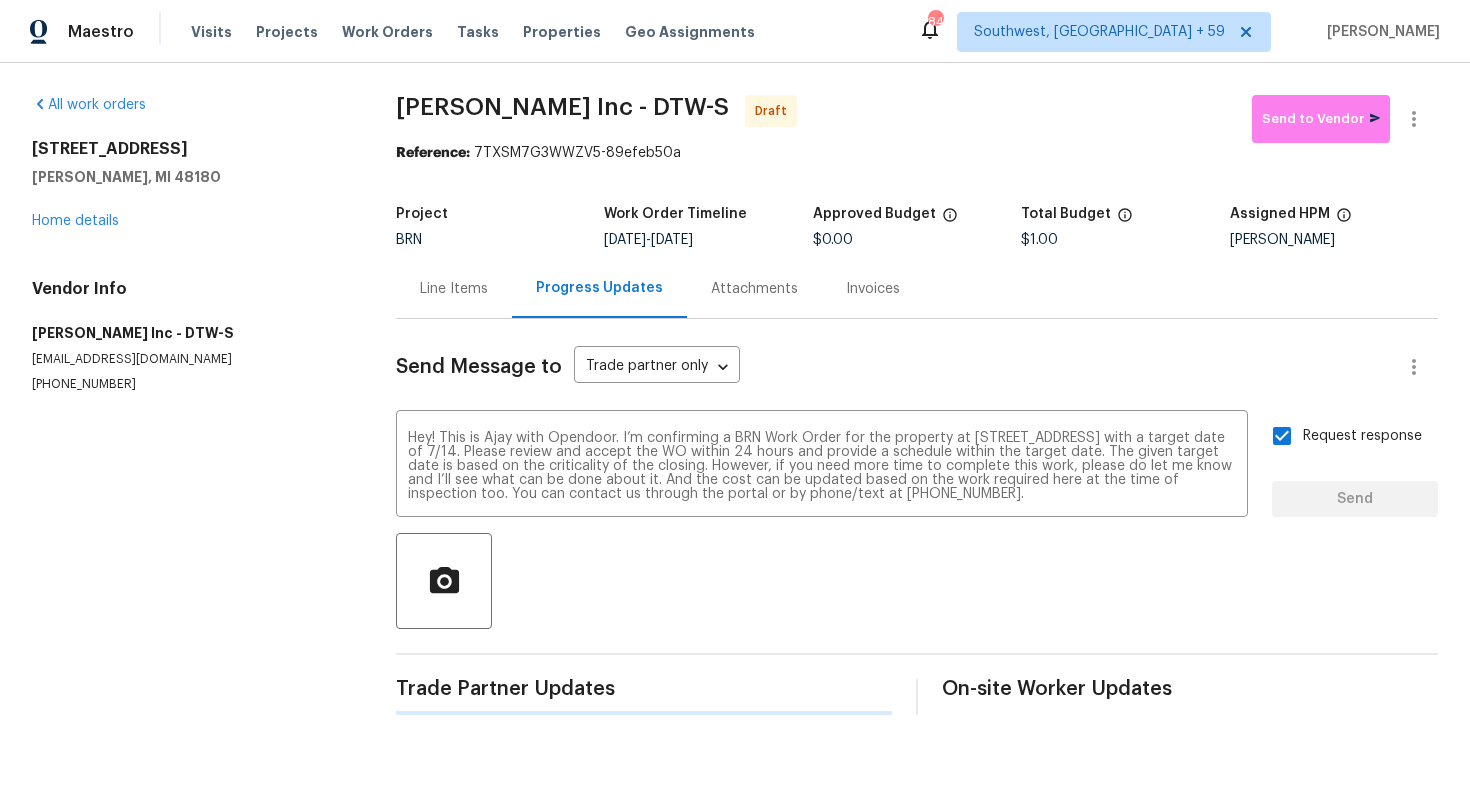 type 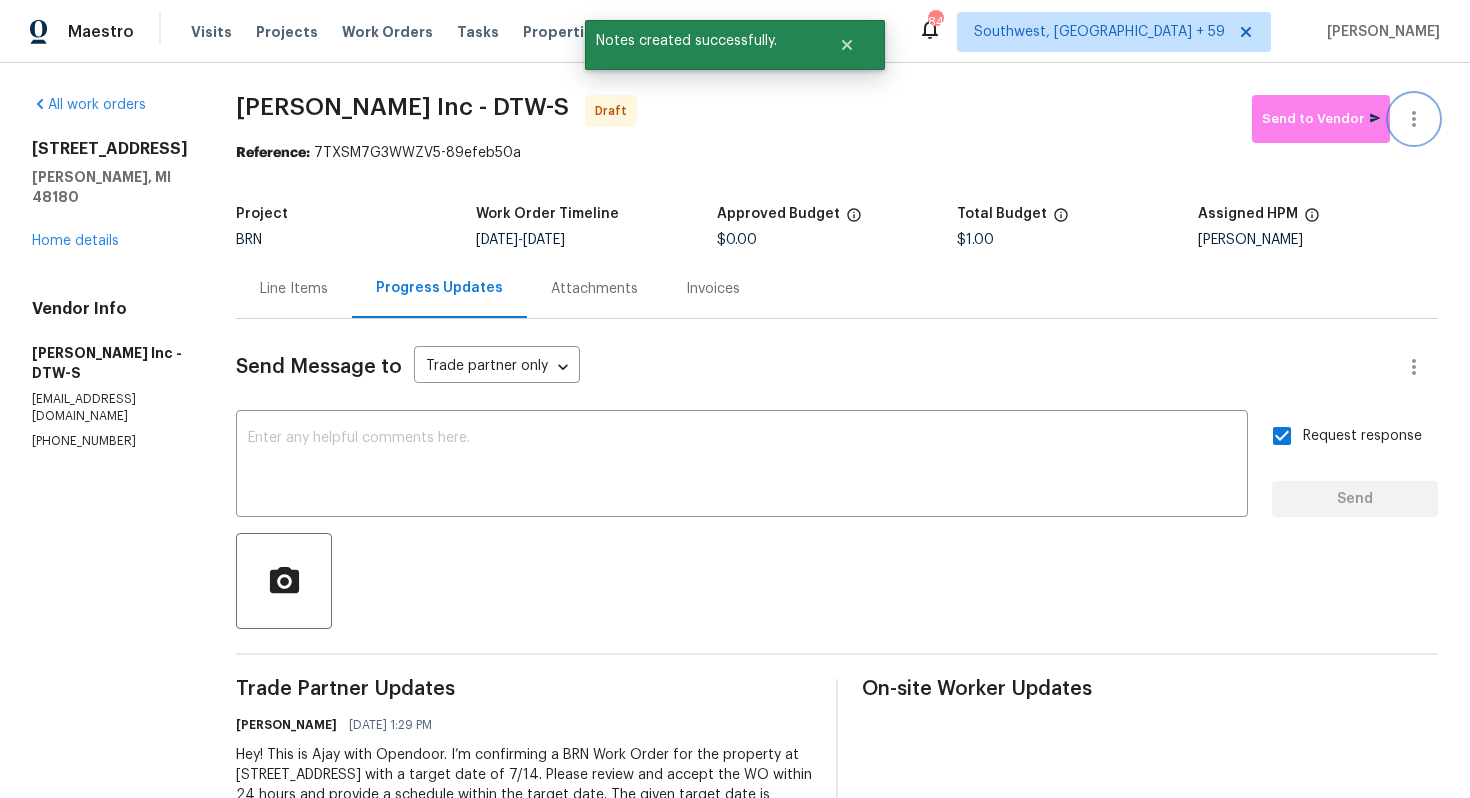 click 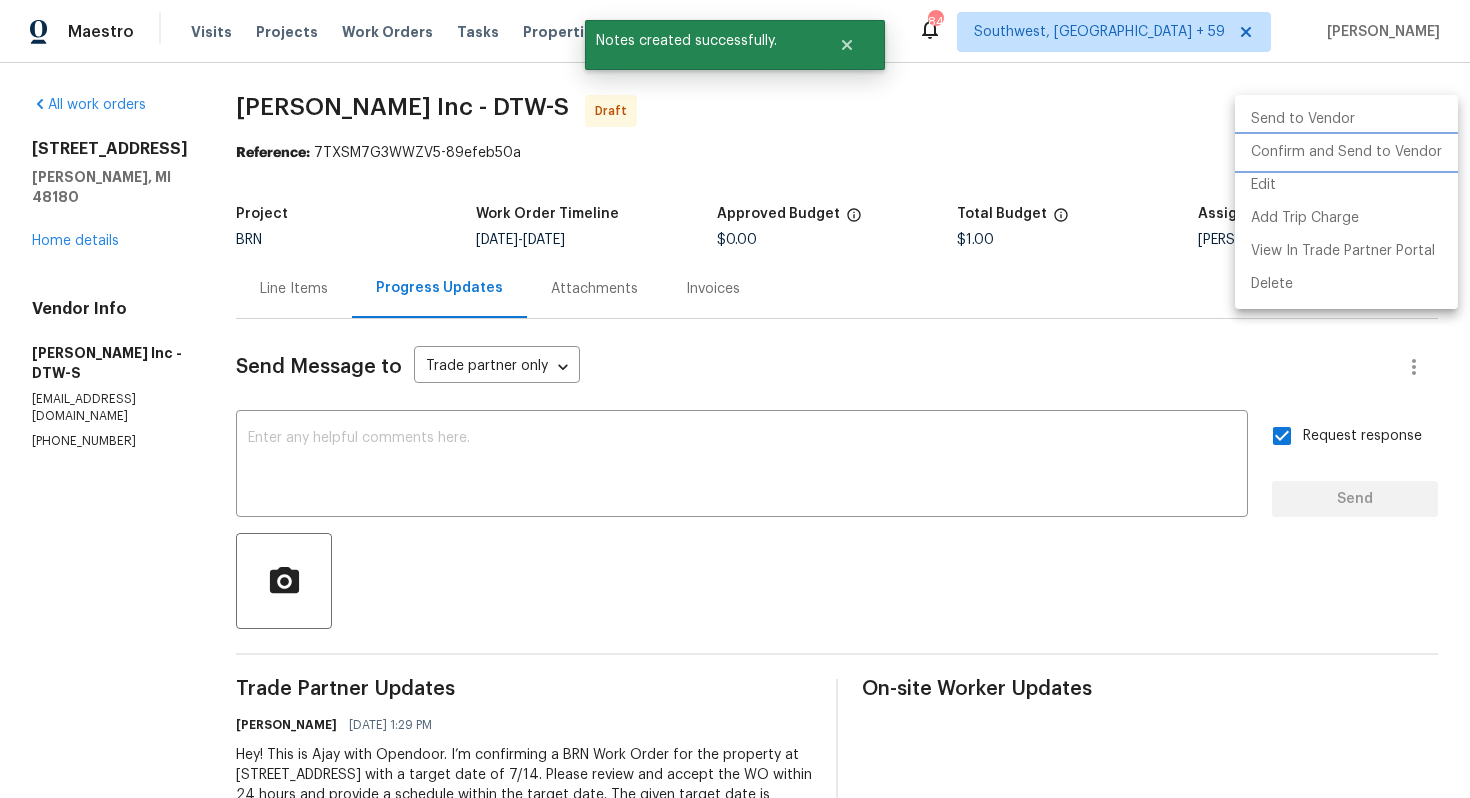 click on "Confirm and Send to Vendor" at bounding box center [1346, 152] 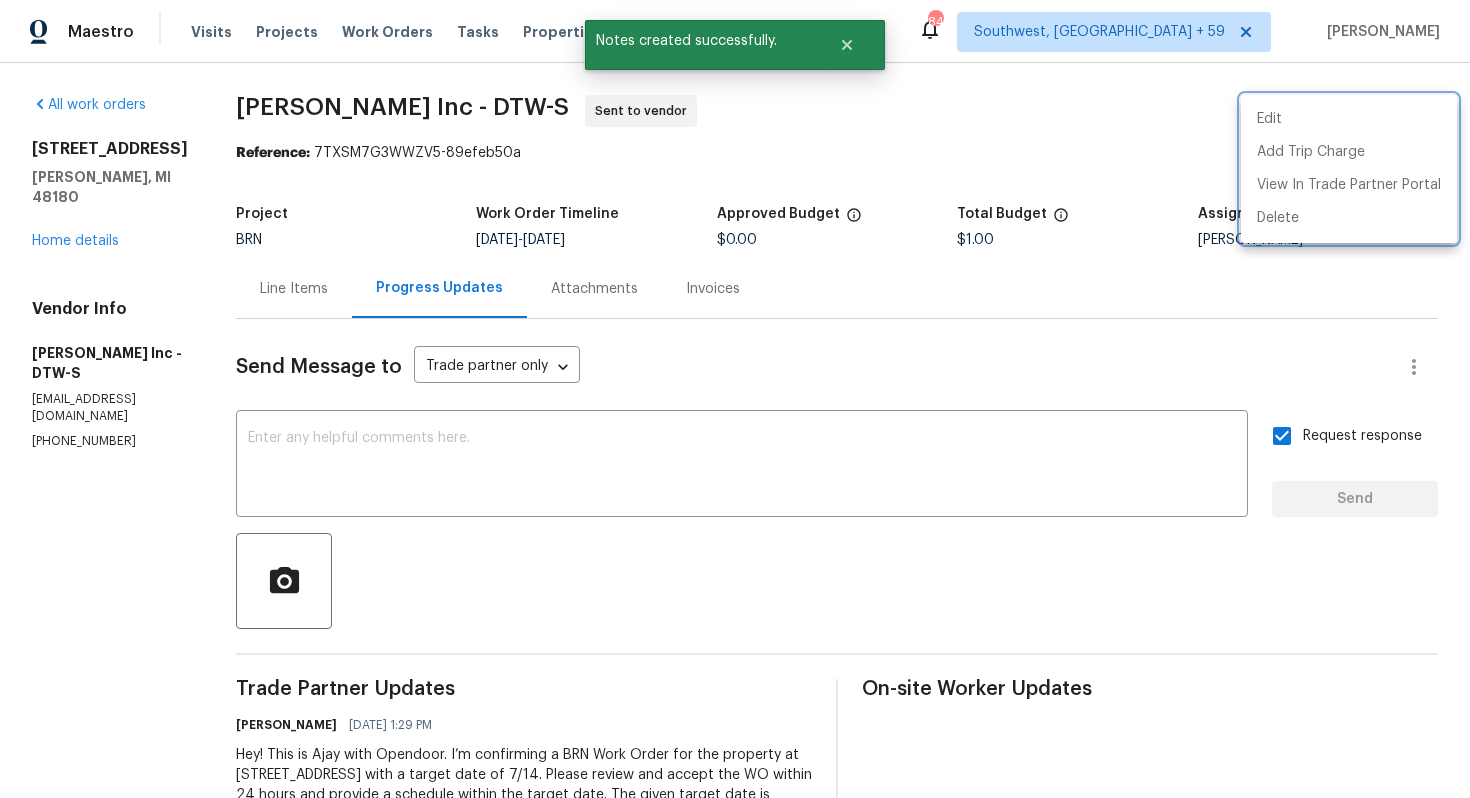click at bounding box center [735, 399] 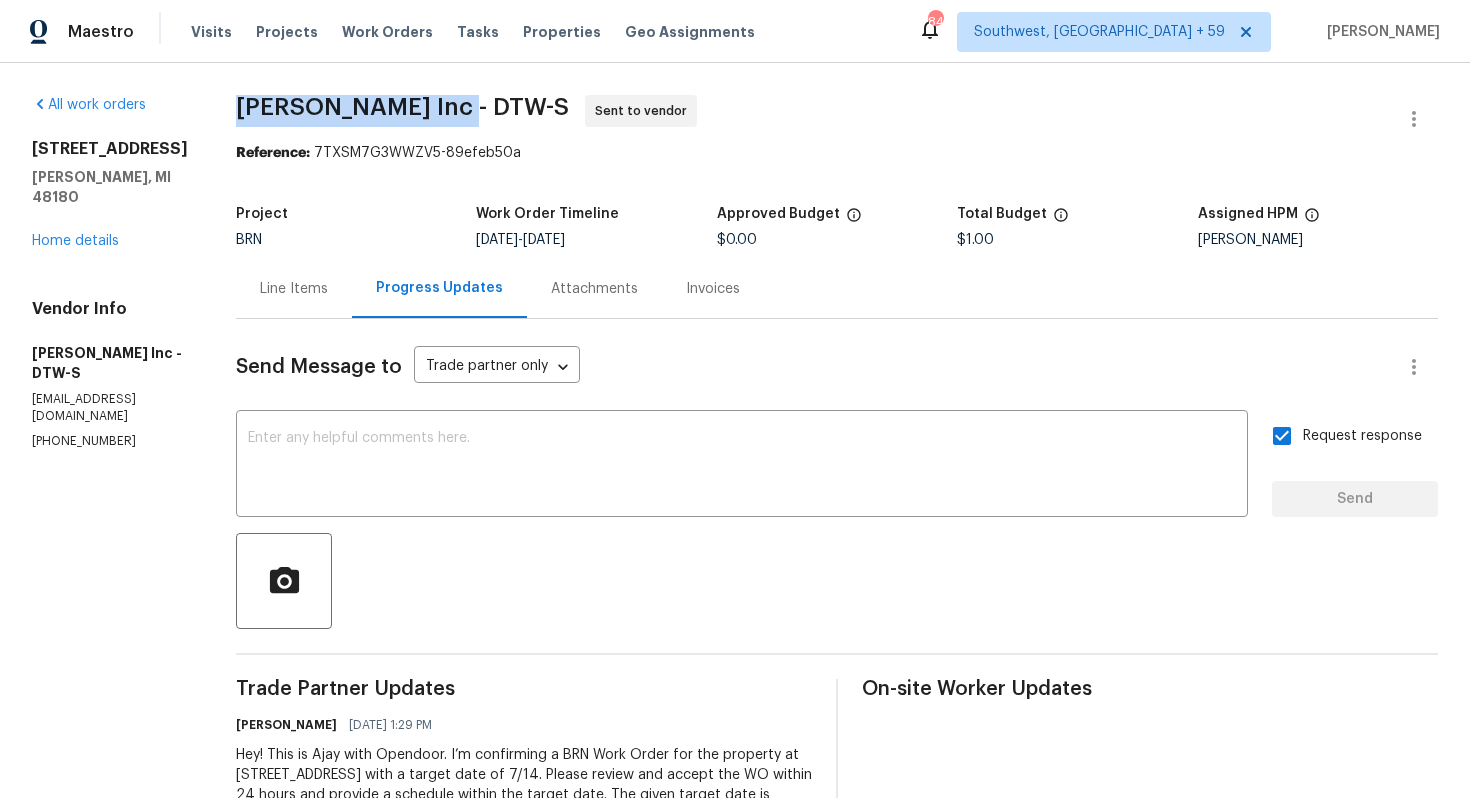 drag, startPoint x: 231, startPoint y: 106, endPoint x: 455, endPoint y: 103, distance: 224.0201 